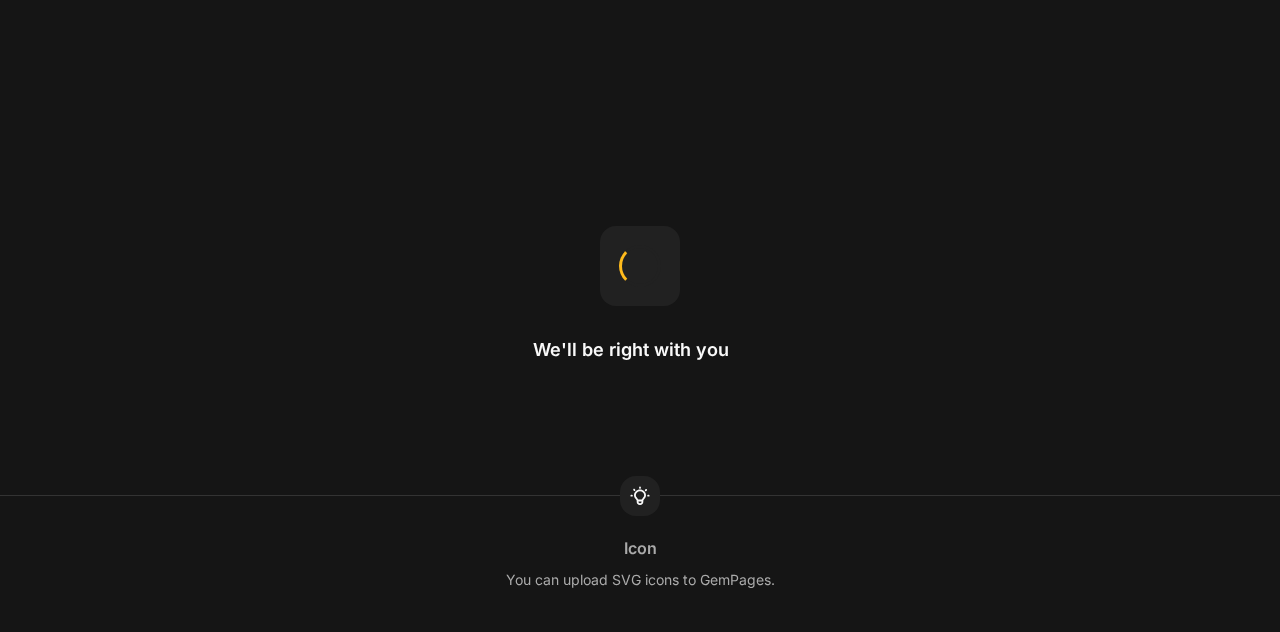 scroll, scrollTop: 0, scrollLeft: 0, axis: both 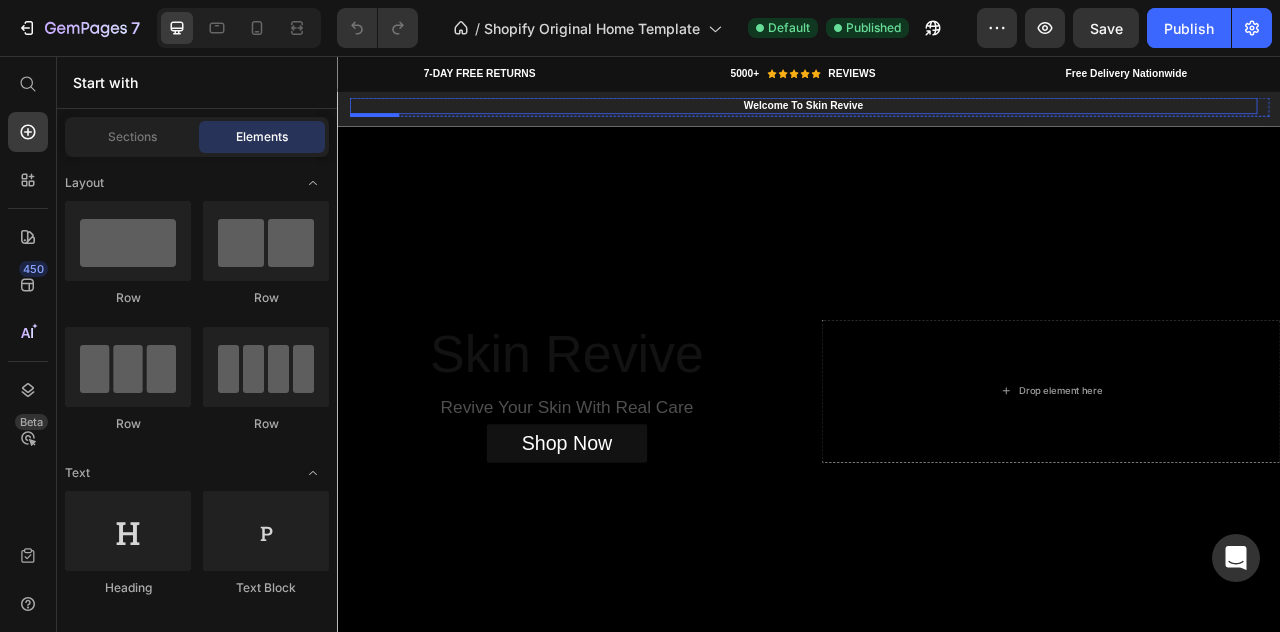 click on "Welcome To Skin Revive" at bounding box center [929, 119] 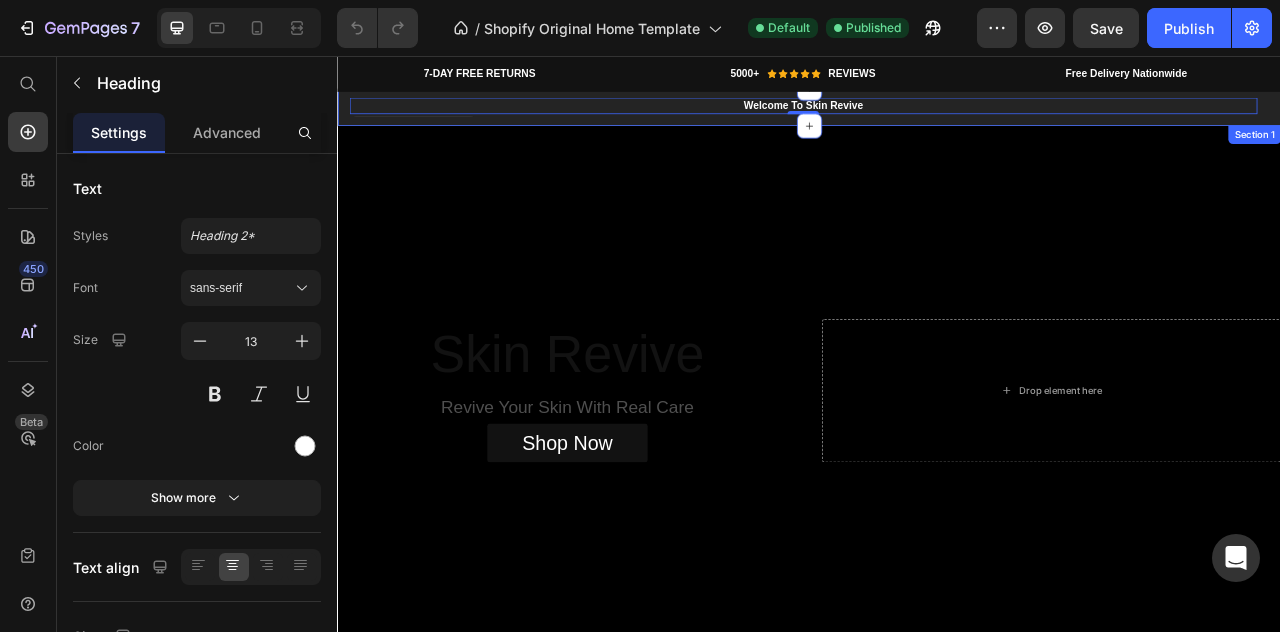 click on "Welcome To Skin Revive Heading   0 5000+ Text block                Icon                Icon                Icon                Icon                Icon Icon List Hoz REVIEWS Text block Row 60-DAY FREE RETURNS Heading Carousel Row Section 1" at bounding box center [937, 121] 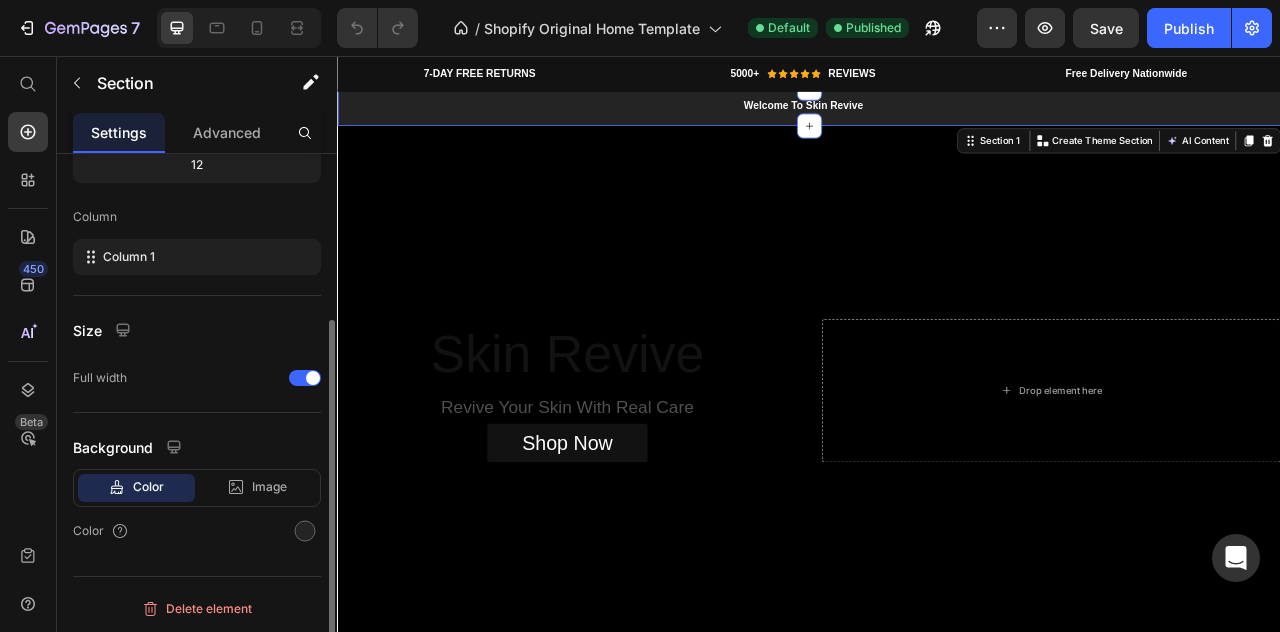scroll, scrollTop: 239, scrollLeft: 0, axis: vertical 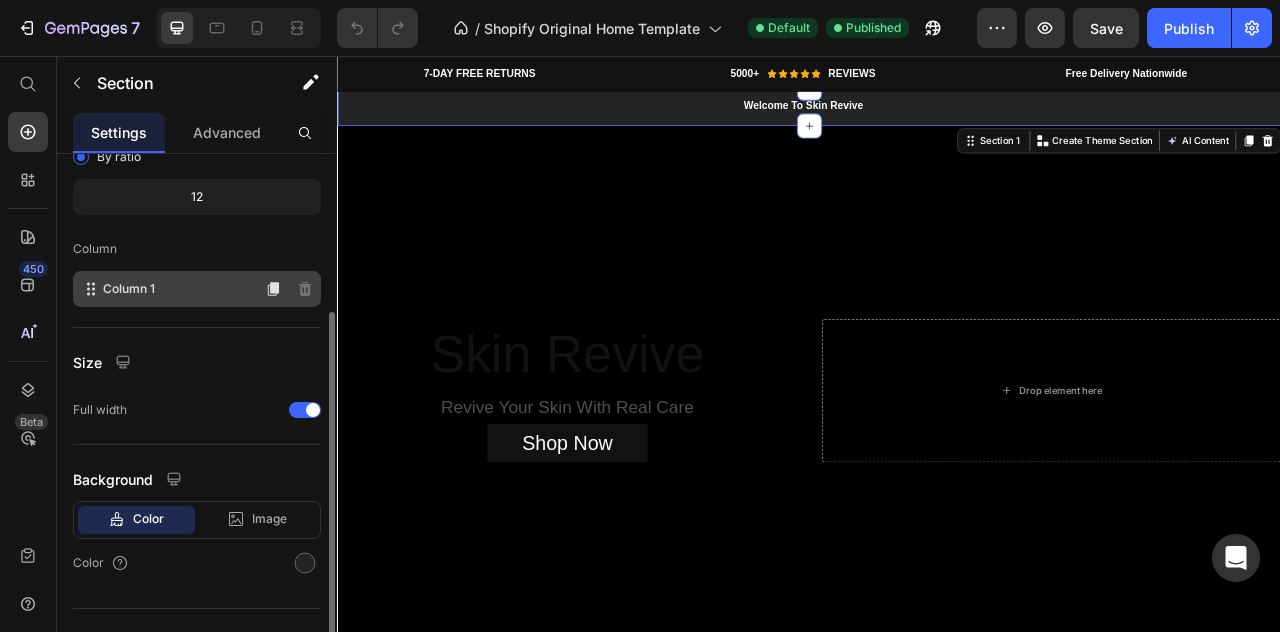 click on "Column 1" 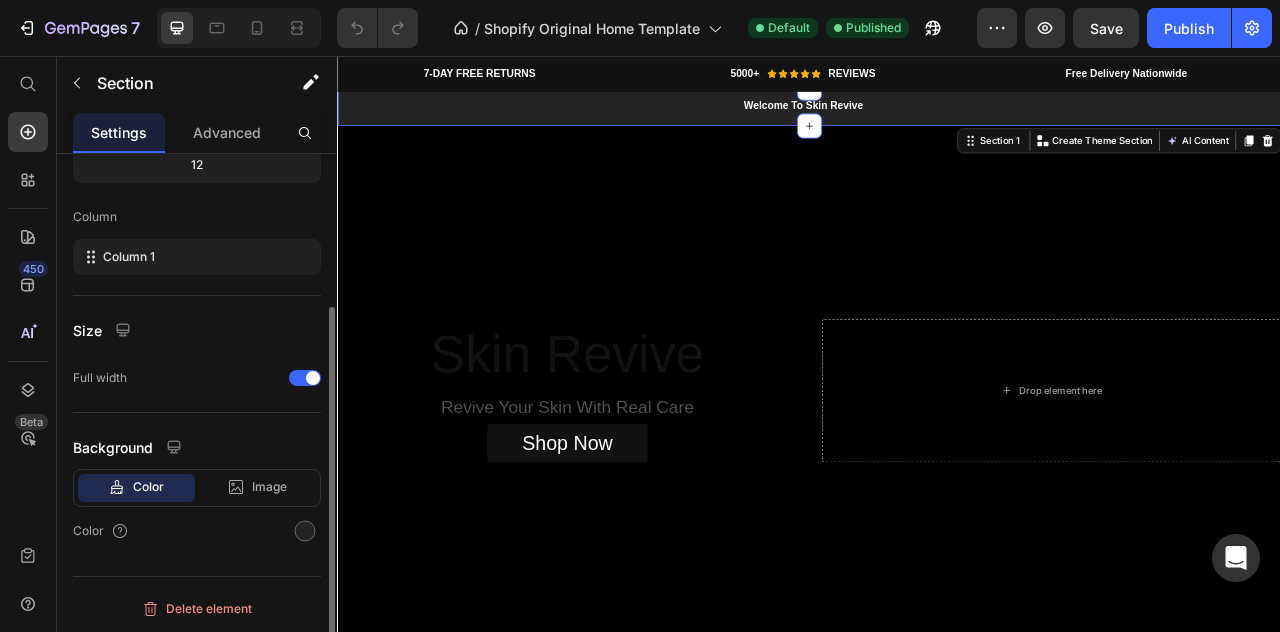 scroll, scrollTop: 0, scrollLeft: 0, axis: both 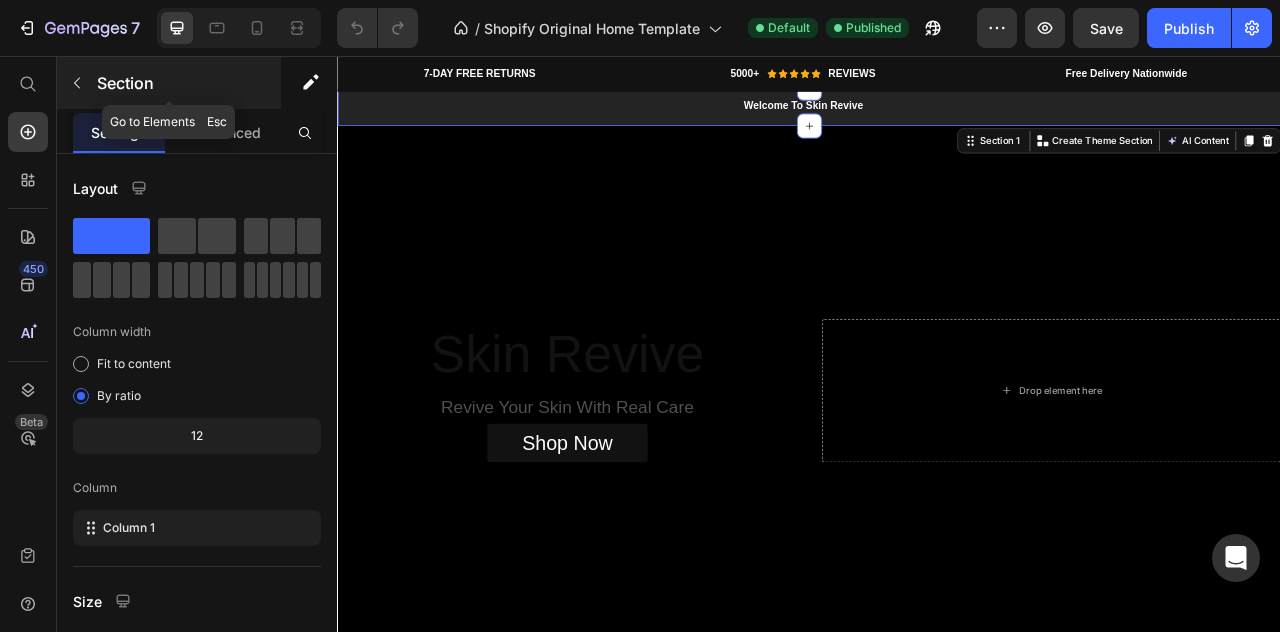 click 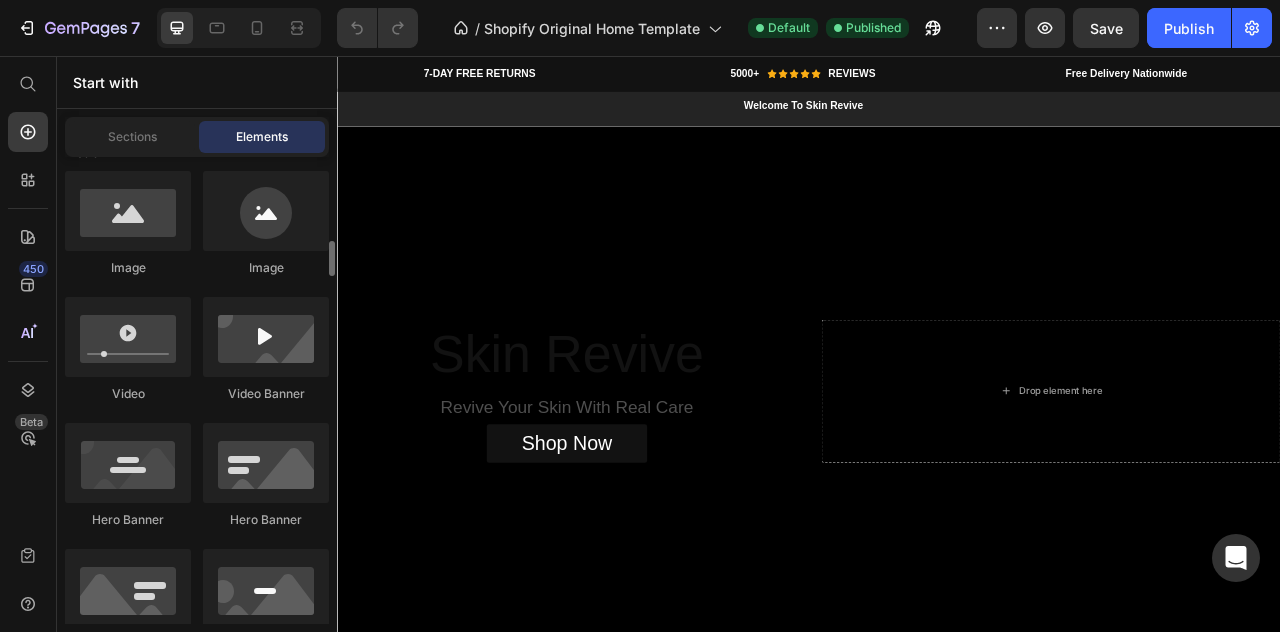 scroll, scrollTop: 822, scrollLeft: 0, axis: vertical 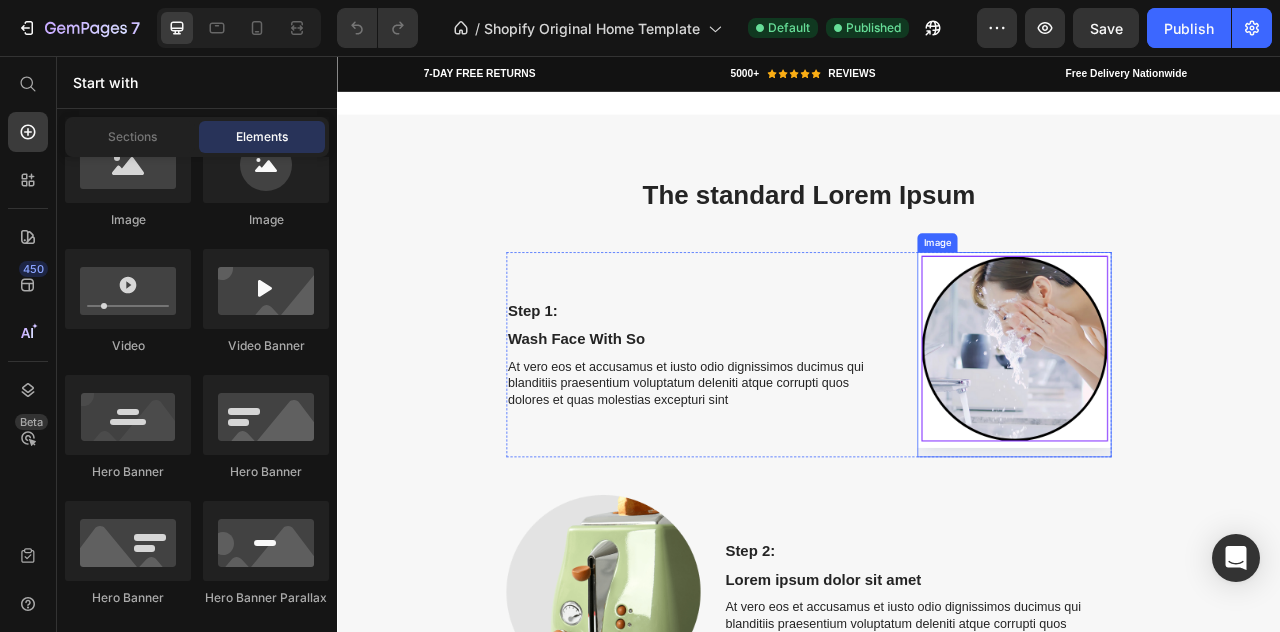 click at bounding box center [1198, 436] 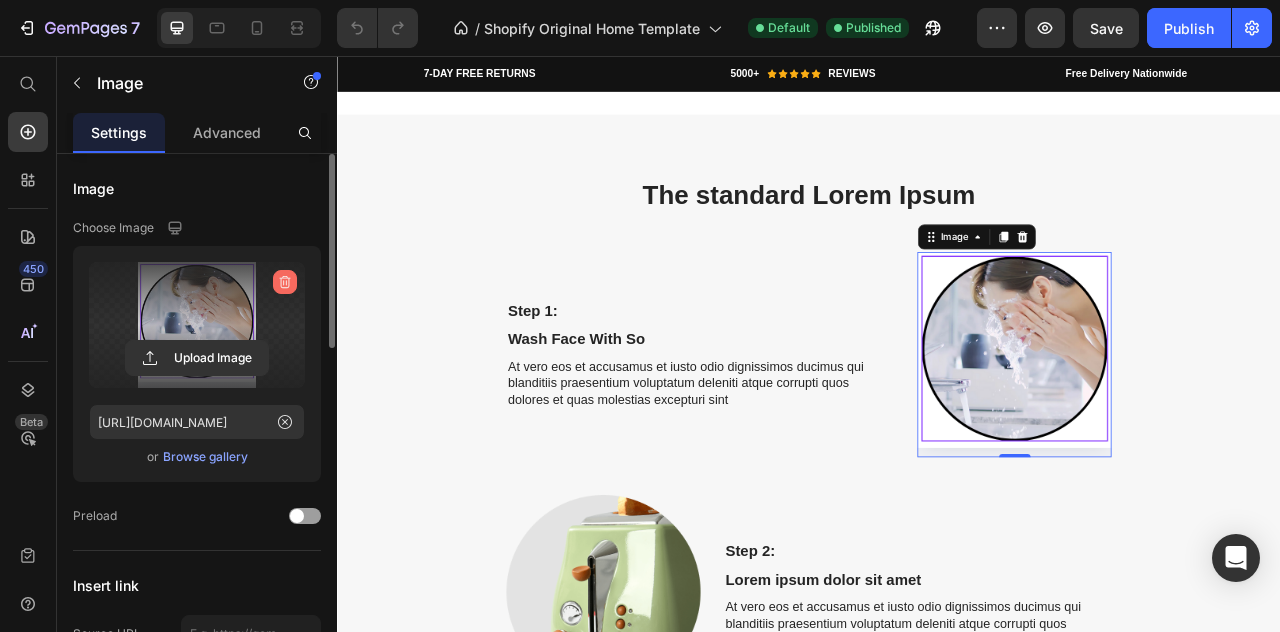 click 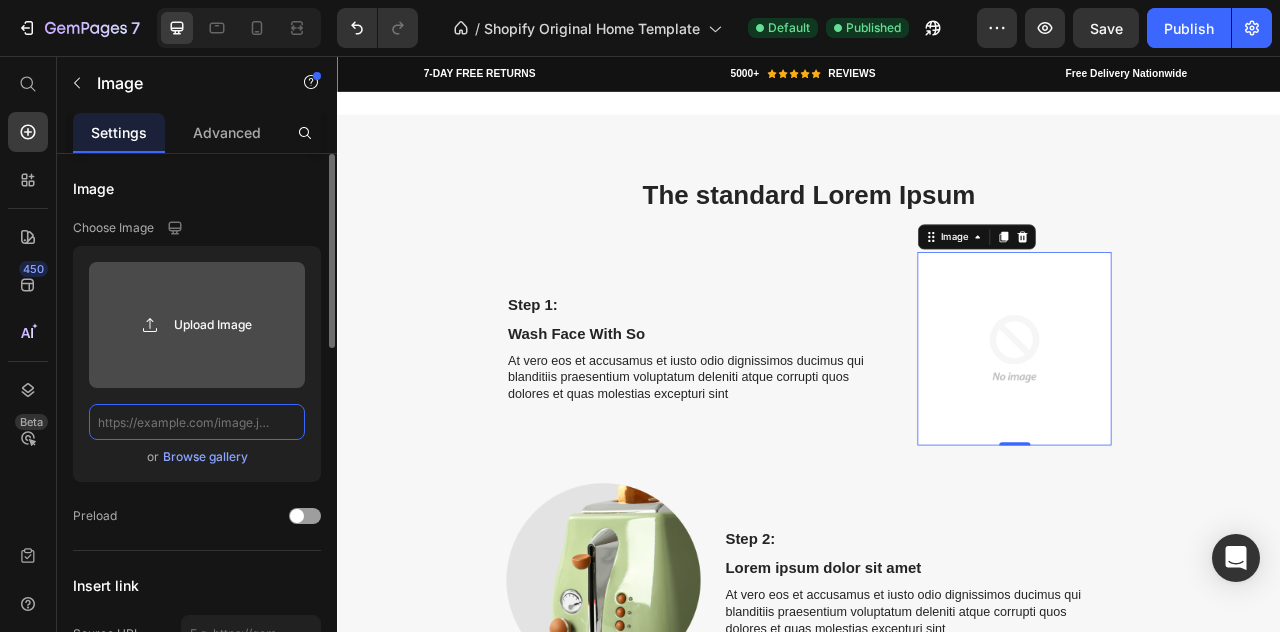 scroll, scrollTop: 0, scrollLeft: 0, axis: both 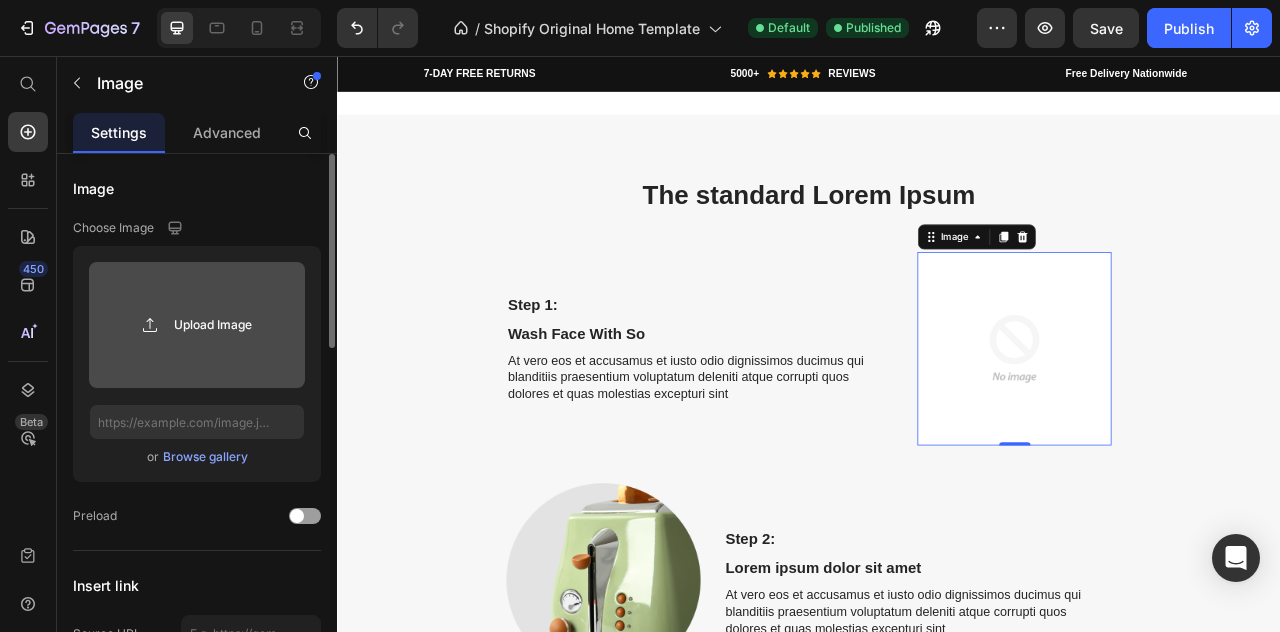 click 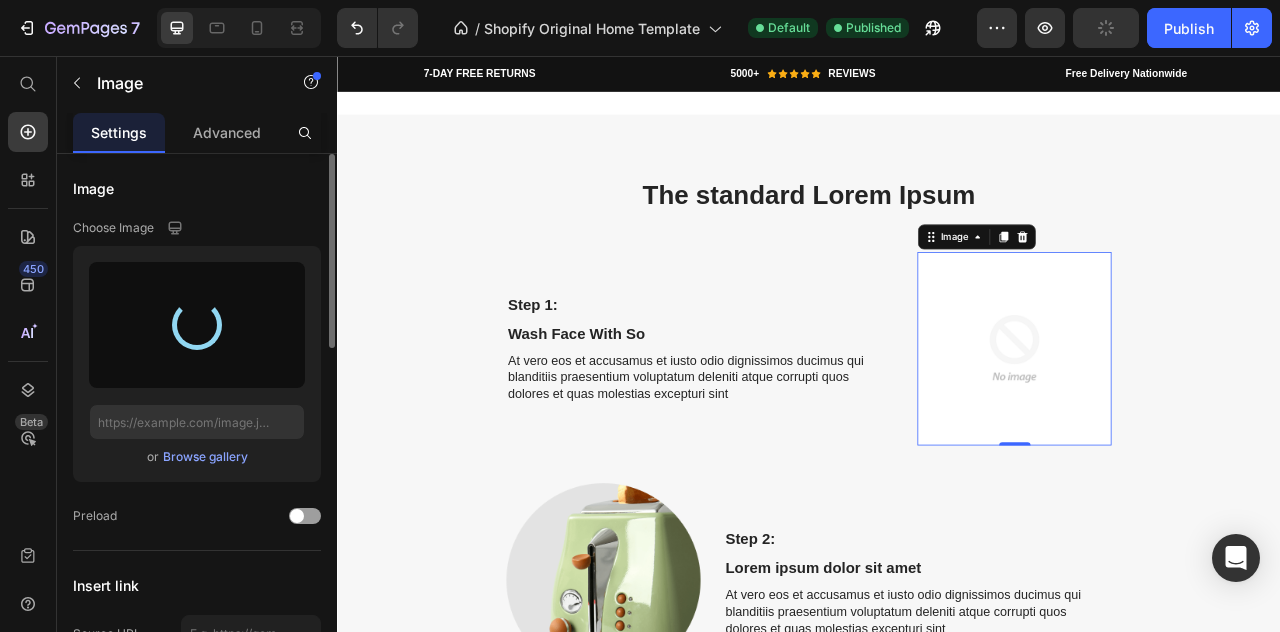 type on "https://cdn.shopify.com/s/files/1/0951/4133/1232/files/gempages_574550714798310175-1206ea70-9aad-42e9-8aee-be255628ca11.png" 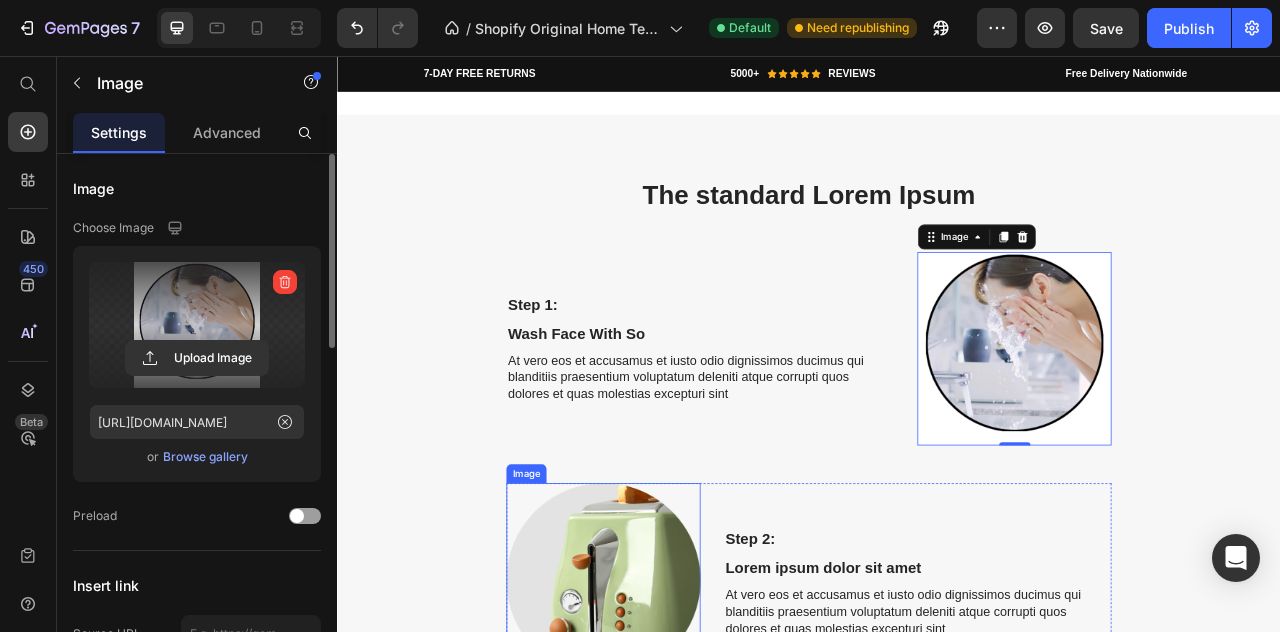 click at bounding box center (675, 722) 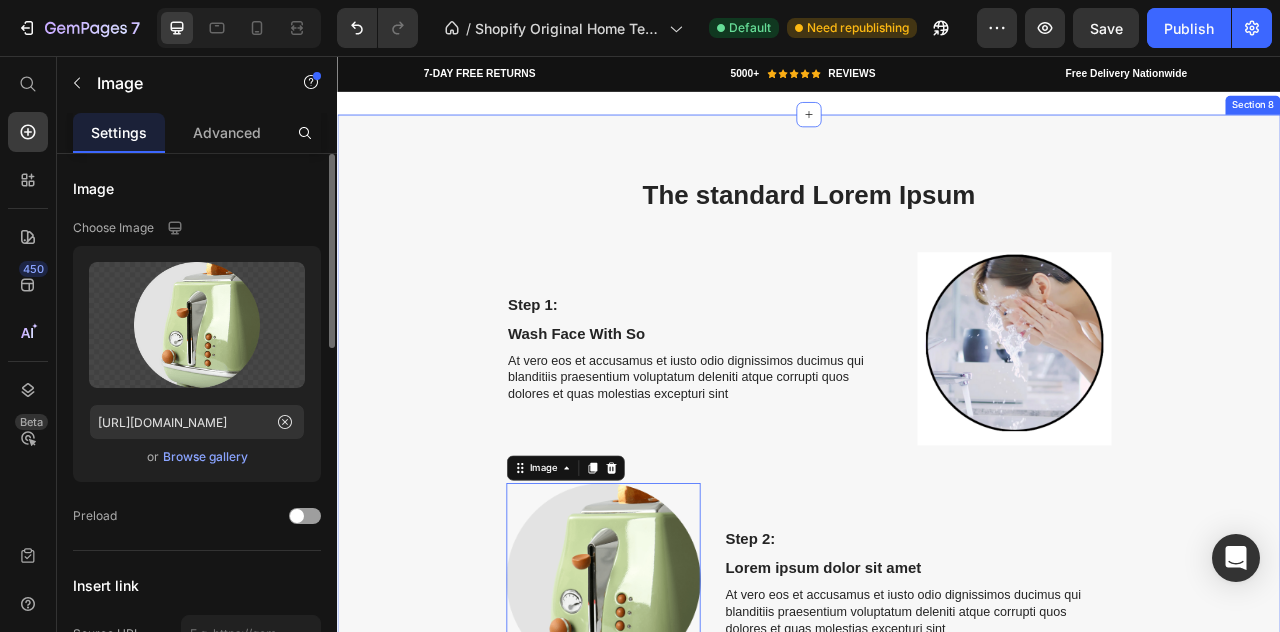 click on "The standard Lorem Ipsum Heading Row Step 1: Text Block Wash Face With So Text Block At vero eos et accusamus et iusto odio dignissimos ducimus qui blanditiis praesentium voluptatum deleniti atque corrupti quos dolores et quas molestias excepturi sint Text Block Image Row Image   8 Step 2: Text Block Lorem ipsum dolor sit amet Text Block At vero eos et accusamus et iusto odio dignissimos ducimus qui blanditiis praesentium voluptatum deleniti atque corrupti quos dolores et quas molestias excepturi sint Text Block Row Step 3: Text Block Lorem ipsum dolor sit amet Text Block At vero eos et accusamus et iusto odio dignissimos ducimus qui blanditiis praesentium voluptatum deleniti atque corrupti quos dolores et quas molestias excepturi sint Text Block Image Row Image Step 4: Text Block Lorem ipsum dolor sit amet Text Block At vero eos et accusamus et iusto odio dignissimos ducimus qui blanditiis praesentium voluptatum deleniti atque corrupti quos dolores et quas molestias excepturi sint Text Block Row Step 5: Row" at bounding box center [937, 952] 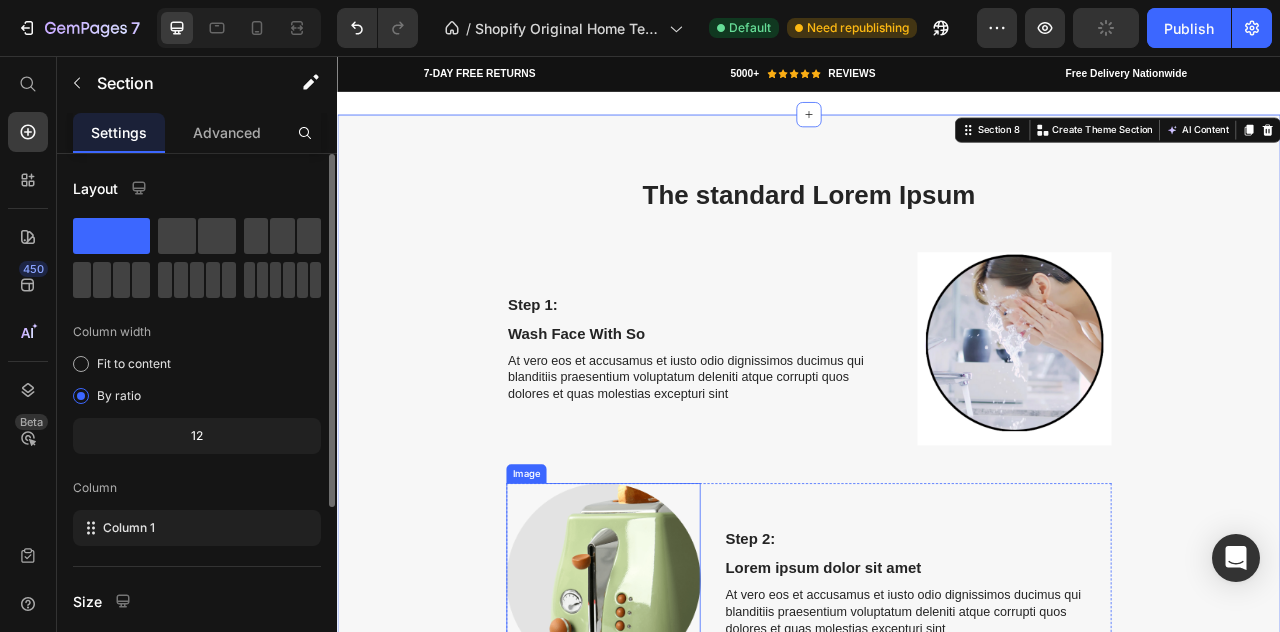 click at bounding box center (675, 722) 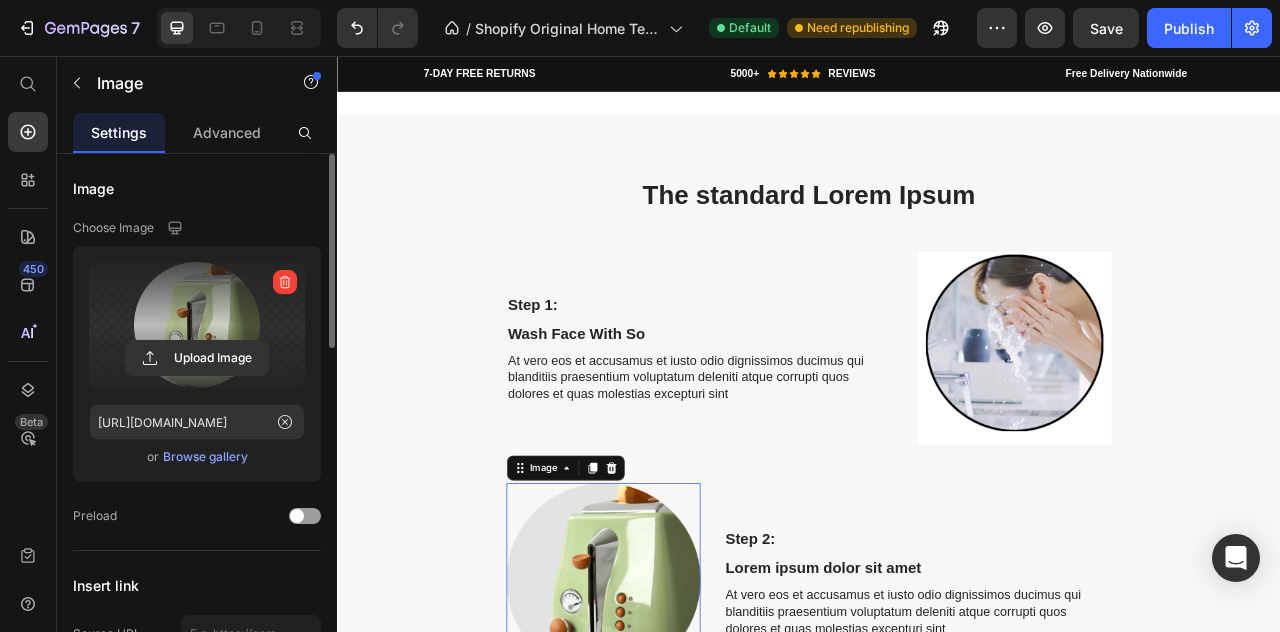 click at bounding box center (197, 325) 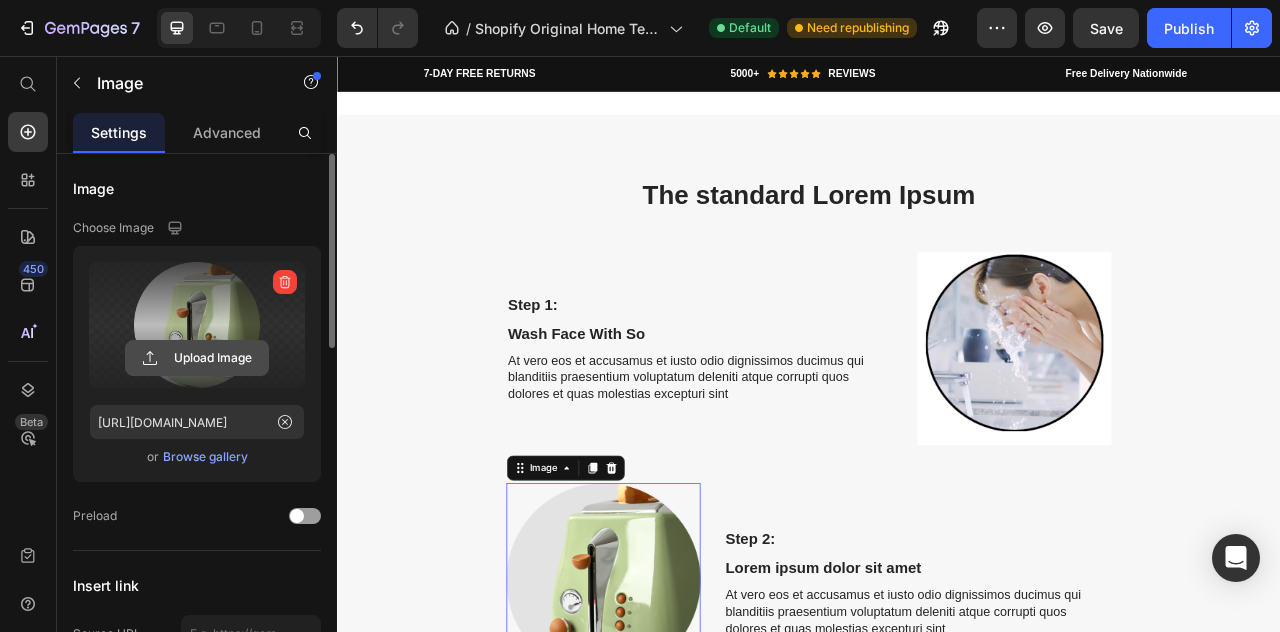 click 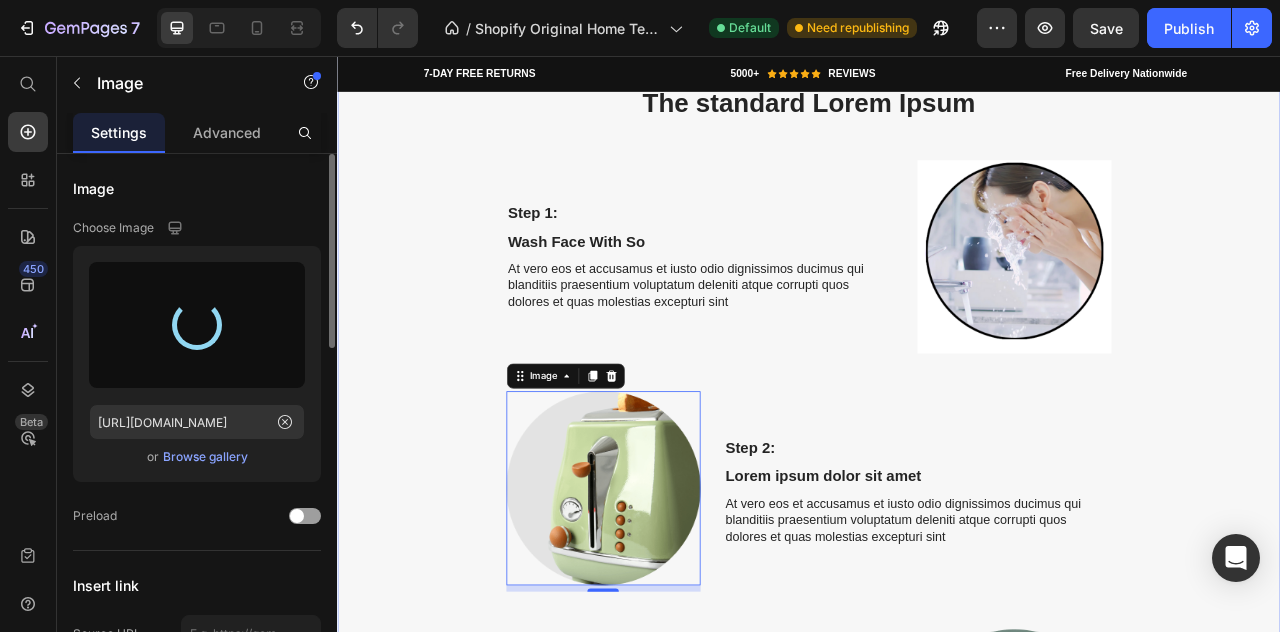 scroll, scrollTop: 3014, scrollLeft: 0, axis: vertical 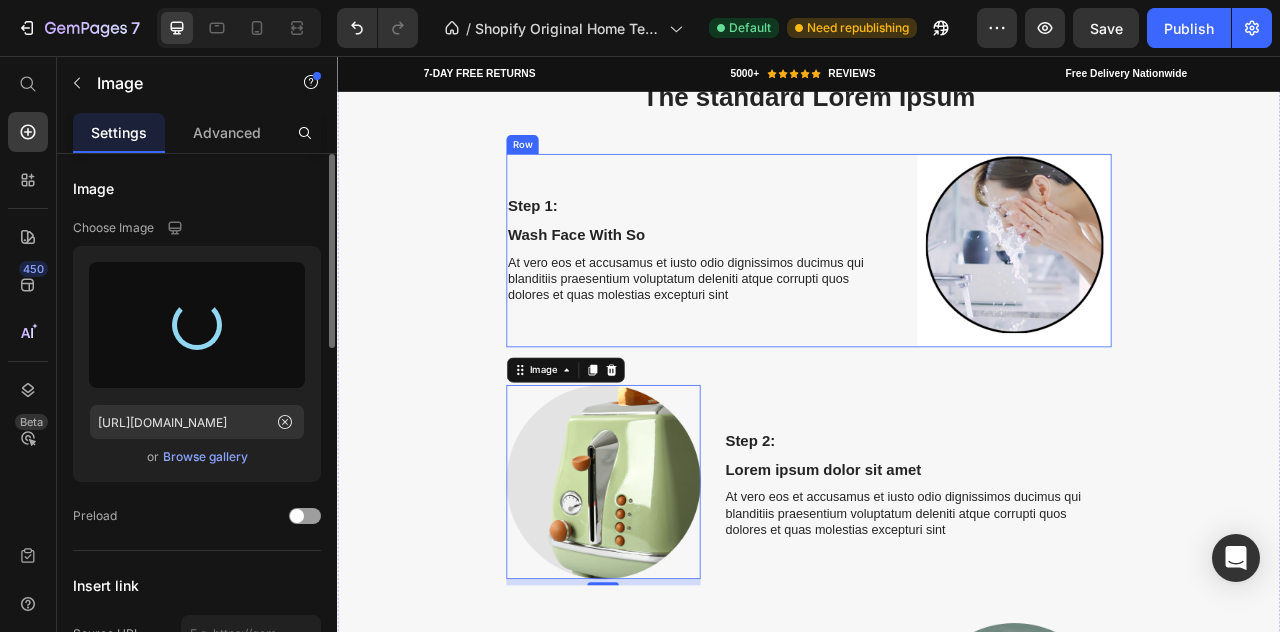 type on "https://cdn.shopify.com/s/files/1/0951/4133/1232/files/gempages_574550714798310175-fd332c3b-38d6-4412-874d-768b2d02733c.png" 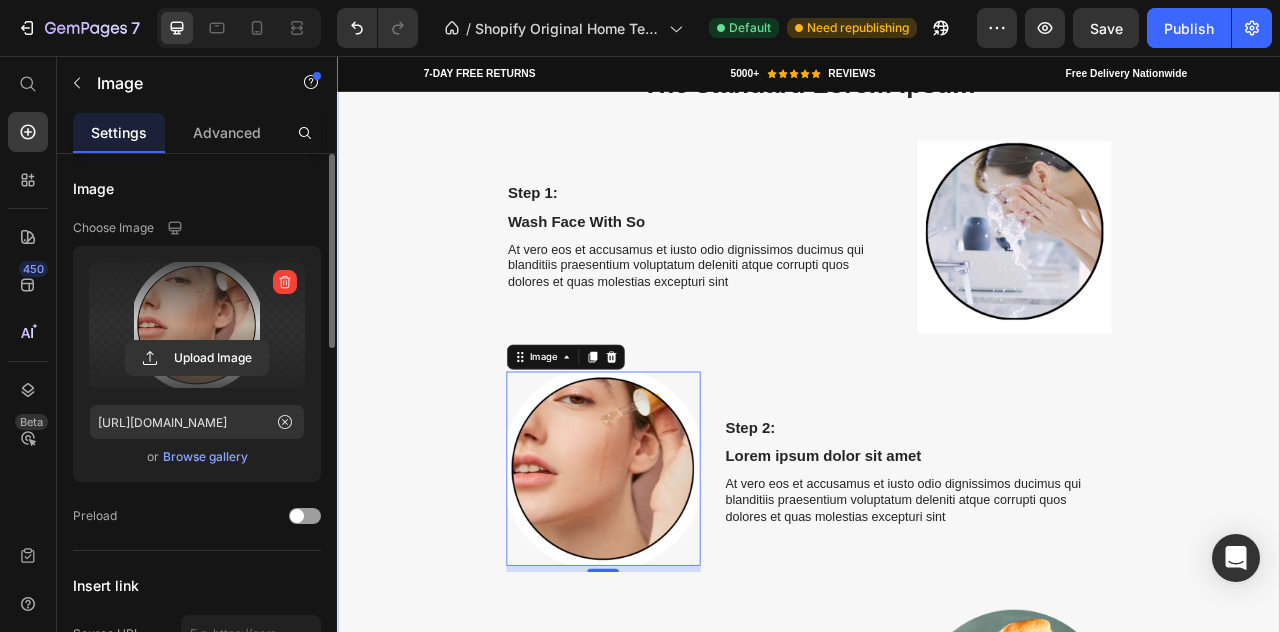 scroll, scrollTop: 3014, scrollLeft: 0, axis: vertical 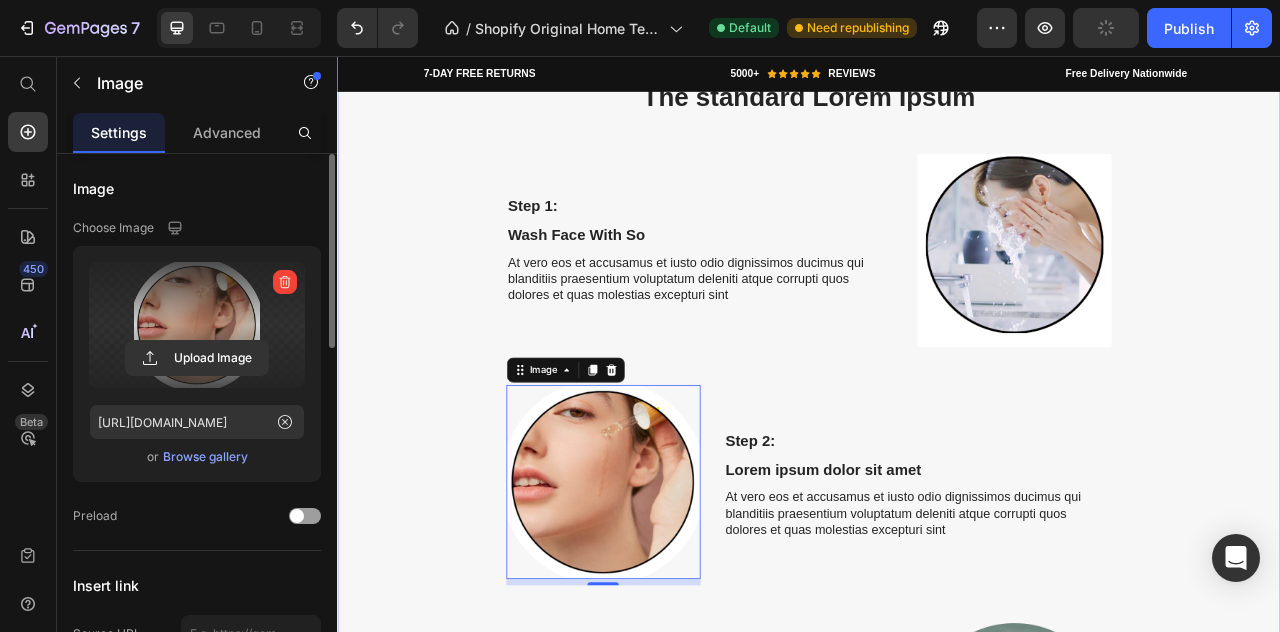 click on "The standard Lorem Ipsum Heading Row Step 1: Text Block Wash Face With So Text Block At vero eos et accusamus et iusto odio dignissimos ducimus qui blanditiis praesentium voluptatum deleniti atque corrupti quos dolores et quas molestias excepturi sint Text Block Image Row Image   8 Step 2: Text Block Lorem ipsum dolor sit amet Text Block At vero eos et accusamus et iusto odio dignissimos ducimus qui blanditiis praesentium voluptatum deleniti atque corrupti quos dolores et quas molestias excepturi sint Text Block Row Step 3: Text Block Lorem ipsum dolor sit amet Text Block At vero eos et accusamus et iusto odio dignissimos ducimus qui blanditiis praesentium voluptatum deleniti atque corrupti quos dolores et quas molestias excepturi sint Text Block Image Row Image Step 4: Text Block Lorem ipsum dolor sit amet Text Block At vero eos et accusamus et iusto odio dignissimos ducimus qui blanditiis praesentium voluptatum deleniti atque corrupti quos dolores et quas molestias excepturi sint Text Block Row Step 5: Row" at bounding box center (937, 827) 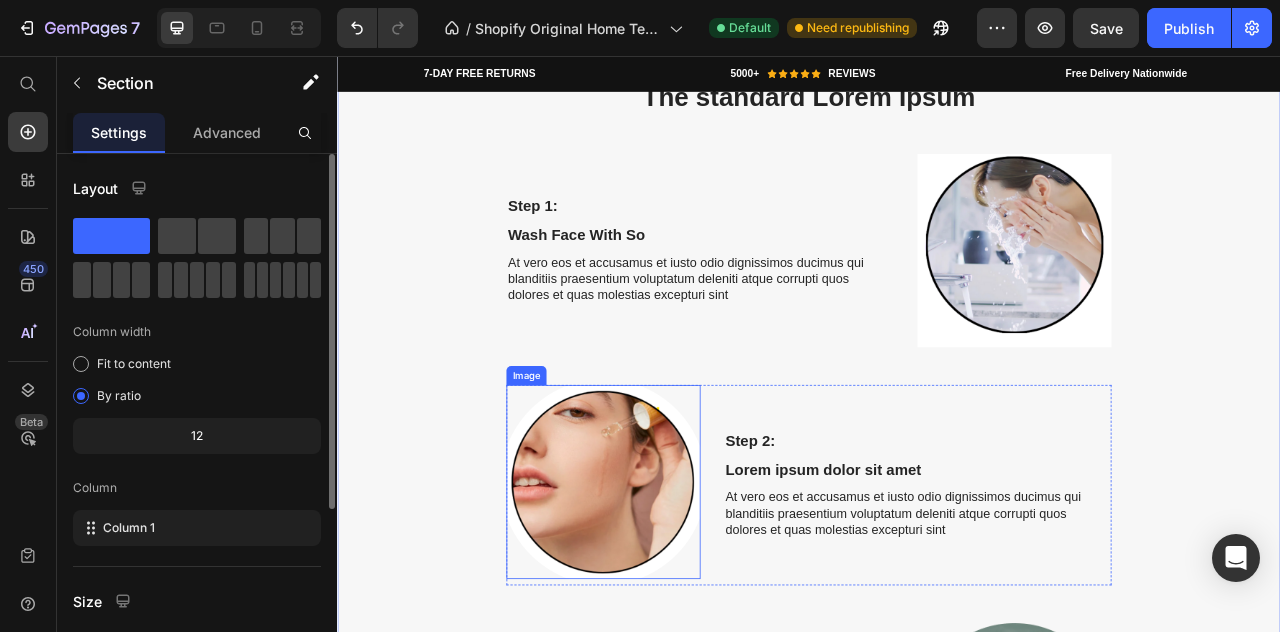 click at bounding box center [675, 597] 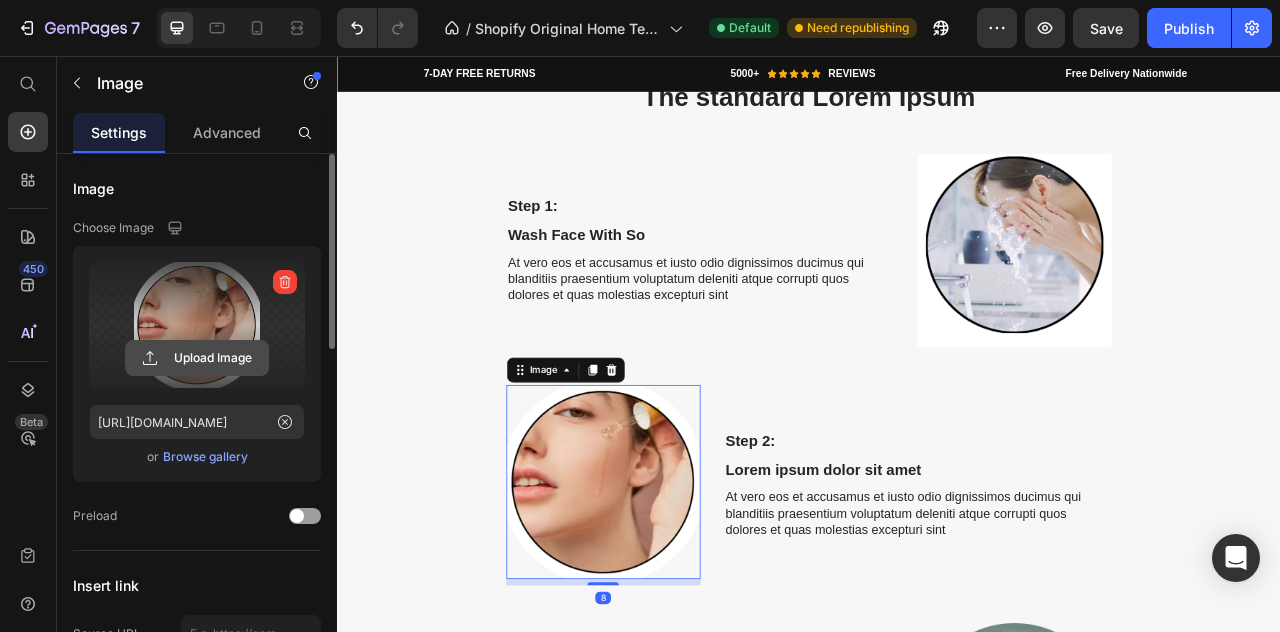 click 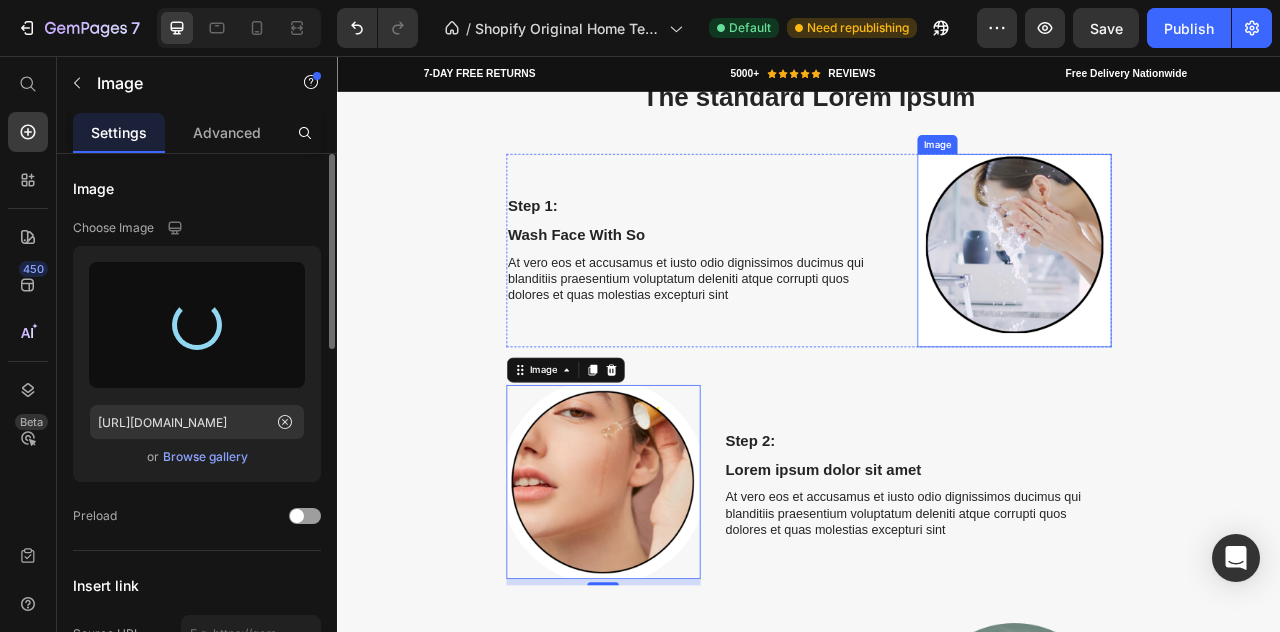 click at bounding box center [1198, 303] 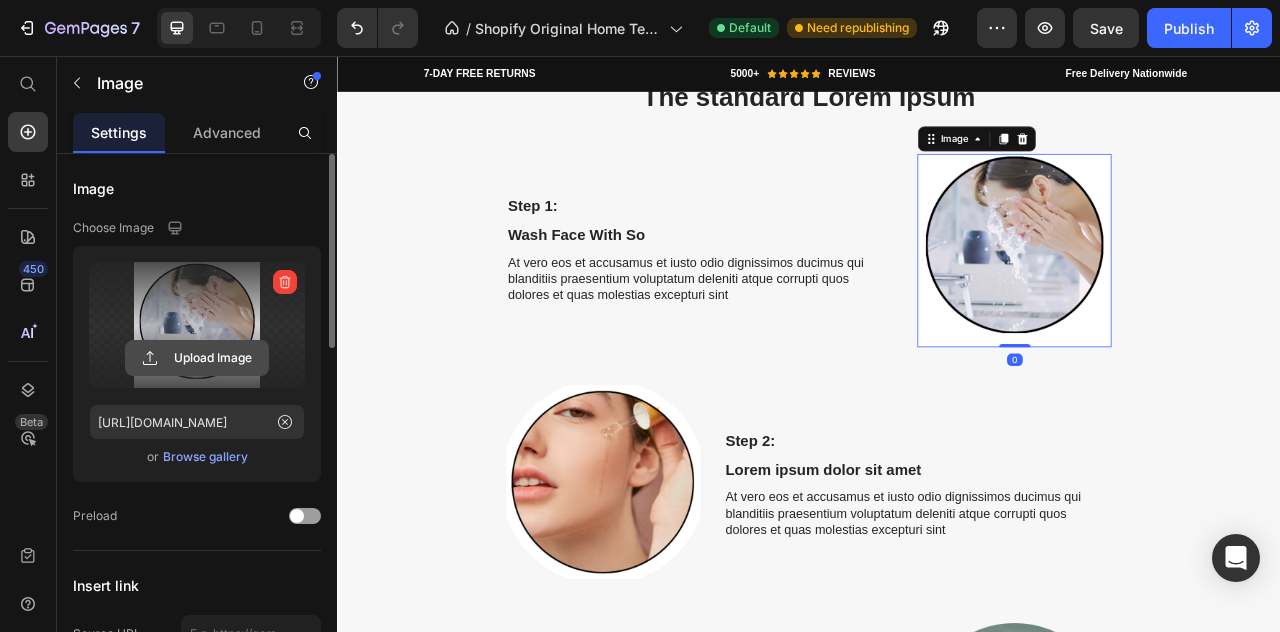 click 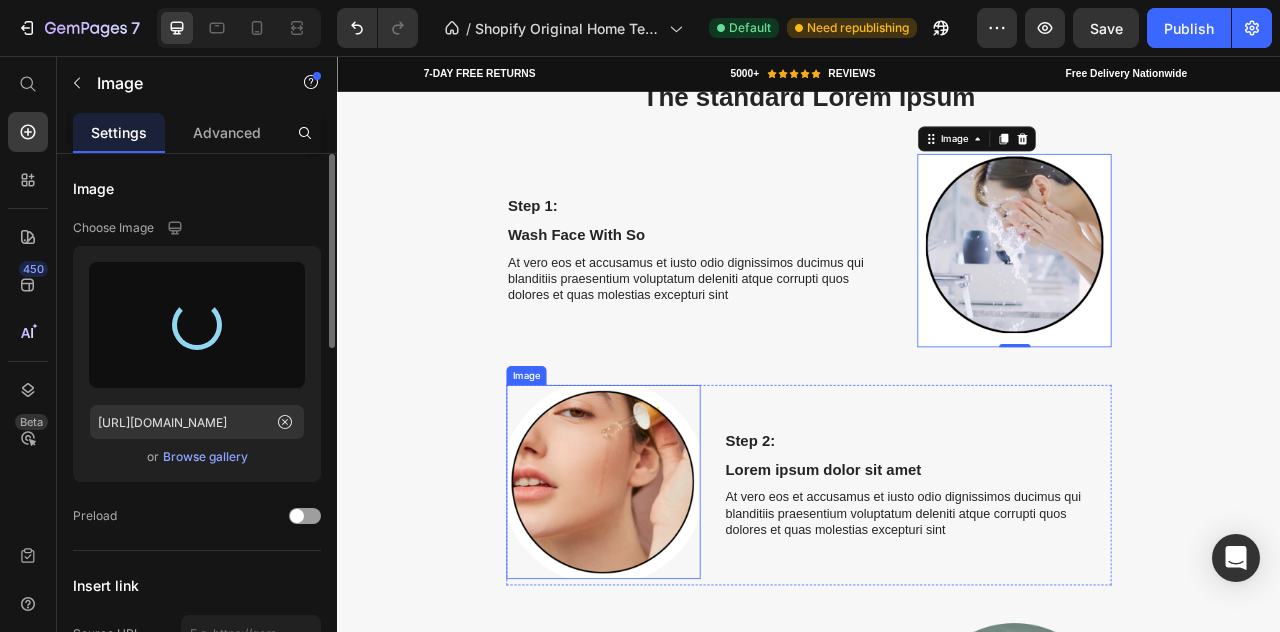 type on "https://cdn.shopify.com/s/files/1/0951/4133/1232/files/gempages_574550714798310175-a0275cd3-a555-4c2b-b460-c9a11758fbba.png" 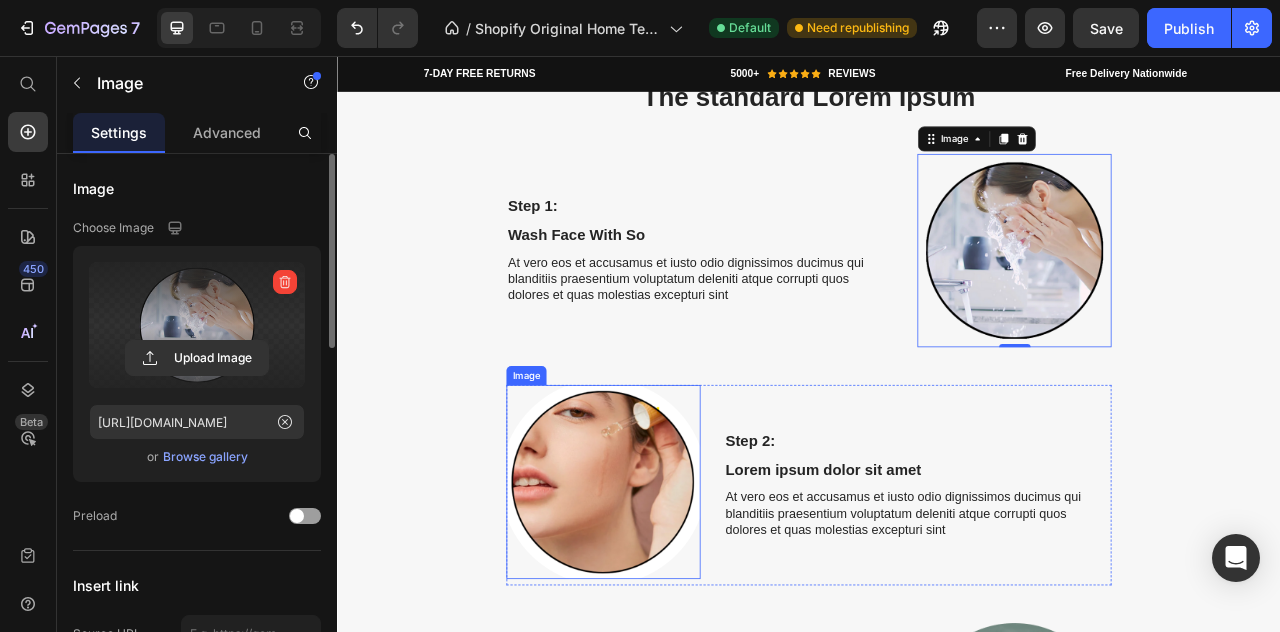 click at bounding box center [675, 597] 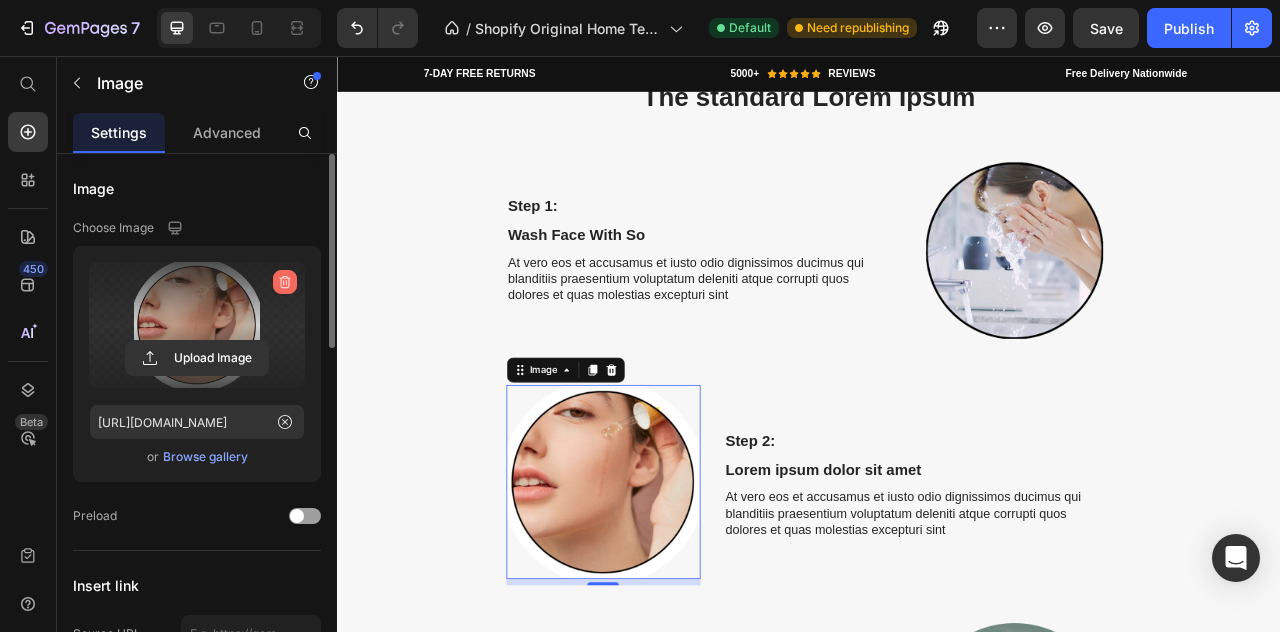 click 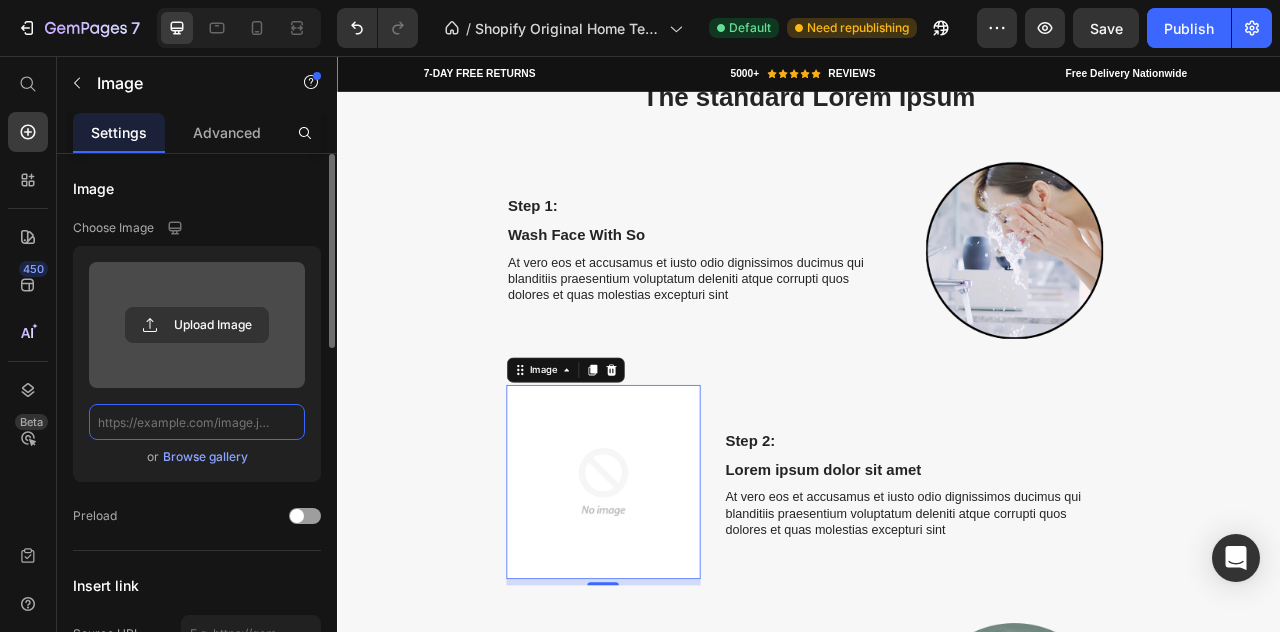 scroll, scrollTop: 0, scrollLeft: 0, axis: both 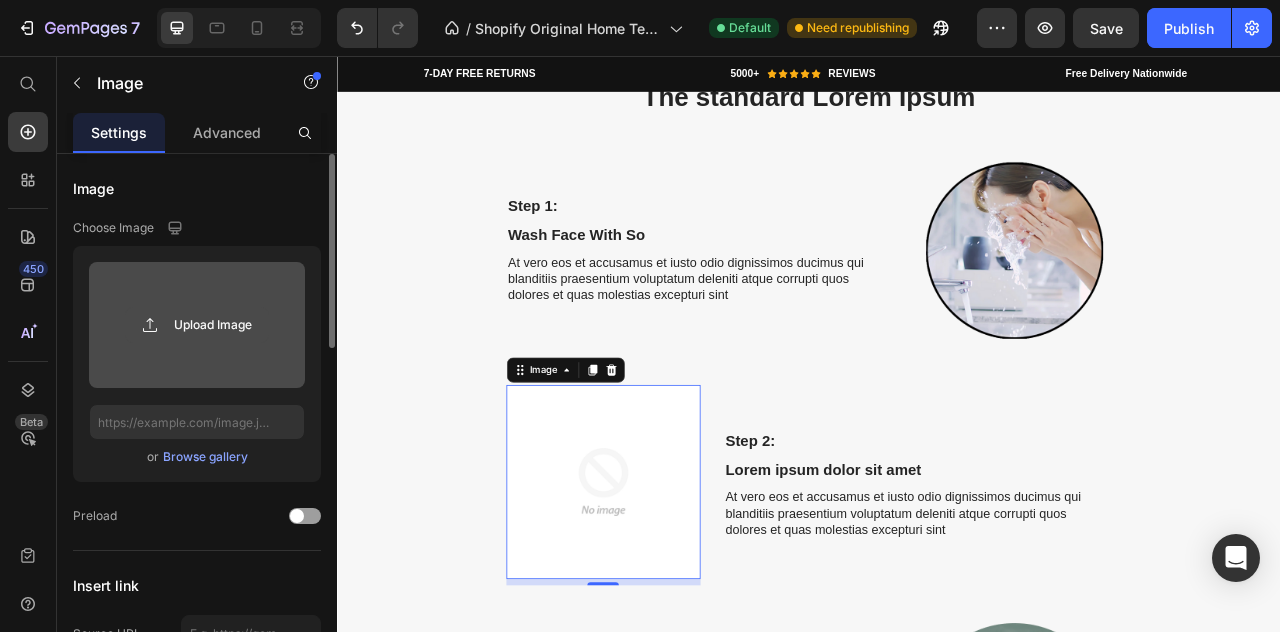 click 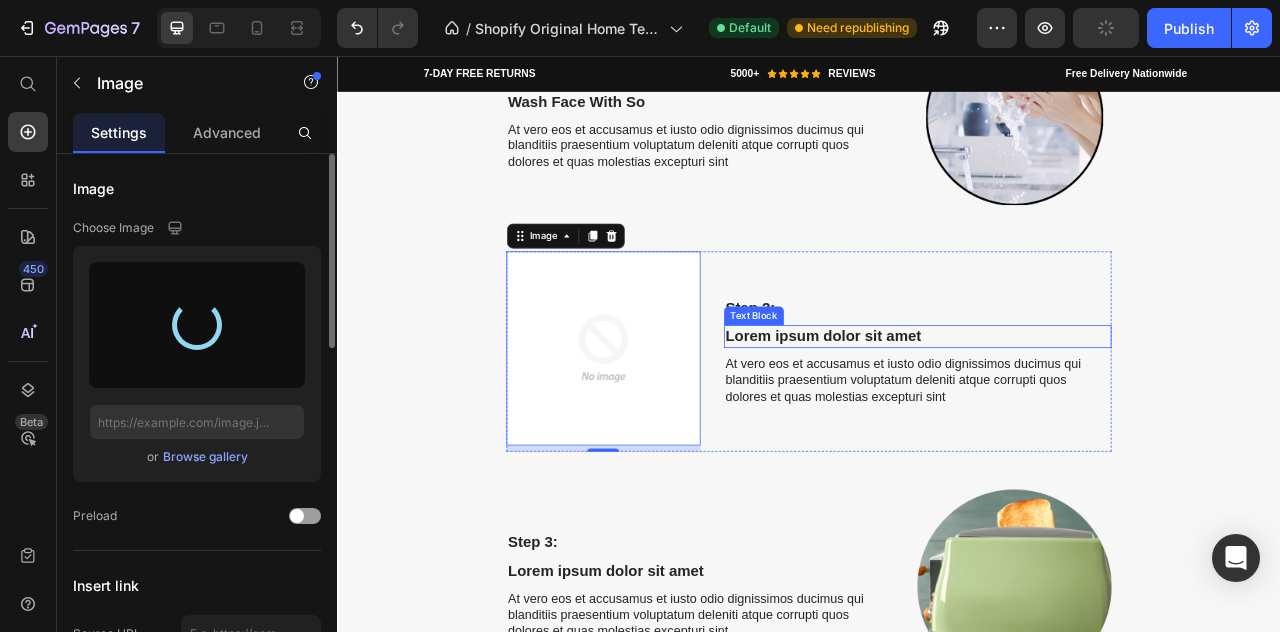 scroll, scrollTop: 3224, scrollLeft: 0, axis: vertical 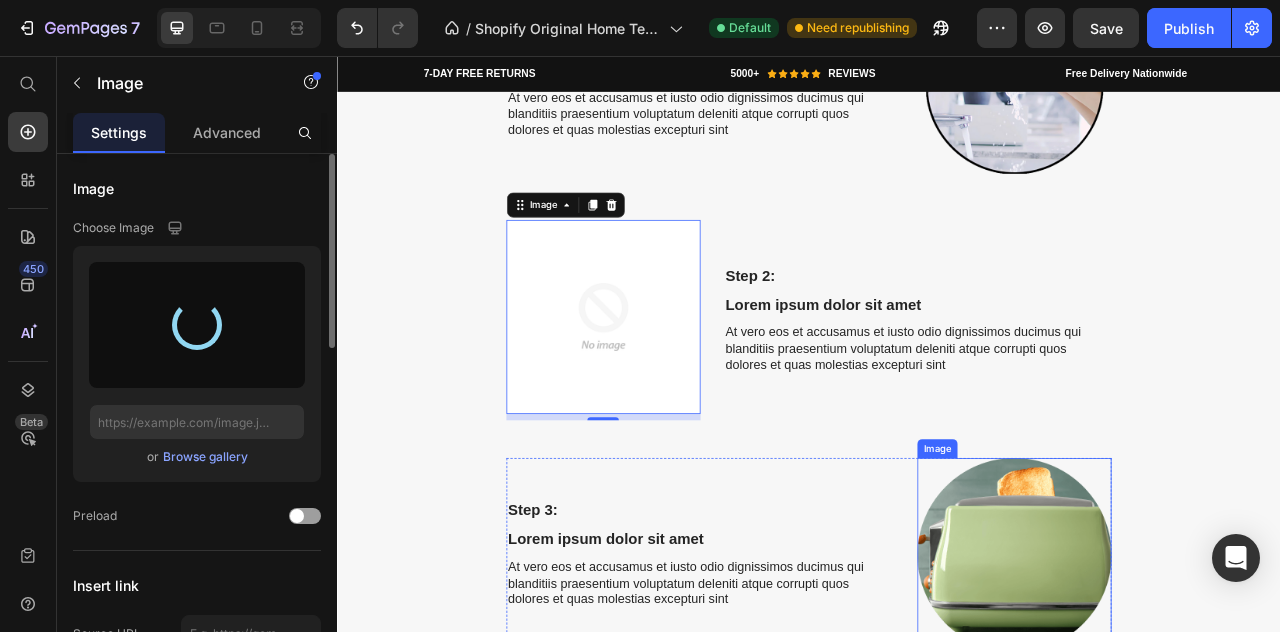 type on "https://cdn.shopify.com/s/files/1/0951/4133/1232/files/gempages_574550714798310175-c3af8208-fa9b-43ea-8698-e88c8c323177.png" 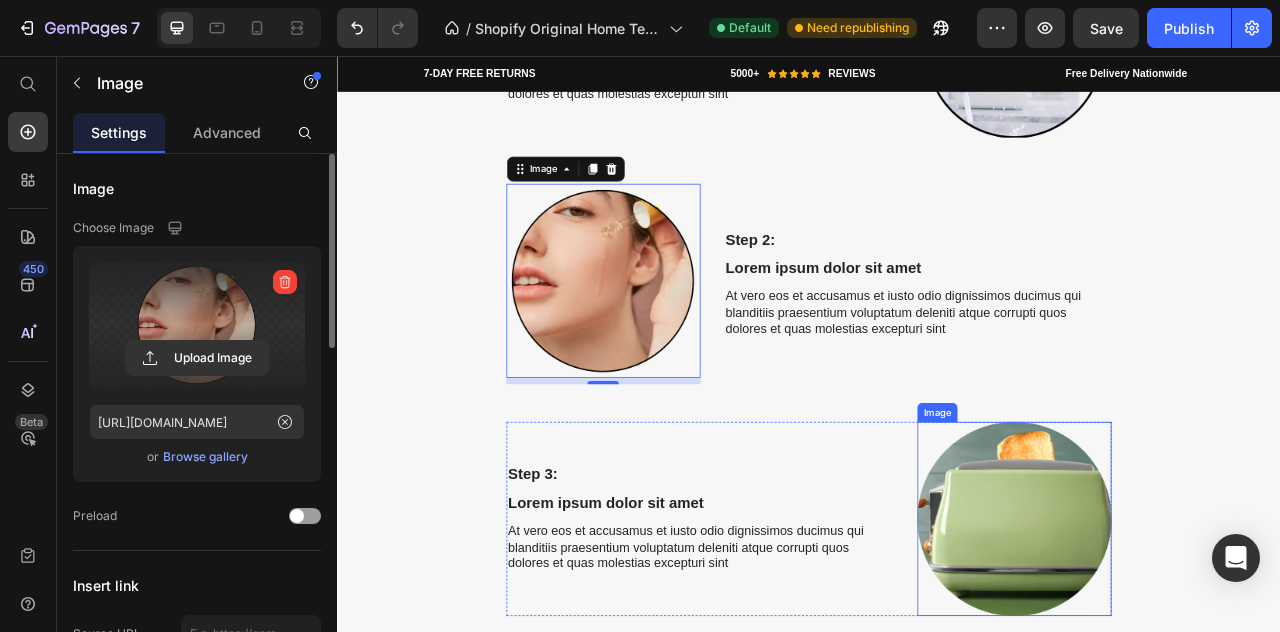 scroll, scrollTop: 3278, scrollLeft: 0, axis: vertical 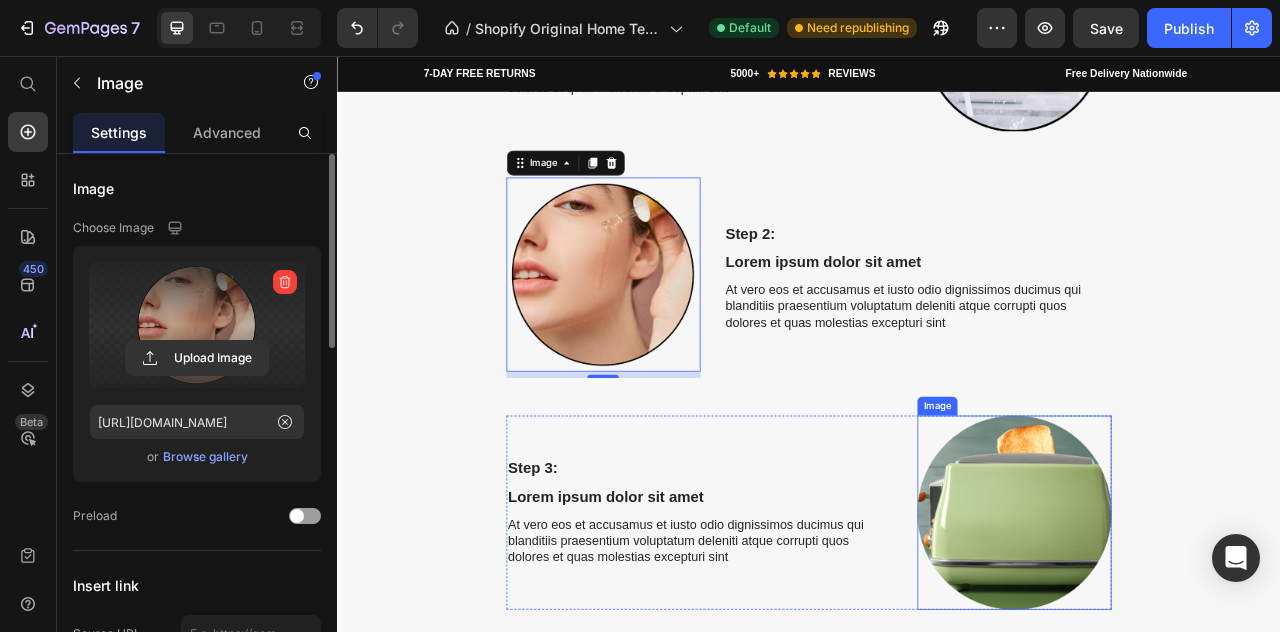 click at bounding box center [1198, 636] 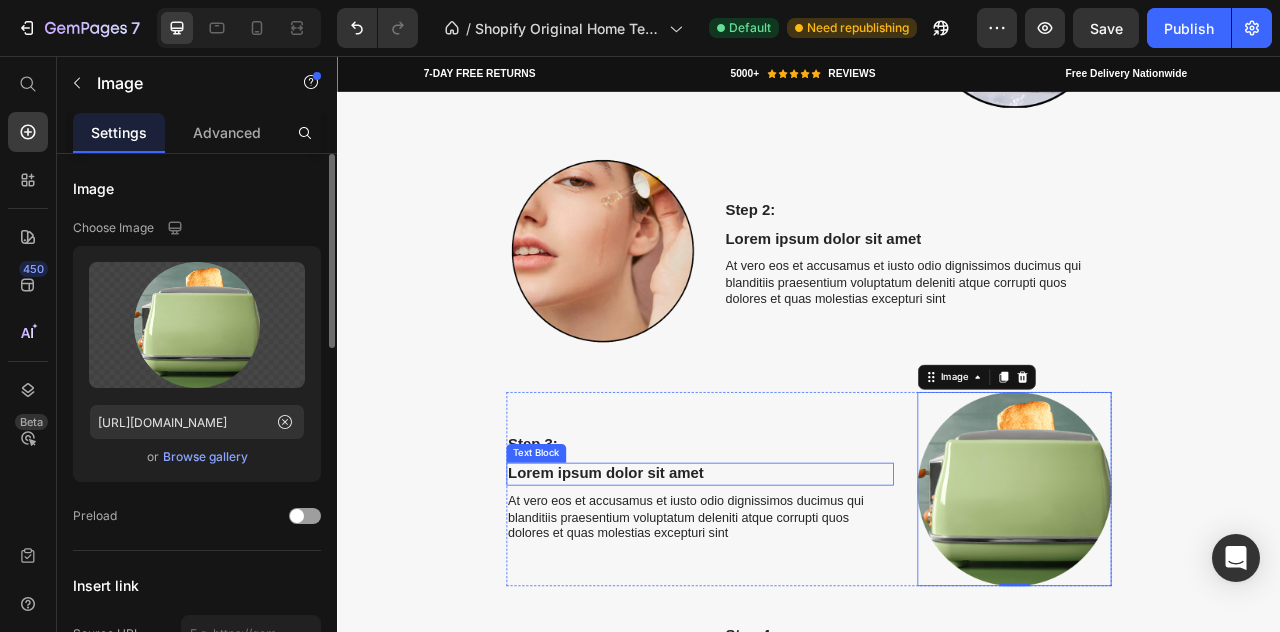 scroll, scrollTop: 3325, scrollLeft: 0, axis: vertical 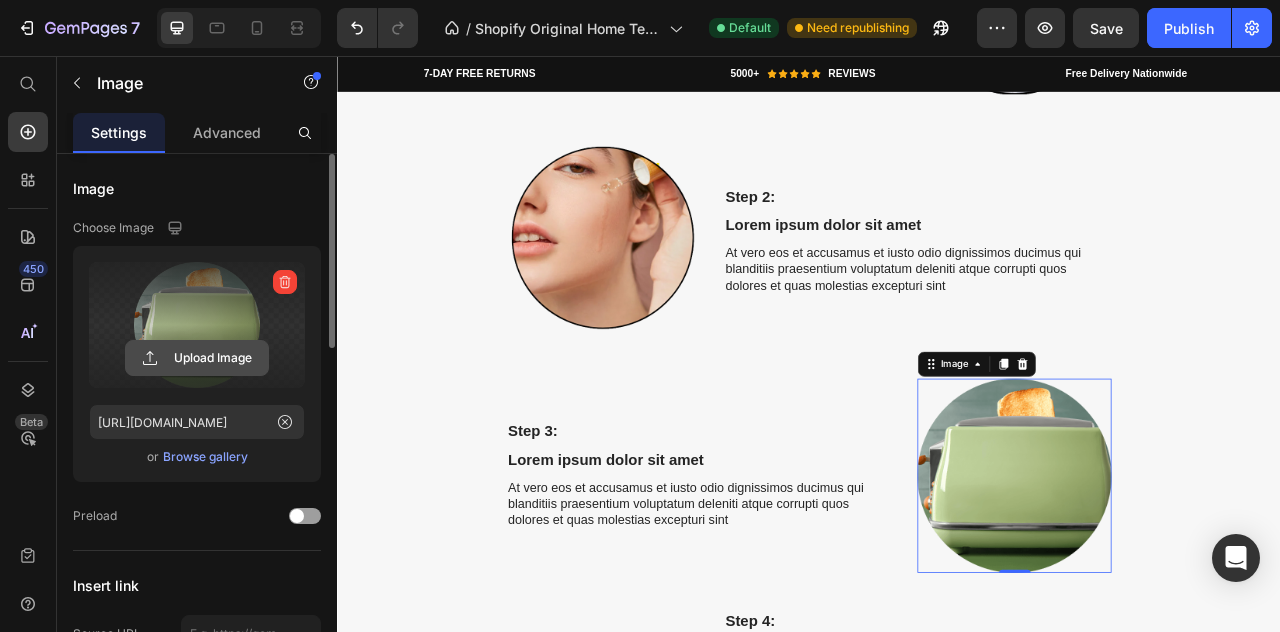 click 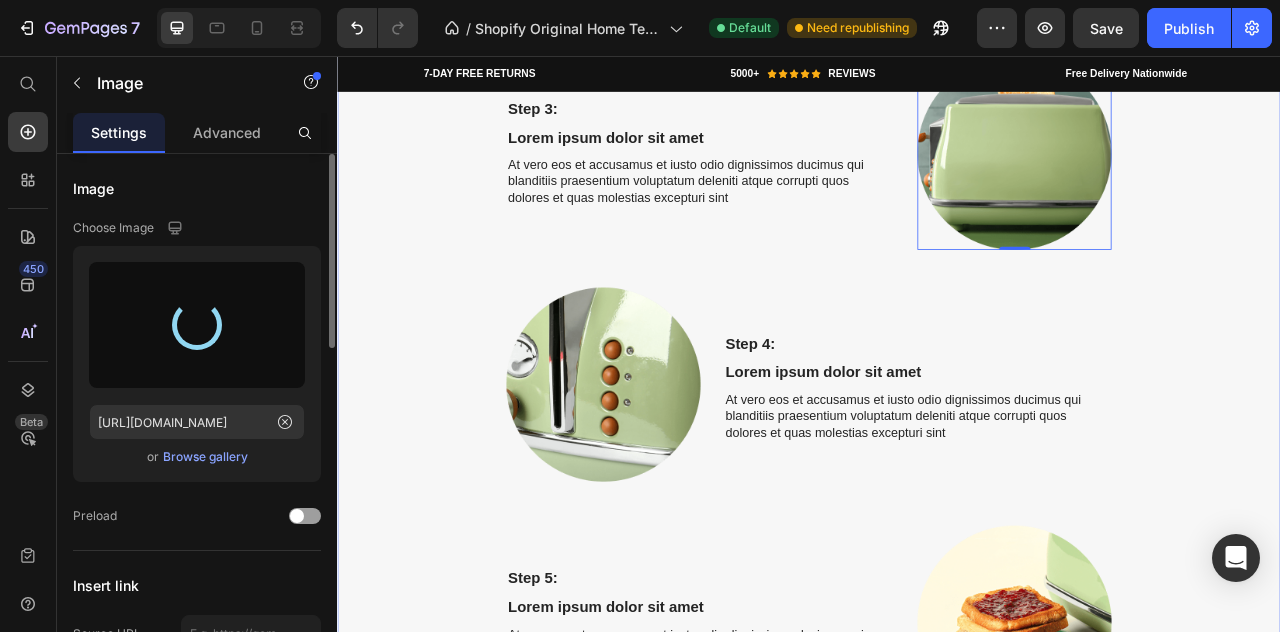scroll, scrollTop: 3714, scrollLeft: 0, axis: vertical 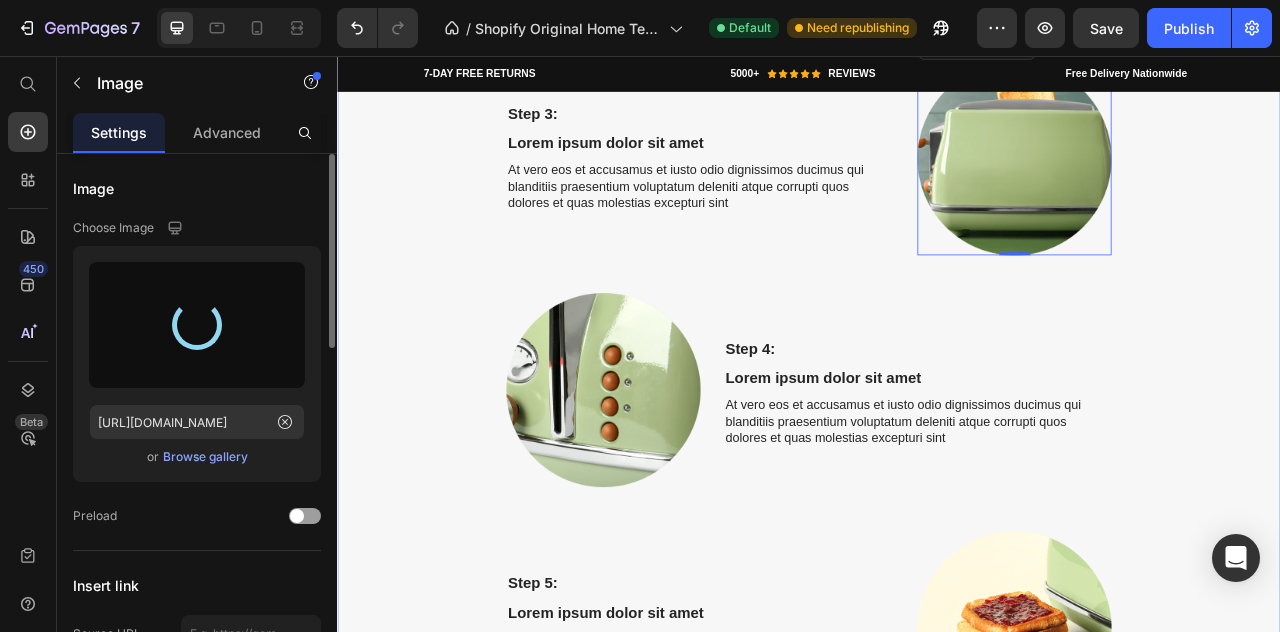 type on "https://cdn.shopify.com/s/files/1/0951/4133/1232/files/gempages_574550714798310175-fe3c2613-928f-4fe1-889d-3be119f3d2a8.png" 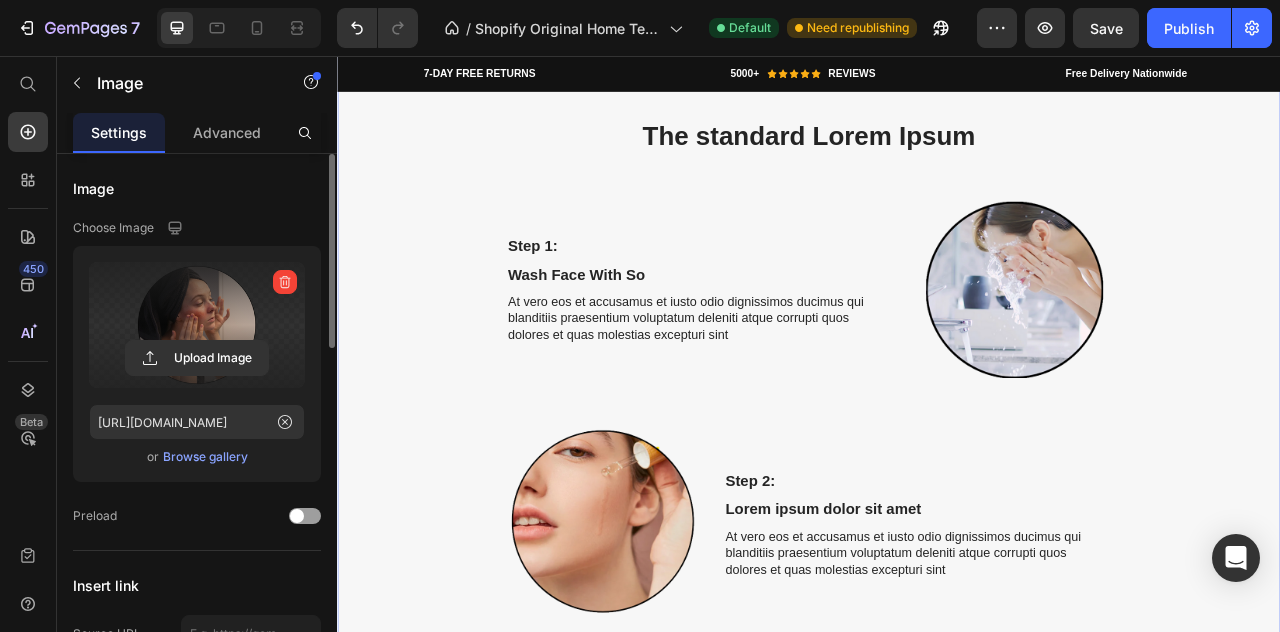 scroll, scrollTop: 2952, scrollLeft: 0, axis: vertical 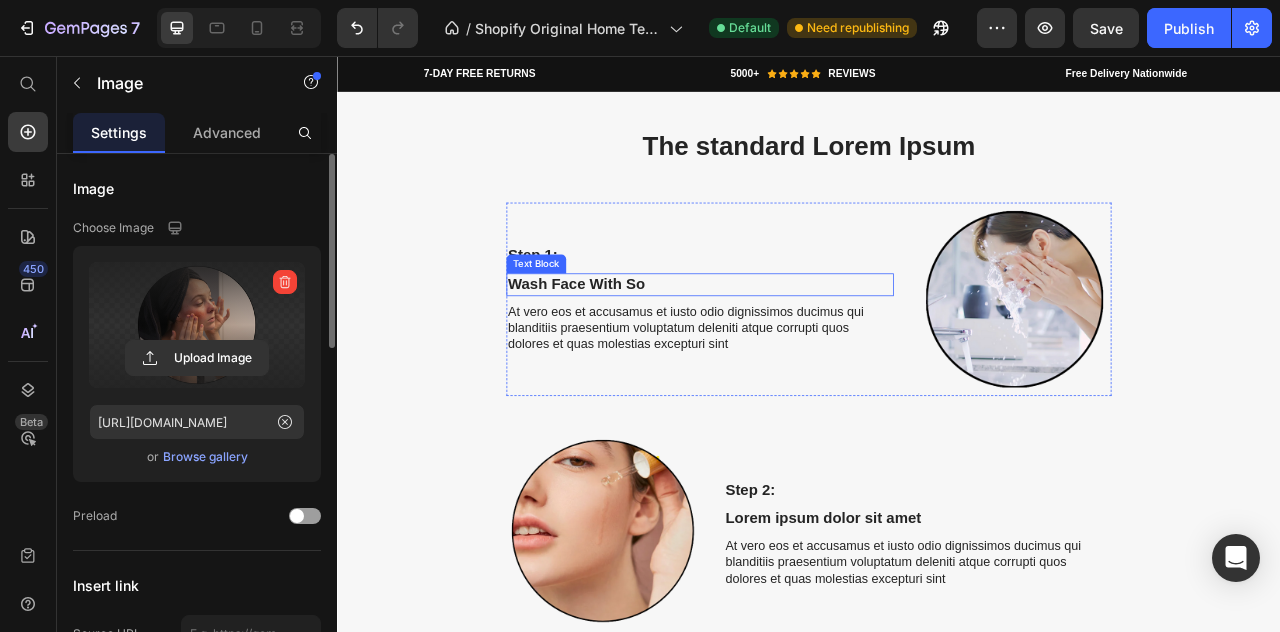 click on "Wash Face With So" at bounding box center (798, 346) 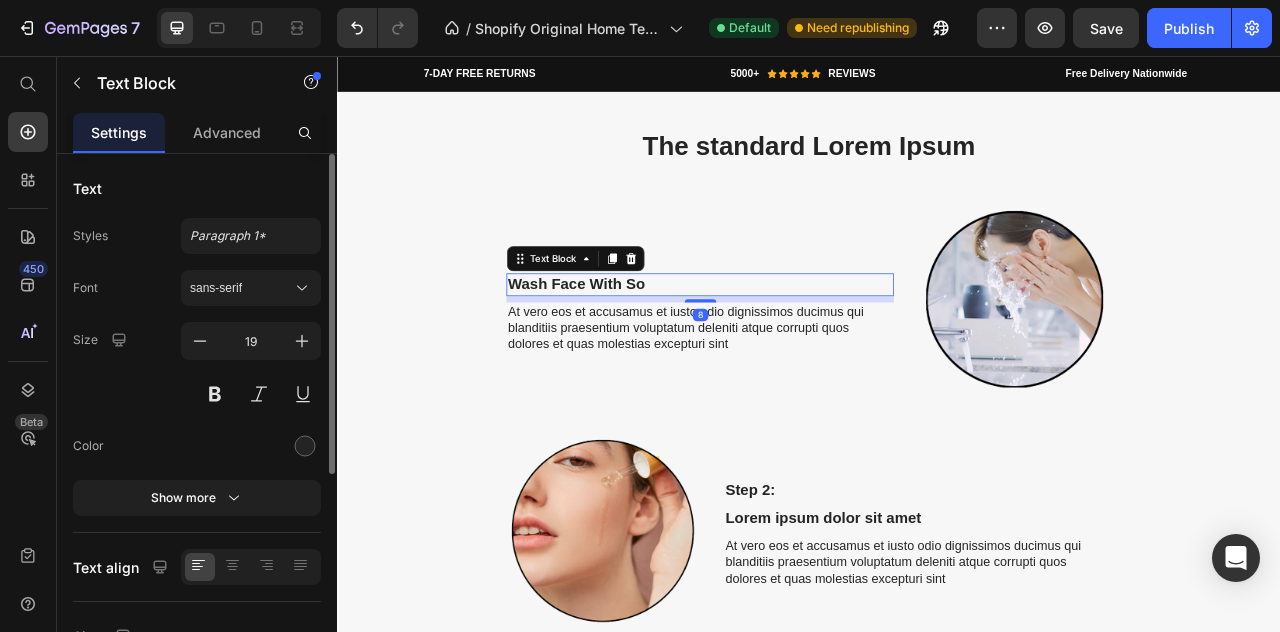 click on "Wash Face With So" at bounding box center (798, 346) 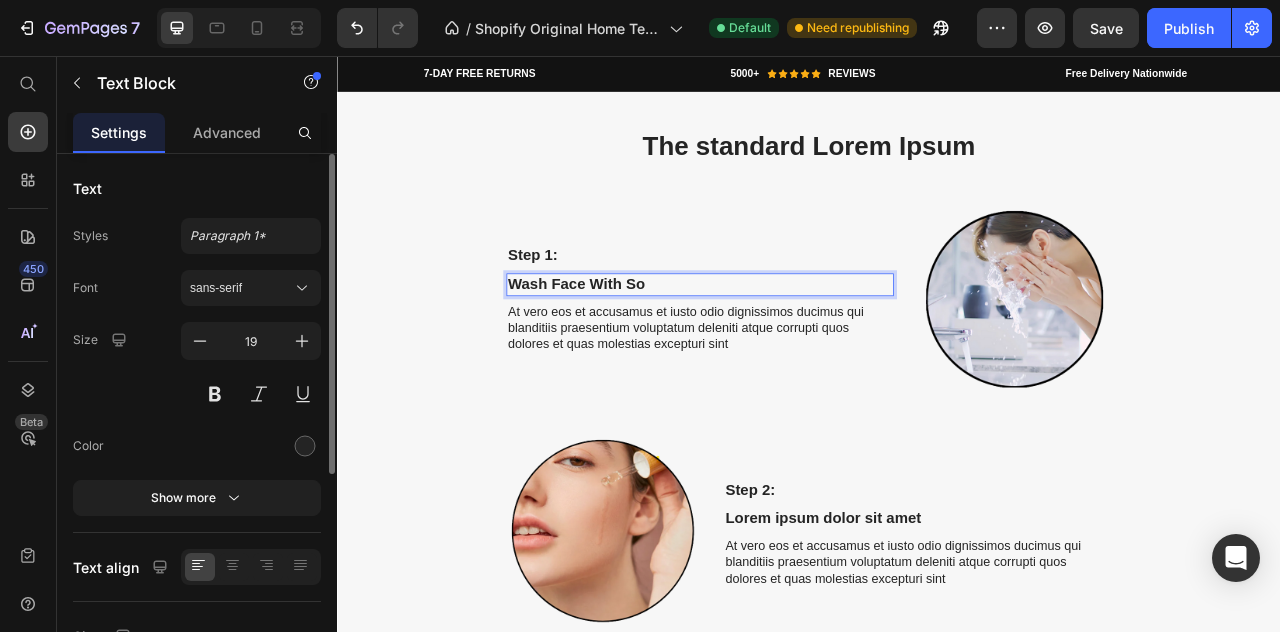 click on "Wash Face With So" at bounding box center [798, 346] 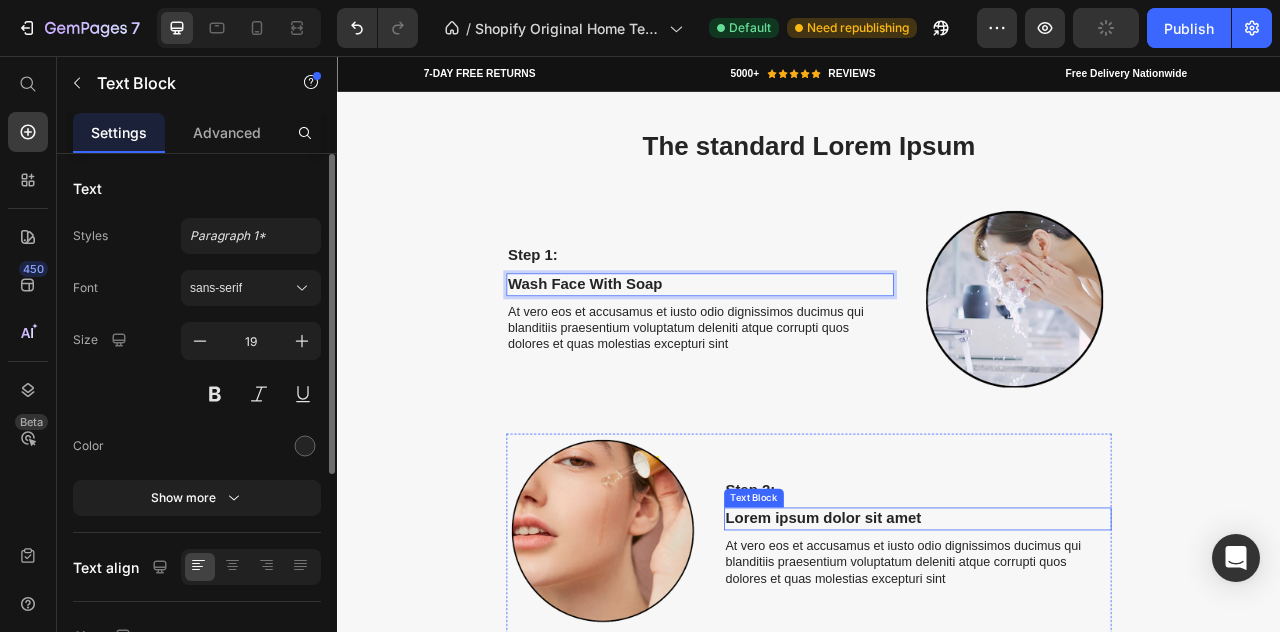 click on "Lorem ipsum dolor sit amet" at bounding box center [1075, 644] 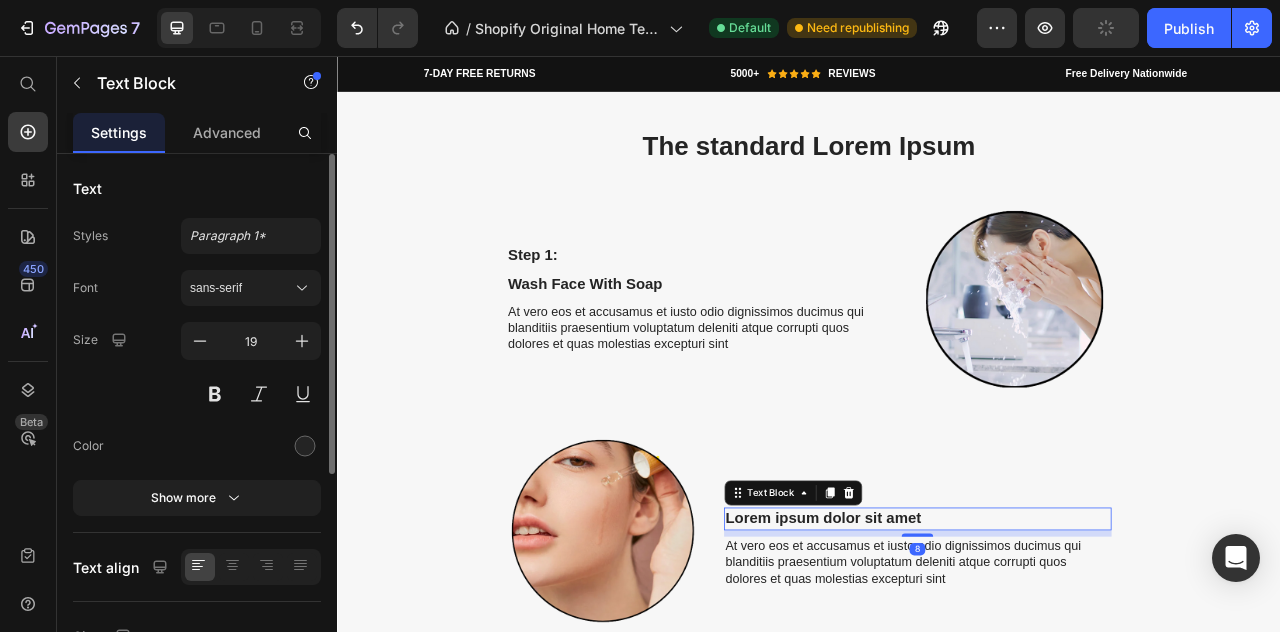 click on "Lorem ipsum dolor sit amet" at bounding box center (1075, 644) 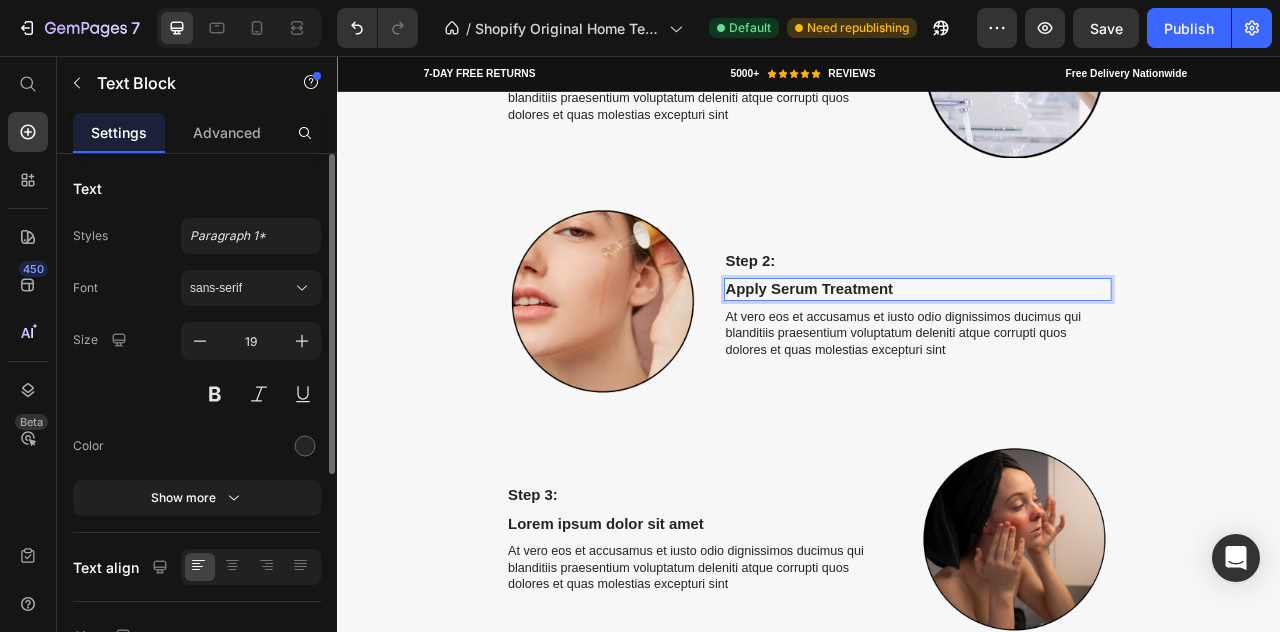 scroll, scrollTop: 3325, scrollLeft: 0, axis: vertical 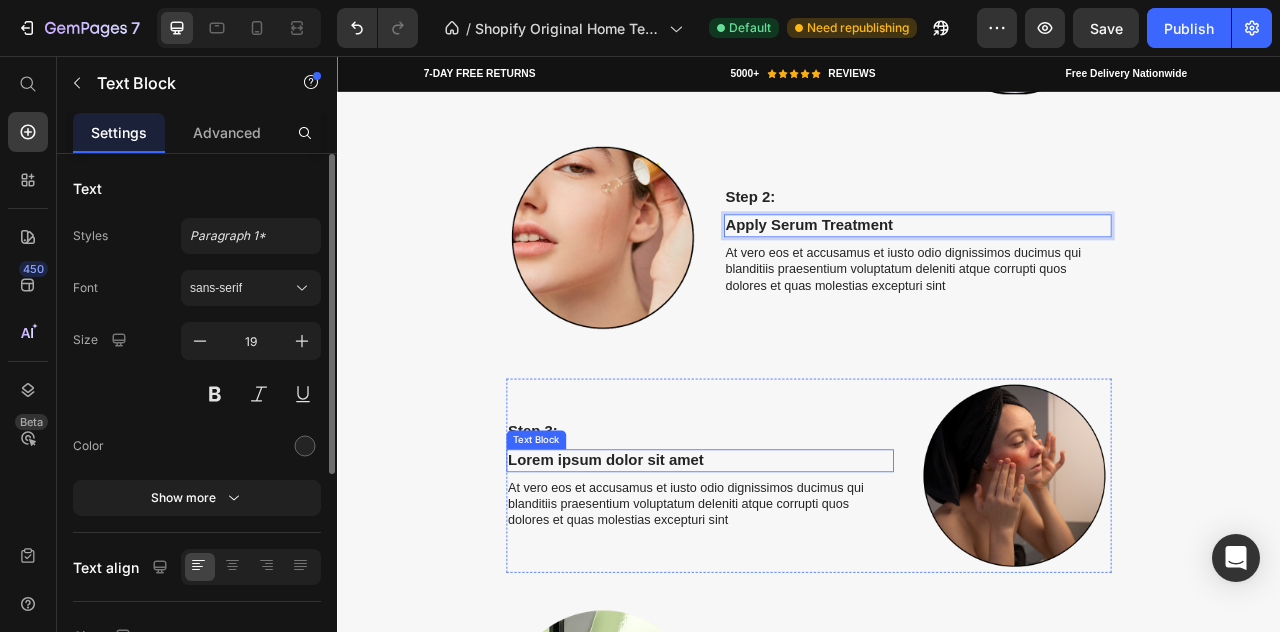 click on "Lorem ipsum dolor sit amet" at bounding box center (798, 570) 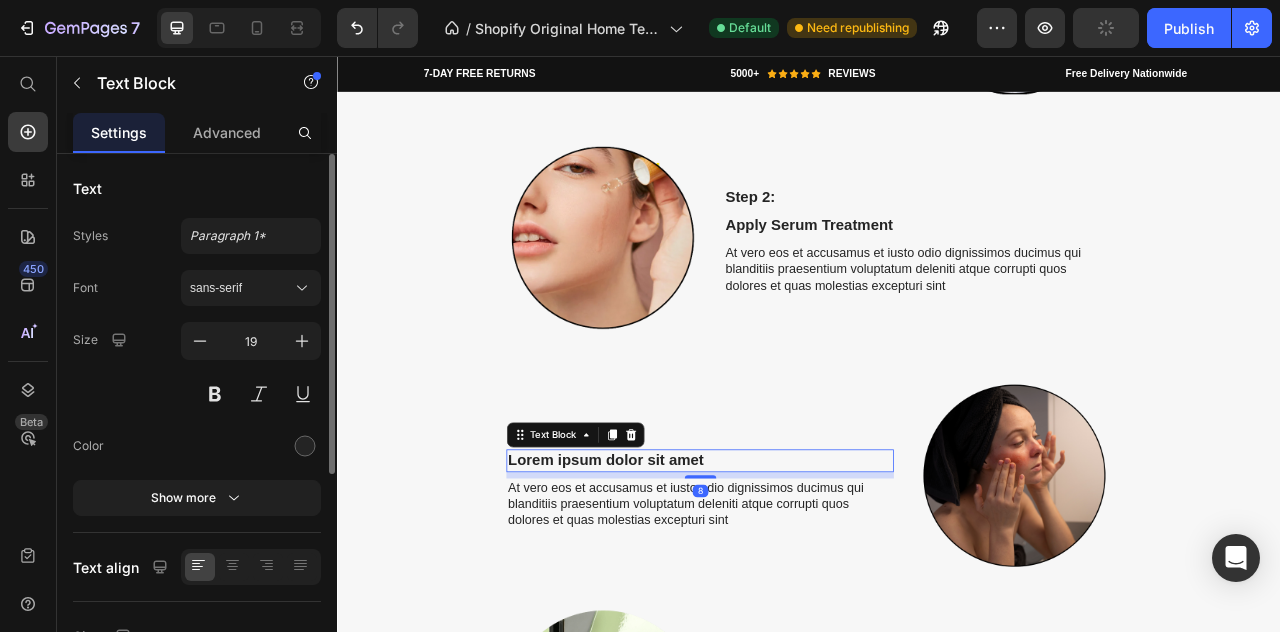 click on "Lorem ipsum dolor sit amet" at bounding box center (798, 570) 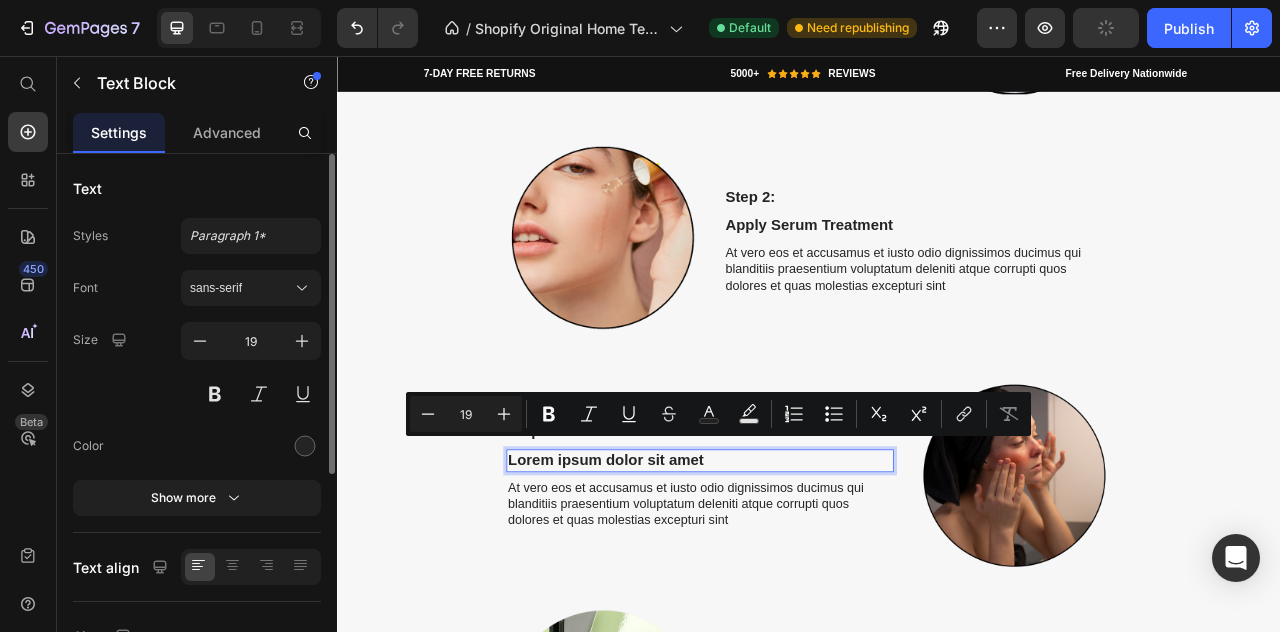 click on "Lorem ipsum dolor sit amet" at bounding box center (798, 570) 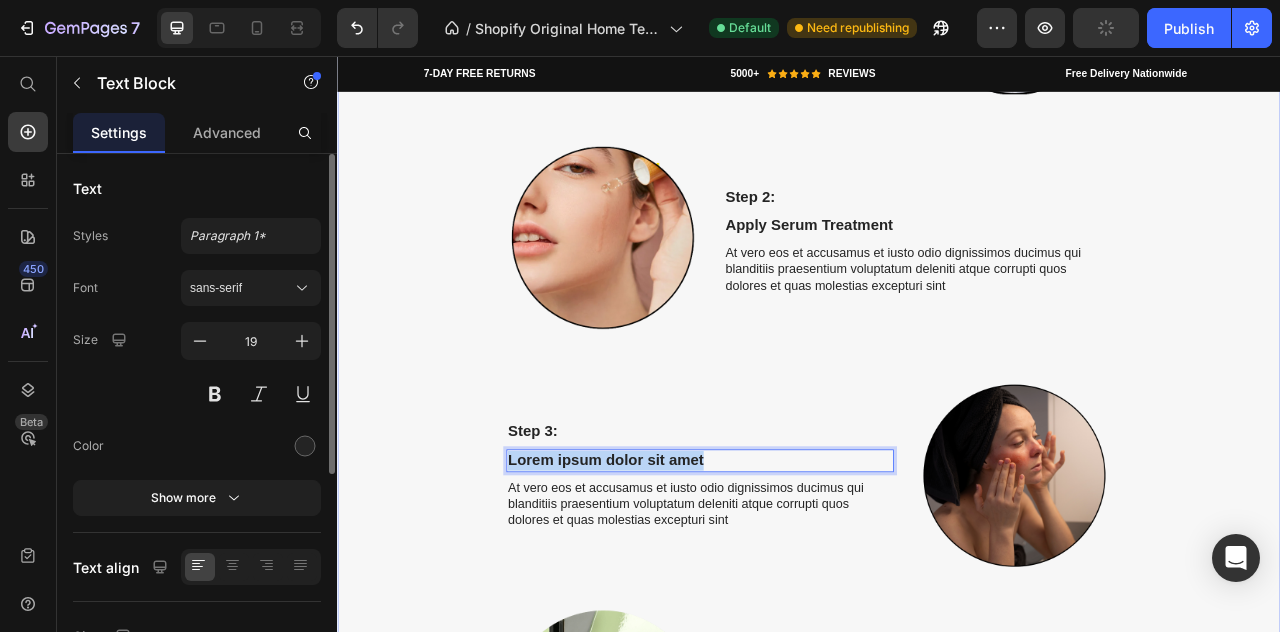 drag, startPoint x: 801, startPoint y: 558, endPoint x: 542, endPoint y: 554, distance: 259.03088 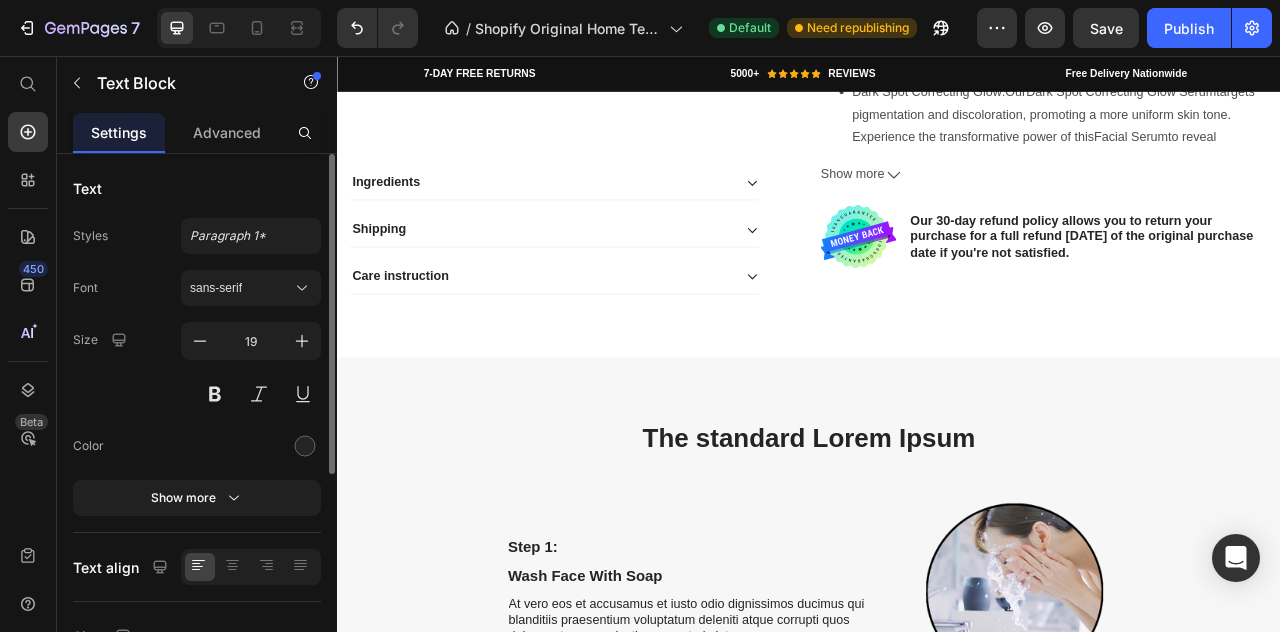 scroll, scrollTop: 2596, scrollLeft: 0, axis: vertical 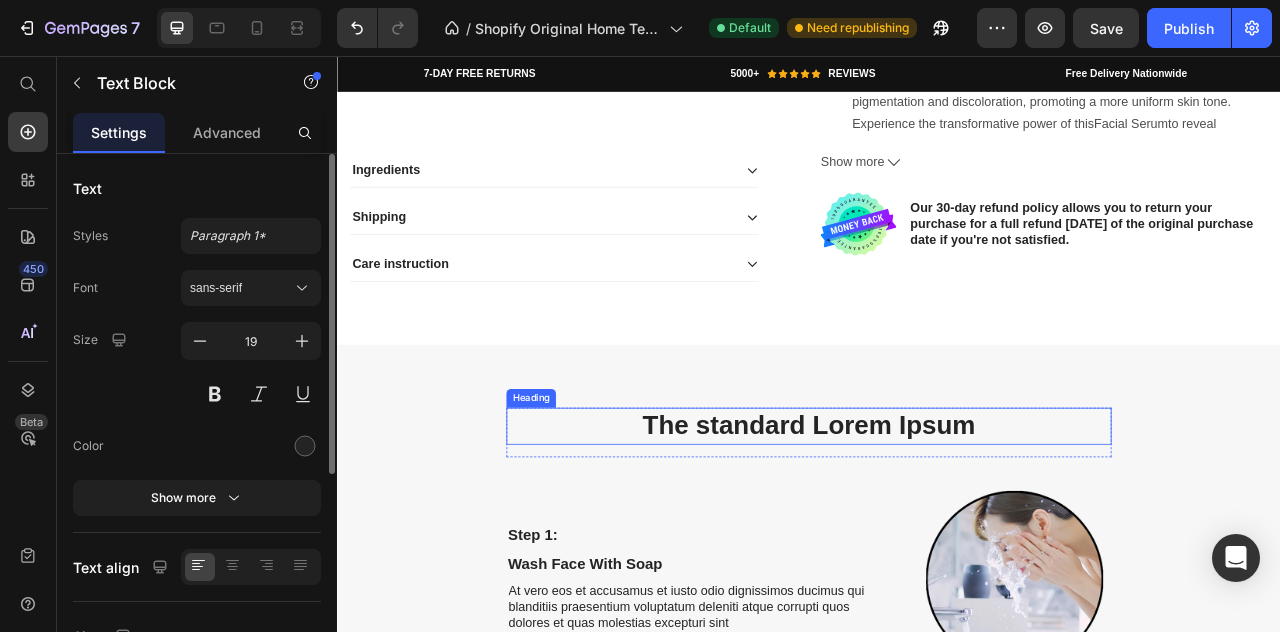 click on "The standard Lorem Ipsum" at bounding box center [937, 526] 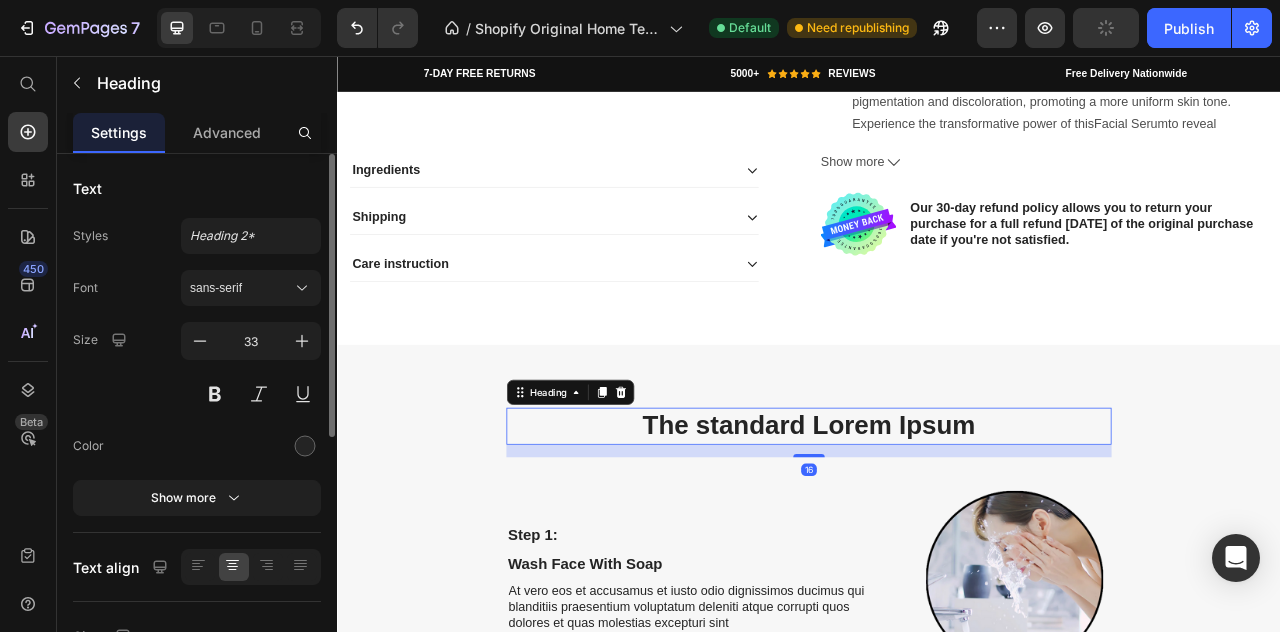 click on "The standard Lorem Ipsum" at bounding box center (937, 526) 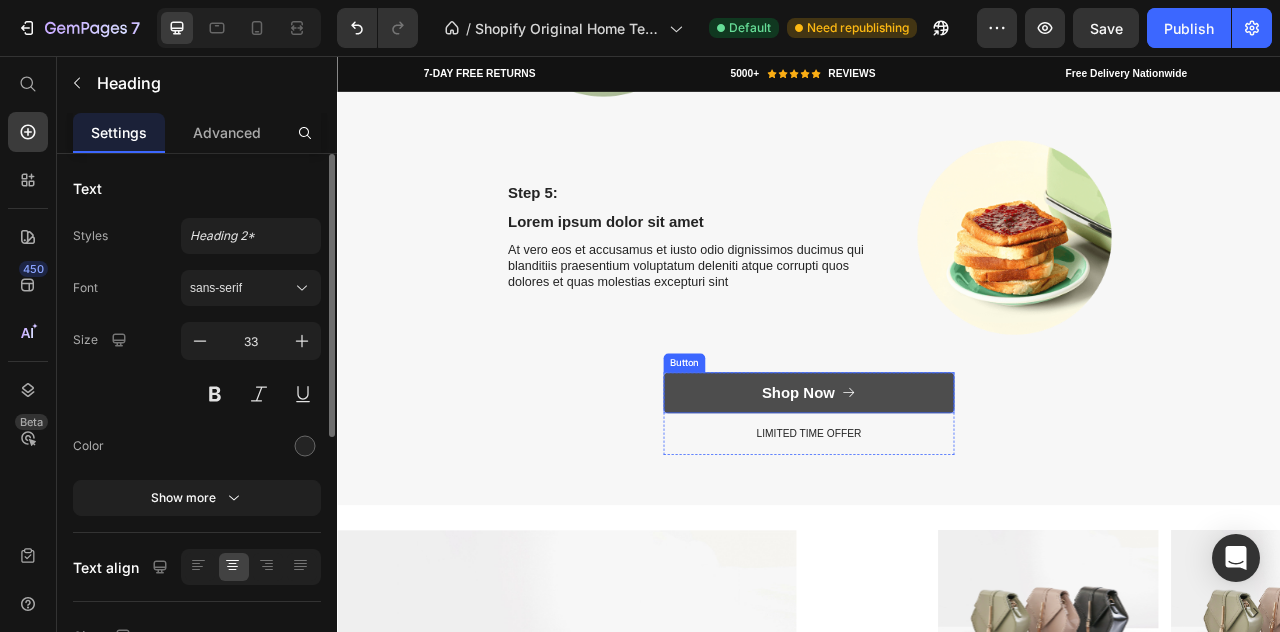 scroll, scrollTop: 4213, scrollLeft: 0, axis: vertical 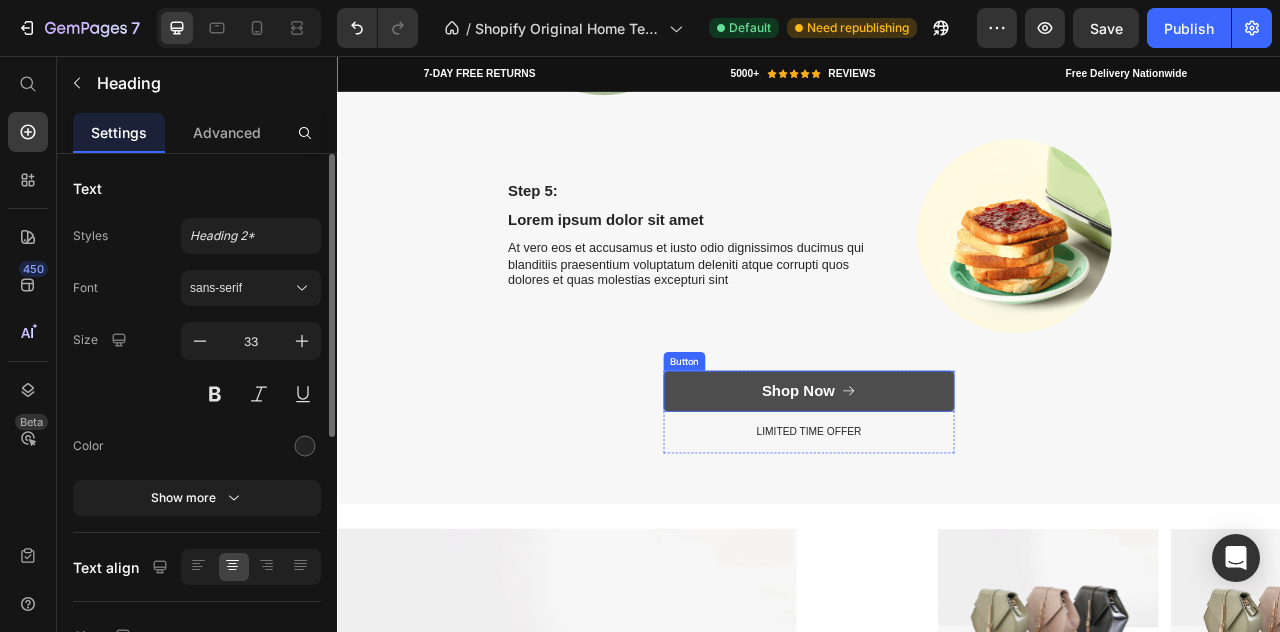click on "Shop Now" at bounding box center (937, 482) 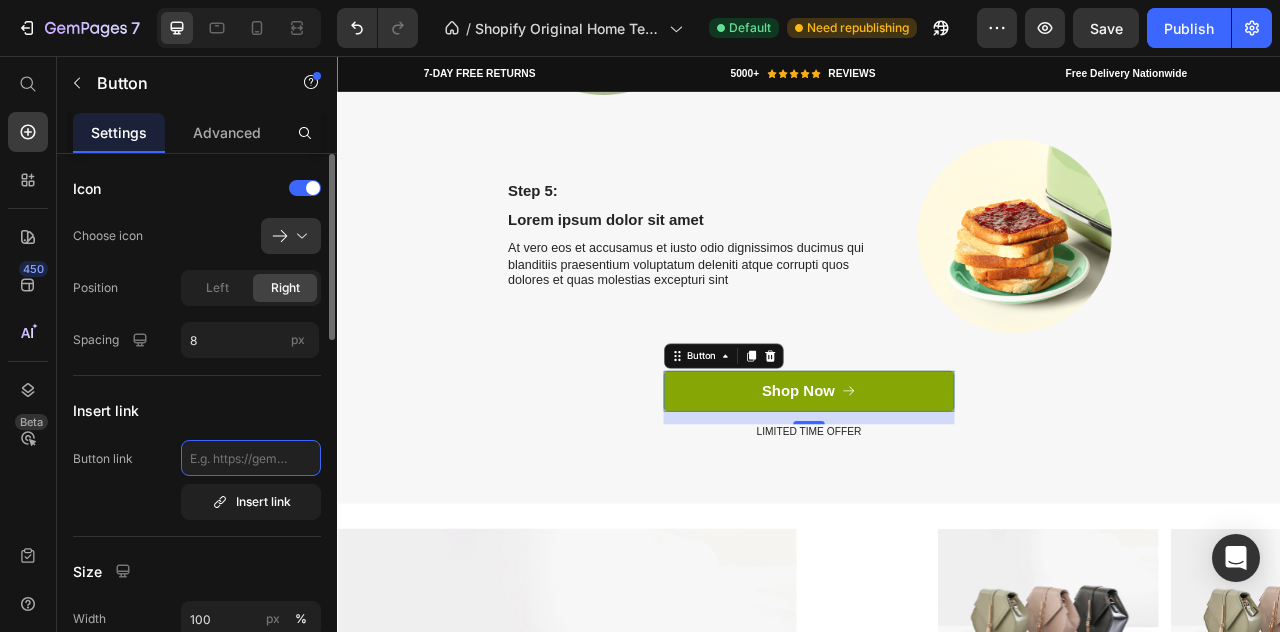 click 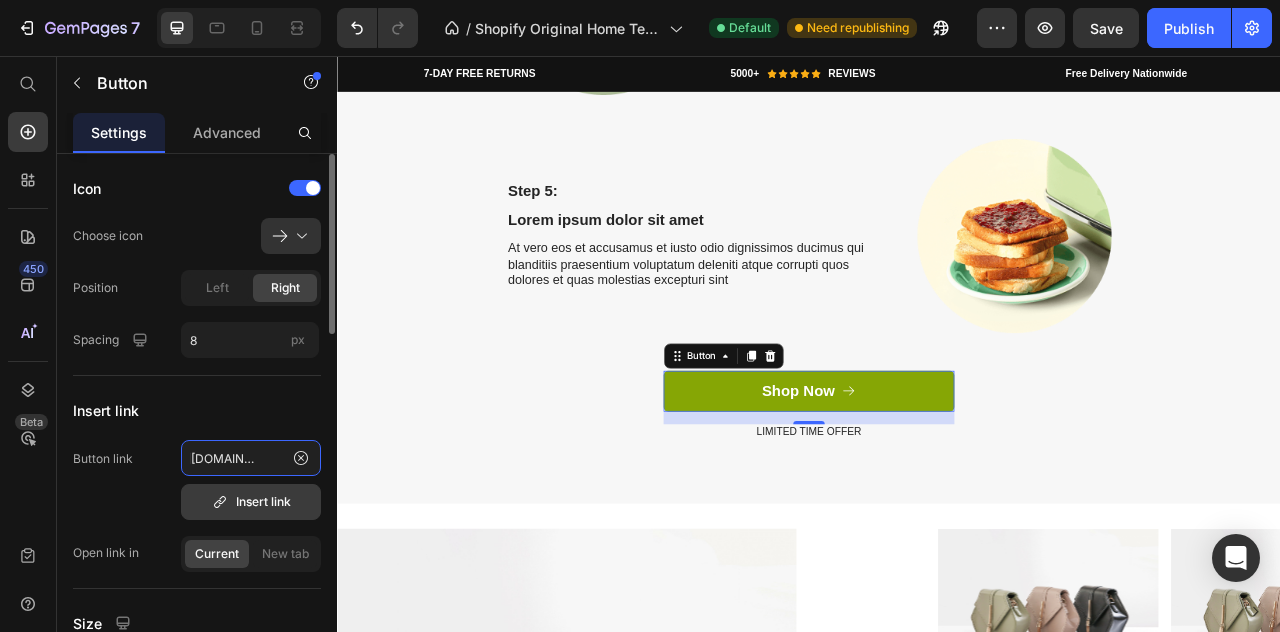 scroll, scrollTop: 0, scrollLeft: 127, axis: horizontal 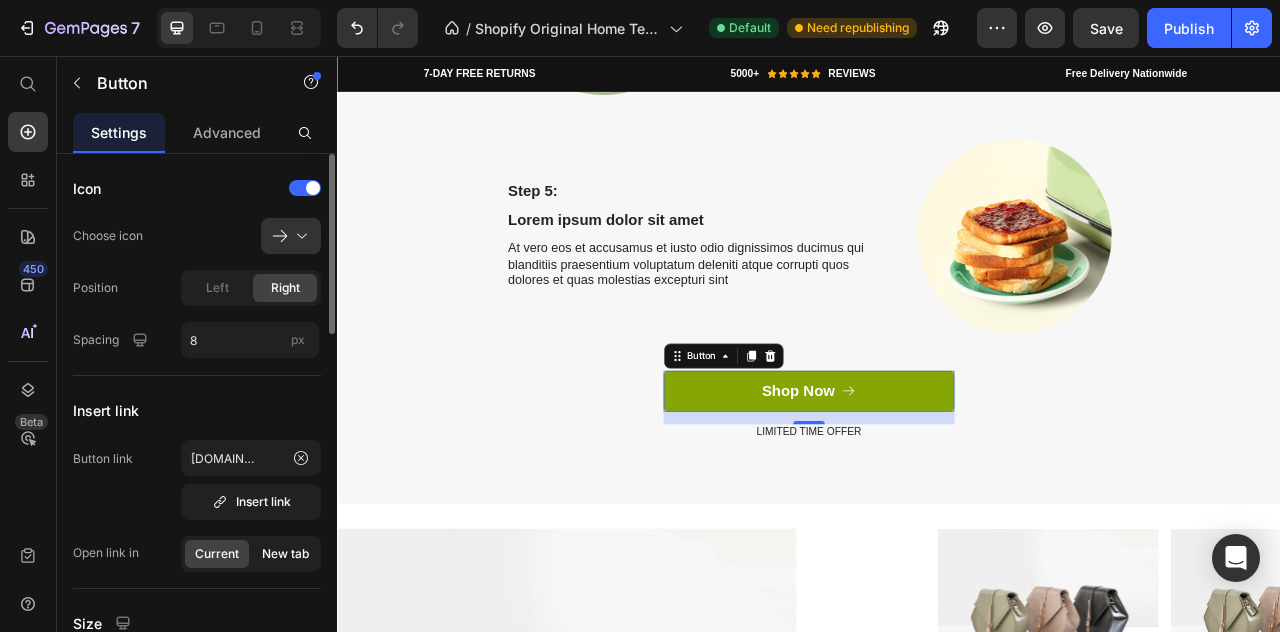 click on "New tab" 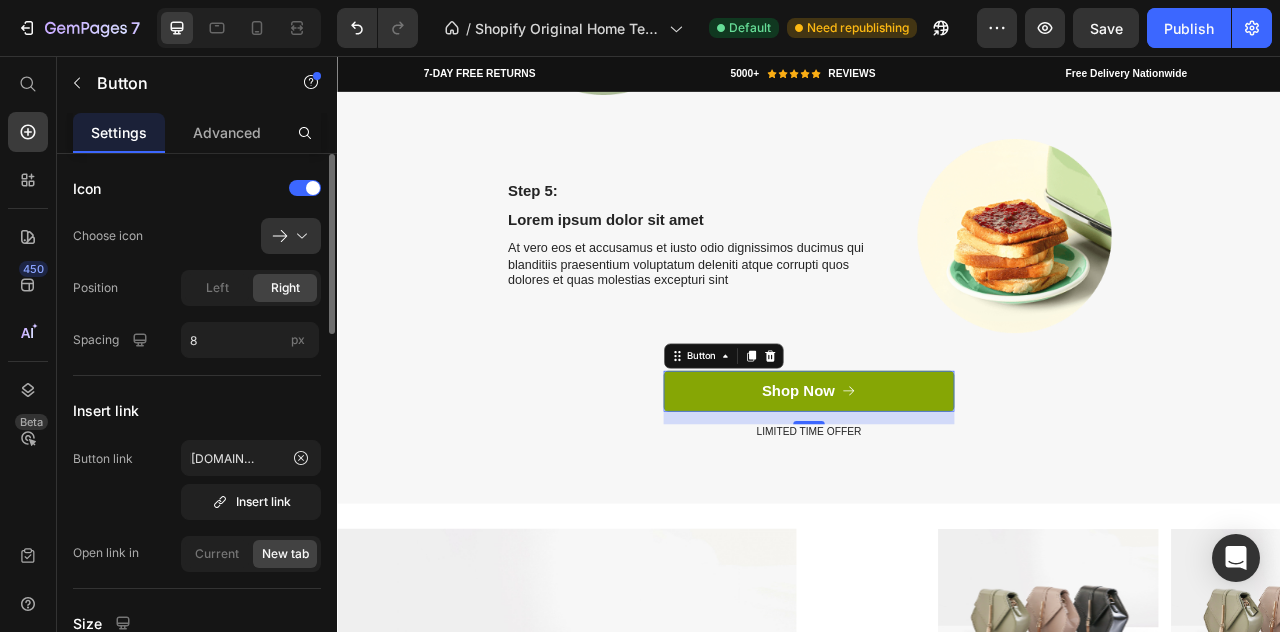 scroll, scrollTop: 0, scrollLeft: 0, axis: both 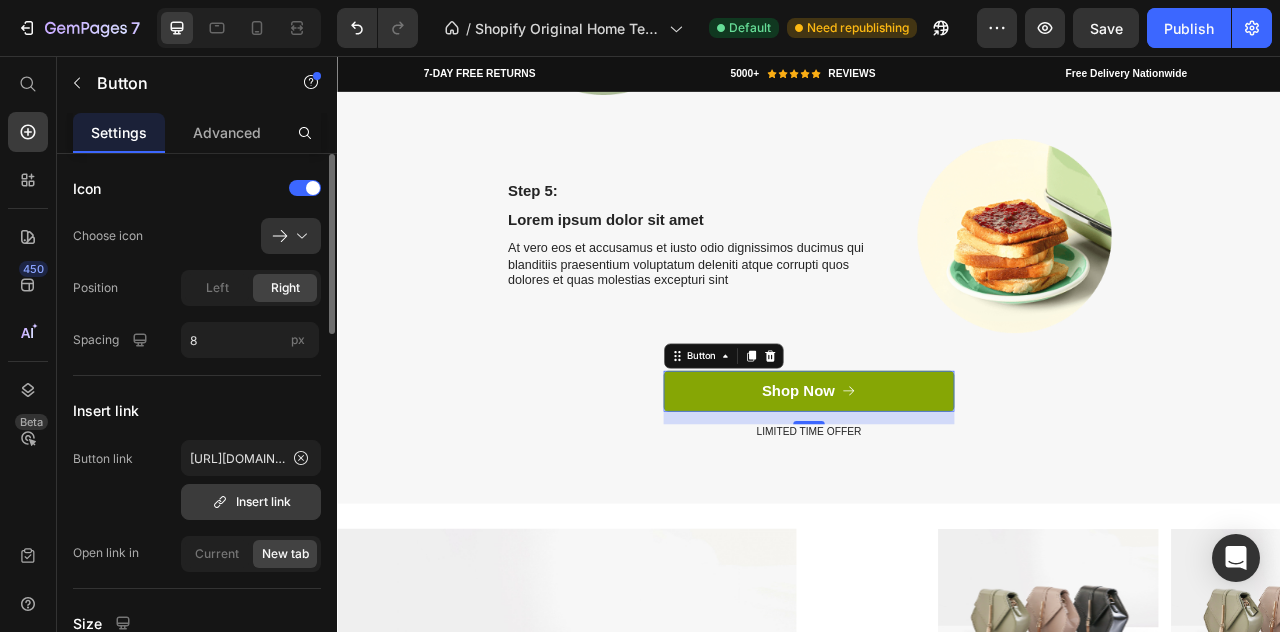 click on "Insert link" at bounding box center [251, 502] 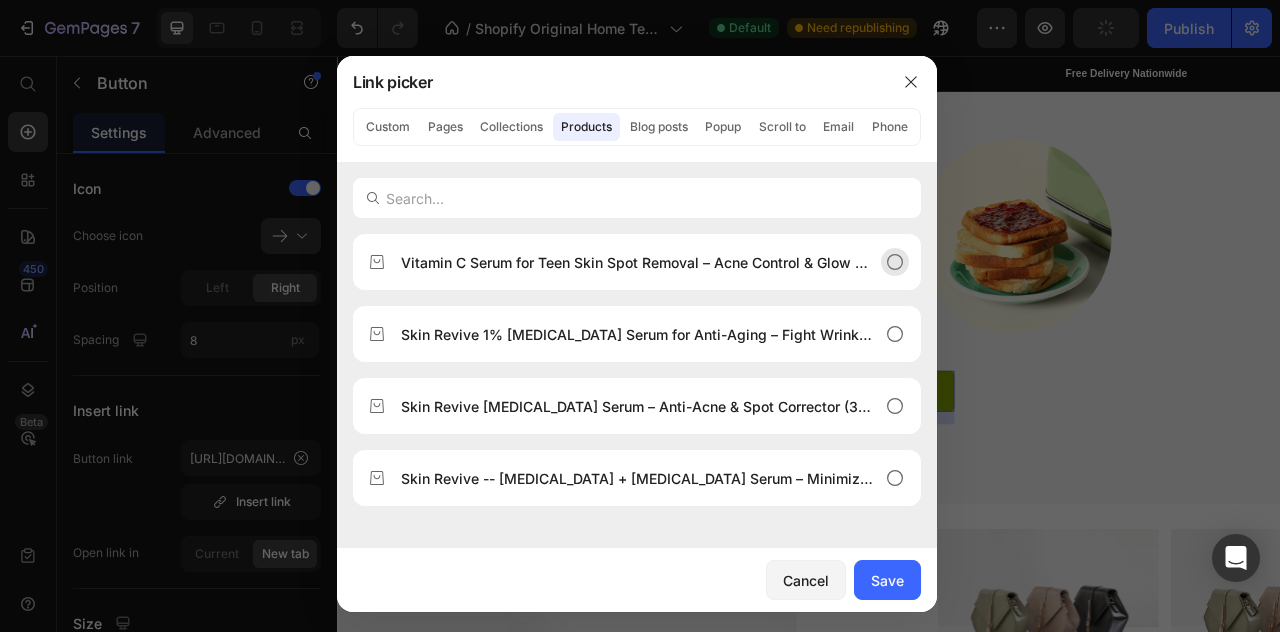 drag, startPoint x: 890, startPoint y: 255, endPoint x: 890, endPoint y: 275, distance: 20 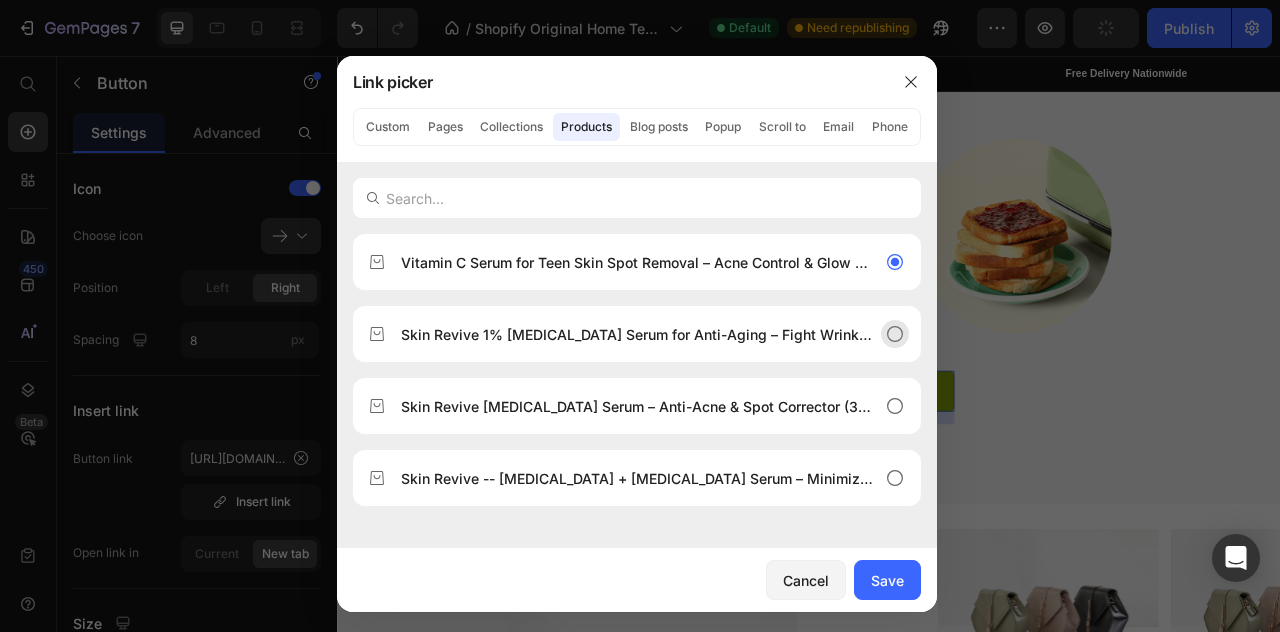 click 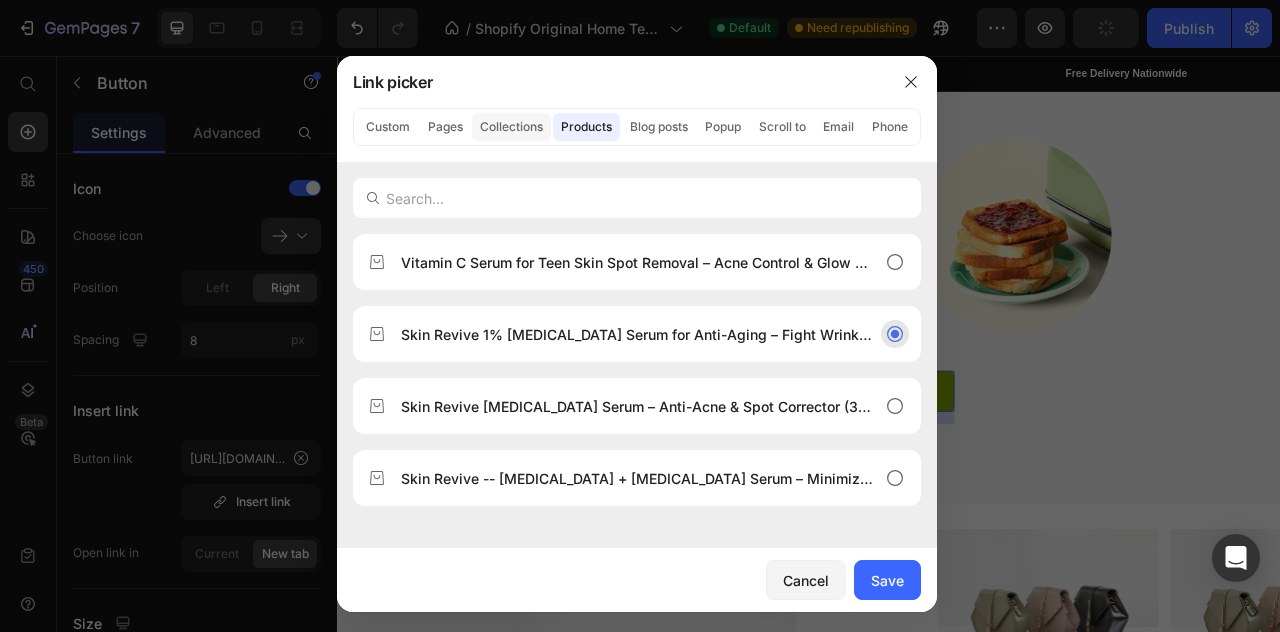 click on "Collections" 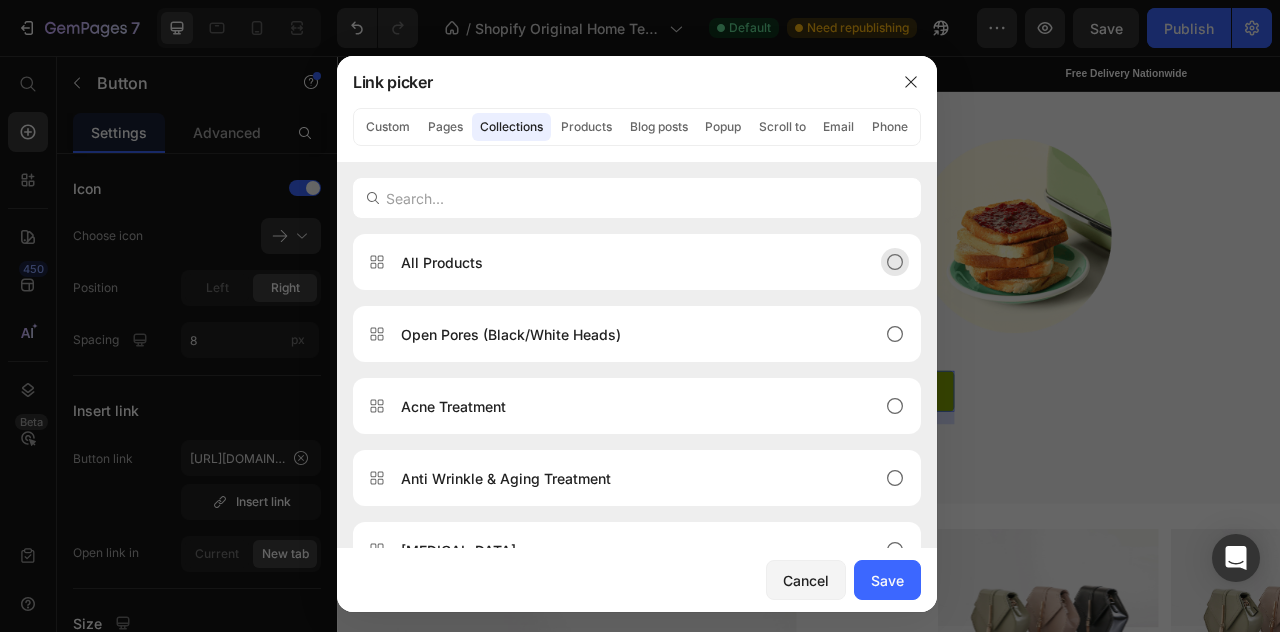 click 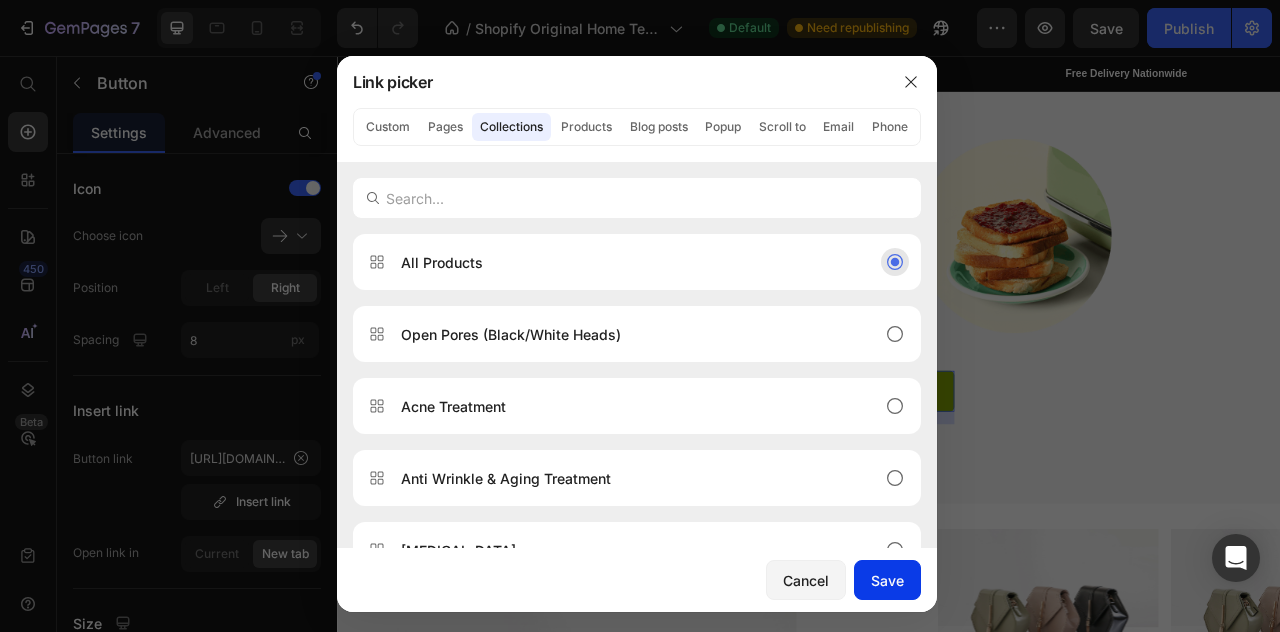 drag, startPoint x: 879, startPoint y: 578, endPoint x: 689, endPoint y: 664, distance: 208.55695 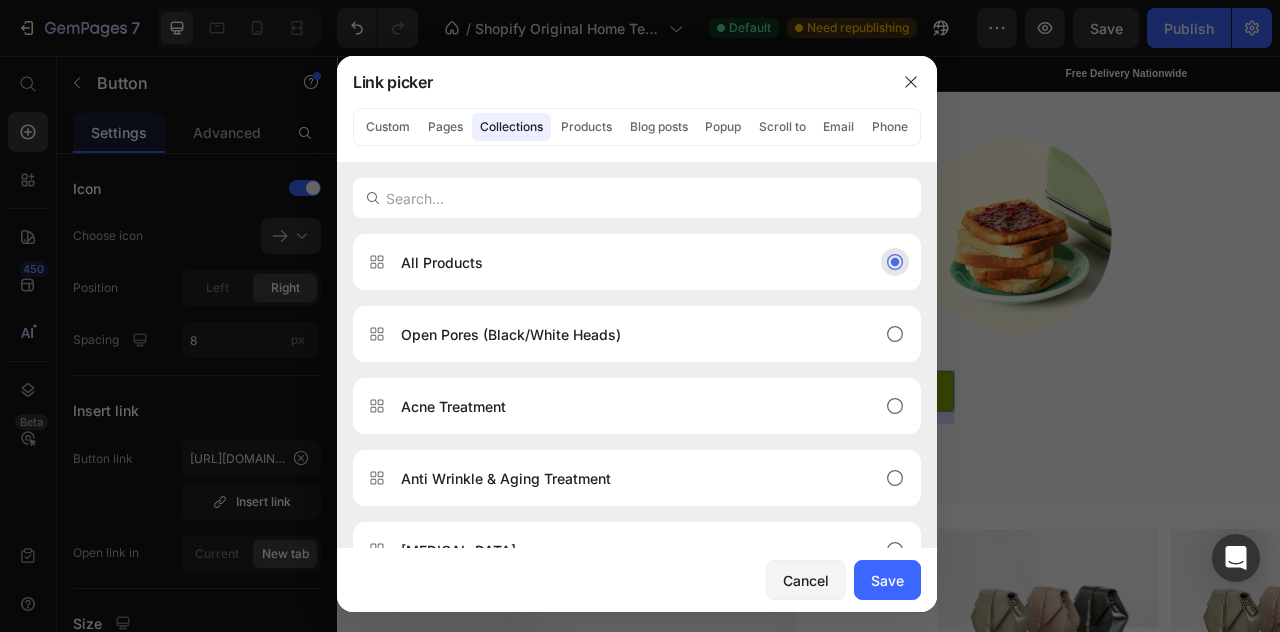 type on "/collections/all" 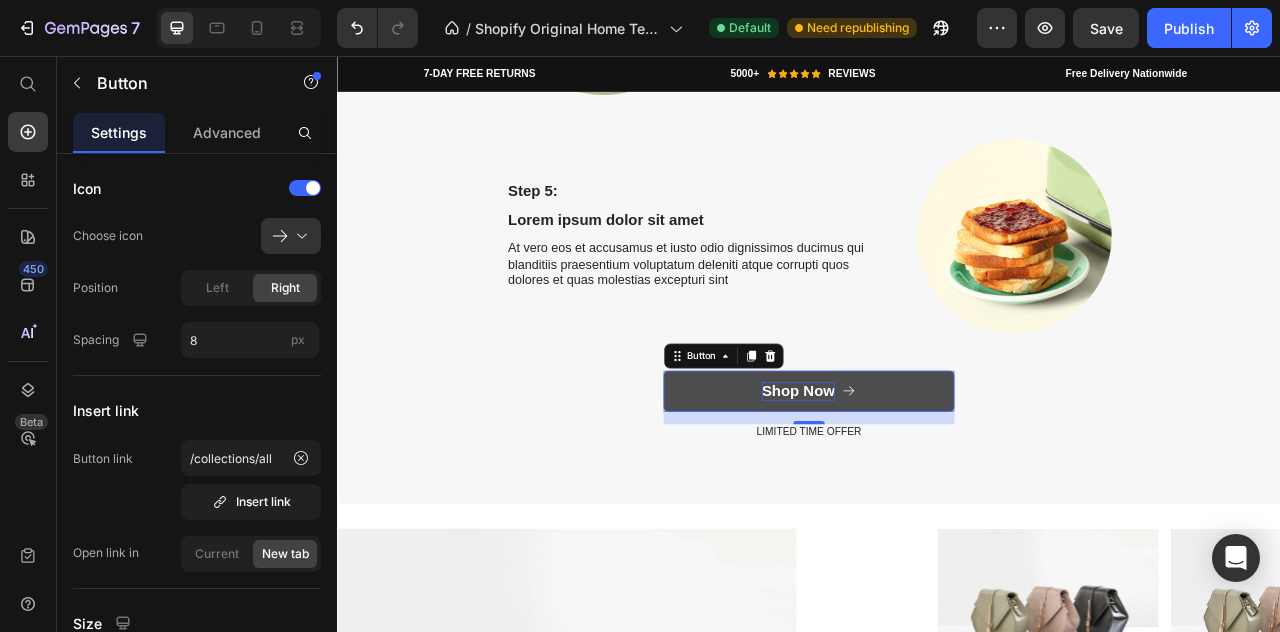 click on "Shop Now" at bounding box center (923, 482) 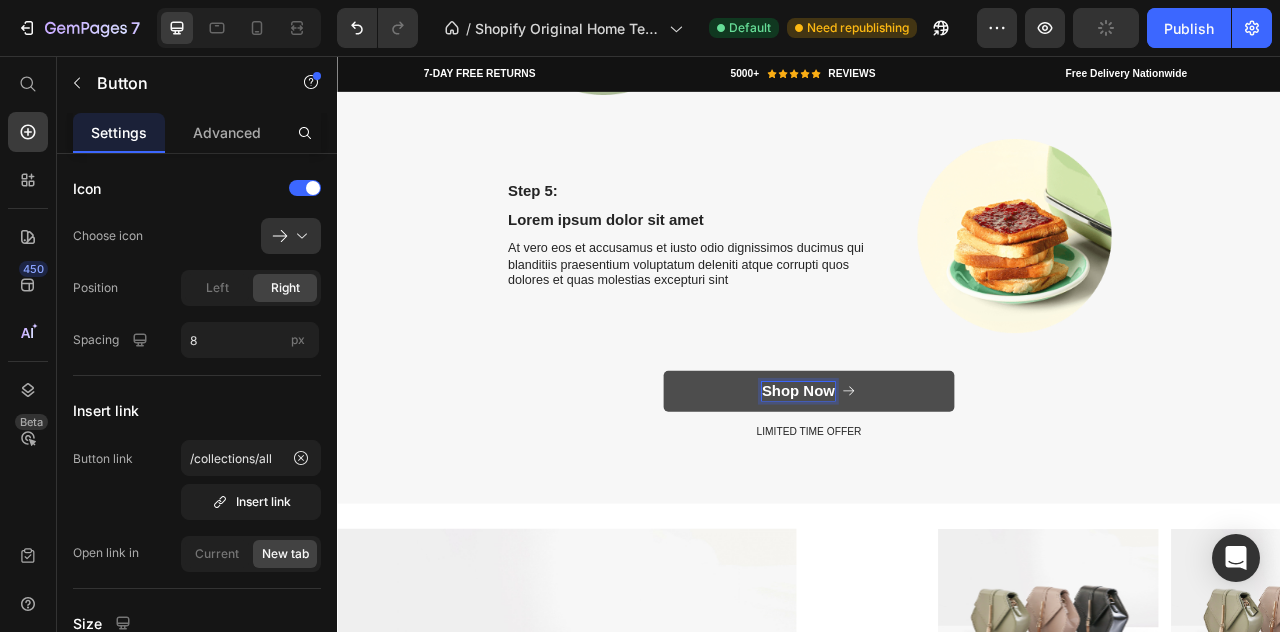 click on "Shop Now" at bounding box center (937, 482) 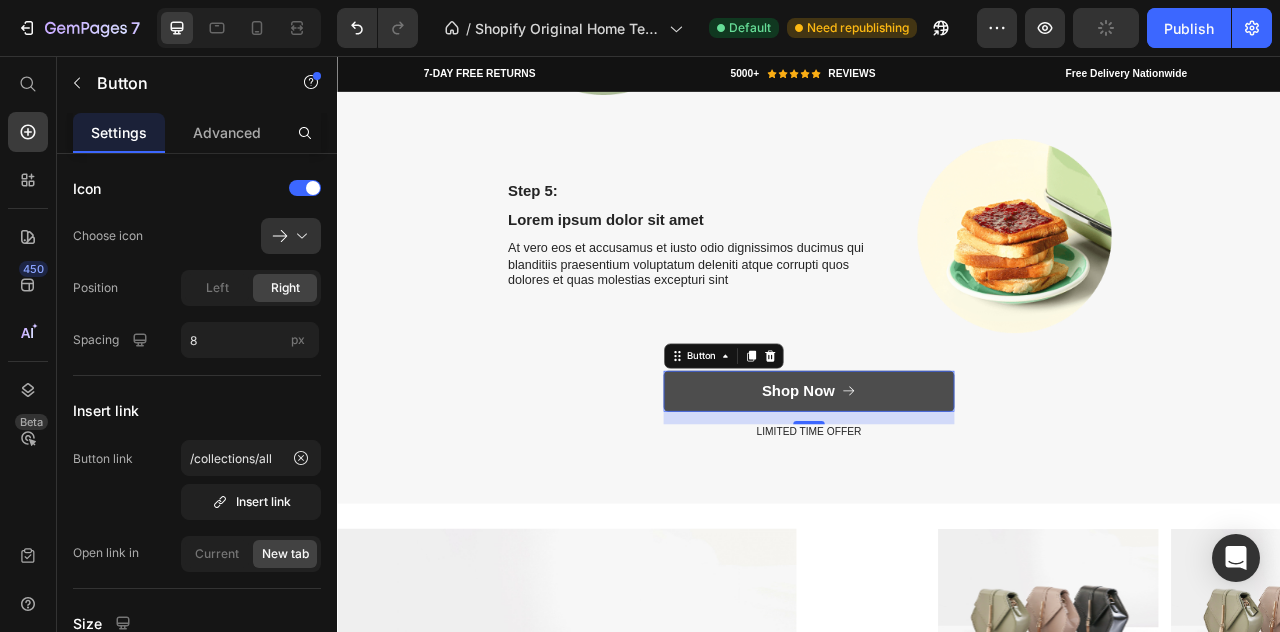 click 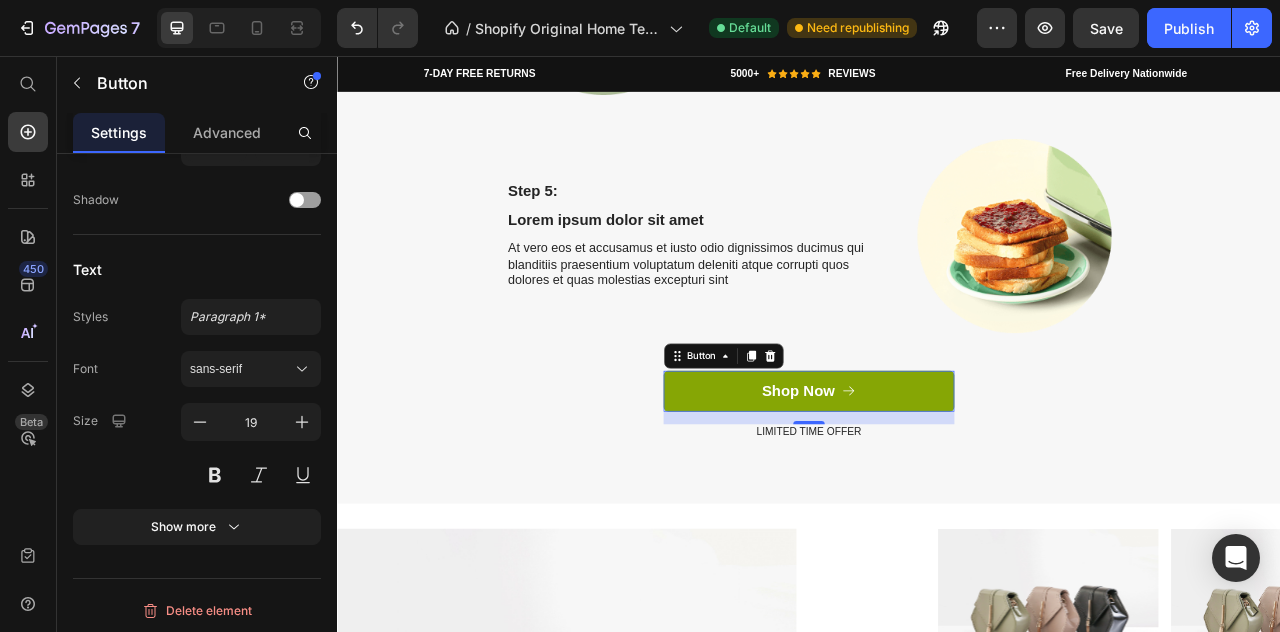 scroll, scrollTop: 0, scrollLeft: 0, axis: both 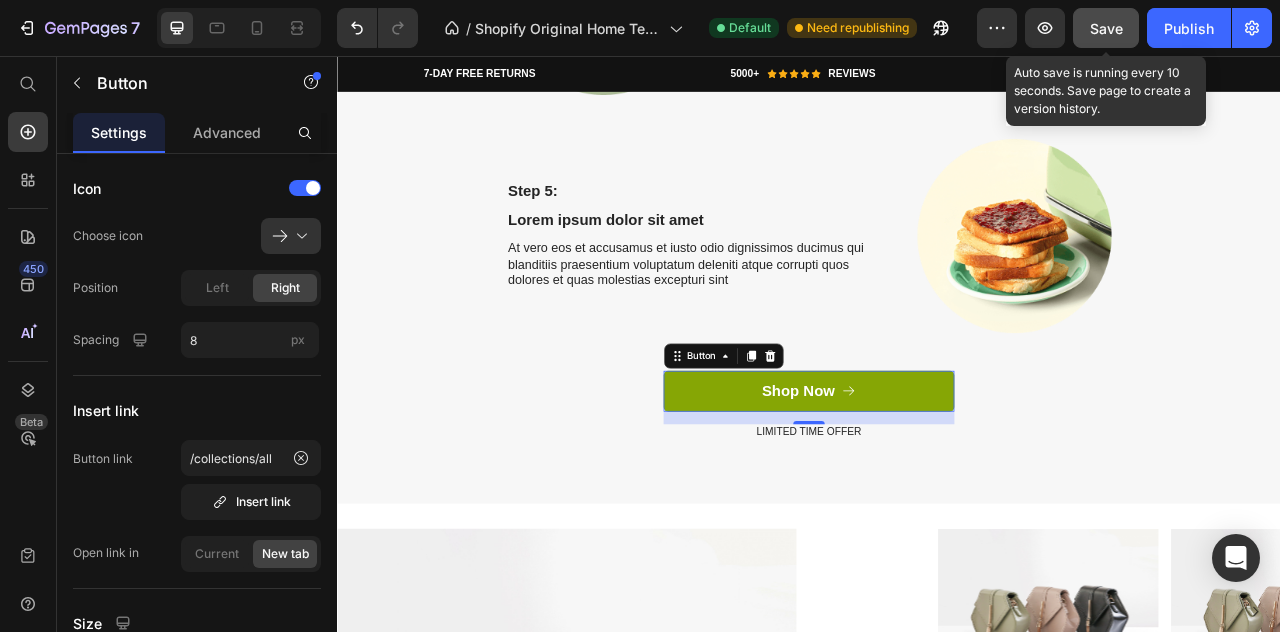 click on "Save" at bounding box center [1106, 28] 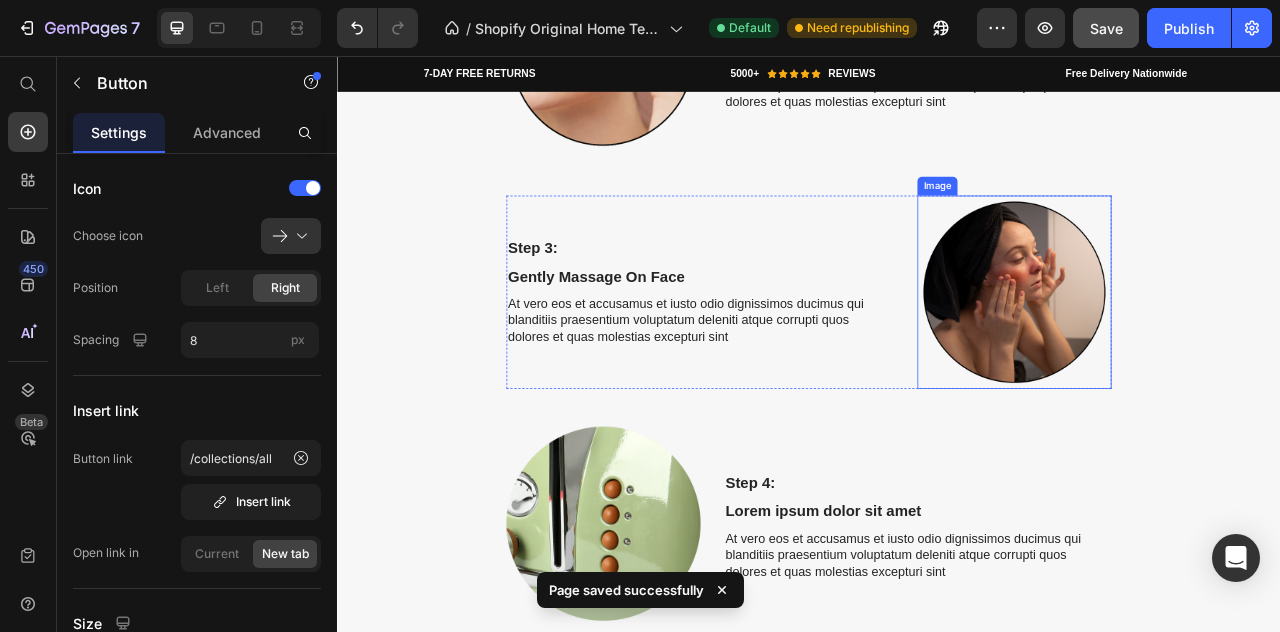 scroll, scrollTop: 3638, scrollLeft: 0, axis: vertical 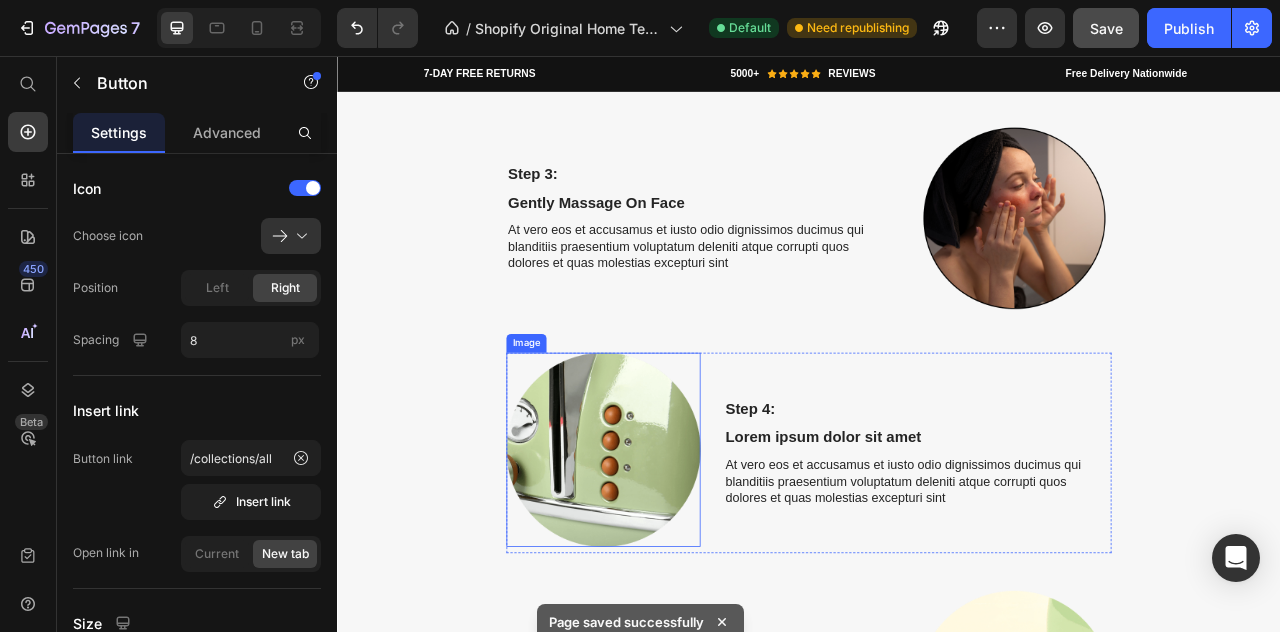 click at bounding box center [675, 556] 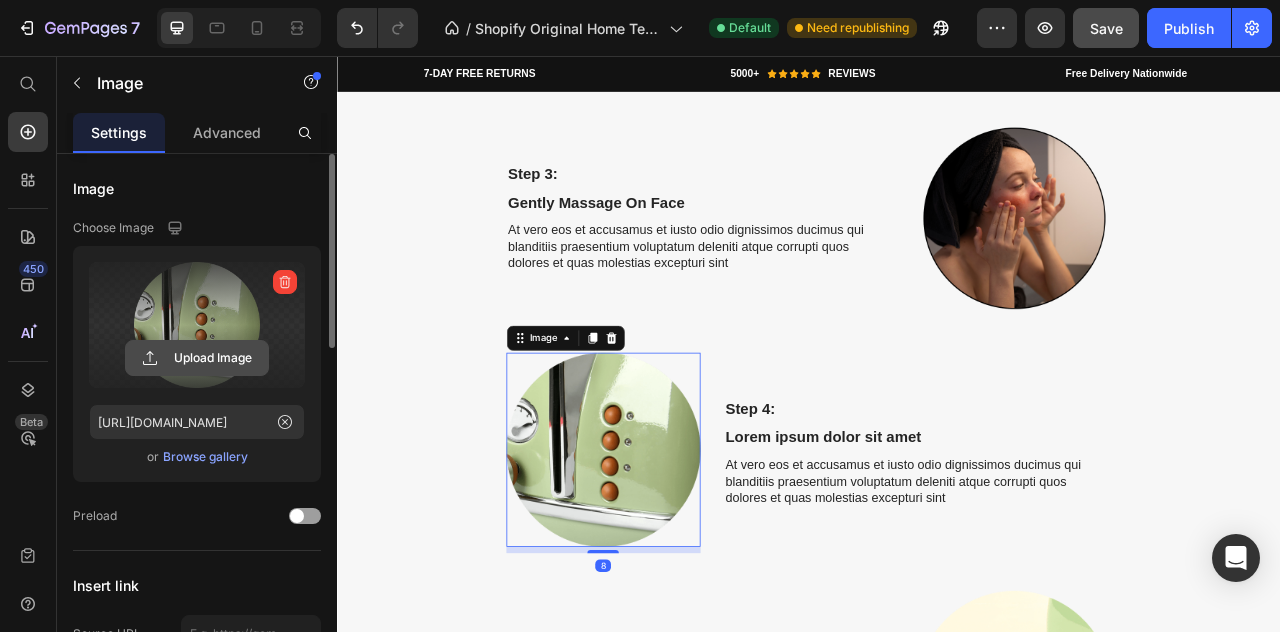 click 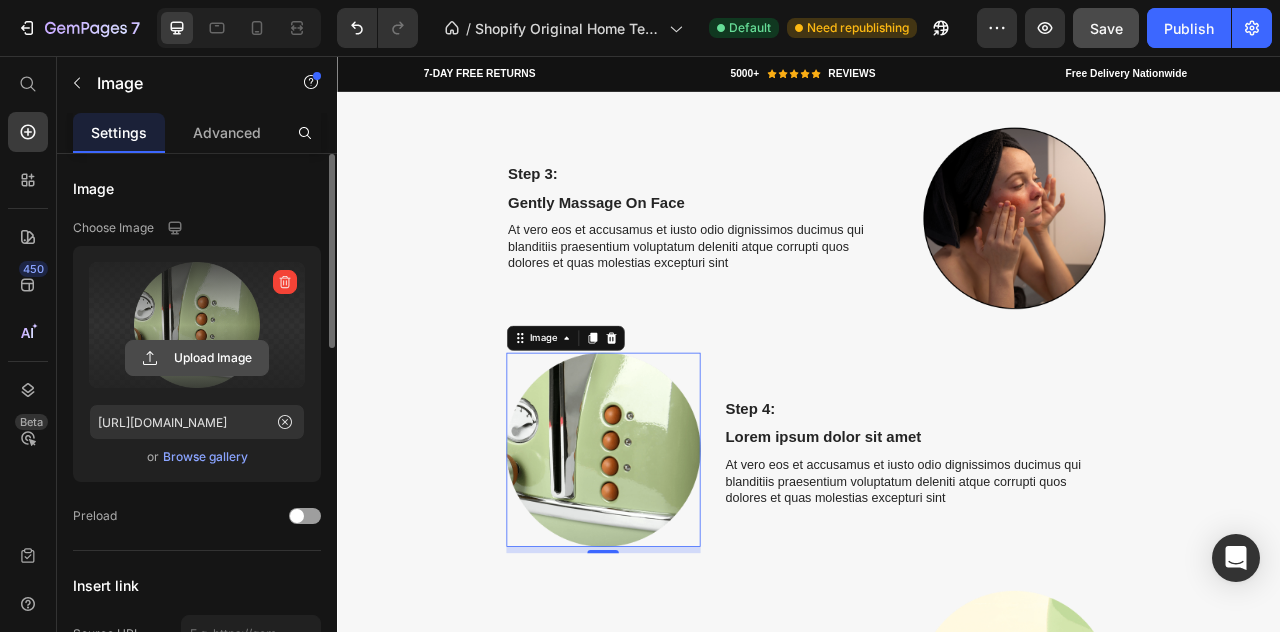 click 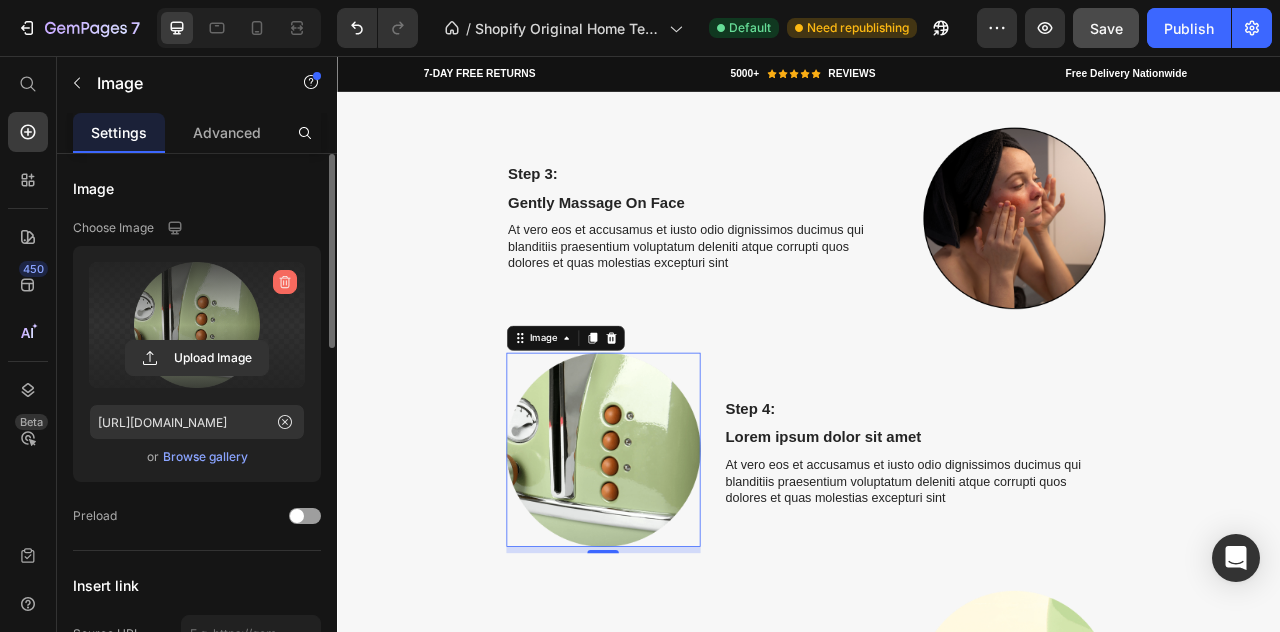 click 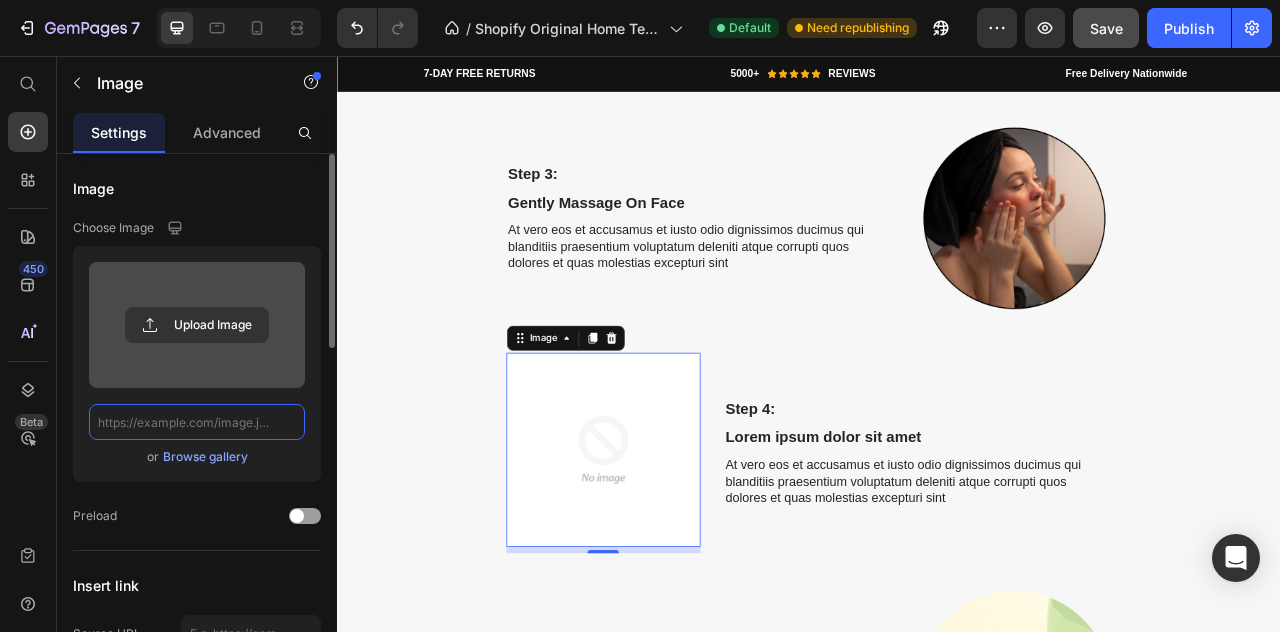 scroll, scrollTop: 0, scrollLeft: 0, axis: both 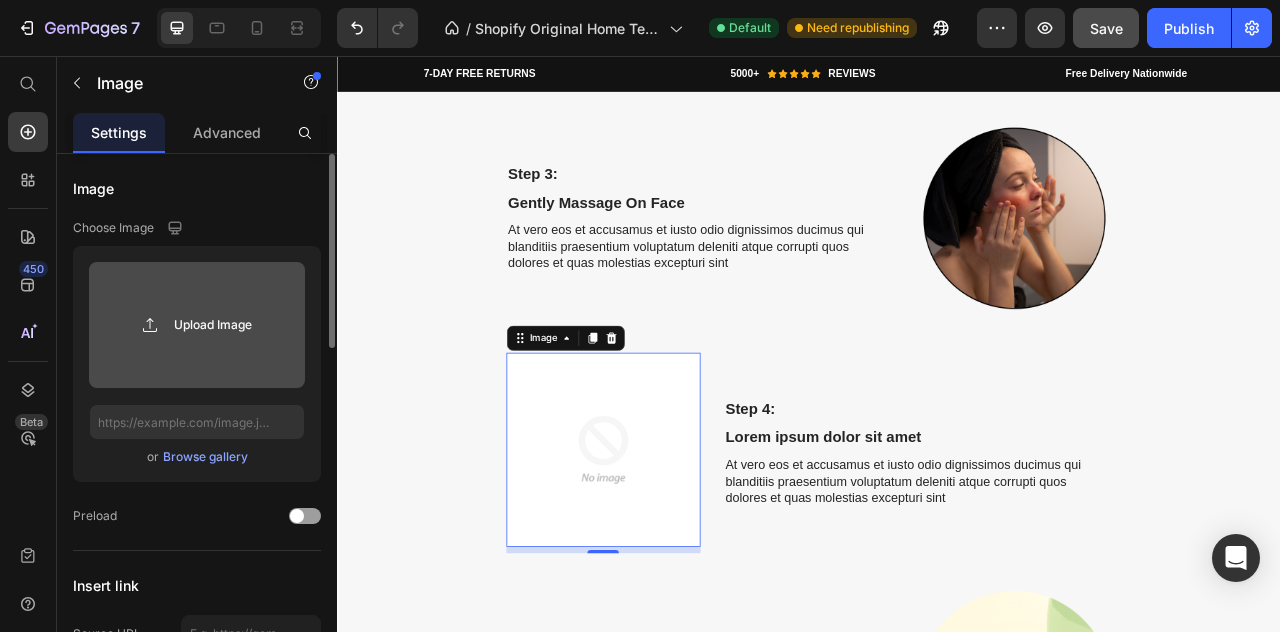 click 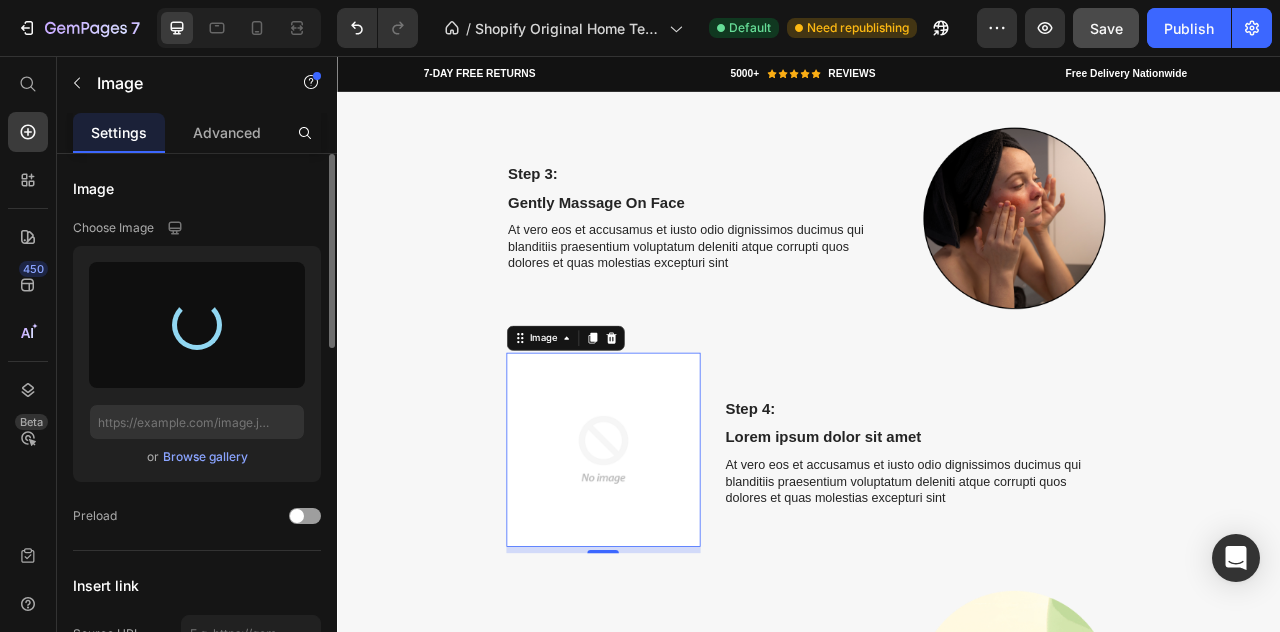 type on "https://cdn.shopify.com/s/files/1/0951/4133/1232/files/gempages_574550714798310175-1000bdf3-6550-49ec-a505-0414eb250cc7.png" 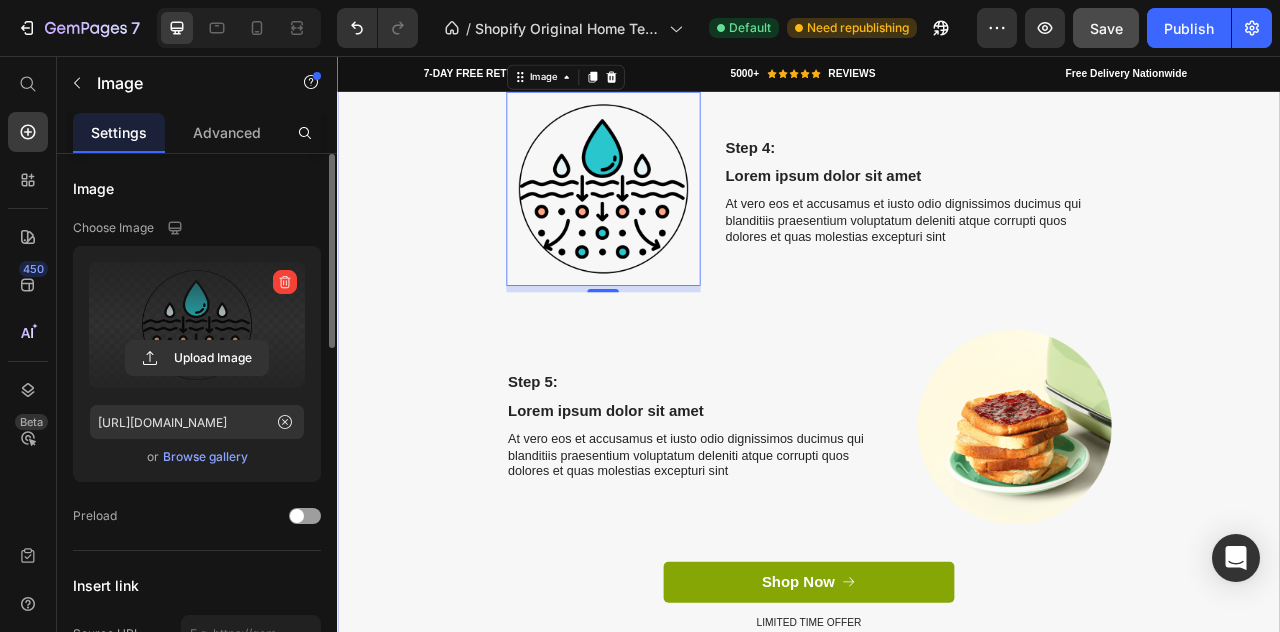 scroll, scrollTop: 3972, scrollLeft: 0, axis: vertical 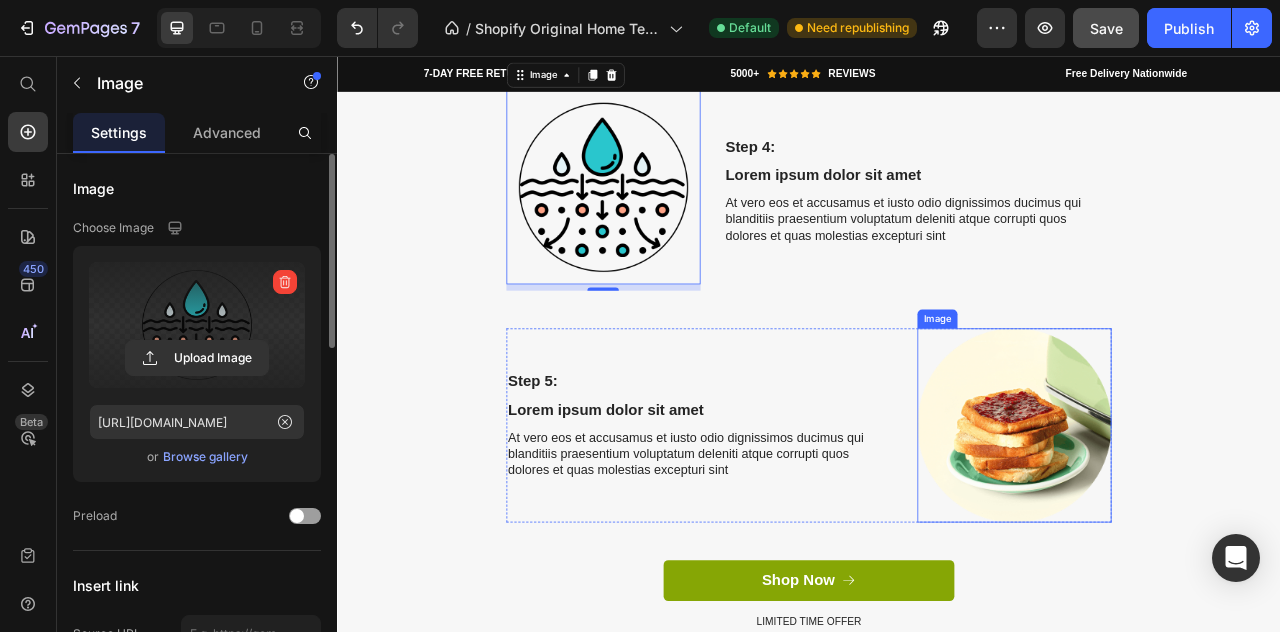 click at bounding box center (1198, 525) 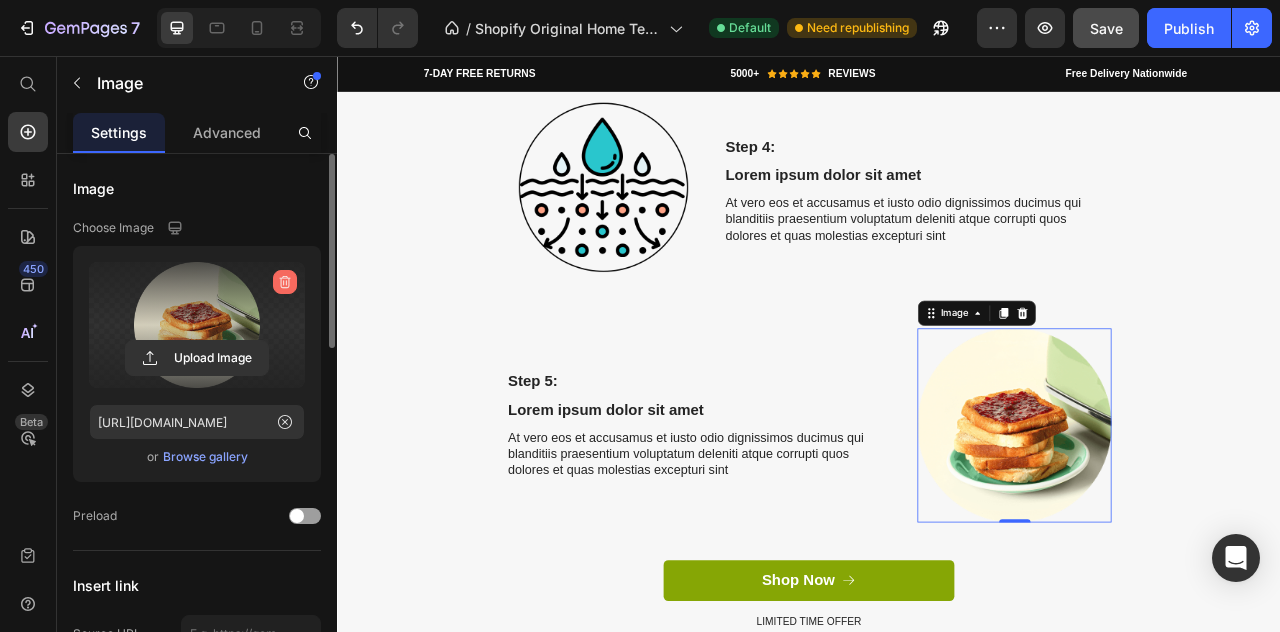 click 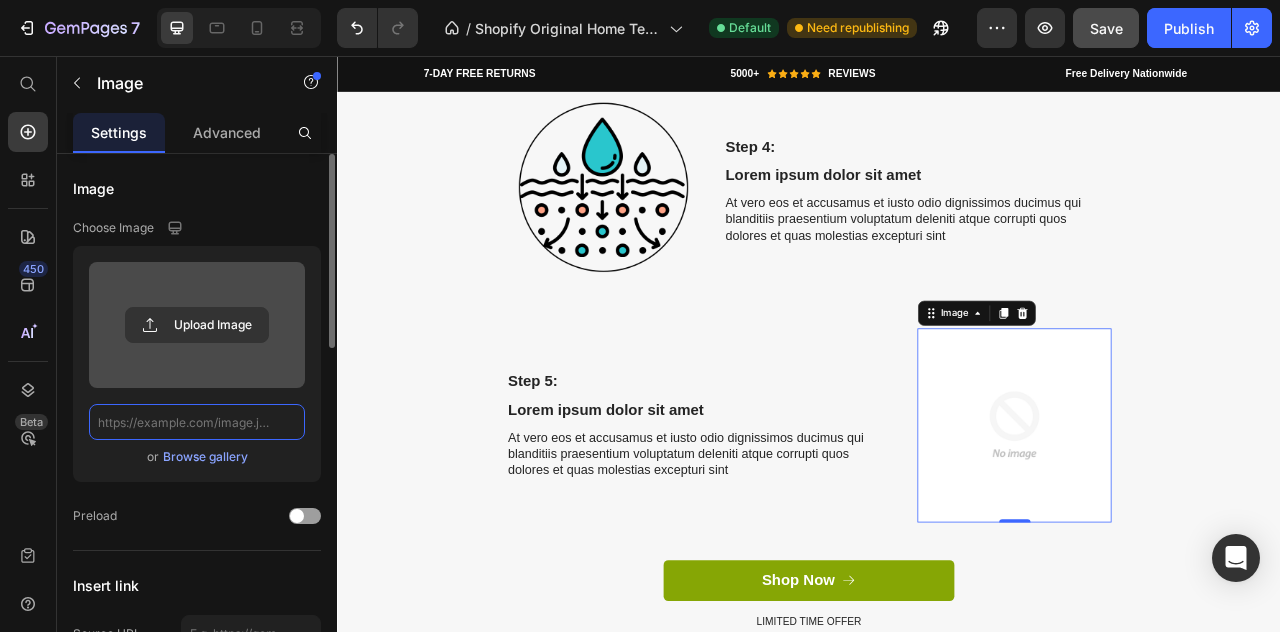 scroll, scrollTop: 0, scrollLeft: 0, axis: both 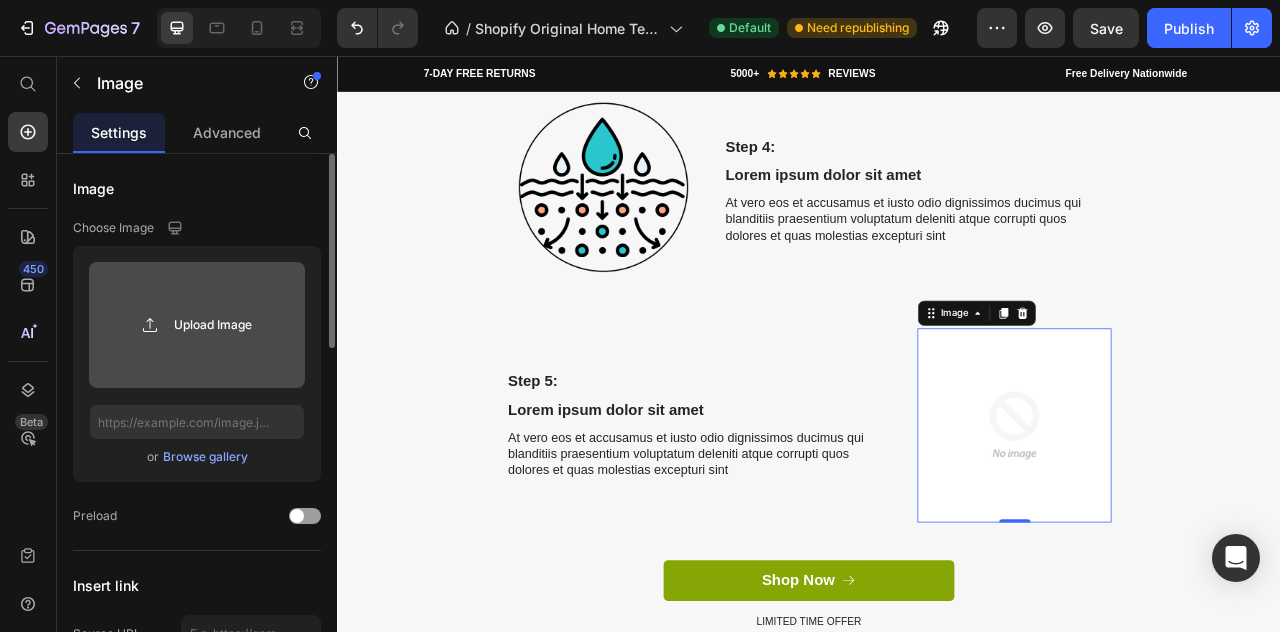 click 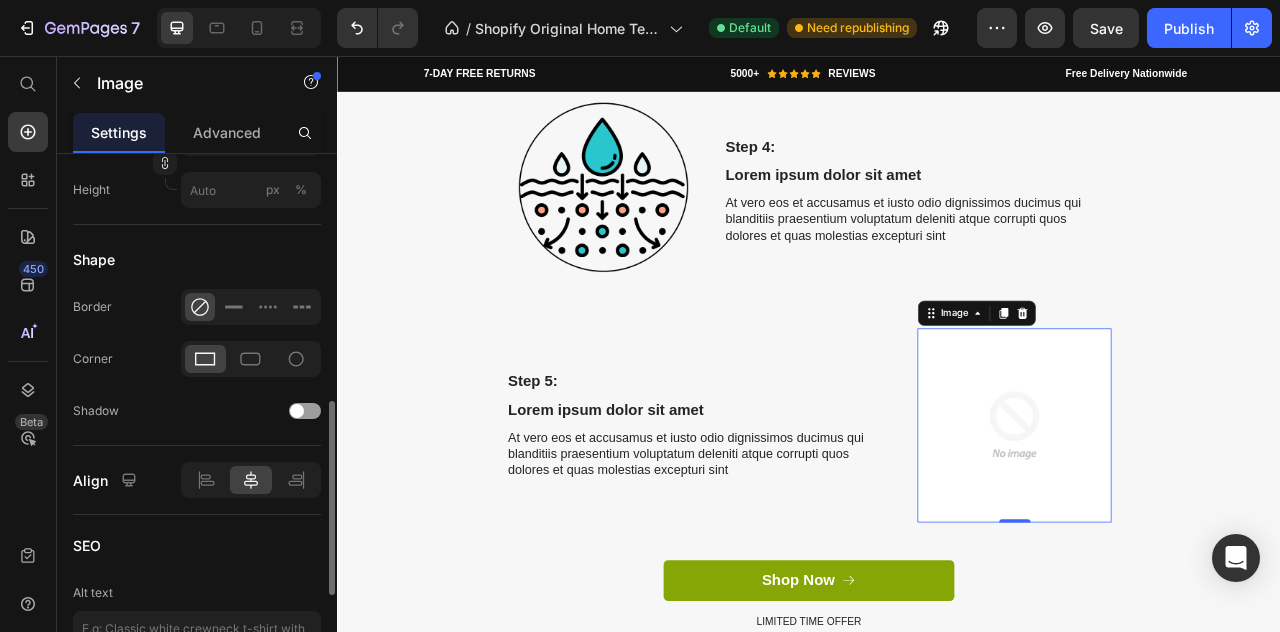 scroll, scrollTop: 731, scrollLeft: 0, axis: vertical 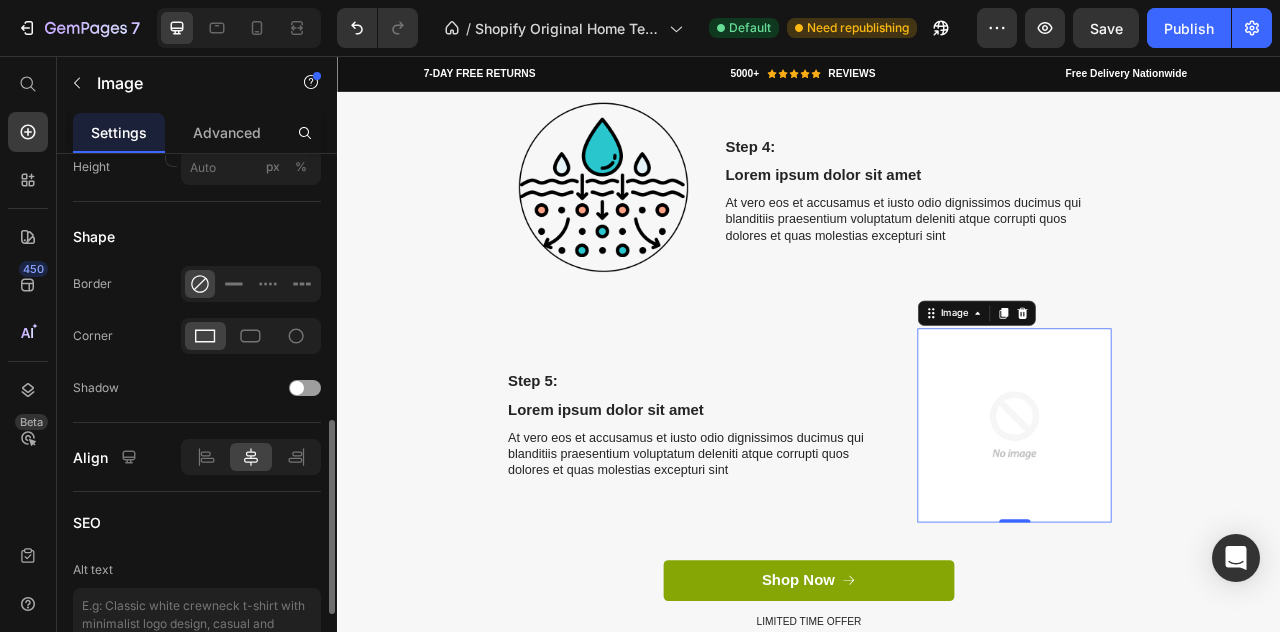 type on "https://cdn.shopify.com/s/files/1/0951/4133/1232/files/gempages_574550714798310175-da85bea4-74a7-424c-baf8-c060775fe8dc.png" 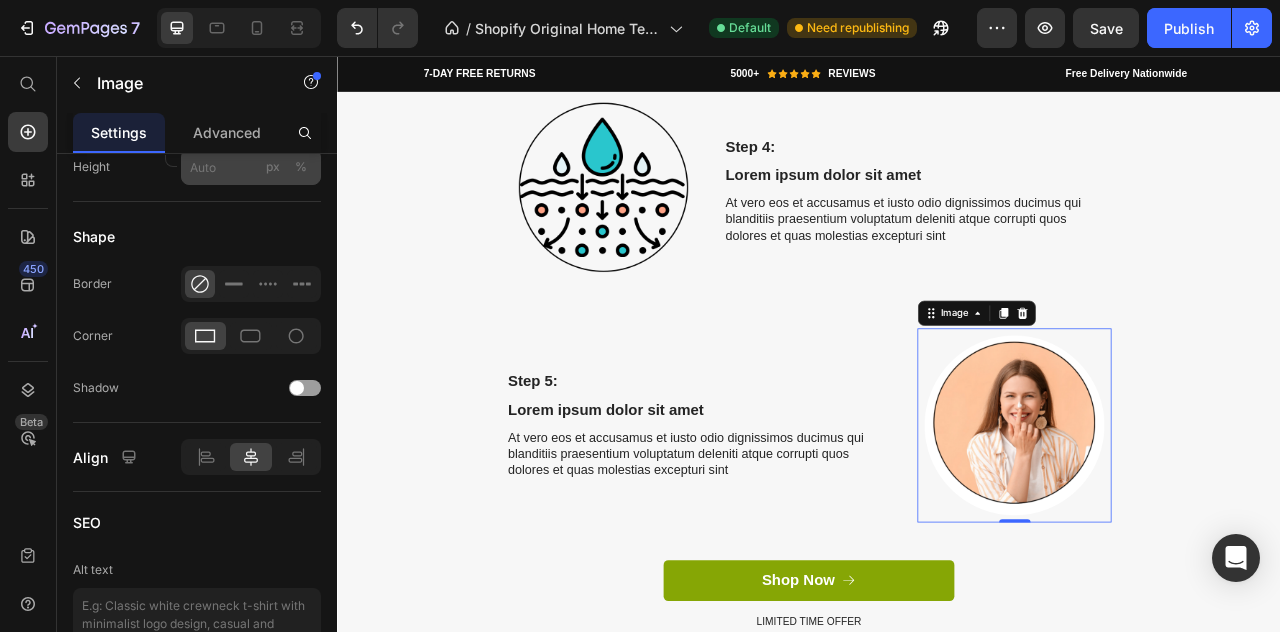 scroll, scrollTop: 171, scrollLeft: 0, axis: vertical 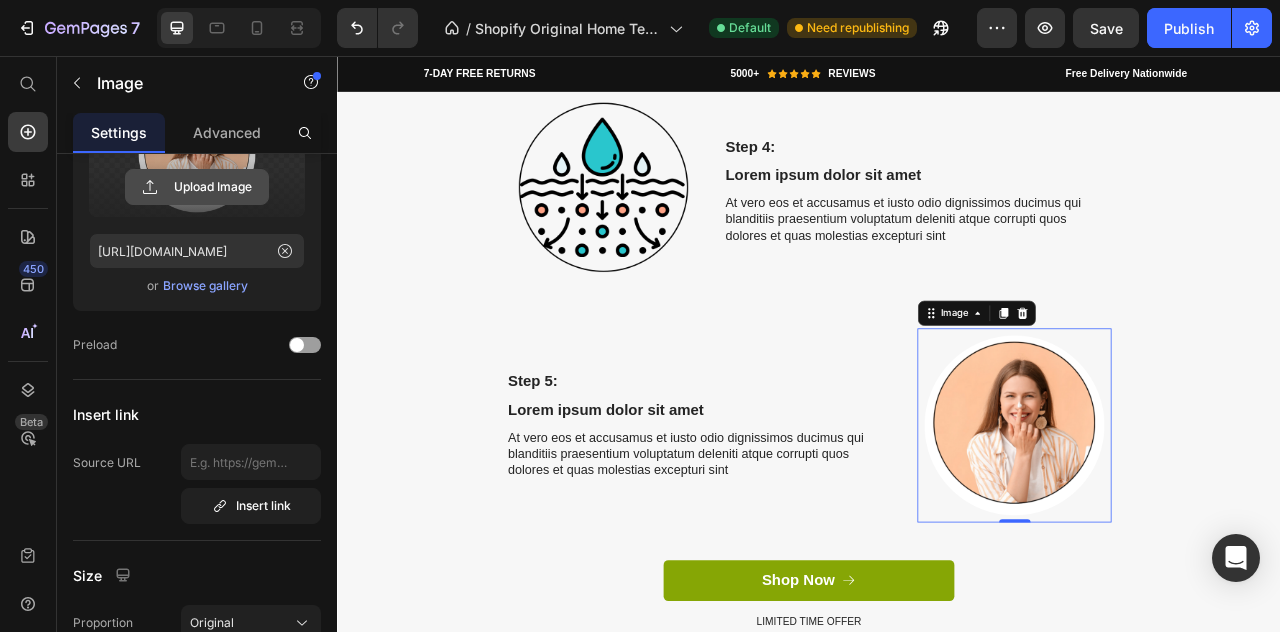 click 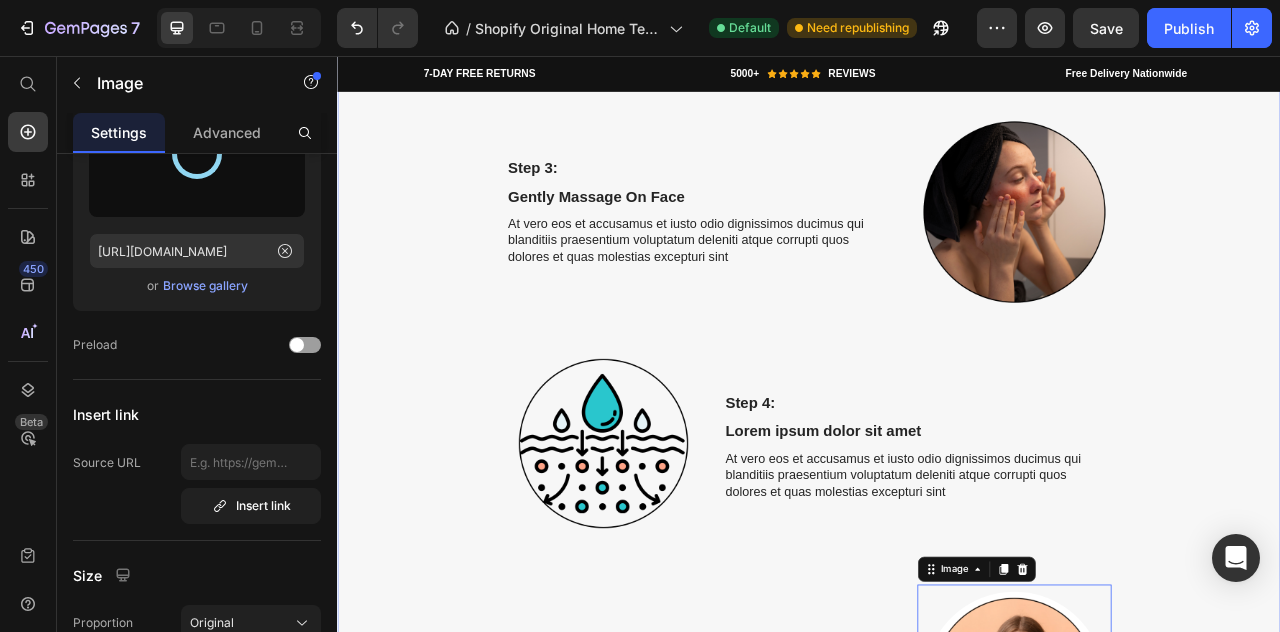 scroll, scrollTop: 3599, scrollLeft: 0, axis: vertical 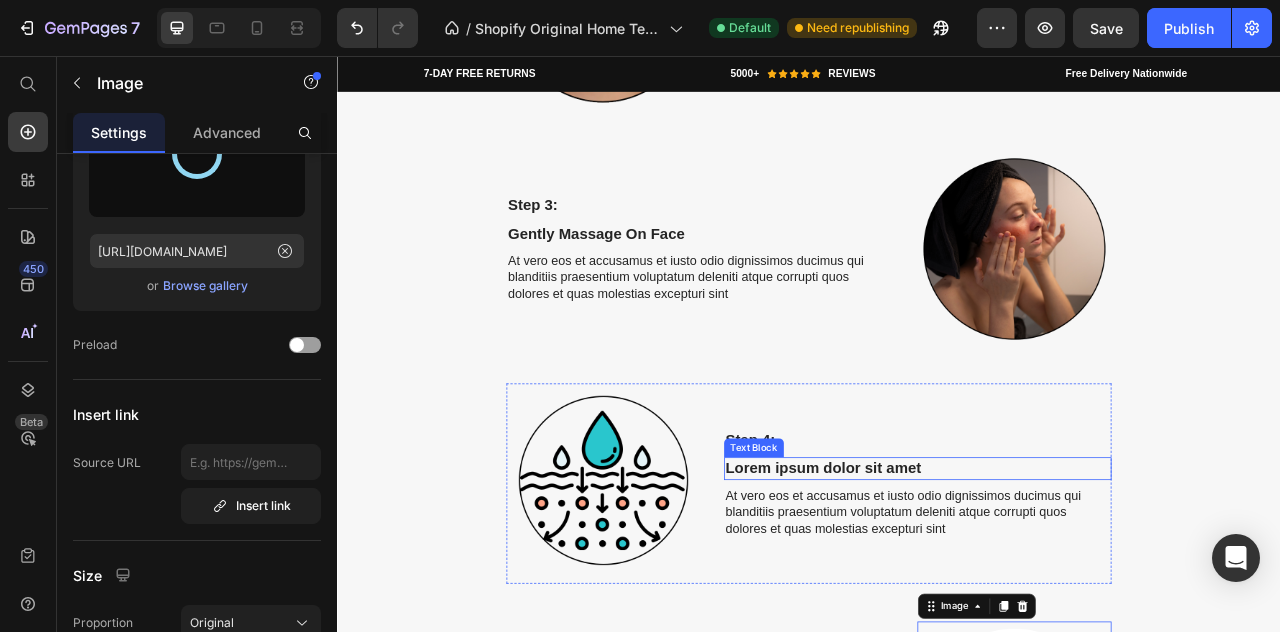 click on "Lorem ipsum dolor sit amet" at bounding box center [1075, 580] 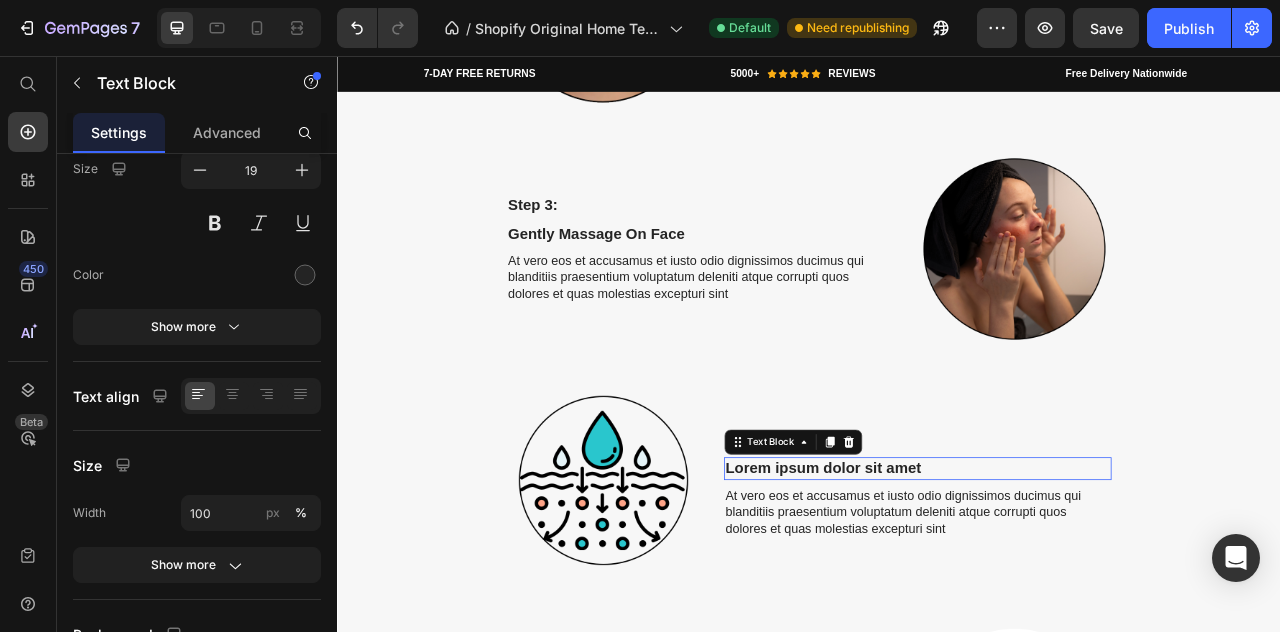 scroll, scrollTop: 0, scrollLeft: 0, axis: both 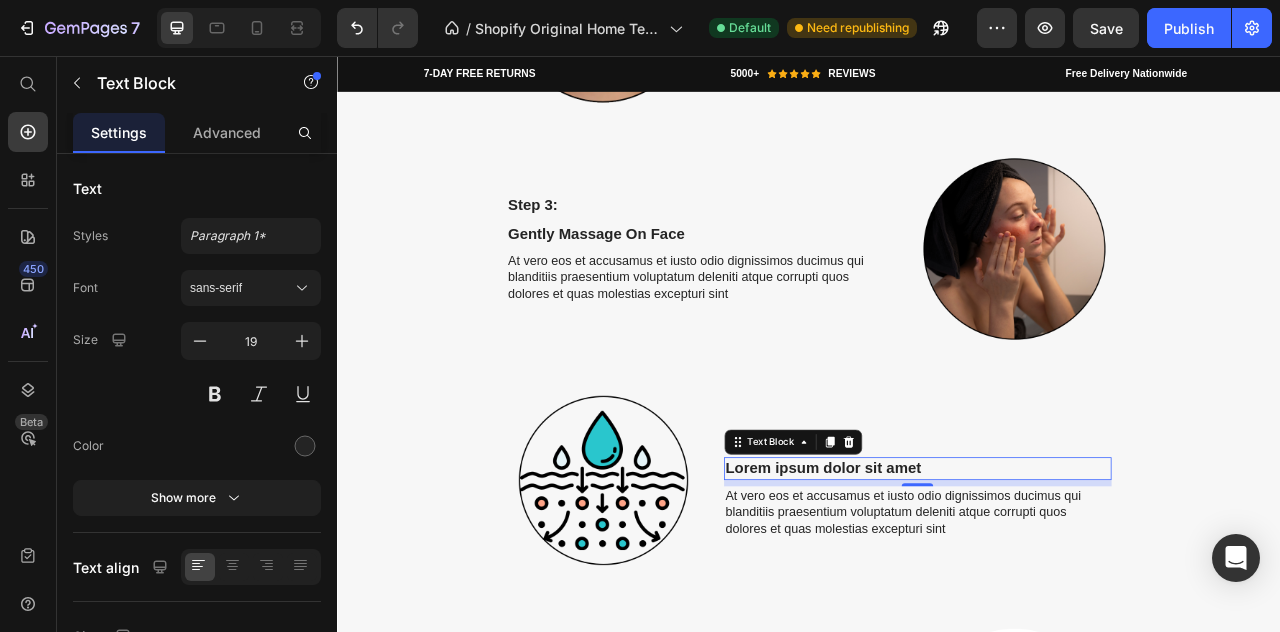 click on "Lorem ipsum dolor sit amet" at bounding box center (1075, 580) 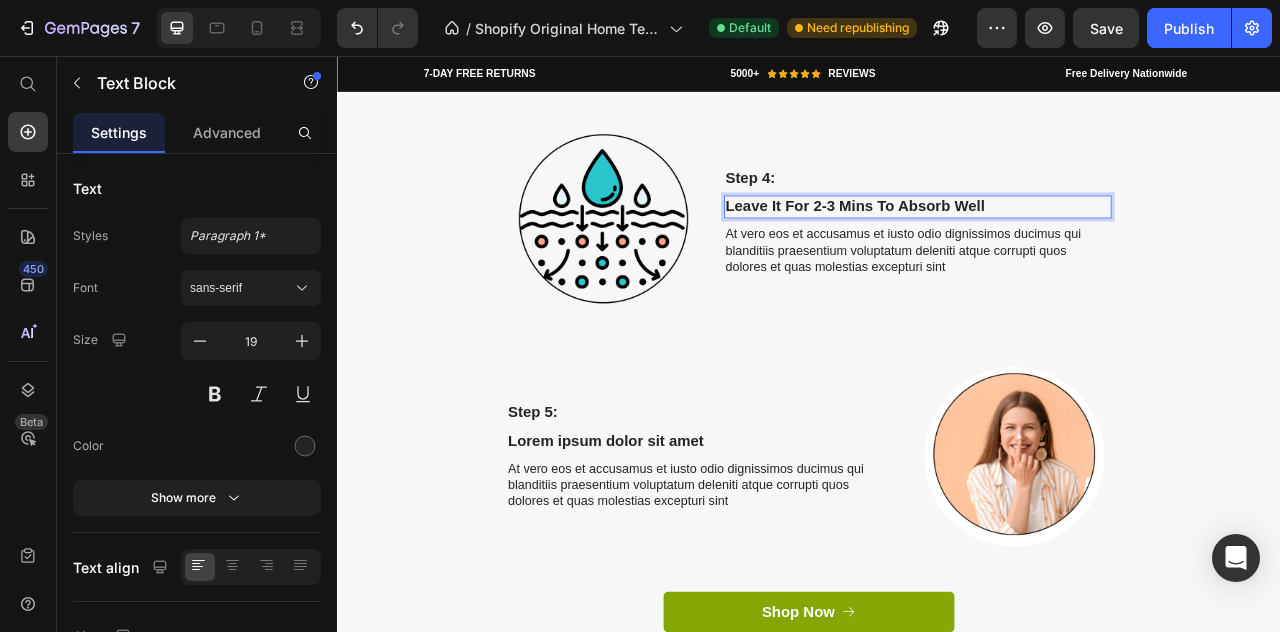 scroll, scrollTop: 3941, scrollLeft: 0, axis: vertical 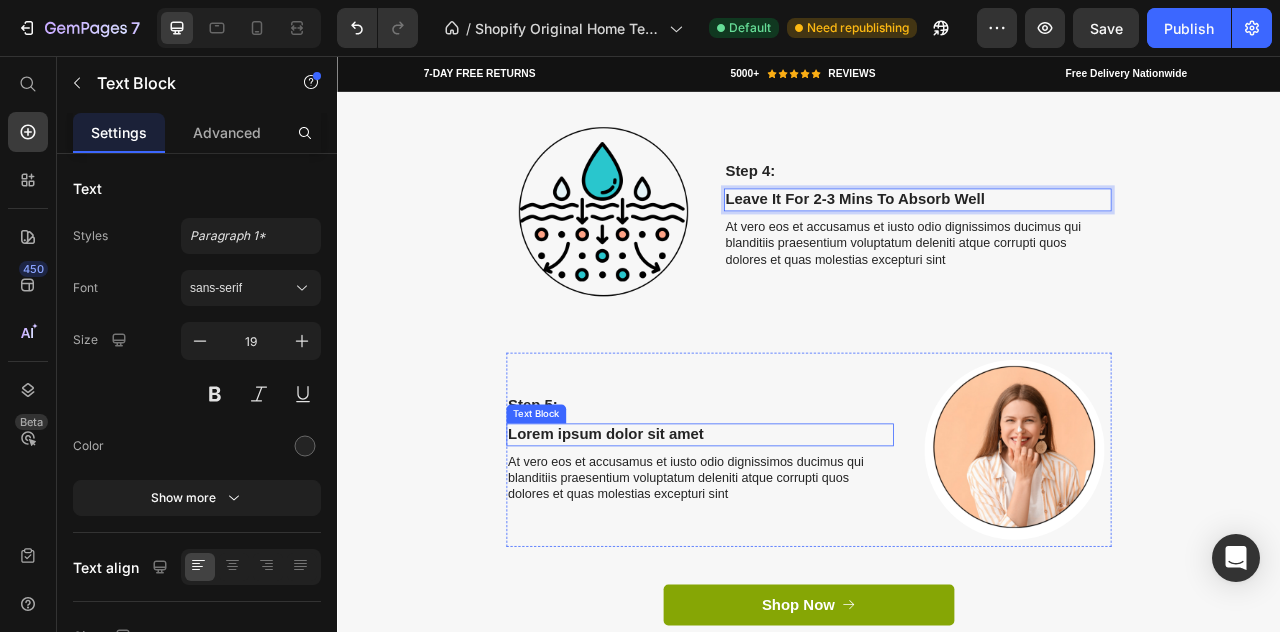 click on "Lorem ipsum dolor sit amet" at bounding box center [798, 537] 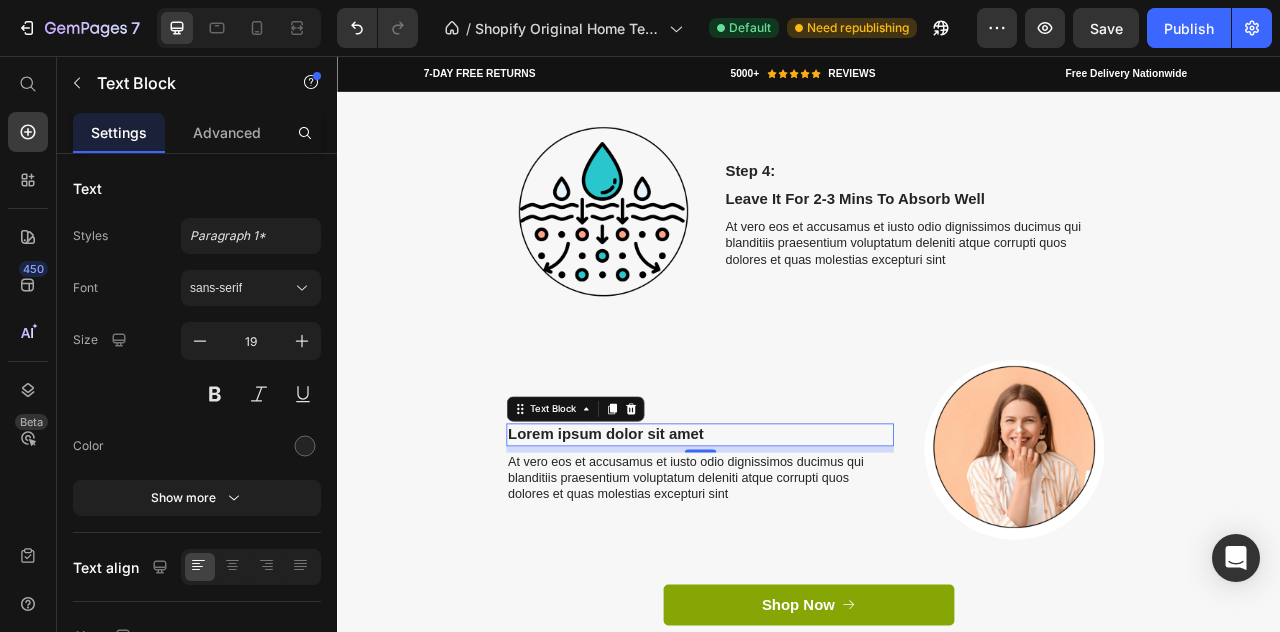 click on "Lorem ipsum dolor sit amet" at bounding box center [798, 537] 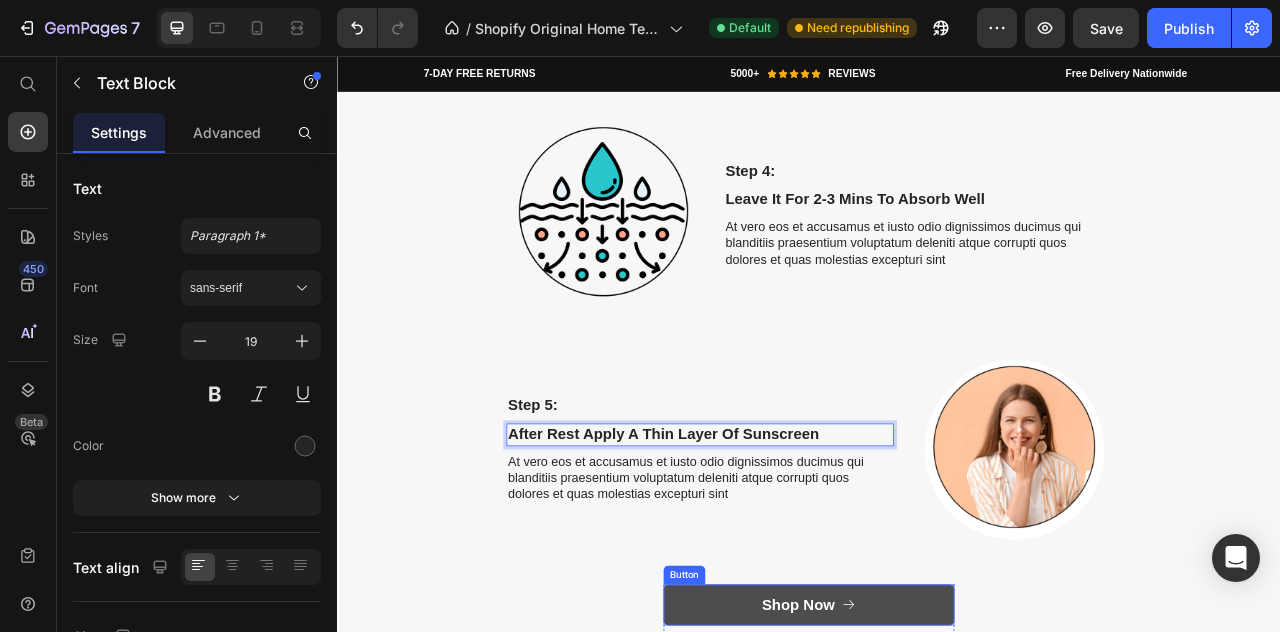 scroll, scrollTop: 4073, scrollLeft: 0, axis: vertical 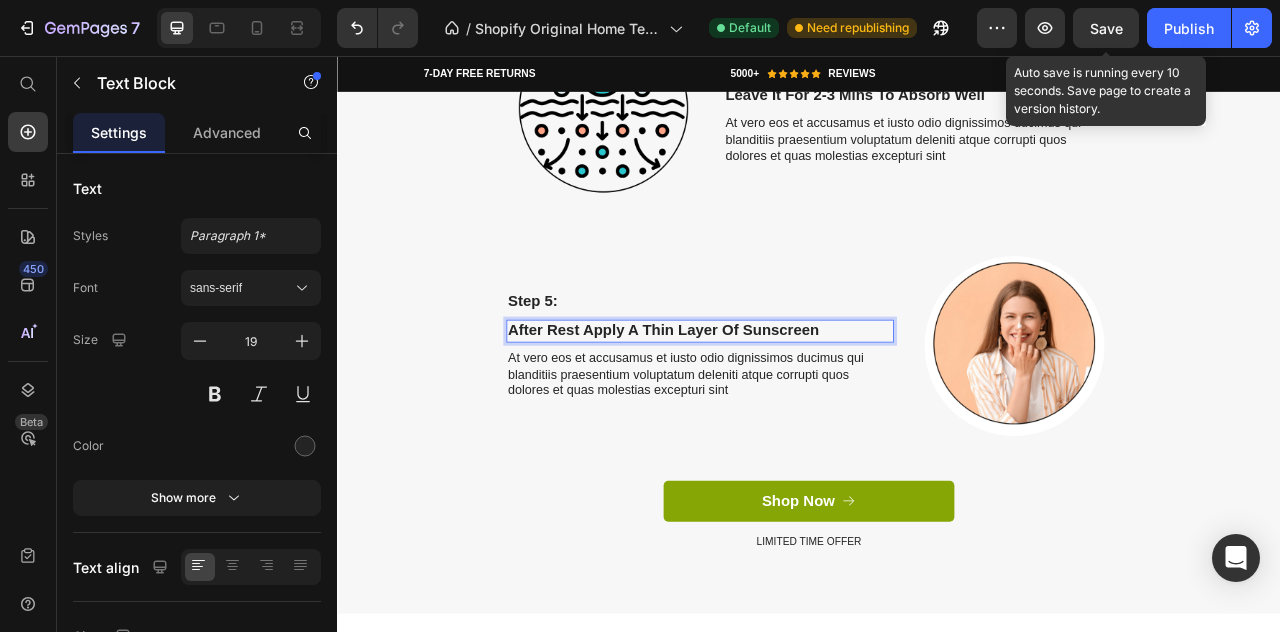 click on "Save" at bounding box center (1106, 28) 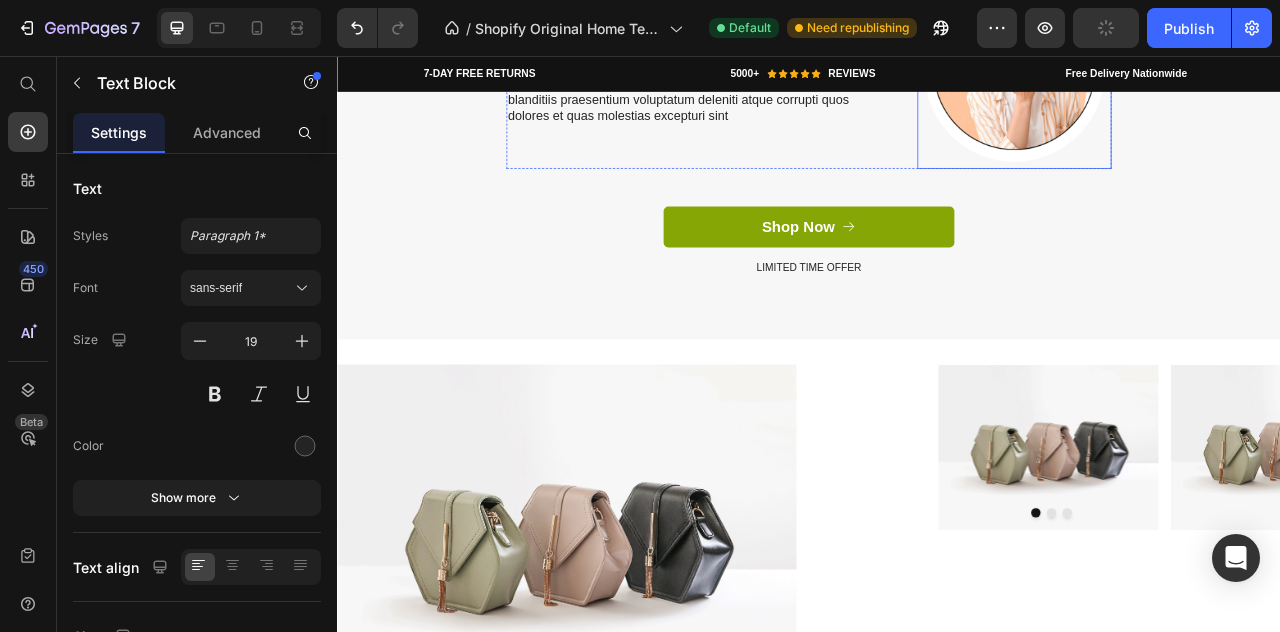 scroll, scrollTop: 4431, scrollLeft: 0, axis: vertical 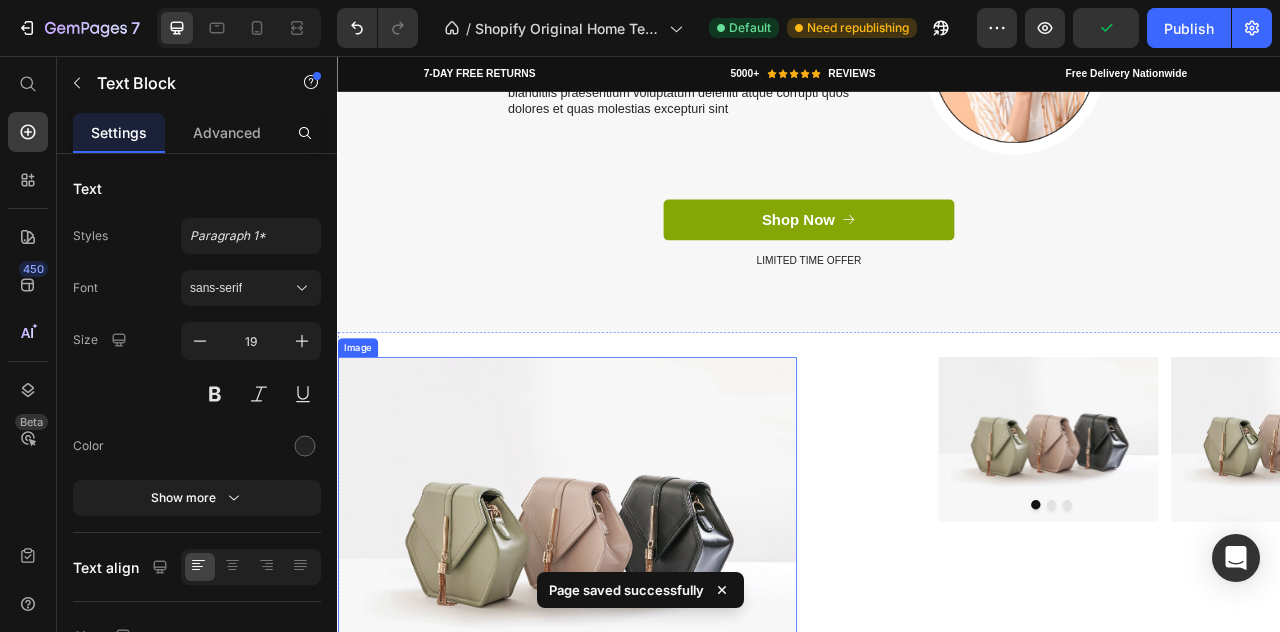 click at bounding box center [629, 658] 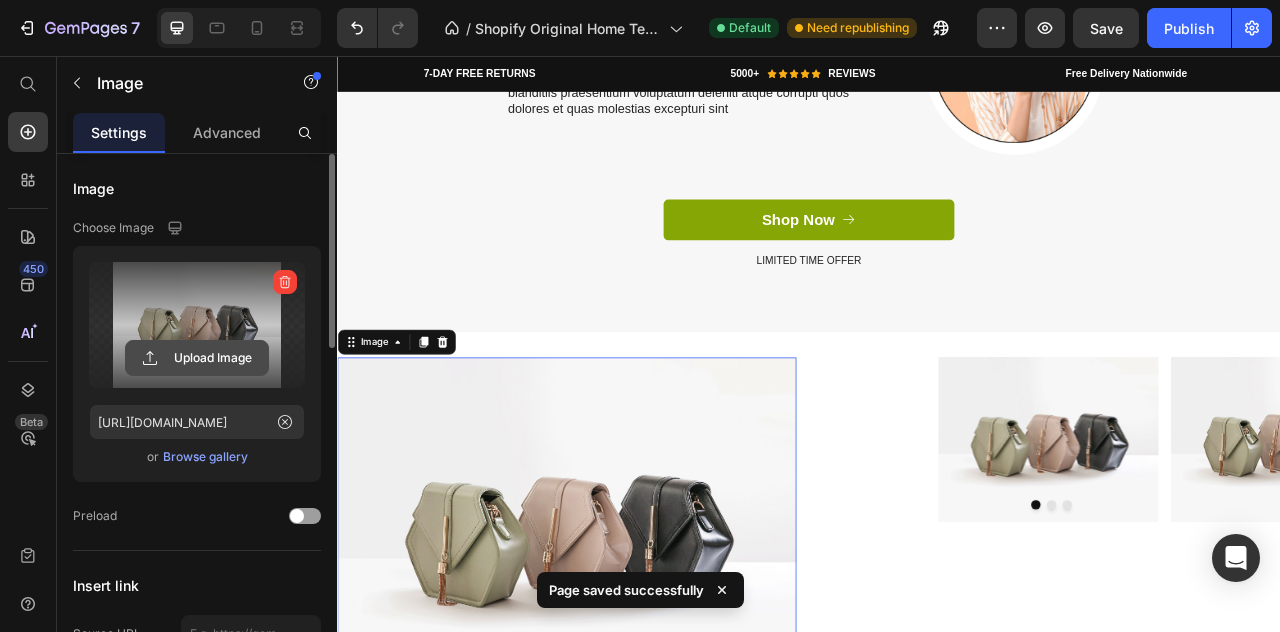 click 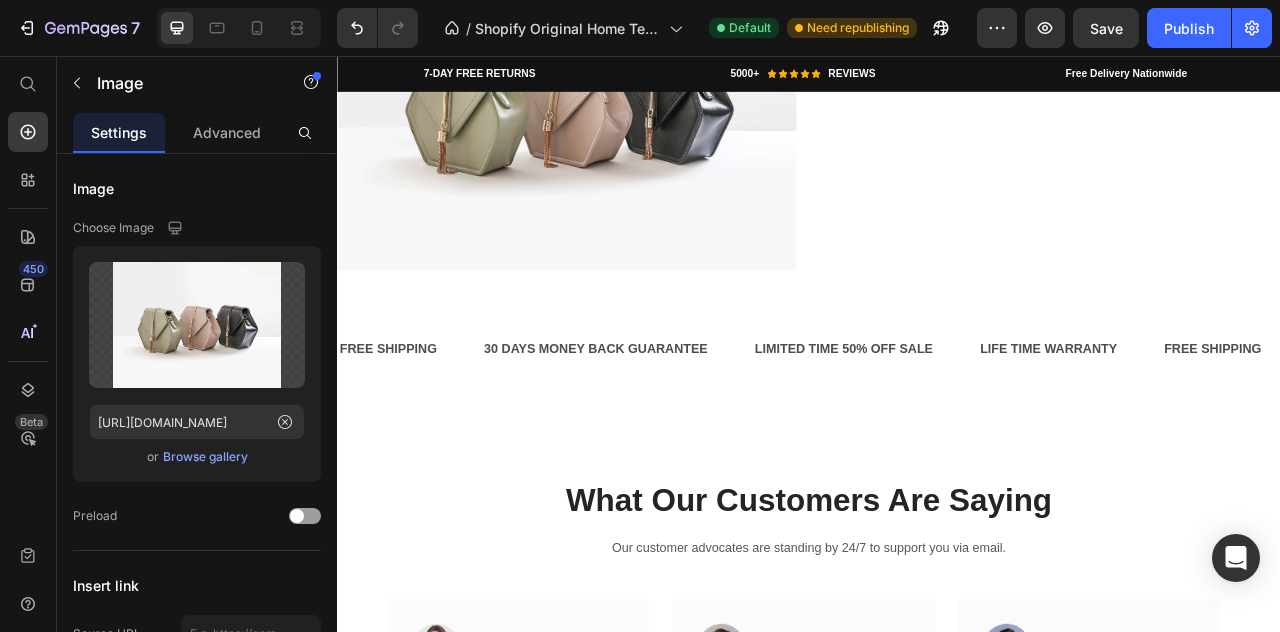 scroll, scrollTop: 4894, scrollLeft: 0, axis: vertical 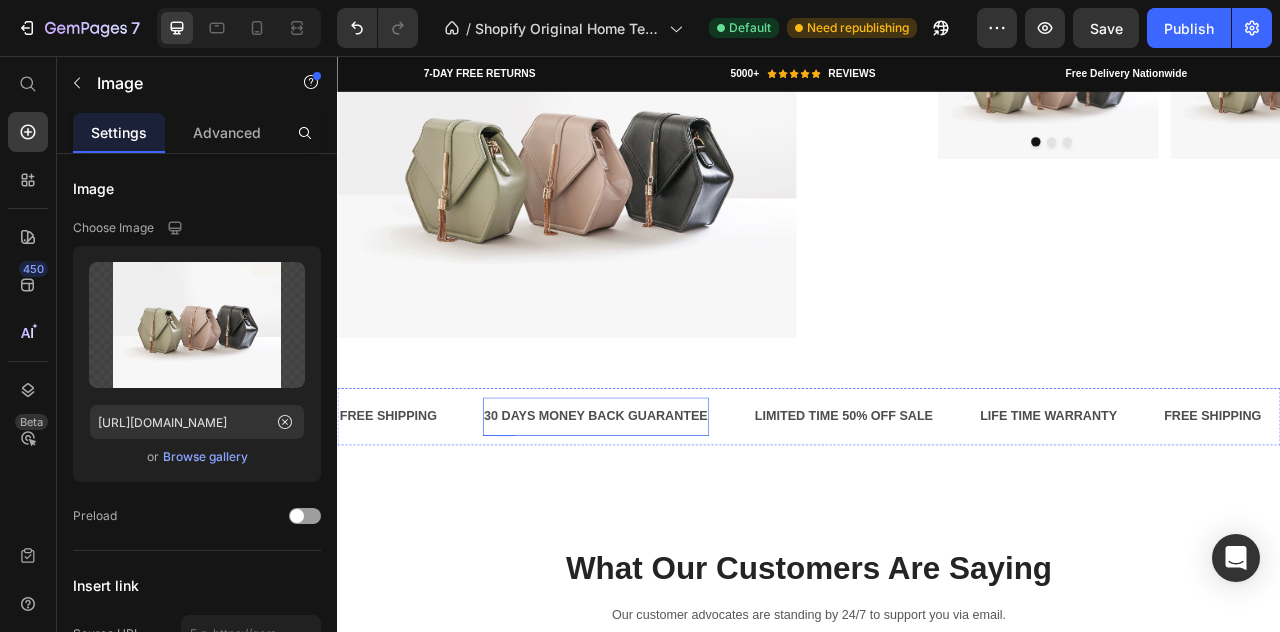 click on "30 DAYS MONEY BACK GUARANTEE" at bounding box center (666, 514) 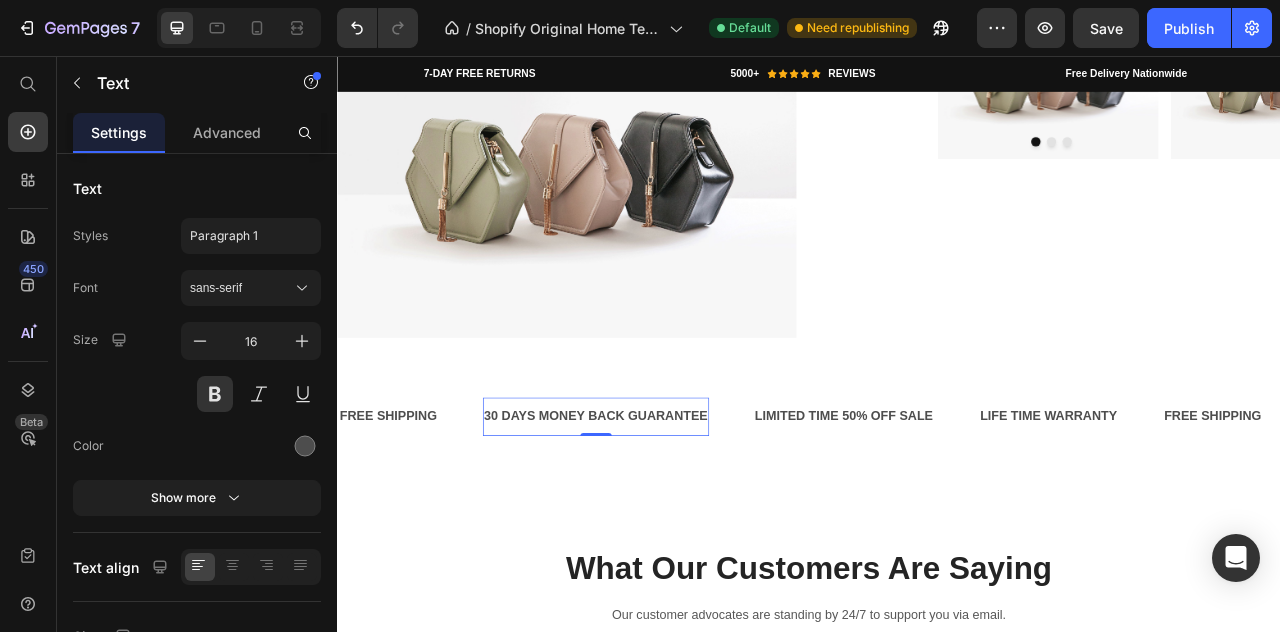 click on "30 DAYS MONEY BACK GUARANTEE" at bounding box center [666, 514] 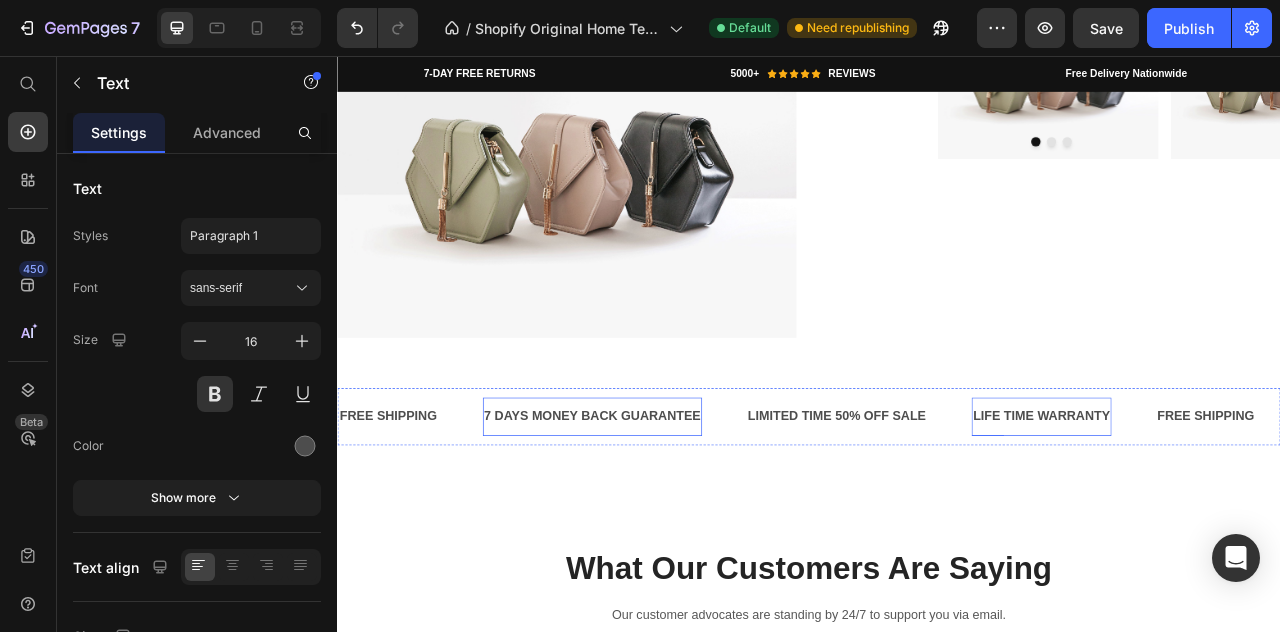 click on "LIFE TIME WARRANTY" at bounding box center [1233, 514] 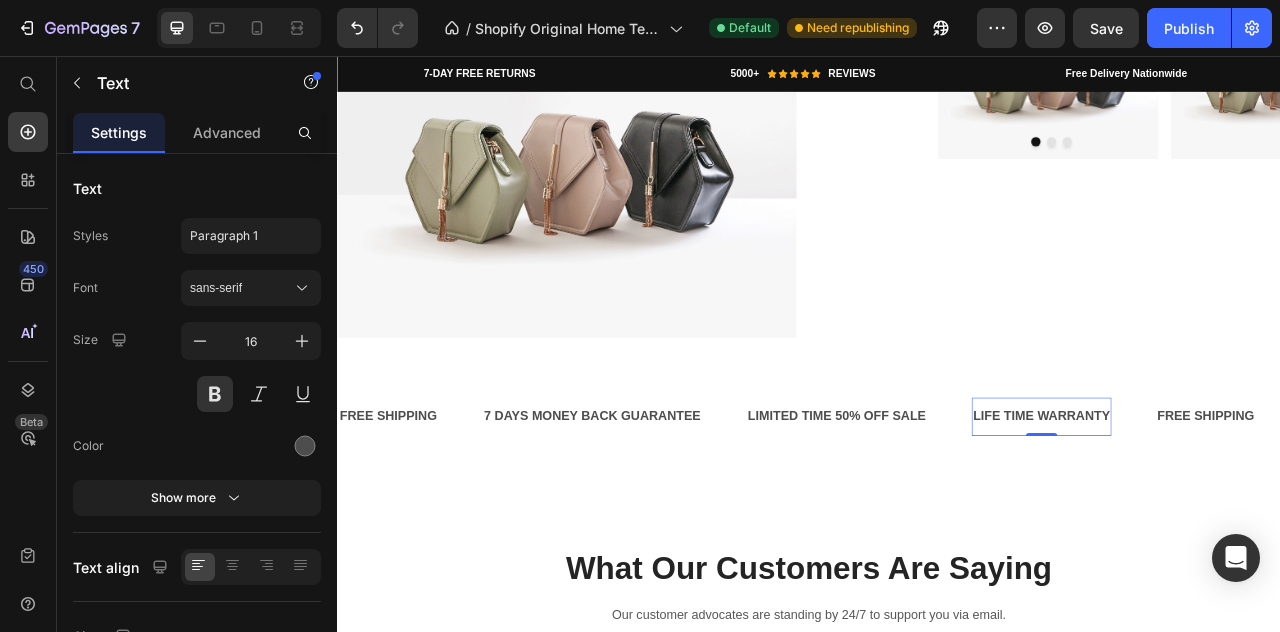 click on "LIFE TIME WARRANTY" at bounding box center [1233, 514] 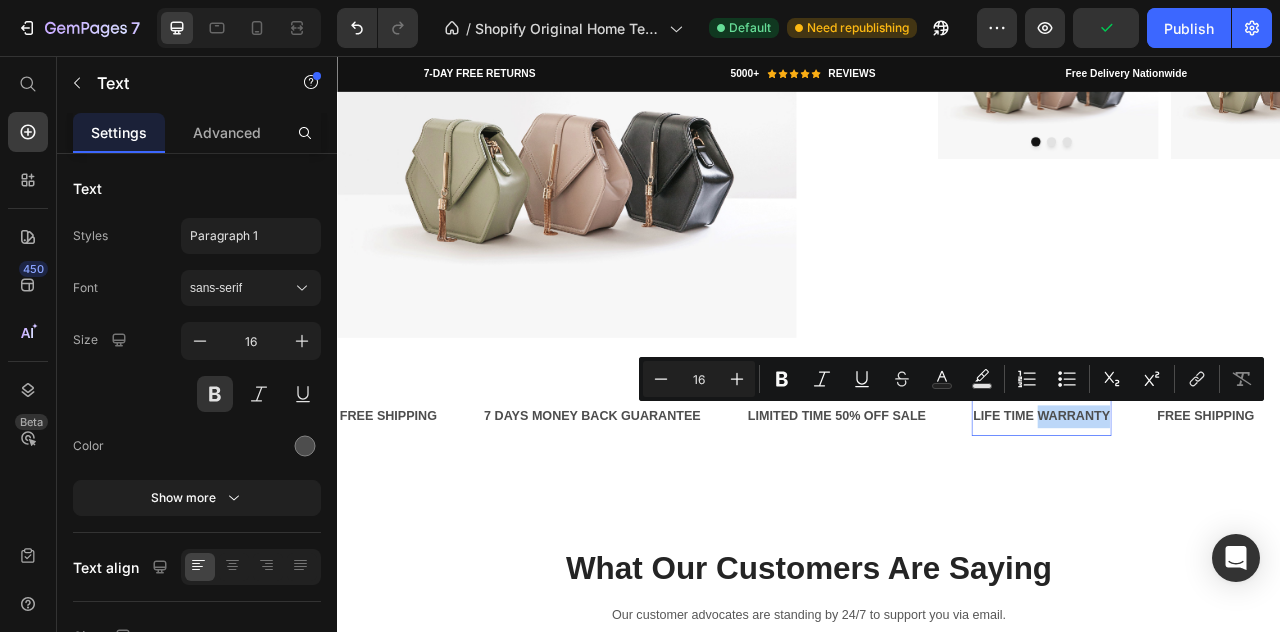 drag, startPoint x: 1232, startPoint y: 508, endPoint x: 1315, endPoint y: 511, distance: 83.0542 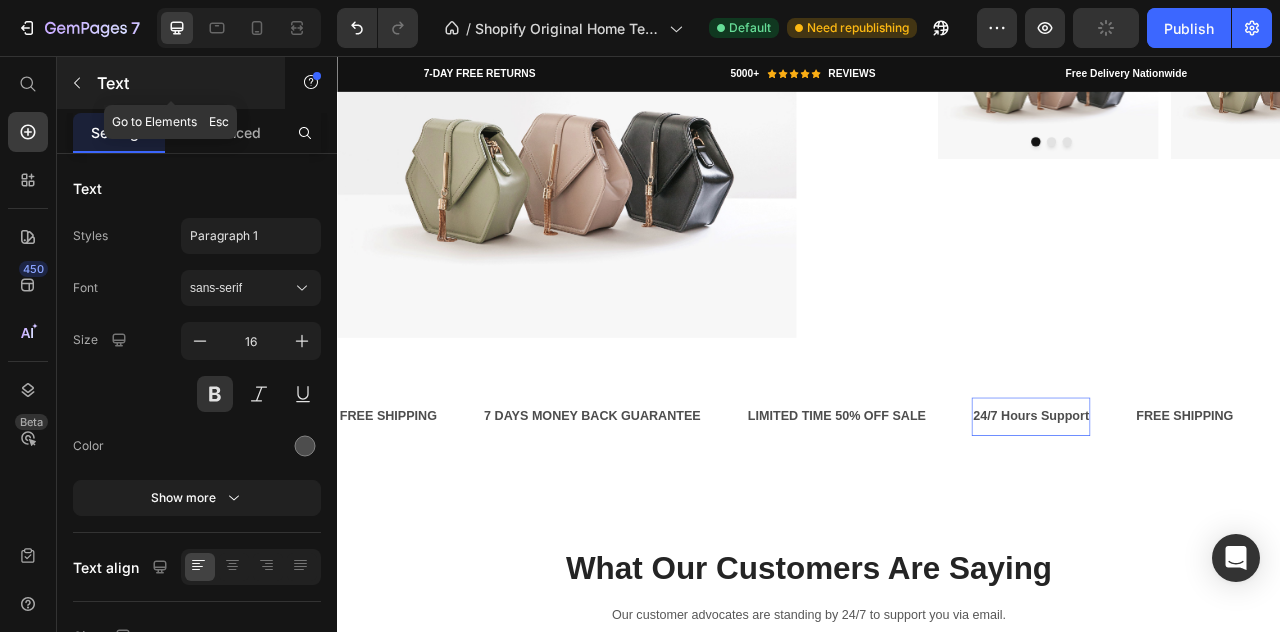 click 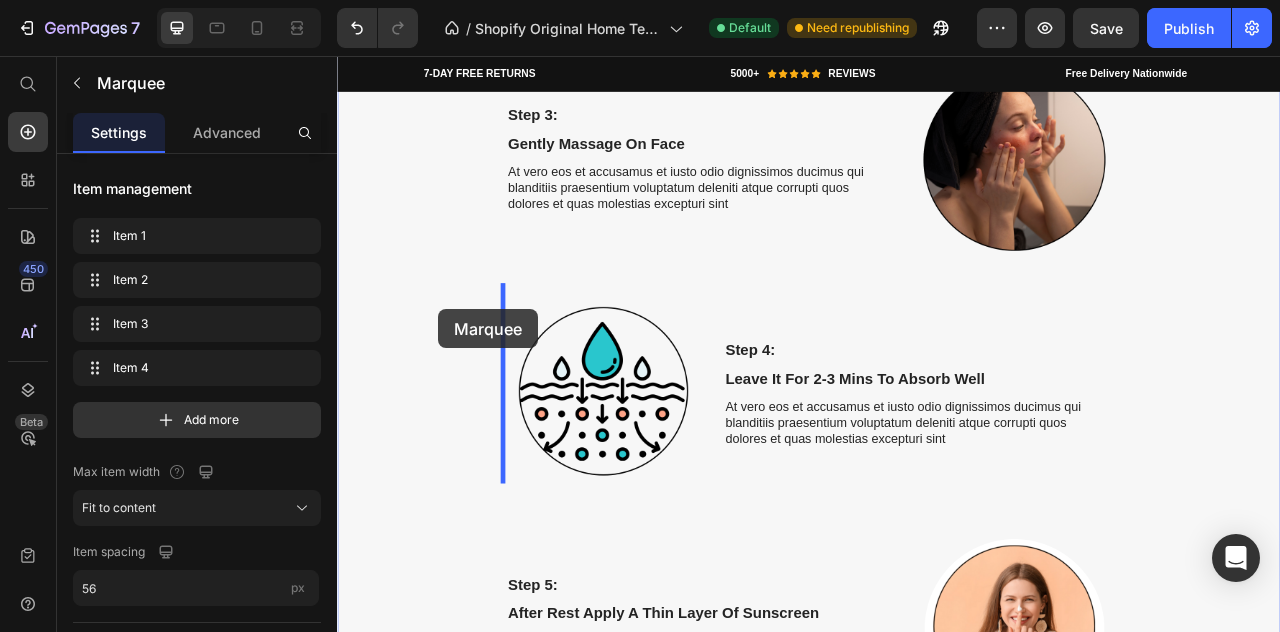 scroll, scrollTop: 2646, scrollLeft: 0, axis: vertical 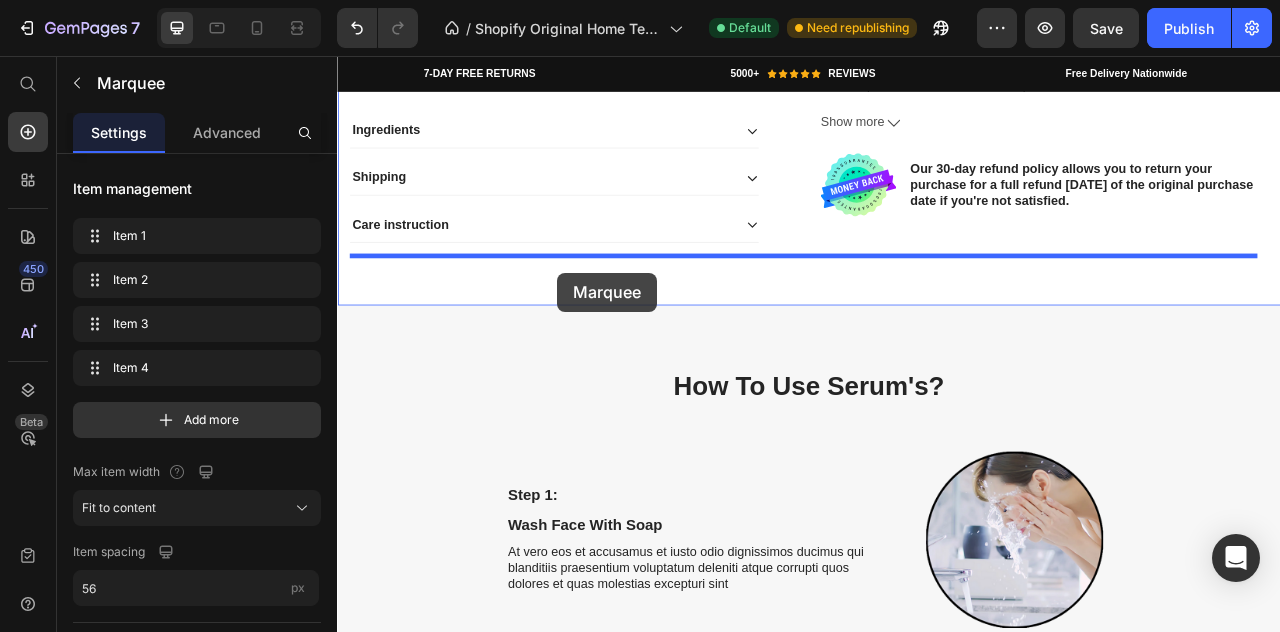 drag, startPoint x: 378, startPoint y: 489, endPoint x: 617, endPoint y: 332, distance: 285.95453 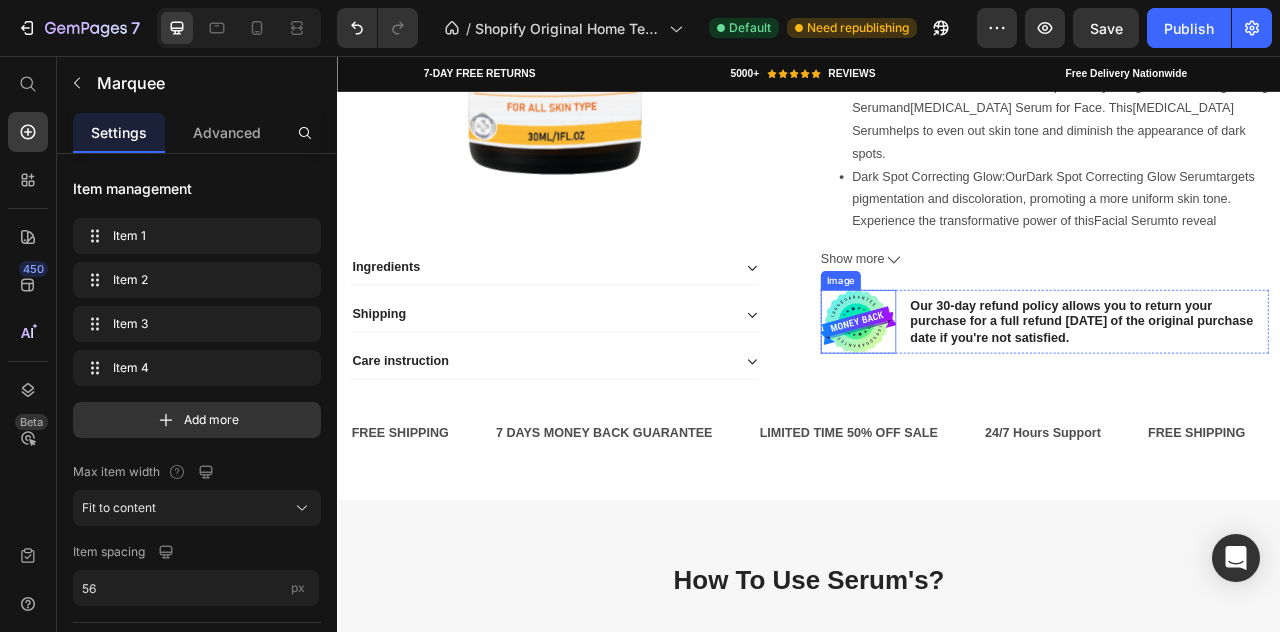 scroll, scrollTop: 2483, scrollLeft: 0, axis: vertical 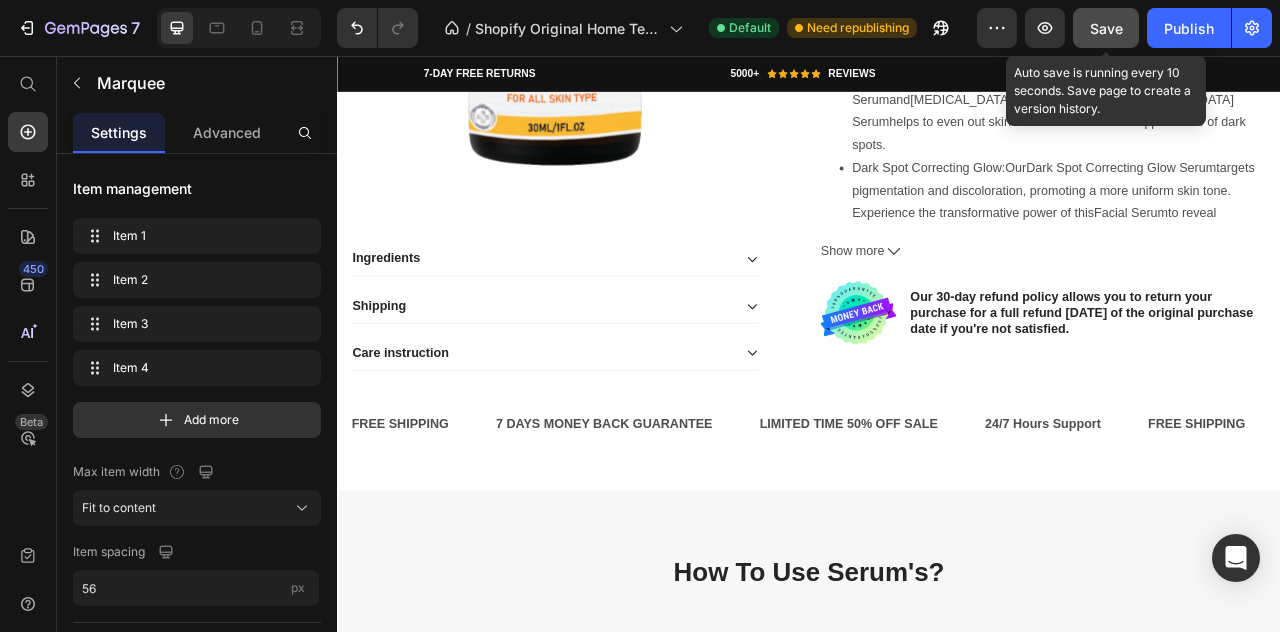 click on "Save" 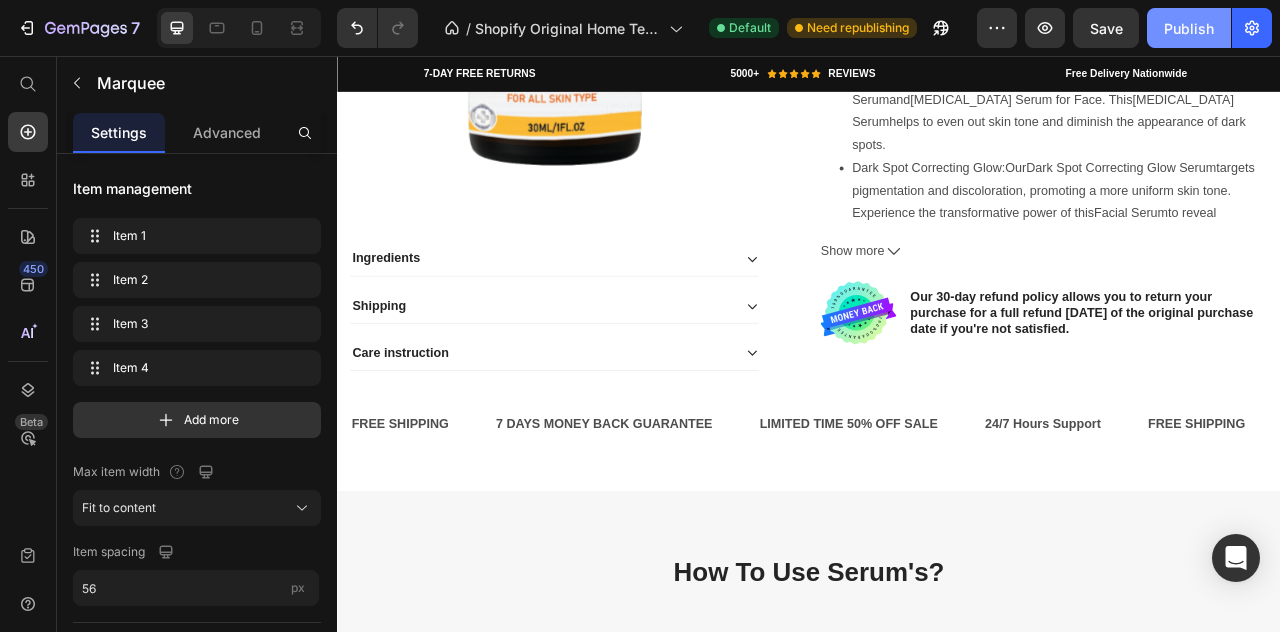 click on "Publish" at bounding box center [1189, 28] 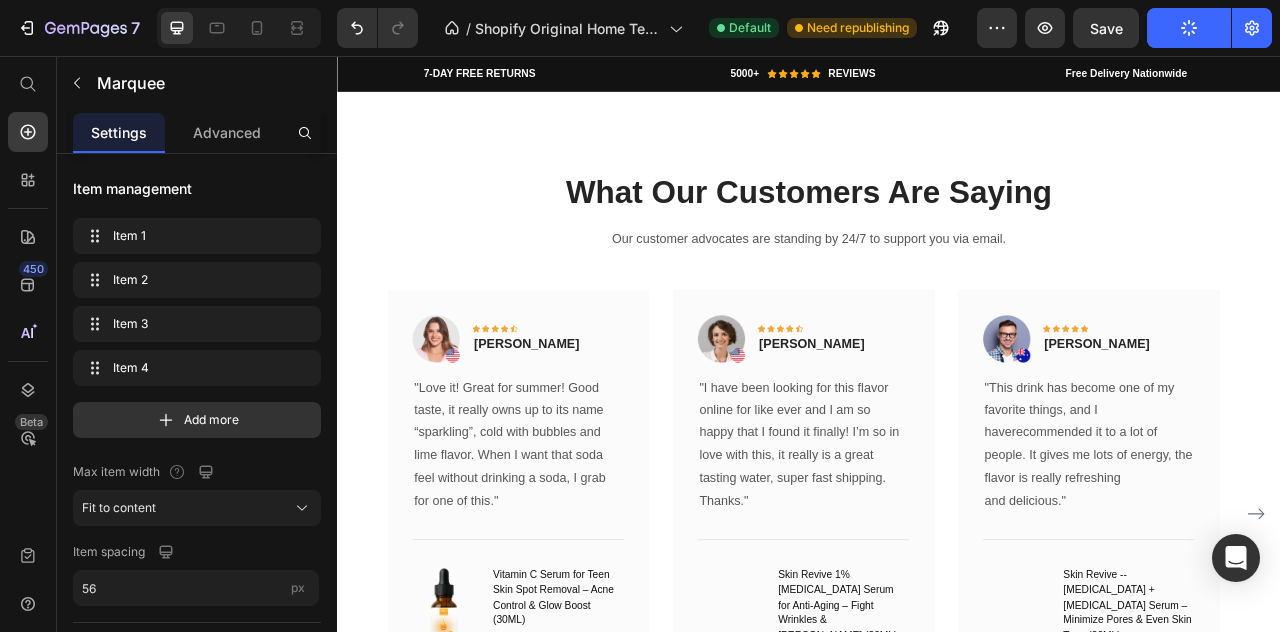 scroll, scrollTop: 4981, scrollLeft: 0, axis: vertical 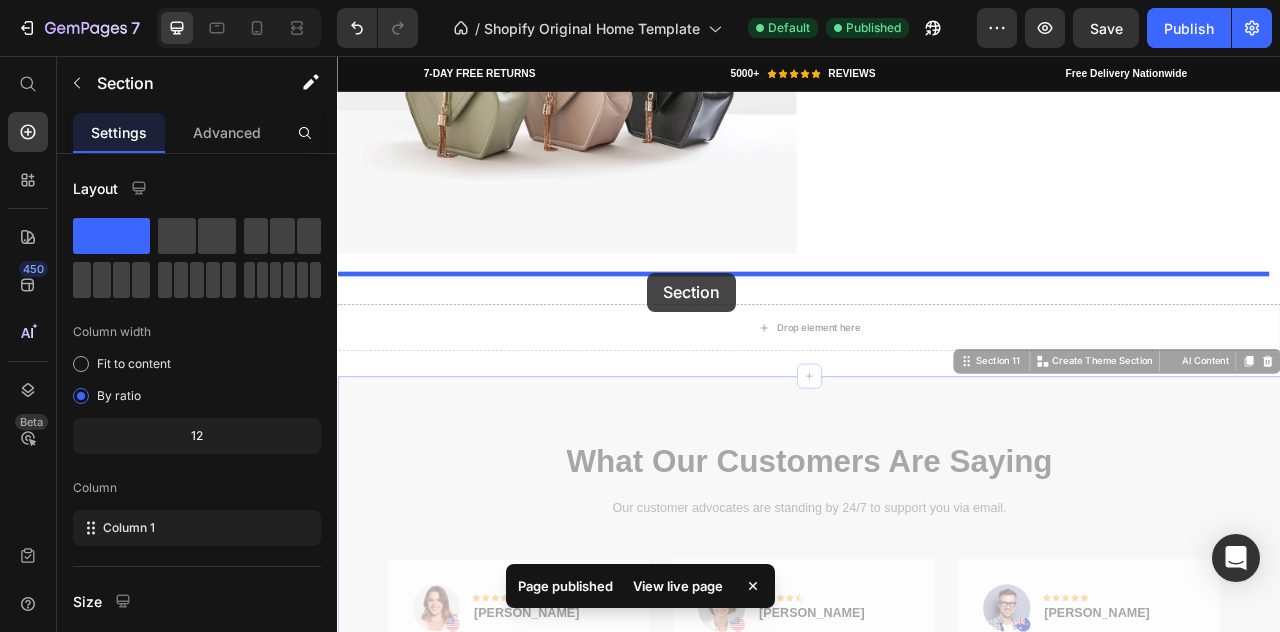 drag, startPoint x: 402, startPoint y: 575, endPoint x: 732, endPoint y: 332, distance: 409.81583 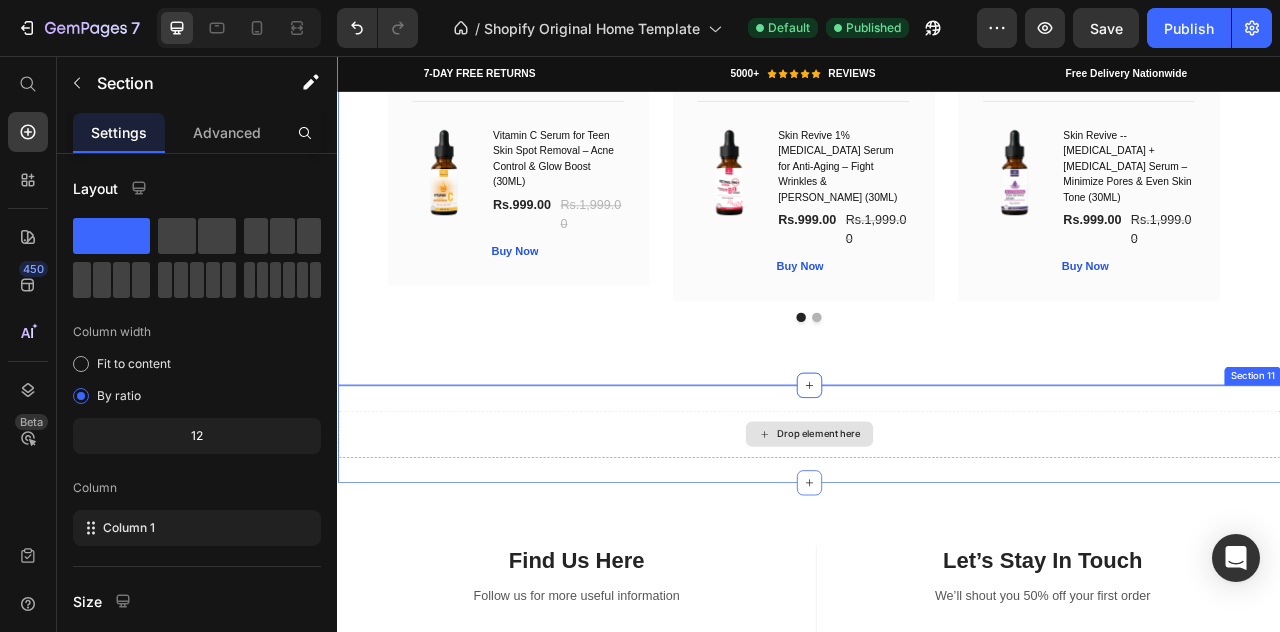 scroll, scrollTop: 5820, scrollLeft: 0, axis: vertical 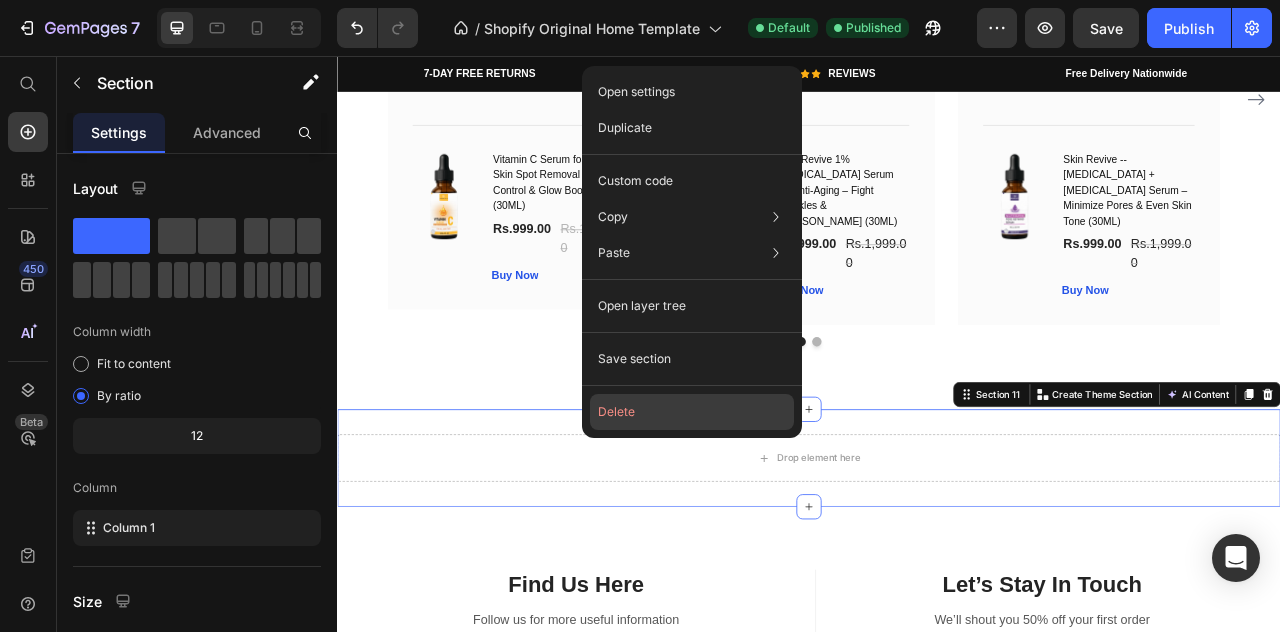 click on "Delete" 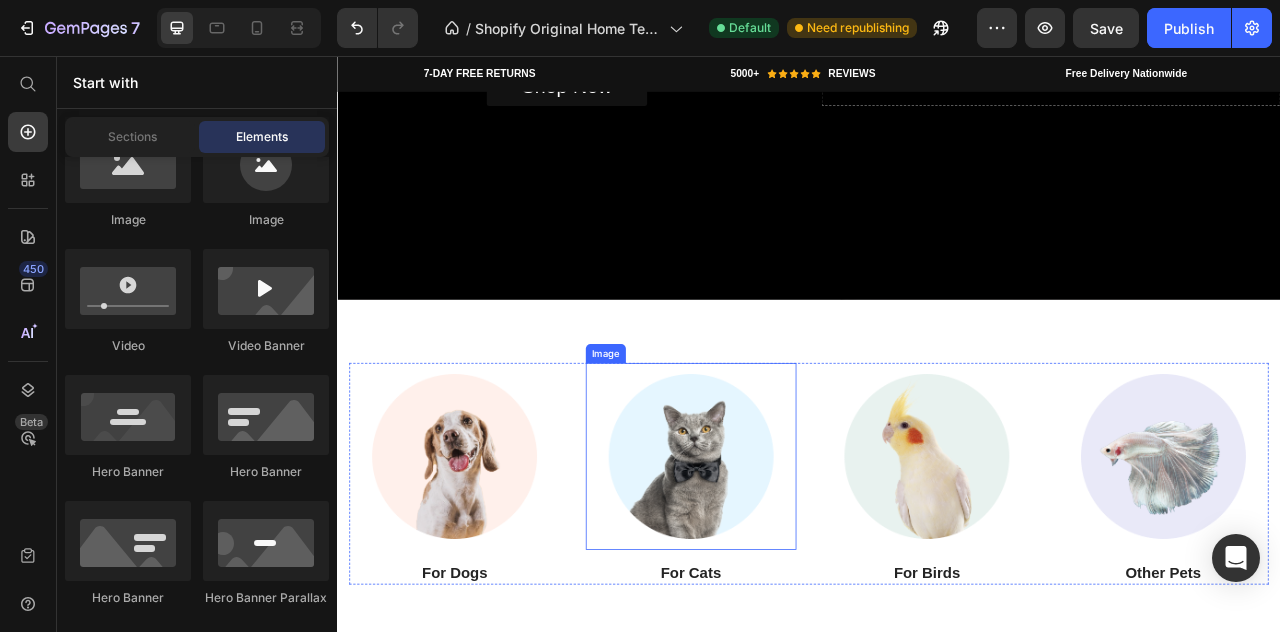 scroll, scrollTop: 0, scrollLeft: 0, axis: both 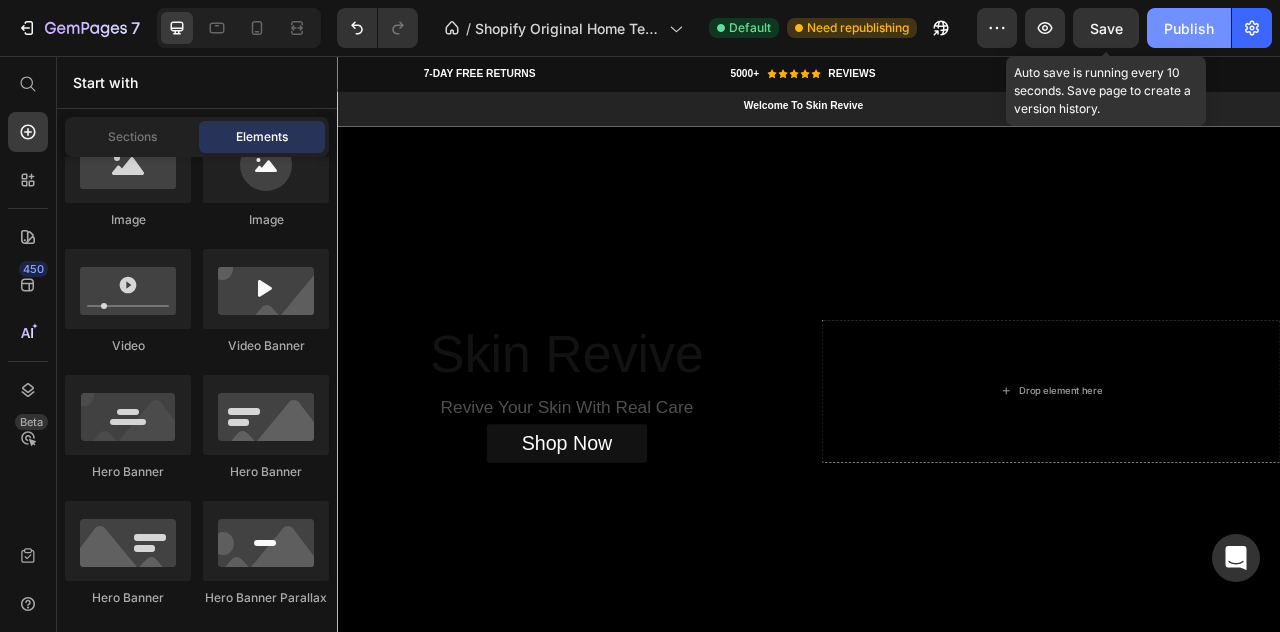 drag, startPoint x: 1113, startPoint y: 24, endPoint x: 1182, endPoint y: 33, distance: 69.58448 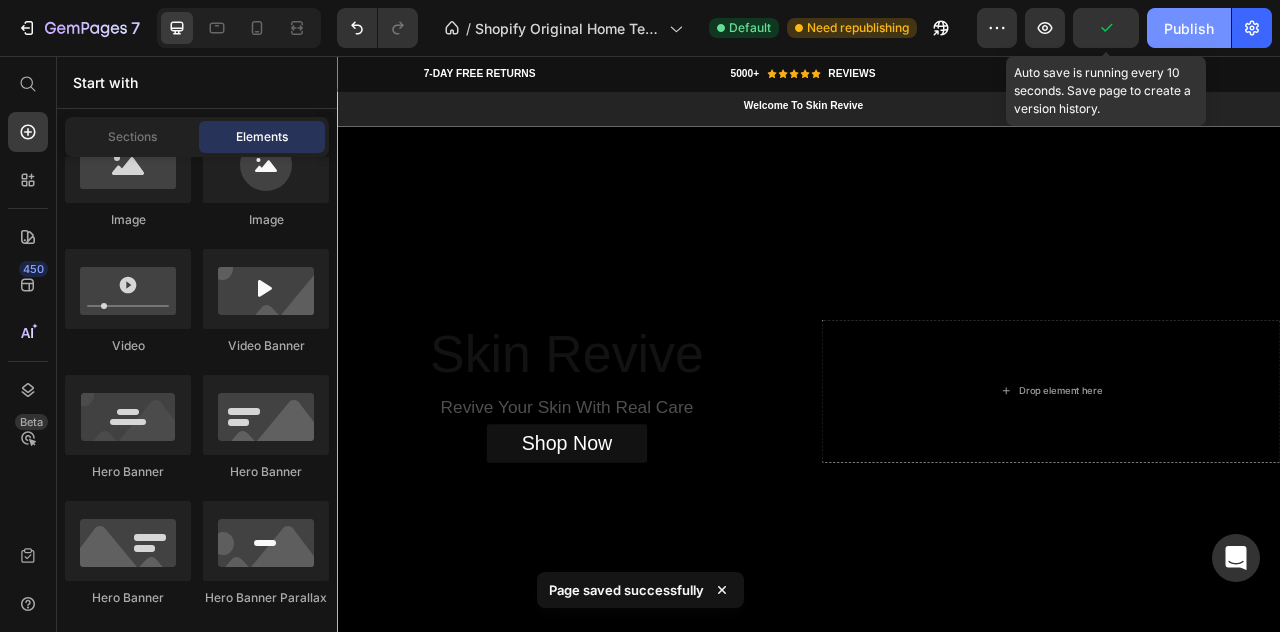 click on "Publish" at bounding box center [1189, 28] 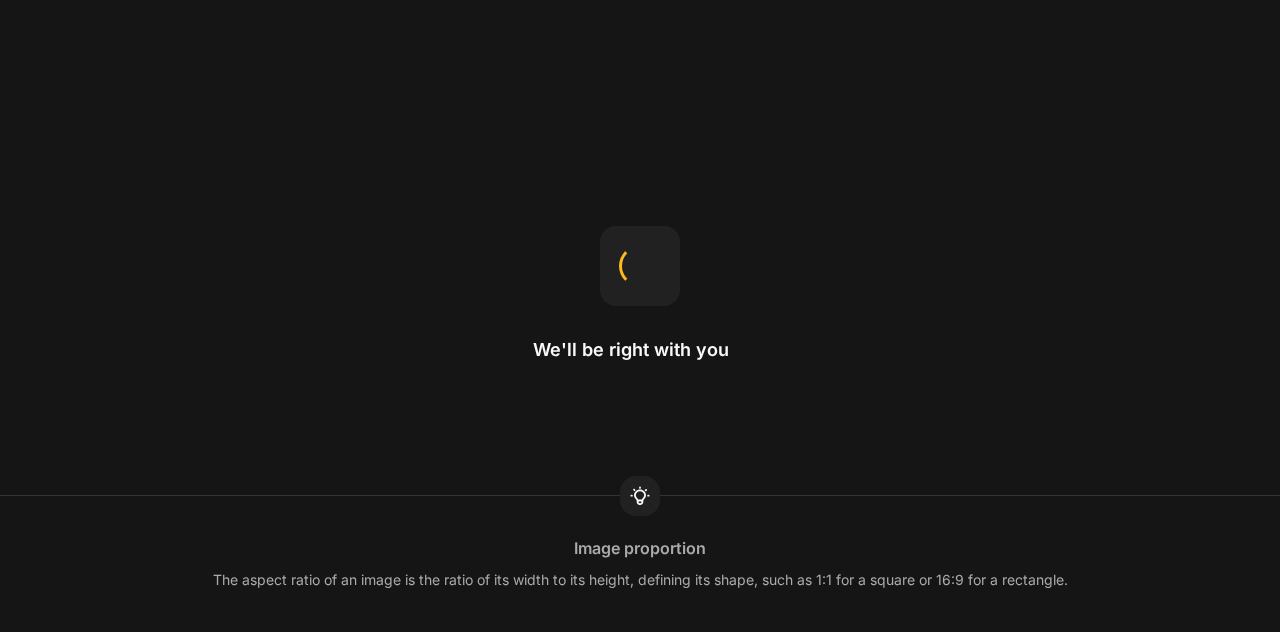 scroll, scrollTop: 0, scrollLeft: 0, axis: both 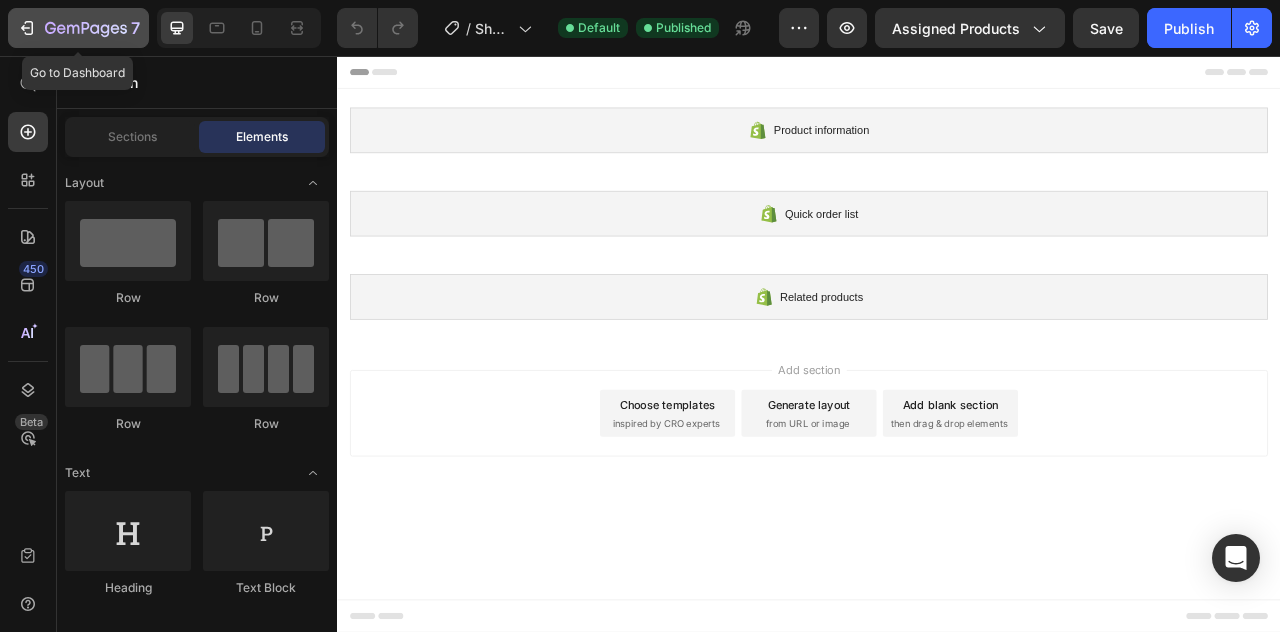 click 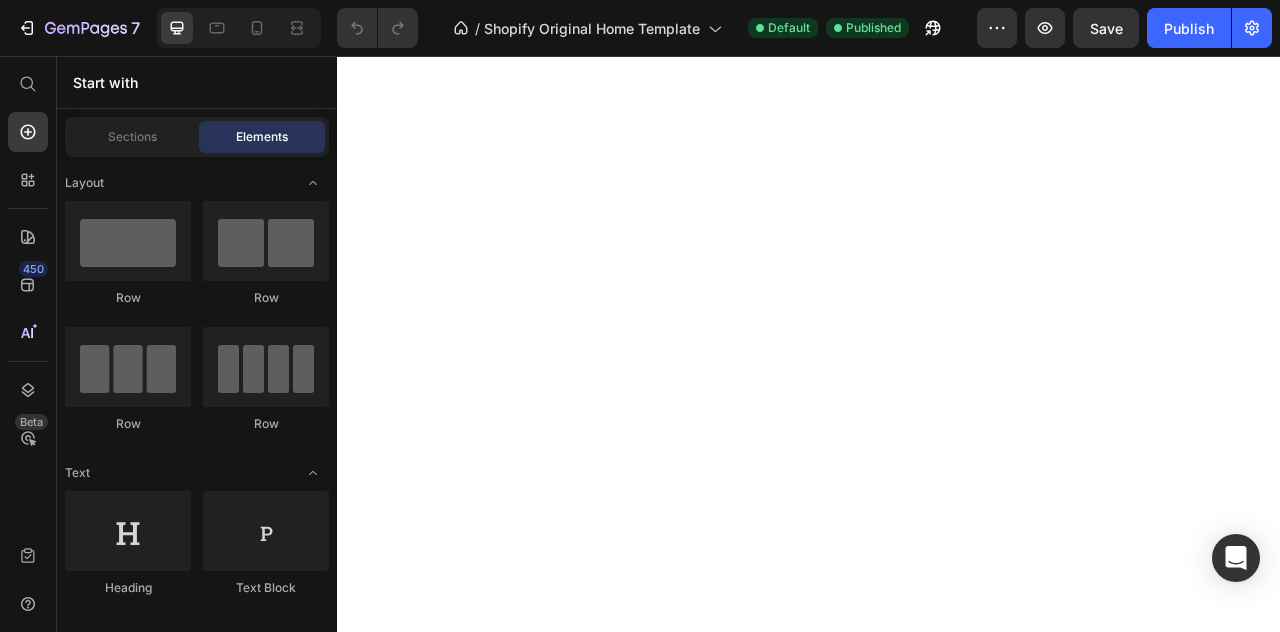 scroll, scrollTop: 0, scrollLeft: 0, axis: both 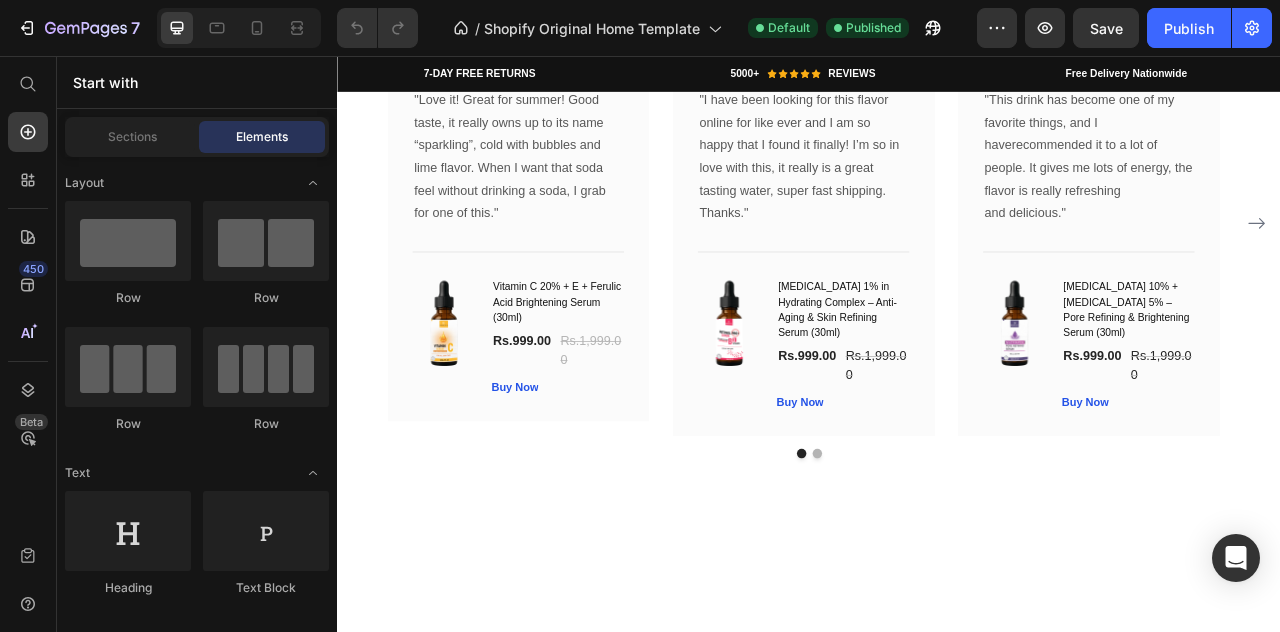 click at bounding box center (629, -343) 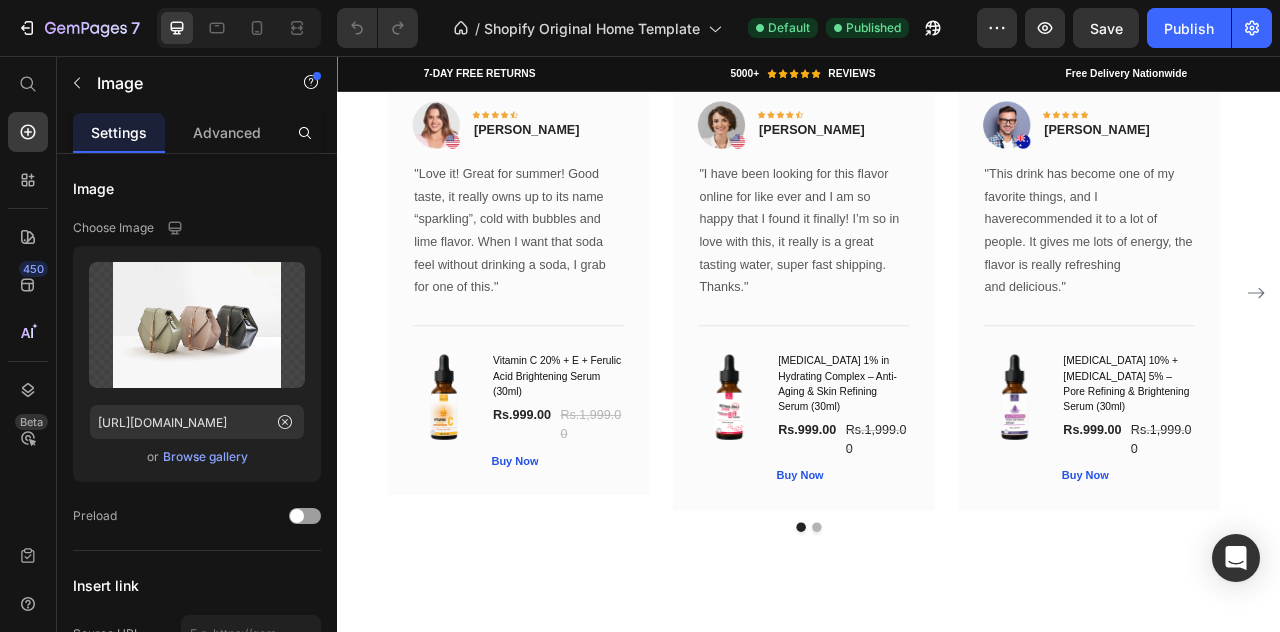 scroll, scrollTop: 4651, scrollLeft: 0, axis: vertical 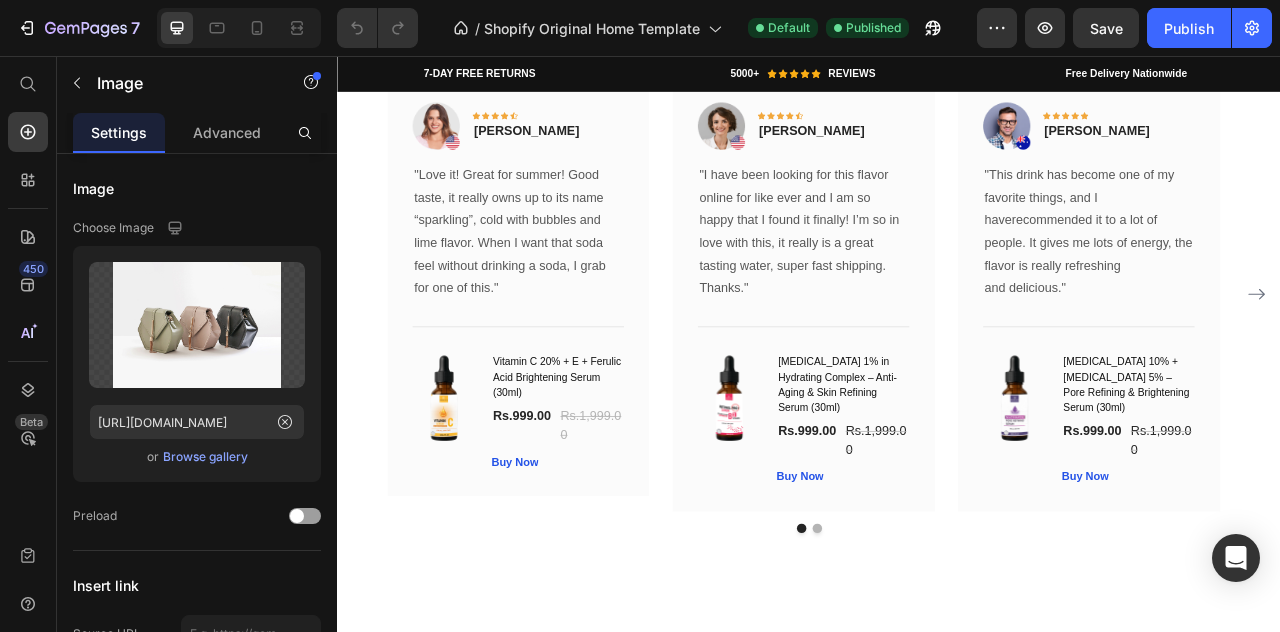 click on "Image   0
Image Image
Drop element here
Carousel Section 9" at bounding box center [937, -220] 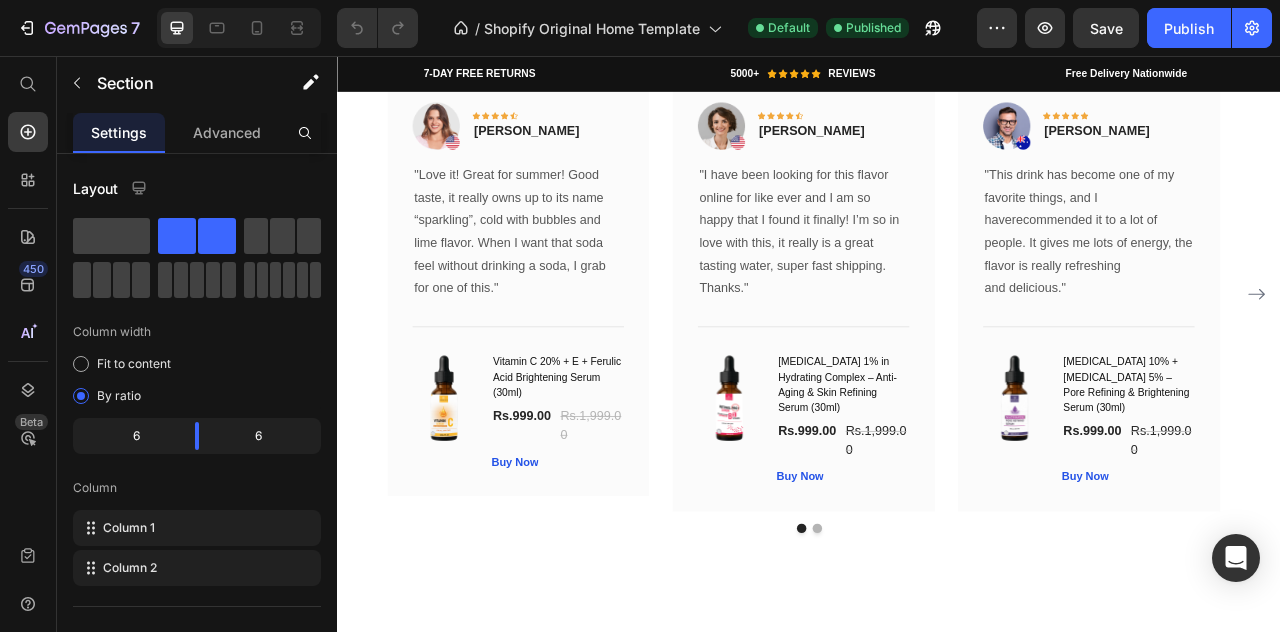 click 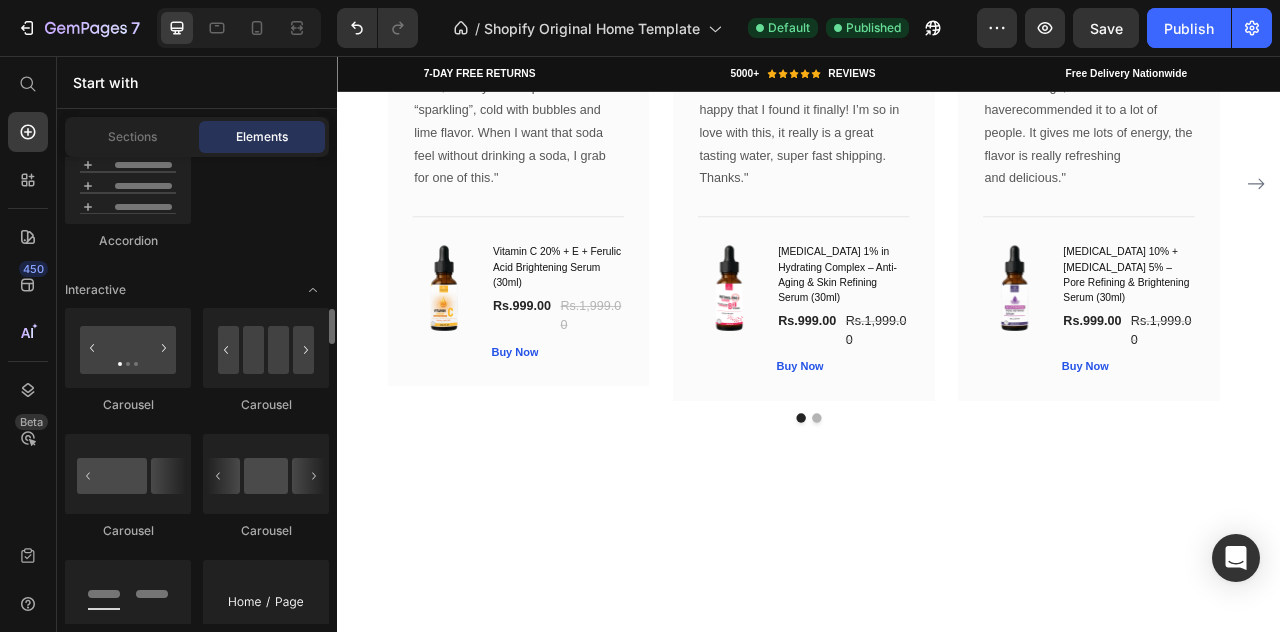 scroll, scrollTop: 2025, scrollLeft: 0, axis: vertical 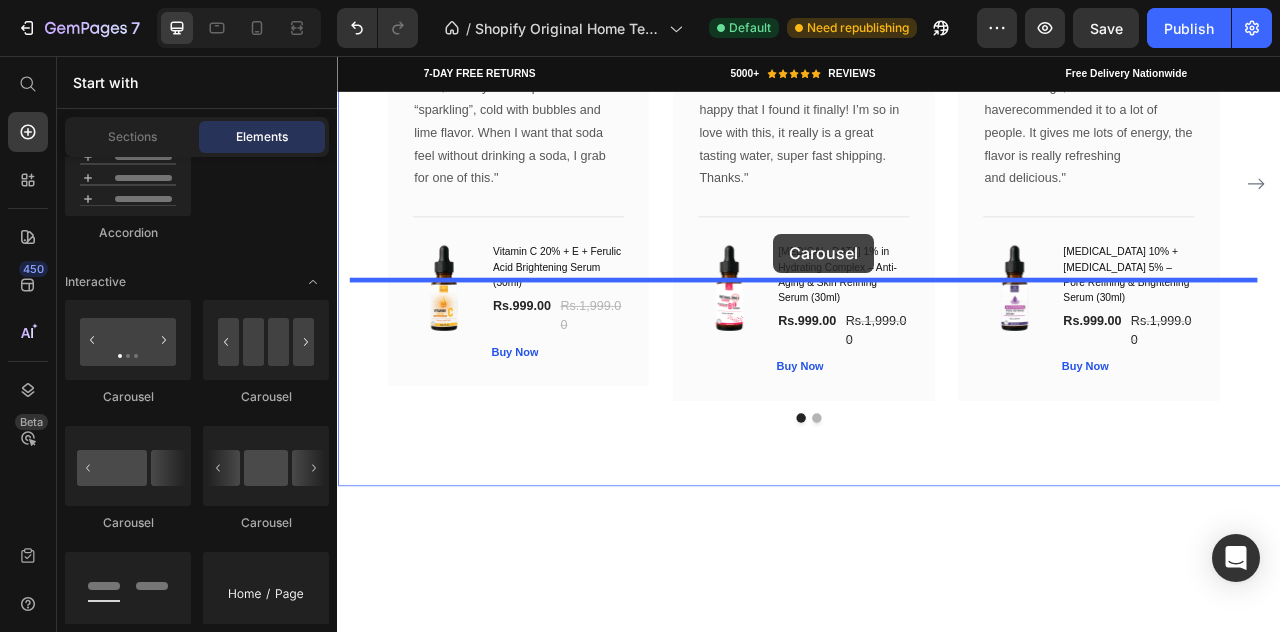 drag, startPoint x: 494, startPoint y: 409, endPoint x: 892, endPoint y: 282, distance: 417.77145 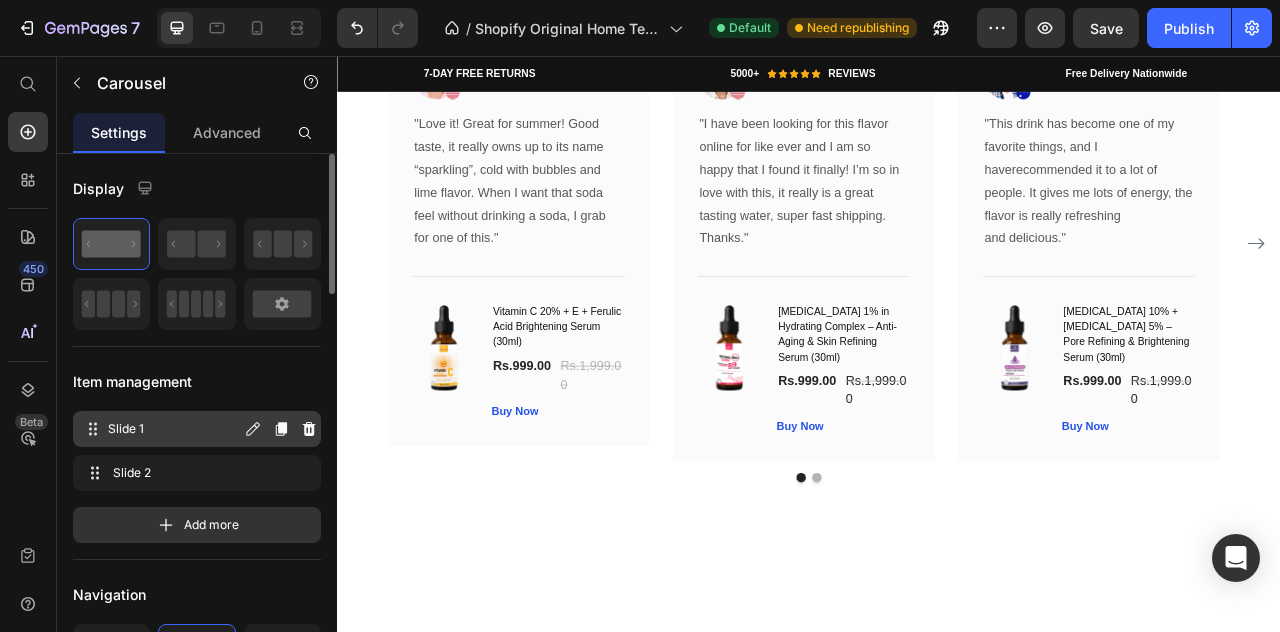 click on "Slide 1" at bounding box center [174, 429] 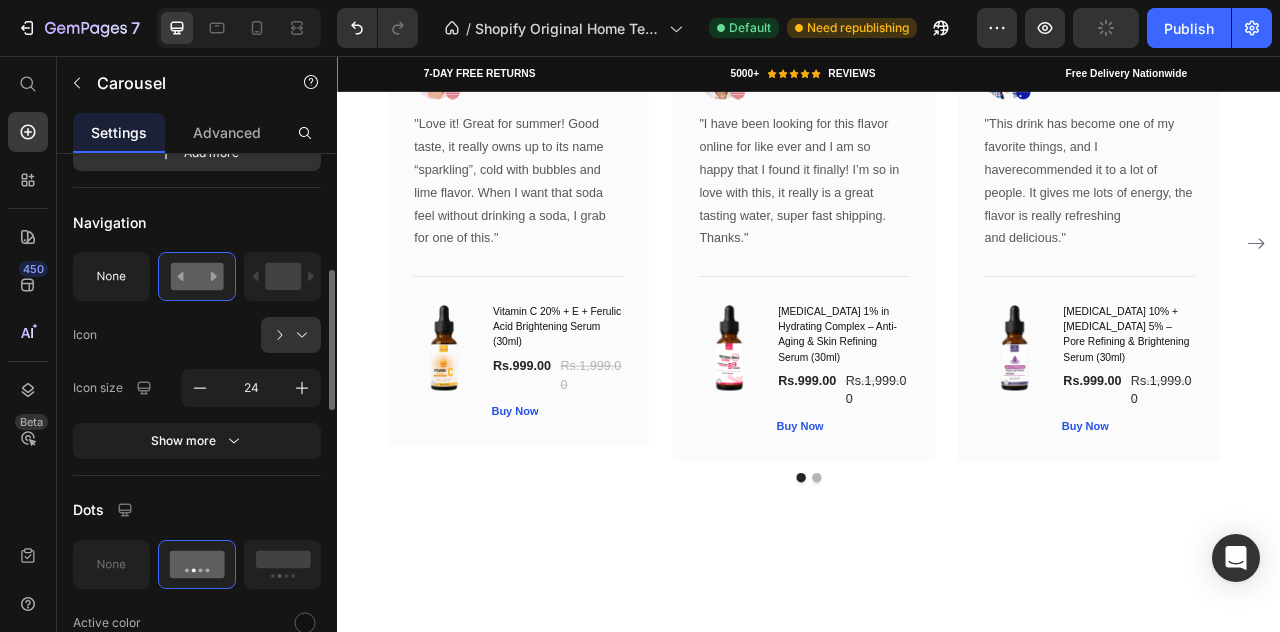 scroll, scrollTop: 395, scrollLeft: 0, axis: vertical 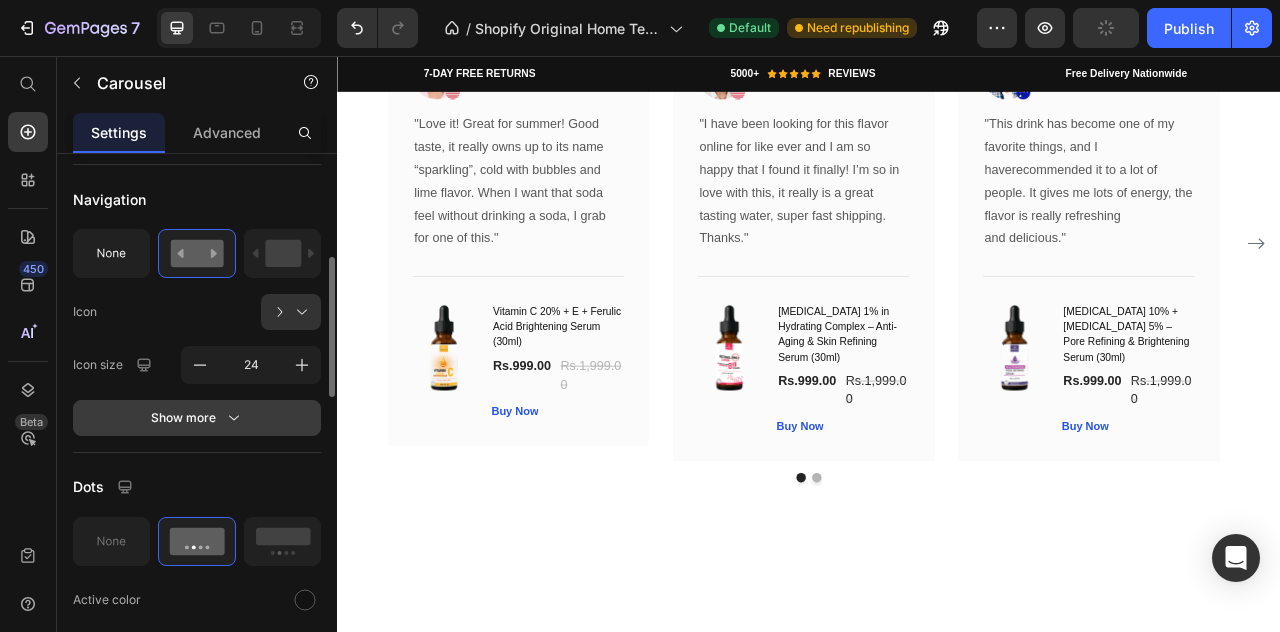 click on "Show more" at bounding box center [197, 418] 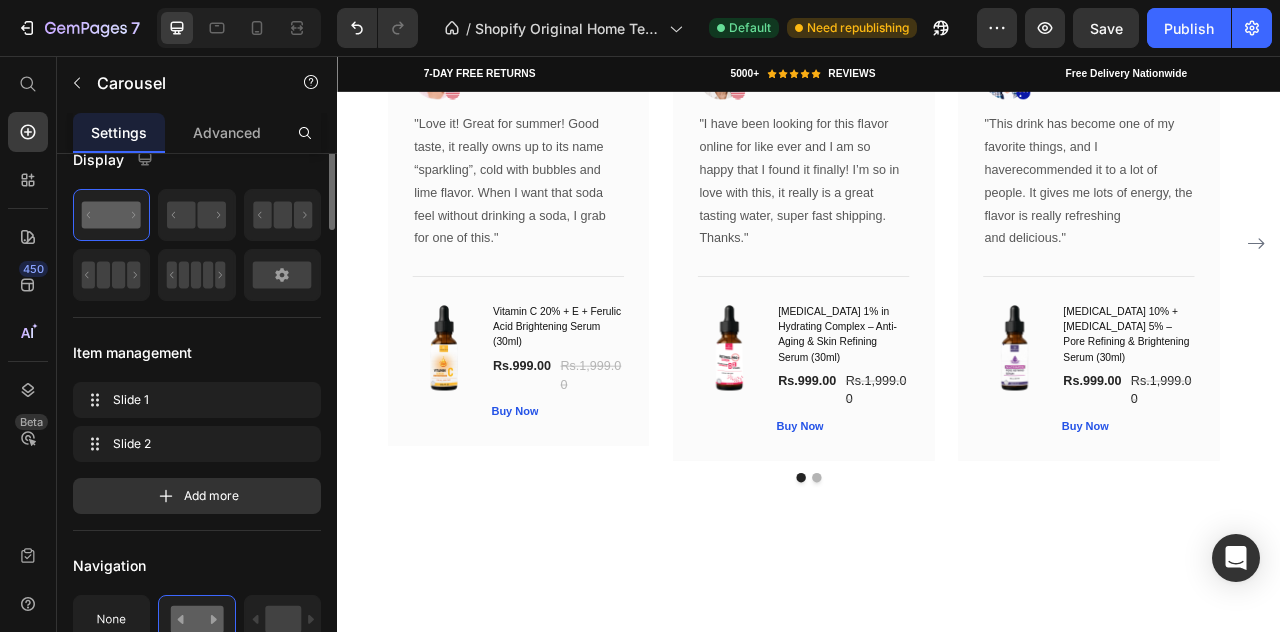 scroll, scrollTop: 0, scrollLeft: 0, axis: both 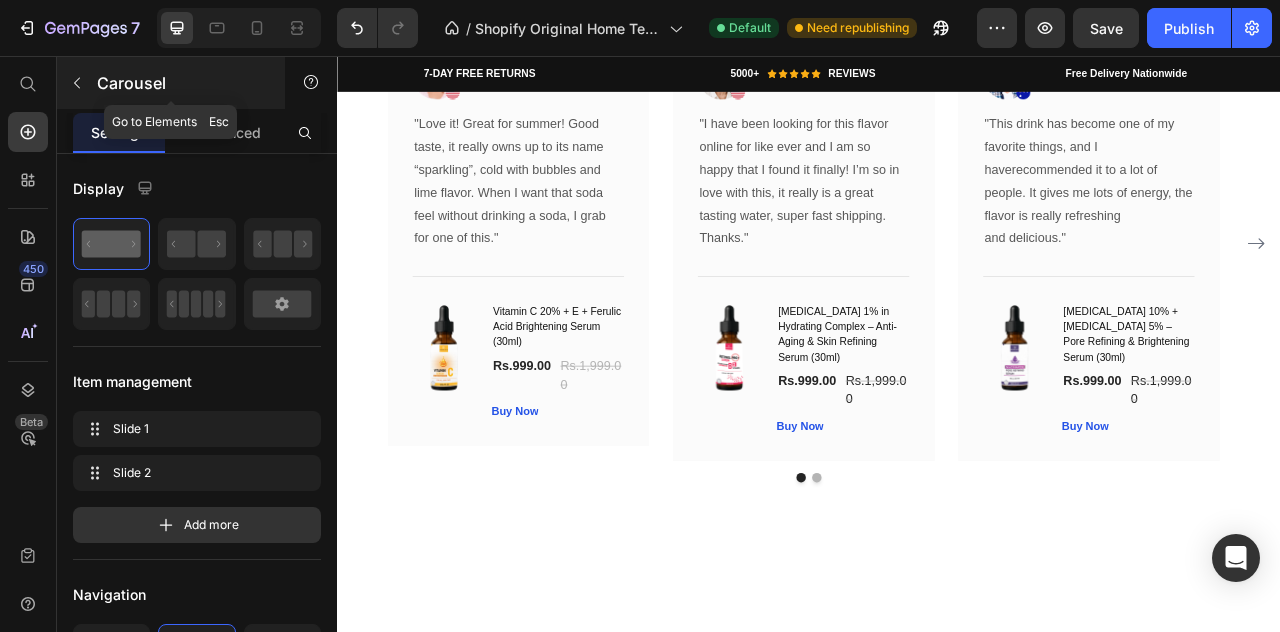 click 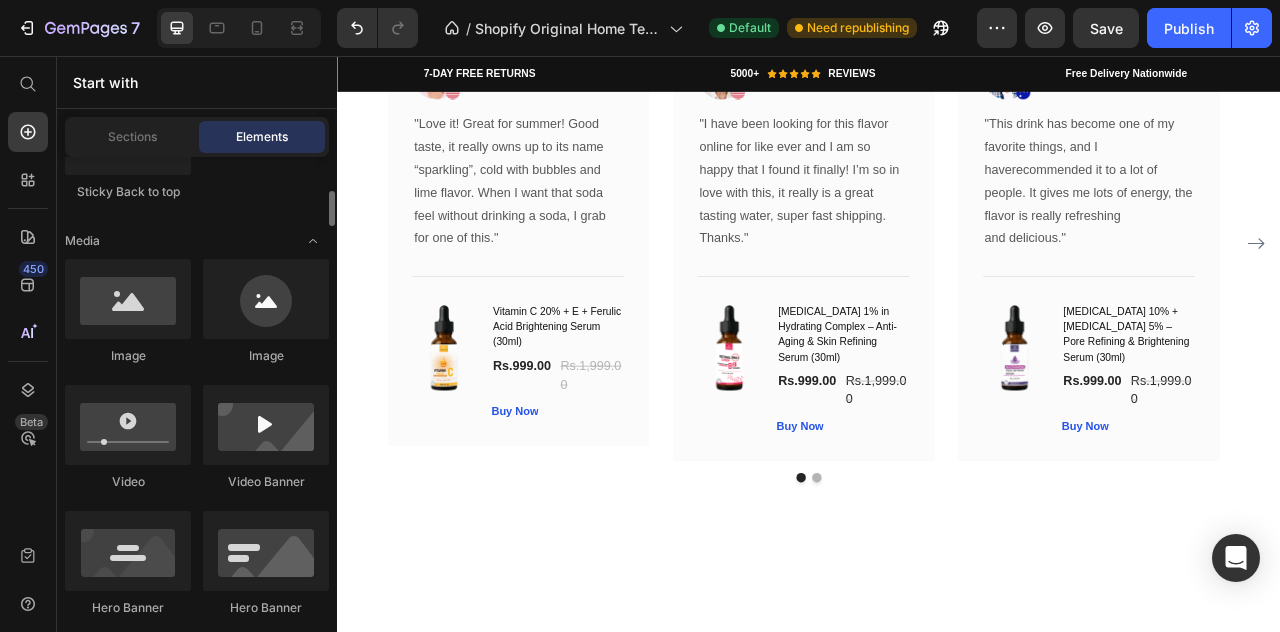 scroll, scrollTop: 631, scrollLeft: 0, axis: vertical 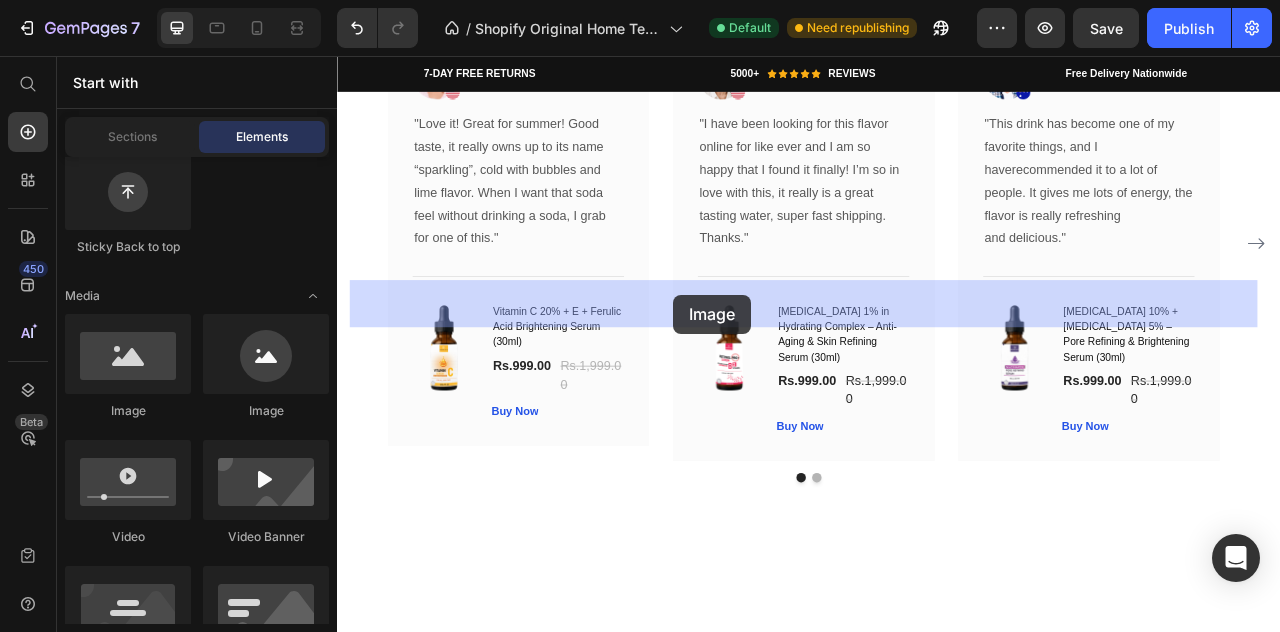 drag, startPoint x: 474, startPoint y: 423, endPoint x: 765, endPoint y: 360, distance: 297.7415 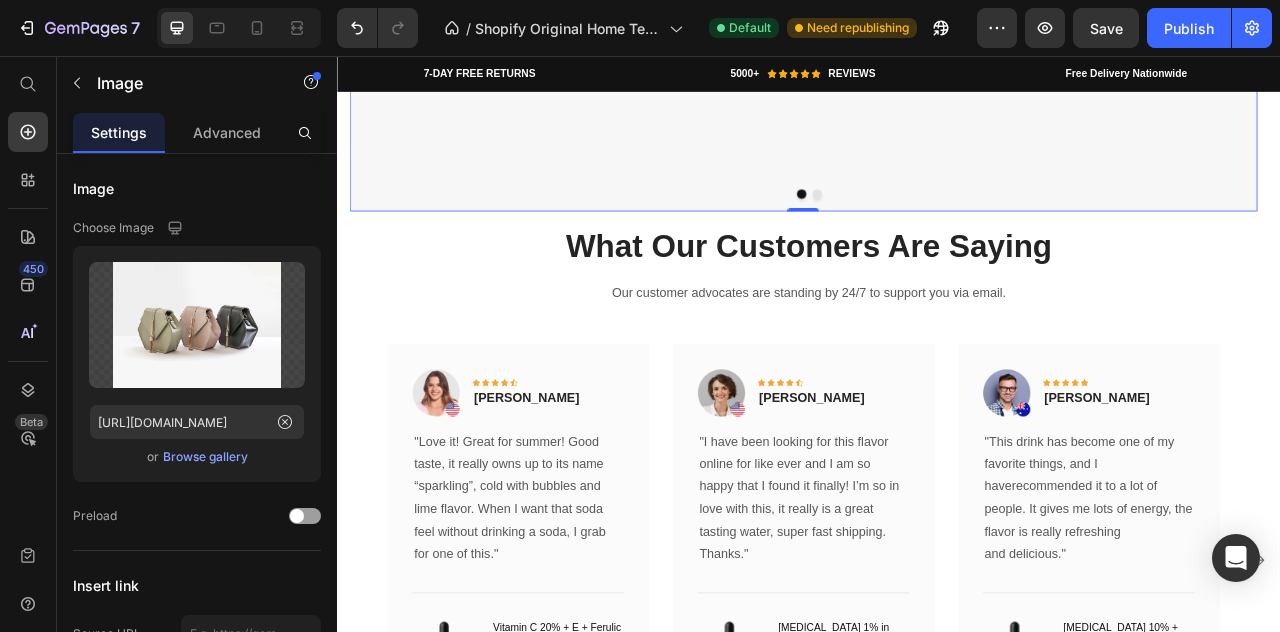scroll, scrollTop: 5055, scrollLeft: 0, axis: vertical 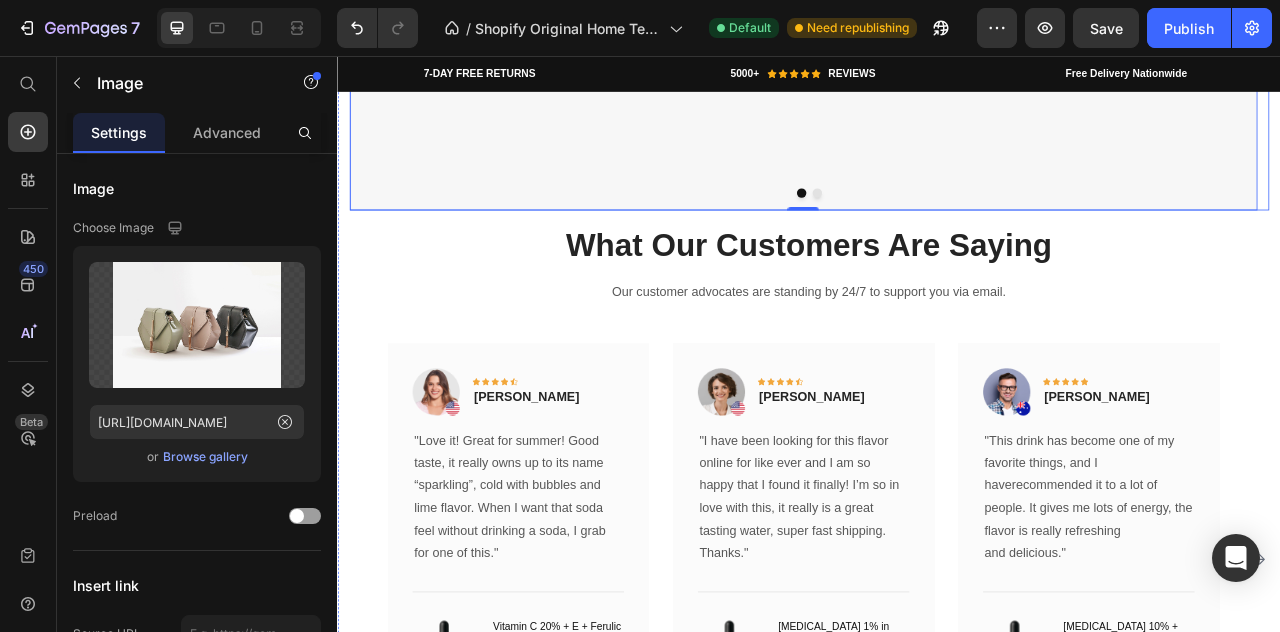 click 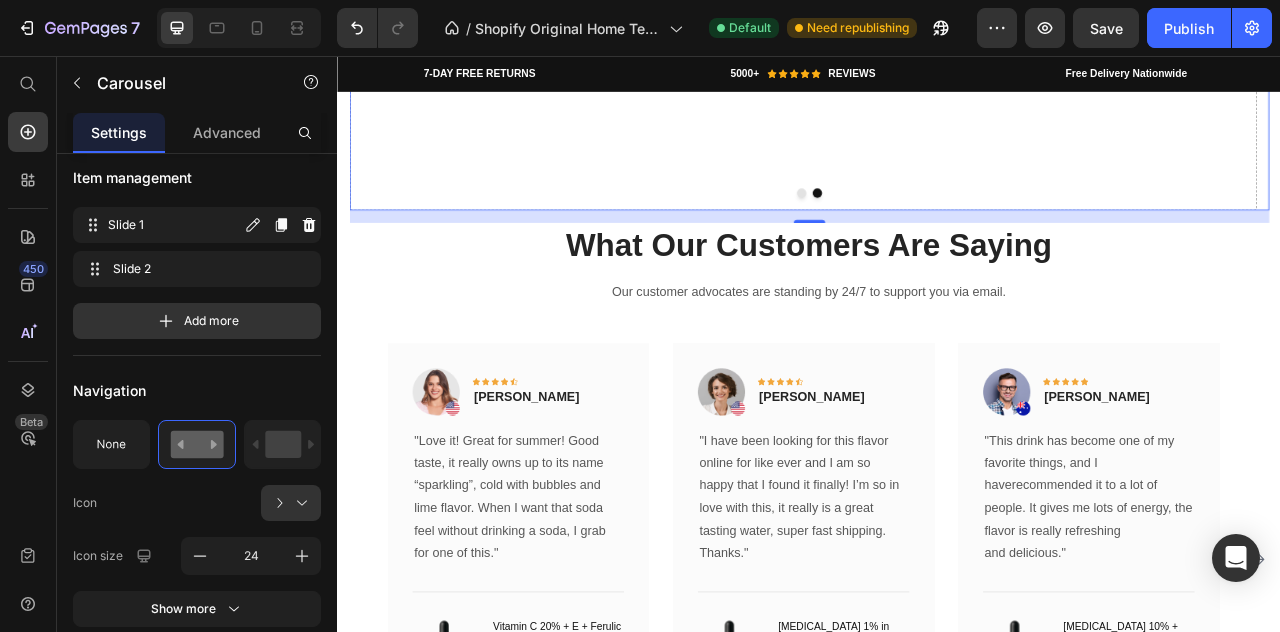 scroll, scrollTop: 0, scrollLeft: 0, axis: both 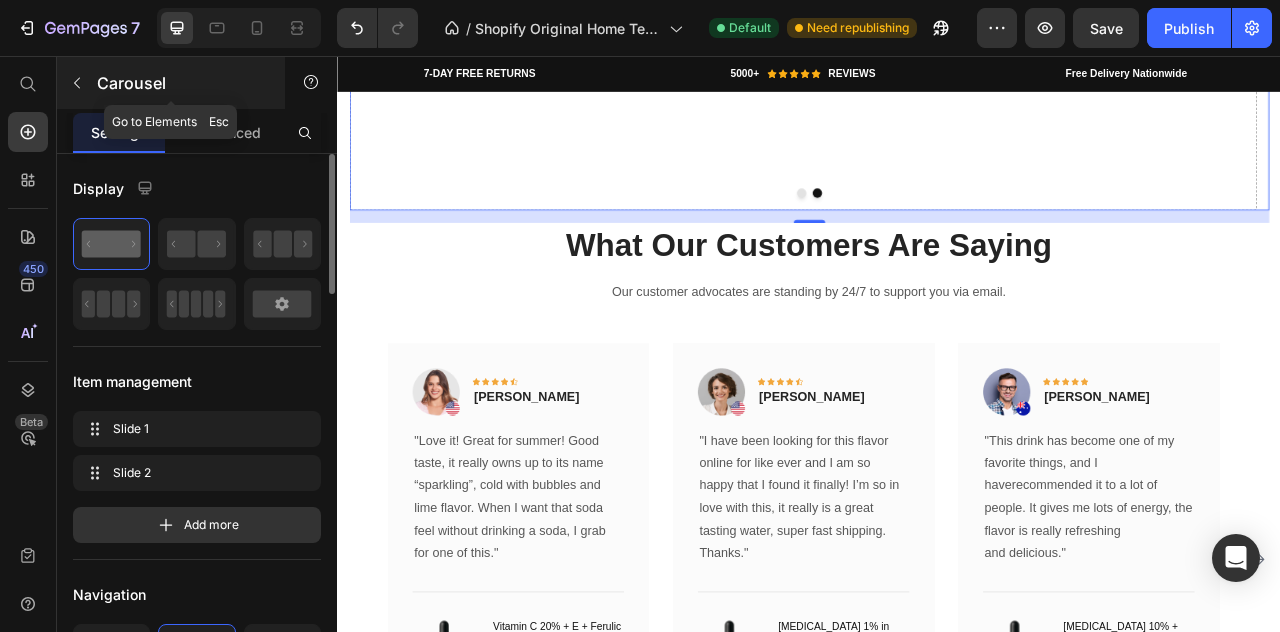 click 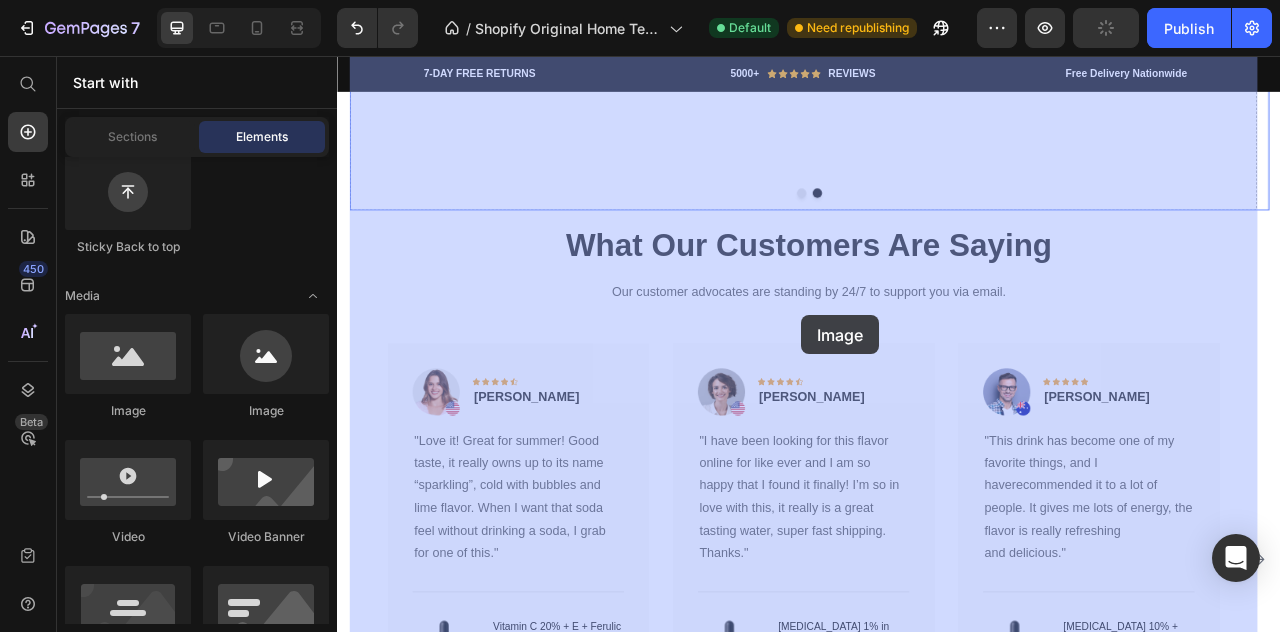 drag, startPoint x: 479, startPoint y: 425, endPoint x: 927, endPoint y: 386, distance: 449.69434 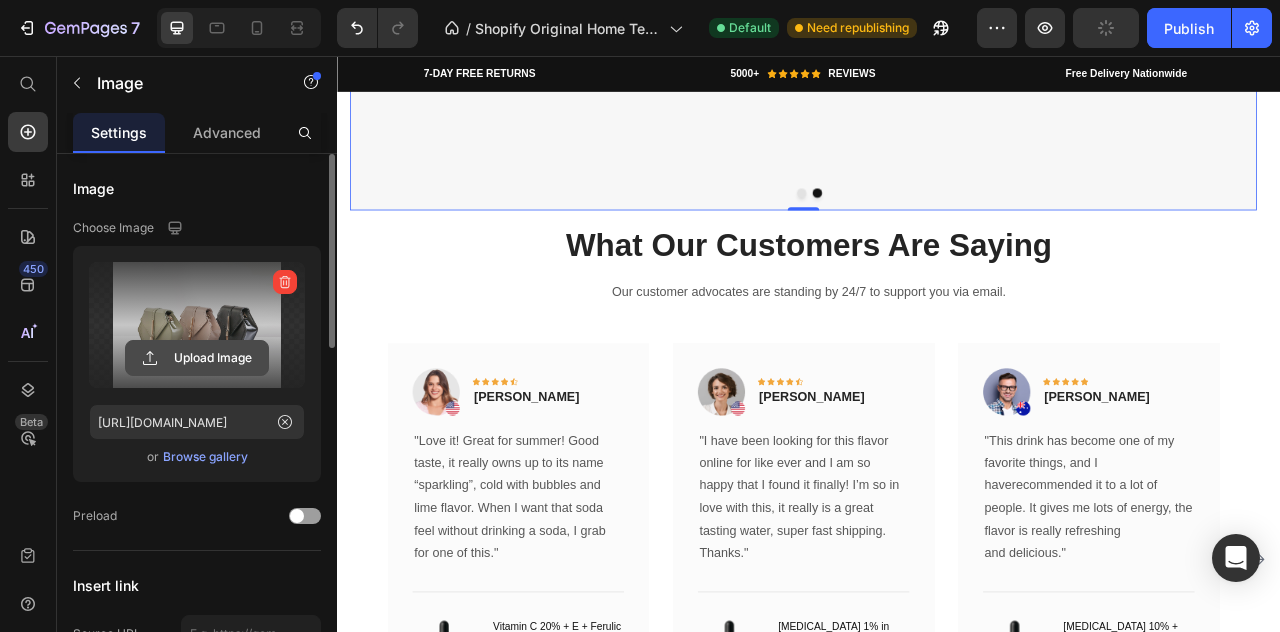 click 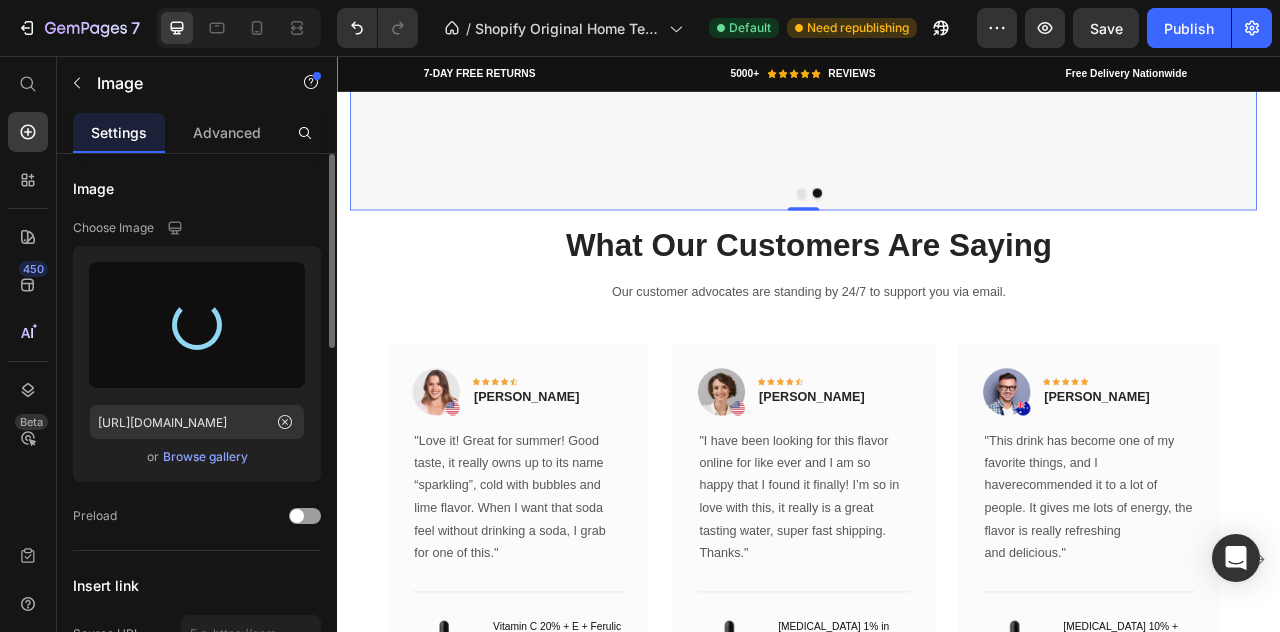 type on "https://cdn.shopify.com/s/files/1/0951/4133/1232/files/gempages_574550714798310175-39c47741-080e-406d-9687-1002eed1c3d0.png" 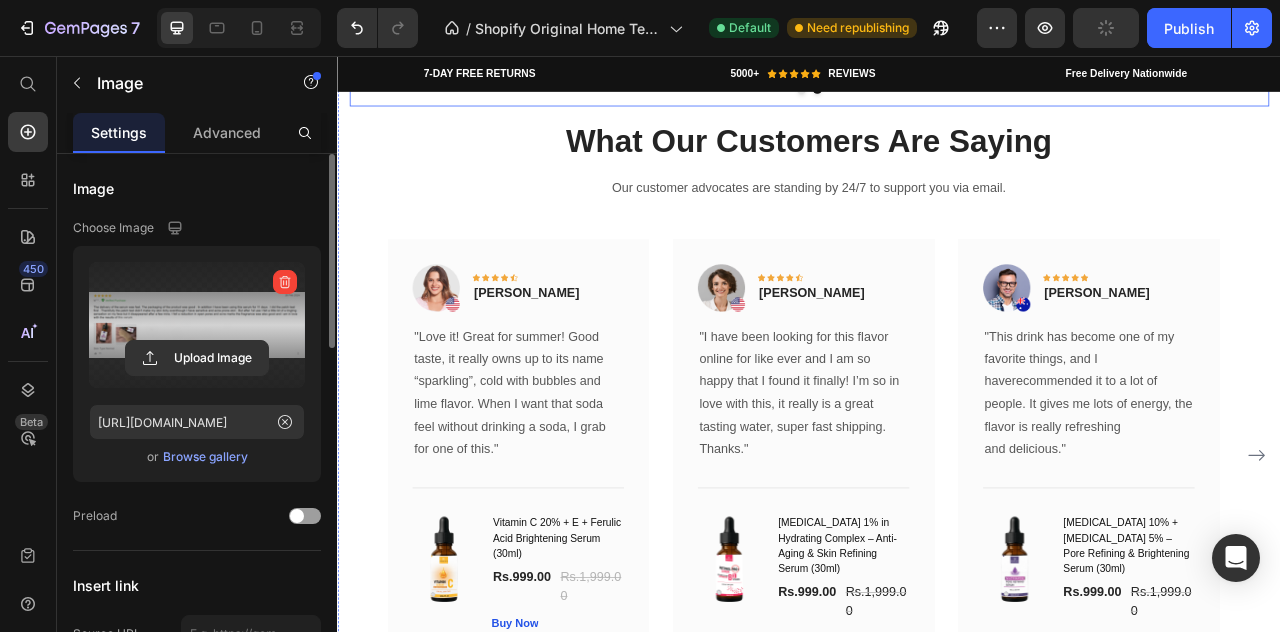 scroll, scrollTop: 5016, scrollLeft: 0, axis: vertical 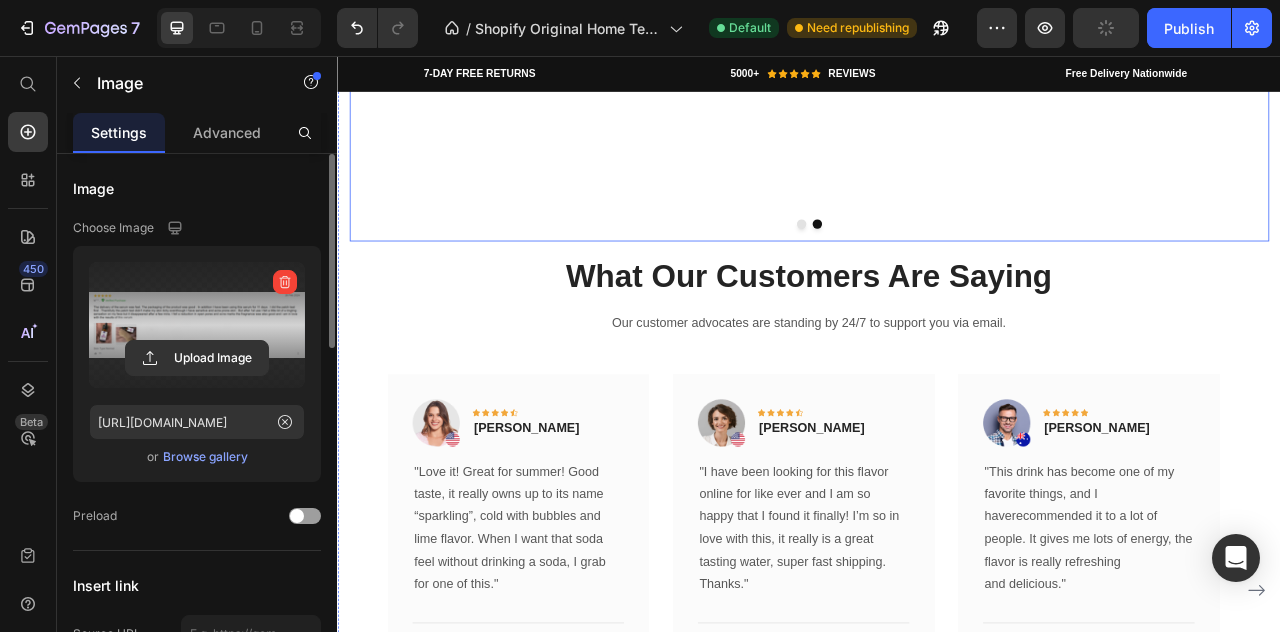 click 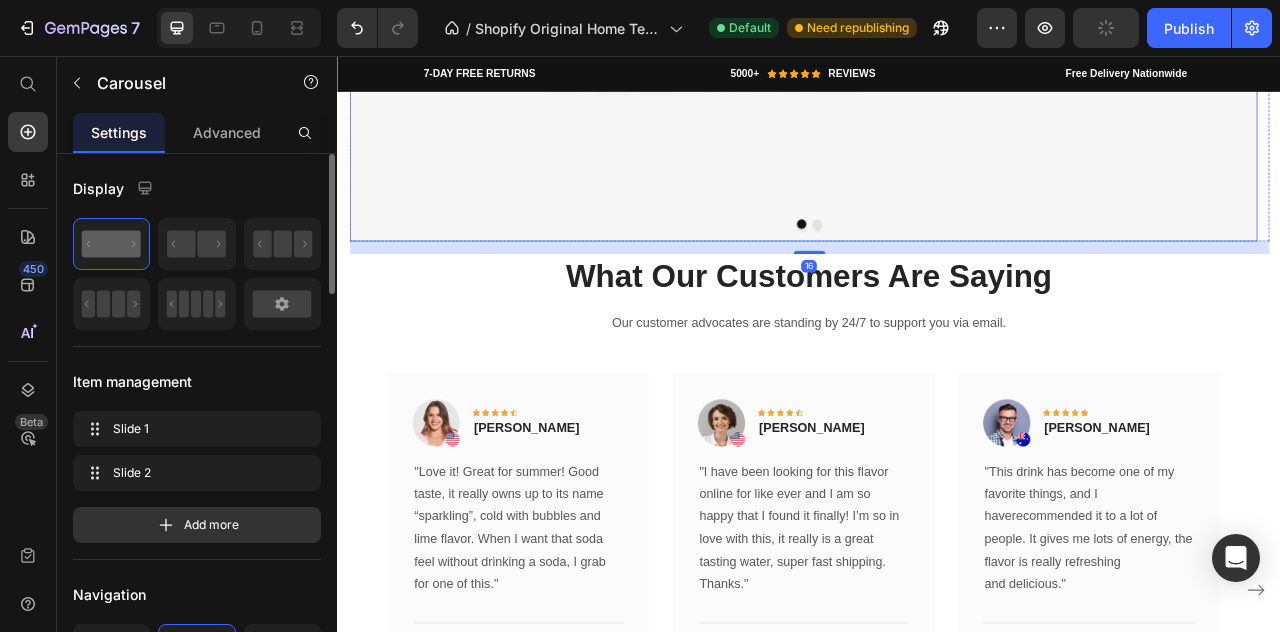 click at bounding box center (929, -142) 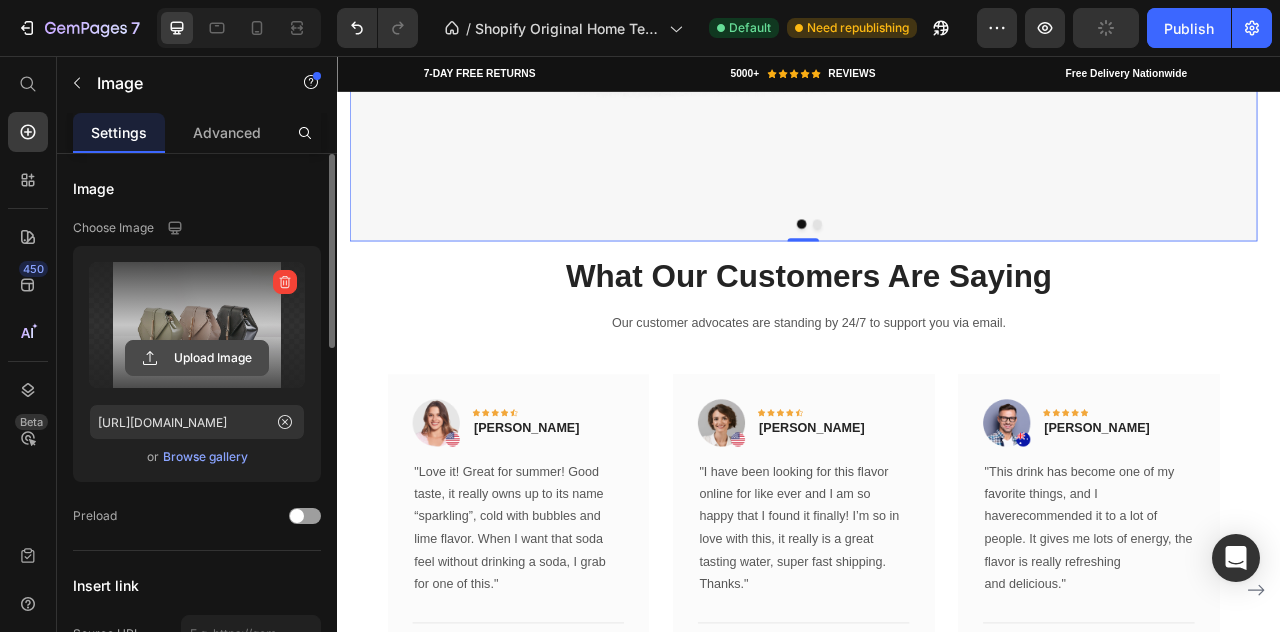 click 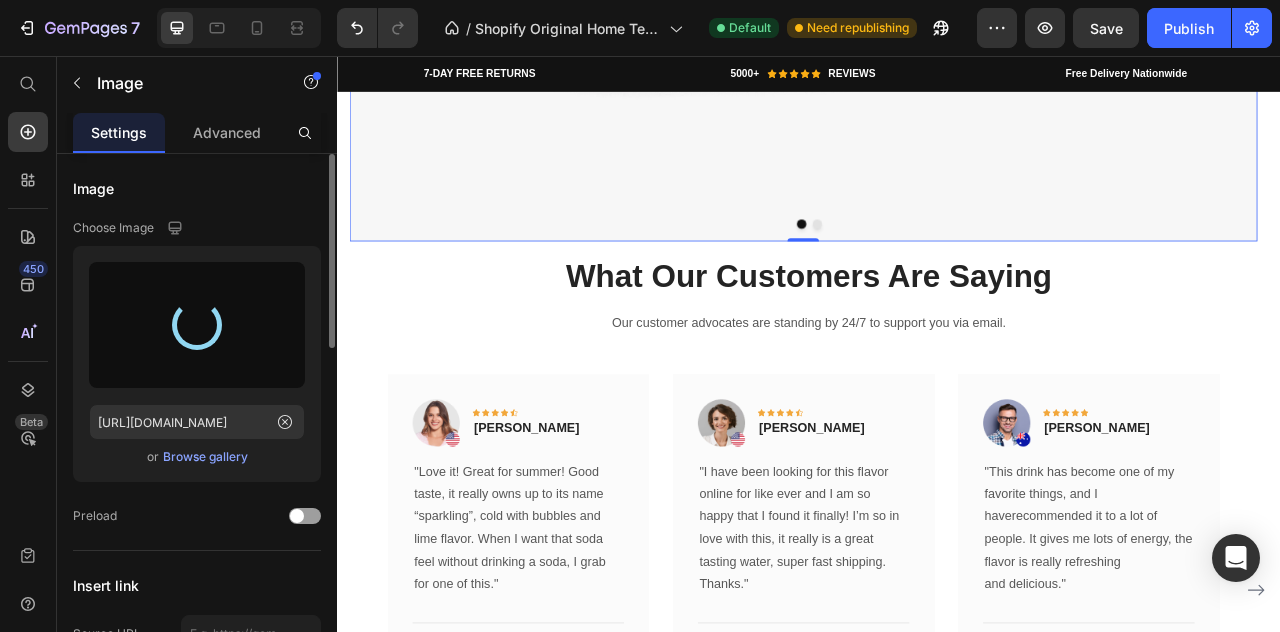 type on "https://cdn.shopify.com/s/files/1/0951/4133/1232/files/gempages_574550714798310175-39c47741-080e-406d-9687-1002eed1c3d0.png" 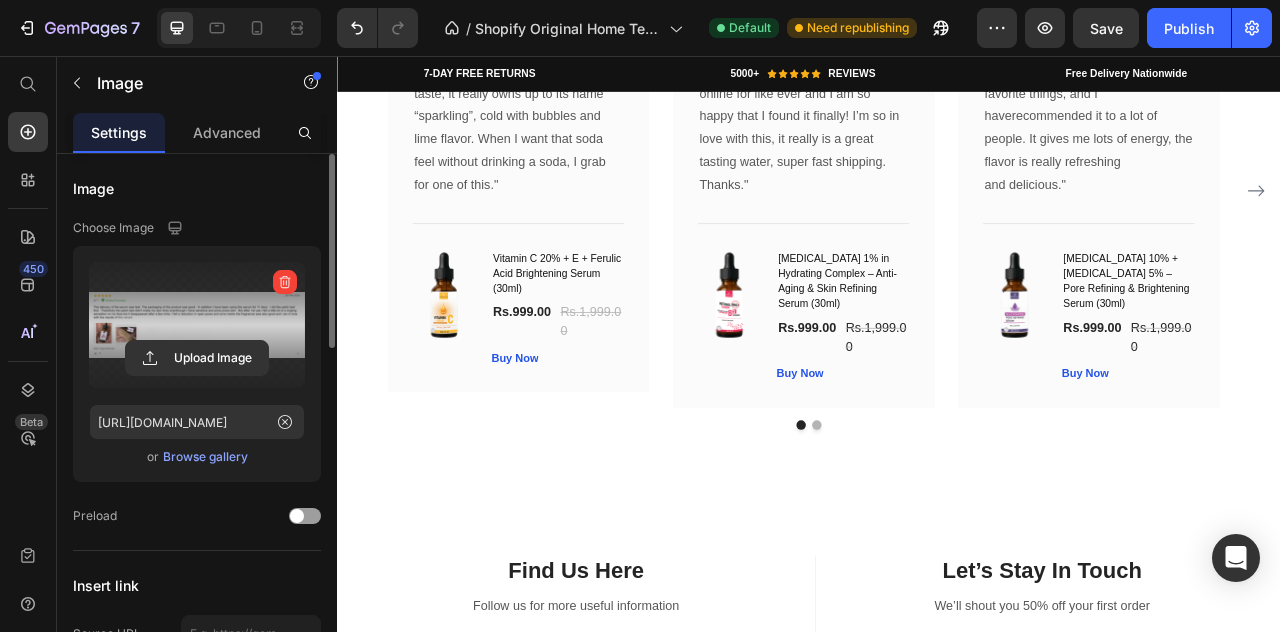 scroll, scrollTop: 4791, scrollLeft: 0, axis: vertical 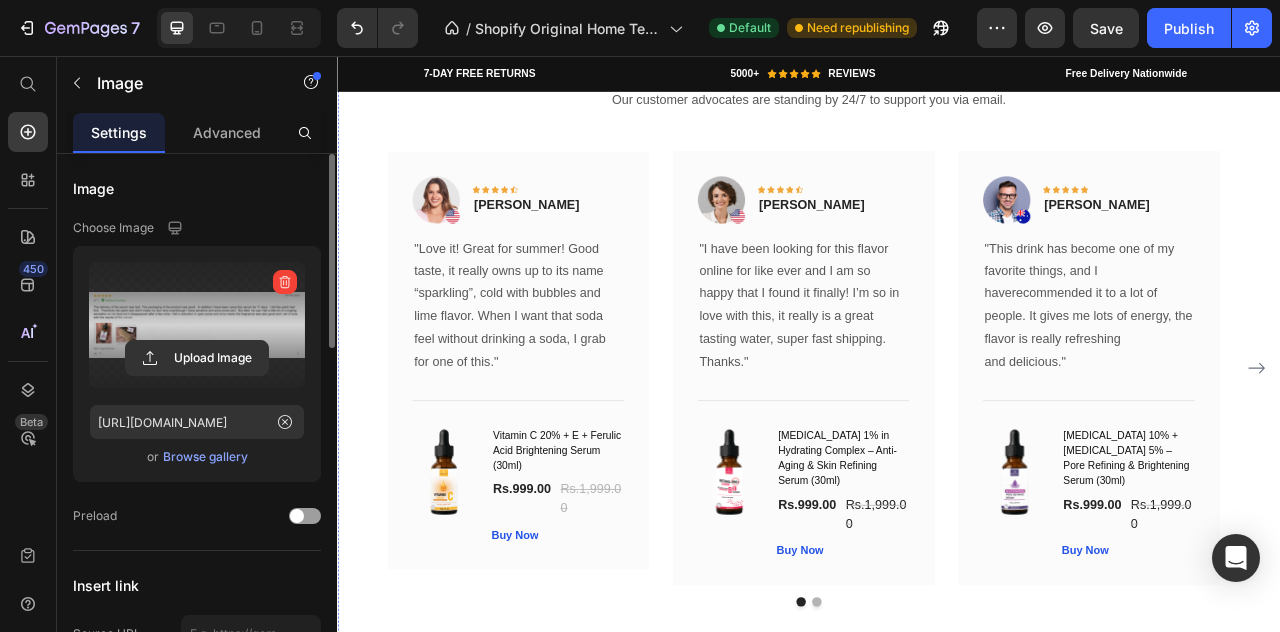 click 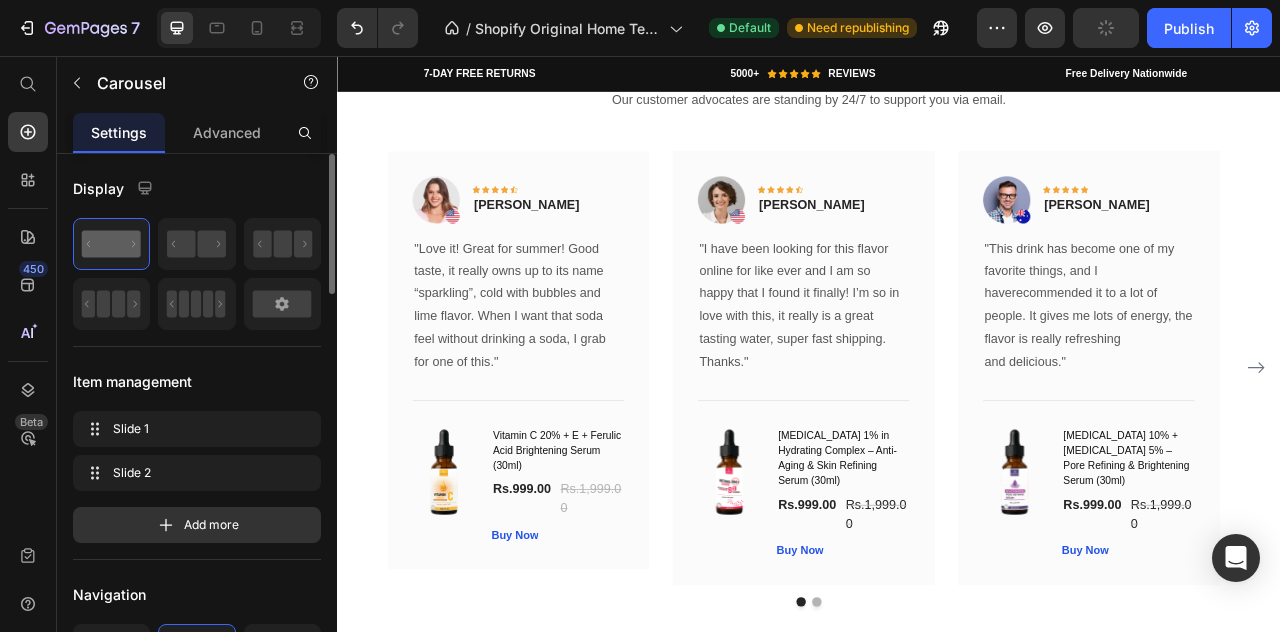 scroll, scrollTop: 4736, scrollLeft: 0, axis: vertical 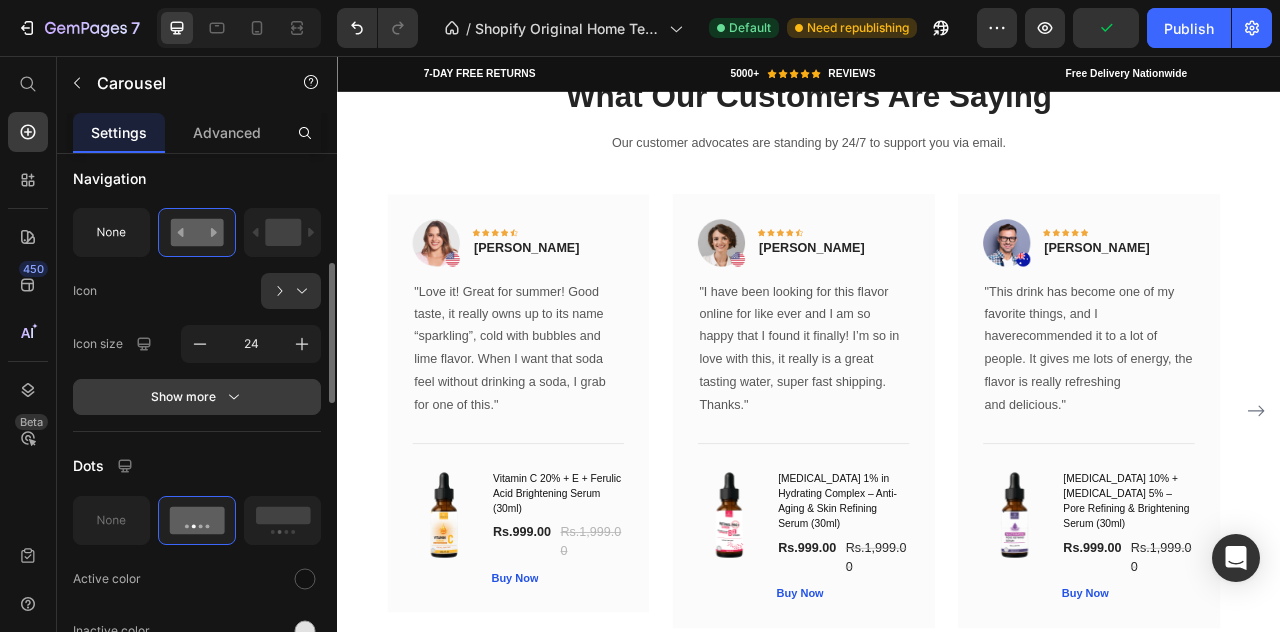 click on "Show more" at bounding box center (197, 397) 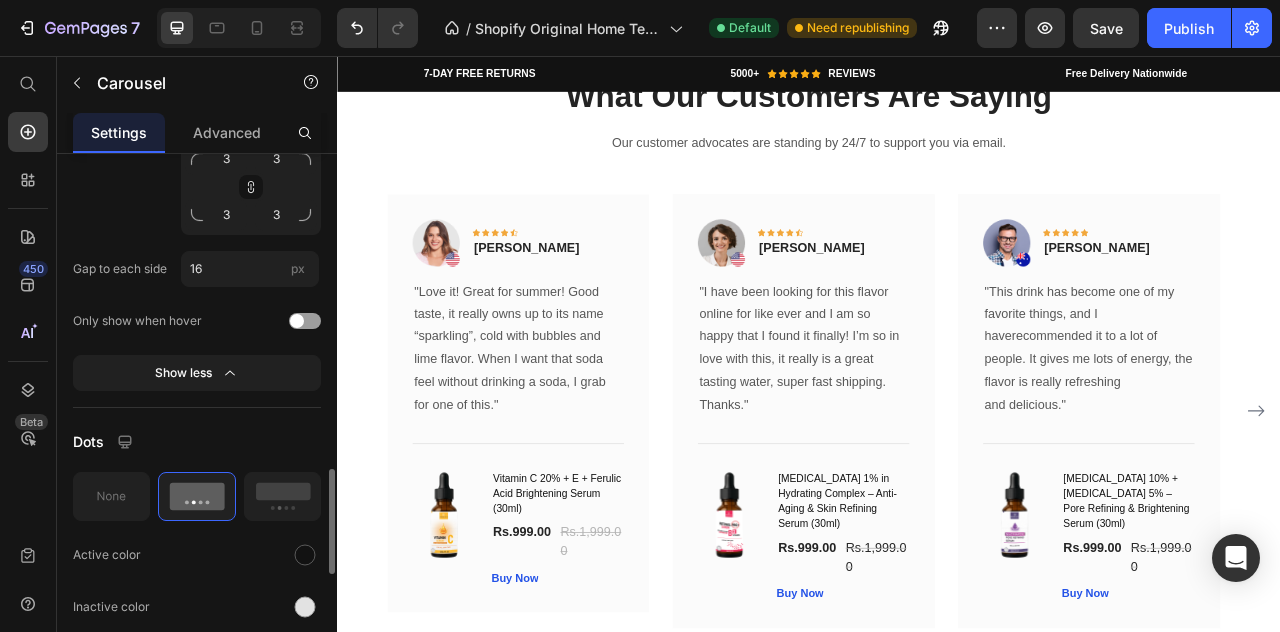 scroll, scrollTop: 1206, scrollLeft: 0, axis: vertical 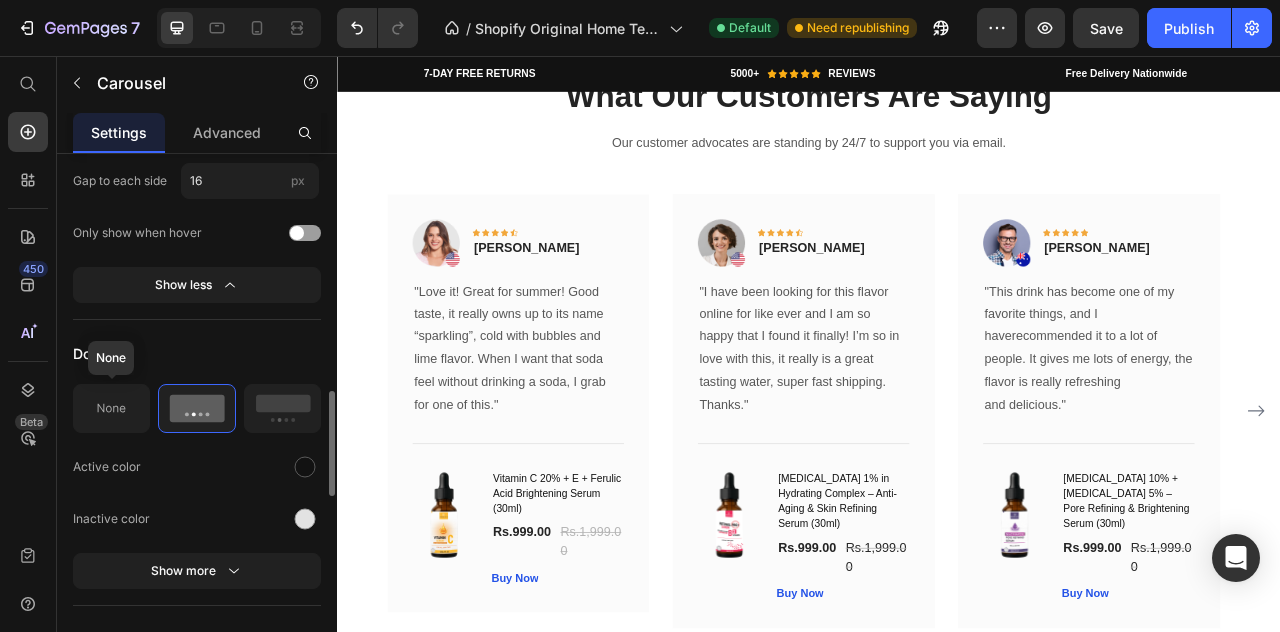 click 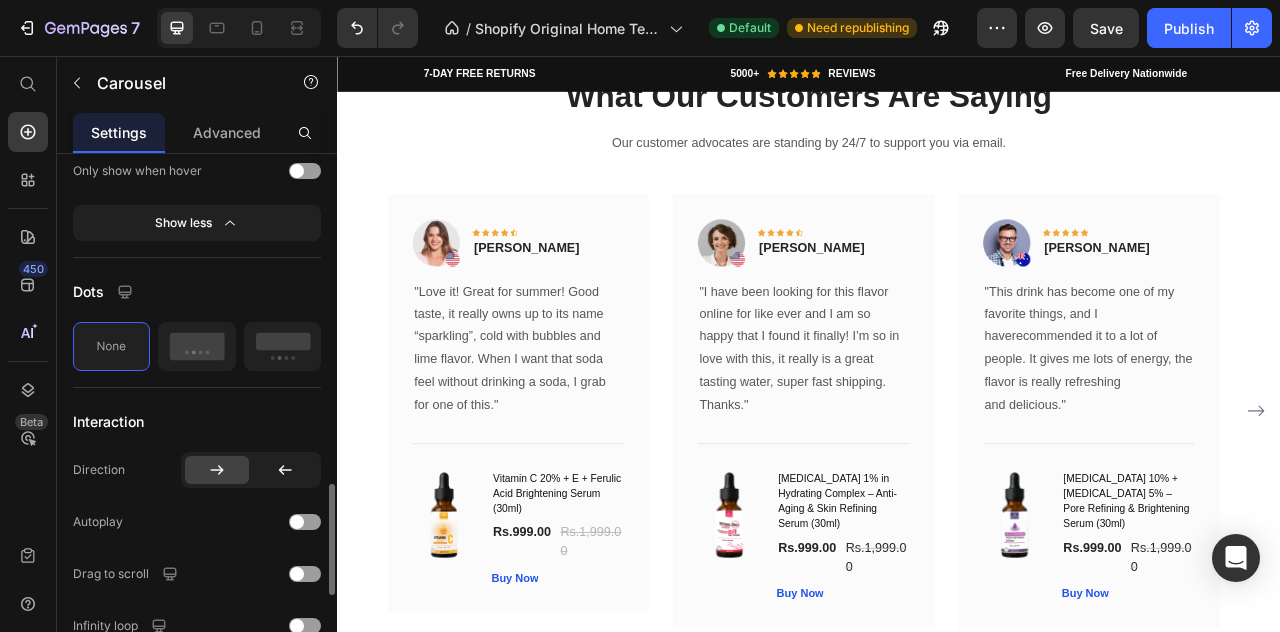 scroll, scrollTop: 1322, scrollLeft: 0, axis: vertical 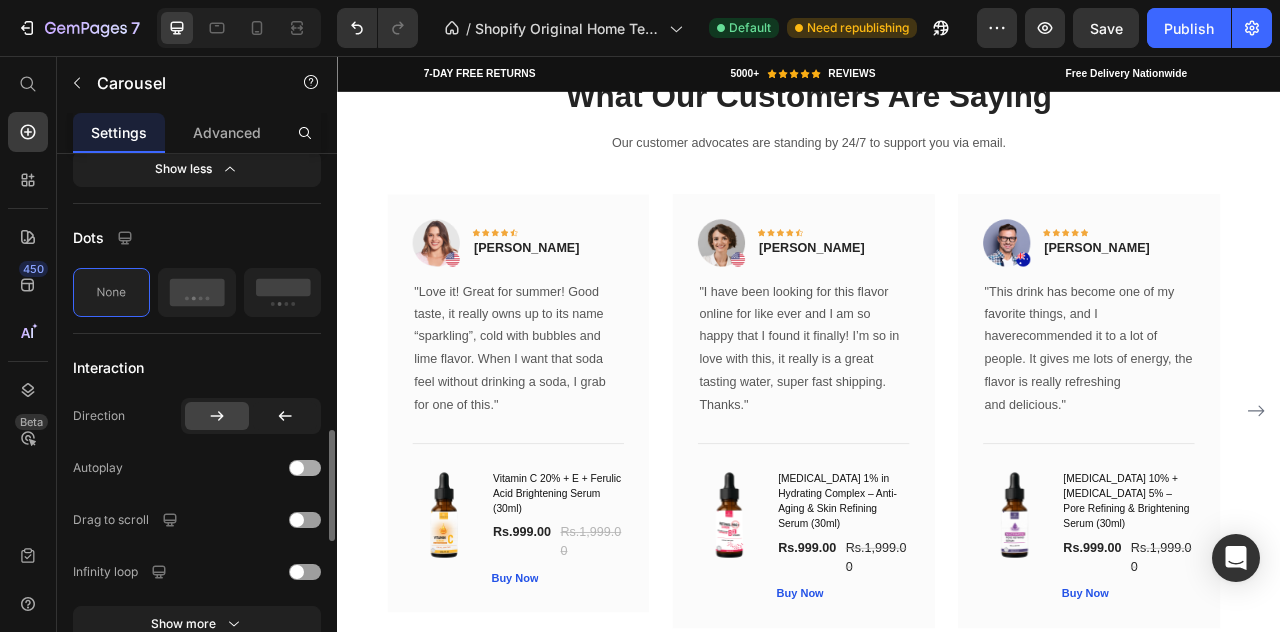 click at bounding box center [305, 468] 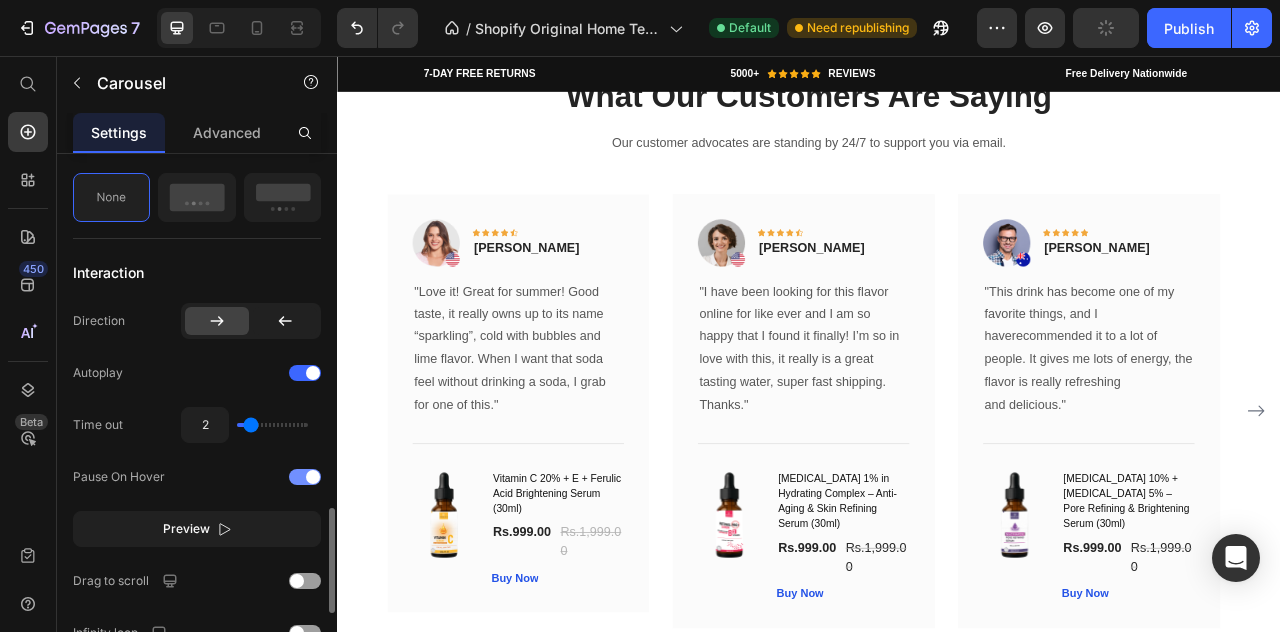 scroll, scrollTop: 1520, scrollLeft: 0, axis: vertical 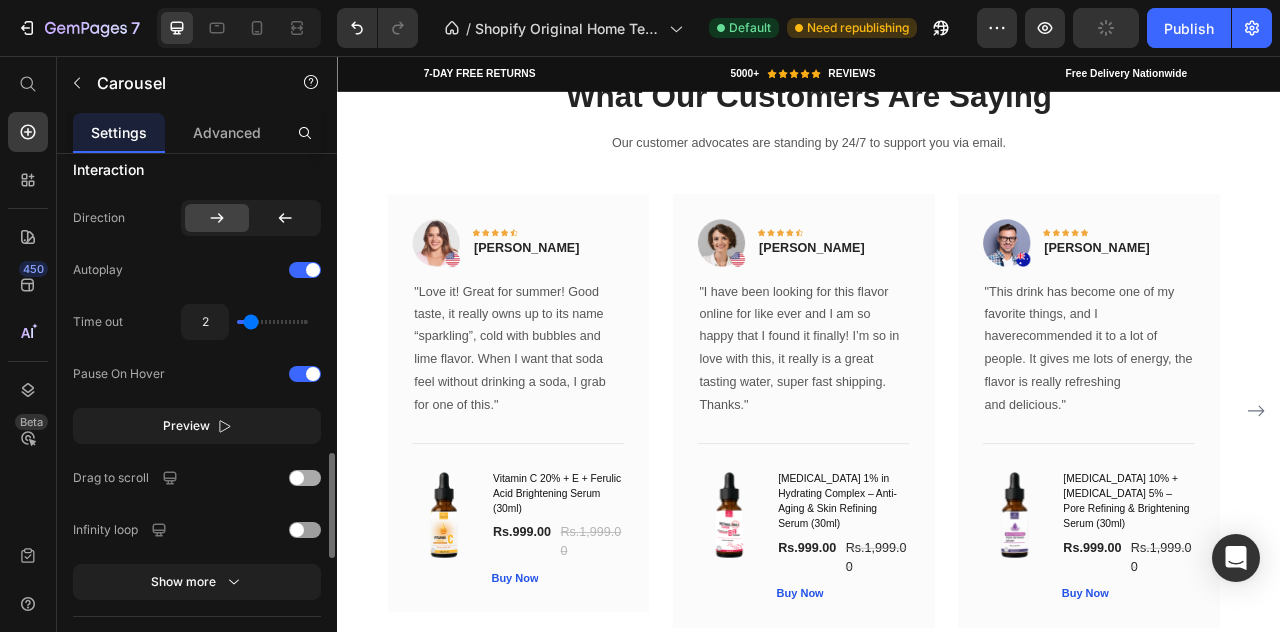 click at bounding box center (305, 478) 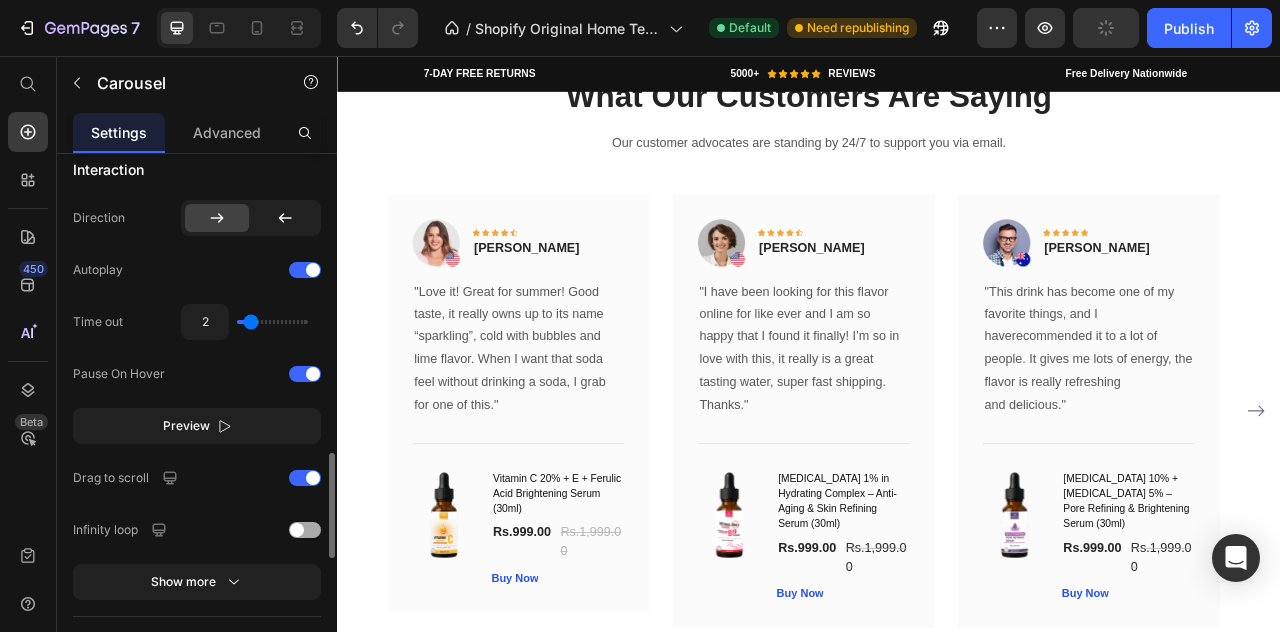 click at bounding box center (297, 530) 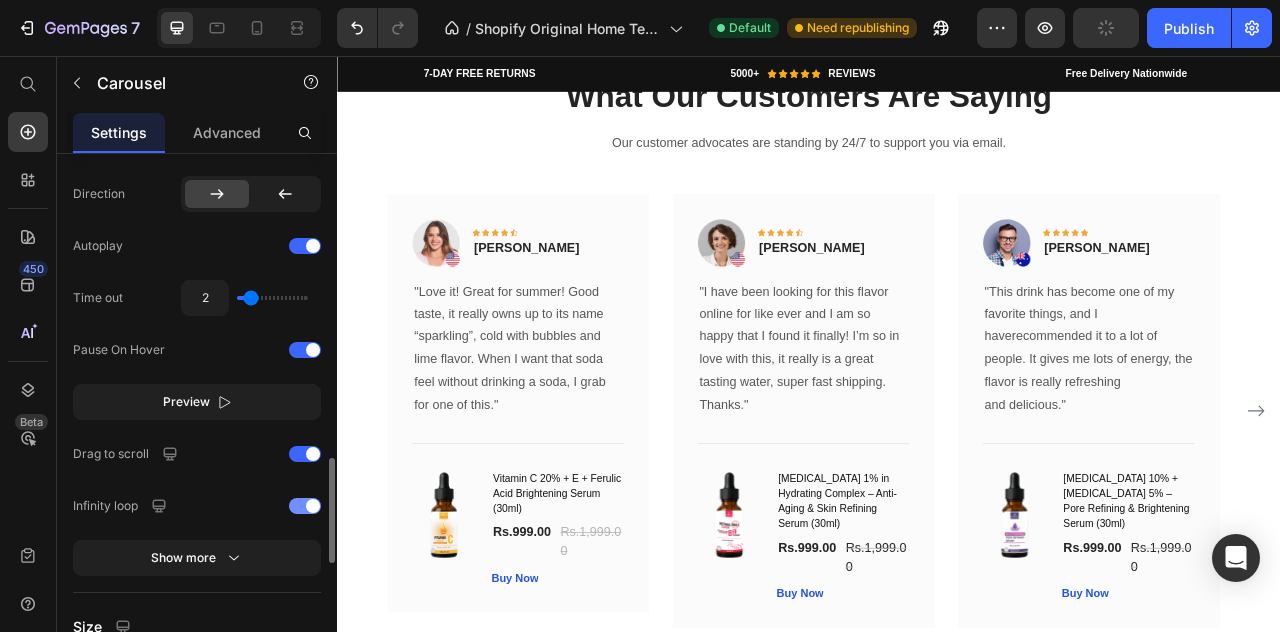 scroll, scrollTop: 1552, scrollLeft: 0, axis: vertical 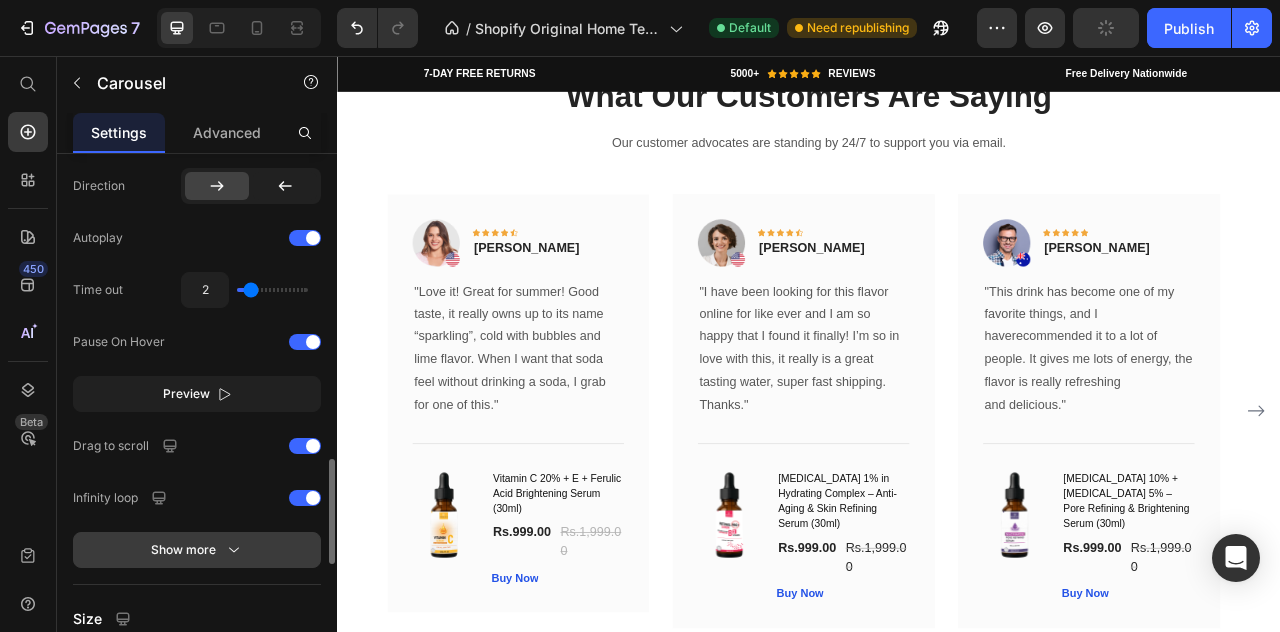 click on "Show more" at bounding box center (197, 550) 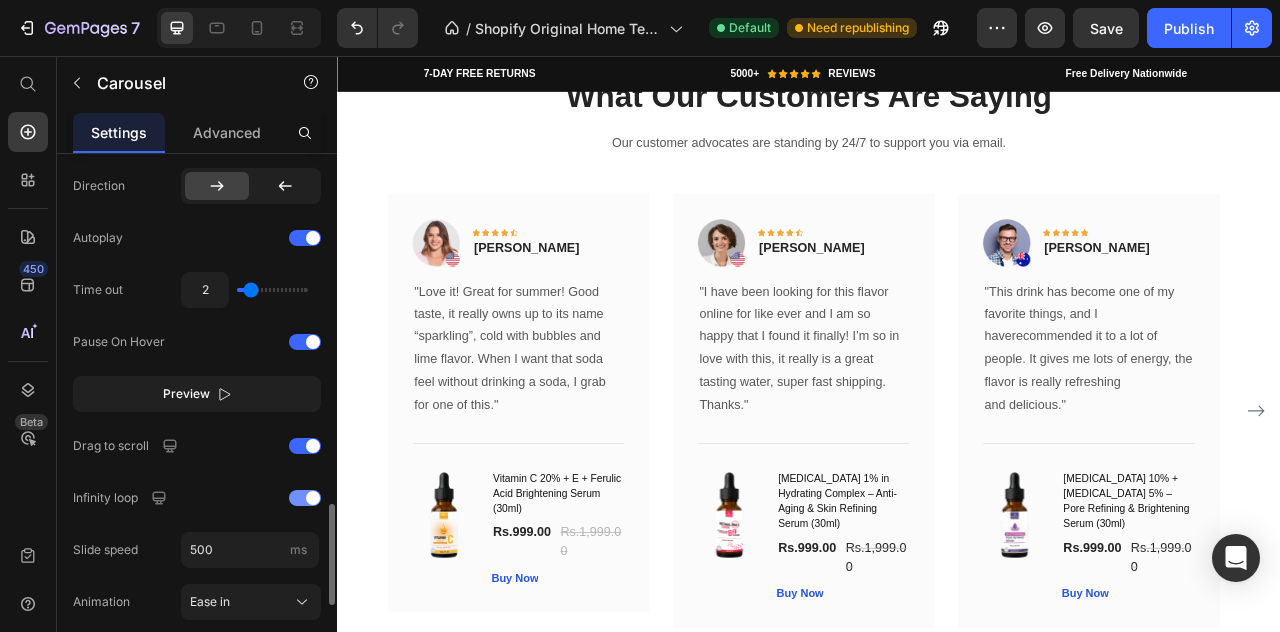 scroll, scrollTop: 1599, scrollLeft: 0, axis: vertical 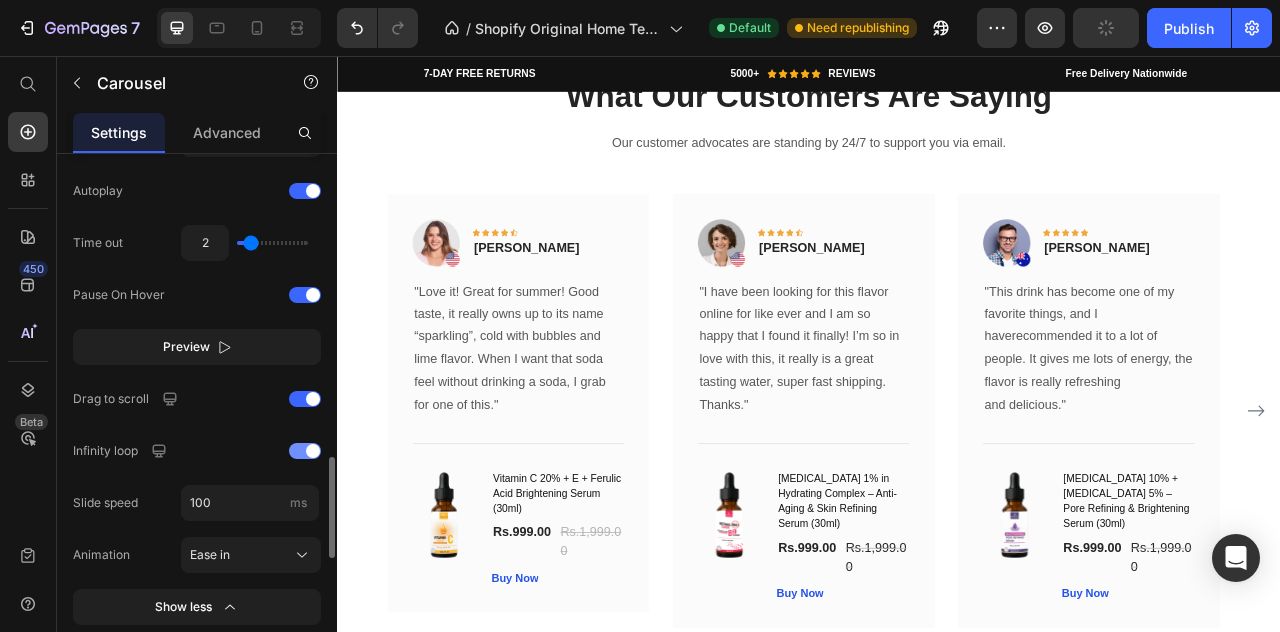 click on "Infinity loop" 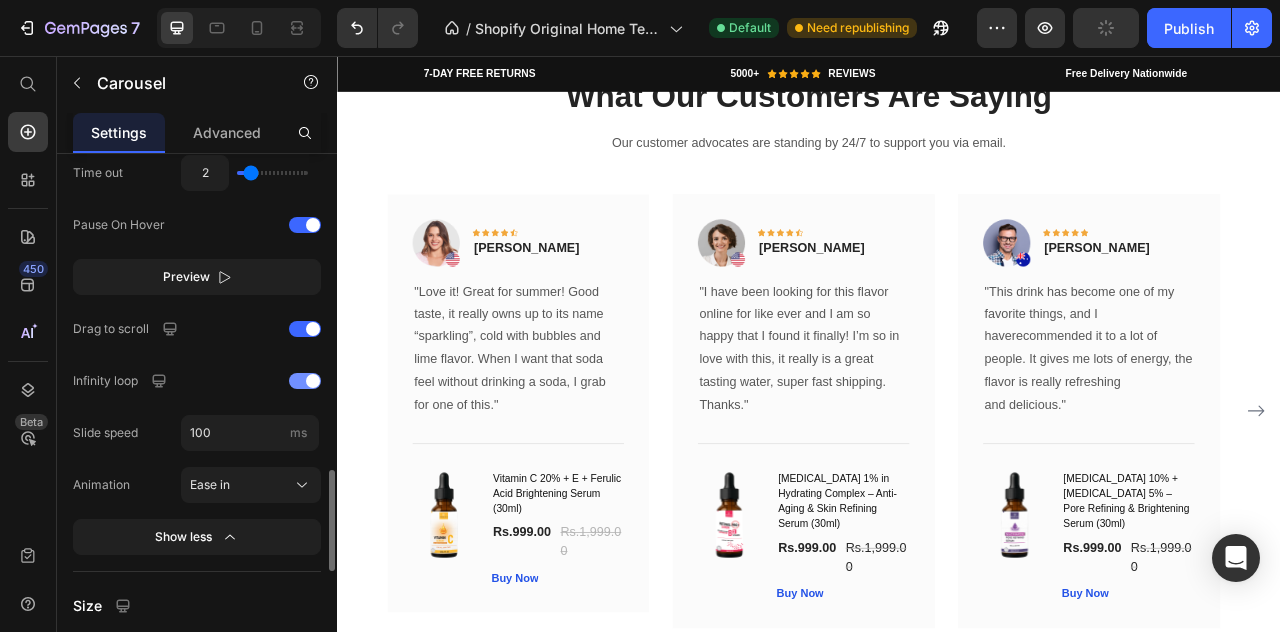 scroll, scrollTop: 1677, scrollLeft: 0, axis: vertical 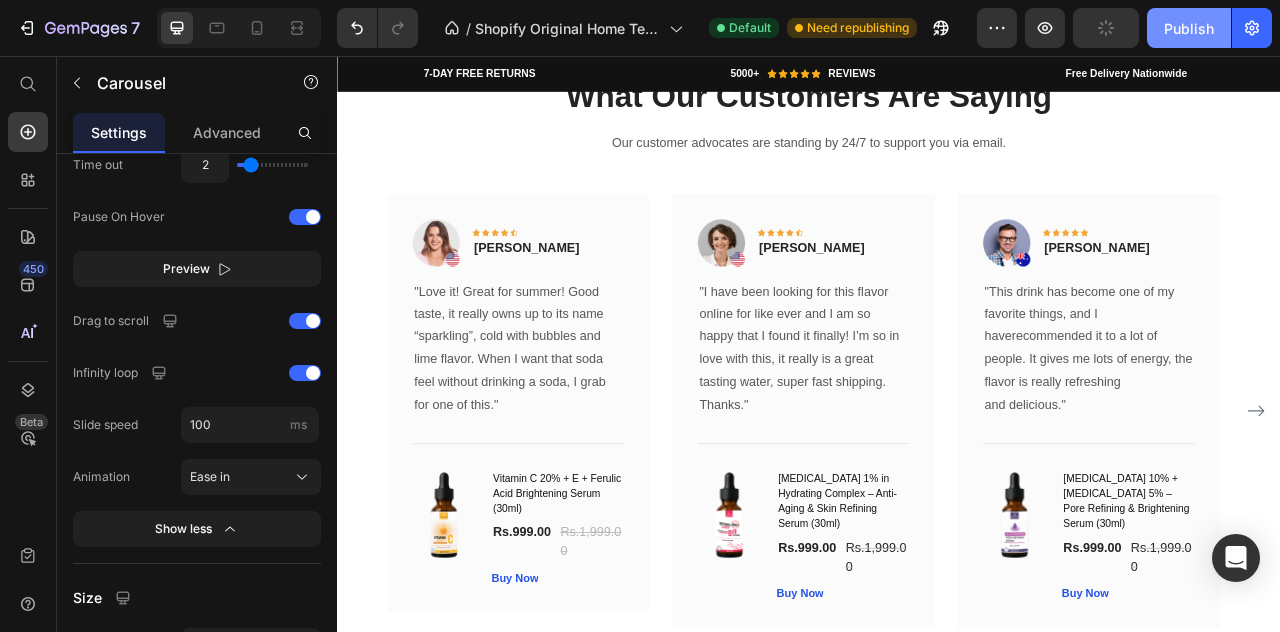 click on "Publish" at bounding box center (1189, 28) 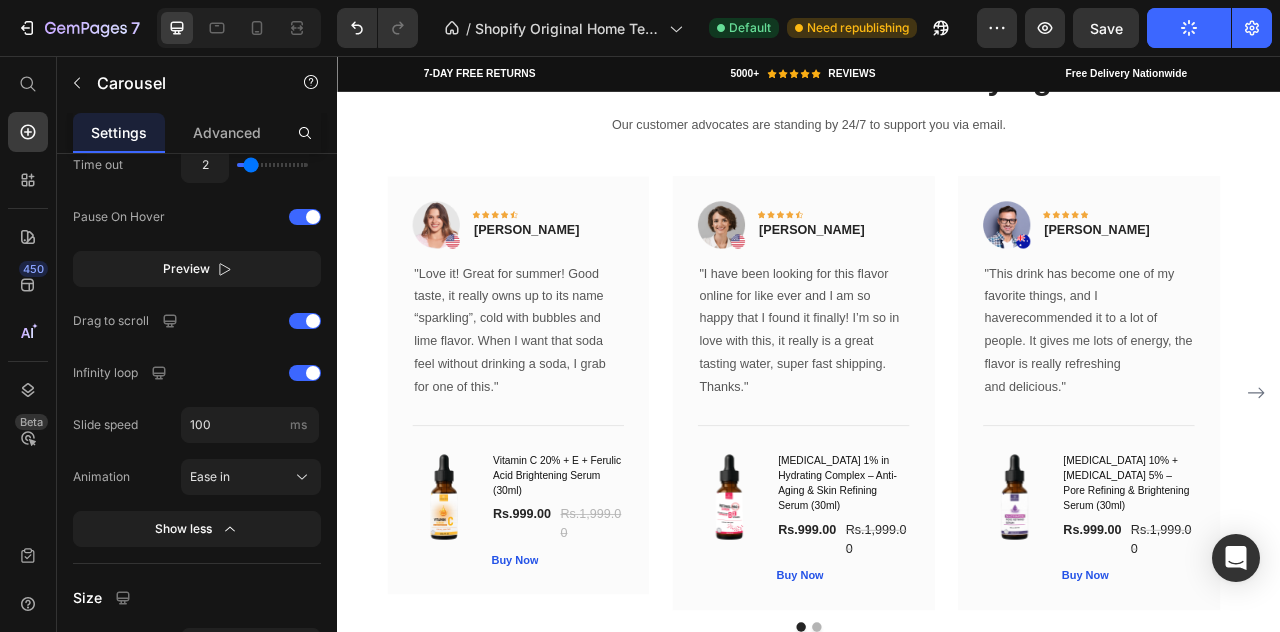 scroll, scrollTop: 4705, scrollLeft: 0, axis: vertical 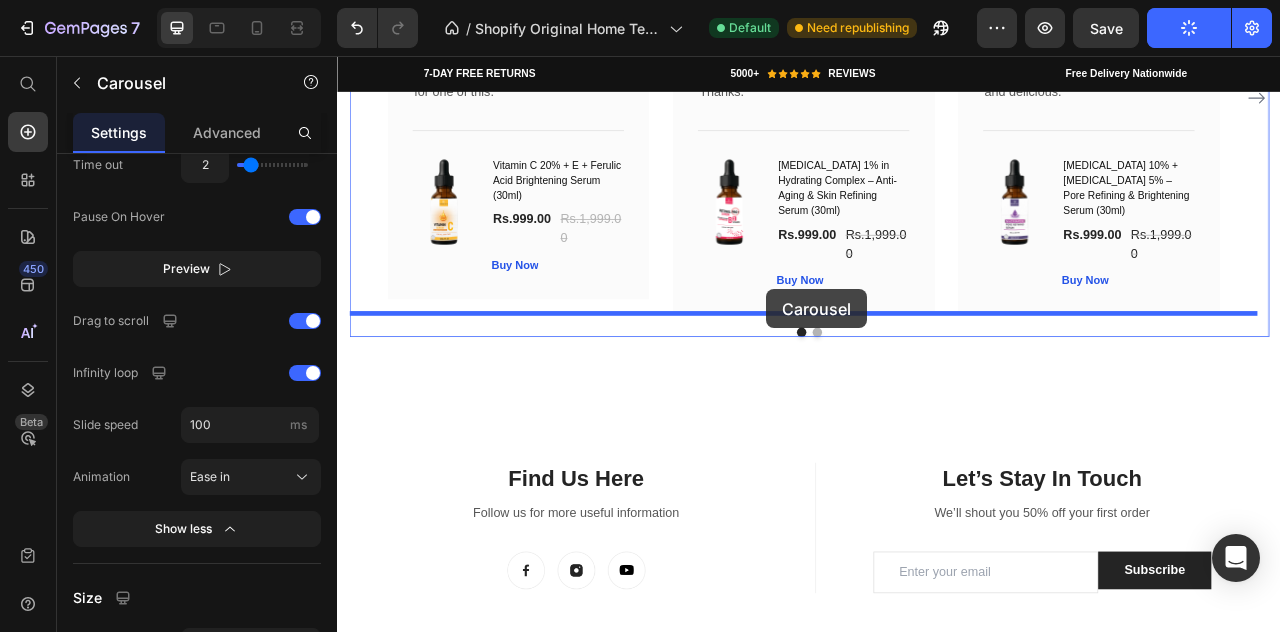 drag, startPoint x: 406, startPoint y: 272, endPoint x: 883, endPoint y: 353, distance: 483.8285 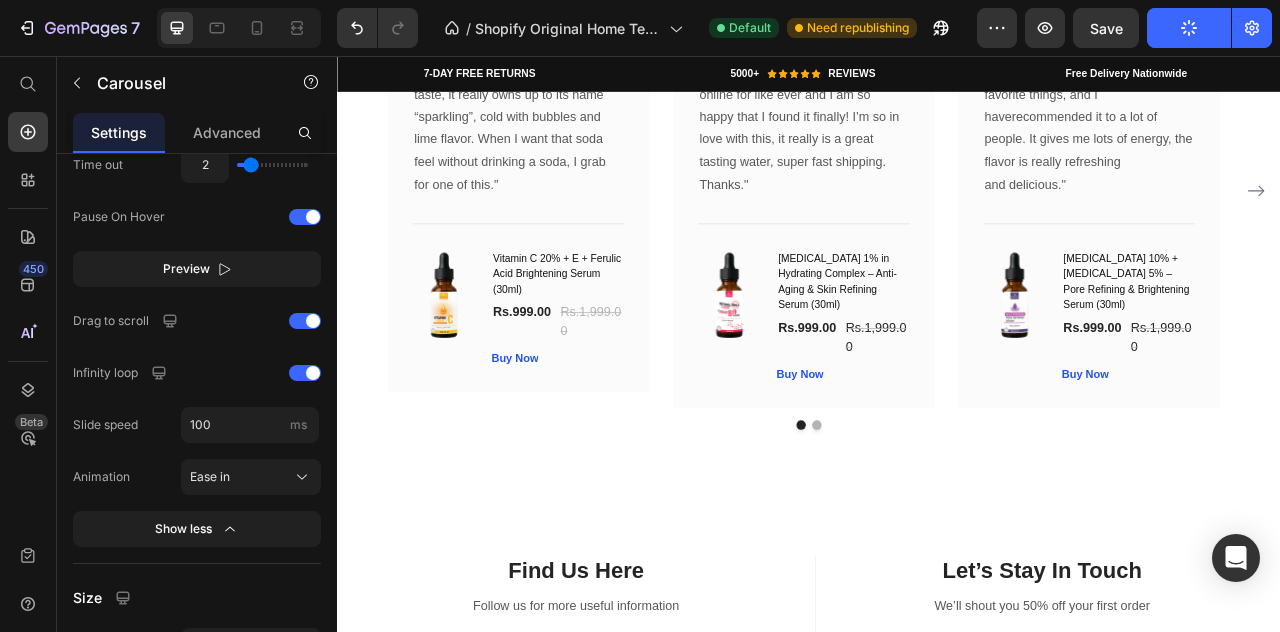 scroll, scrollTop: 5095, scrollLeft: 0, axis: vertical 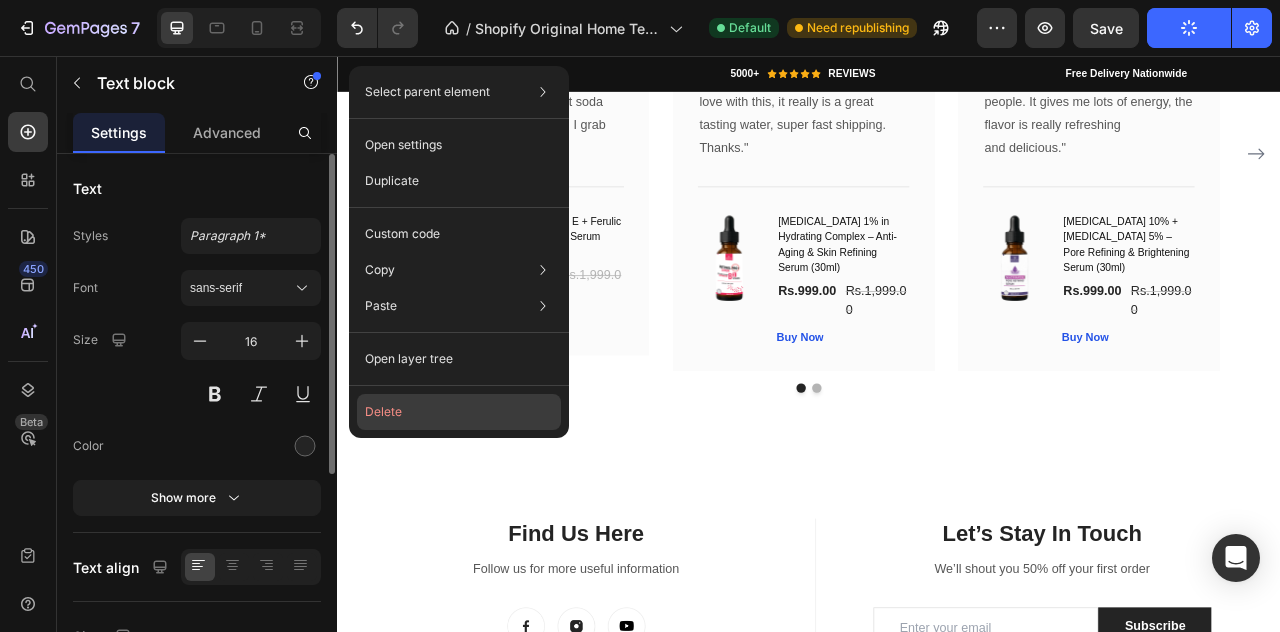 click on "Delete" 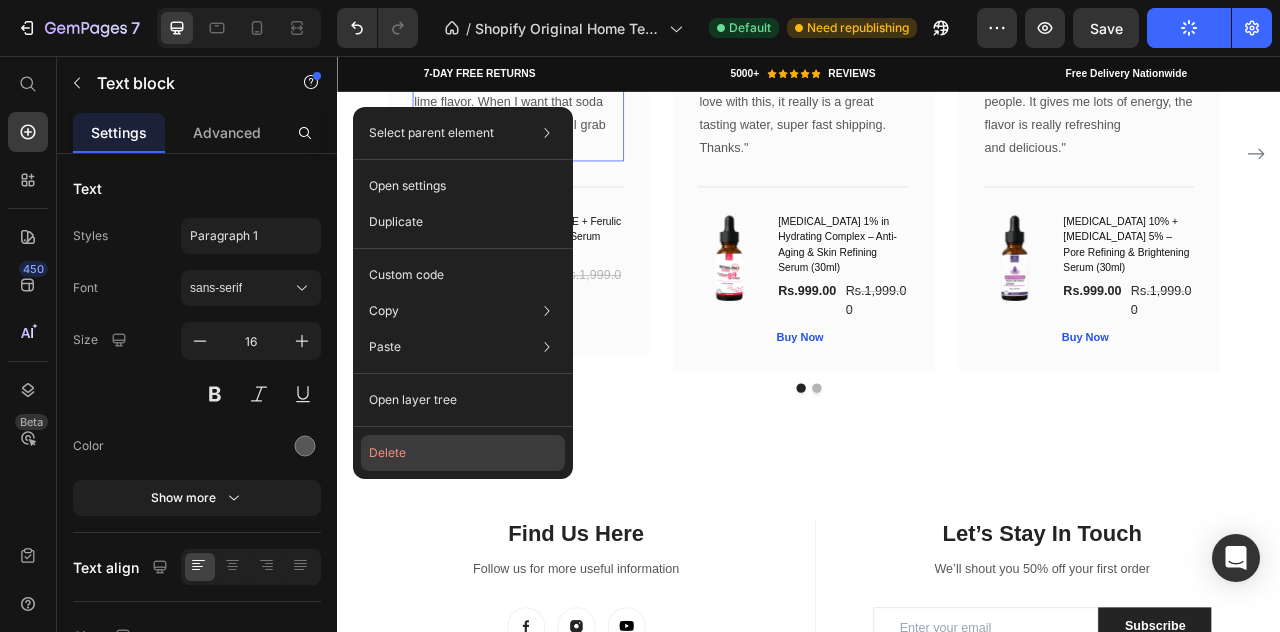 click on "Delete" 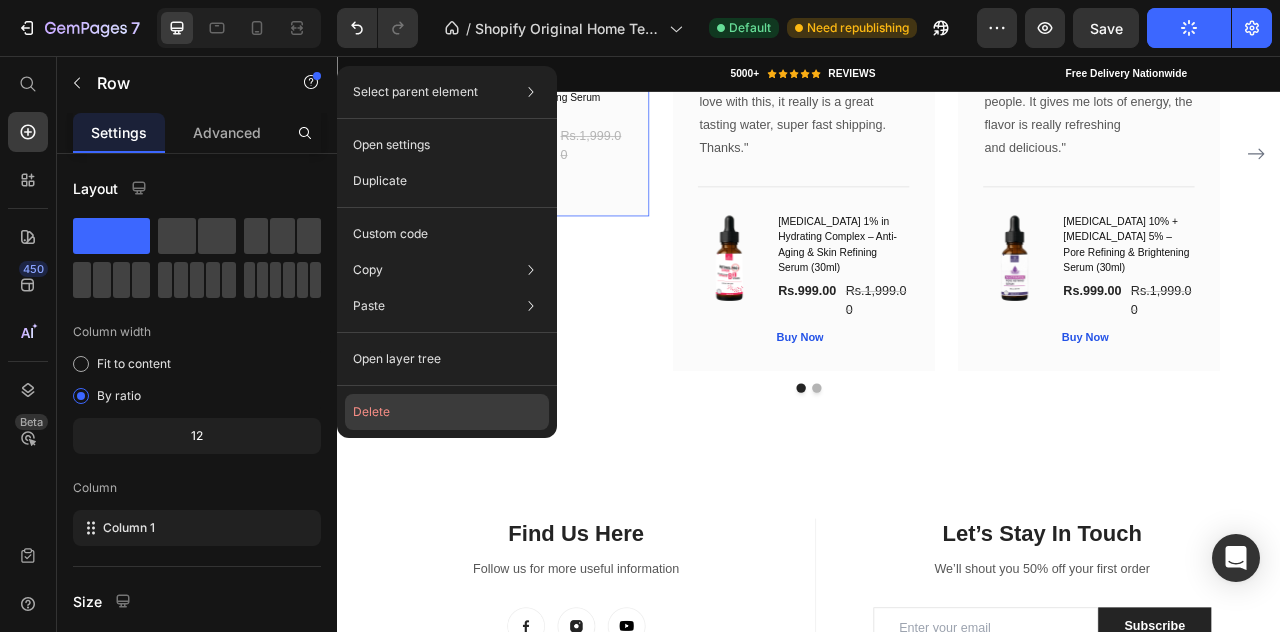click on "Delete" 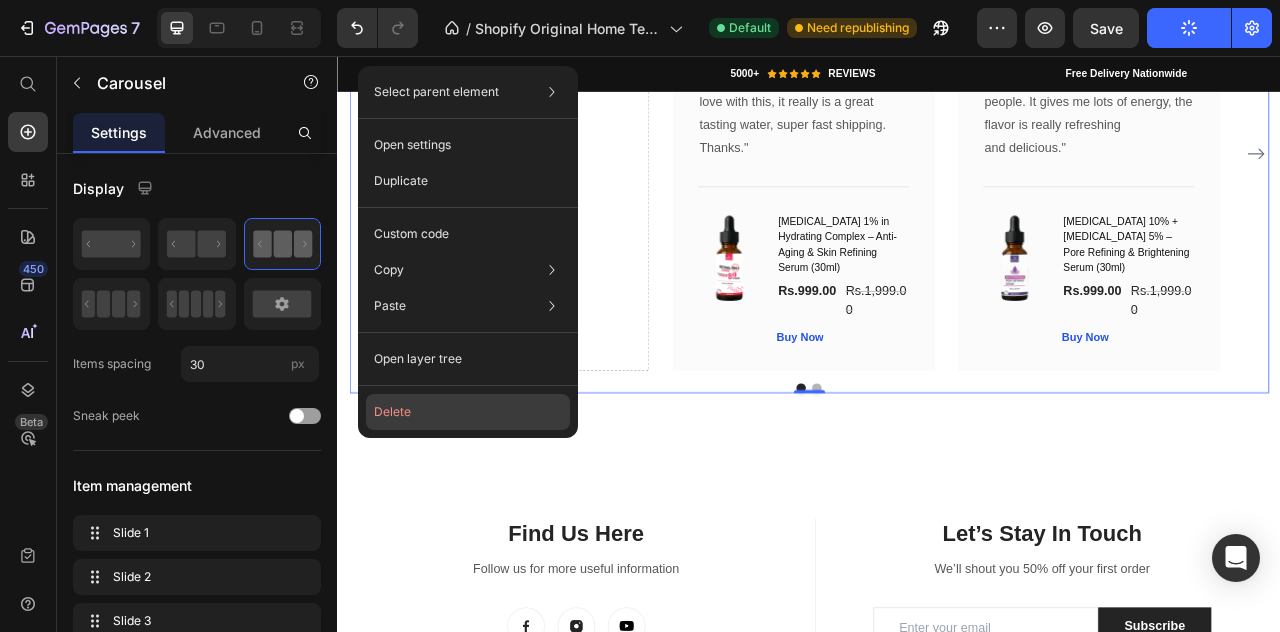click on "Delete" 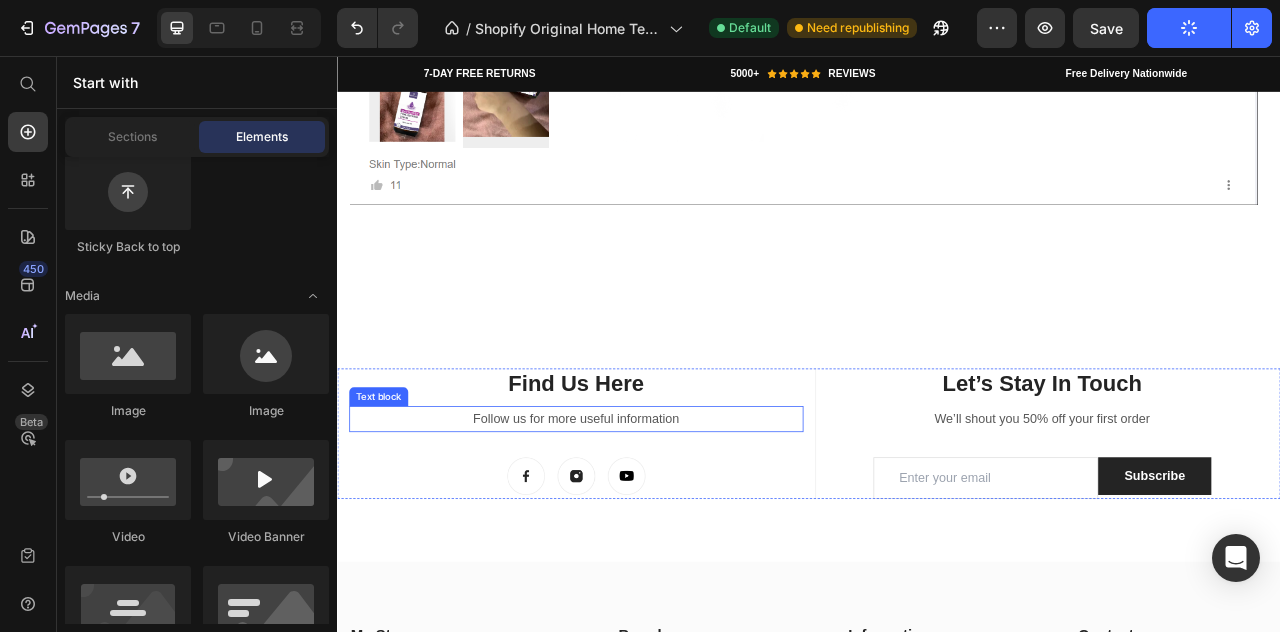 scroll, scrollTop: 4714, scrollLeft: 0, axis: vertical 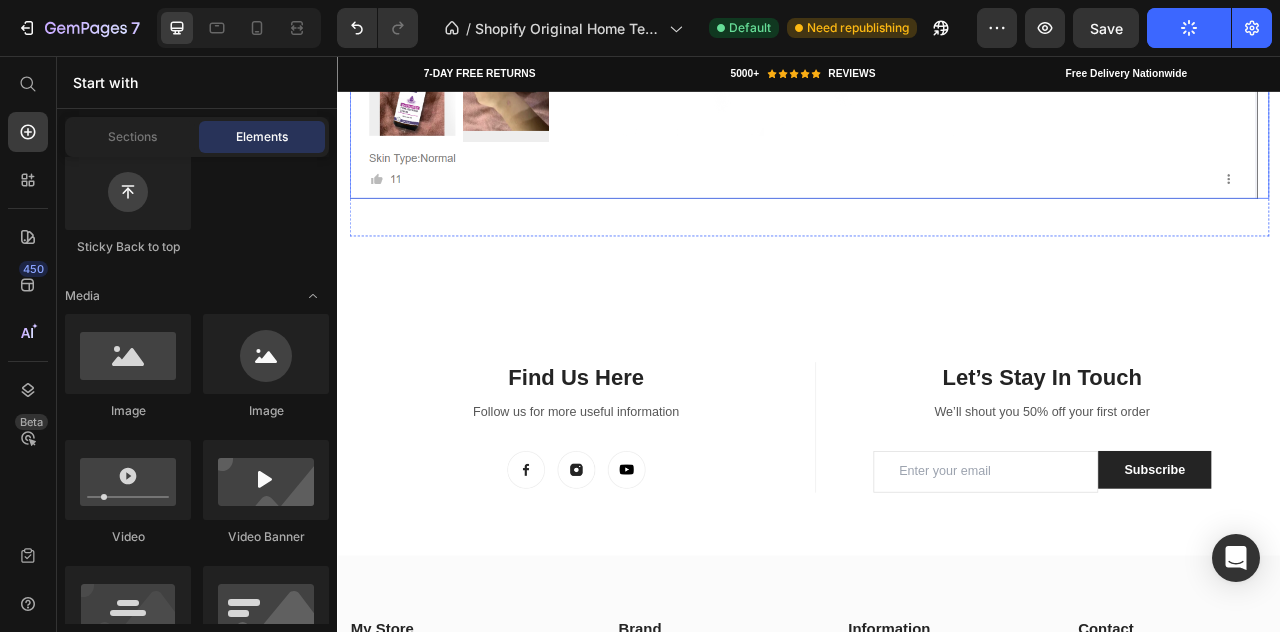 click 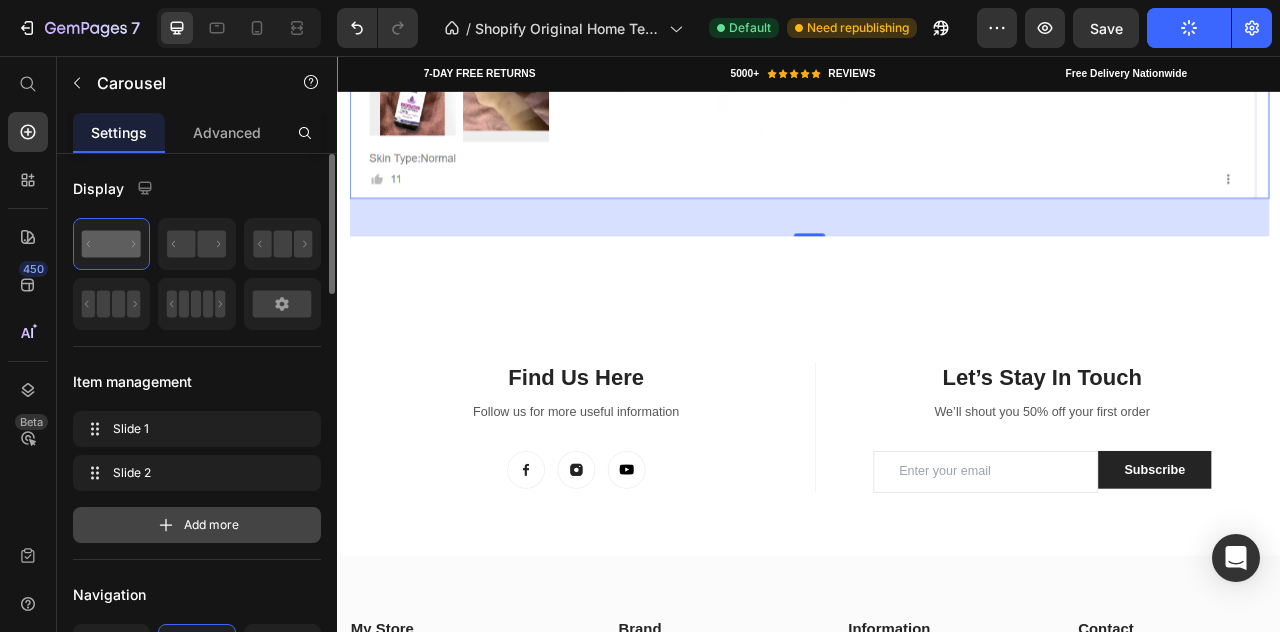 click 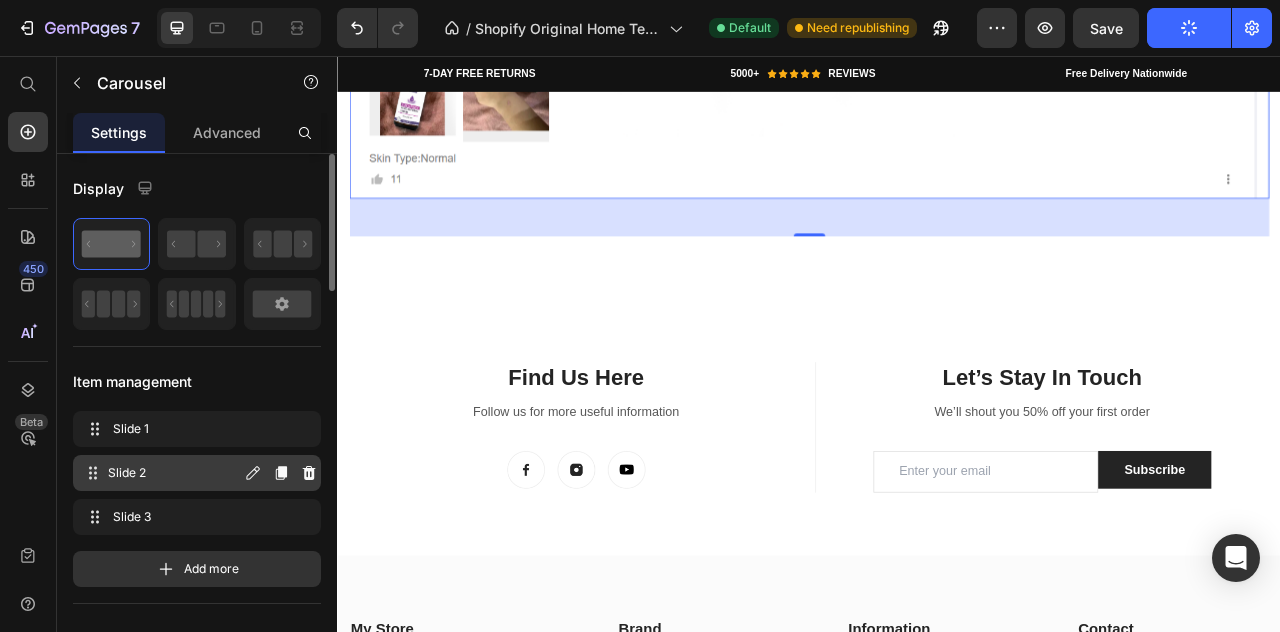 click on "Slide 2" at bounding box center [174, 473] 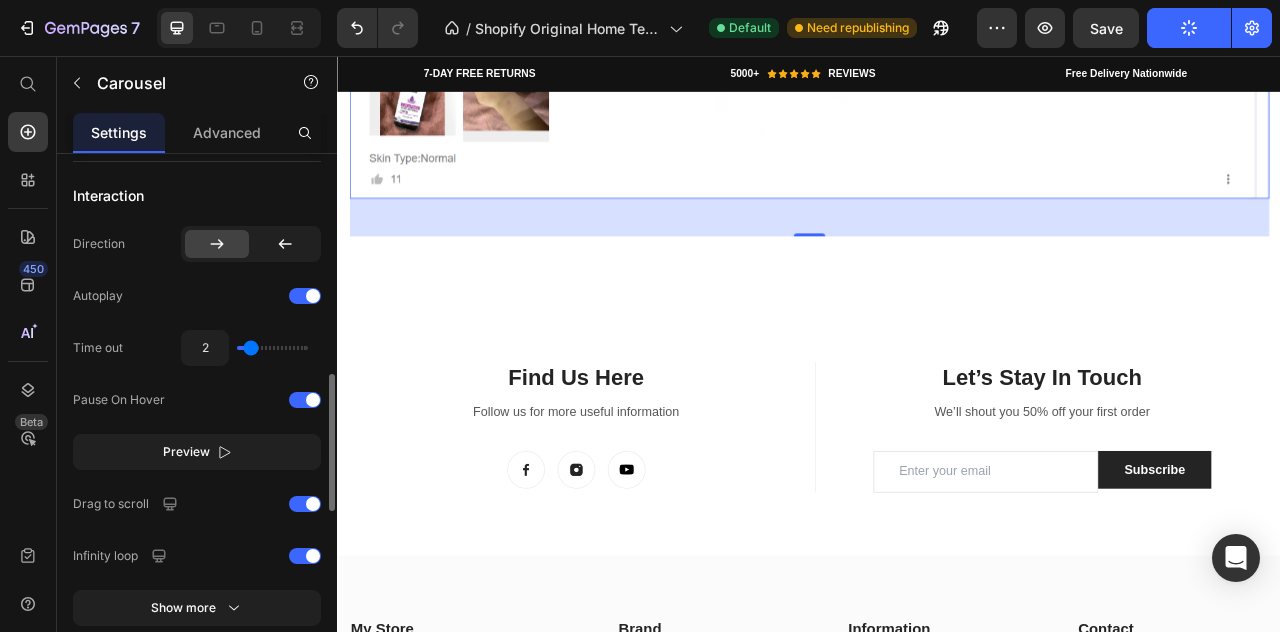 scroll, scrollTop: 930, scrollLeft: 0, axis: vertical 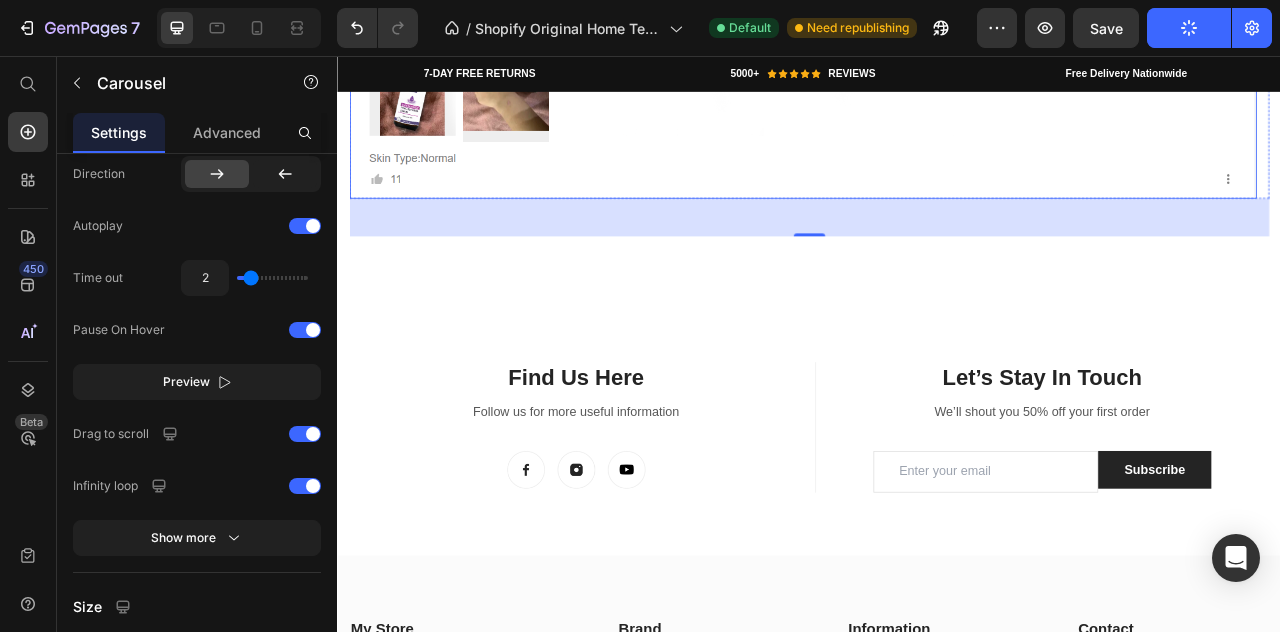 click at bounding box center (929, 57) 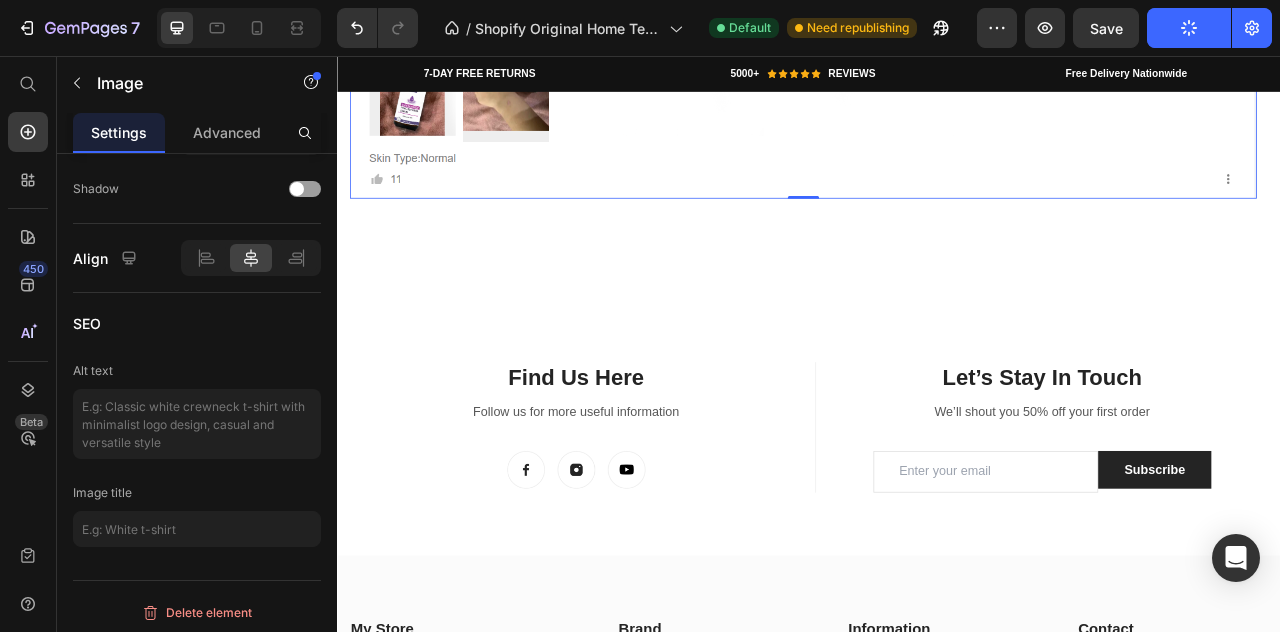 scroll, scrollTop: 0, scrollLeft: 0, axis: both 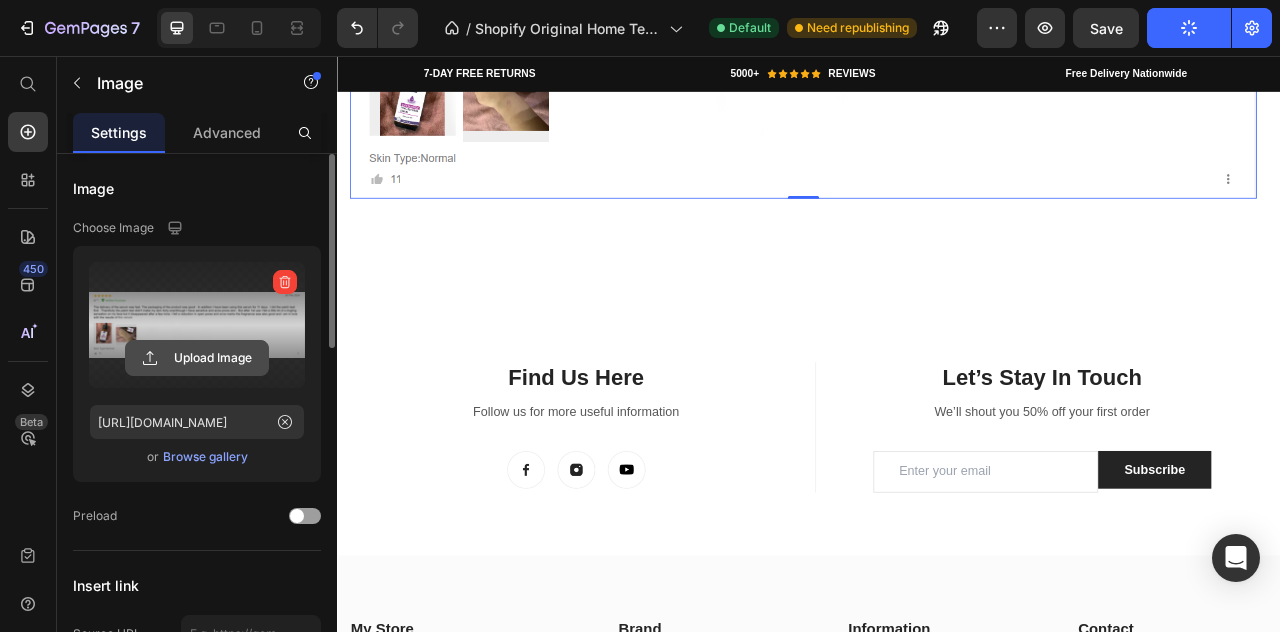 click 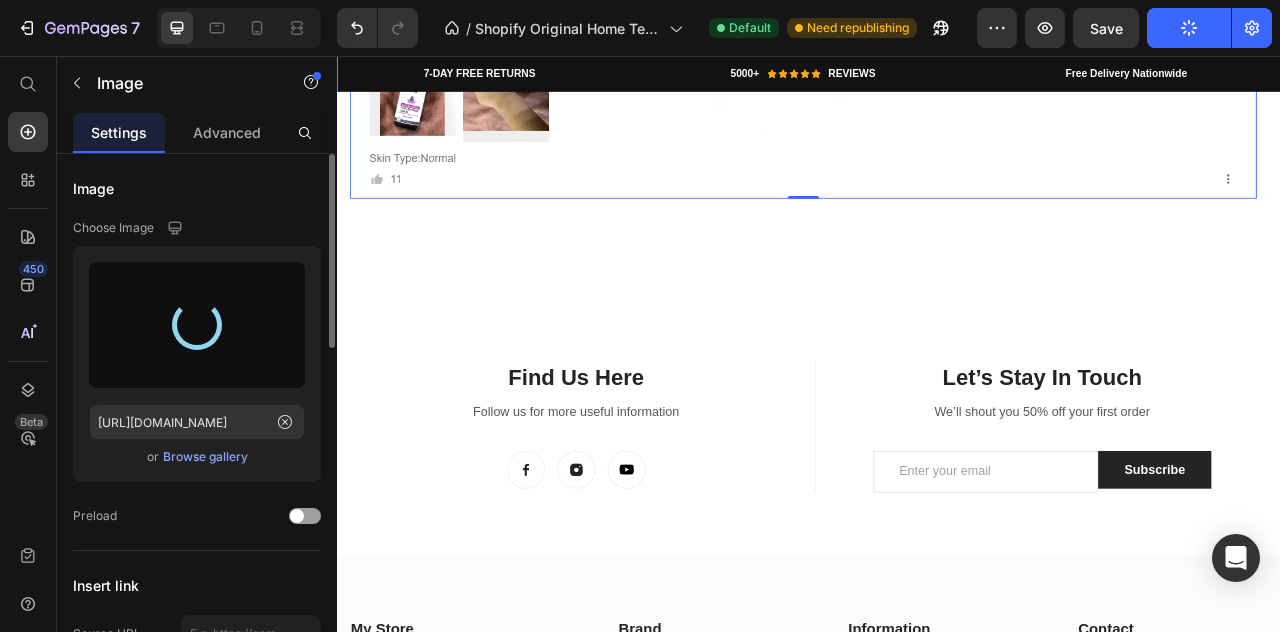 type on "https://cdn.shopify.com/s/files/1/0951/4133/1232/files/gempages_574550714798310175-5463e619-0d1f-486b-83de-ff08114dfe59.png" 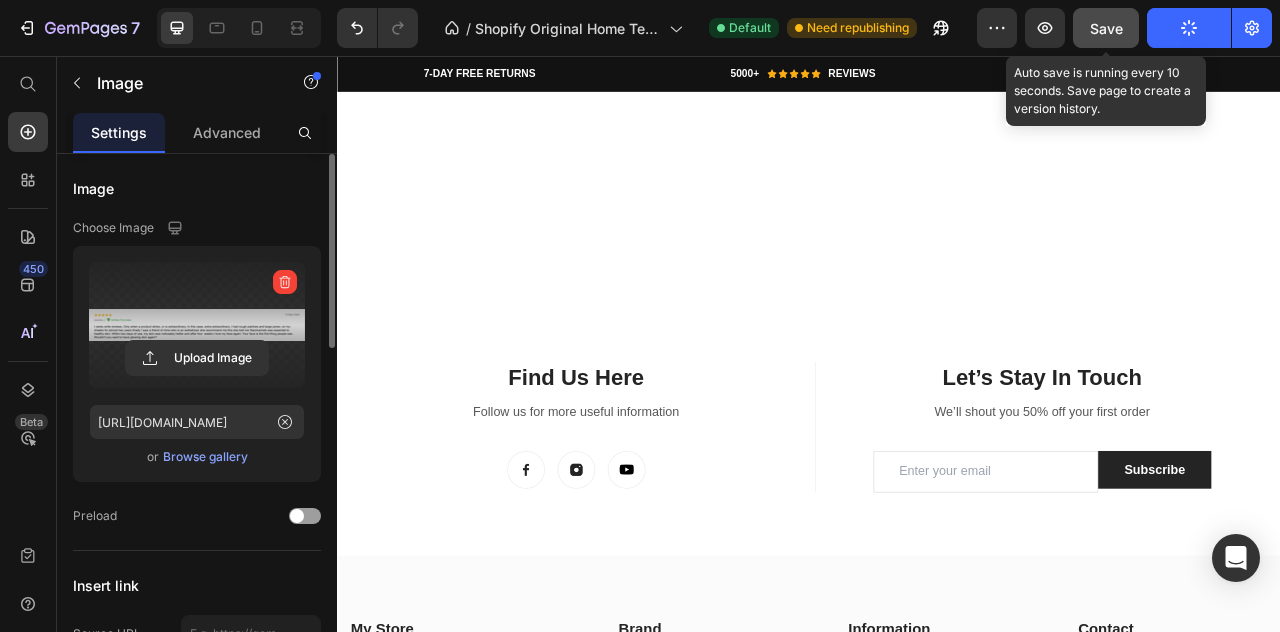 click on "Save" 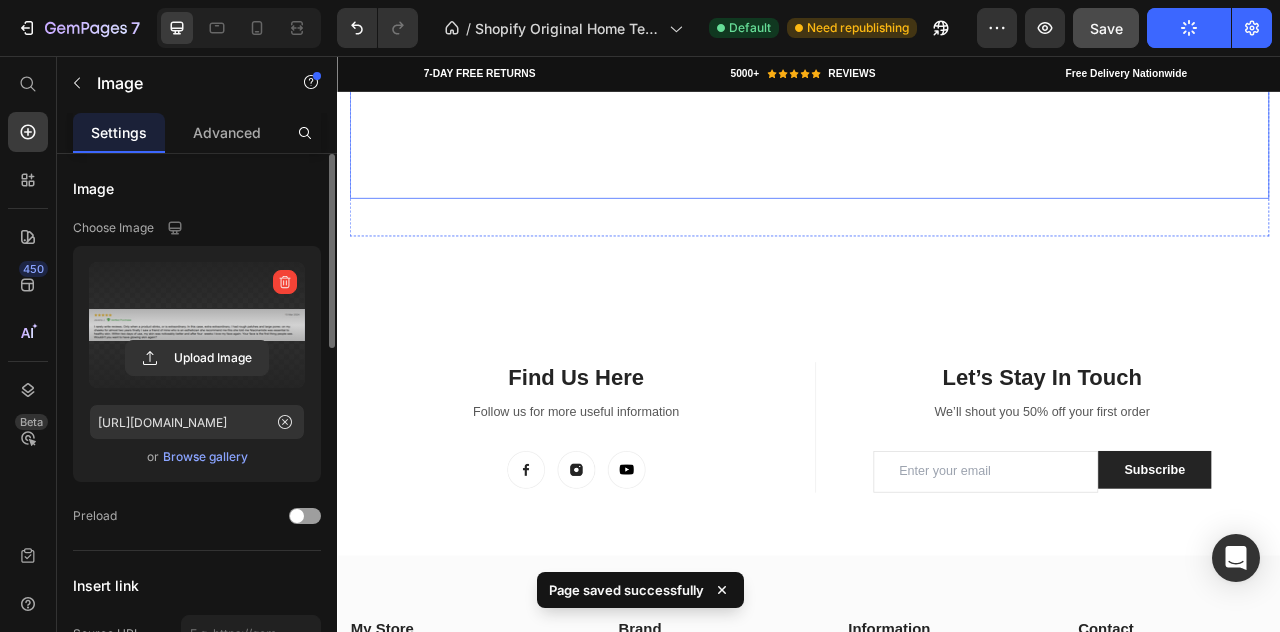 click 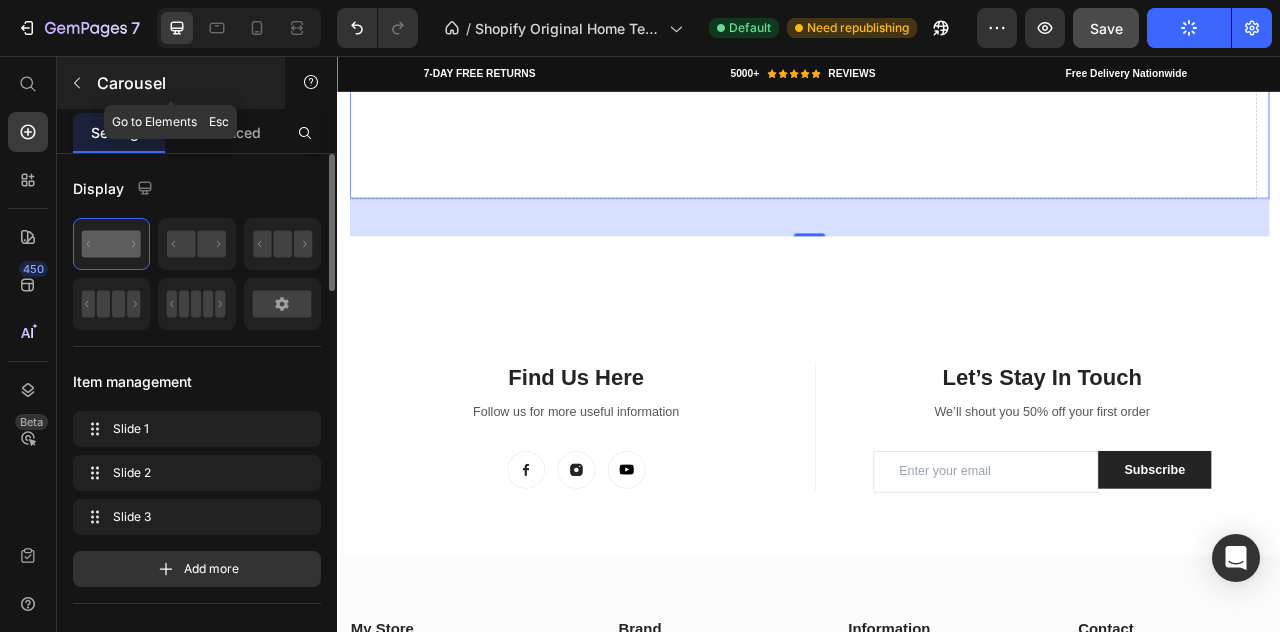 click 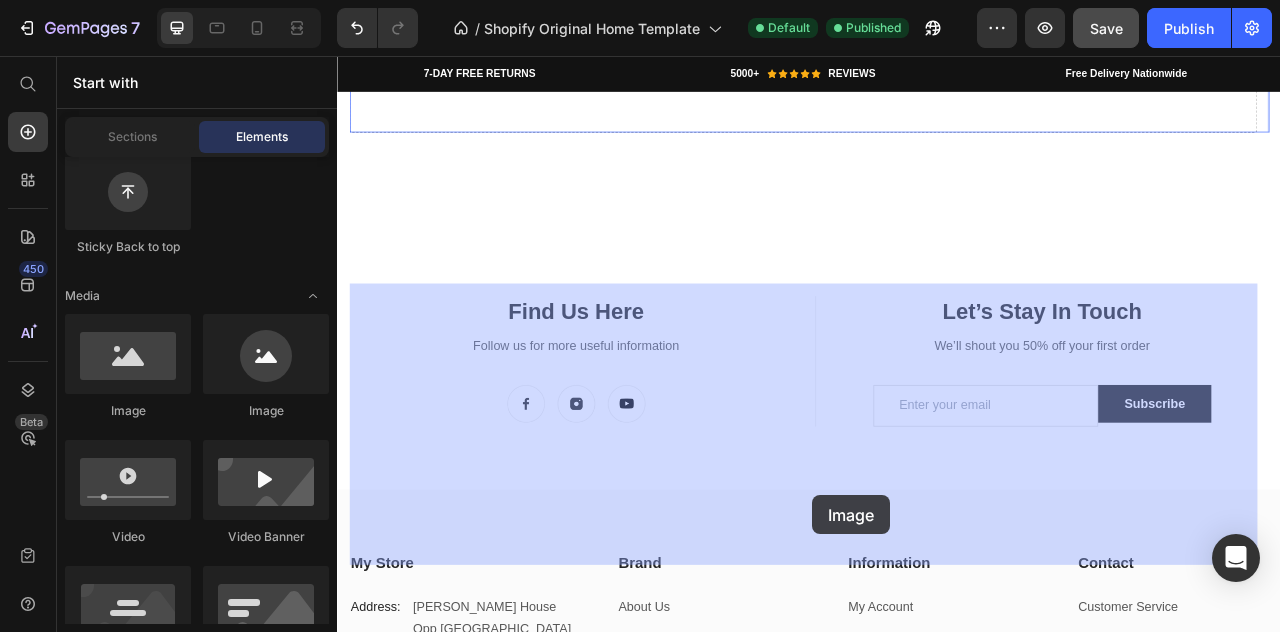 drag, startPoint x: 521, startPoint y: 437, endPoint x: 941, endPoint y: 615, distance: 456.16226 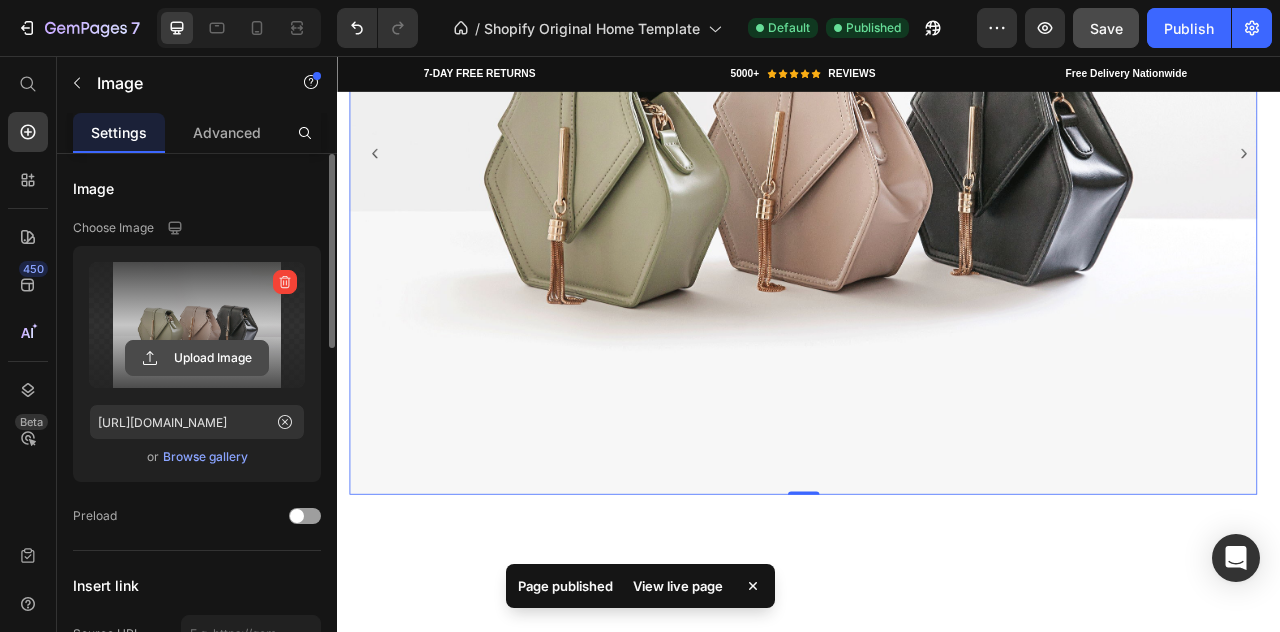 click 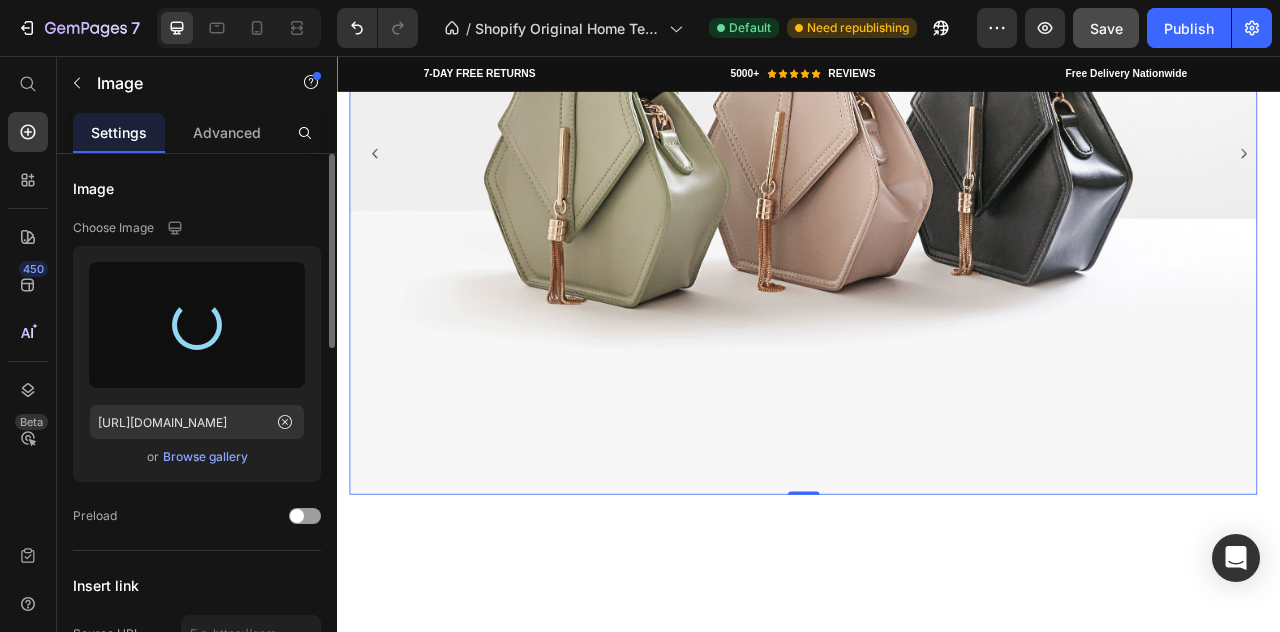 type on "https://cdn.shopify.com/s/files/1/0951/4133/1232/files/gempages_574550714798310175-65be62e6-56bd-443c-81de-58f73d13e9ef.png" 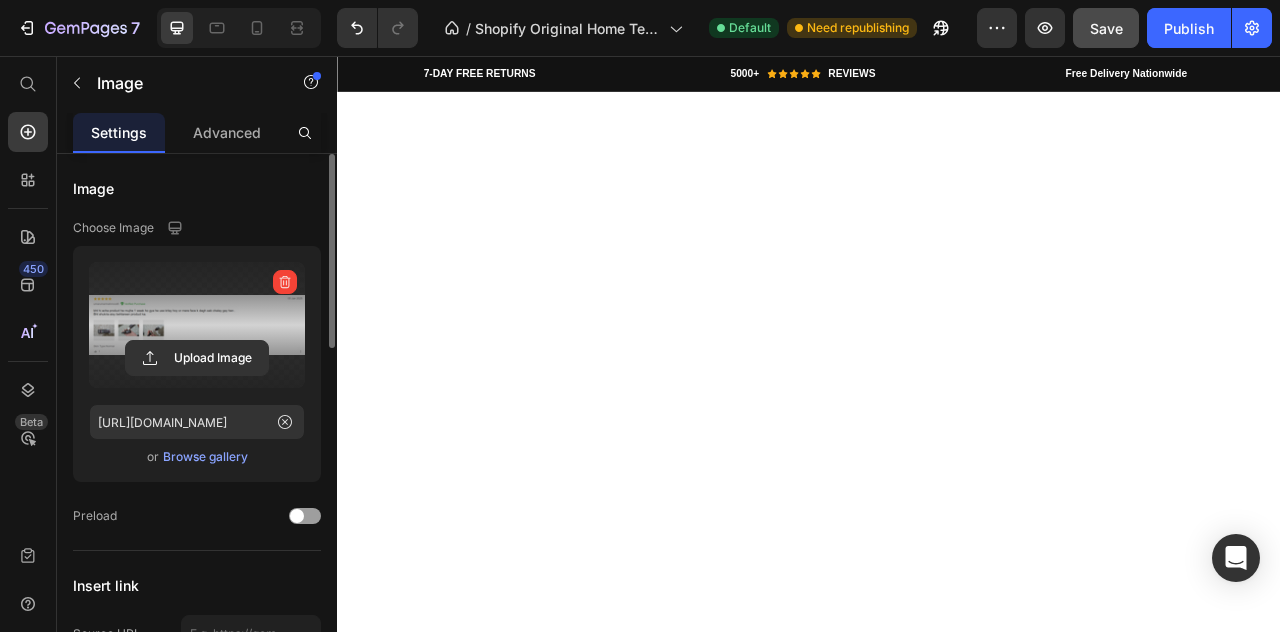 click 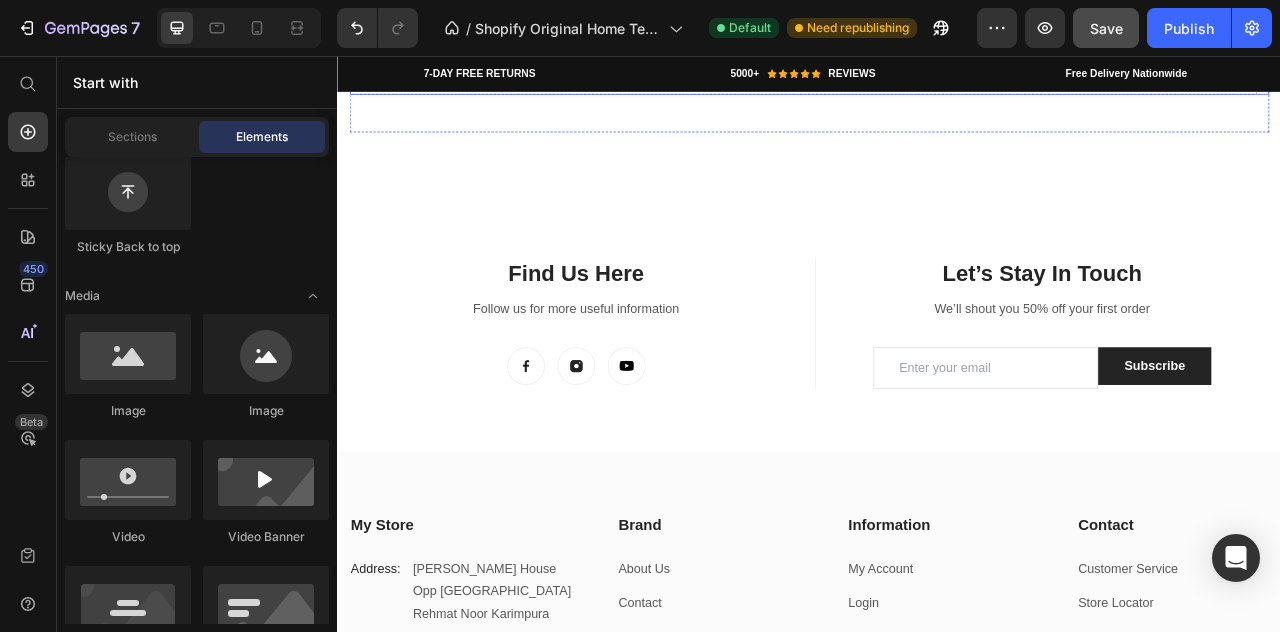 scroll, scrollTop: 4776, scrollLeft: 0, axis: vertical 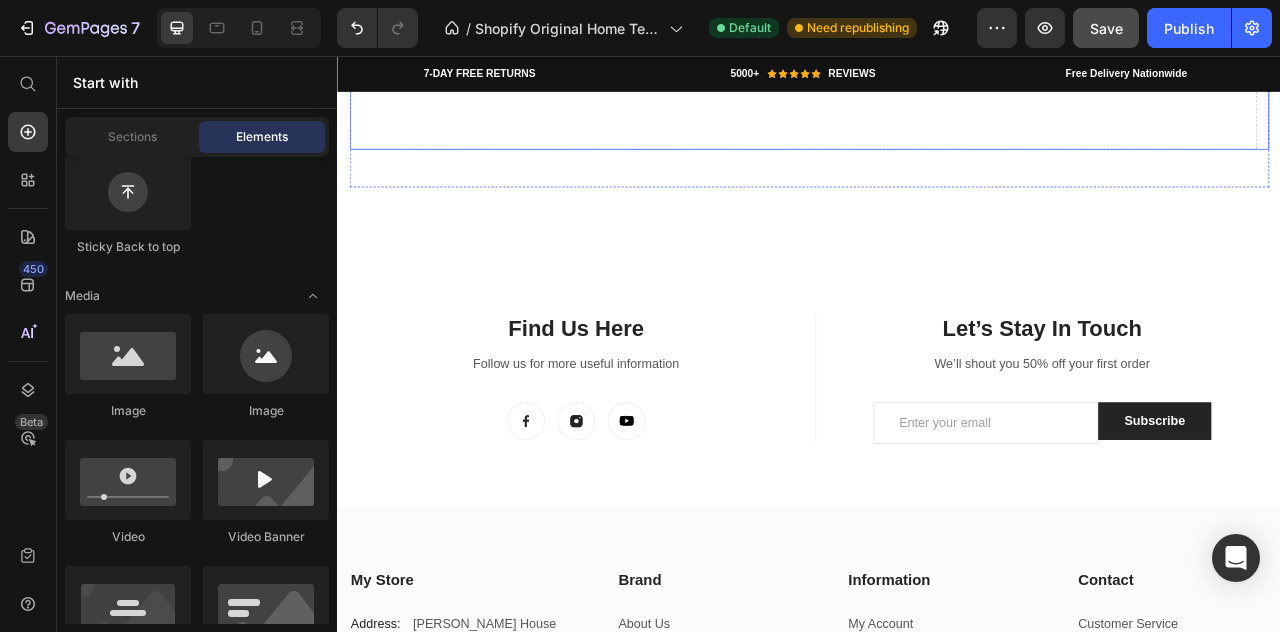 click on "Drop element here" at bounding box center [929, -5] 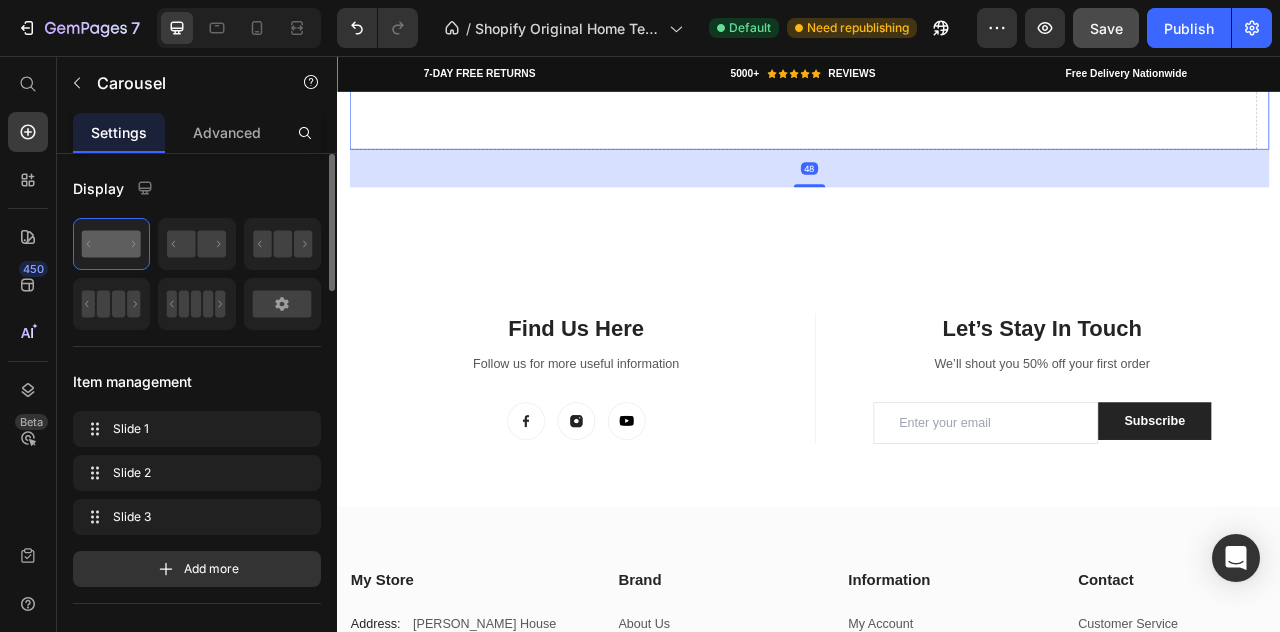 click on "Carousel" at bounding box center [406, -202] 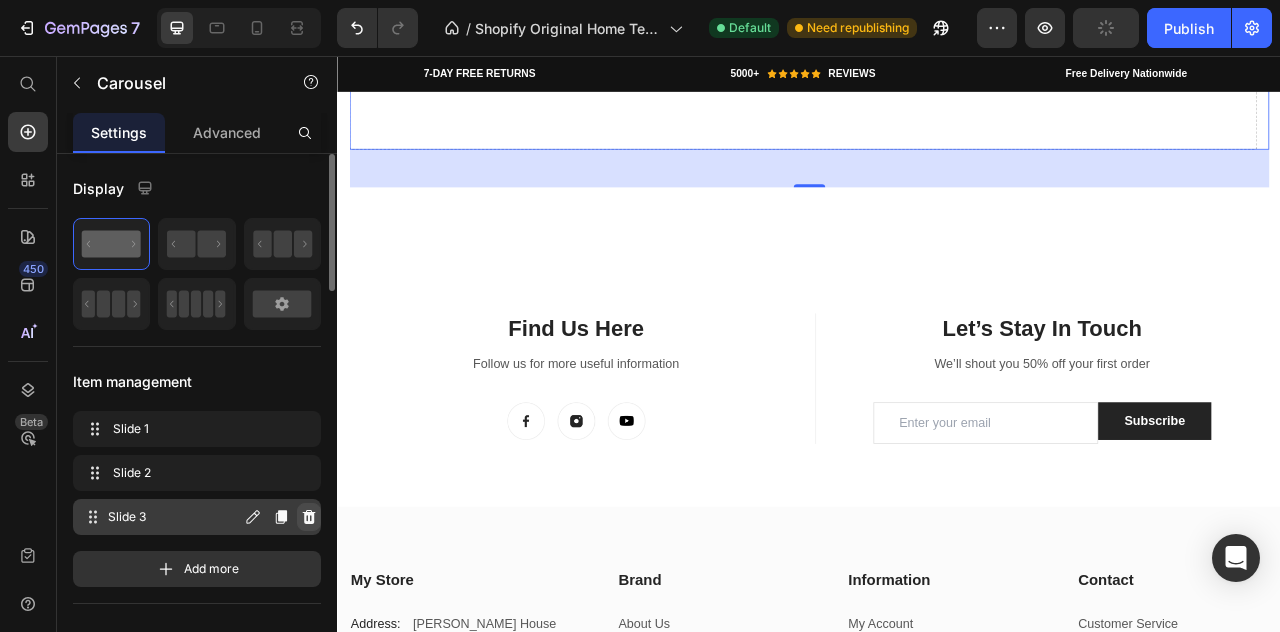 click 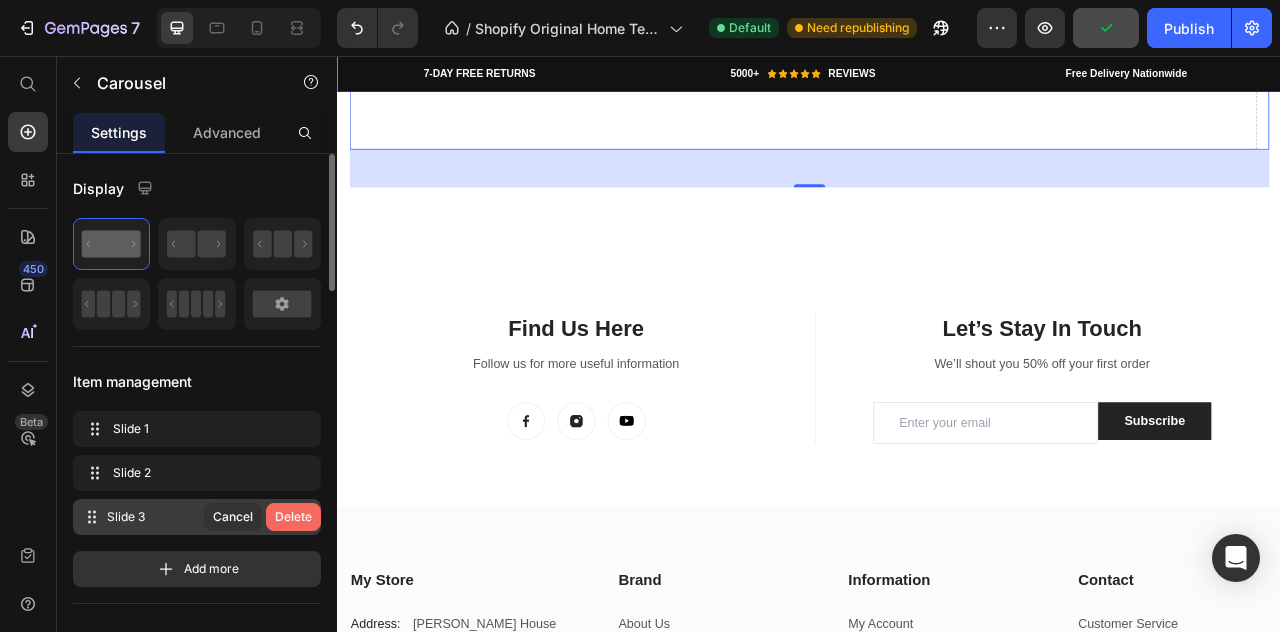 click on "Delete" at bounding box center [293, 517] 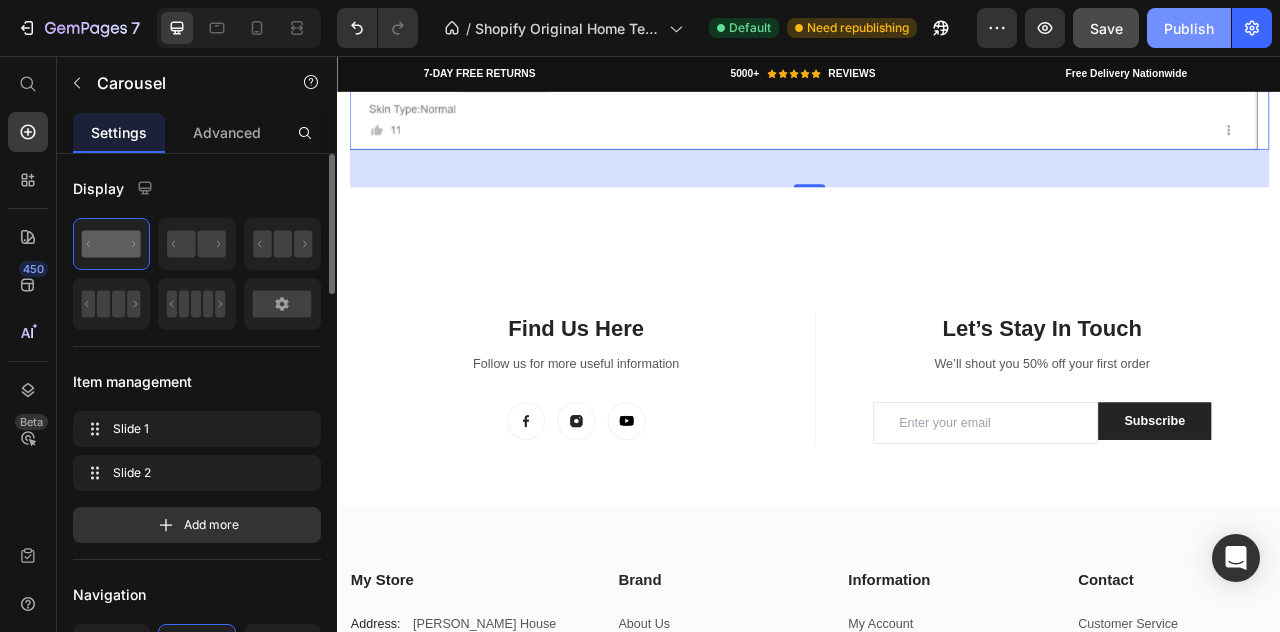 click on "Publish" at bounding box center (1189, 28) 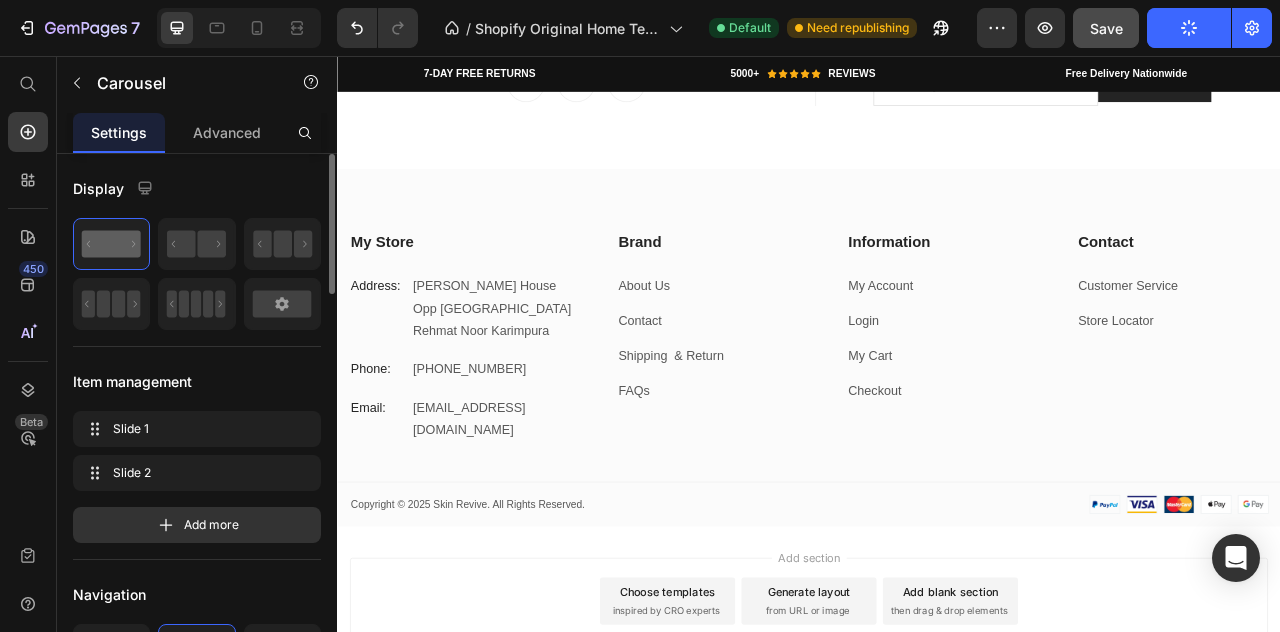 scroll, scrollTop: 5718, scrollLeft: 0, axis: vertical 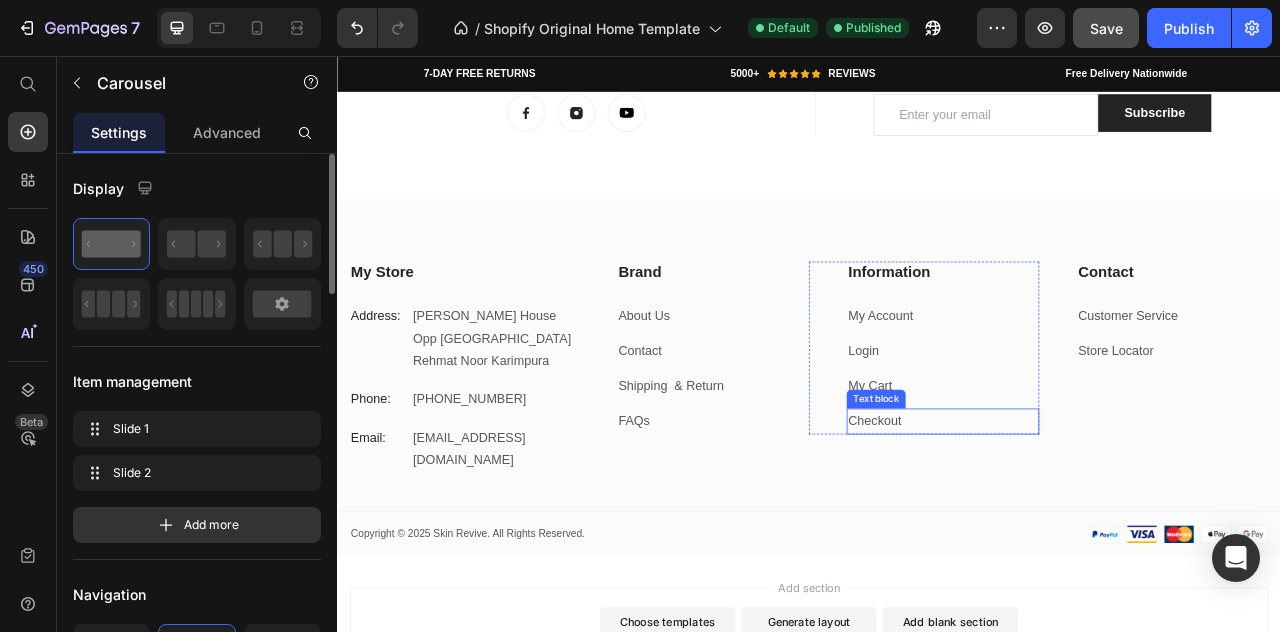click on "Checkout" at bounding box center [1021, 519] 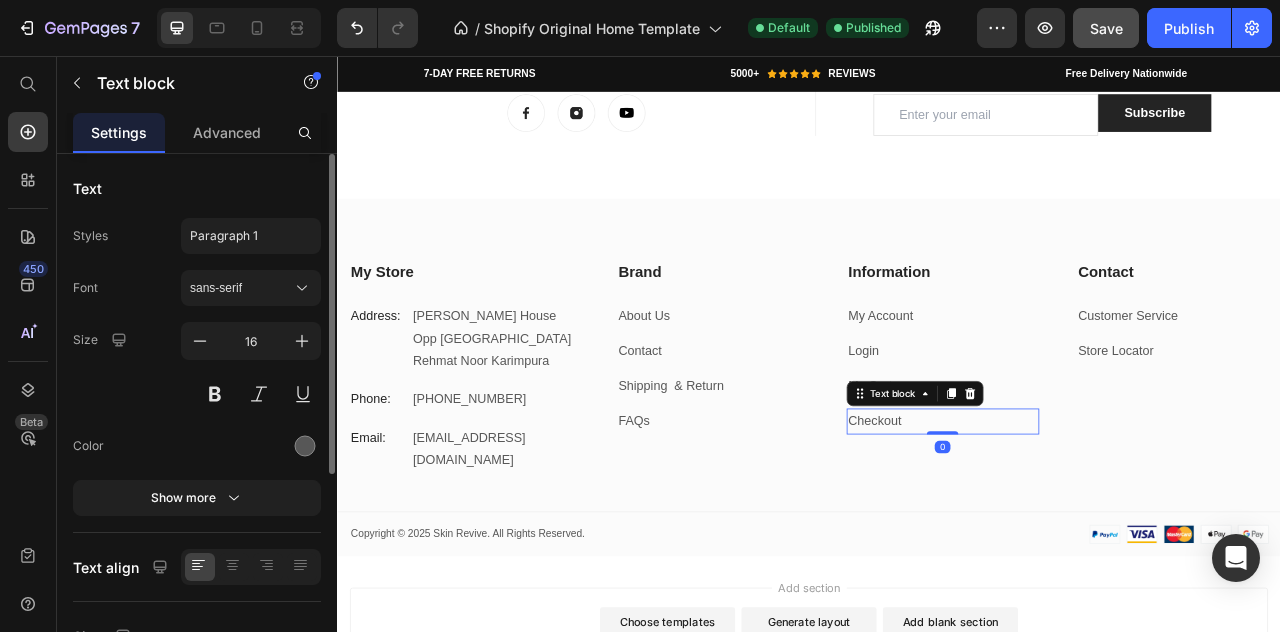 click on "Checkout" at bounding box center [1021, 519] 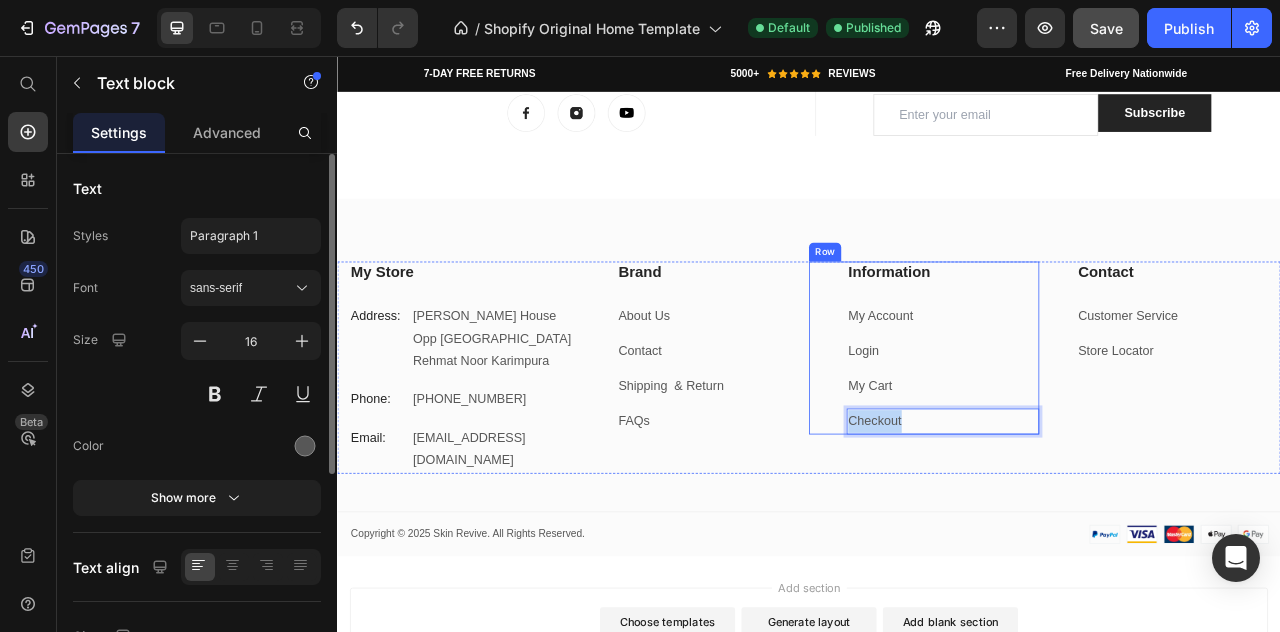 drag, startPoint x: 1053, startPoint y: 517, endPoint x: 964, endPoint y: 523, distance: 89.20202 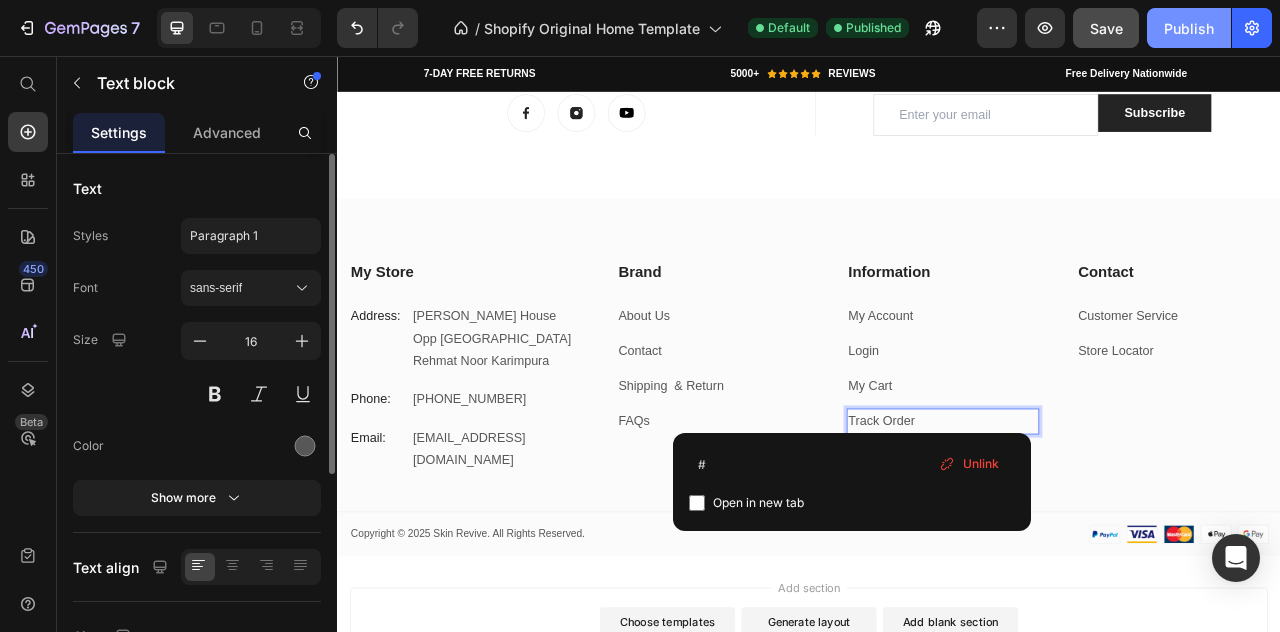 click on "Publish" at bounding box center (1189, 28) 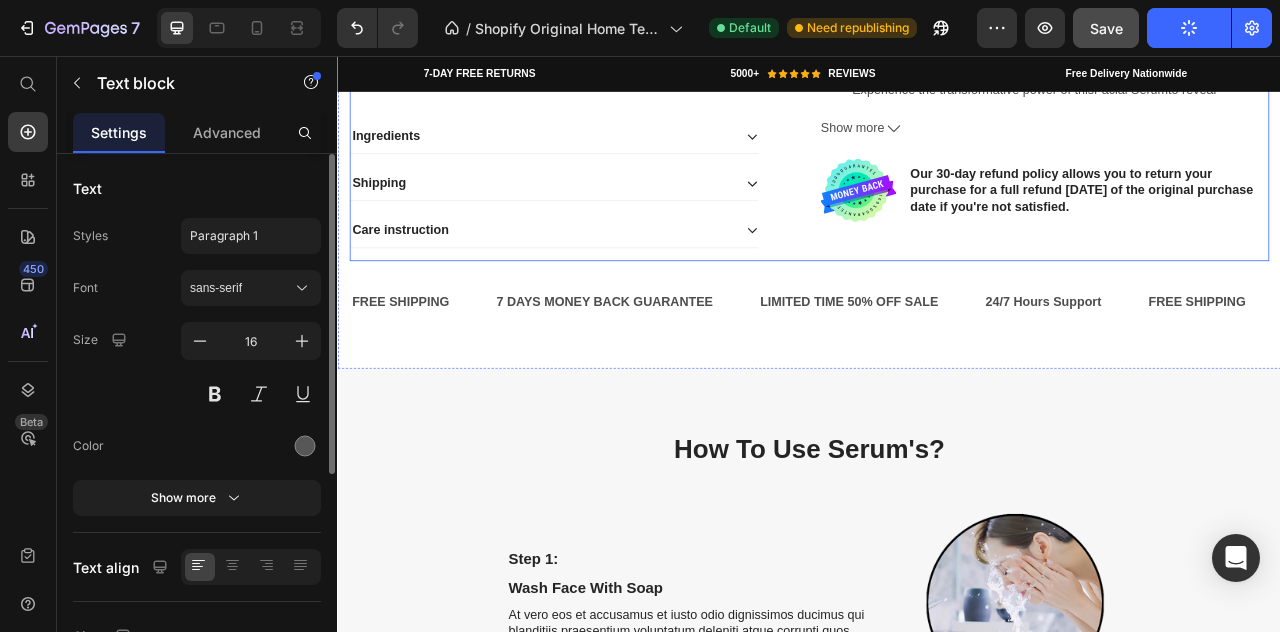 scroll, scrollTop: 2623, scrollLeft: 0, axis: vertical 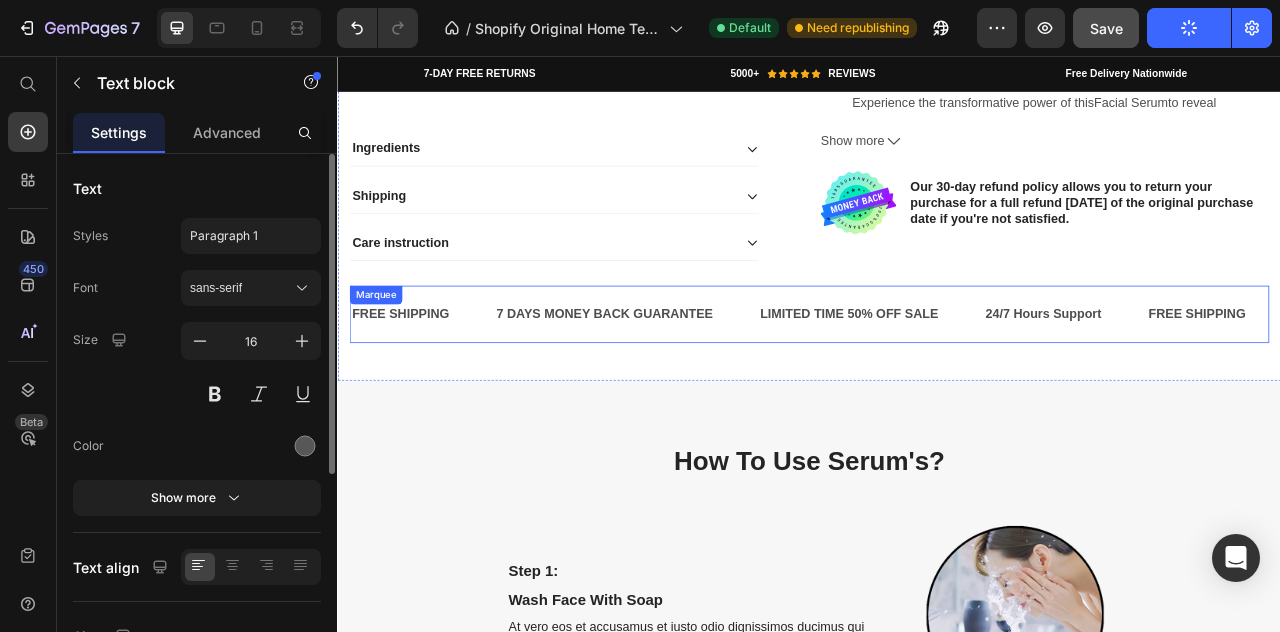 click on "FREE SHIPPING Text" at bounding box center [445, 384] 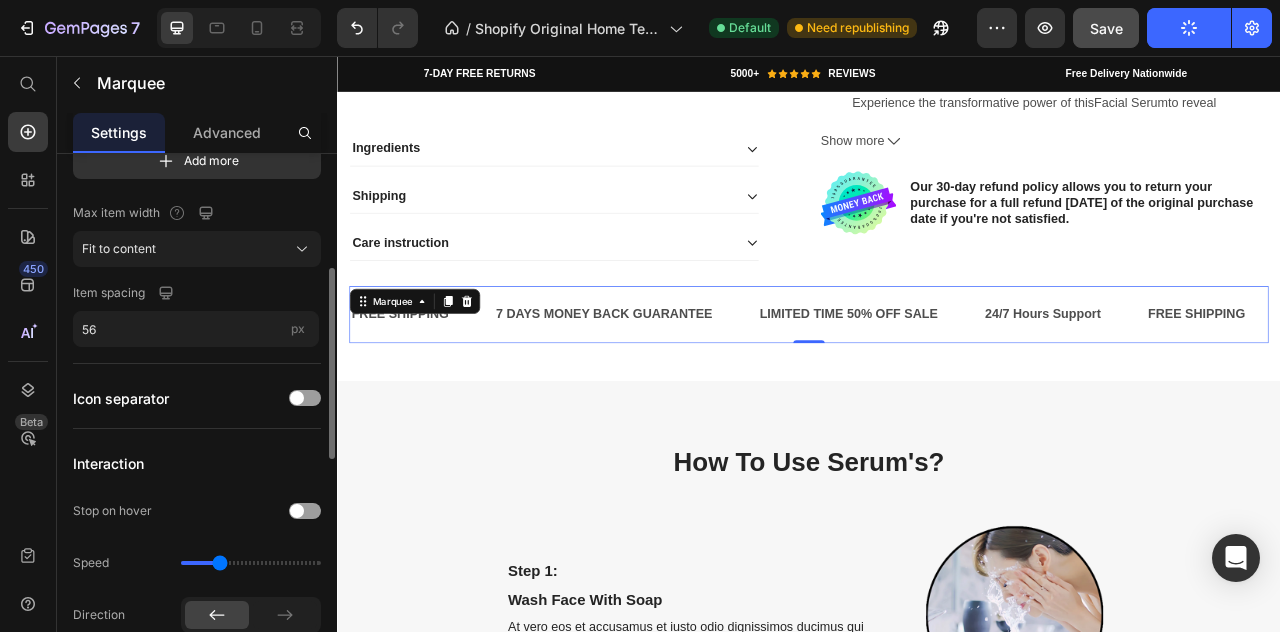 scroll, scrollTop: 283, scrollLeft: 0, axis: vertical 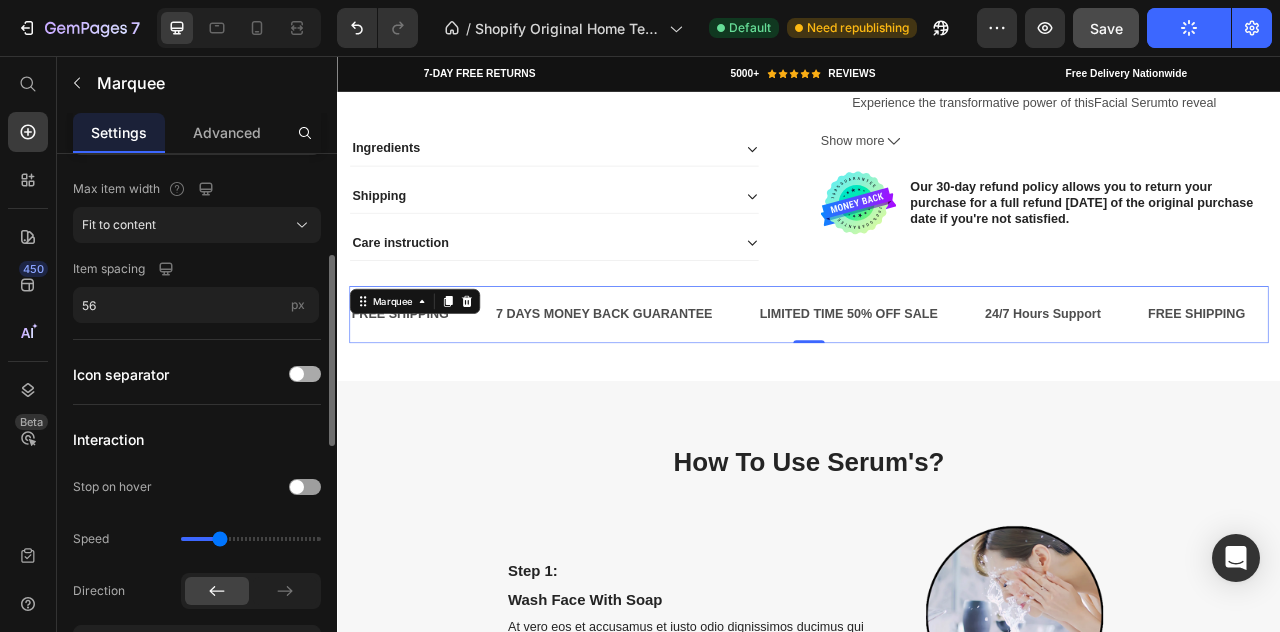 click at bounding box center (305, 374) 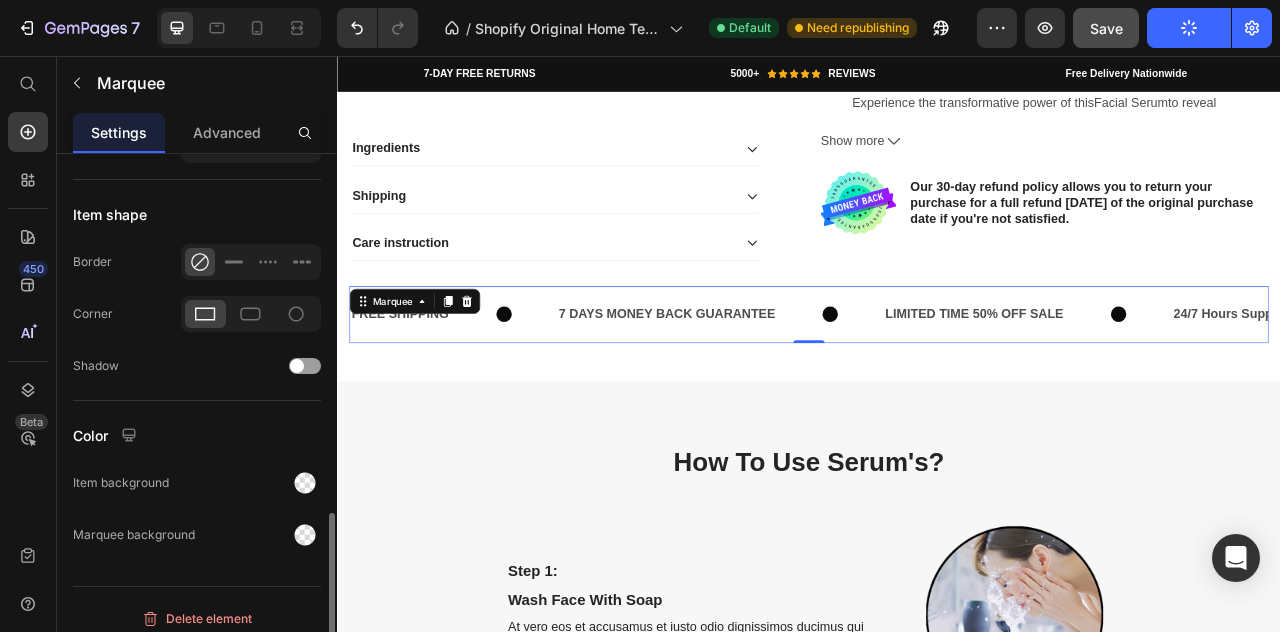 scroll, scrollTop: 1116, scrollLeft: 0, axis: vertical 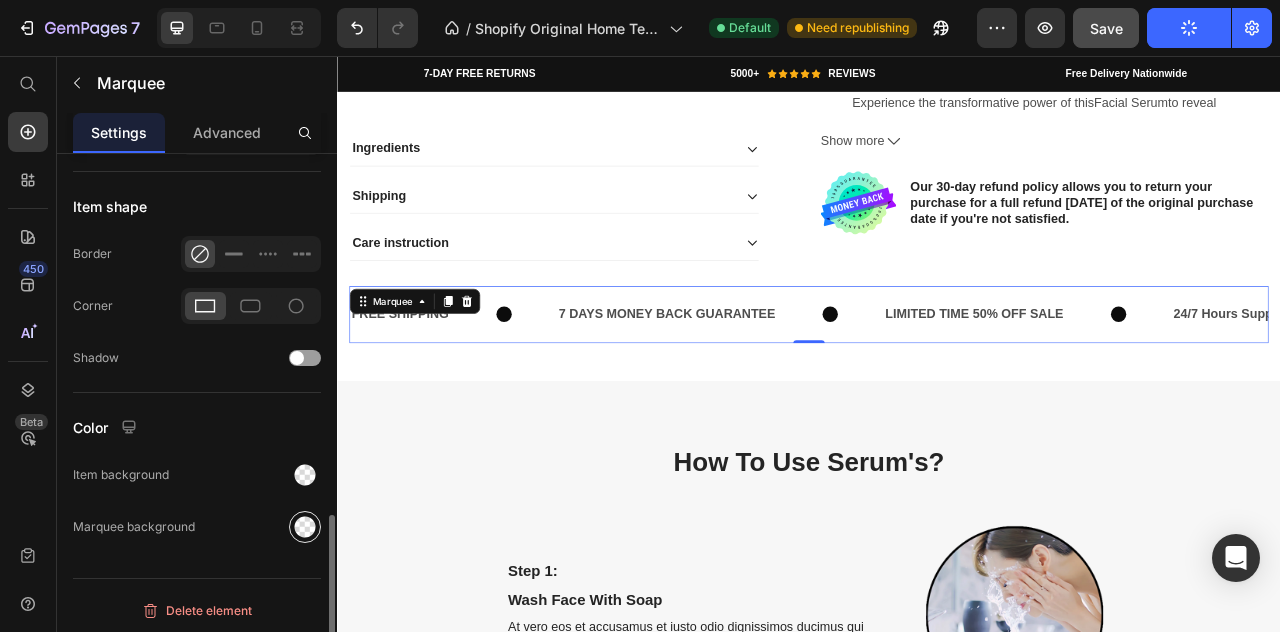 click at bounding box center [305, 527] 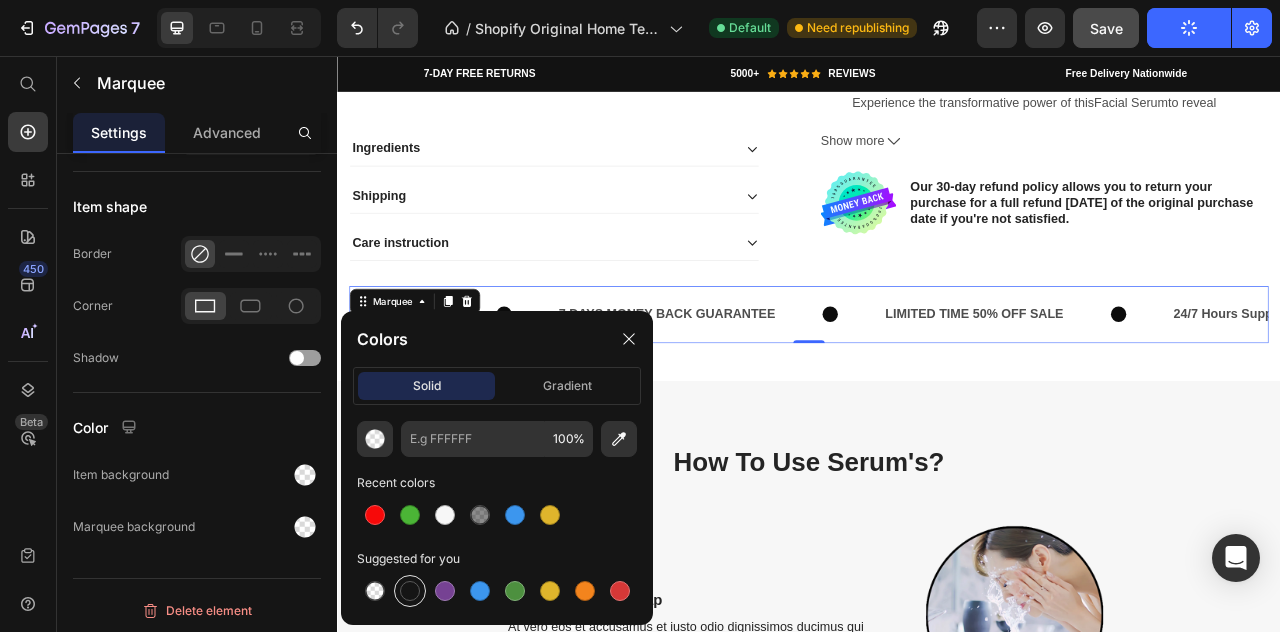 click at bounding box center [410, 591] 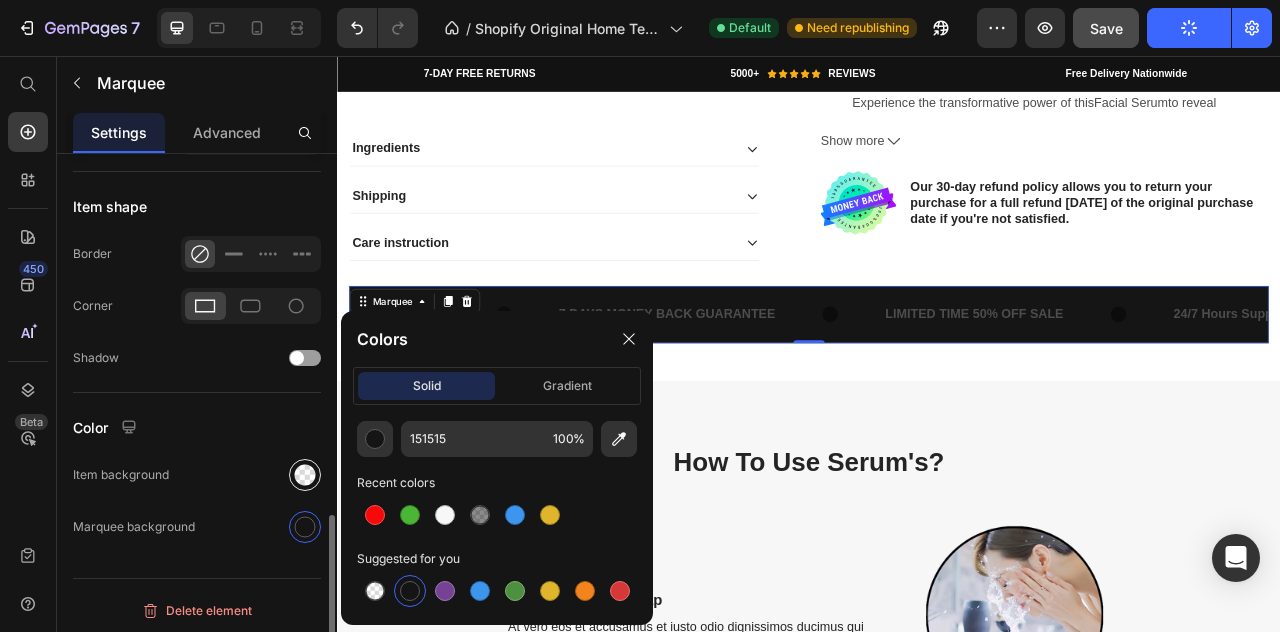 click at bounding box center [305, 475] 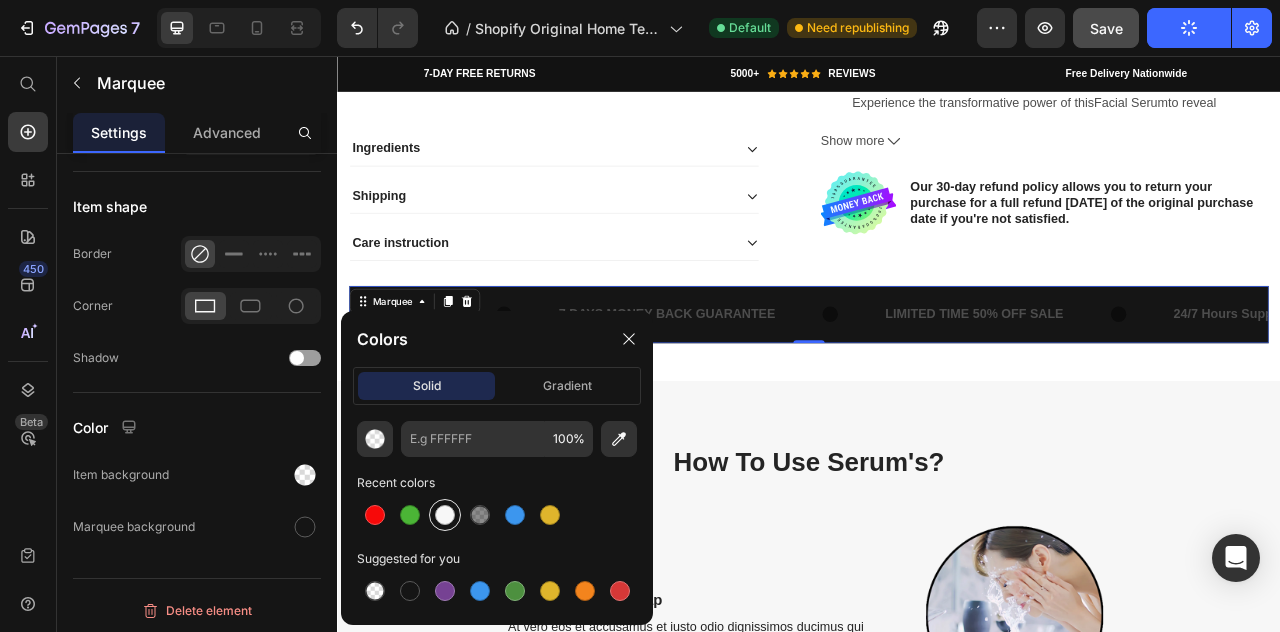 click at bounding box center [445, 515] 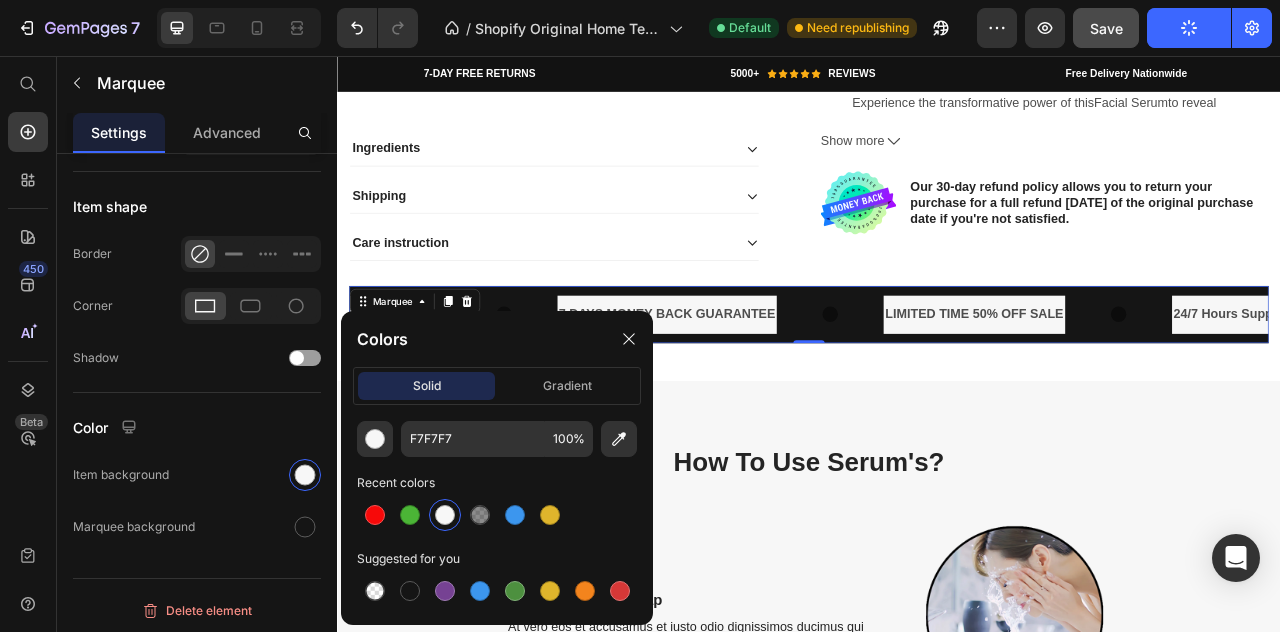 type on "000000" 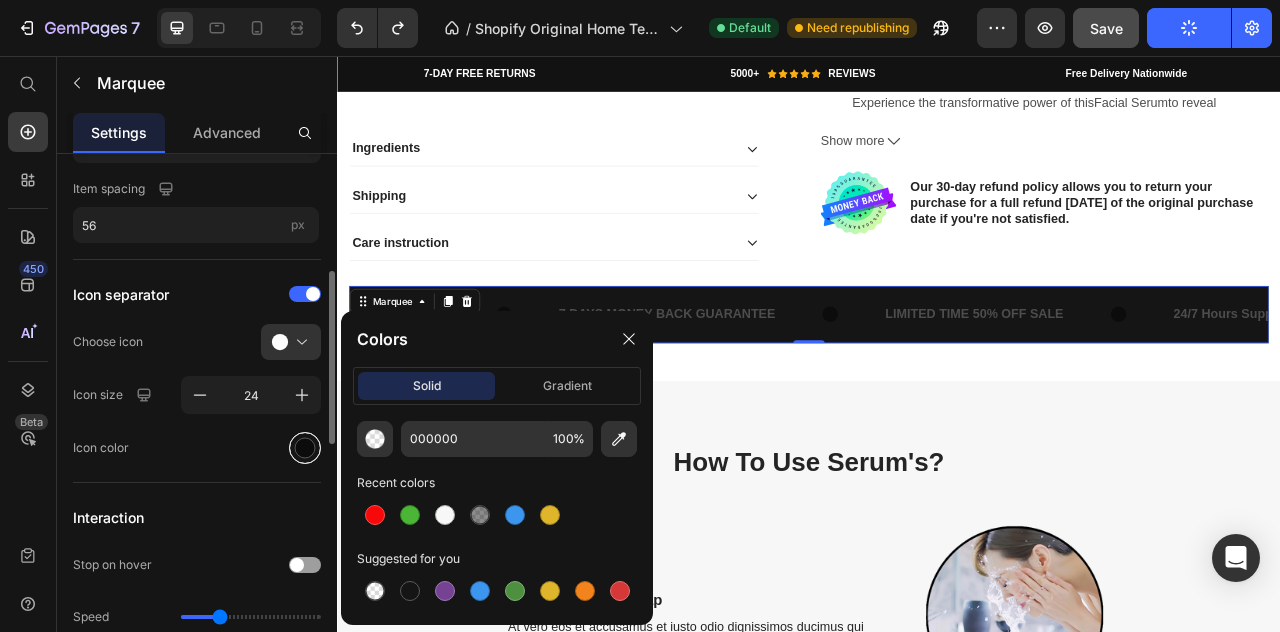 click at bounding box center [305, 448] 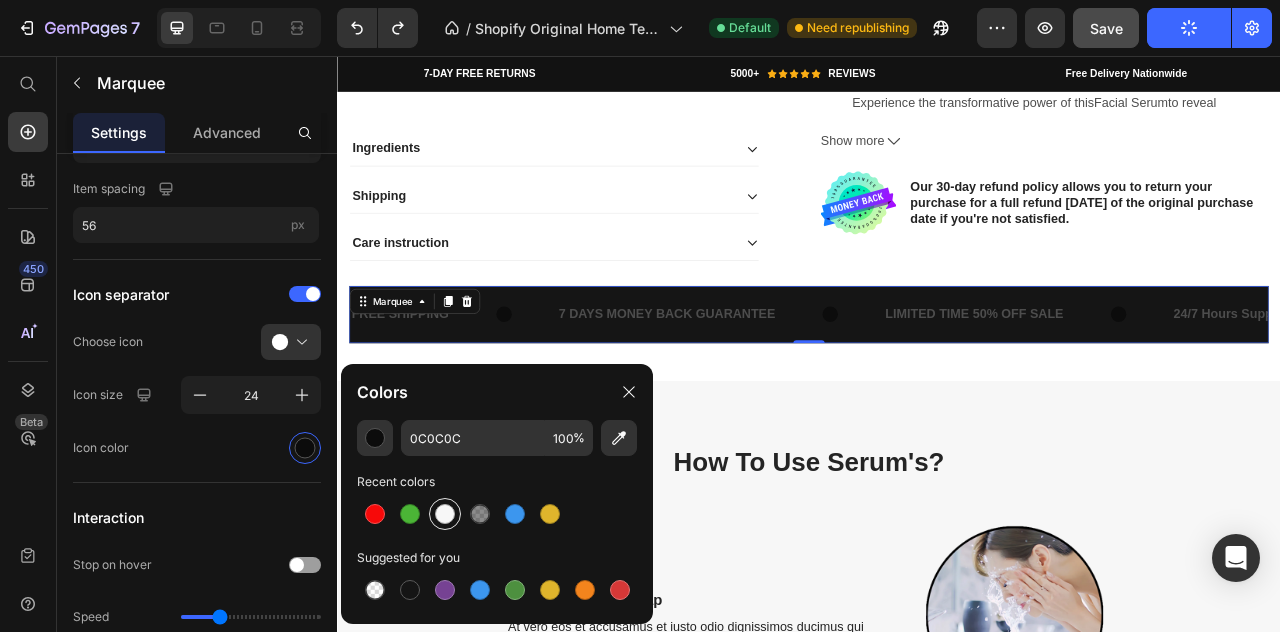 click at bounding box center (445, 514) 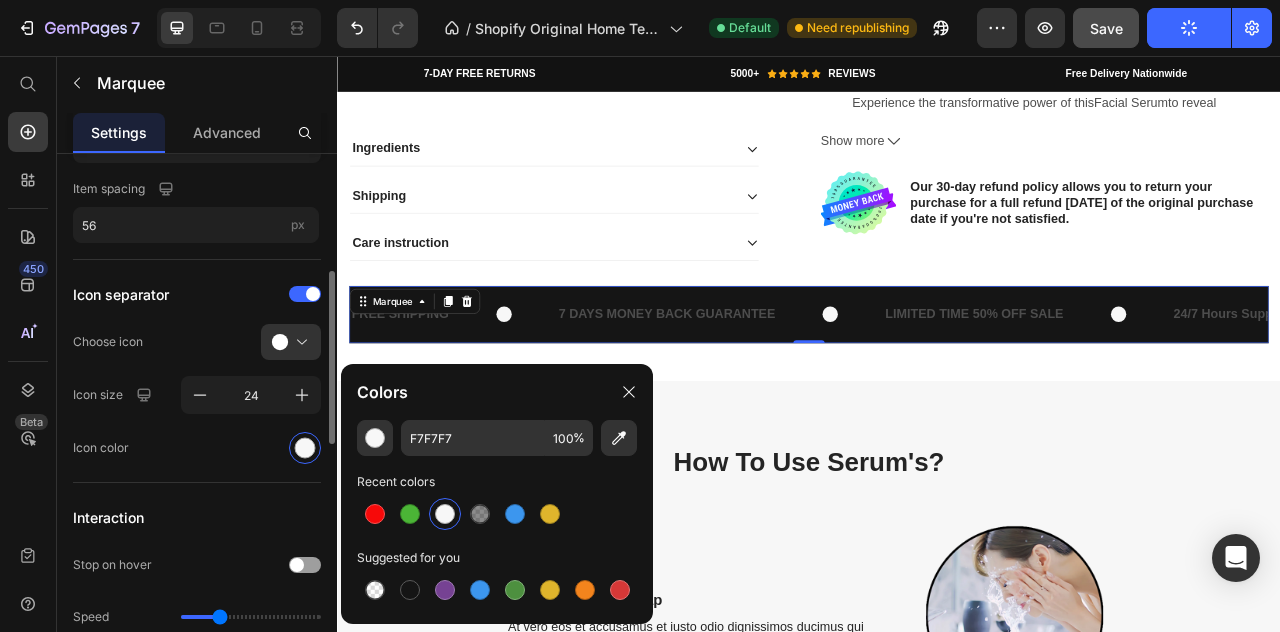 click on "Icon color" 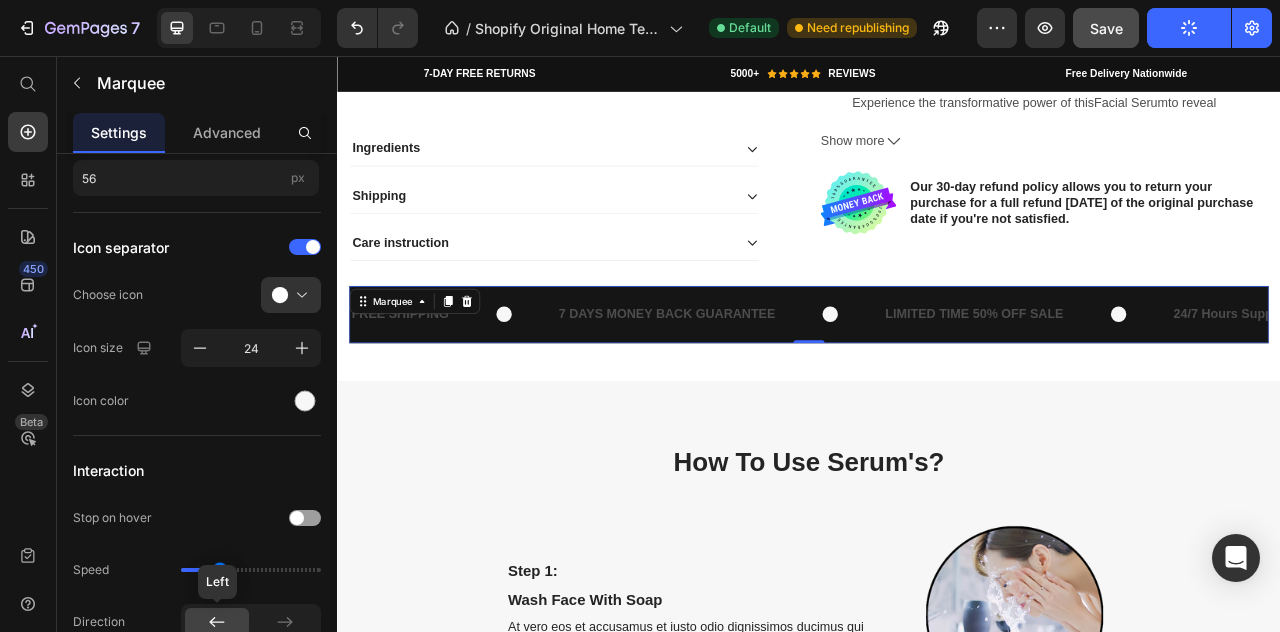 scroll, scrollTop: 0, scrollLeft: 0, axis: both 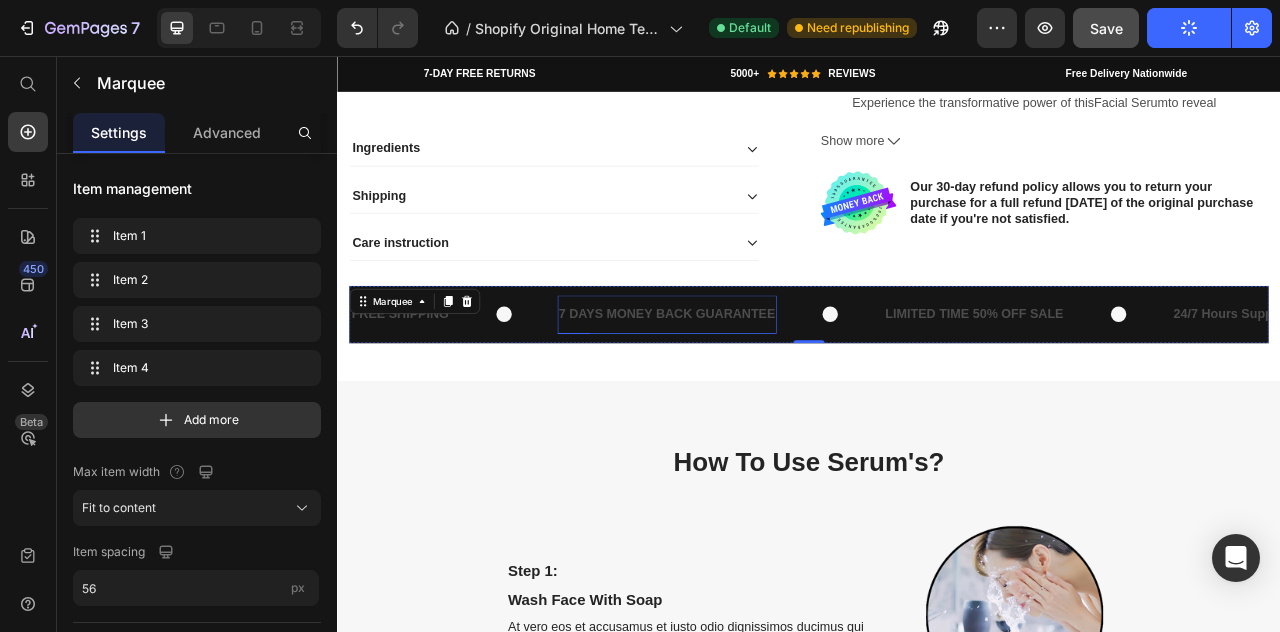 click on "7 DAYS MONEY BACK GUARANTEE" at bounding box center (757, 384) 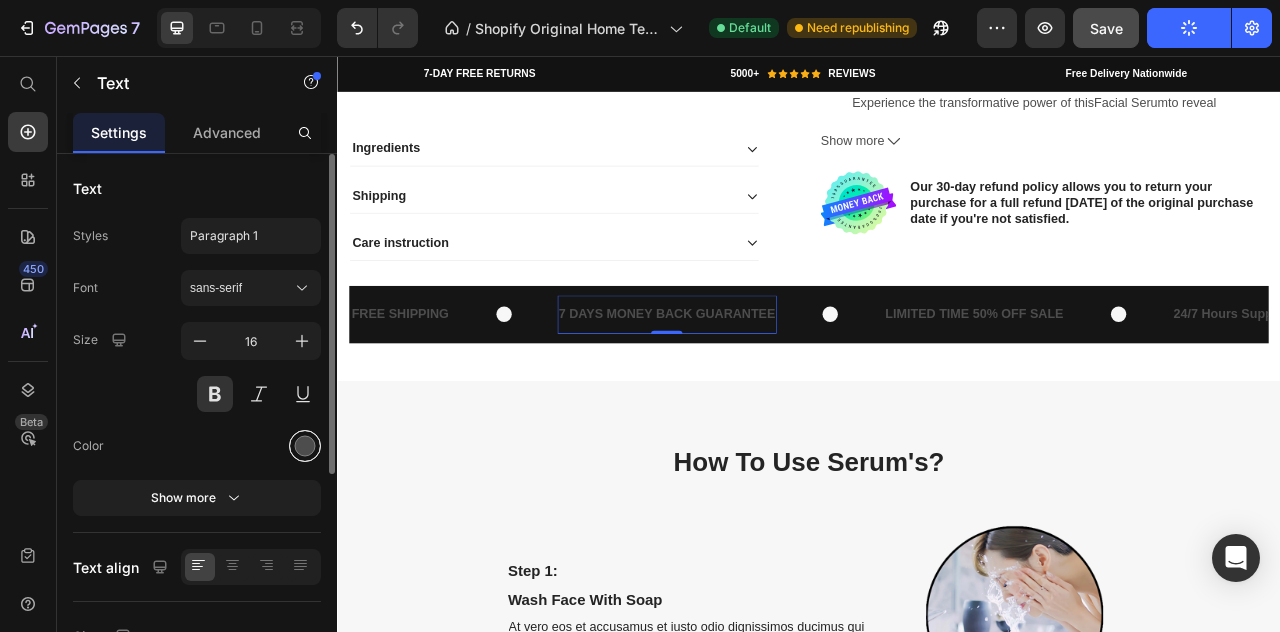 click at bounding box center [305, 446] 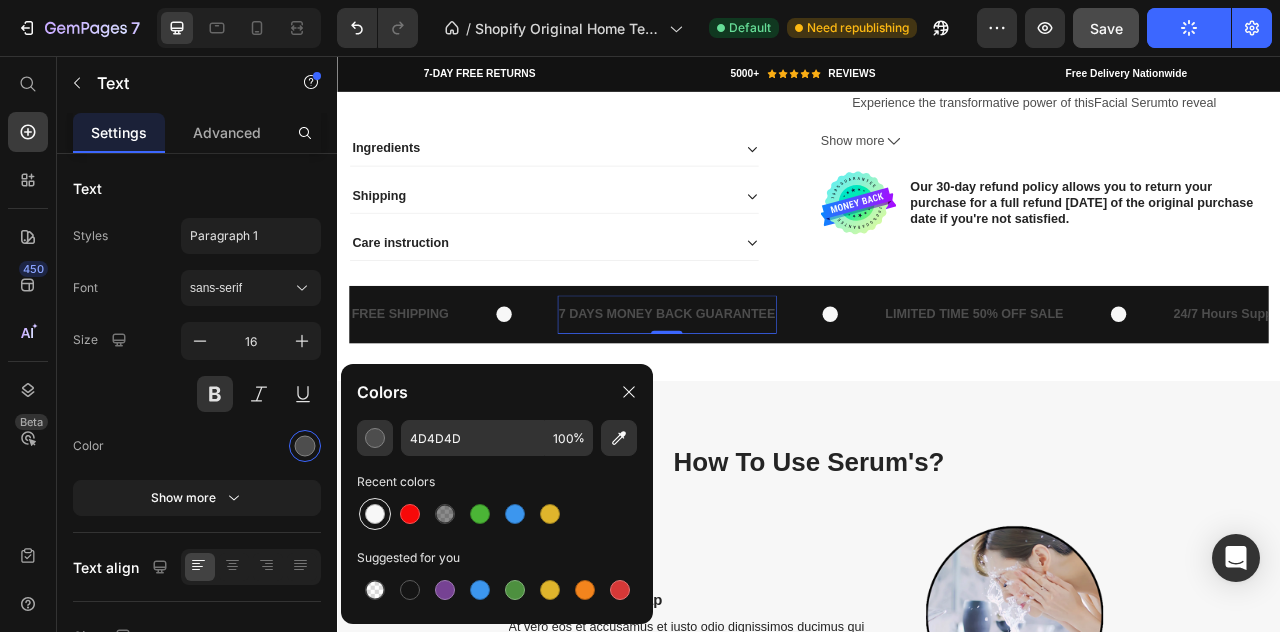 click at bounding box center (375, 514) 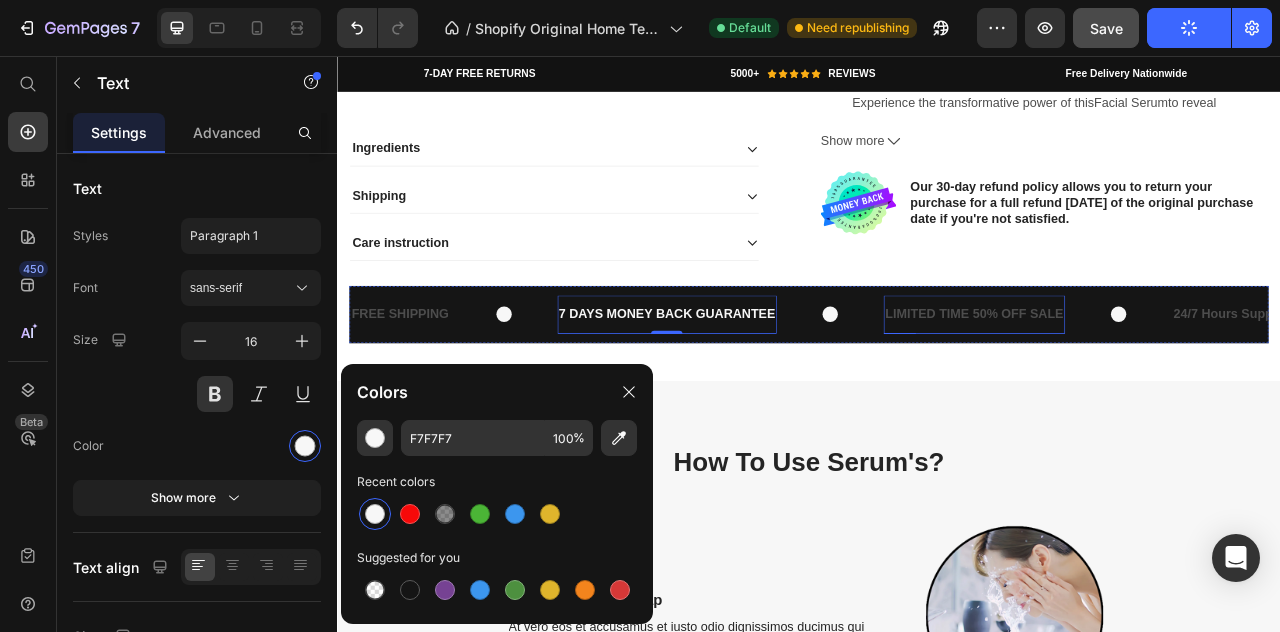 click on "LIMITED TIME 50% OFF SALE" at bounding box center [1147, 384] 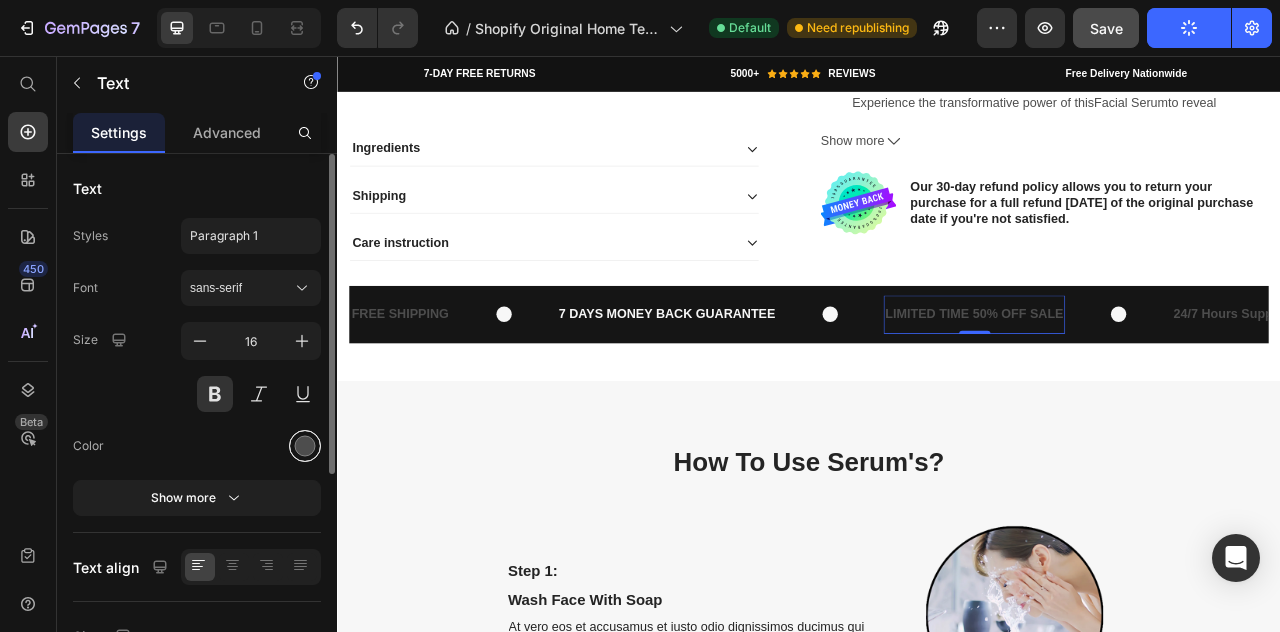 click at bounding box center (305, 446) 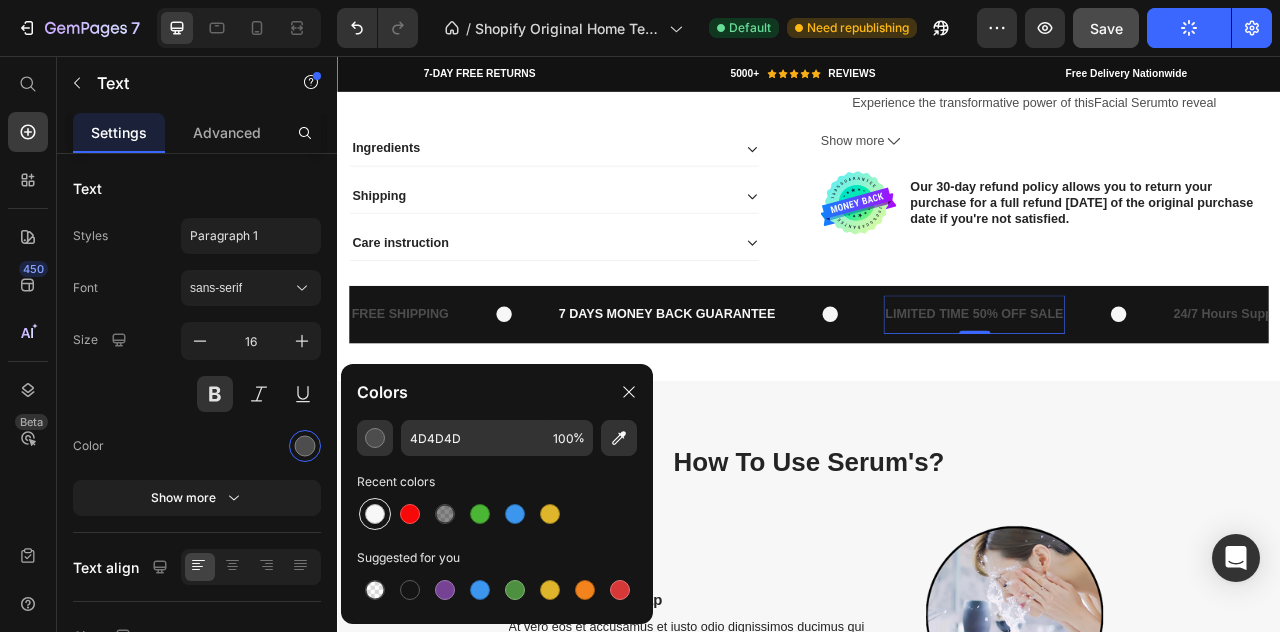 click at bounding box center (375, 514) 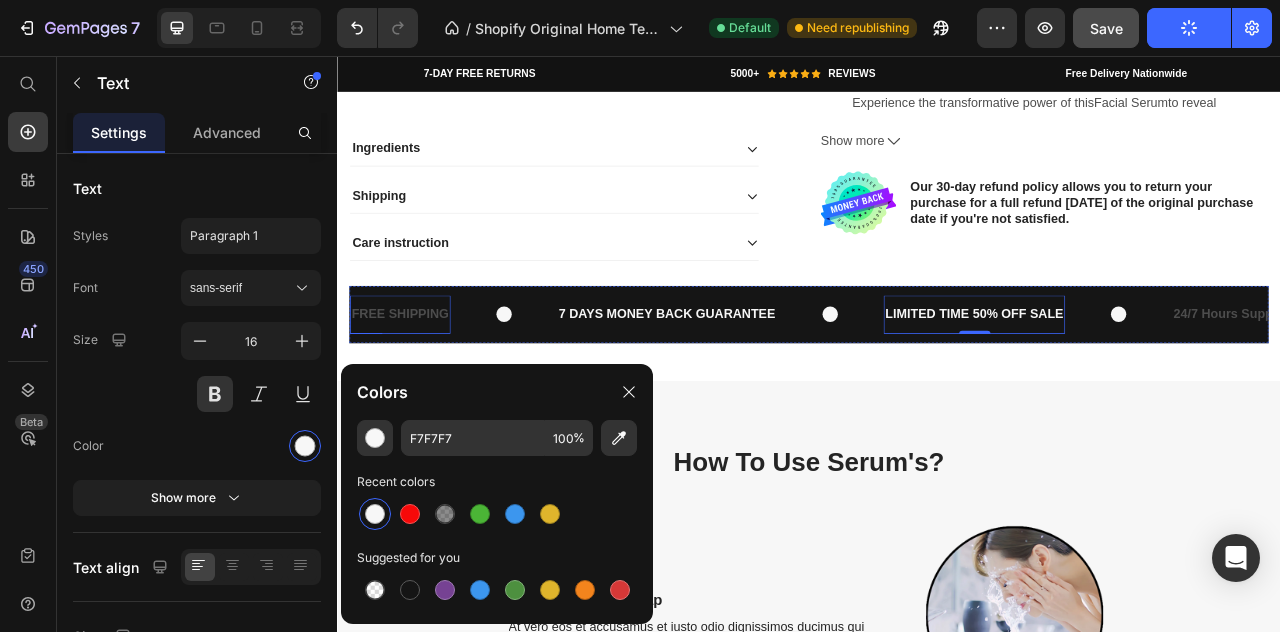 click on "FREE SHIPPING" at bounding box center (417, 384) 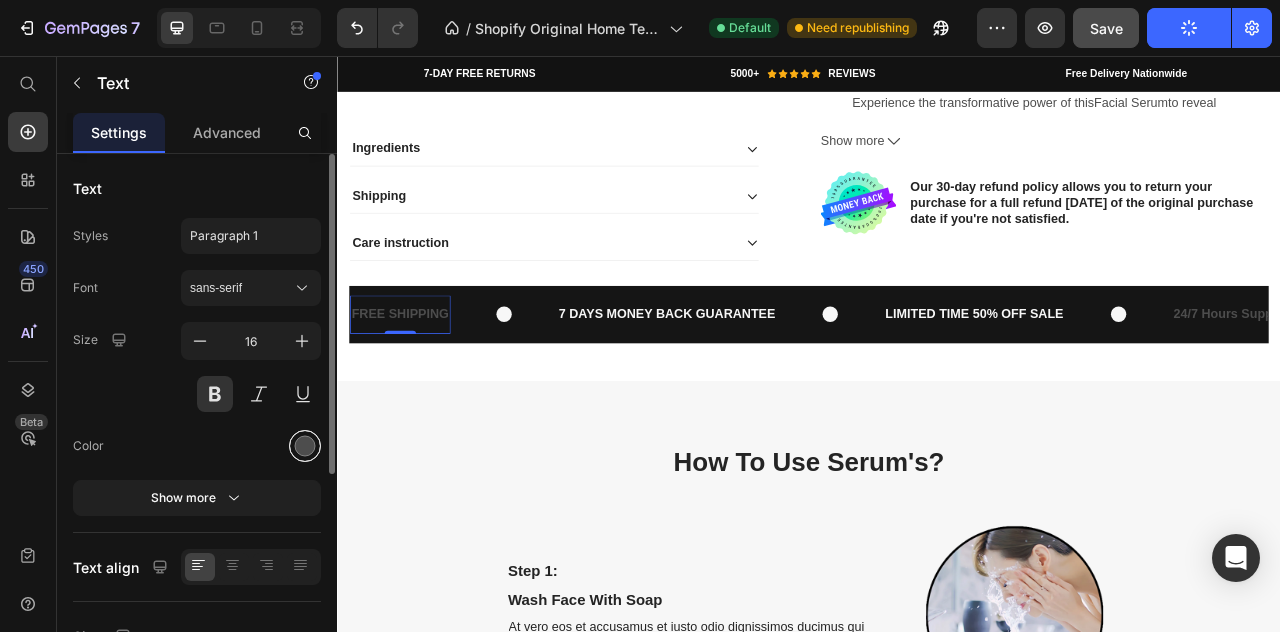 click at bounding box center (305, 446) 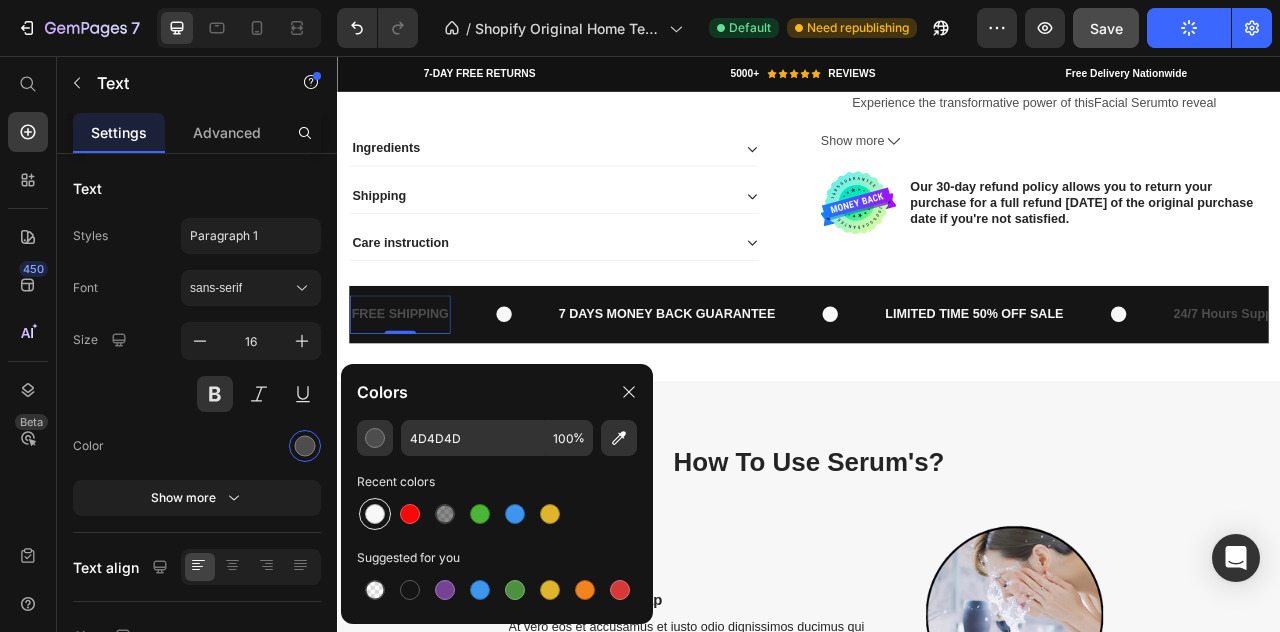 click at bounding box center (375, 514) 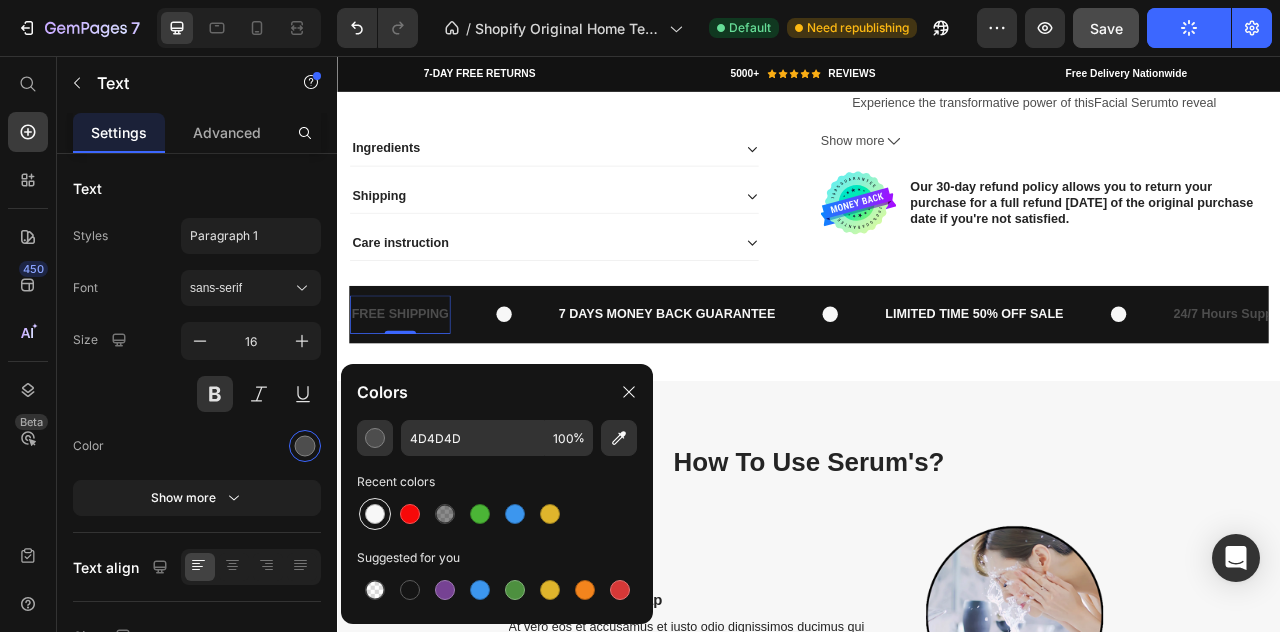 type on "F7F7F7" 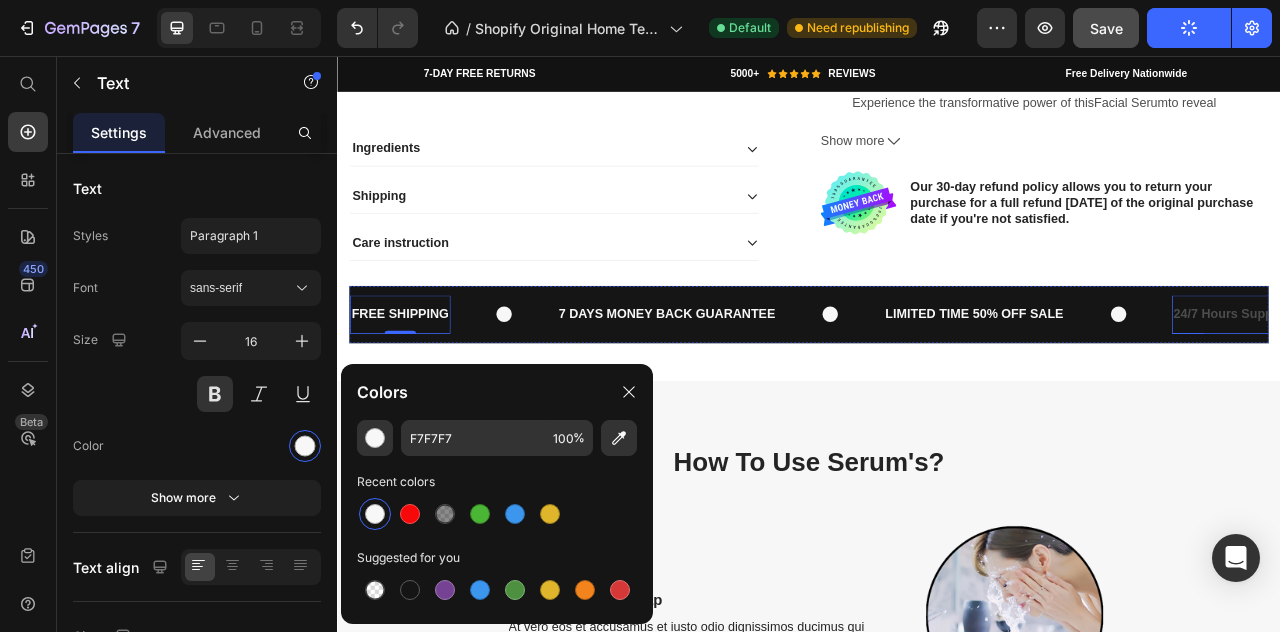 click on "24/7 Hours Support" at bounding box center (1475, 384) 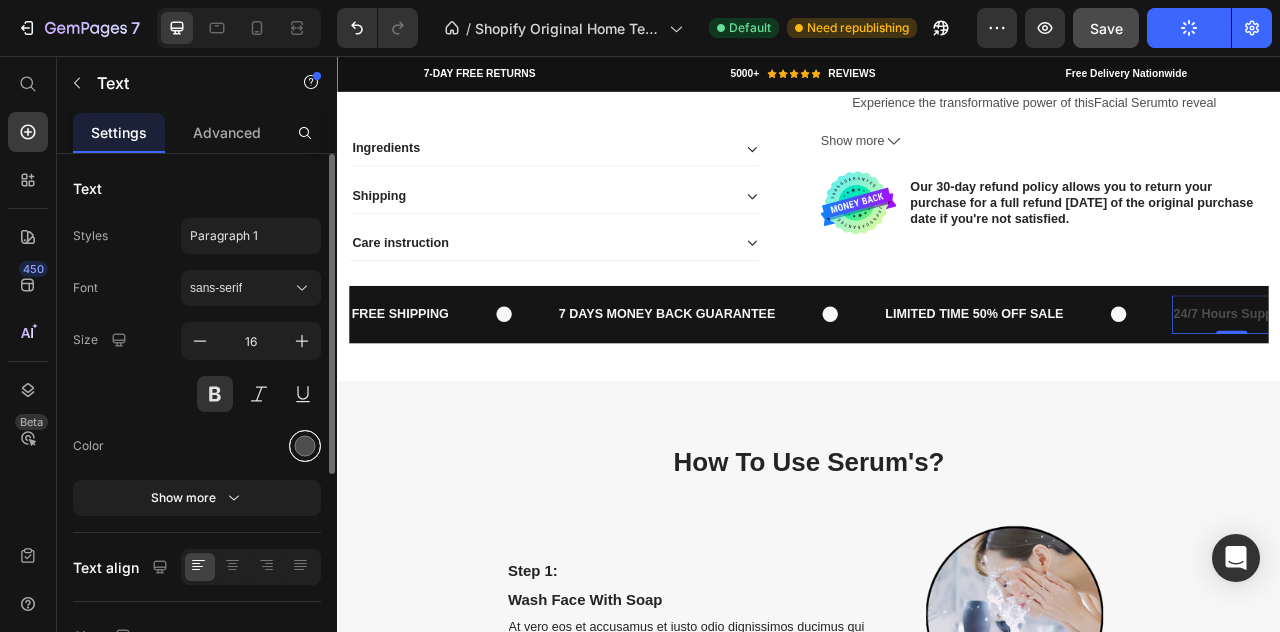 click at bounding box center (305, 446) 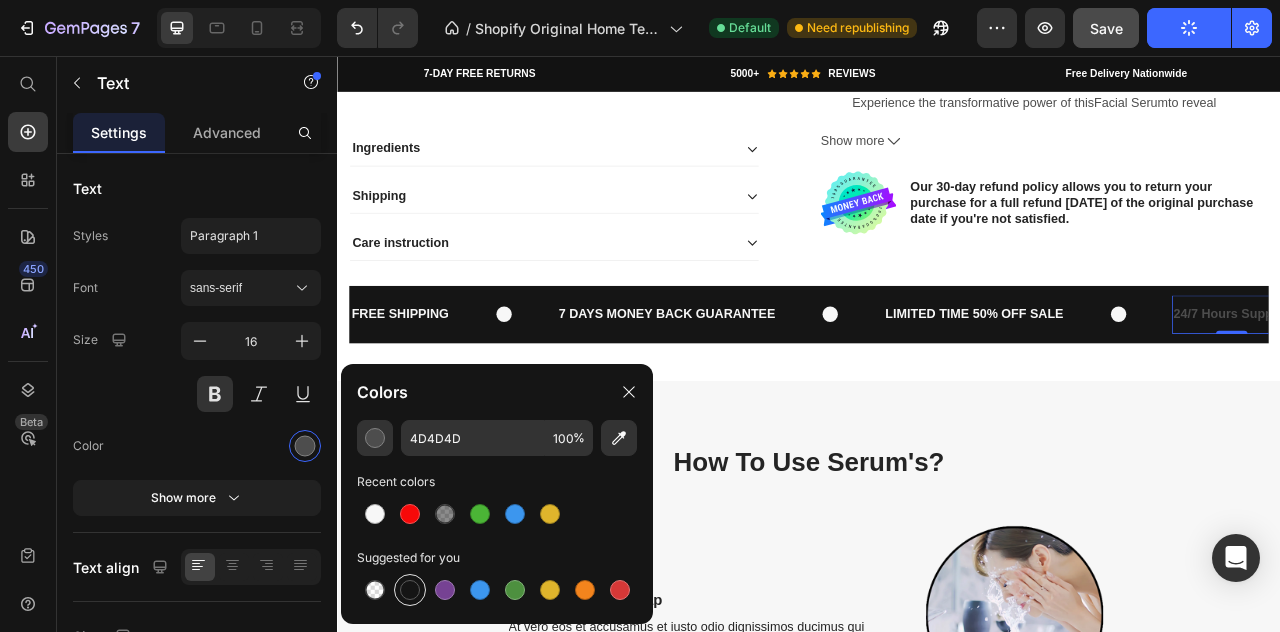 click at bounding box center [410, 590] 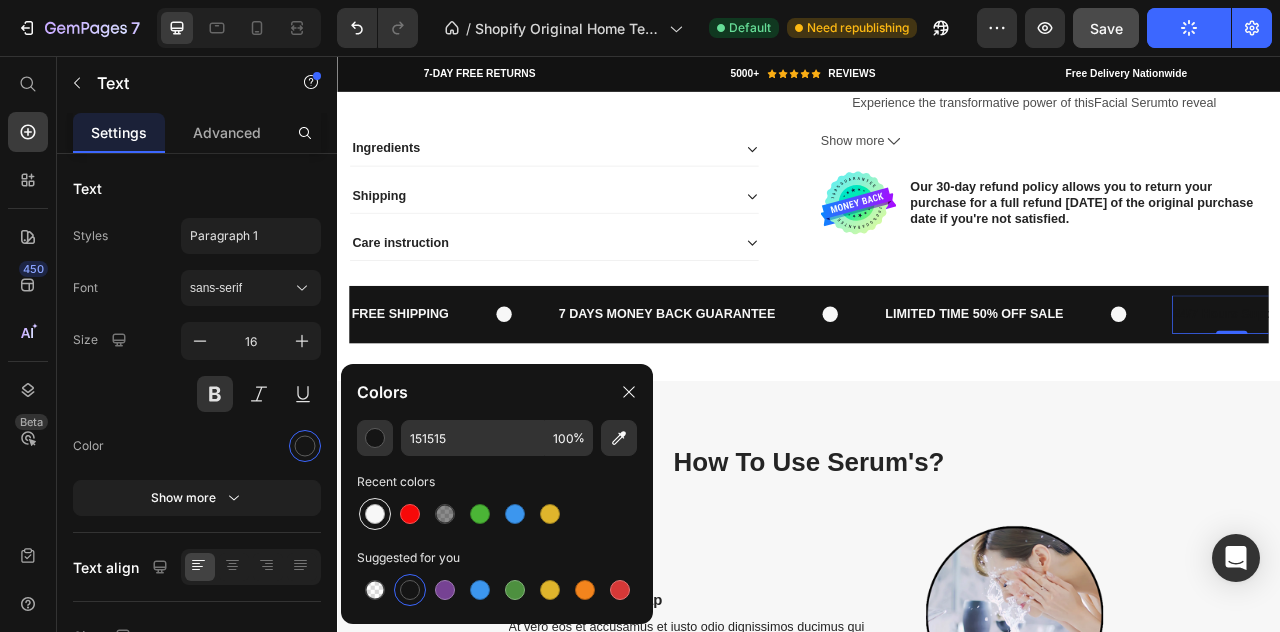 click at bounding box center [375, 514] 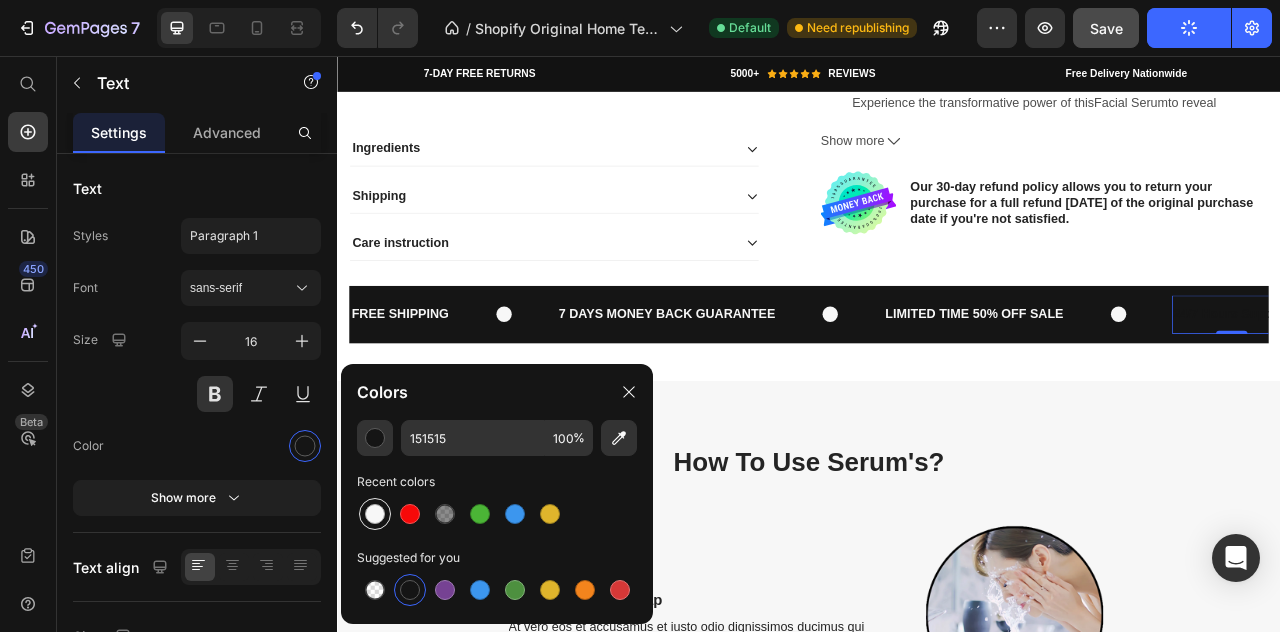 type on "F7F7F7" 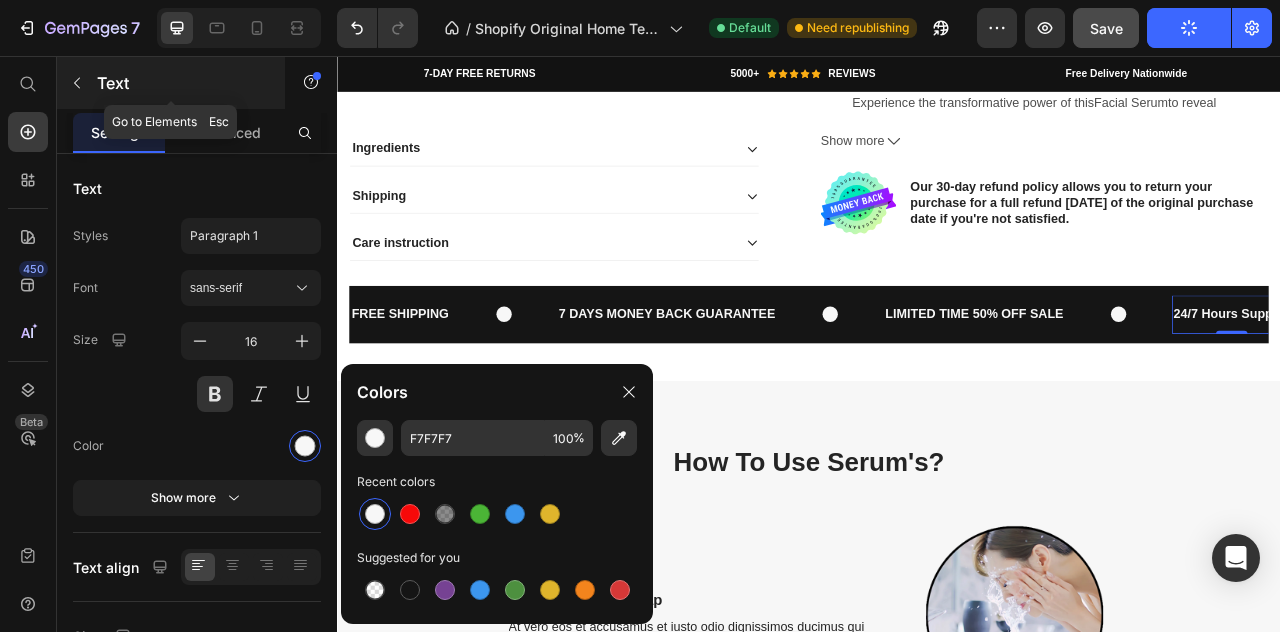 click 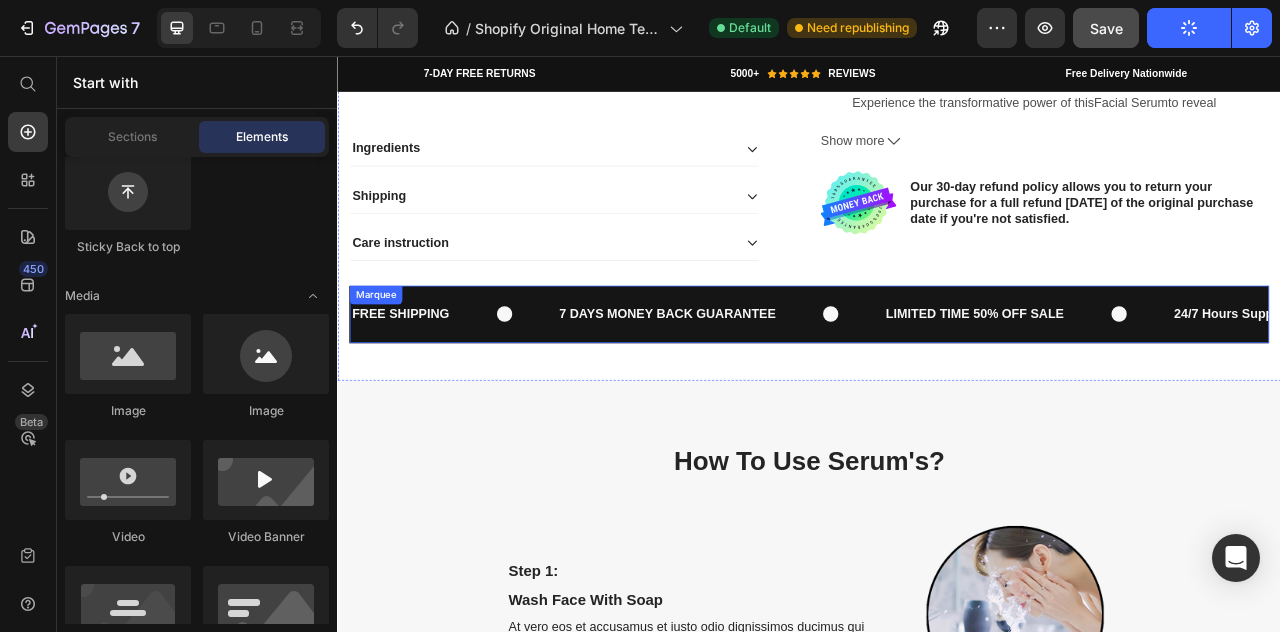 click on "Marquee" at bounding box center (385, 360) 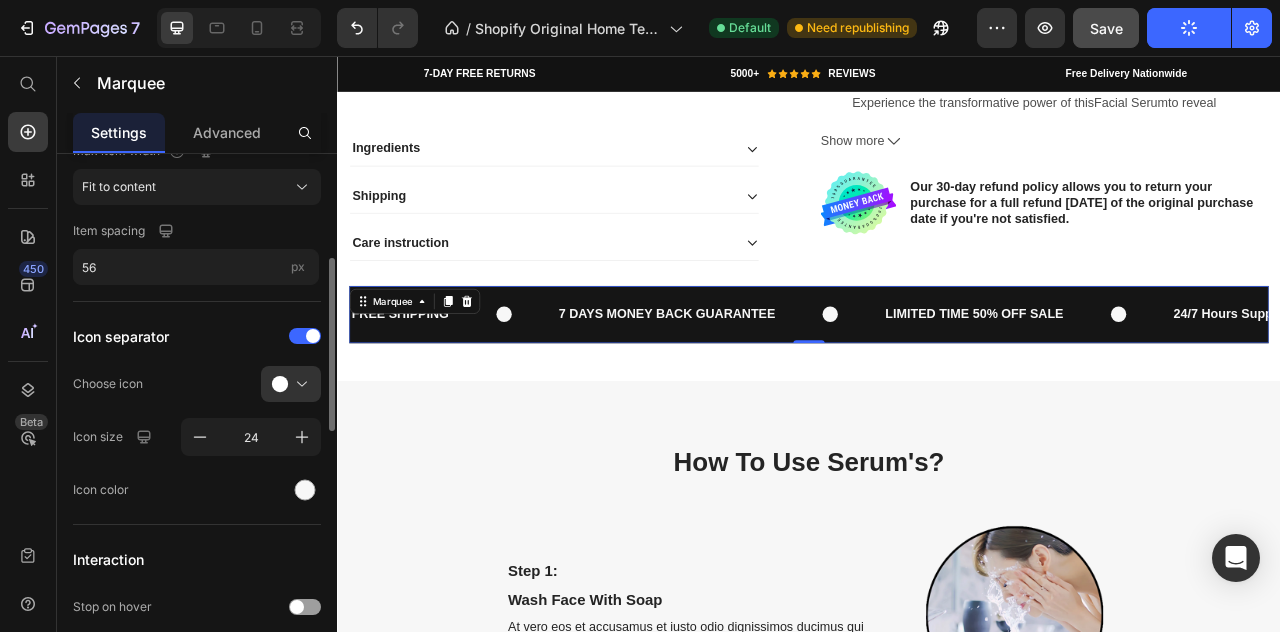 scroll, scrollTop: 329, scrollLeft: 0, axis: vertical 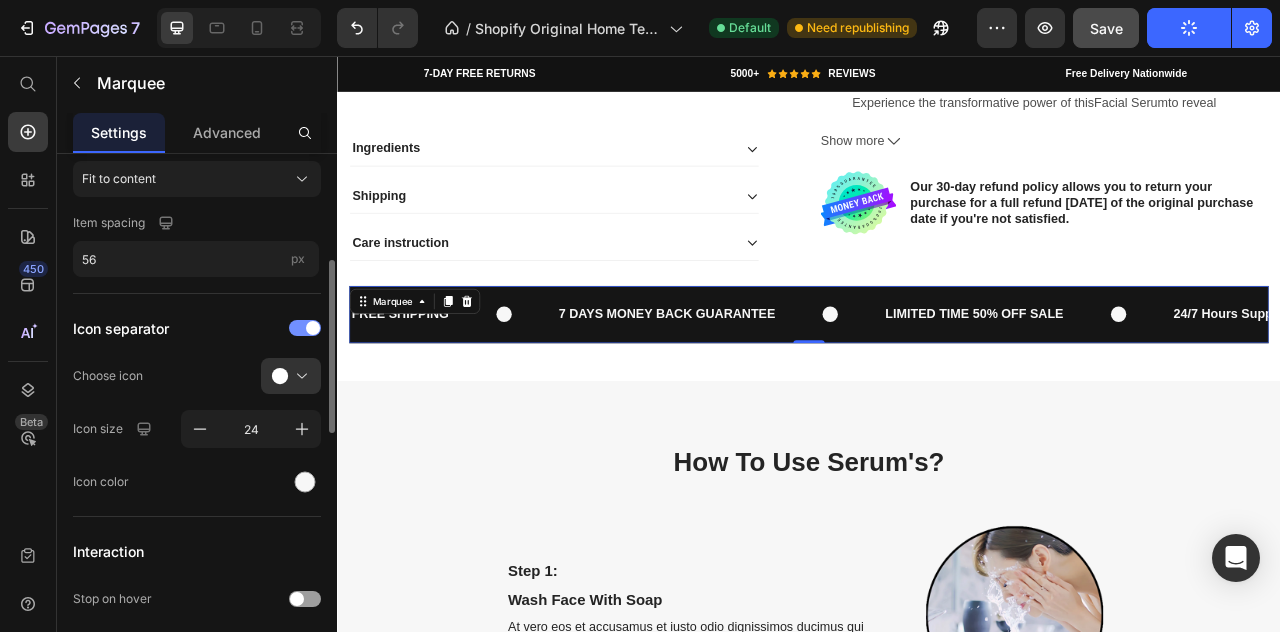 click at bounding box center [305, 328] 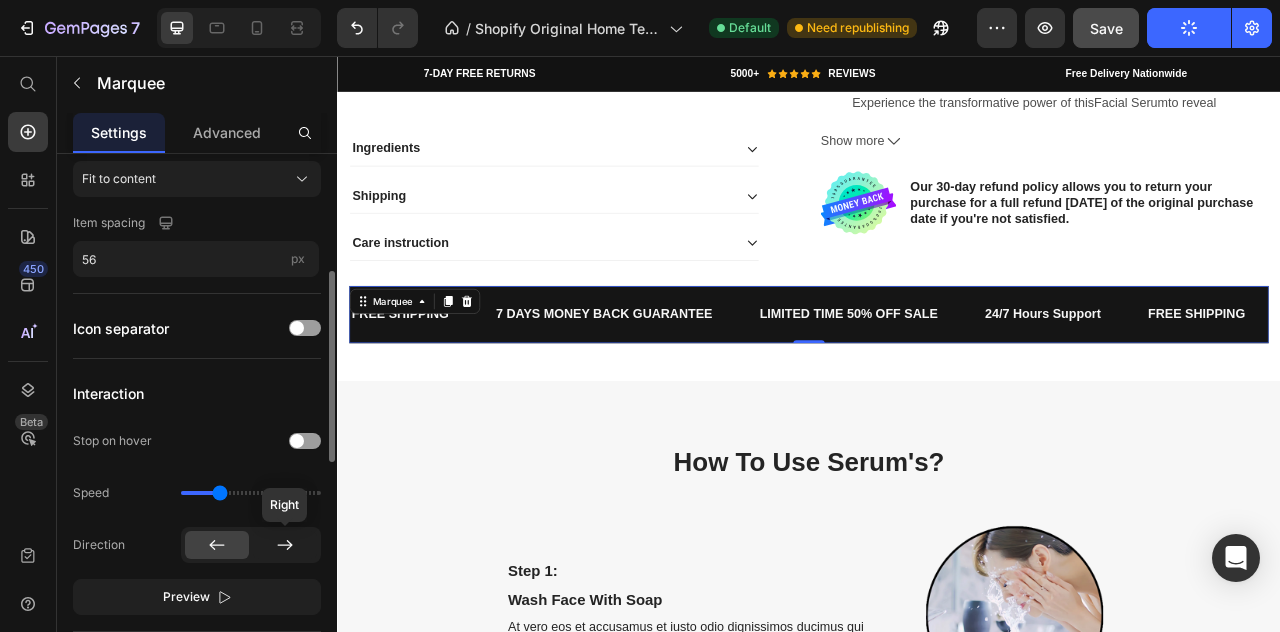 click 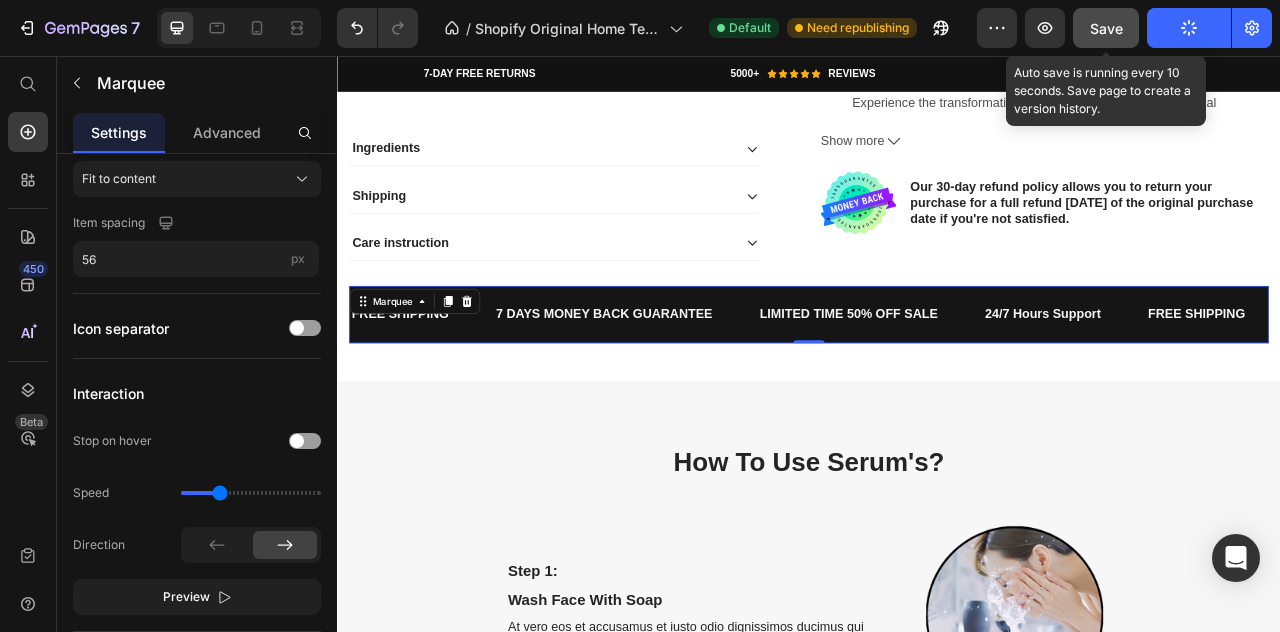 click on "Save" at bounding box center (1106, 28) 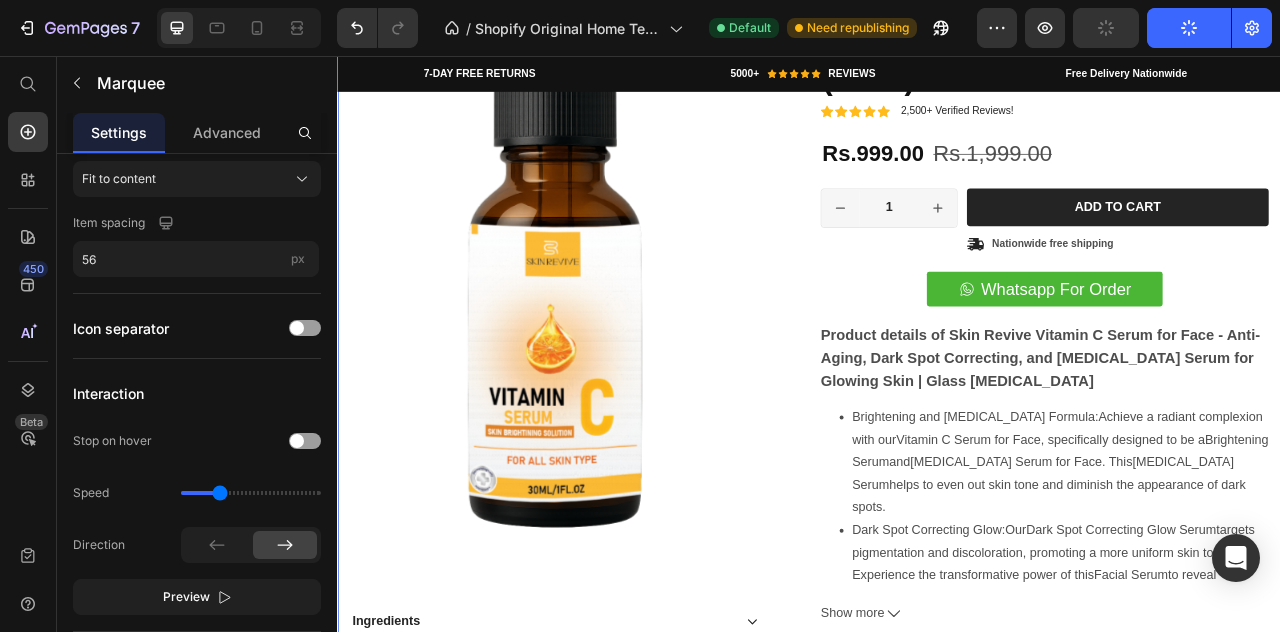 scroll, scrollTop: 1915, scrollLeft: 0, axis: vertical 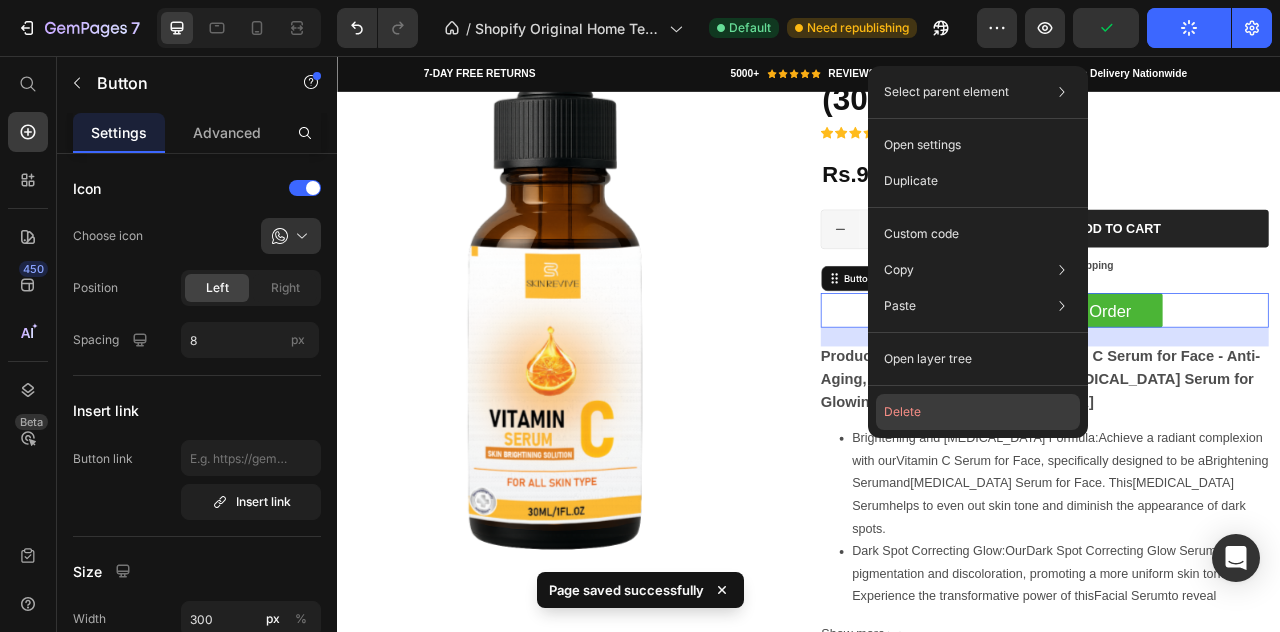 click on "Delete" 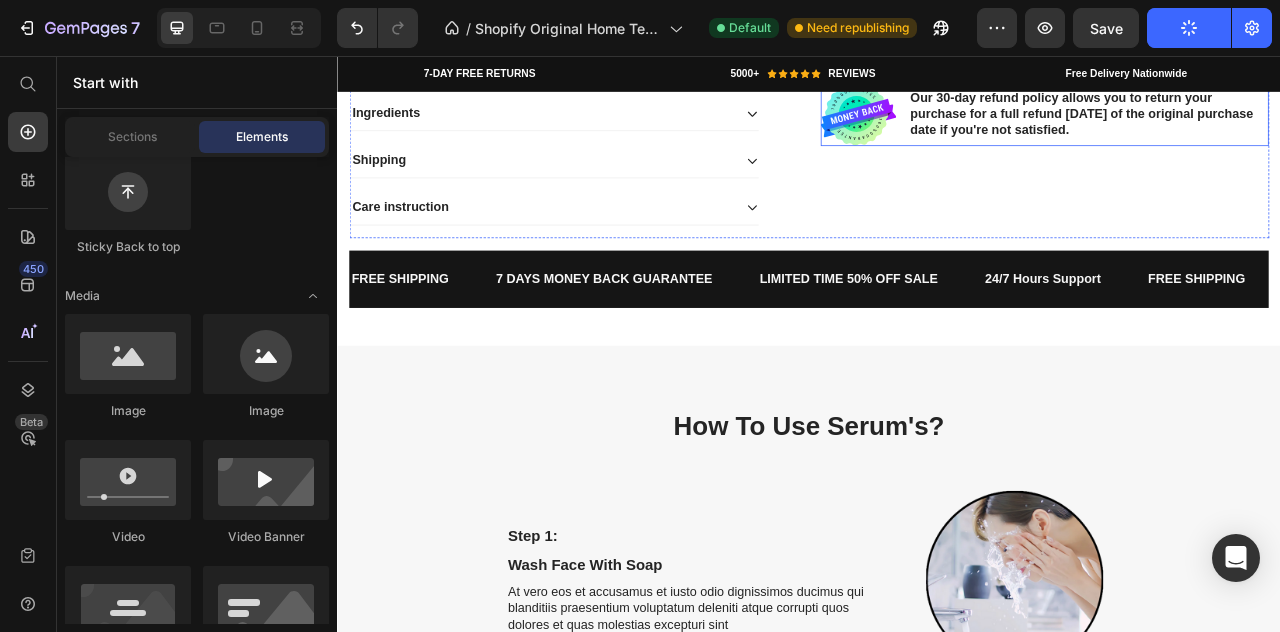 scroll, scrollTop: 2662, scrollLeft: 0, axis: vertical 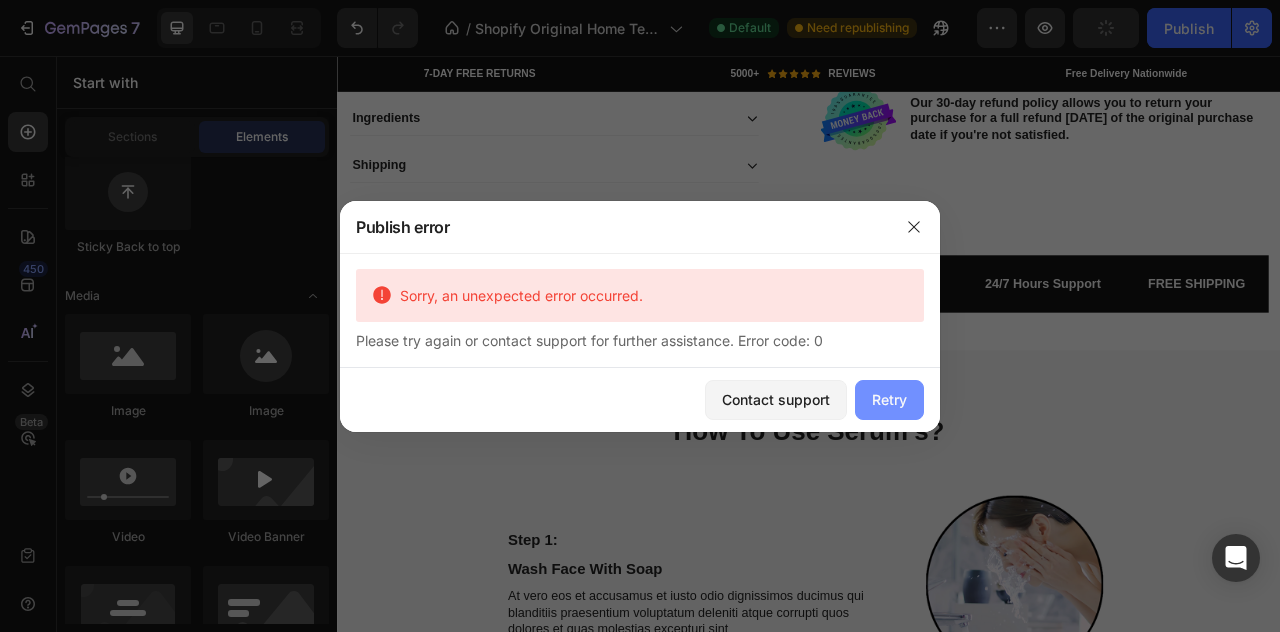 click on "Retry" at bounding box center (889, 399) 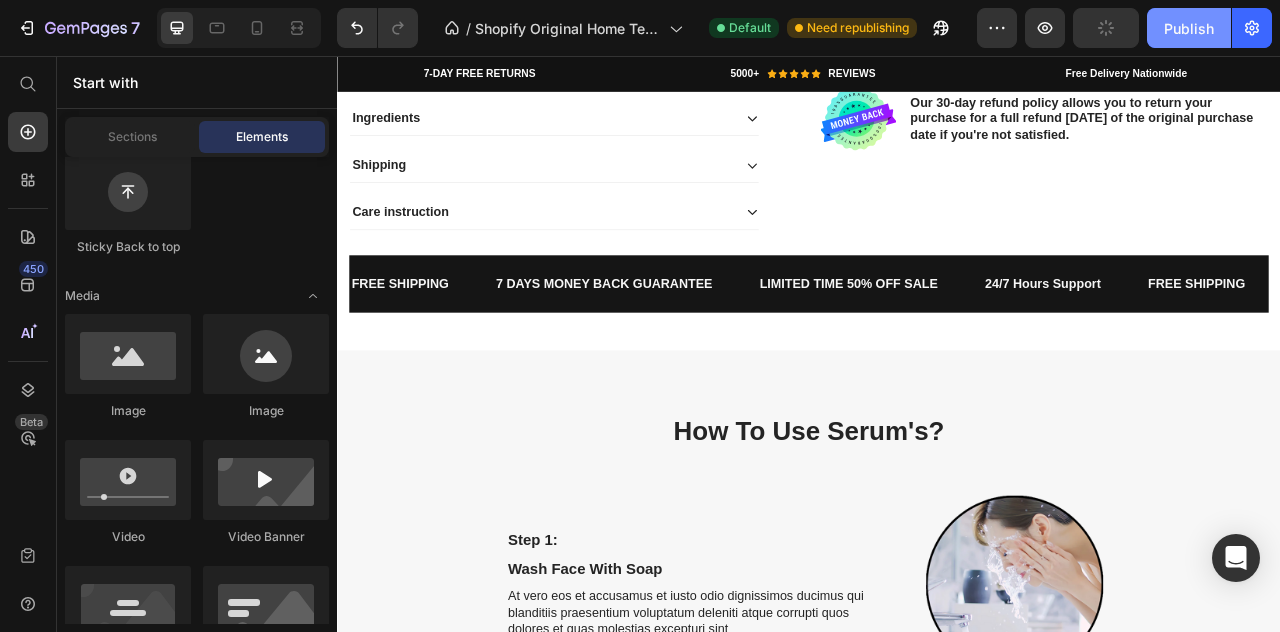 click on "Publish" at bounding box center [1189, 28] 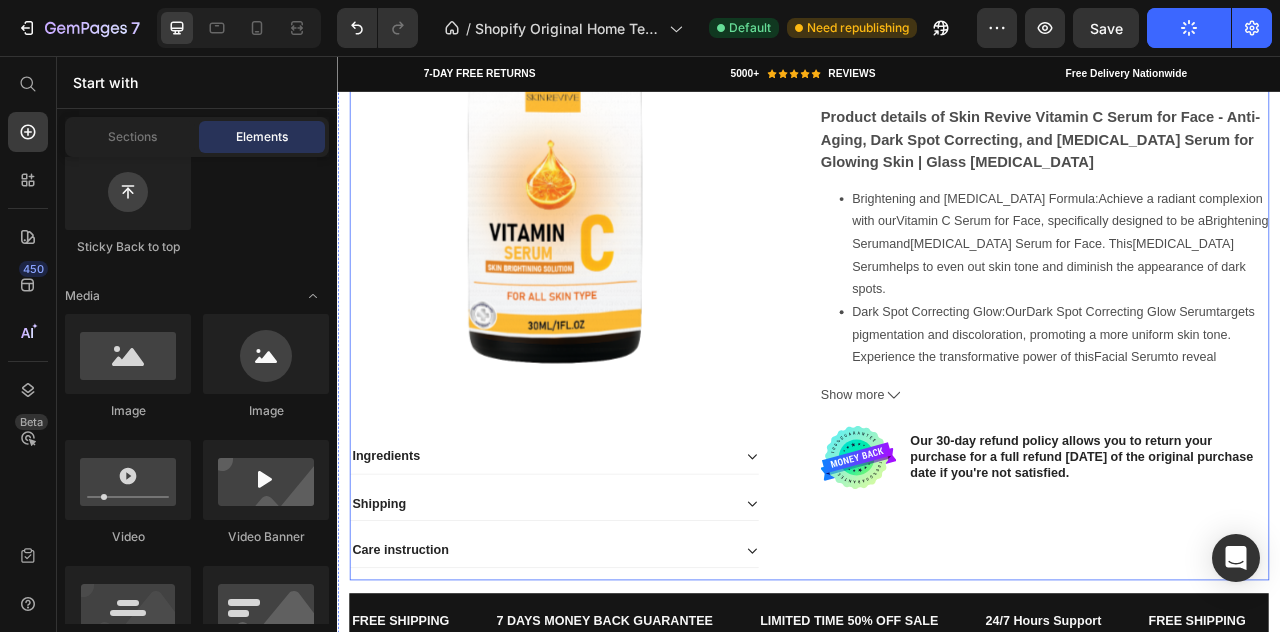 scroll, scrollTop: 0, scrollLeft: 0, axis: both 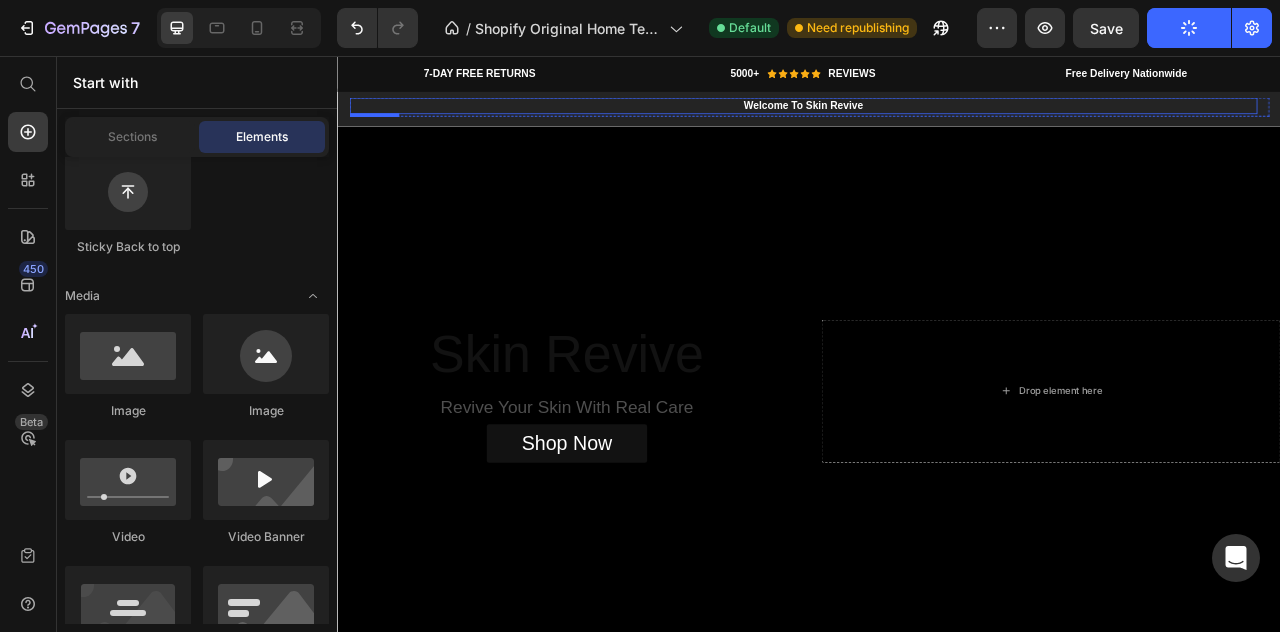 click on "Welcome To Skin Revive" at bounding box center [929, 119] 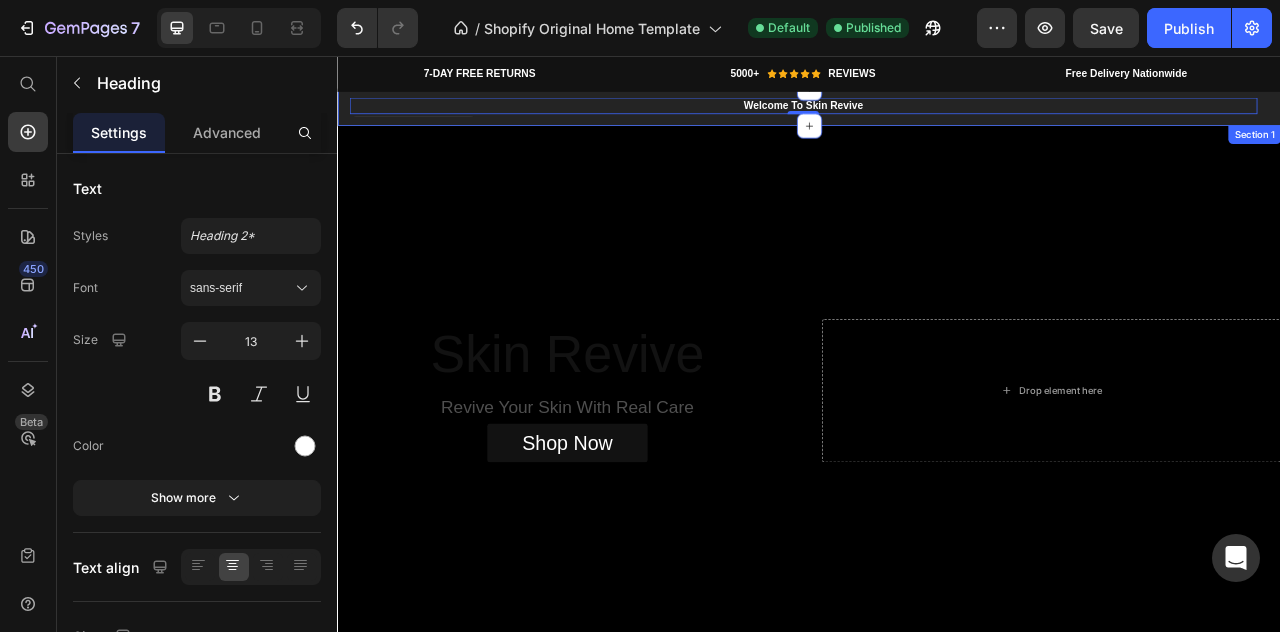 click on "Welcome To Skin Revive Heading   0 5000+ Text block                Icon                Icon                Icon                Icon                Icon Icon List Hoz REVIEWS Text block Row 60-DAY FREE RETURNS Heading Carousel Row Section 1" at bounding box center (937, 121) 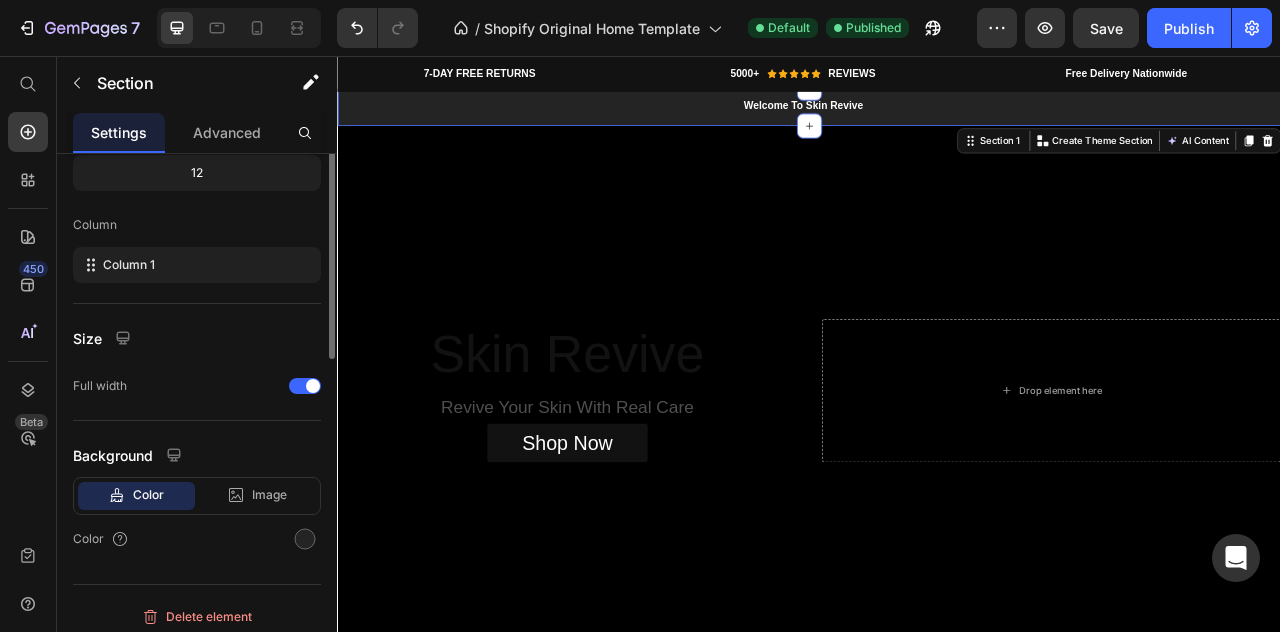 scroll, scrollTop: 0, scrollLeft: 0, axis: both 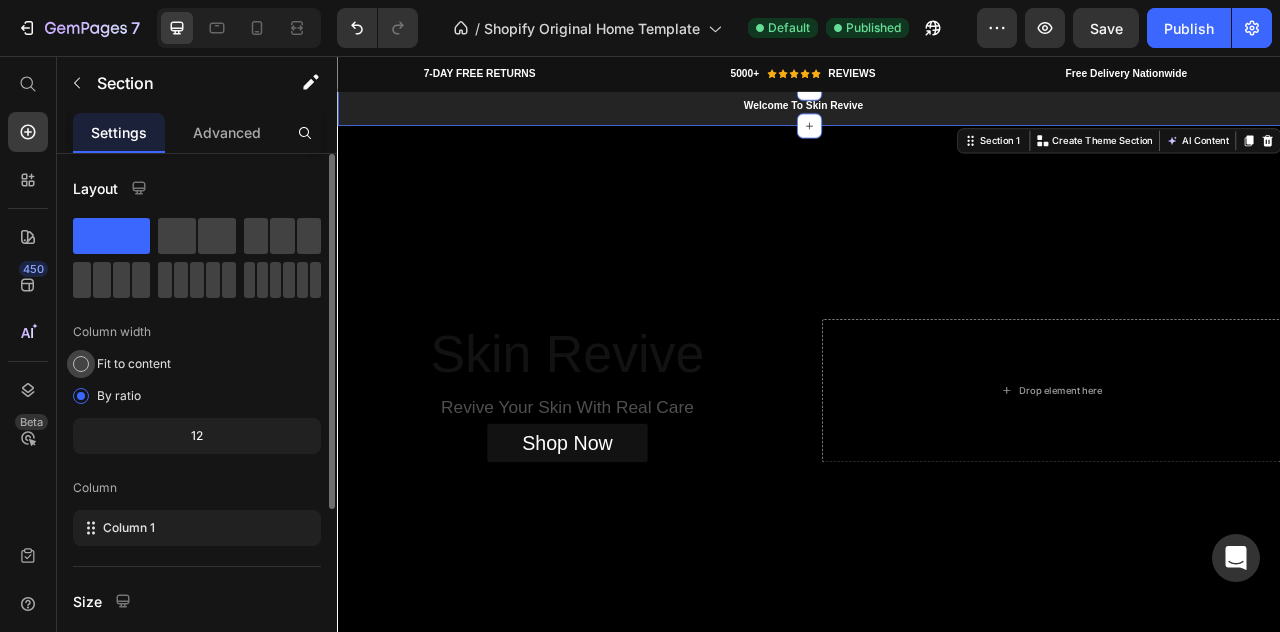 click on "Fit to content" 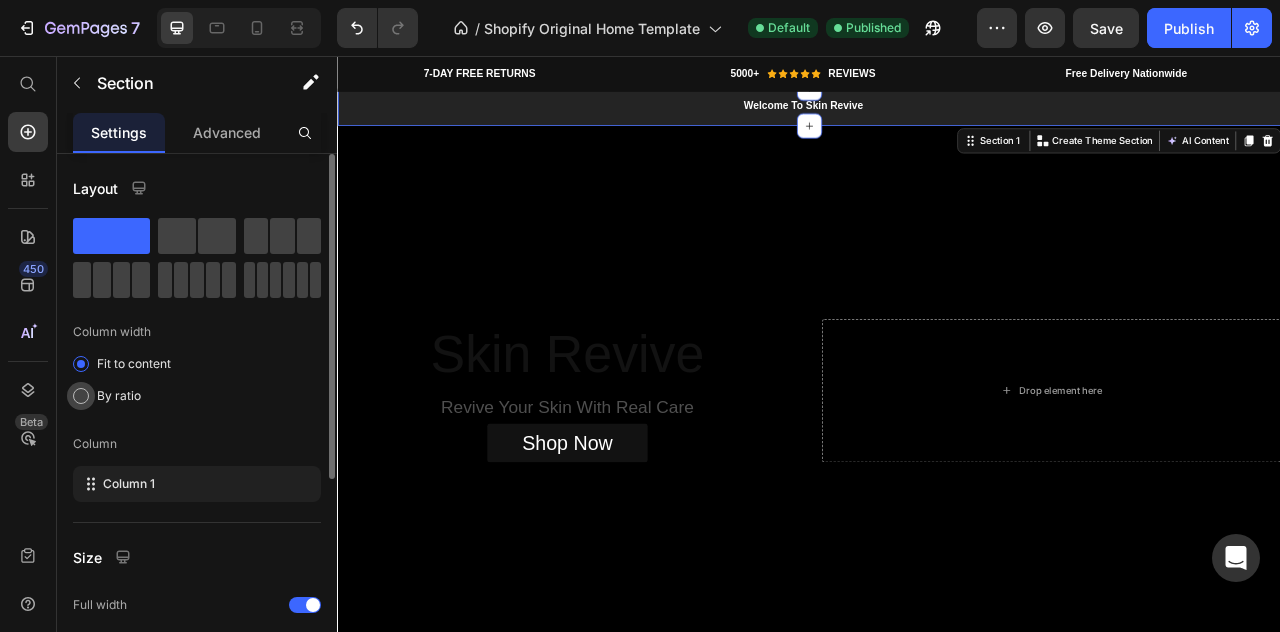 click on "By ratio" 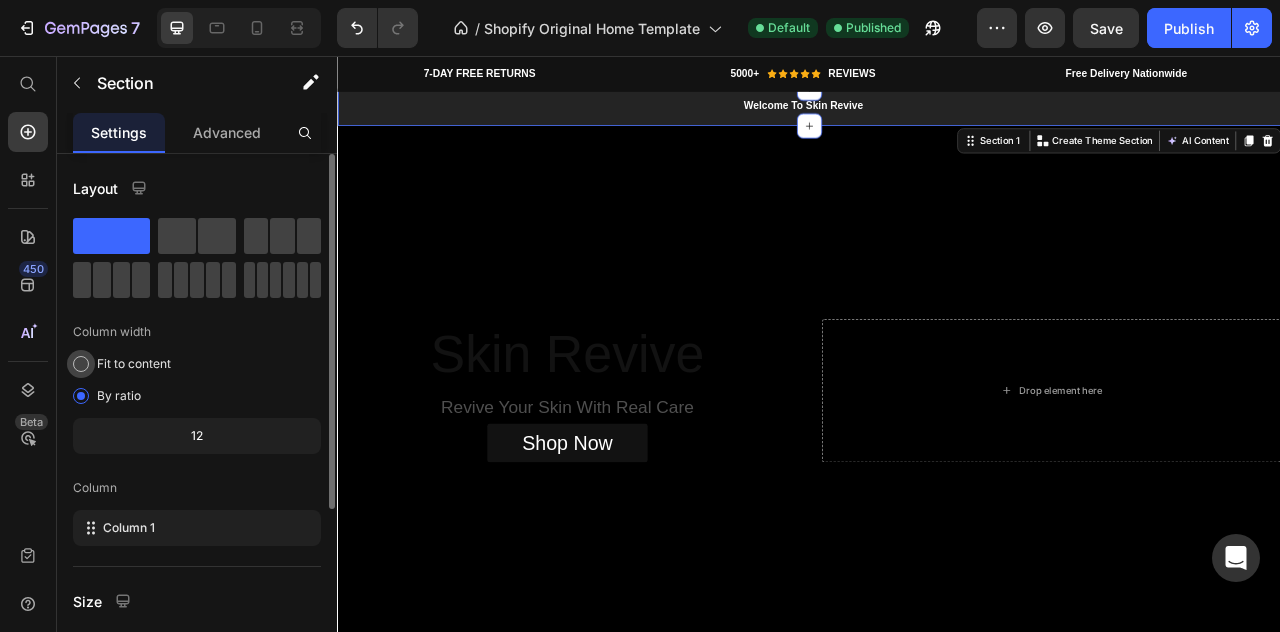 click on "Fit to content" 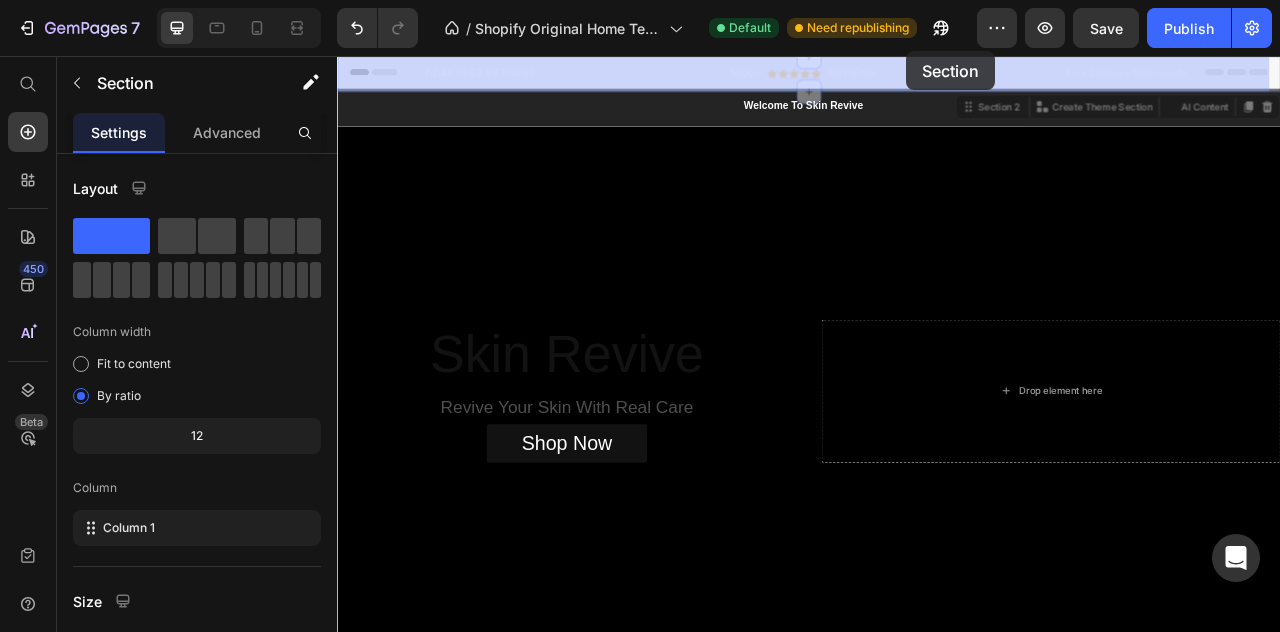 drag, startPoint x: 1078, startPoint y: 97, endPoint x: 1243, endPoint y: 107, distance: 165.30275 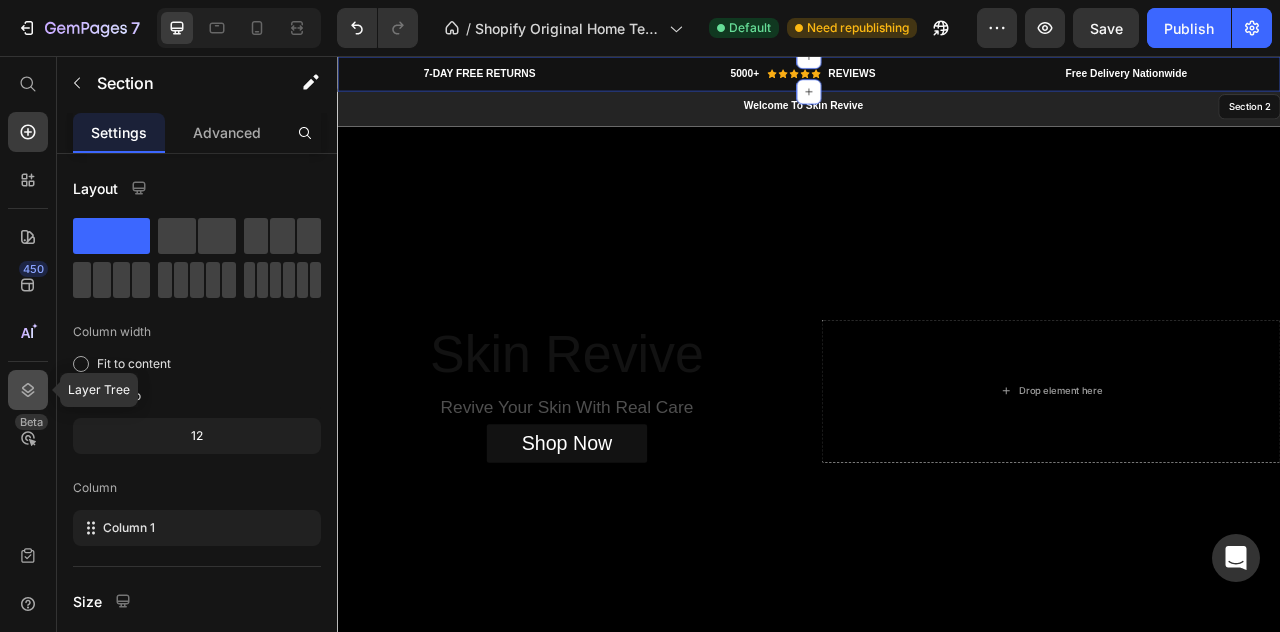 click 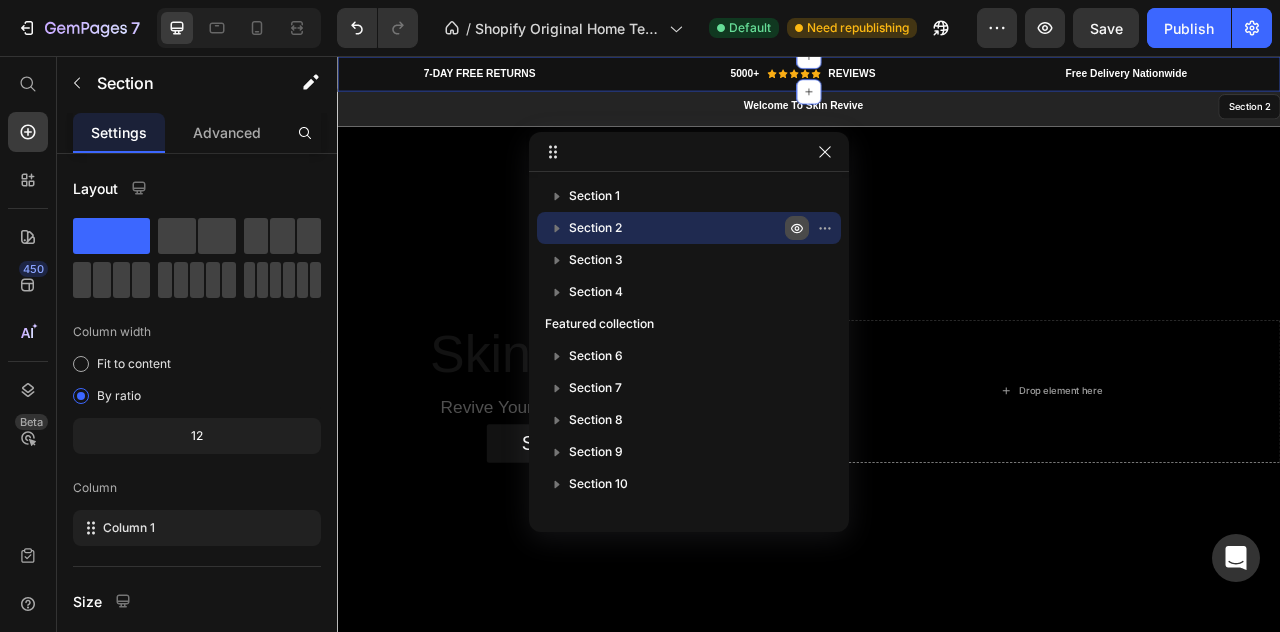 click 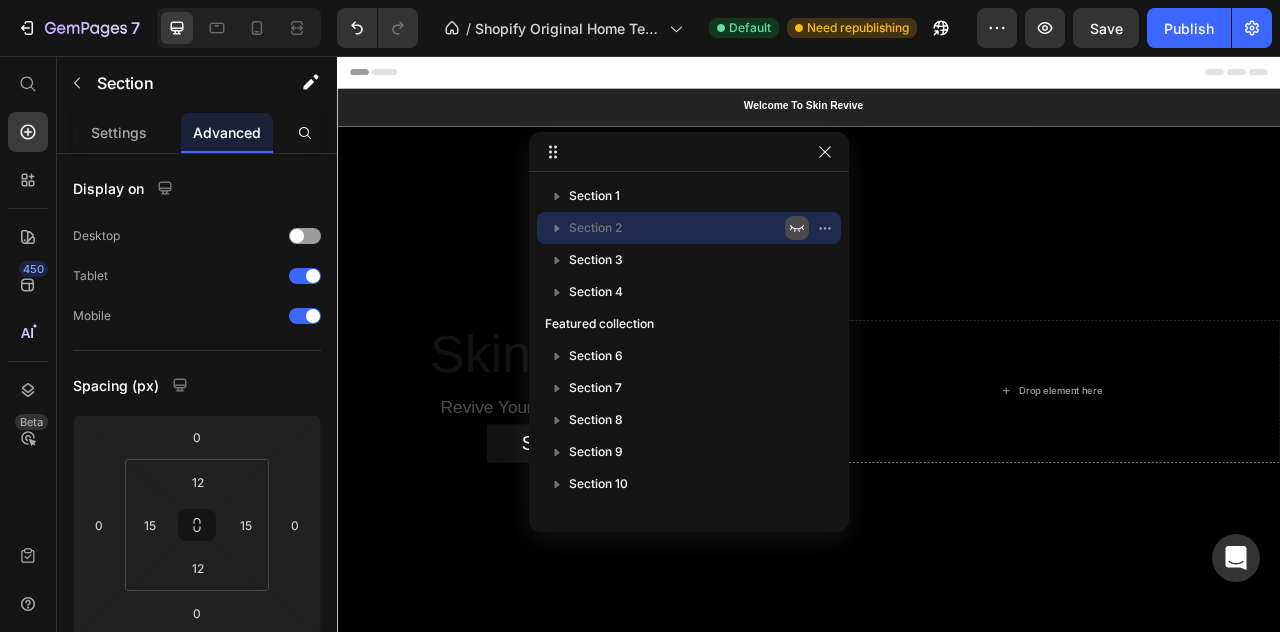 click 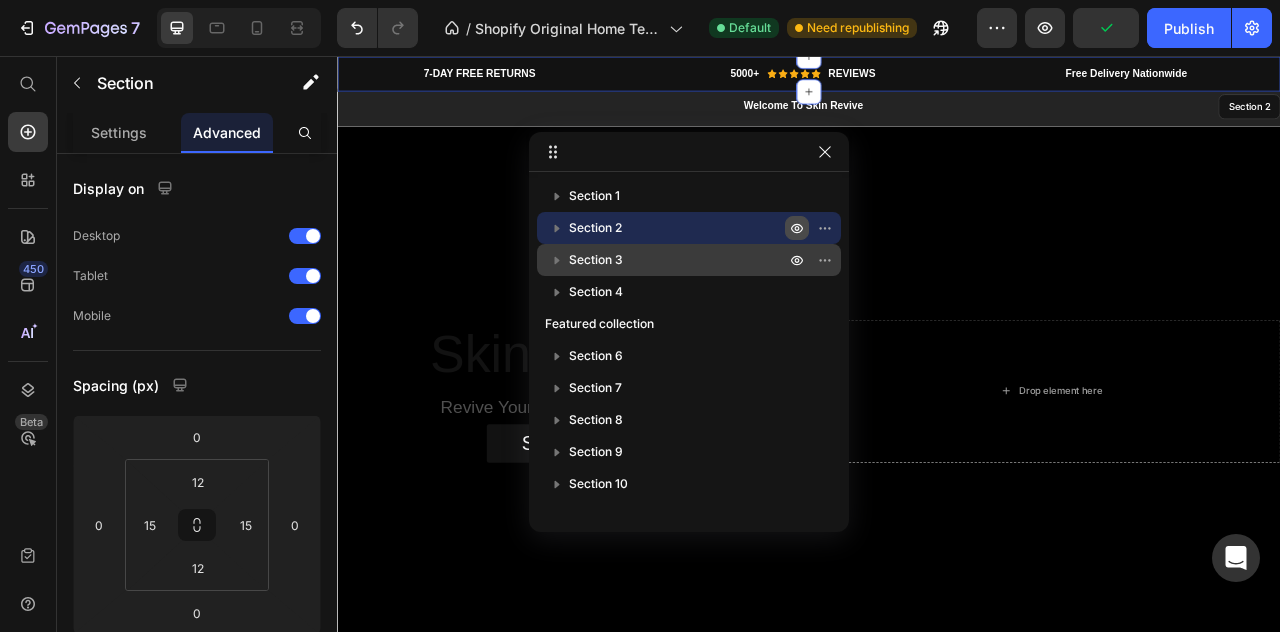 drag, startPoint x: 634, startPoint y: 191, endPoint x: 632, endPoint y: 244, distance: 53.037724 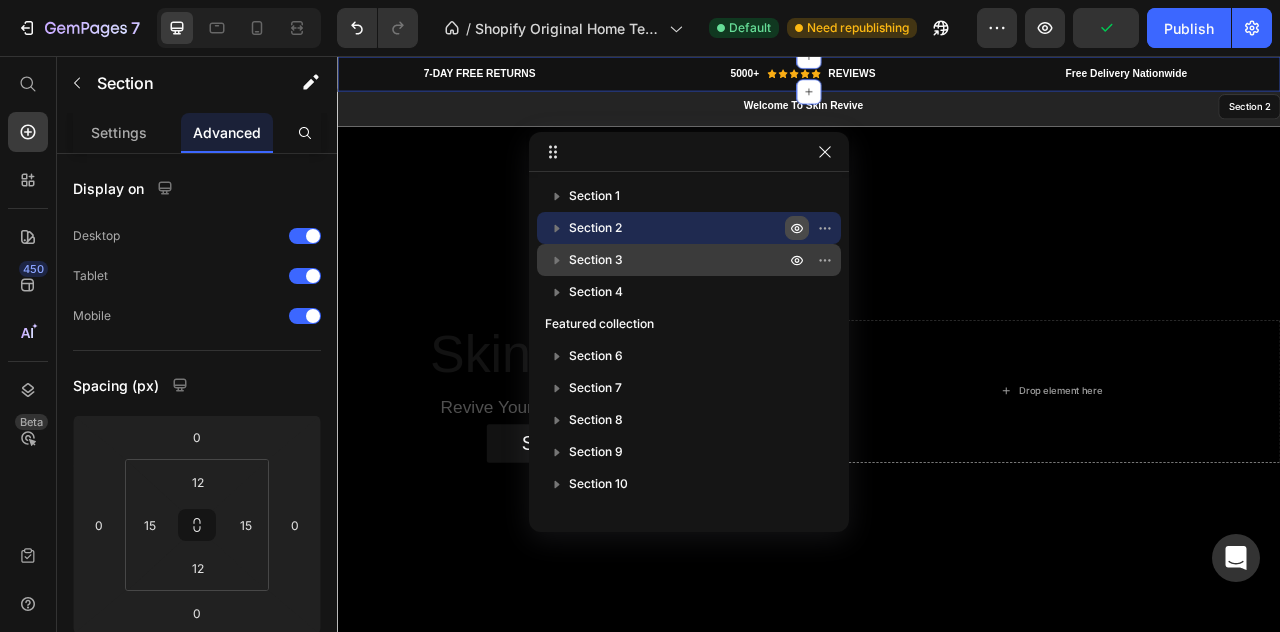 click on "Section 1 Section 2 Section 3 Section 4 Featured collection Section 6 Section 7 Section 8 Section 9 Section 10" at bounding box center [689, 345] 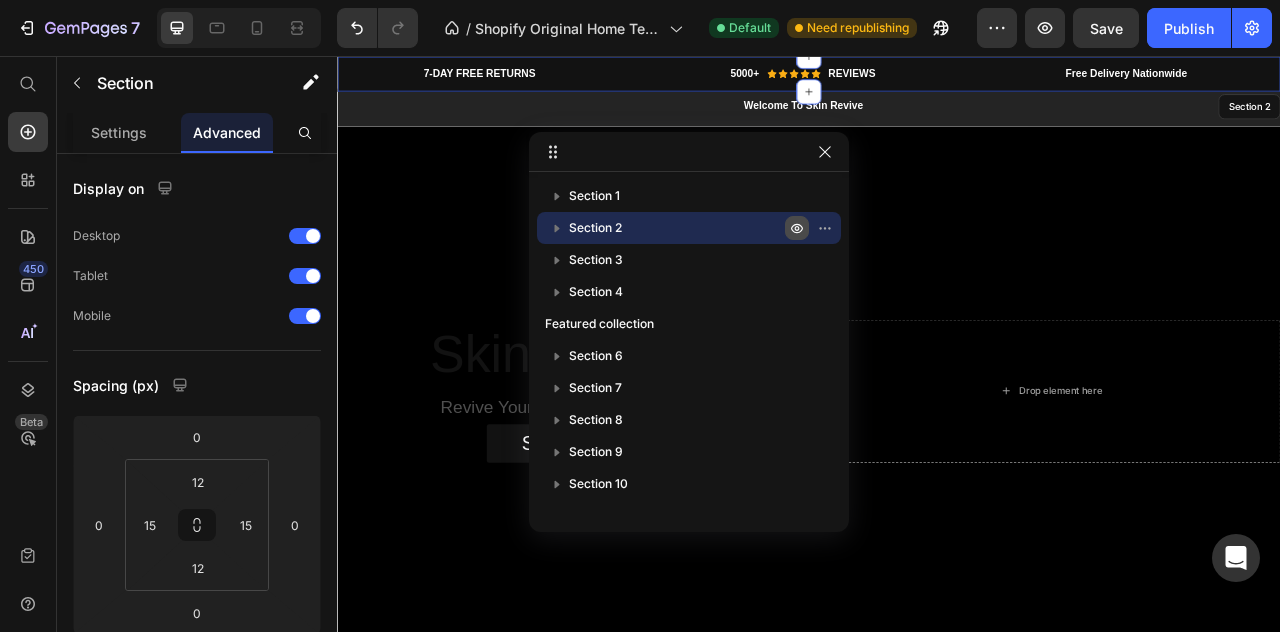 drag, startPoint x: 558, startPoint y: 191, endPoint x: 557, endPoint y: 239, distance: 48.010414 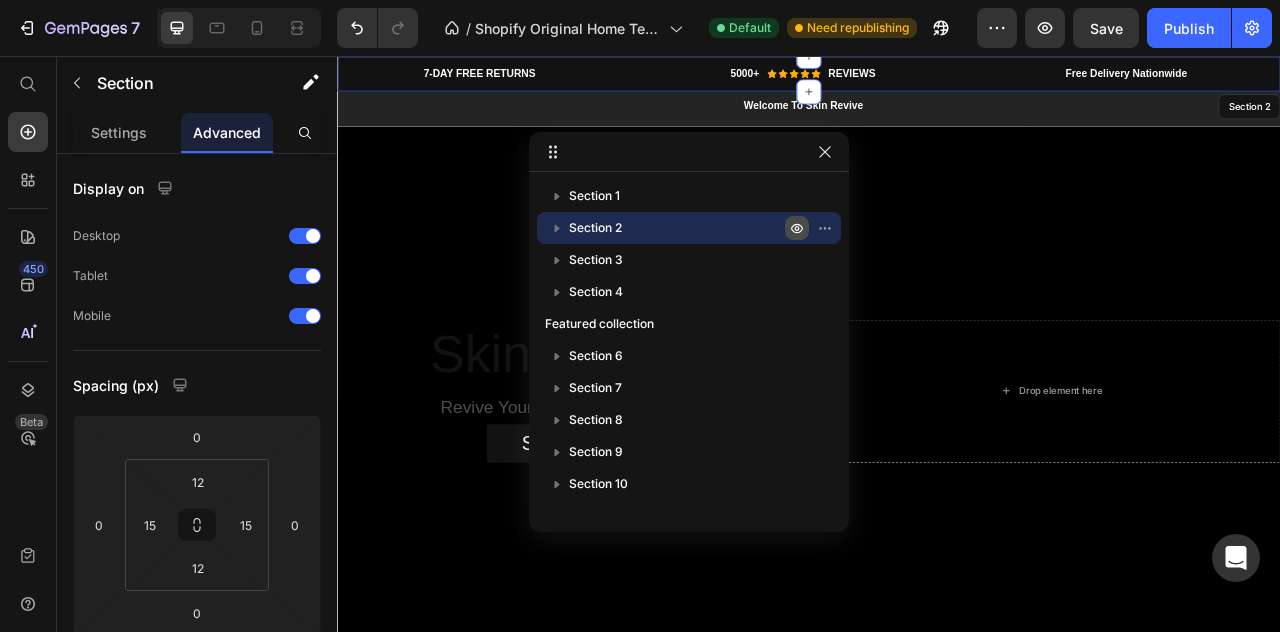 click on "Section 1 Section 2 Section 3 Section 4 Featured collection Section 6 Section 7 Section 8 Section 9 Section 10" at bounding box center (689, 345) 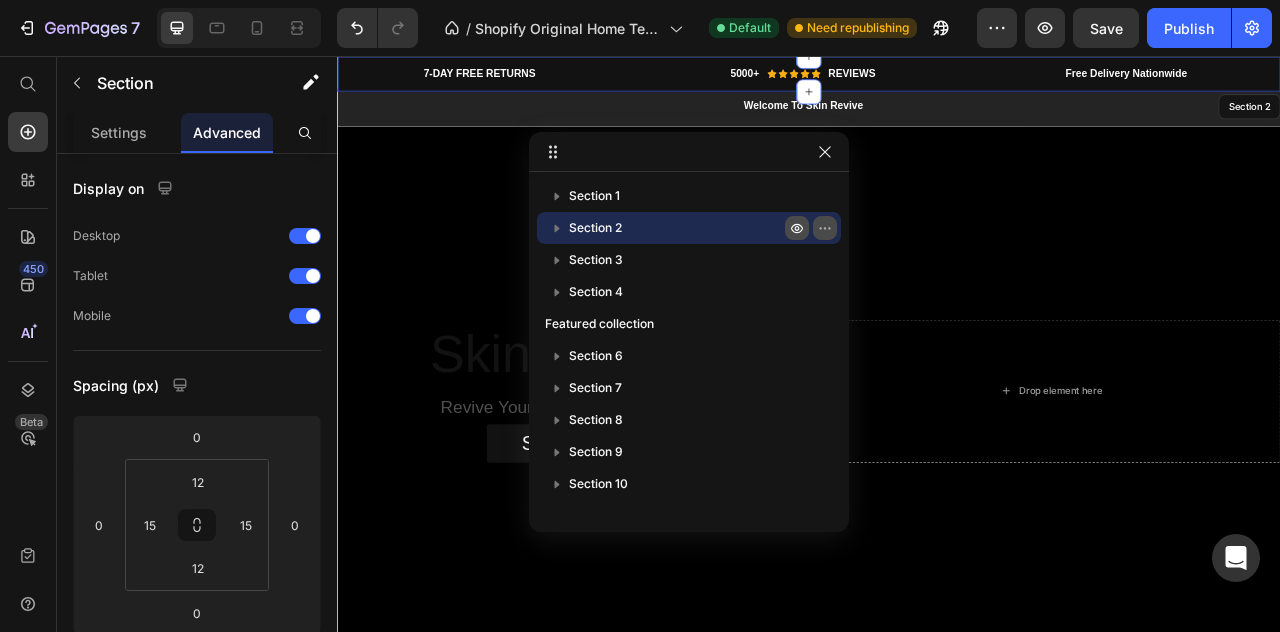 click 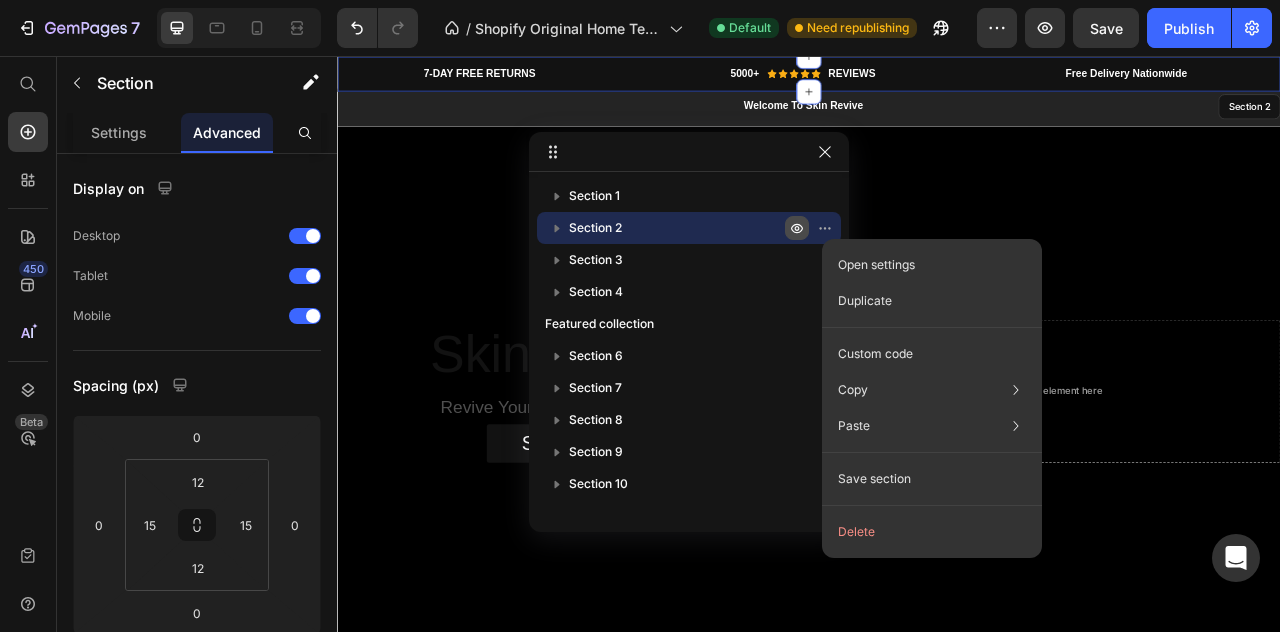 click 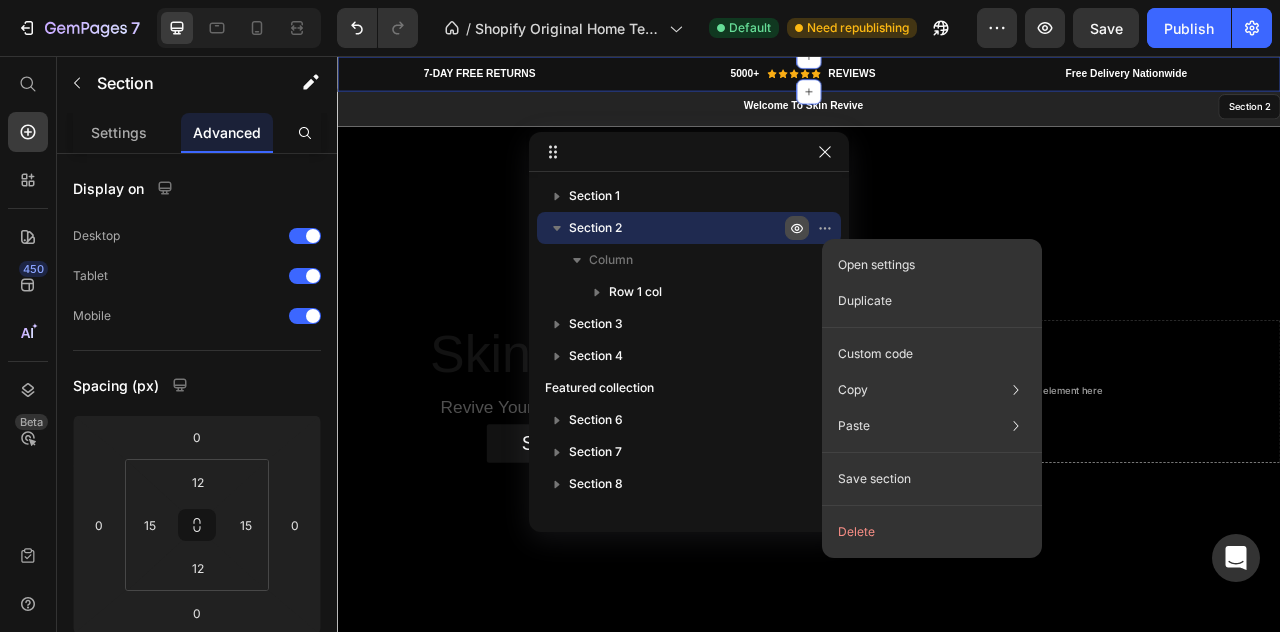 drag, startPoint x: 557, startPoint y: 227, endPoint x: 552, endPoint y: 177, distance: 50.24938 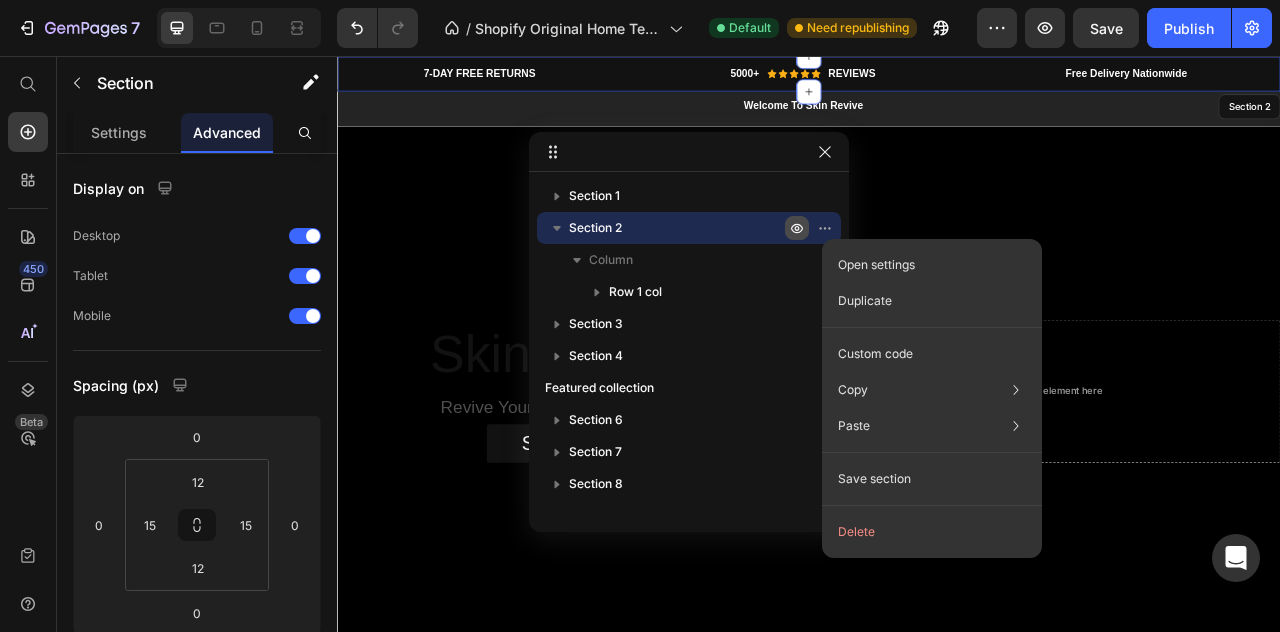 click on "Section 1 Section 2 Column  Row 1 col Section 3 Section 4 Featured collection Section 6 Section 7 Section 8 Section 9 Section 10" 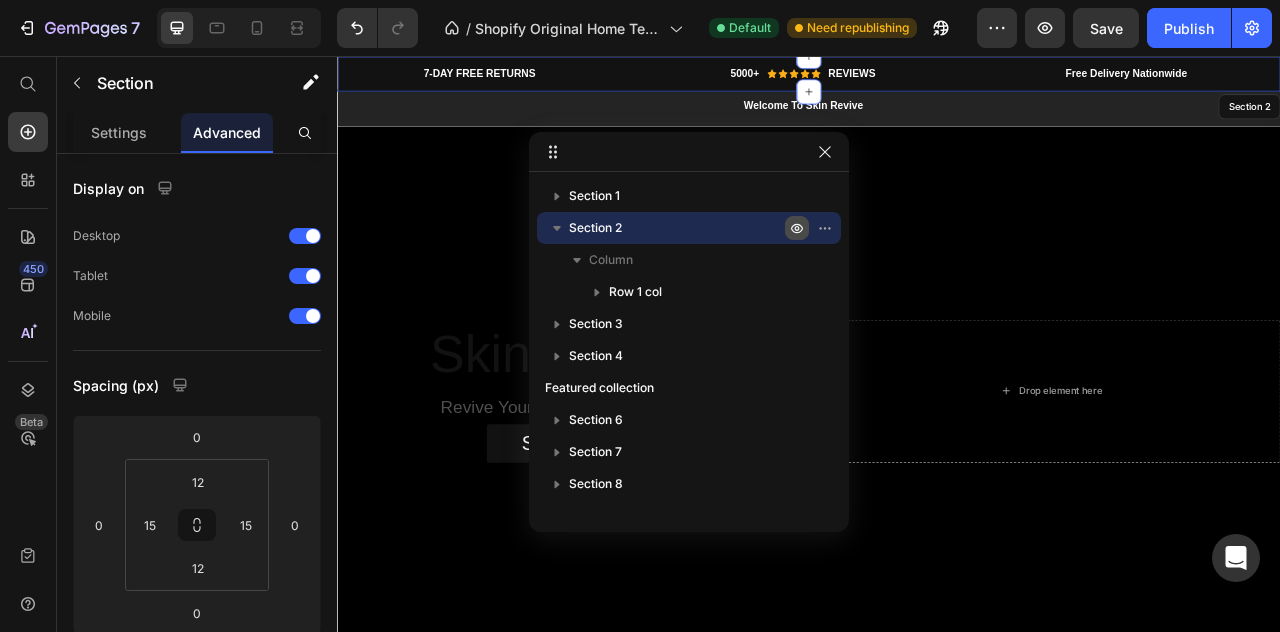 click 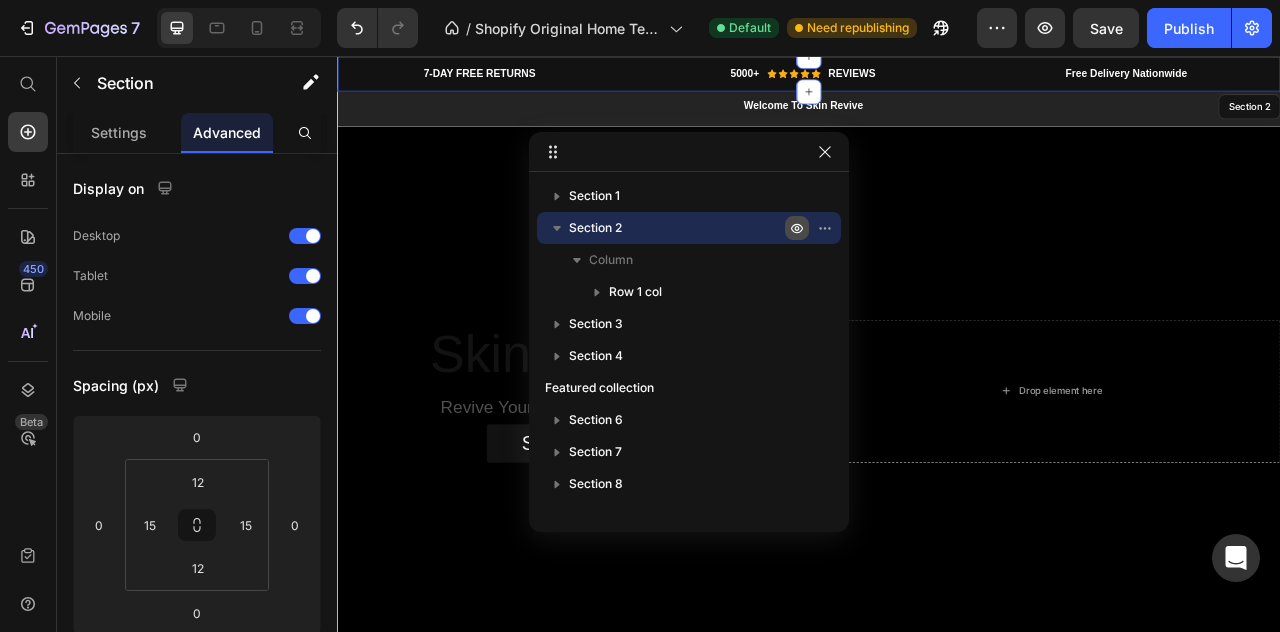 click 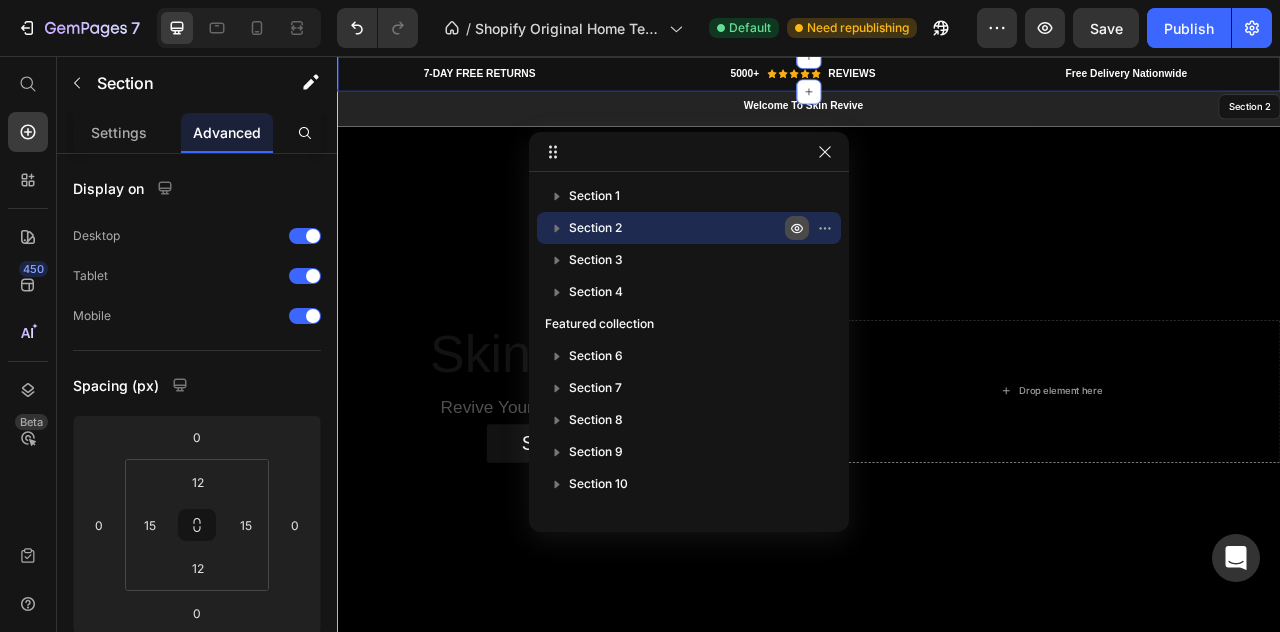 drag, startPoint x: 557, startPoint y: 195, endPoint x: 554, endPoint y: 237, distance: 42.107006 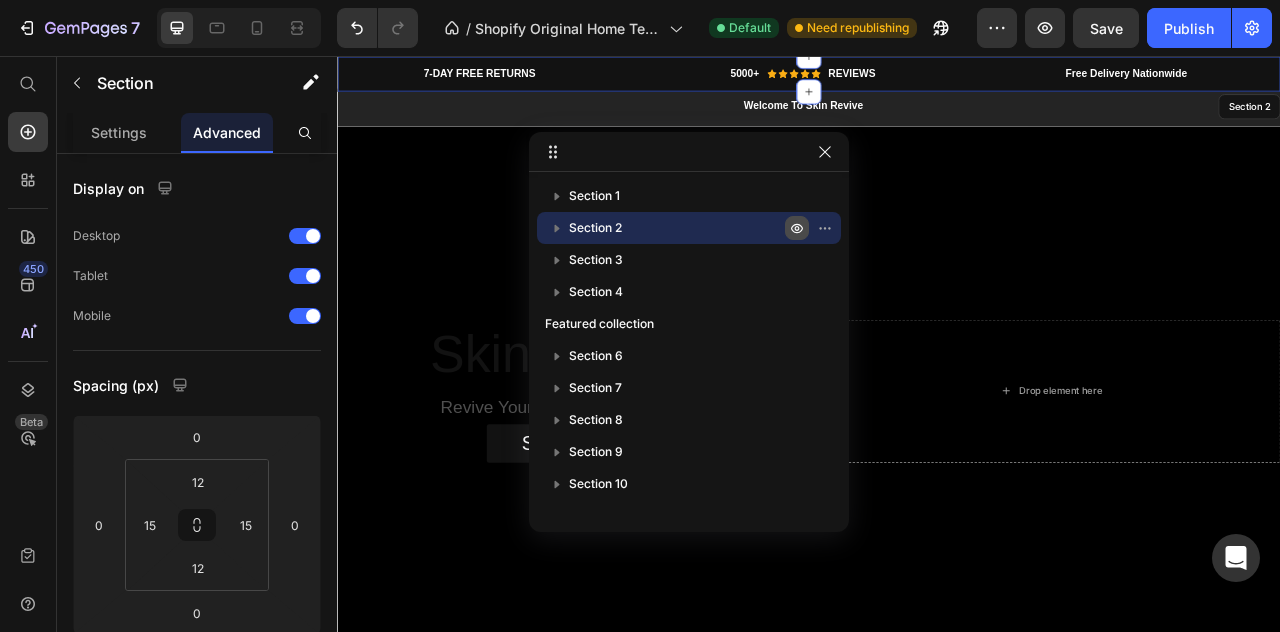 click on "Section 1 Section 2 Section 3 Section 4 Featured collection Section 6 Section 7 Section 8 Section 9 Section 10" at bounding box center [689, 345] 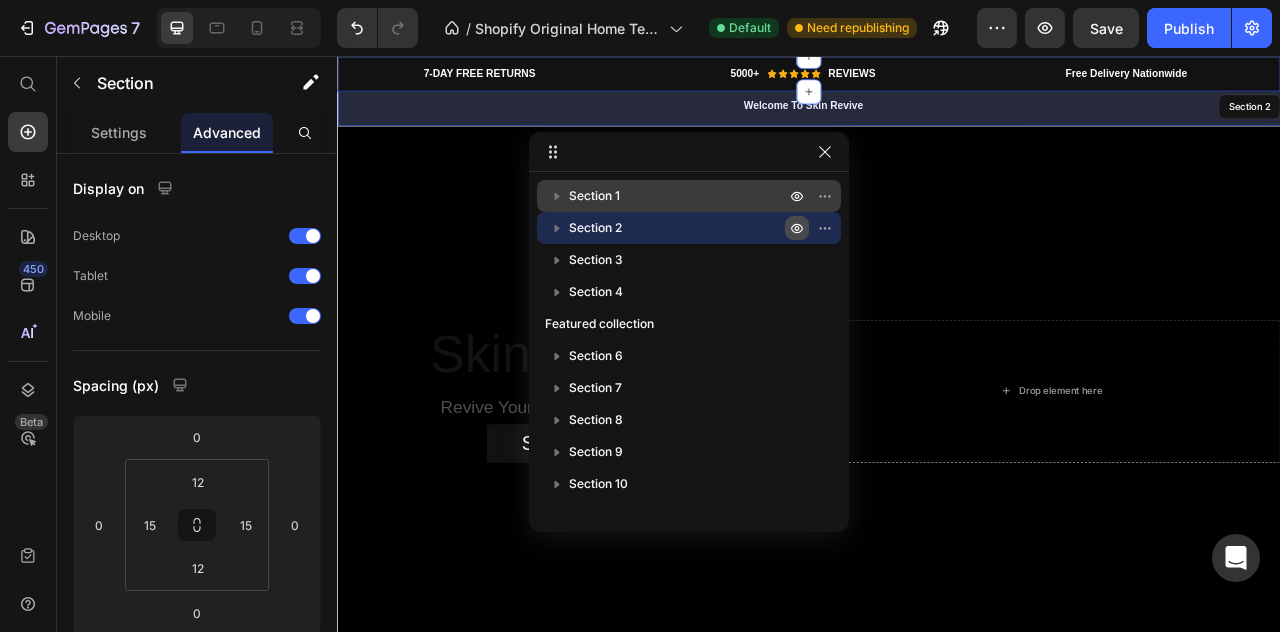 drag, startPoint x: 554, startPoint y: 229, endPoint x: 547, endPoint y: 181, distance: 48.507732 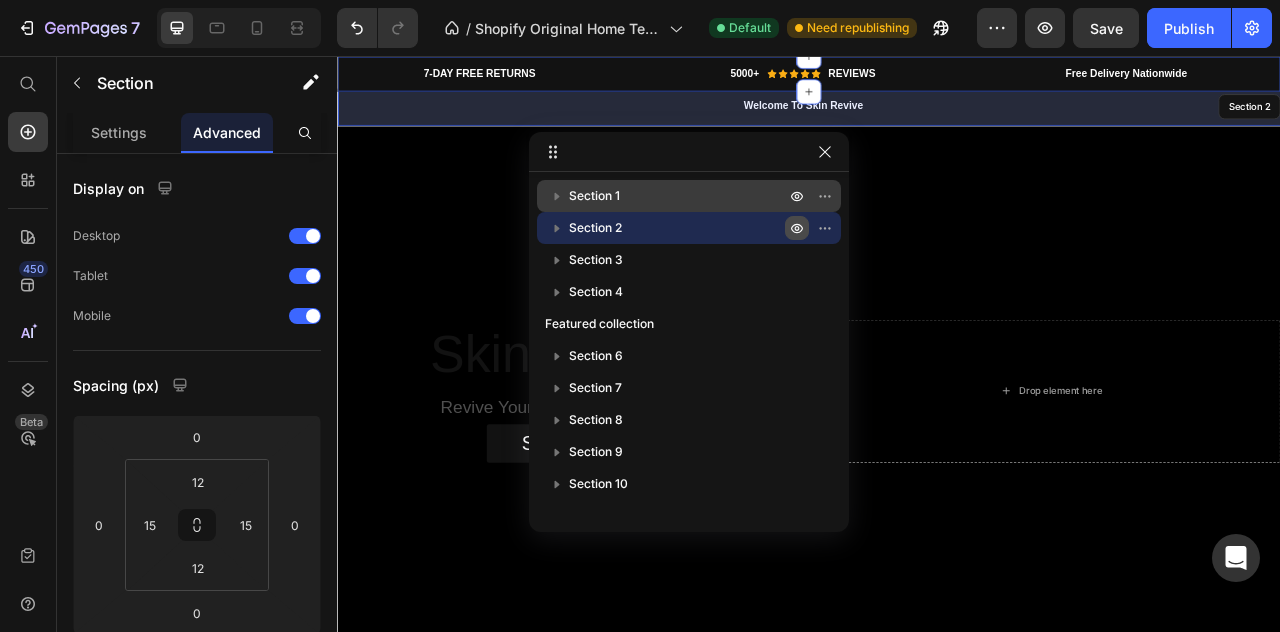 click on "Section 1 Section 2 Section 3 Section 4 Featured collection Section 6 Section 7 Section 8 Section 9 Section 10" at bounding box center [689, 345] 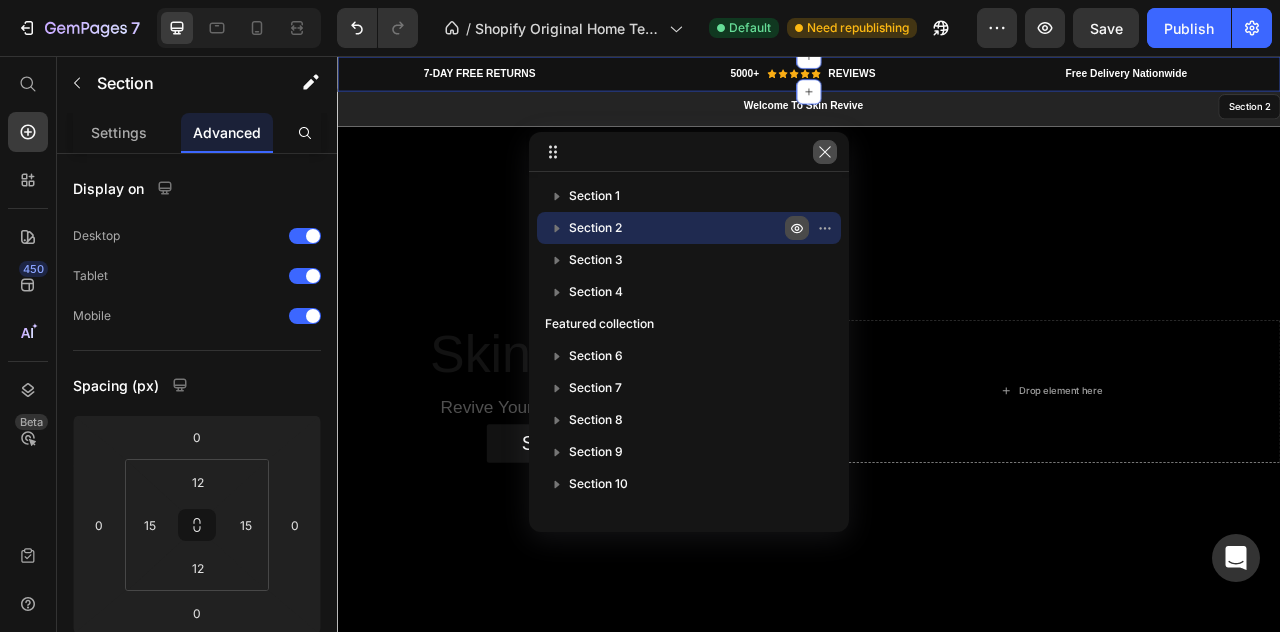 click 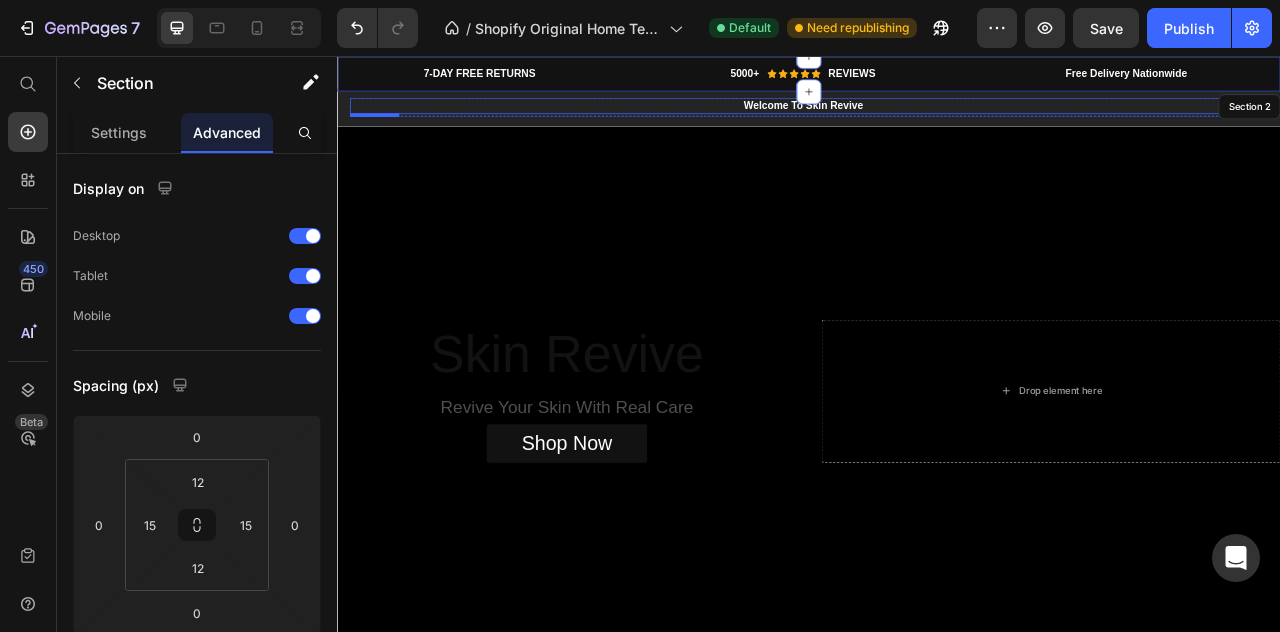 click on "Welcome To Skin Revive" at bounding box center (929, 119) 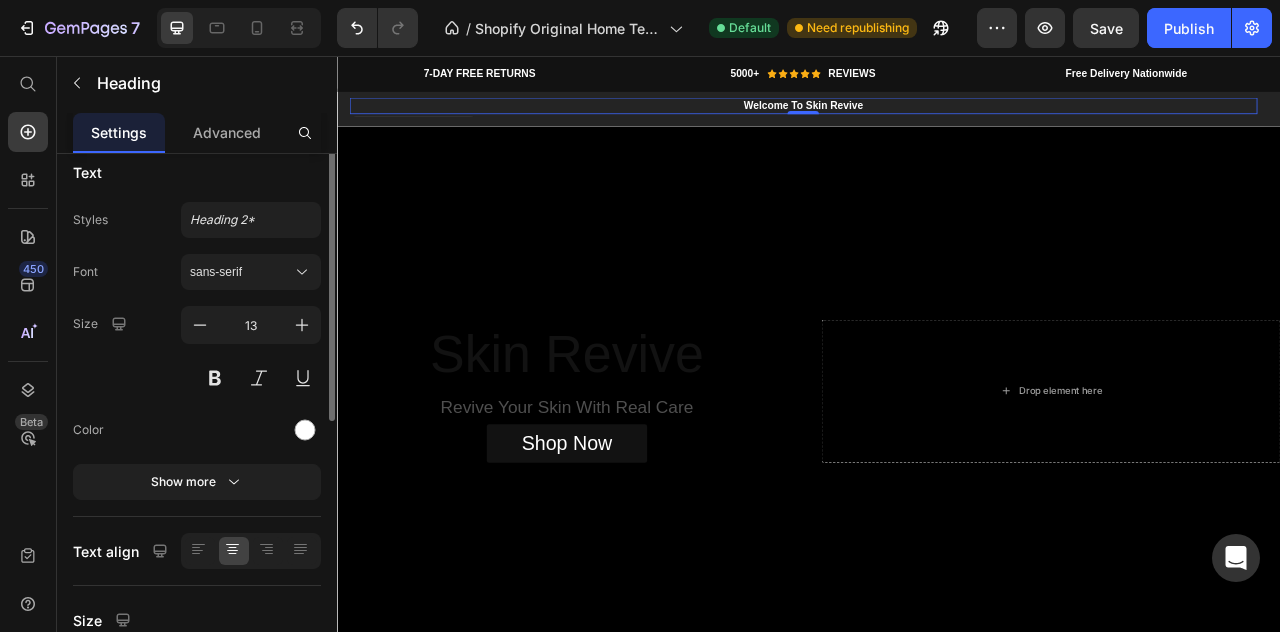 scroll, scrollTop: 0, scrollLeft: 0, axis: both 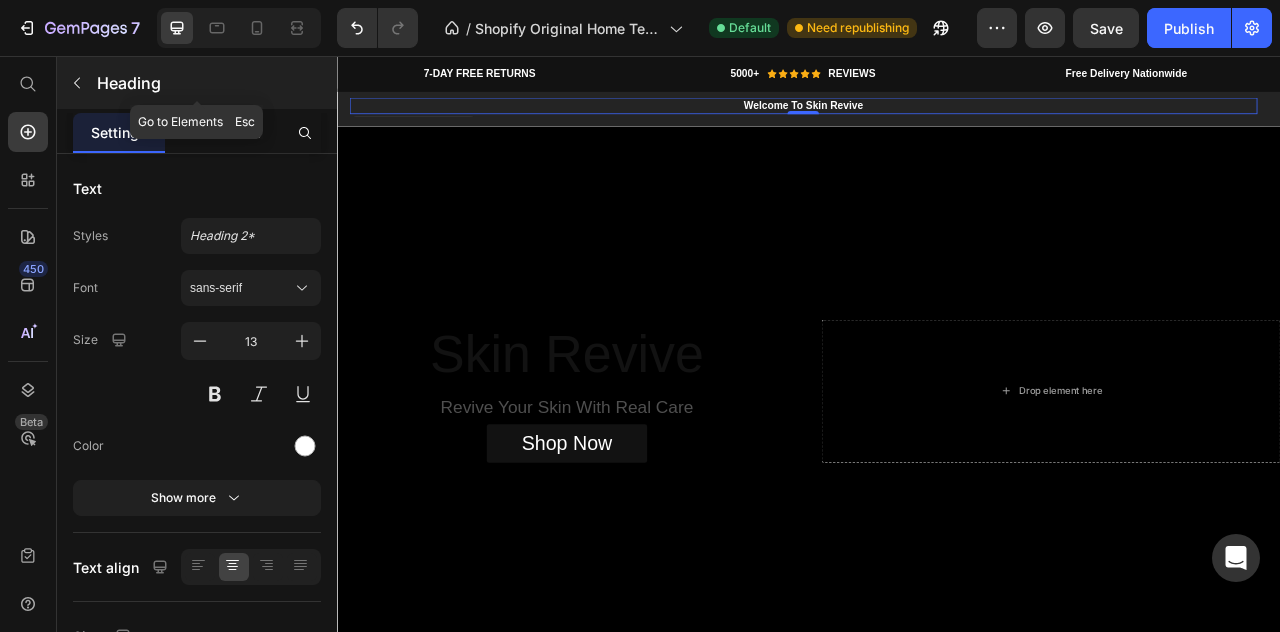 click at bounding box center (77, 83) 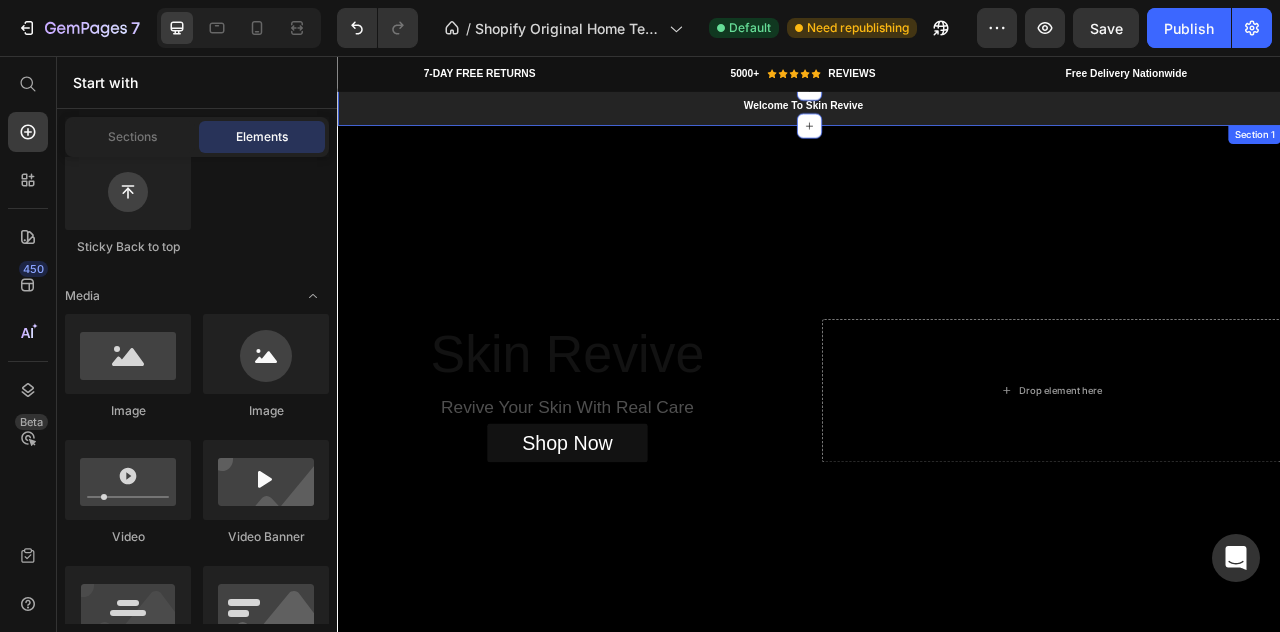 click on "Welcome To Skin Revive Heading 5000+ Text block                Icon                Icon                Icon                Icon                Icon Icon List Hoz REVIEWS Text block Row 60-DAY FREE RETURNS Heading Carousel Row Section 1" at bounding box center [937, 121] 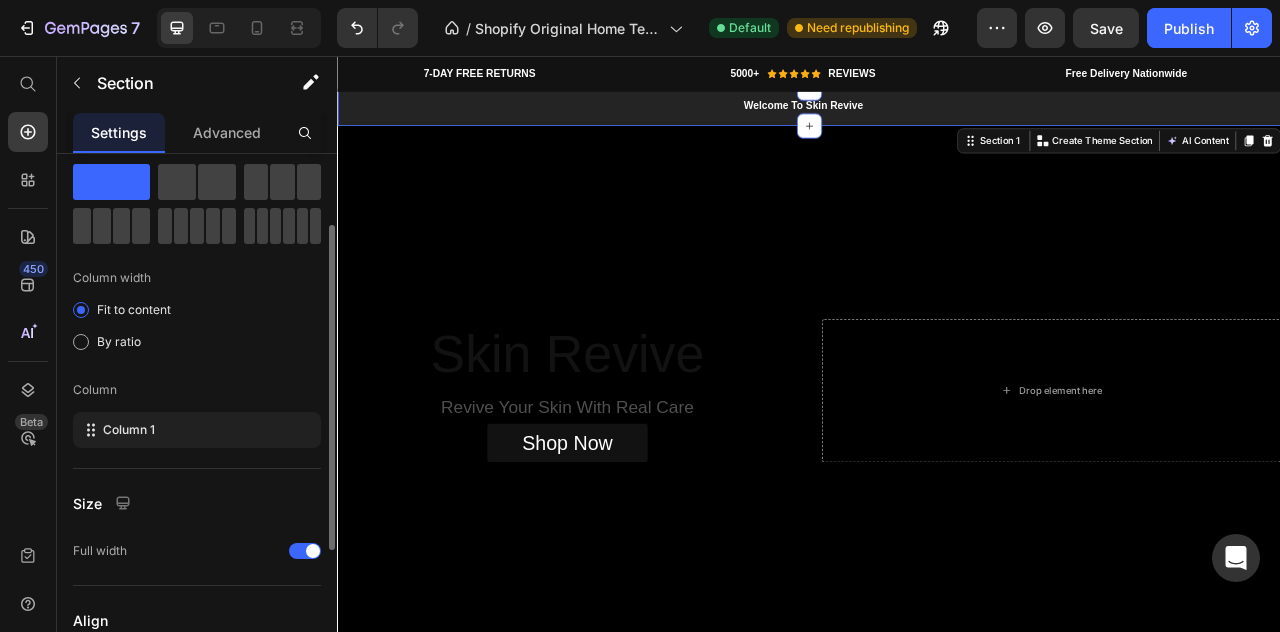 scroll, scrollTop: 78, scrollLeft: 0, axis: vertical 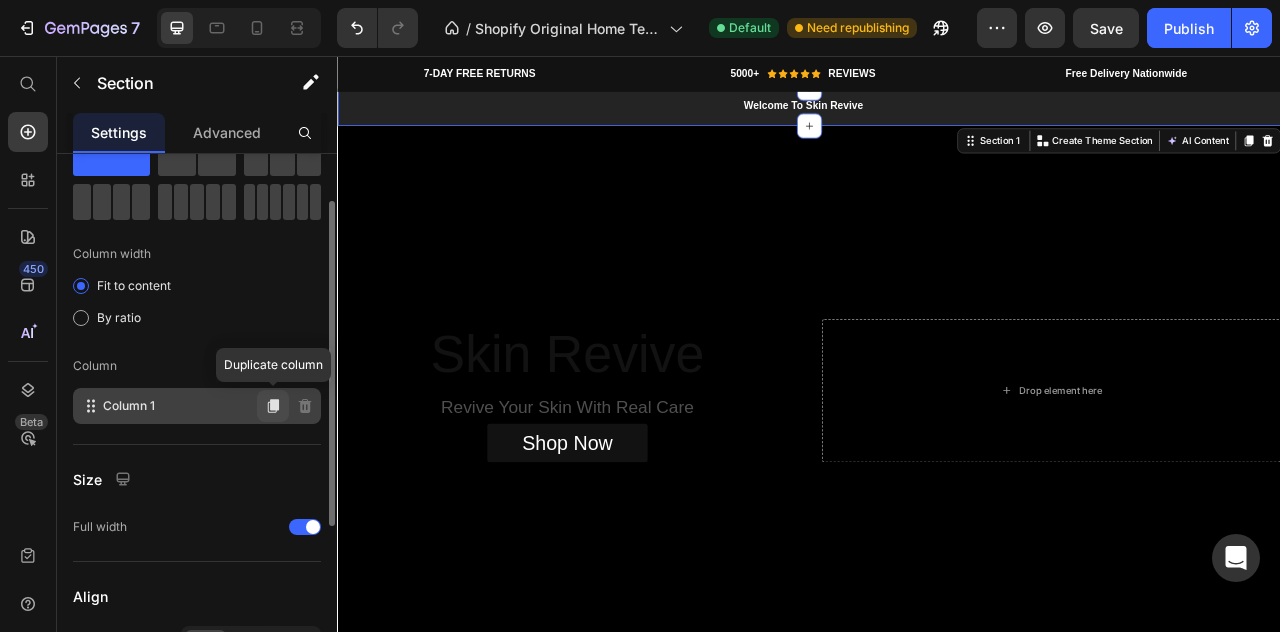 click 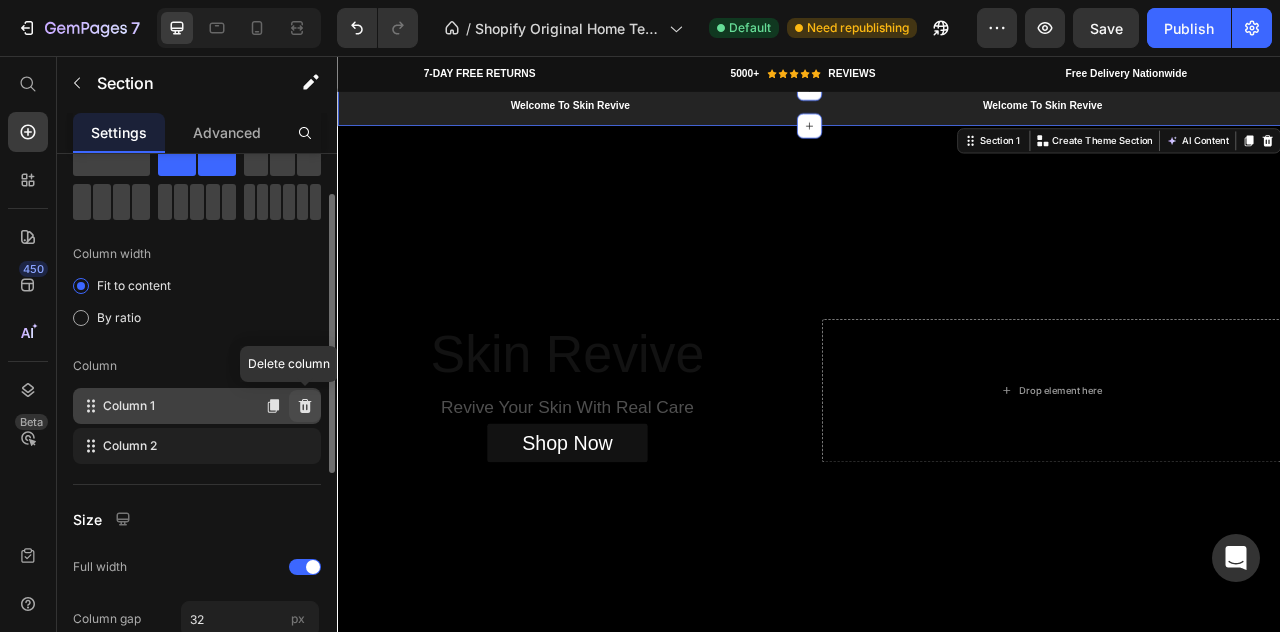 click 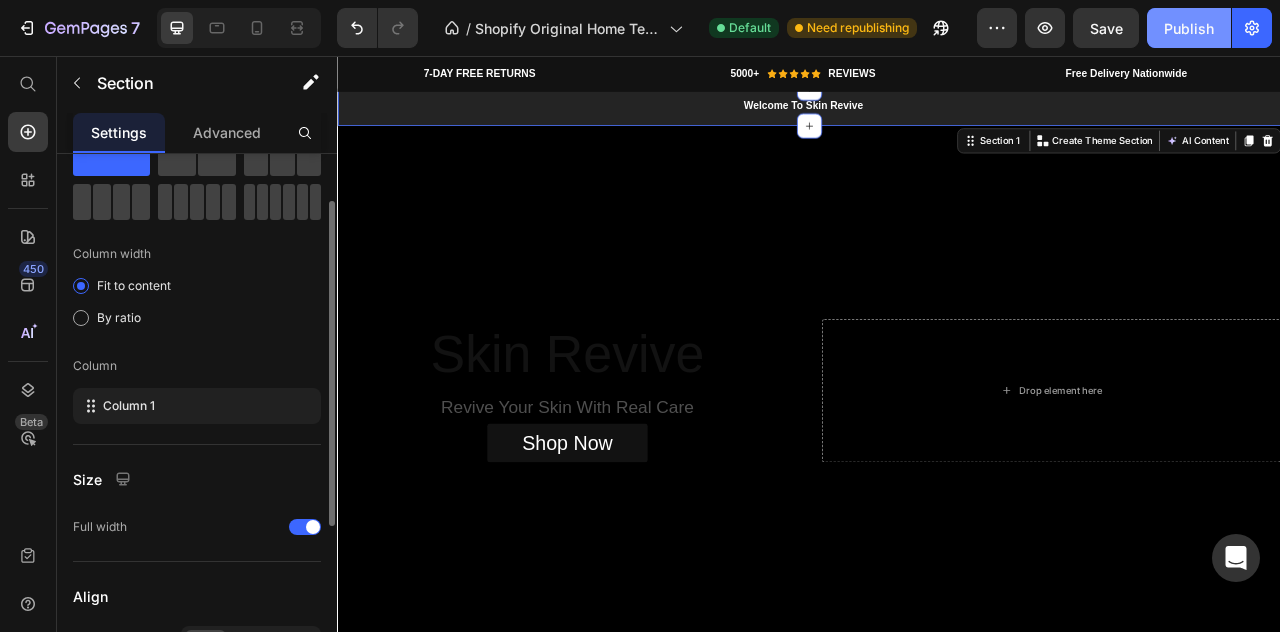 click on "Publish" 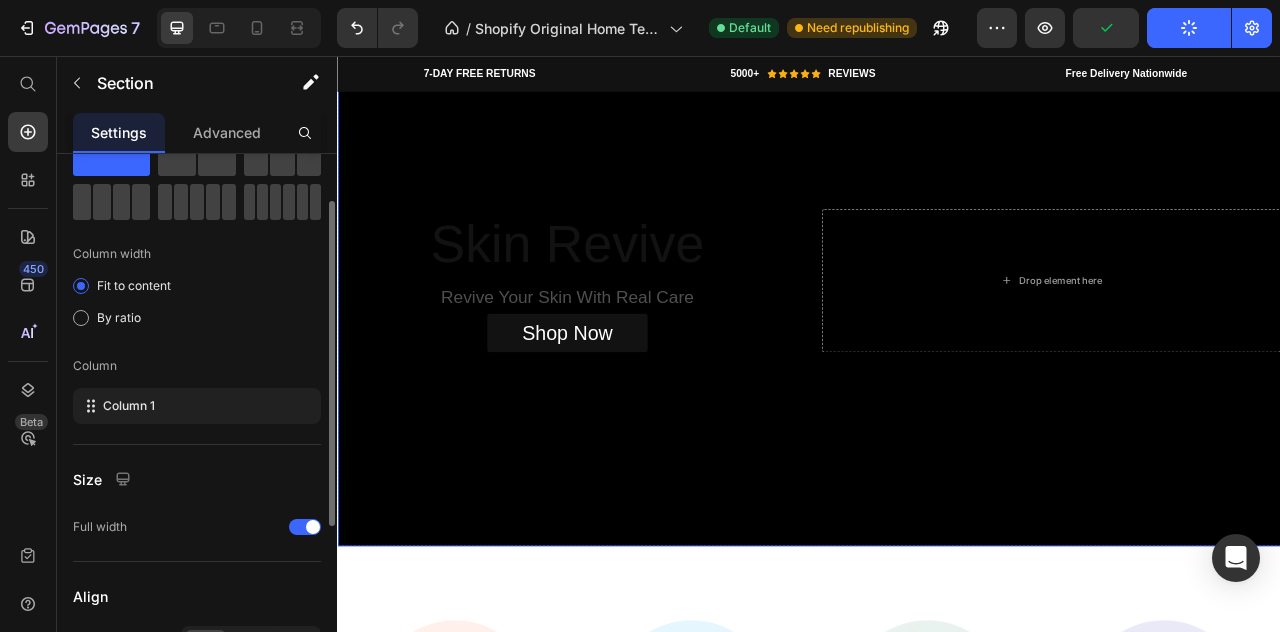 scroll, scrollTop: 124, scrollLeft: 0, axis: vertical 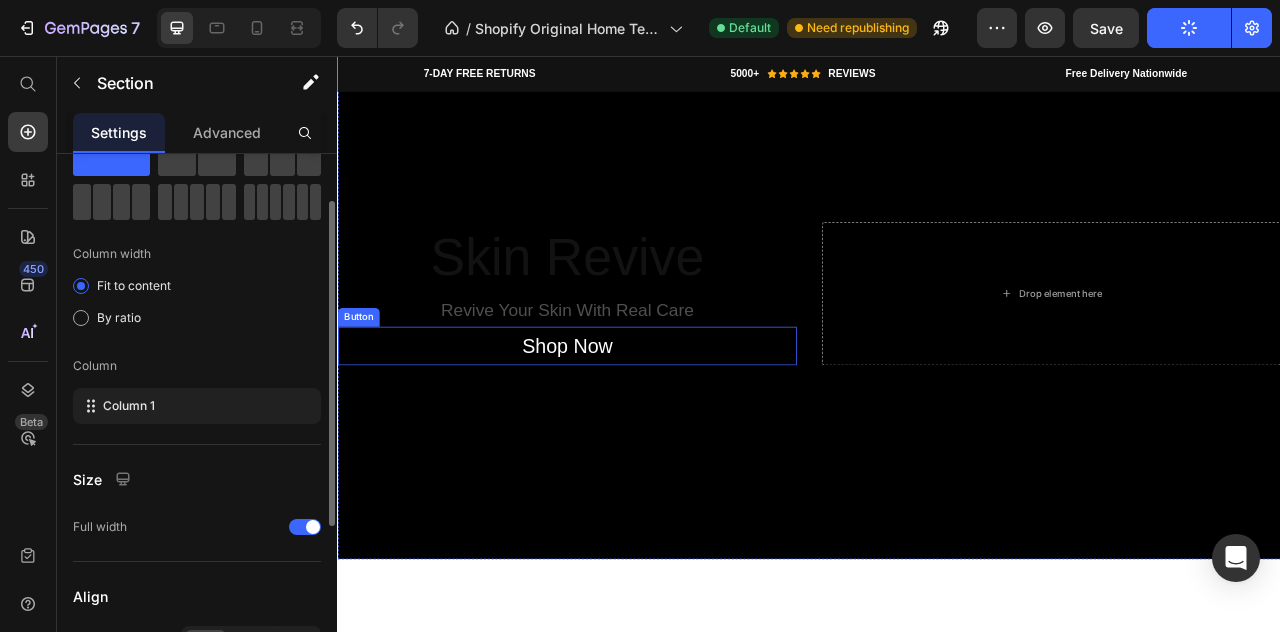 click on "Shop Now" at bounding box center (629, 424) 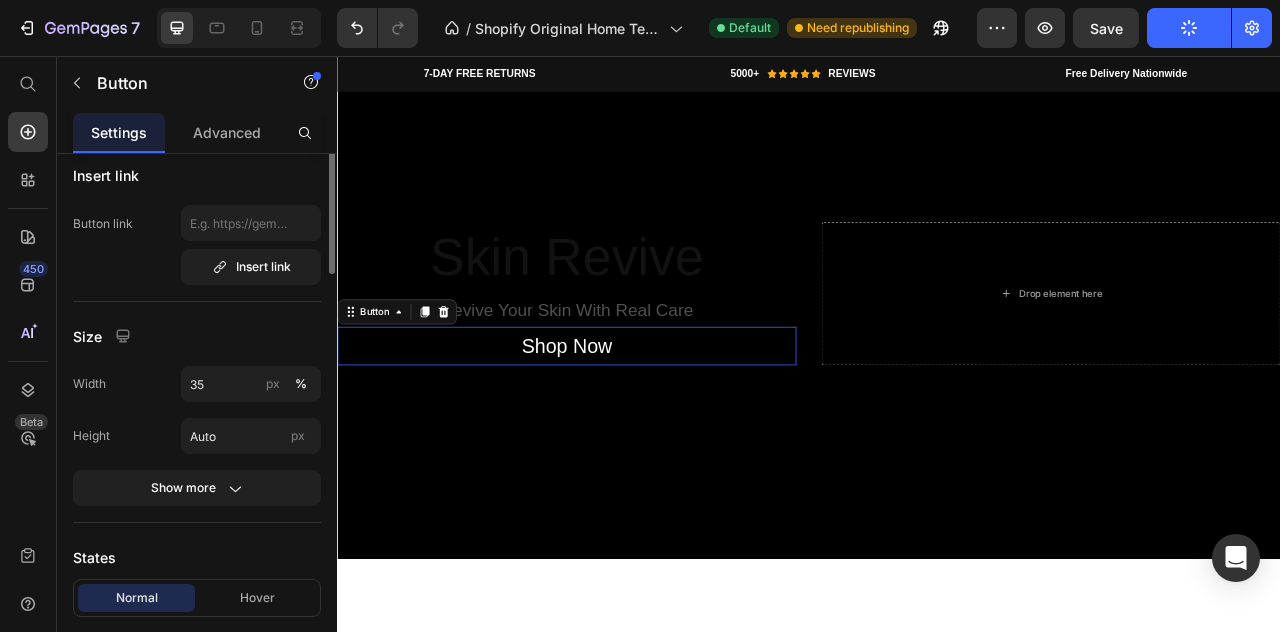scroll, scrollTop: 0, scrollLeft: 0, axis: both 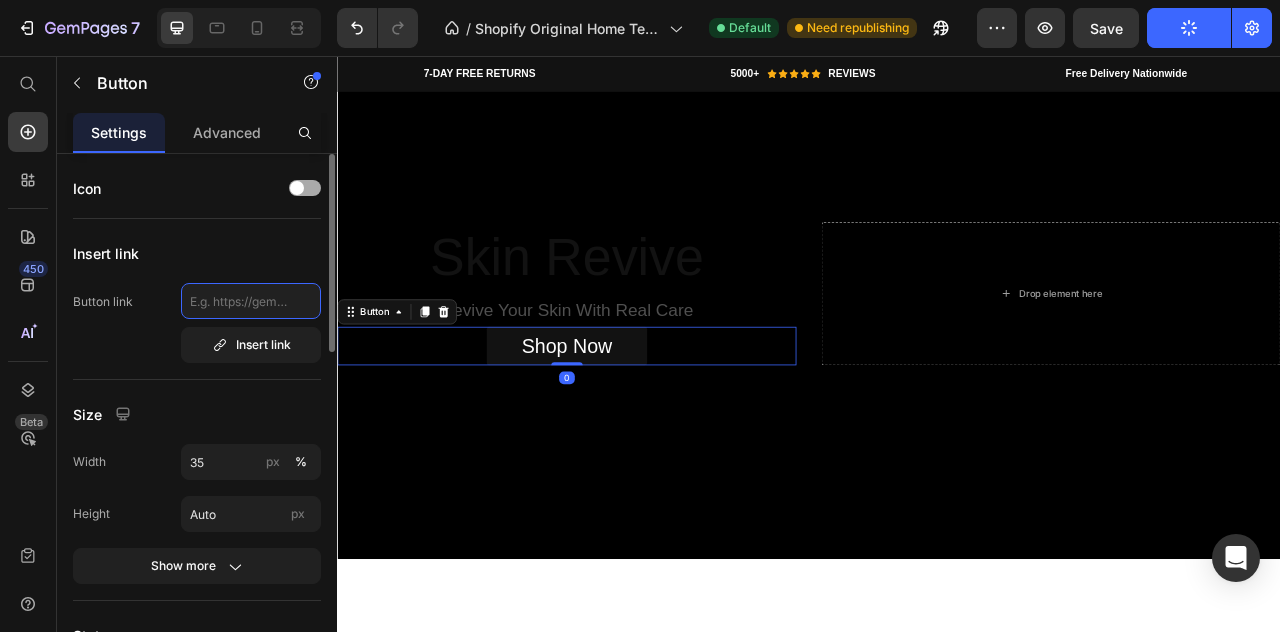 click 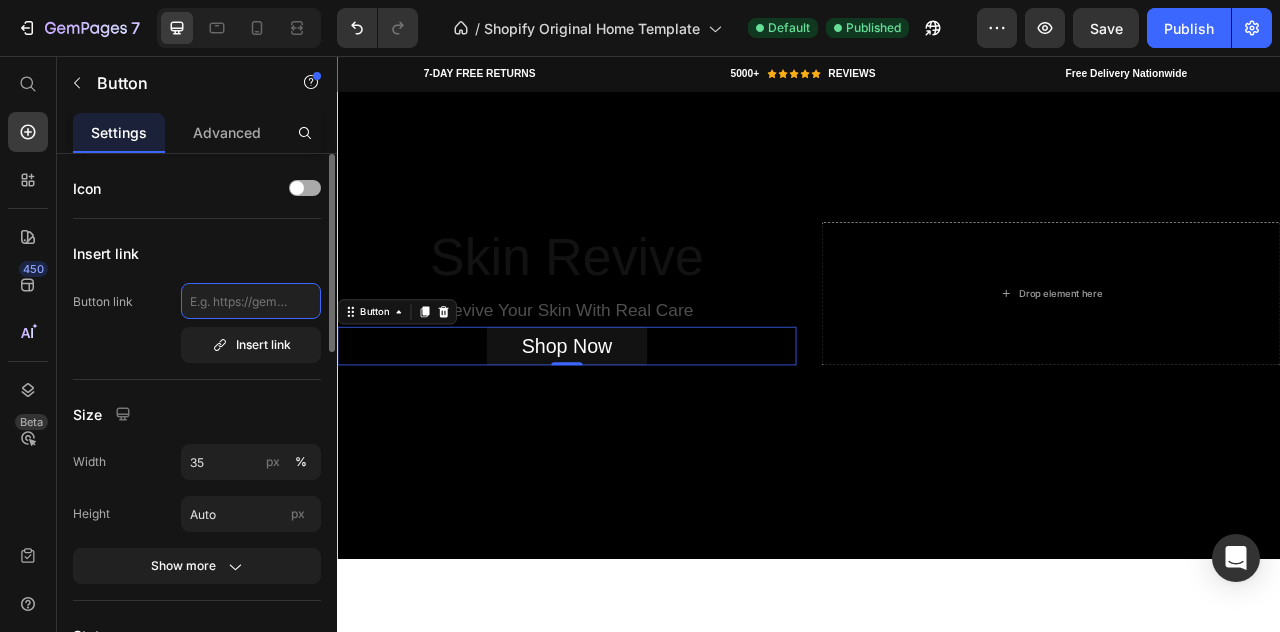 click 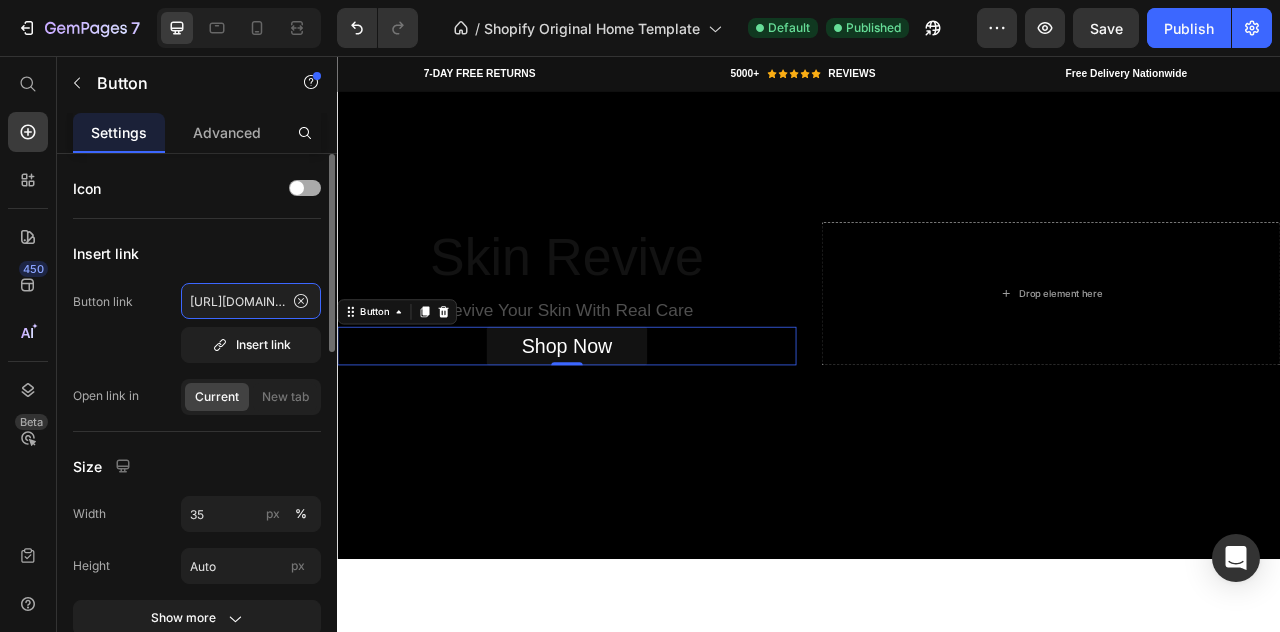 scroll, scrollTop: 0, scrollLeft: 127, axis: horizontal 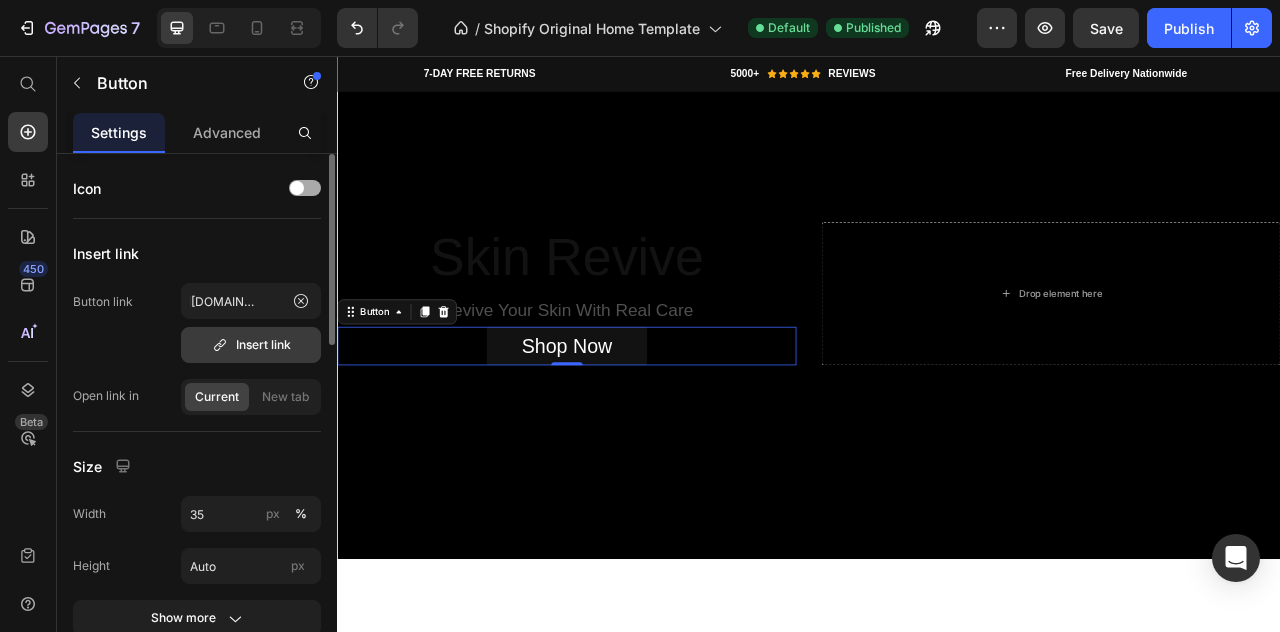 click on "Insert link" at bounding box center [251, 345] 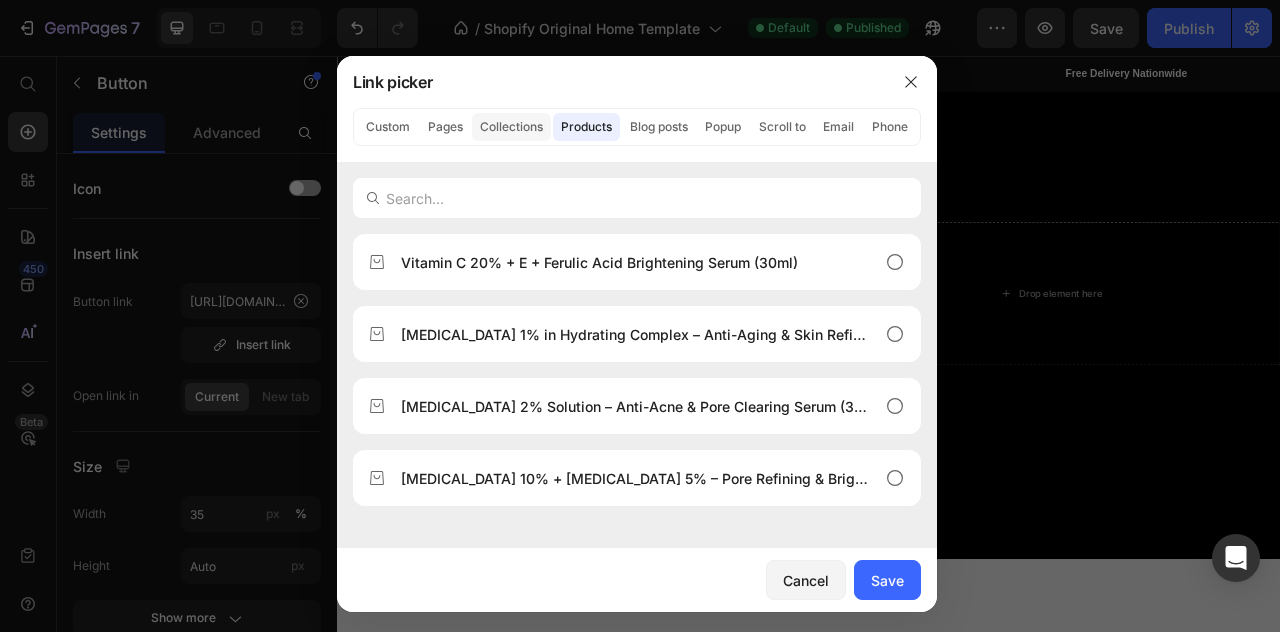 click on "Collections" 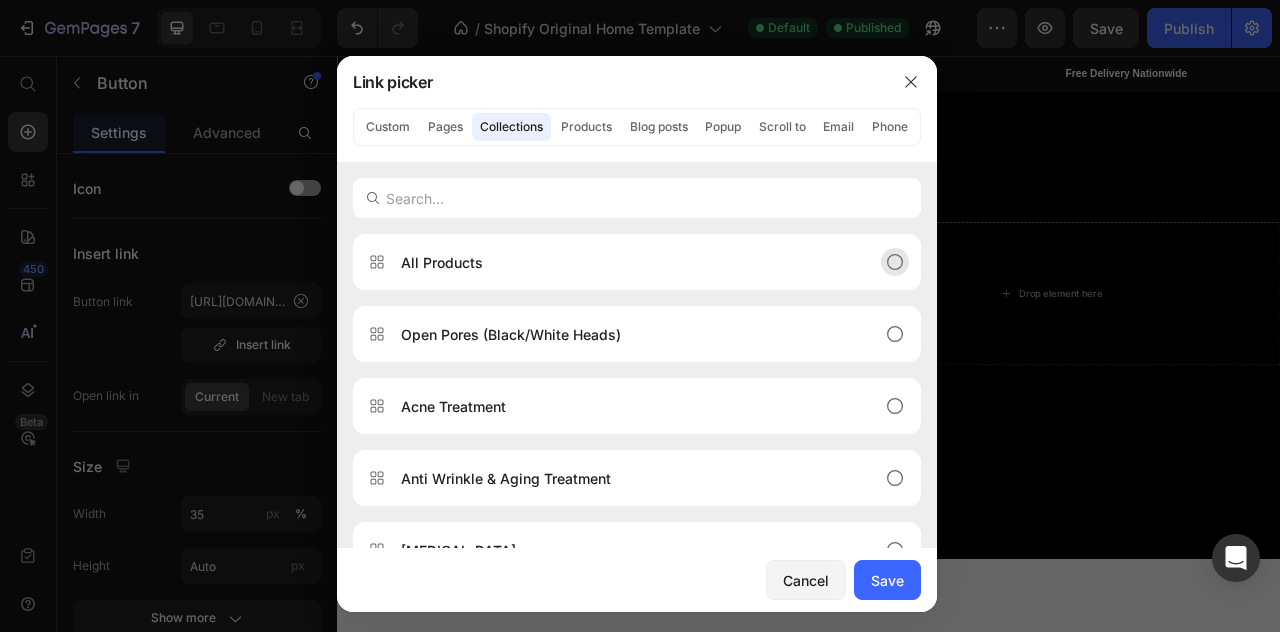 click 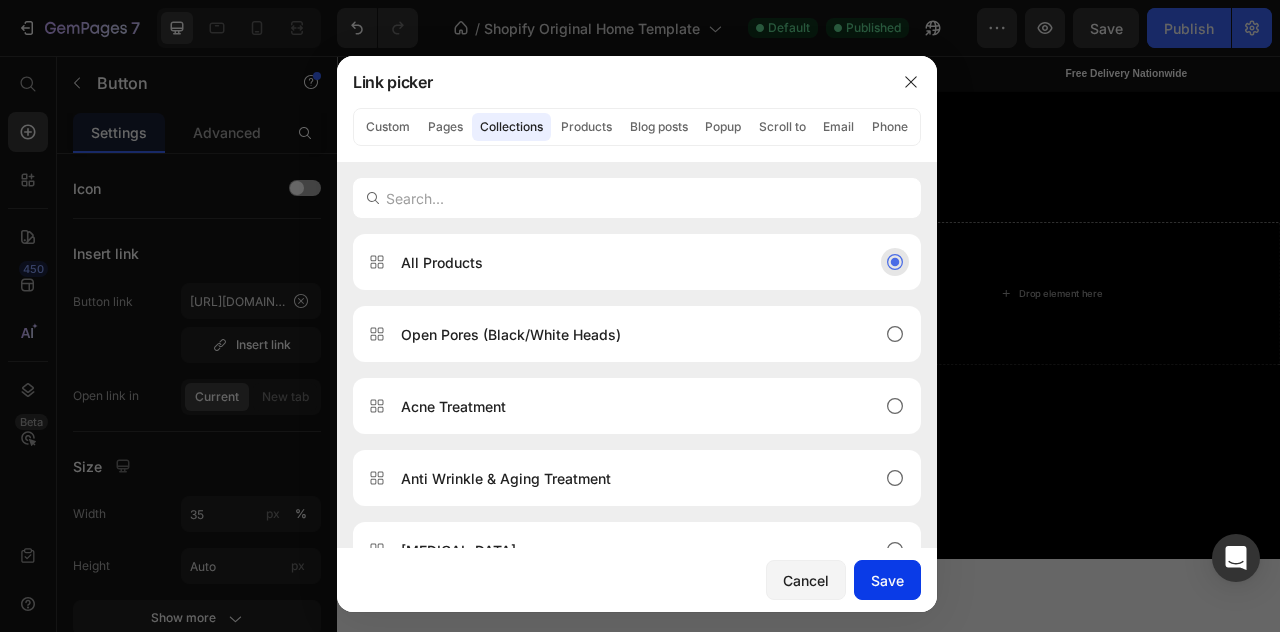 click on "Save" at bounding box center [887, 580] 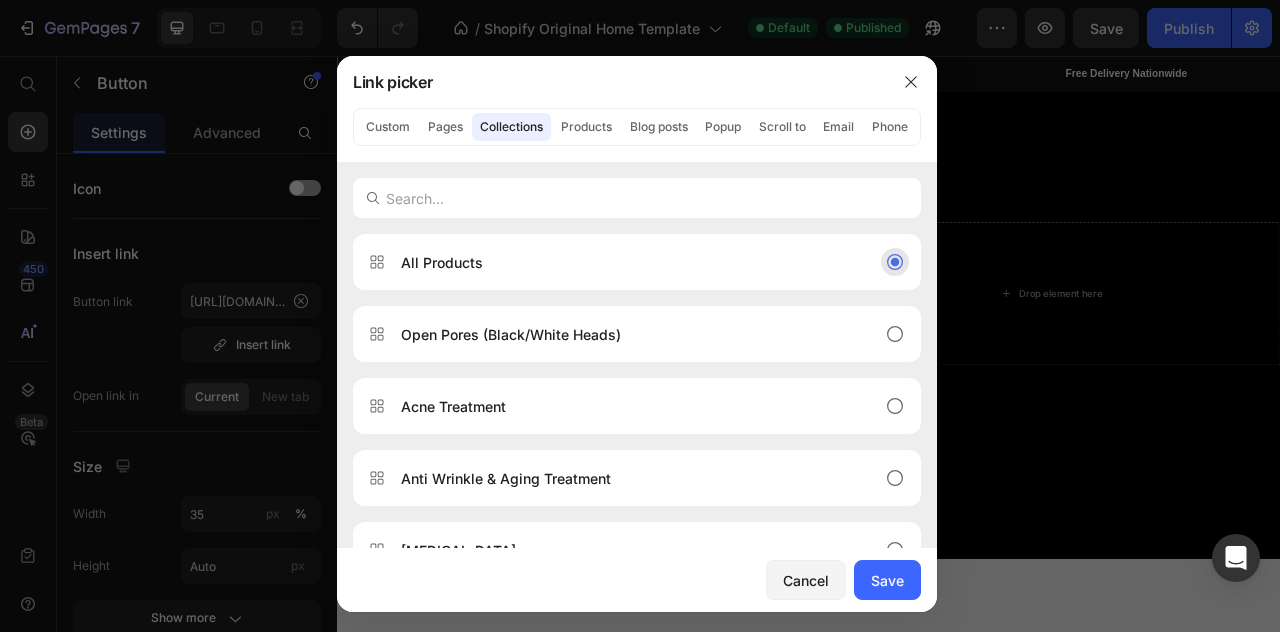 type on "/collections/all" 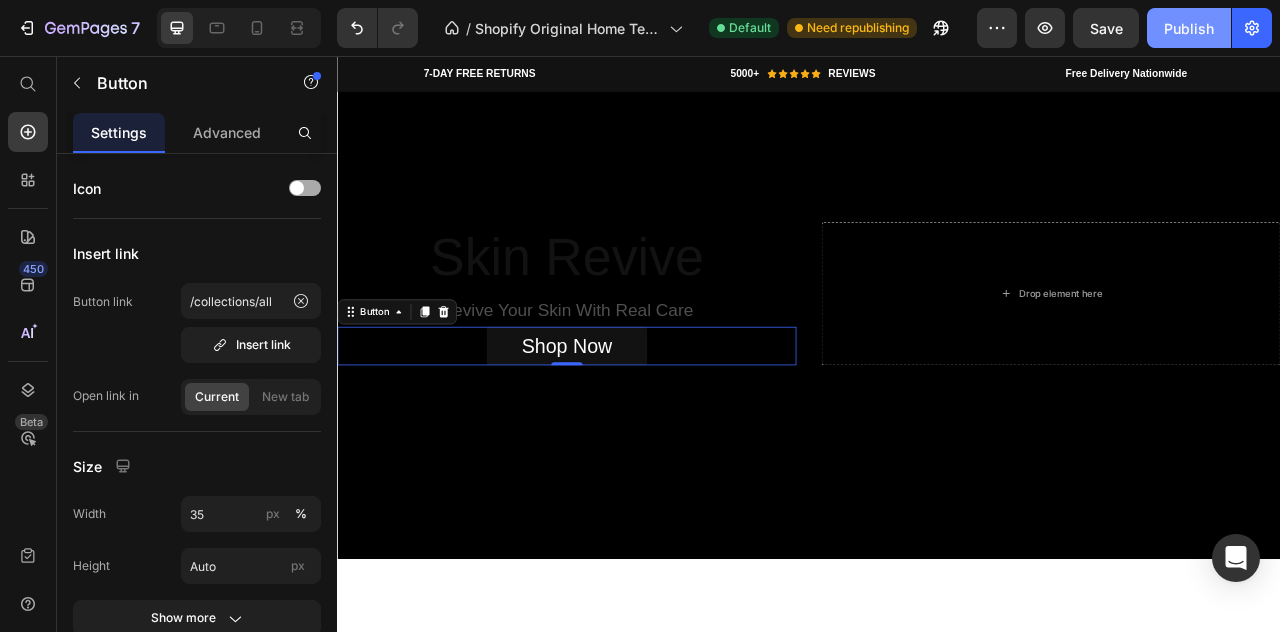 click on "Publish" at bounding box center (1189, 28) 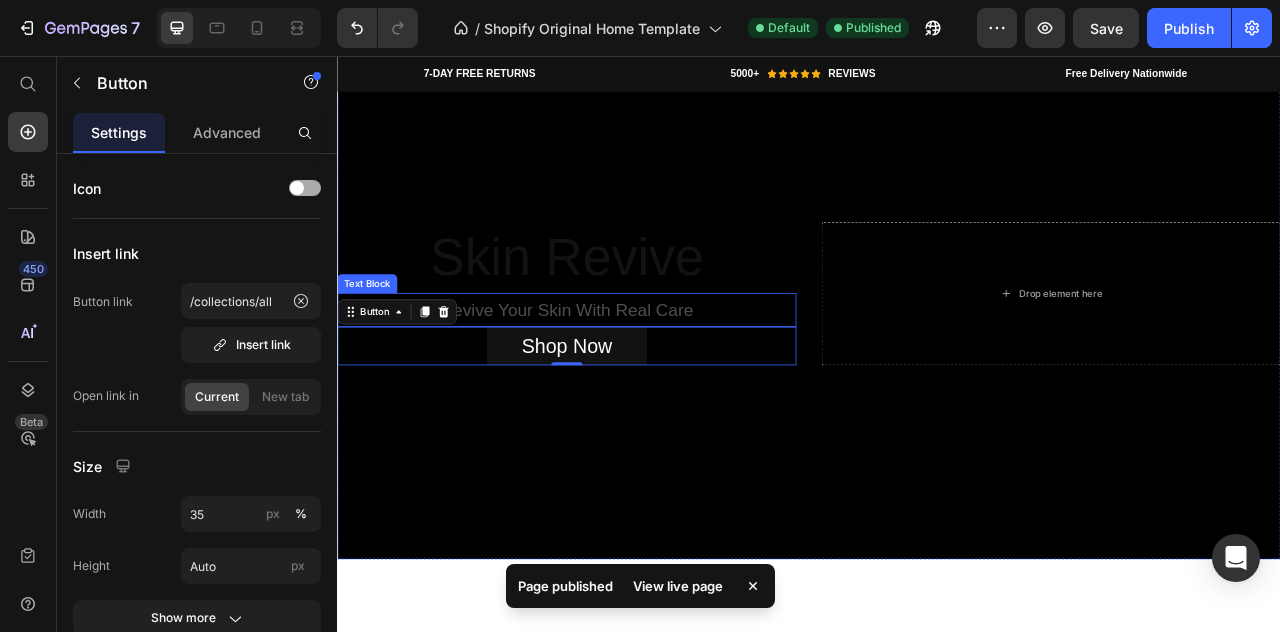 scroll, scrollTop: 0, scrollLeft: 0, axis: both 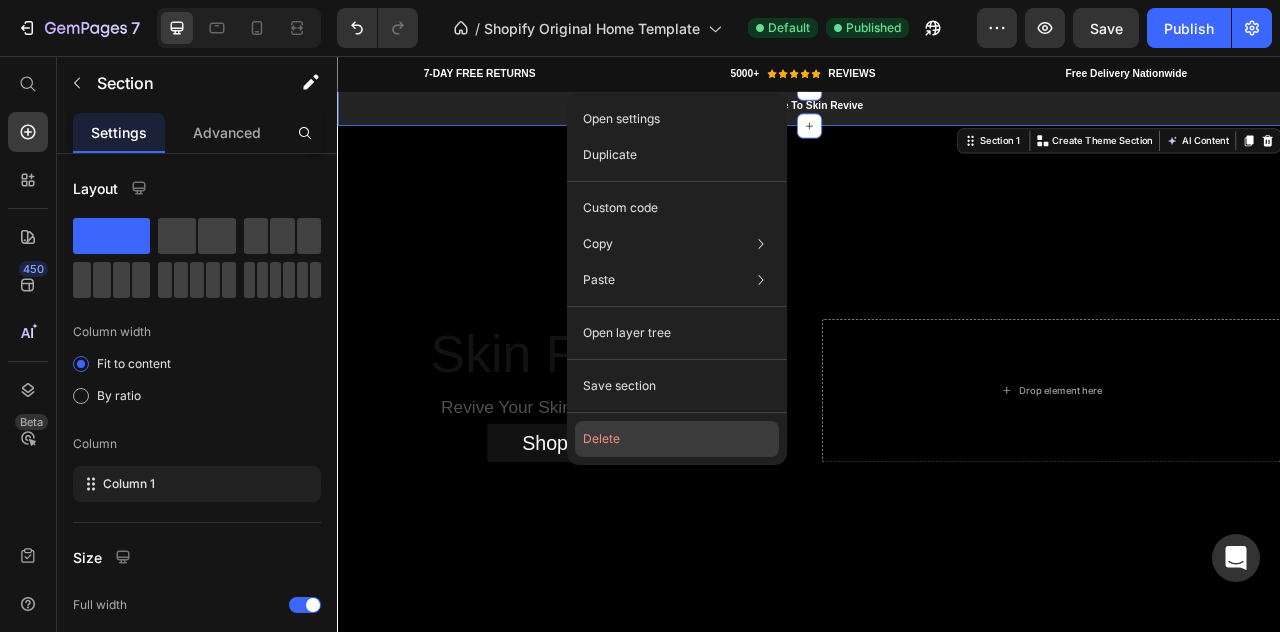 click on "Delete" 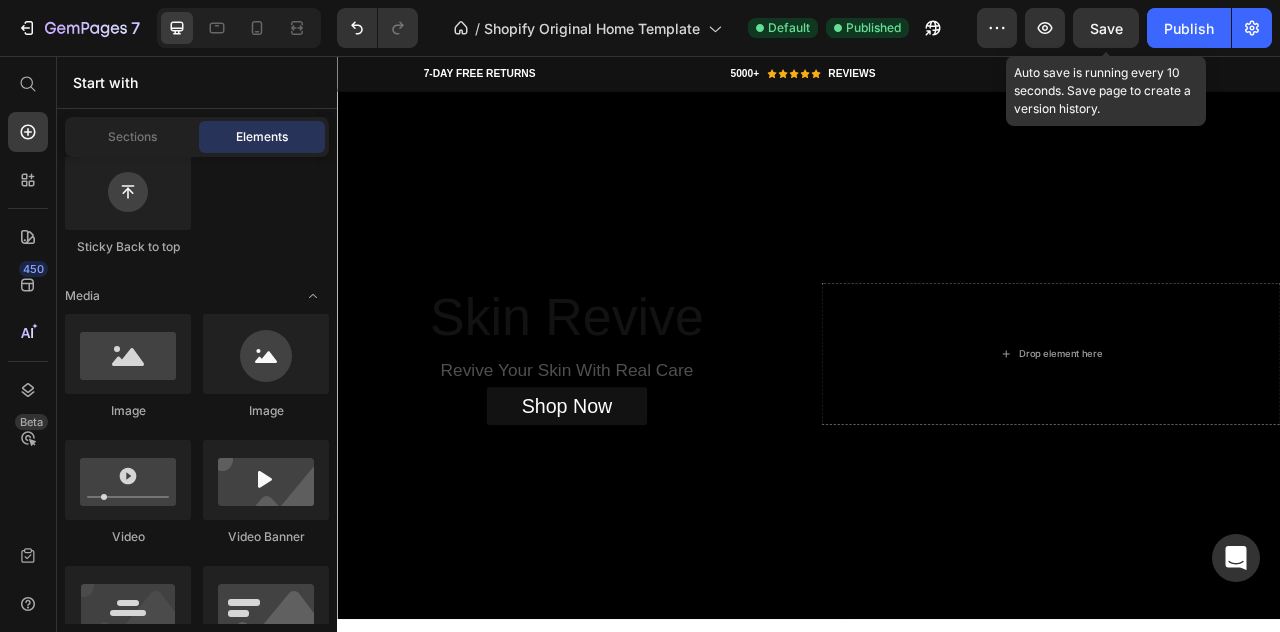 click on "Save" at bounding box center (1106, 28) 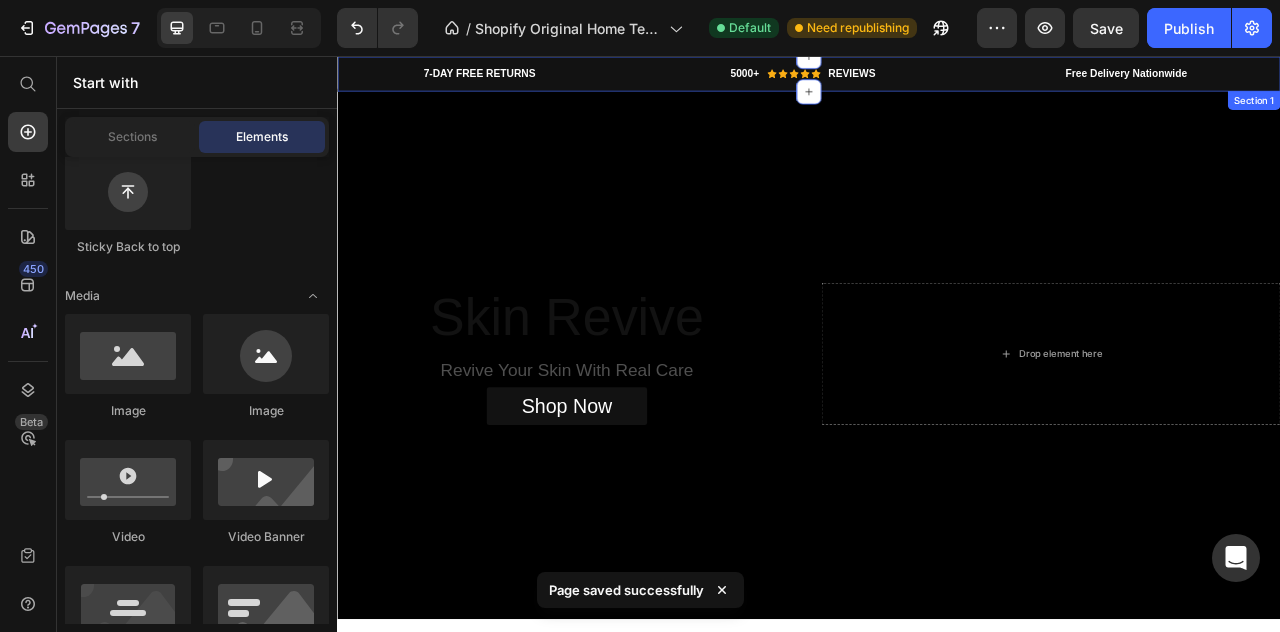 click on "7-DAY FREE RETURNS Heading Row 5000+ Heading                Icon                Icon                Icon                Icon                Icon Icon List Hoz REVIEWS Heading Row Row Free Delivery Nationwide Heading Row FREE Shipping On All U.S. Orders Over  $150 Heading Row Carousel Row Section 1" at bounding box center (937, 78) 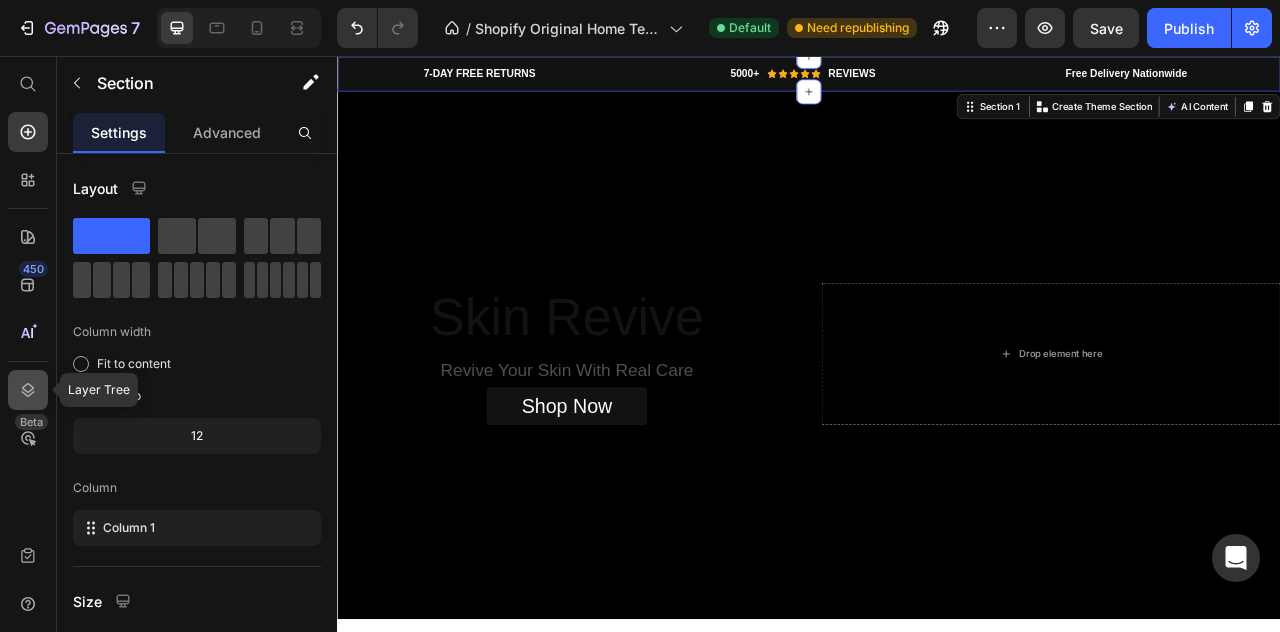 click 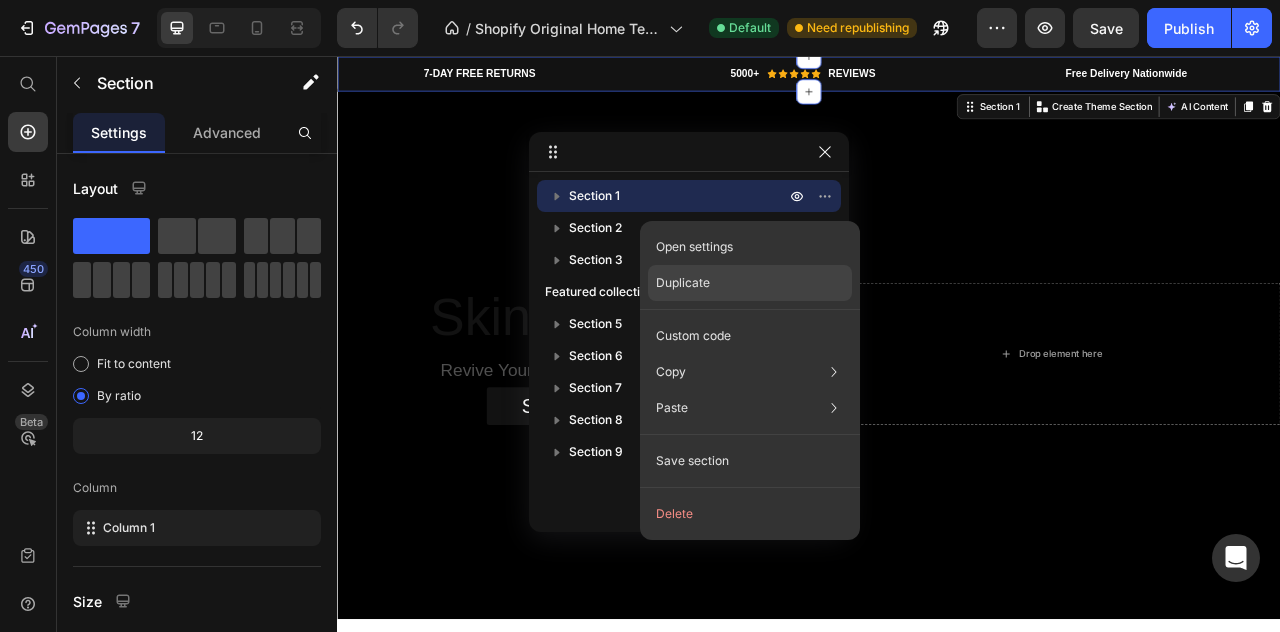click on "Duplicate" at bounding box center [683, 283] 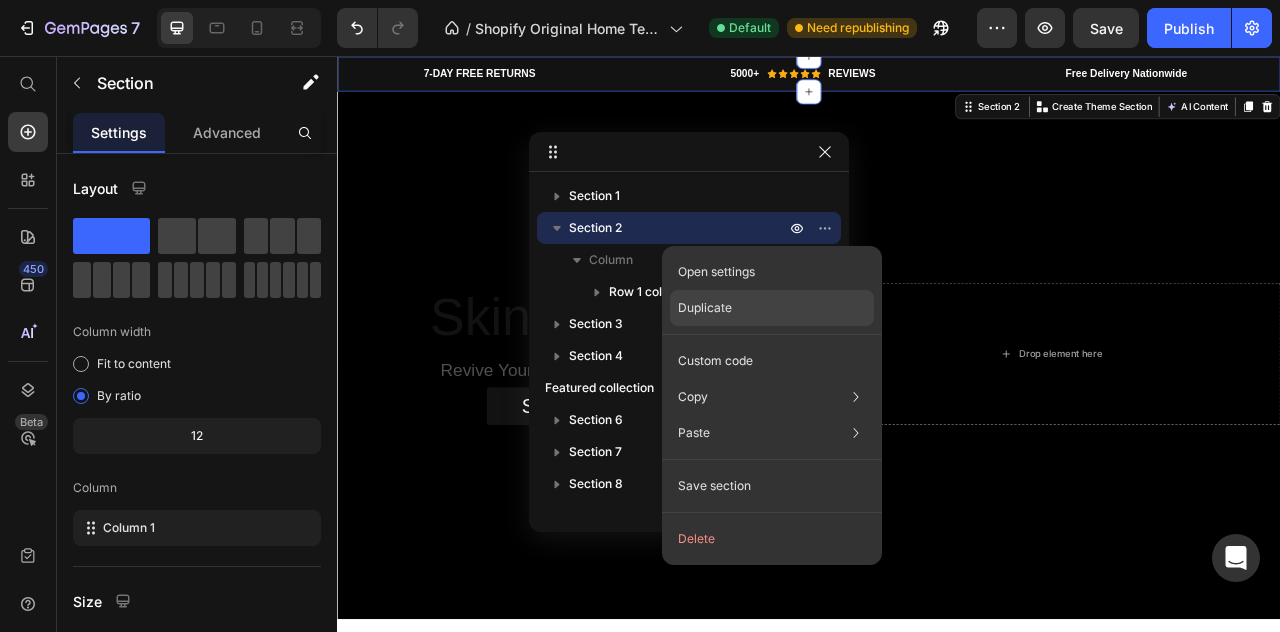 click on "Duplicate" at bounding box center (705, 308) 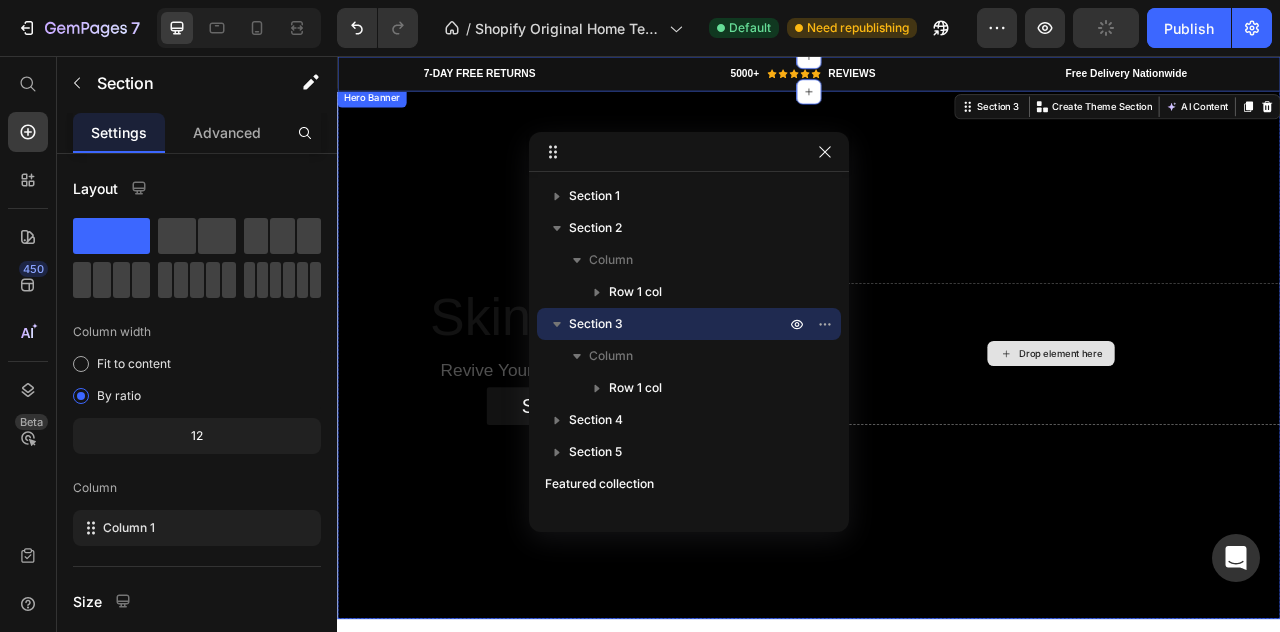 scroll, scrollTop: 0, scrollLeft: 0, axis: both 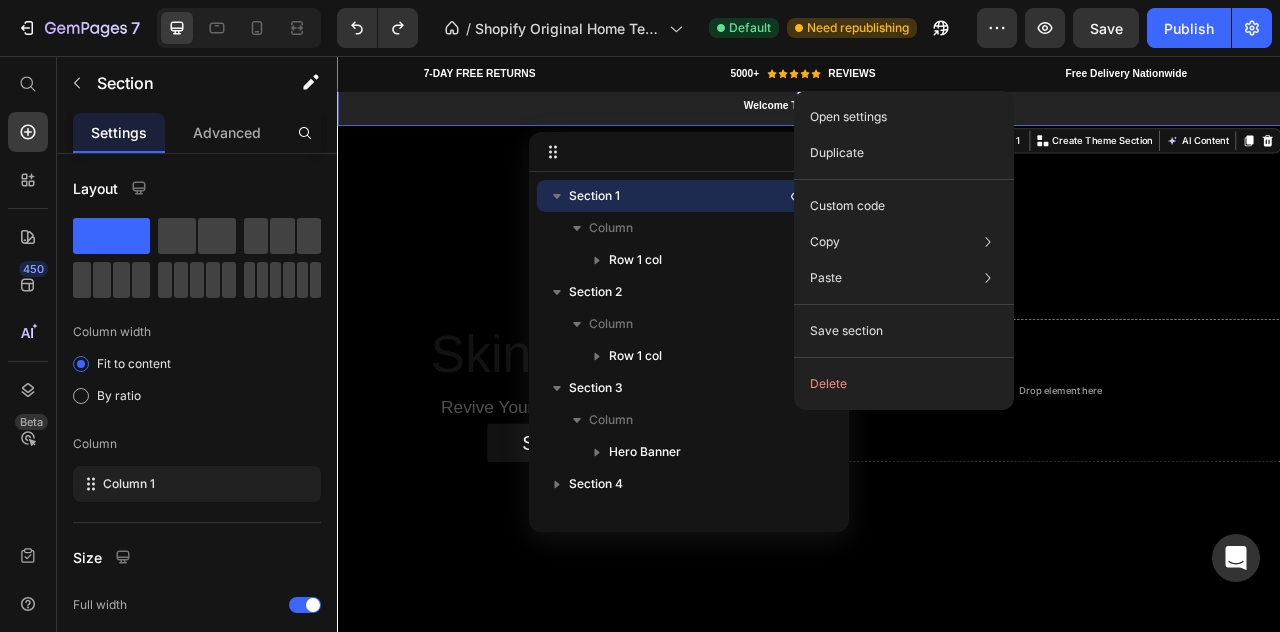 click on "Delete" 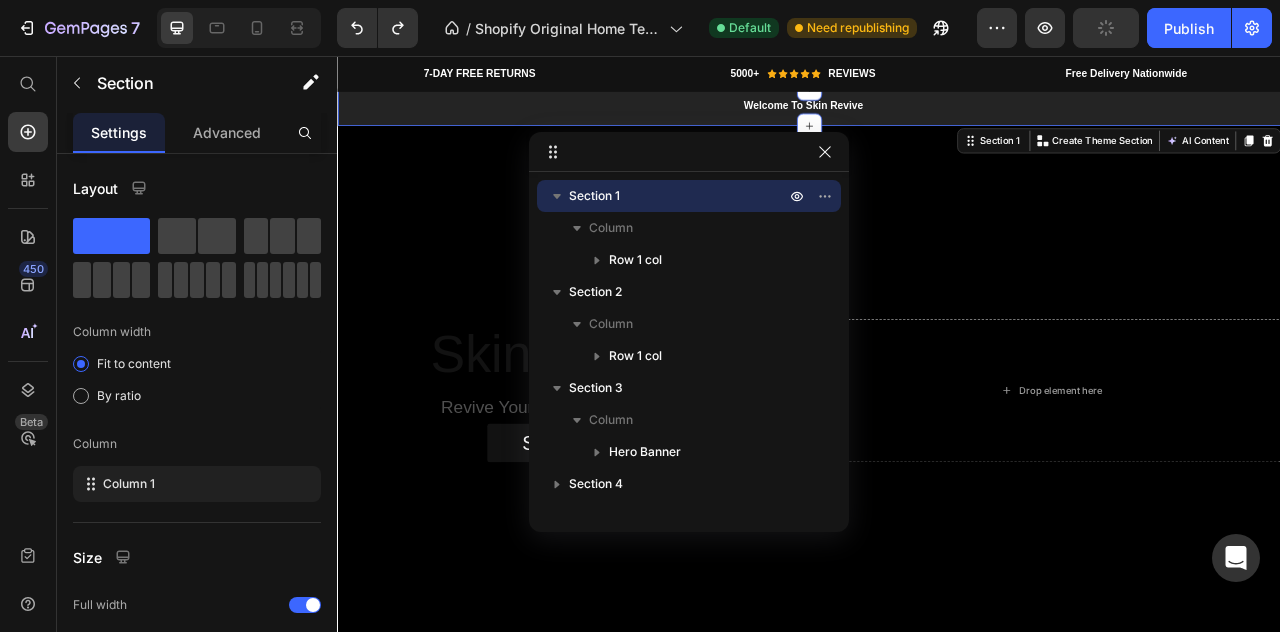 click on "Welcome To Skin Revive Heading 5000+ Text block                Icon                Icon                Icon                Icon                Icon Icon List Hoz REVIEWS Text block Row 60-DAY FREE RETURNS Heading Carousel Row Section 1   You can create reusable sections Create Theme Section AI Content Write with GemAI What would you like to describe here? Tone and Voice Persuasive Product Vitamin C 20% + E + Ferulic Acid Brightening Serum (30ml) Show more Generate" at bounding box center [937, 121] 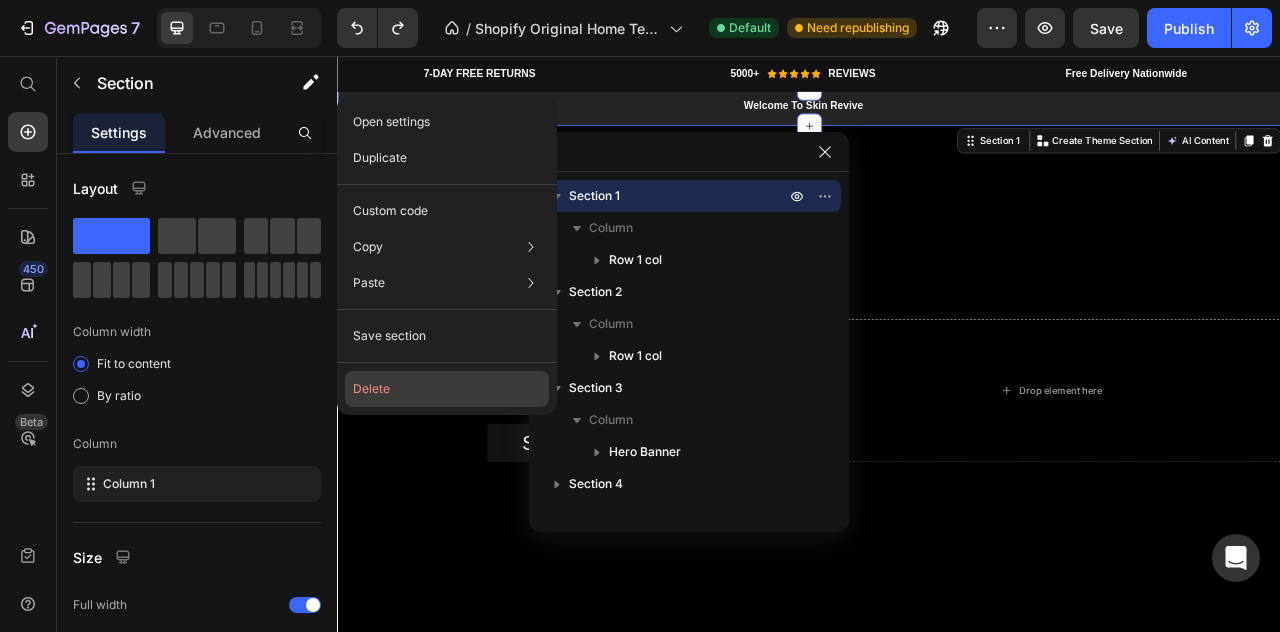 click on "Delete" 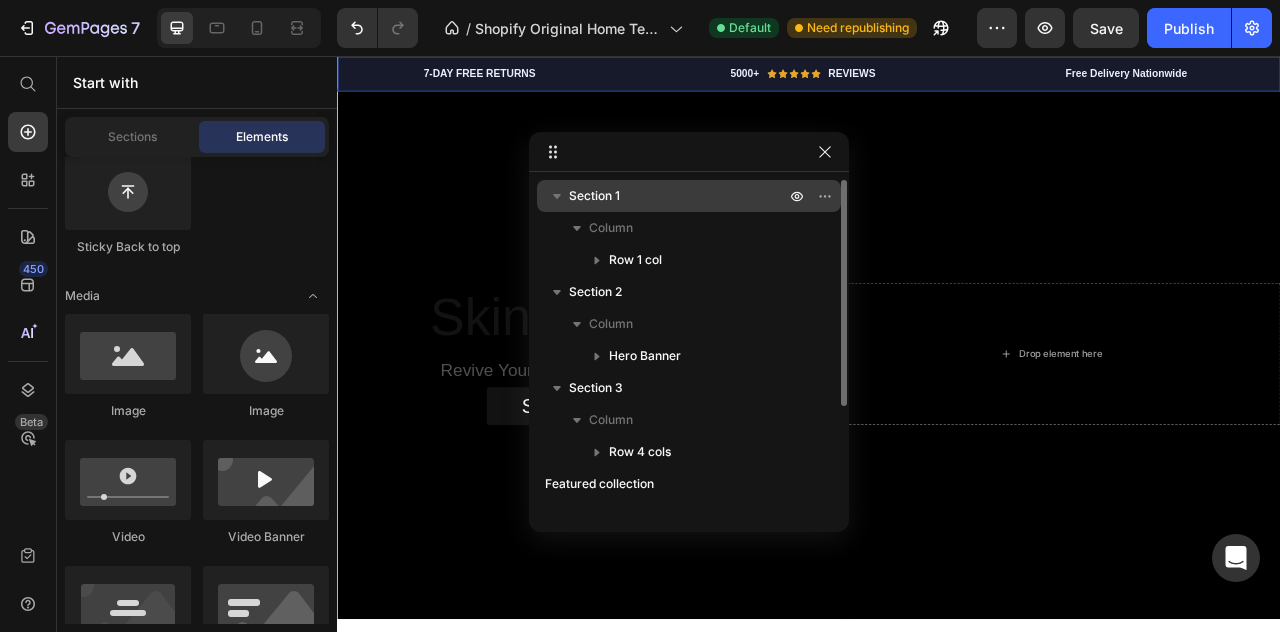 click on "Section 1" at bounding box center (679, 196) 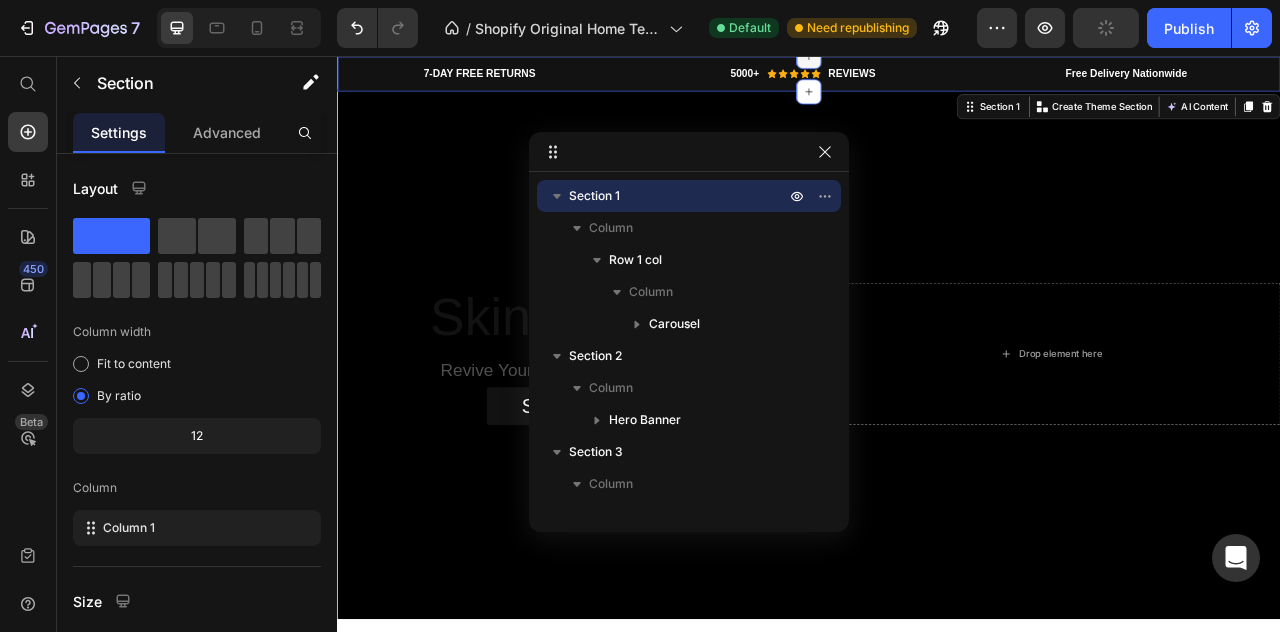click 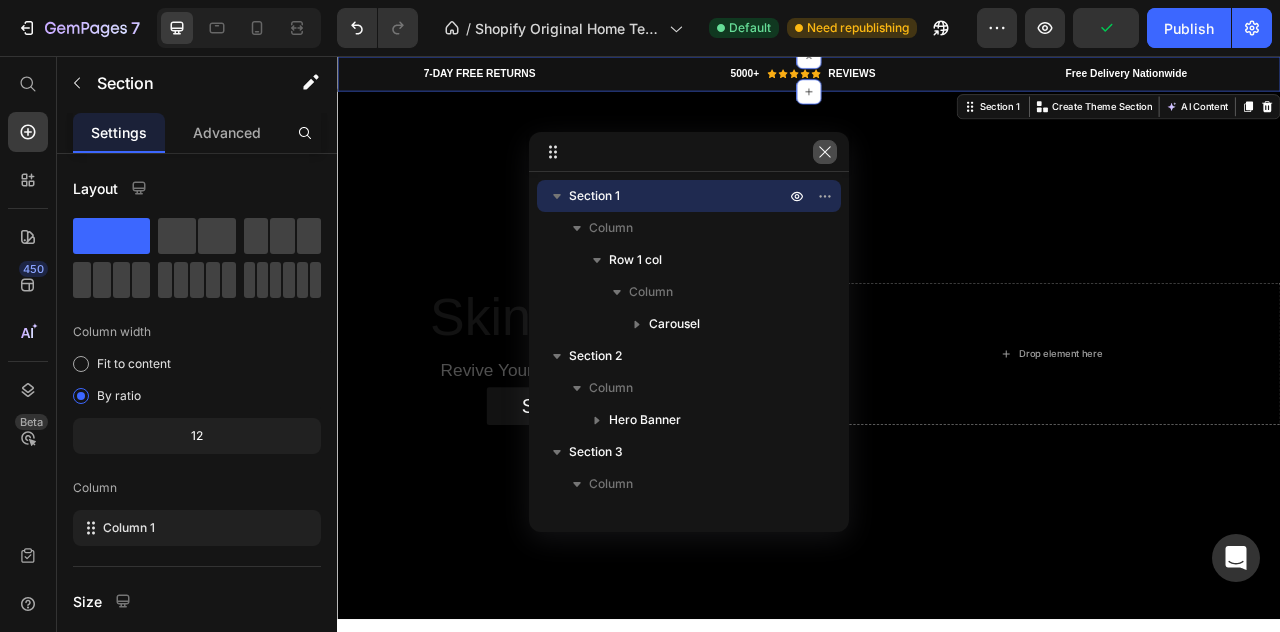 click 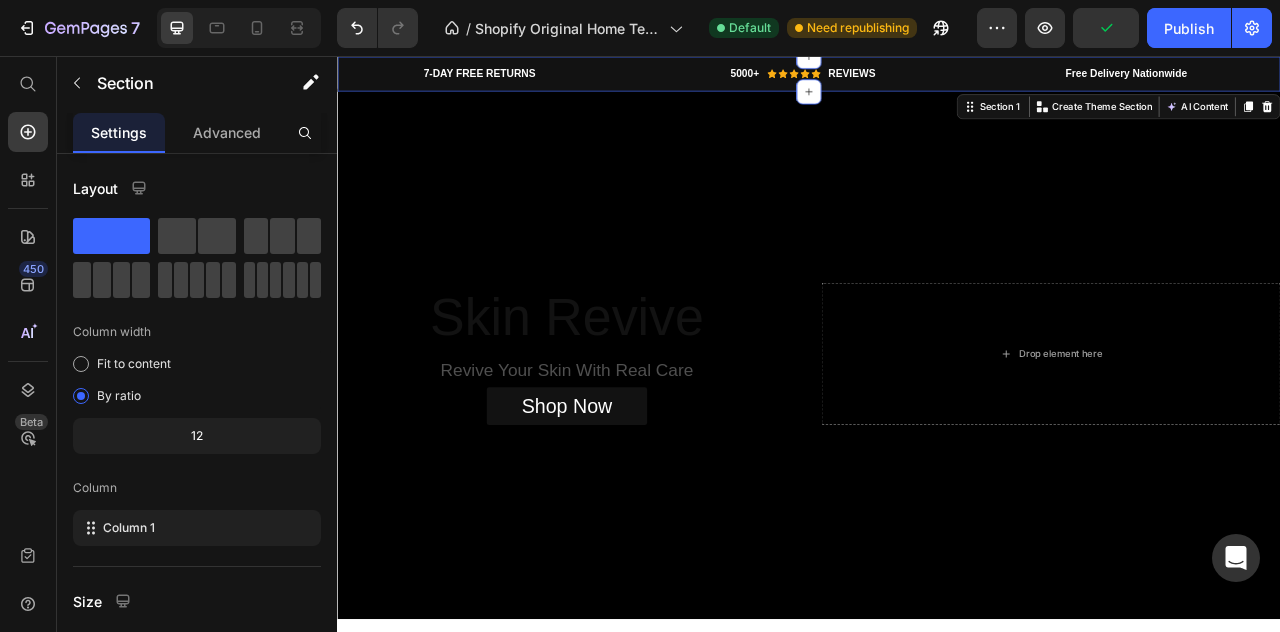 click on "7   /  Shopify Original Home Template Default Need republishing Preview  Publish" 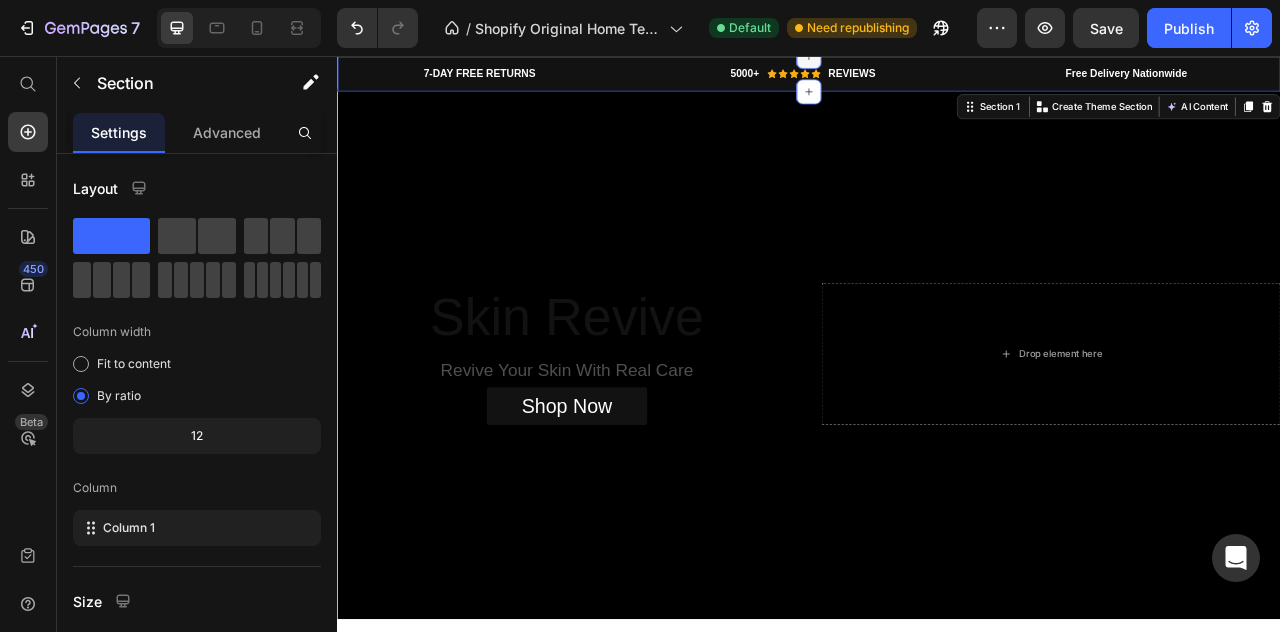 click 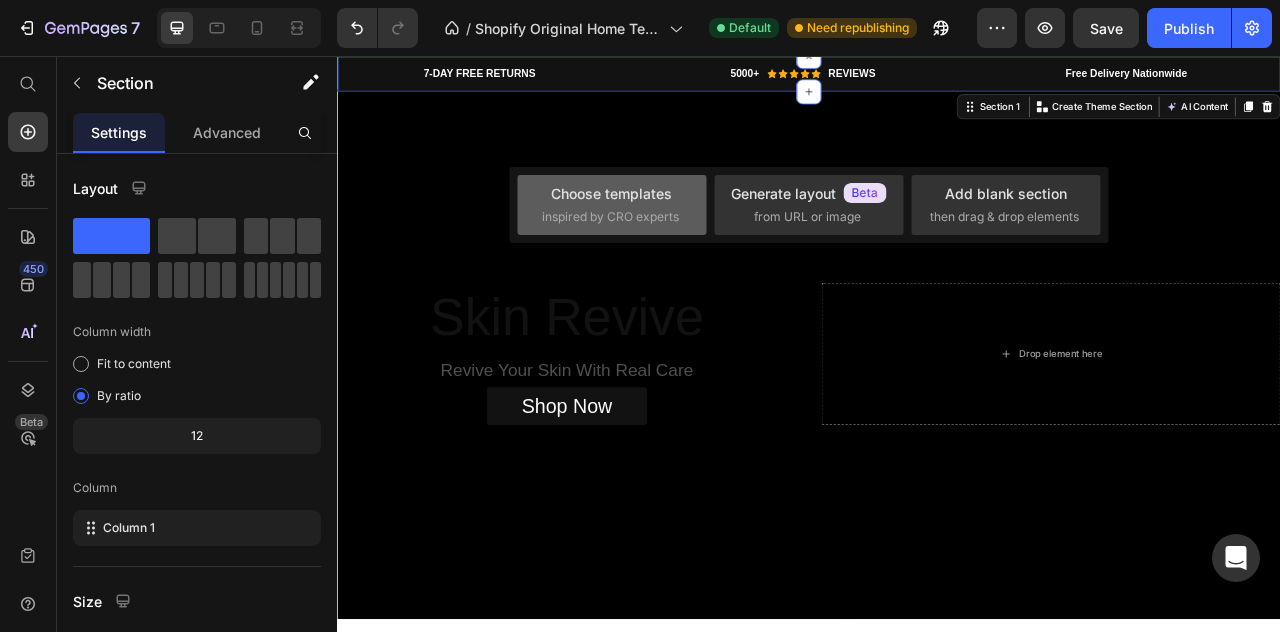 click on "Choose templates" at bounding box center (611, 193) 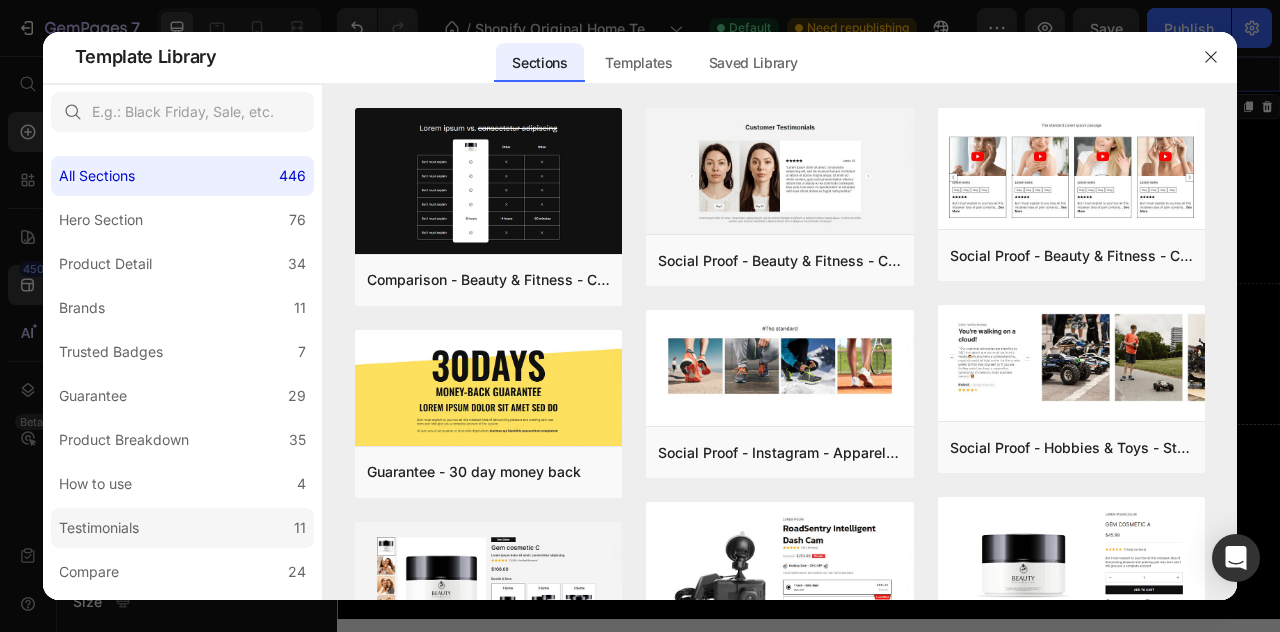 scroll, scrollTop: 519, scrollLeft: 0, axis: vertical 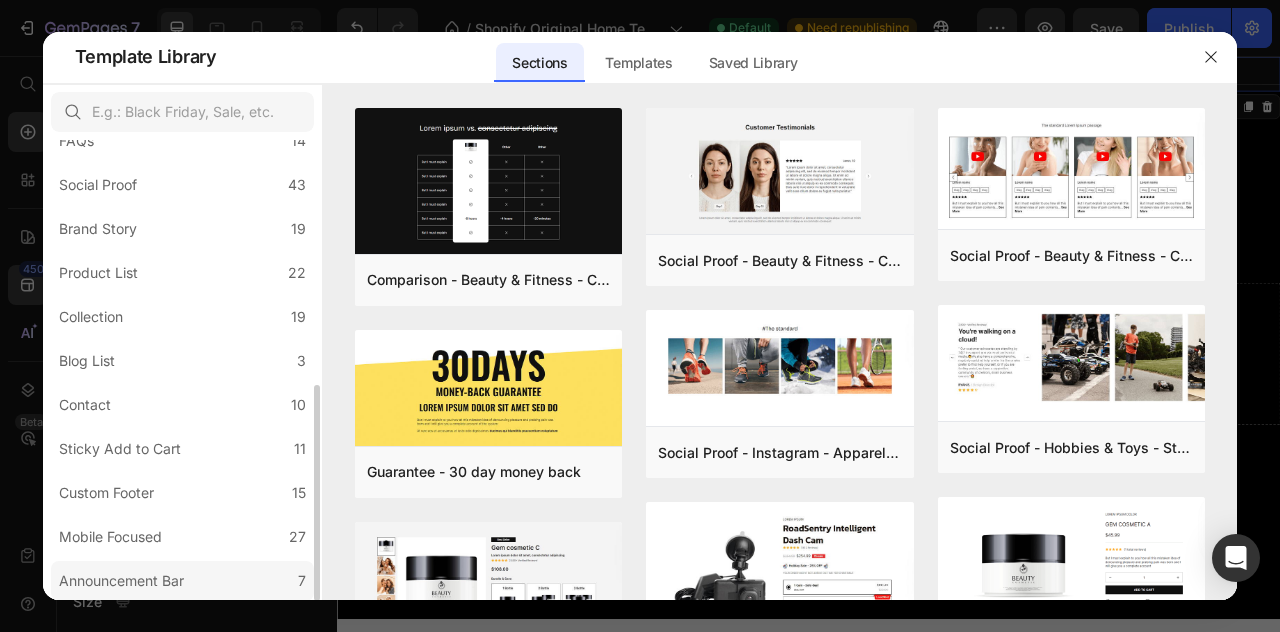 click on "Announcement Bar 7" 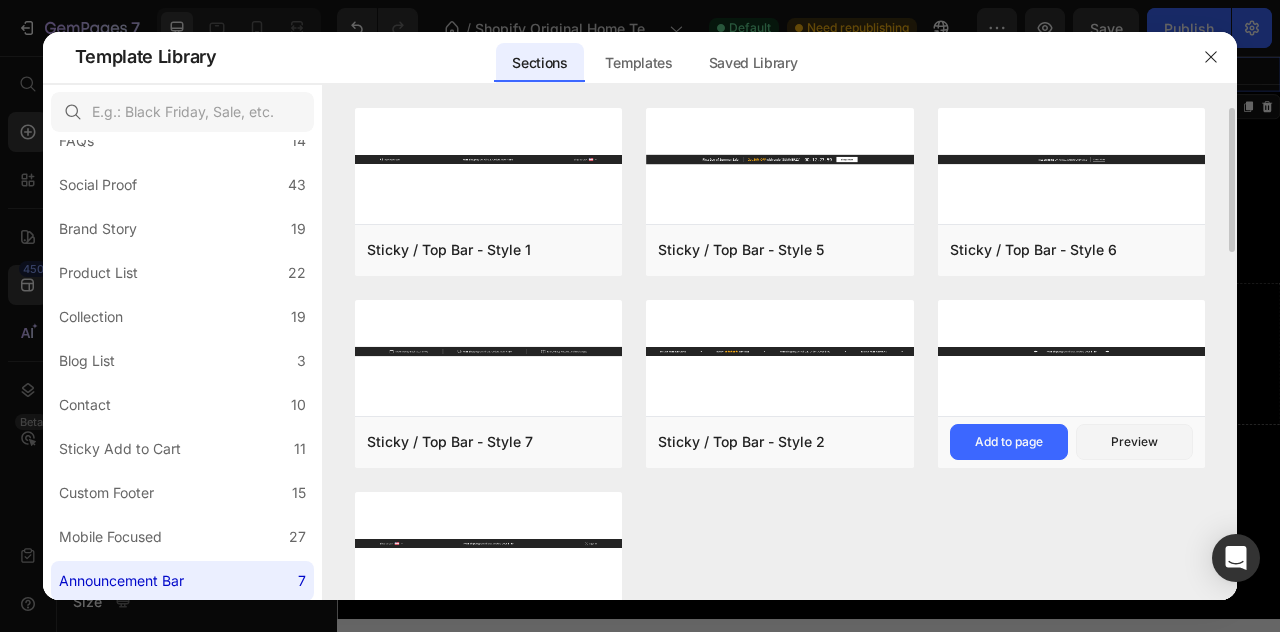 click at bounding box center [1072, 351] 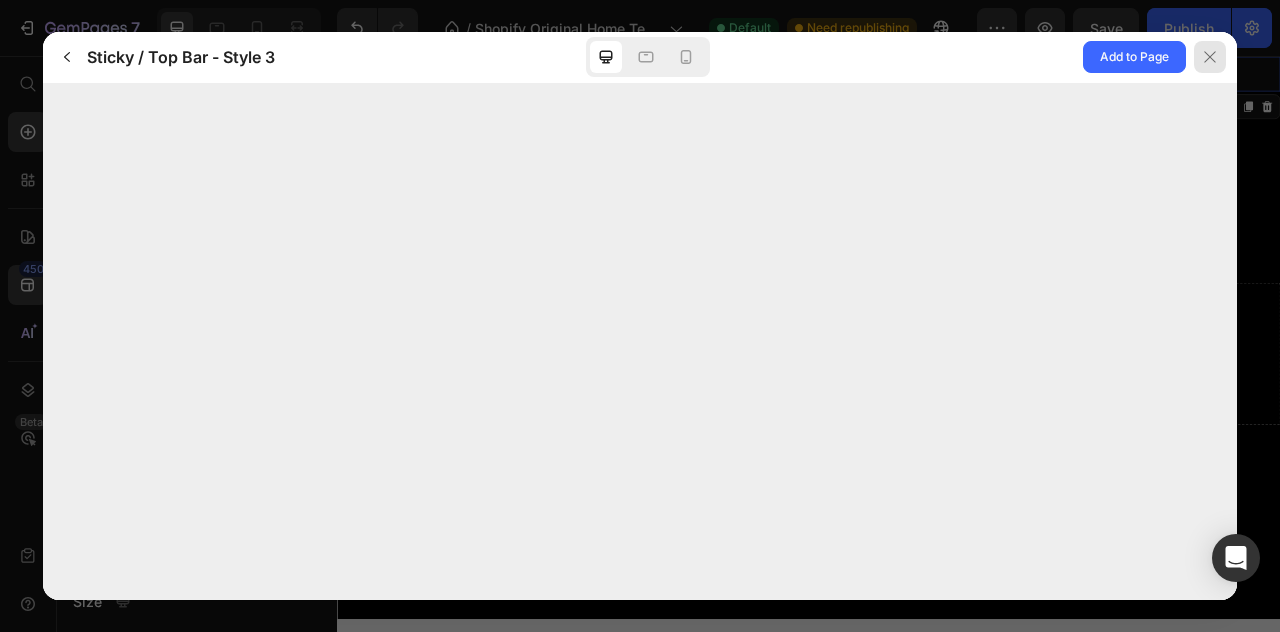 click 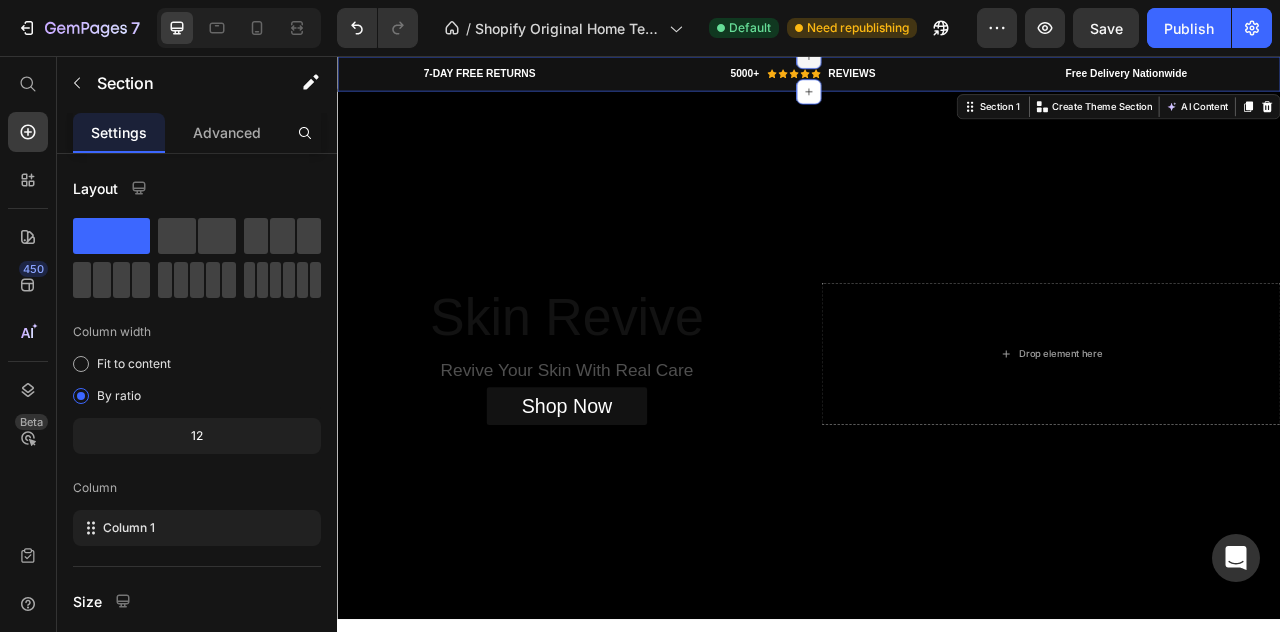 click 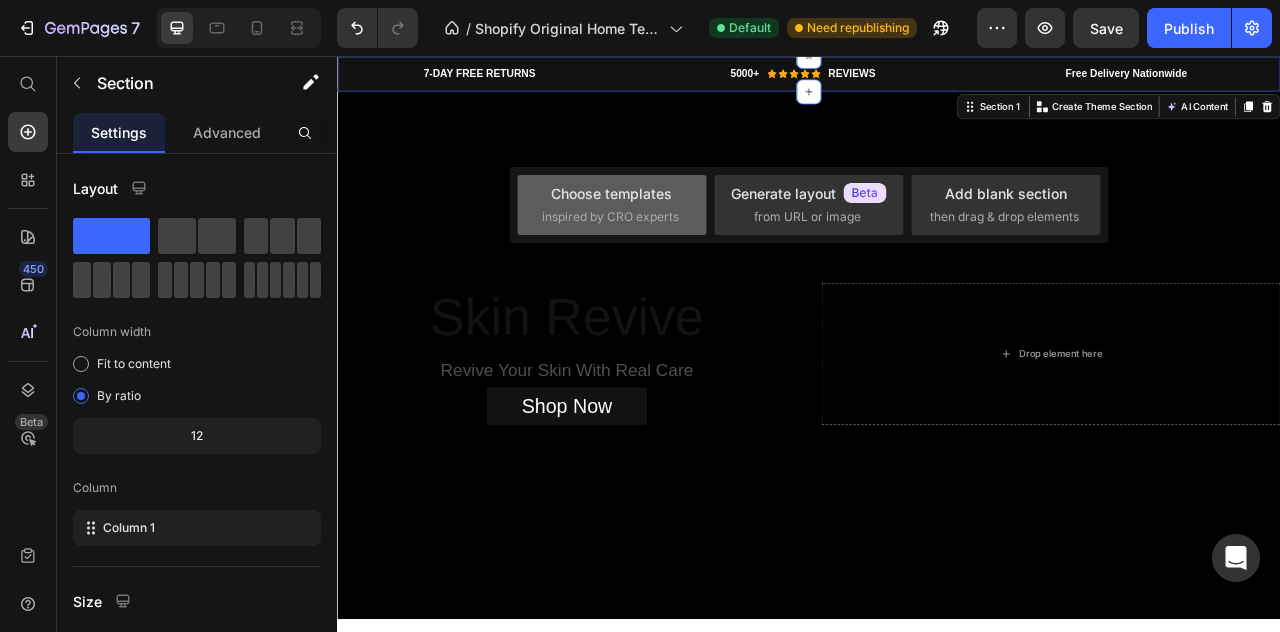 click on "Choose templates" at bounding box center (611, 193) 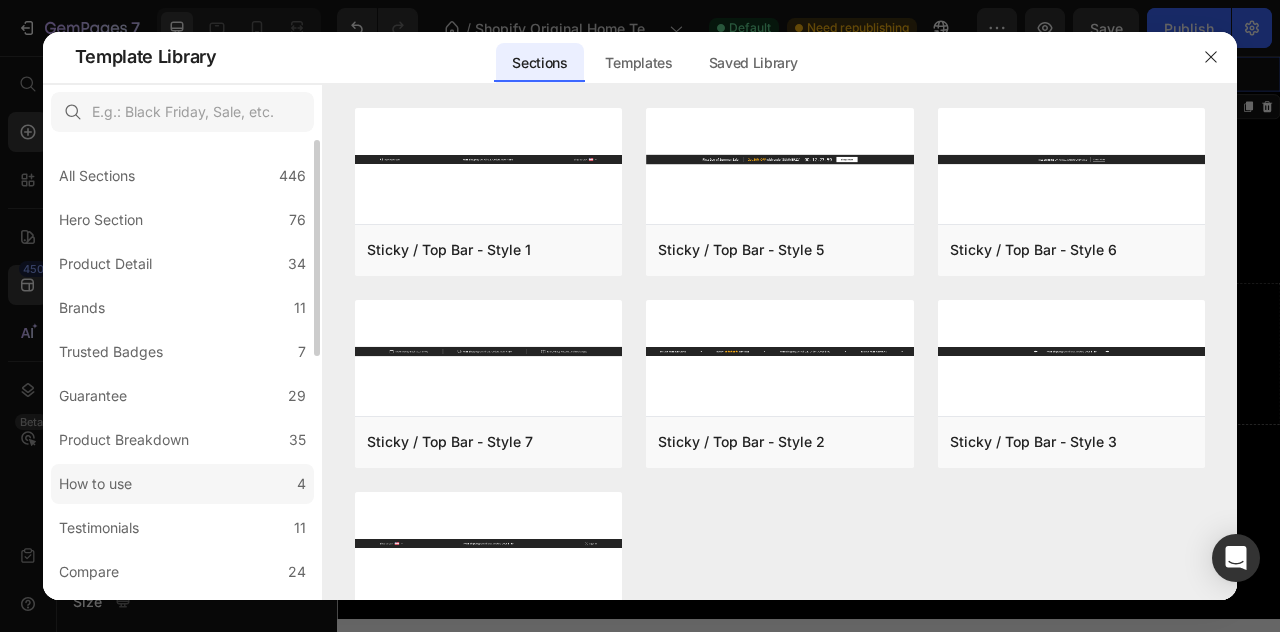scroll, scrollTop: 519, scrollLeft: 0, axis: vertical 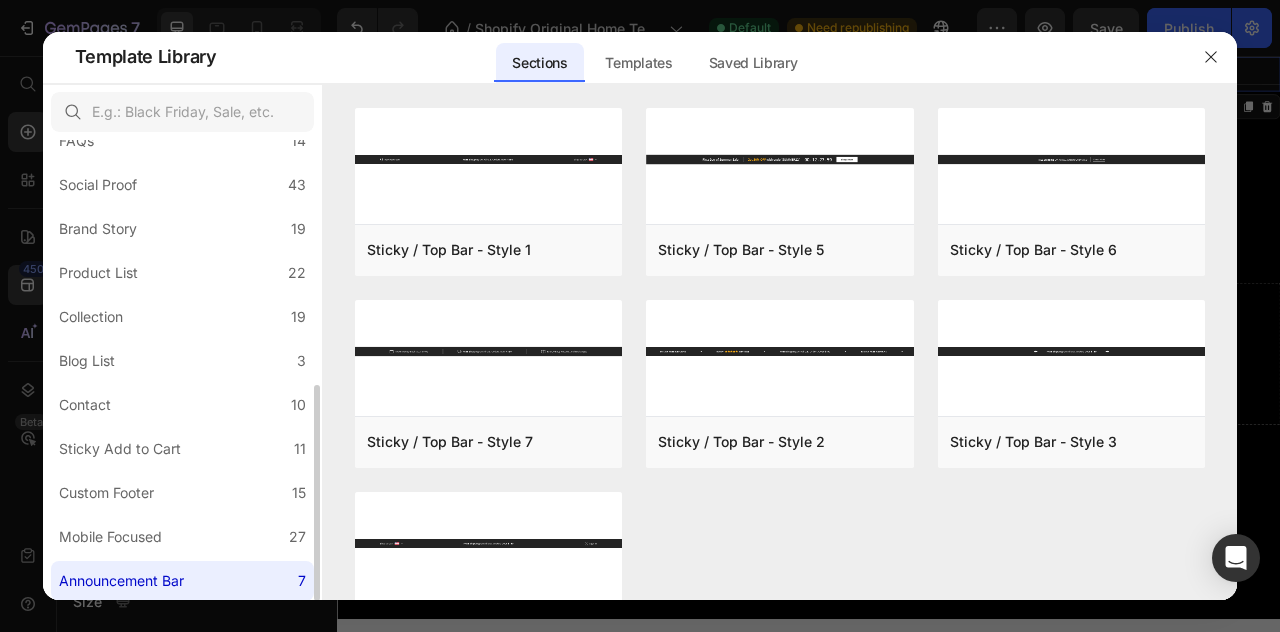 click on "Announcement Bar 7" 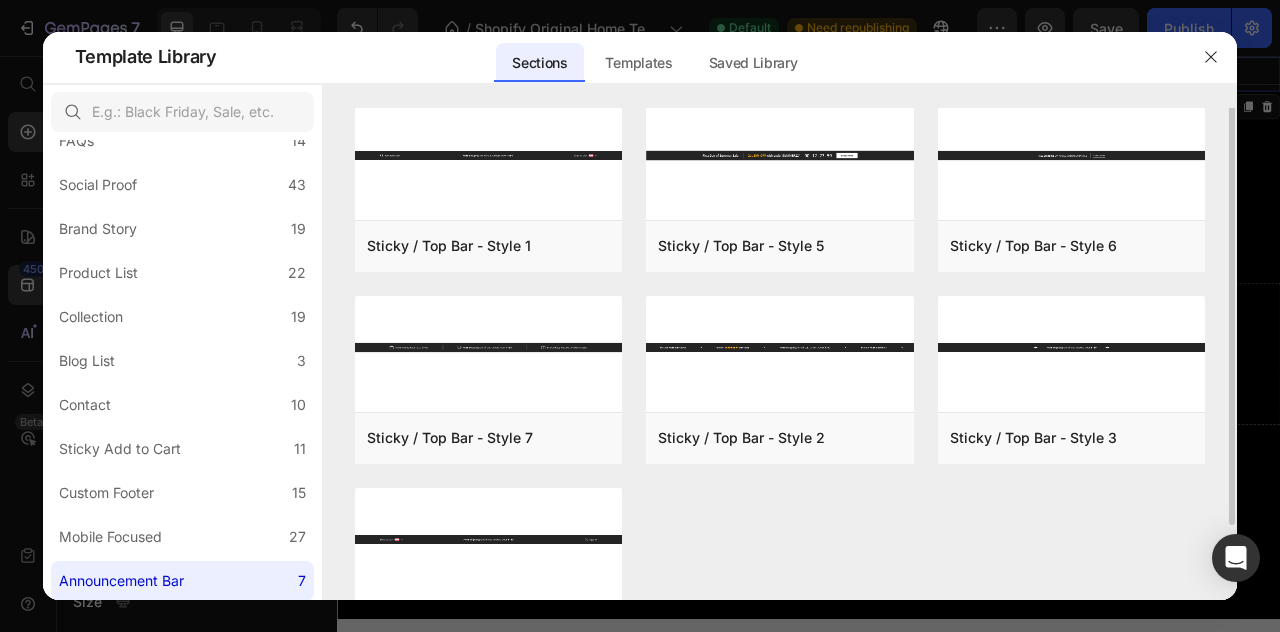 scroll, scrollTop: 0, scrollLeft: 0, axis: both 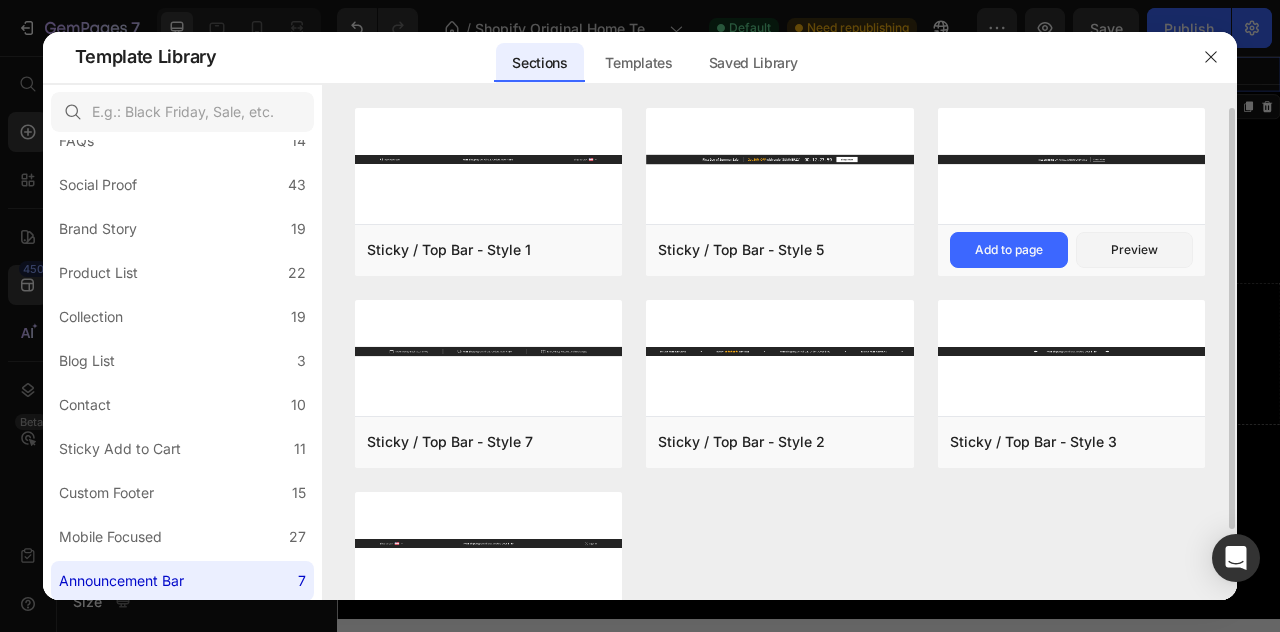 click at bounding box center (1072, 159) 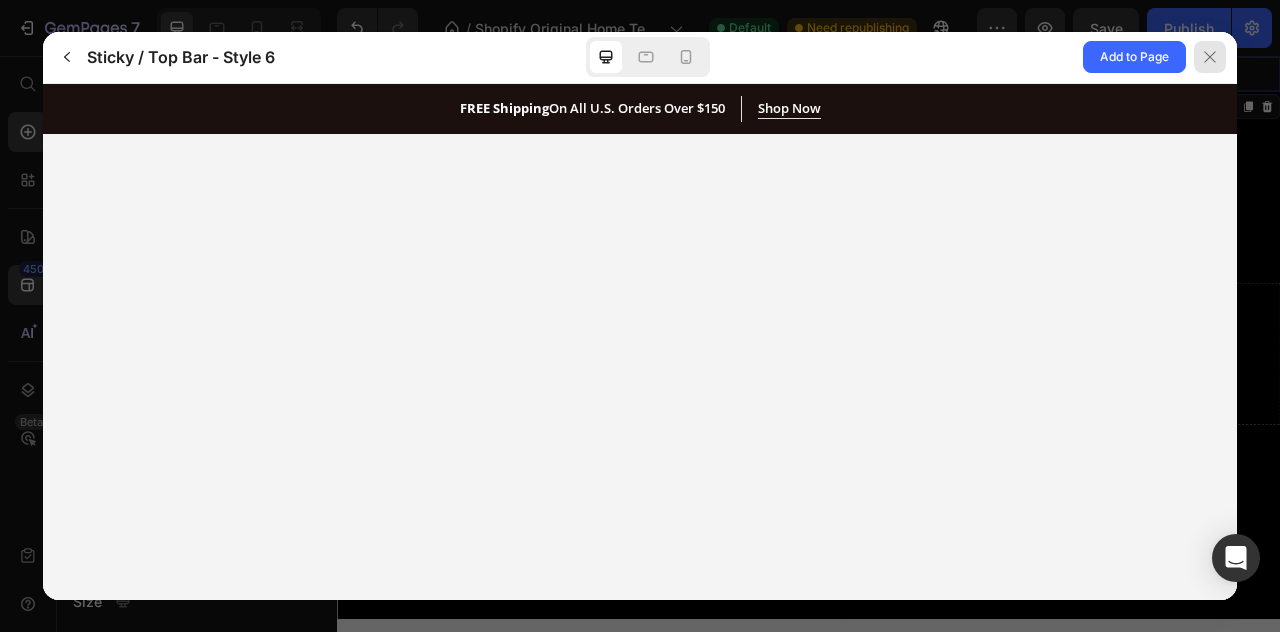 scroll, scrollTop: 0, scrollLeft: 0, axis: both 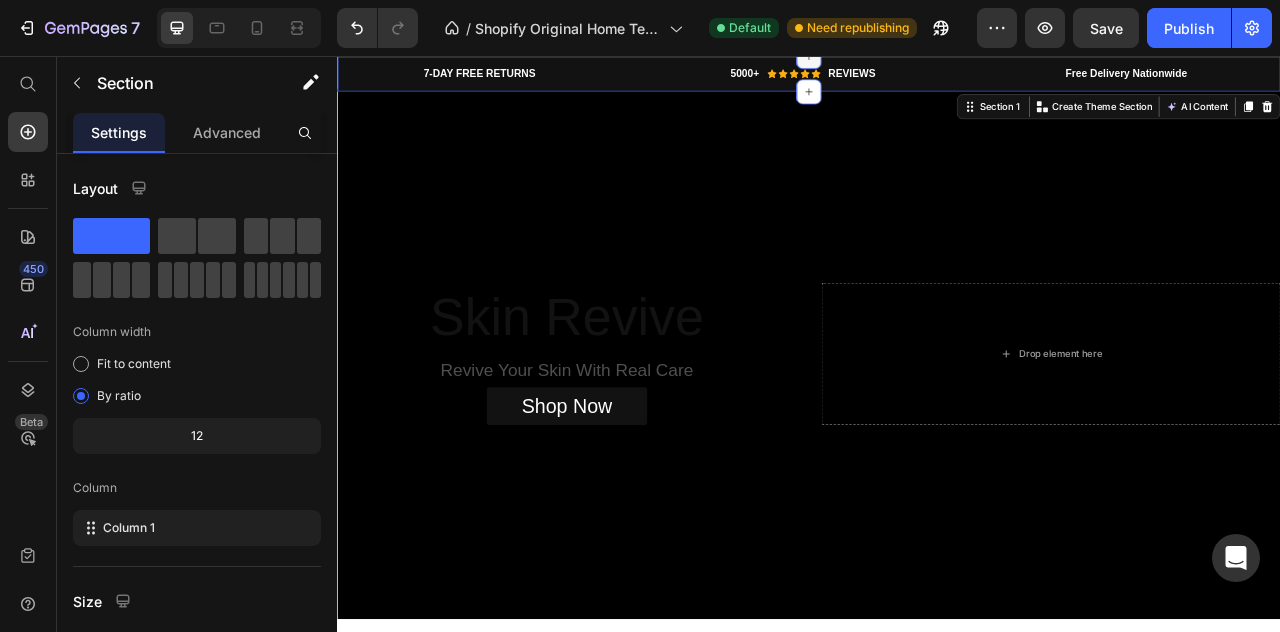click at bounding box center (937, 56) 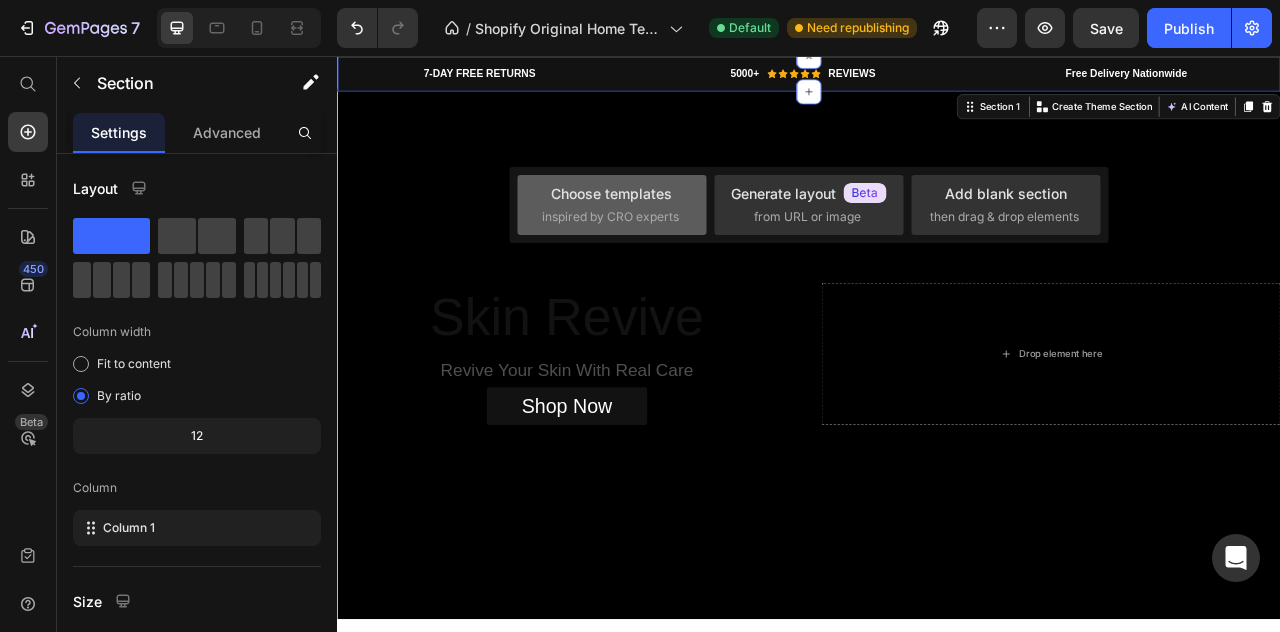 click on "Choose templates  inspired by CRO experts" at bounding box center (612, 204) 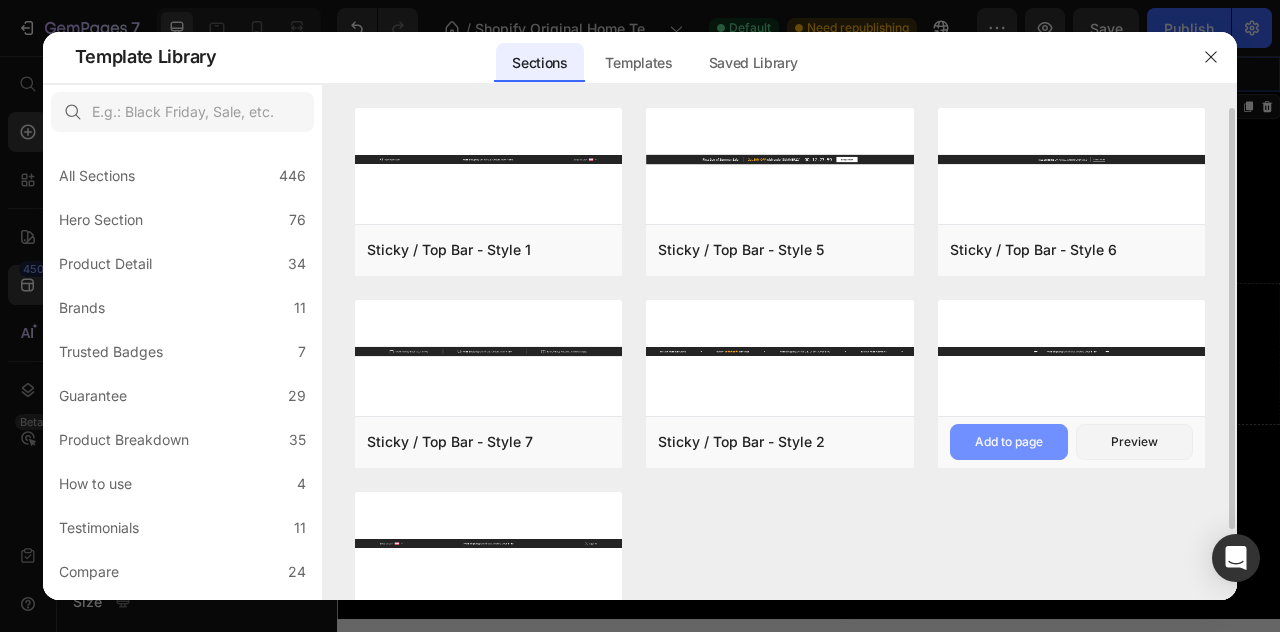 click on "Add to page" at bounding box center [1009, 442] 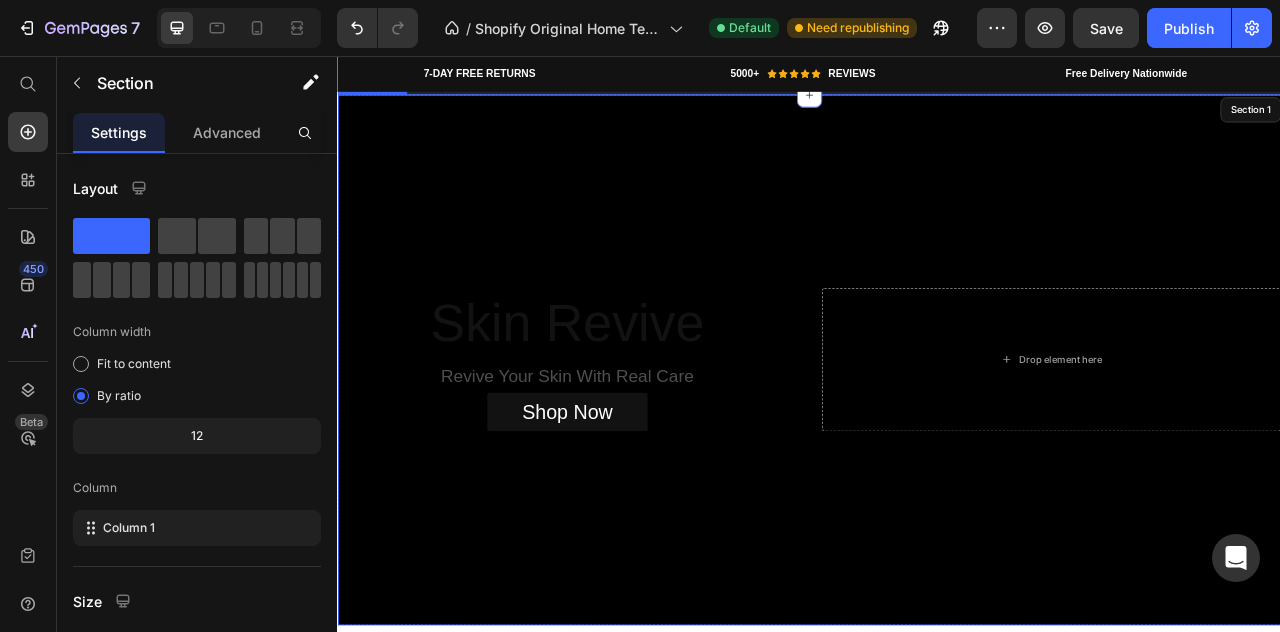 scroll, scrollTop: 0, scrollLeft: 0, axis: both 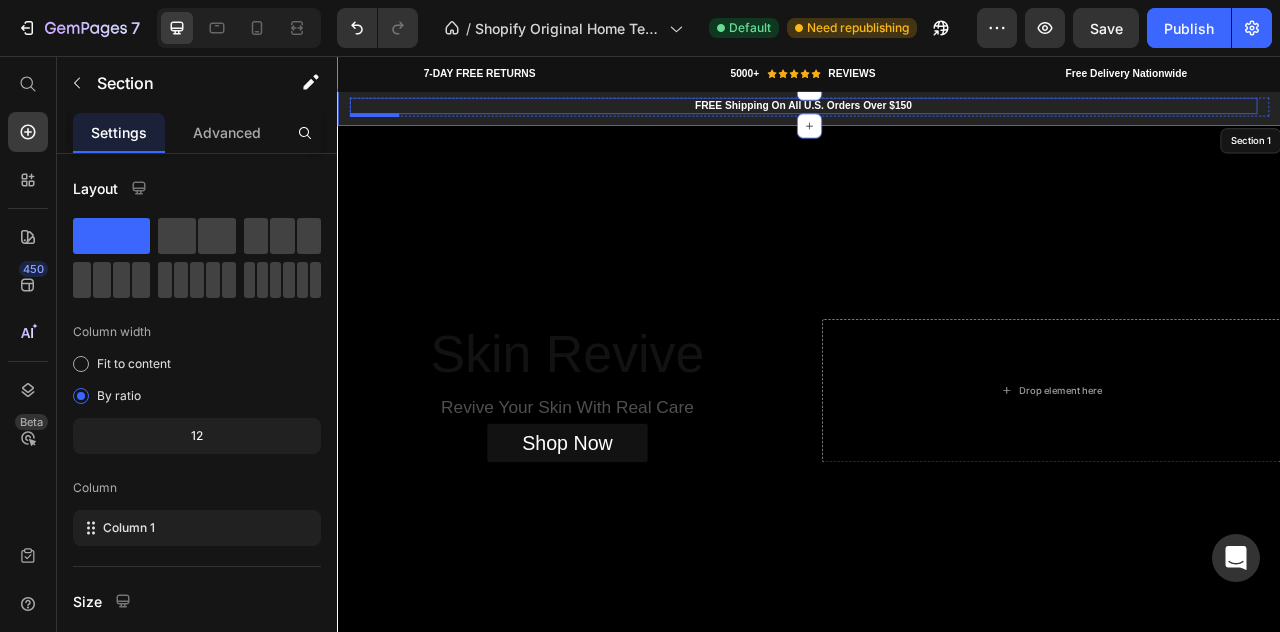 click on "FREE Shipping On All U.S. Orders Over $150" at bounding box center (929, 119) 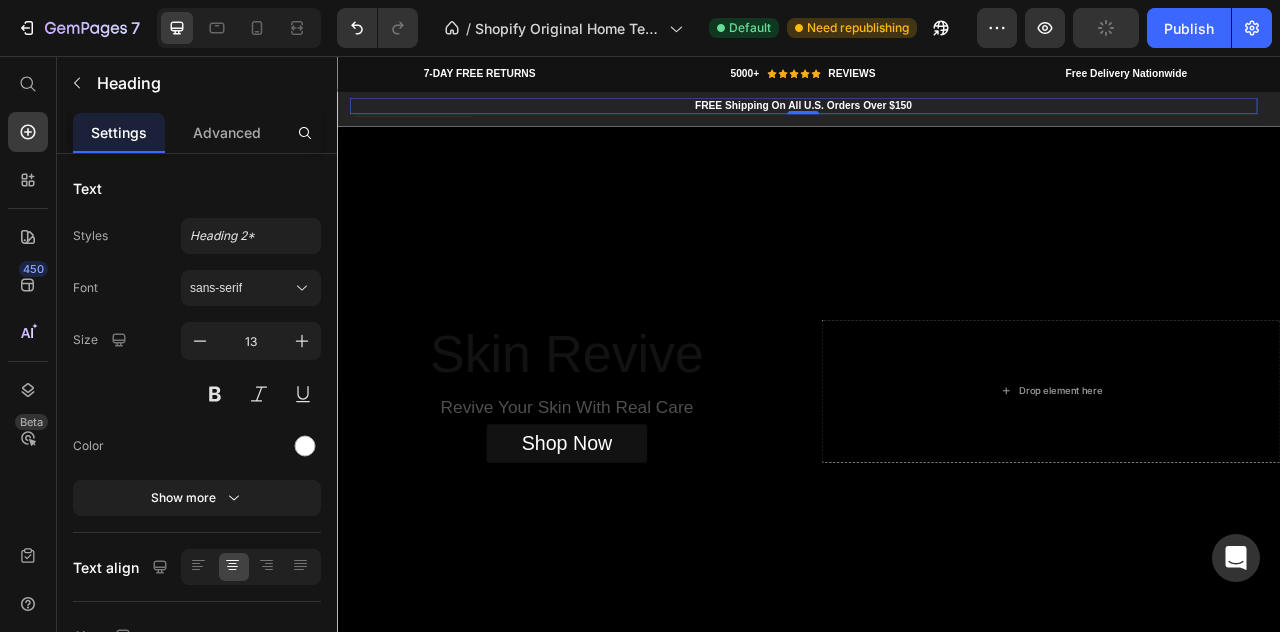 click on "FREE Shipping On All U.S. Orders Over $150" at bounding box center (929, 119) 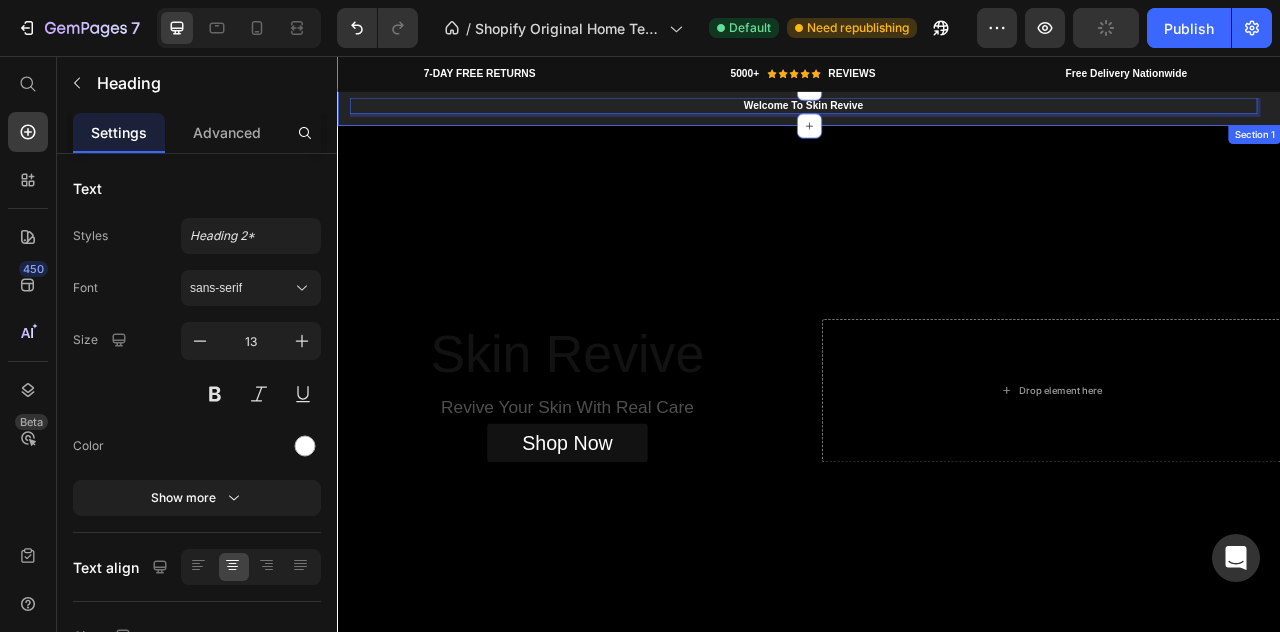 click on "Welcome To Skin Revive Heading   0 5000+ Text block                Icon                Icon                Icon                Icon                Icon Icon List Hoz REVIEWS Text block Row 60-DAY FREE RETURNS Heading Carousel Row Section 1" at bounding box center (937, 121) 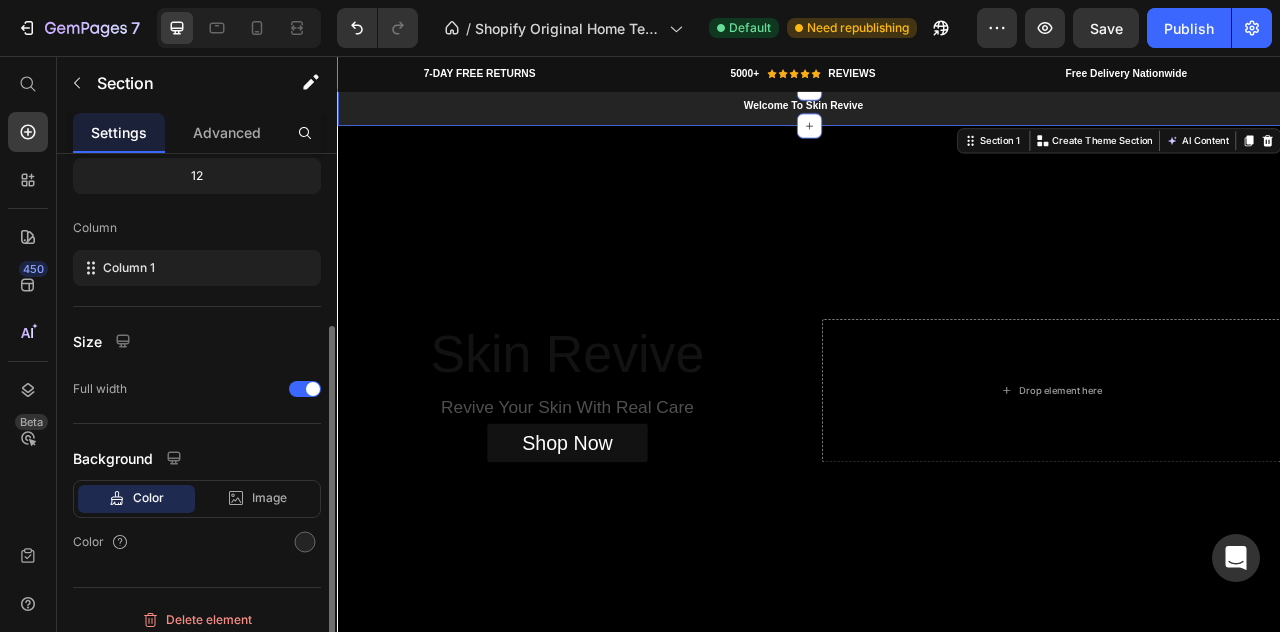 scroll, scrollTop: 0, scrollLeft: 0, axis: both 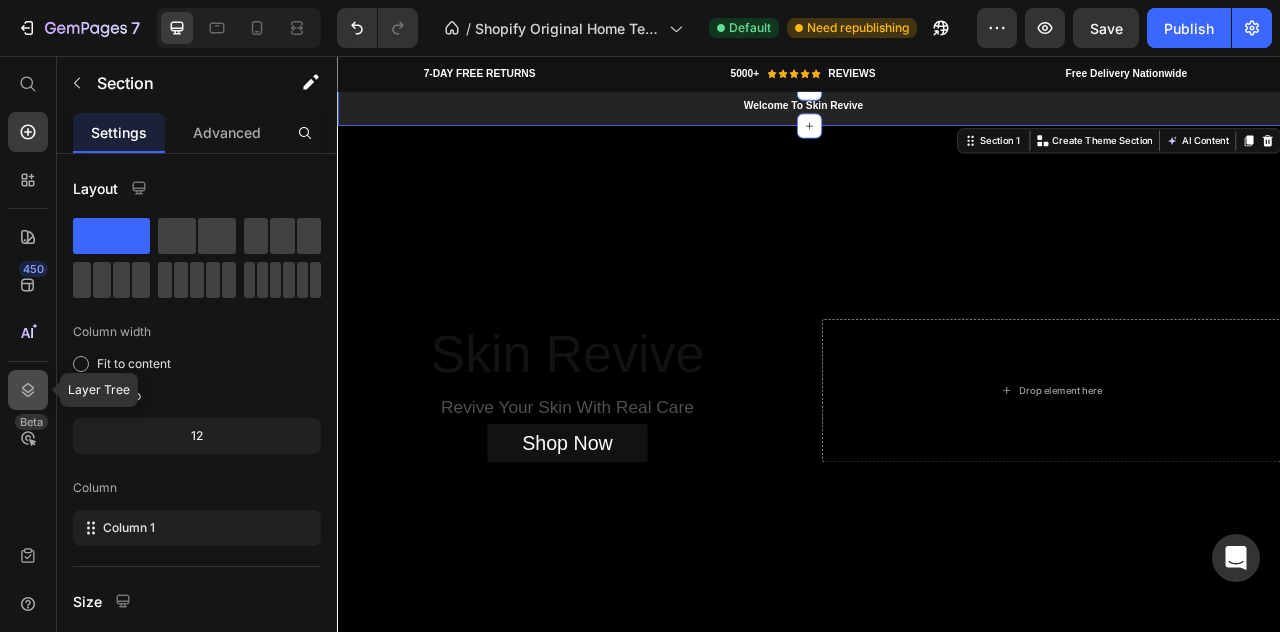 click 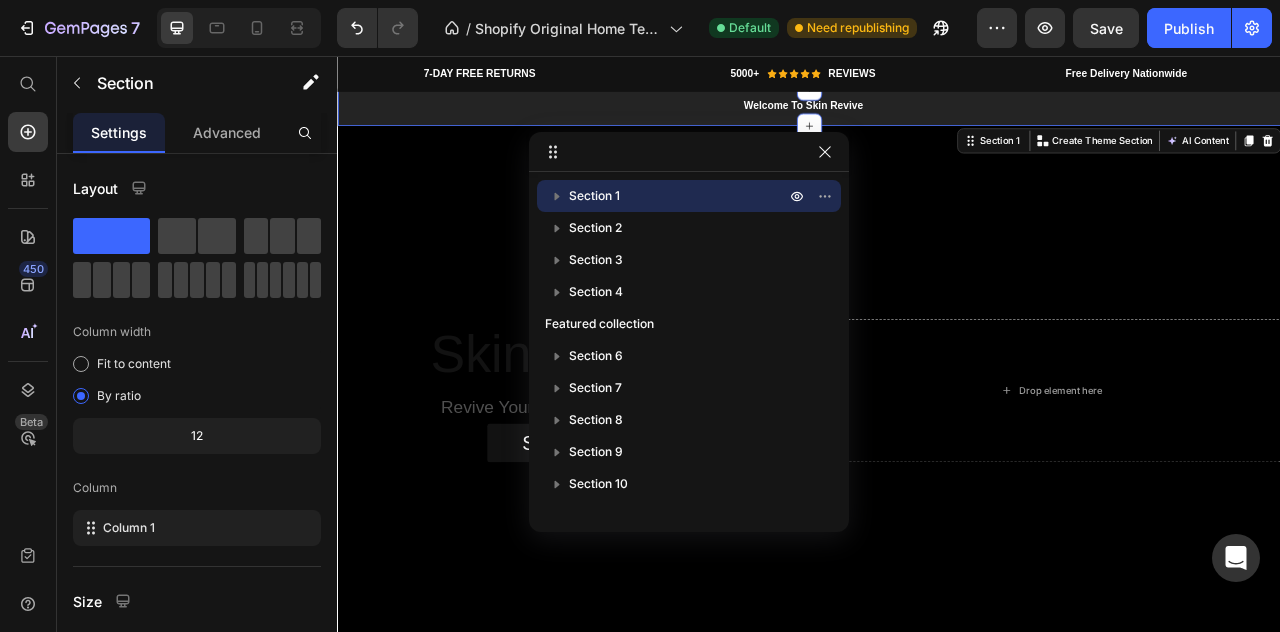 click 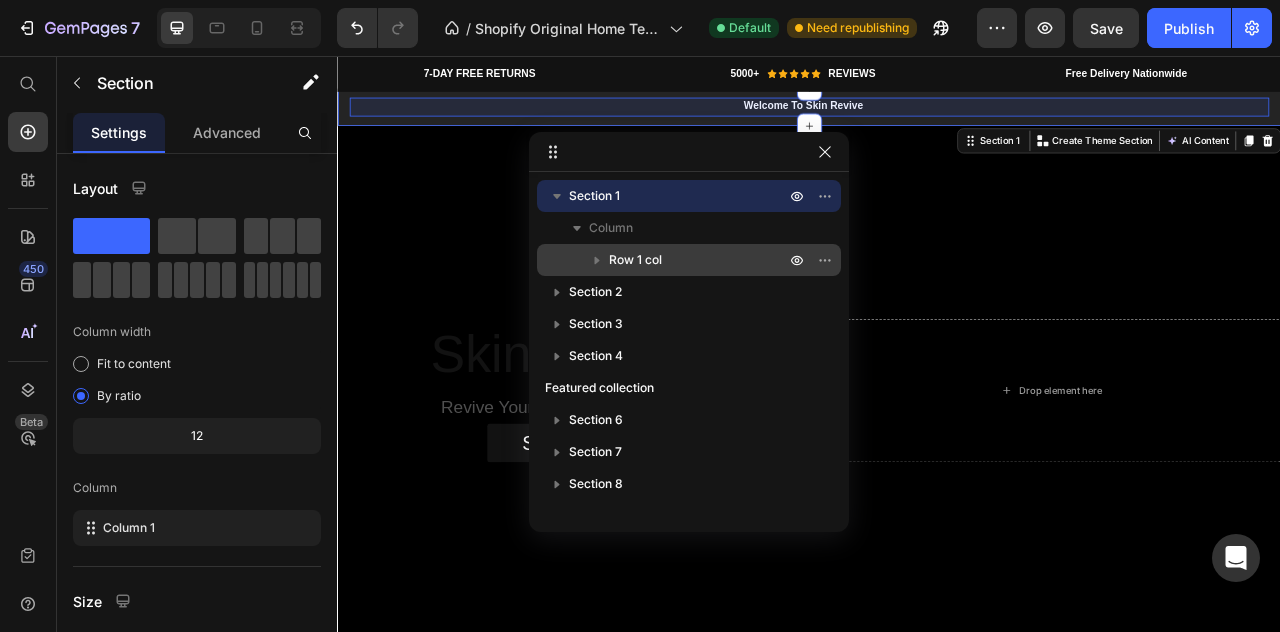 click 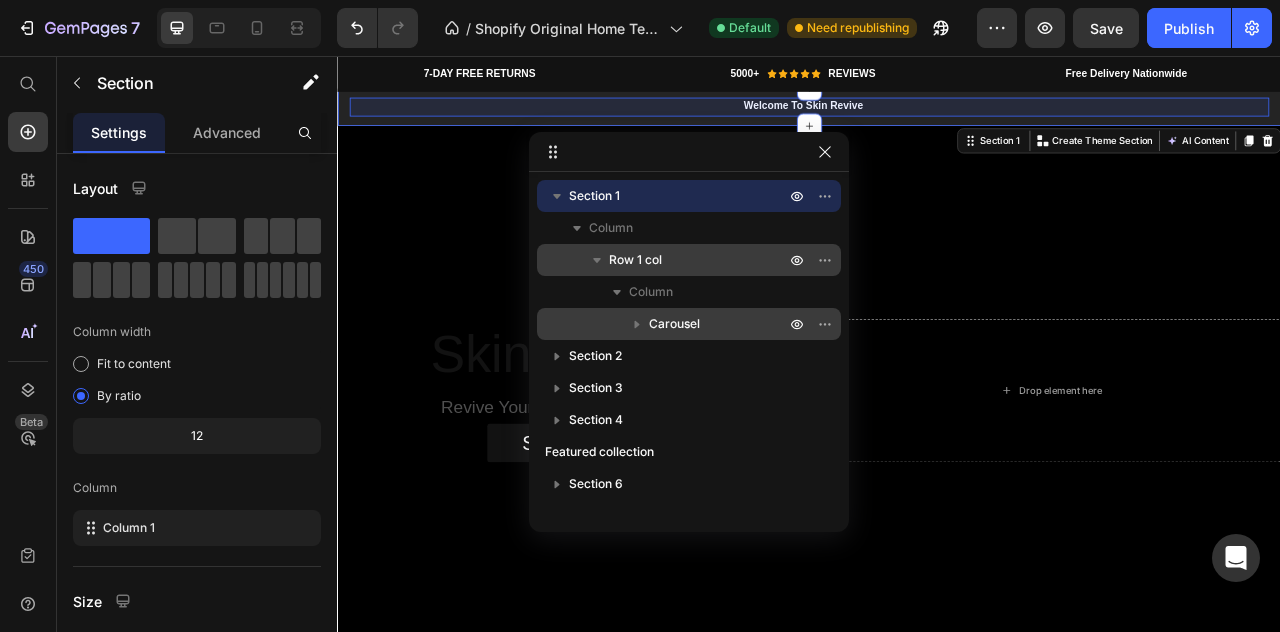 click 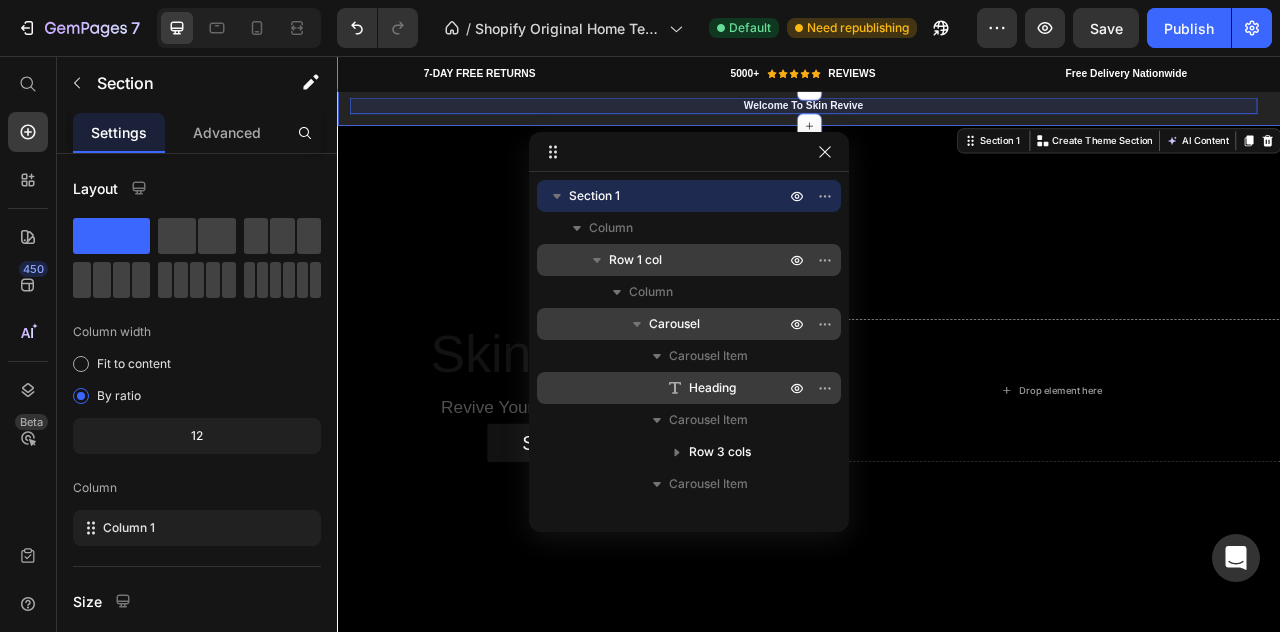 click on "Heading" at bounding box center (712, 388) 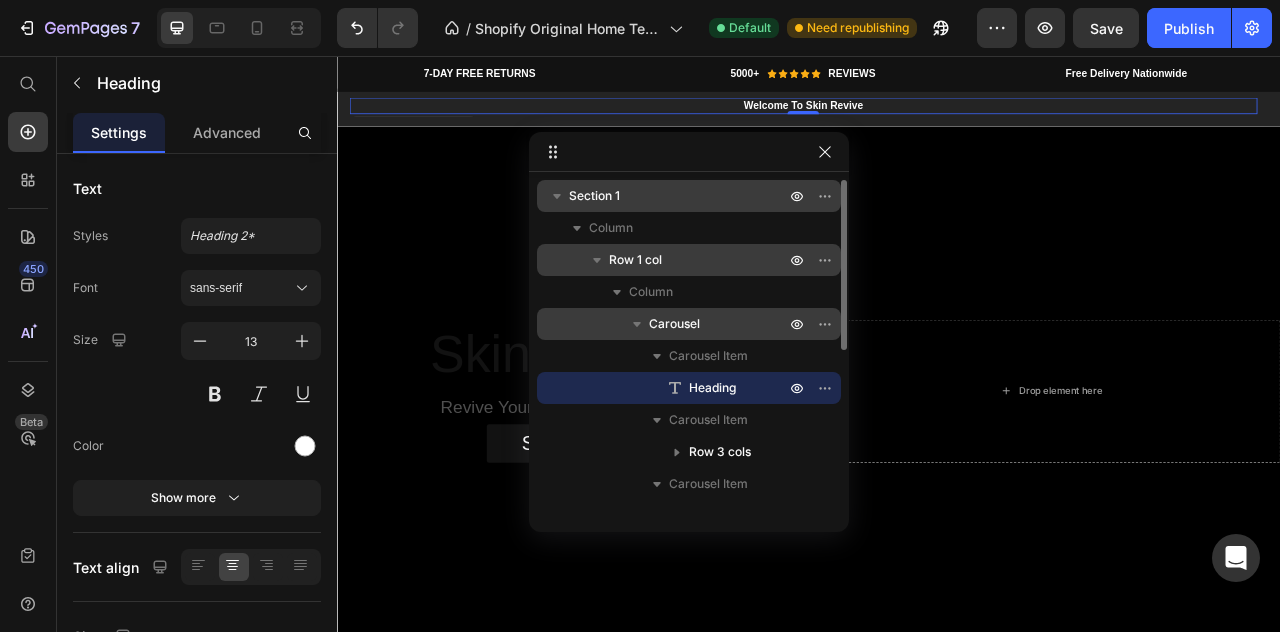 click on "Heading" at bounding box center (712, 388) 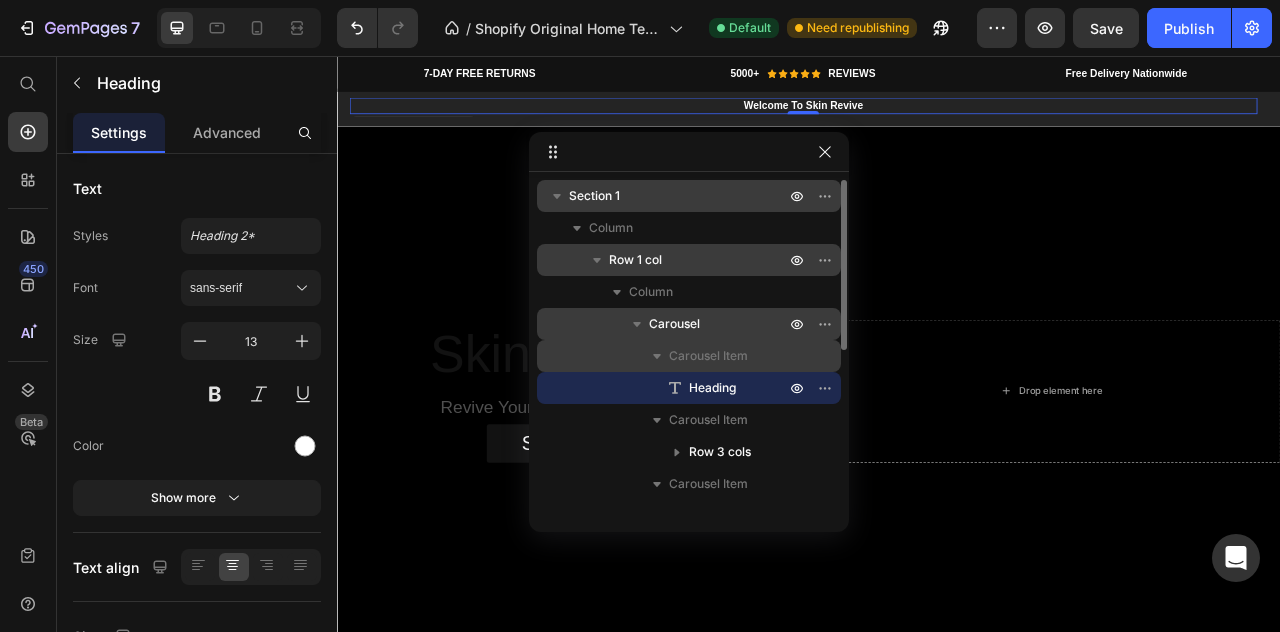 click on "Carousel Item" at bounding box center (708, 356) 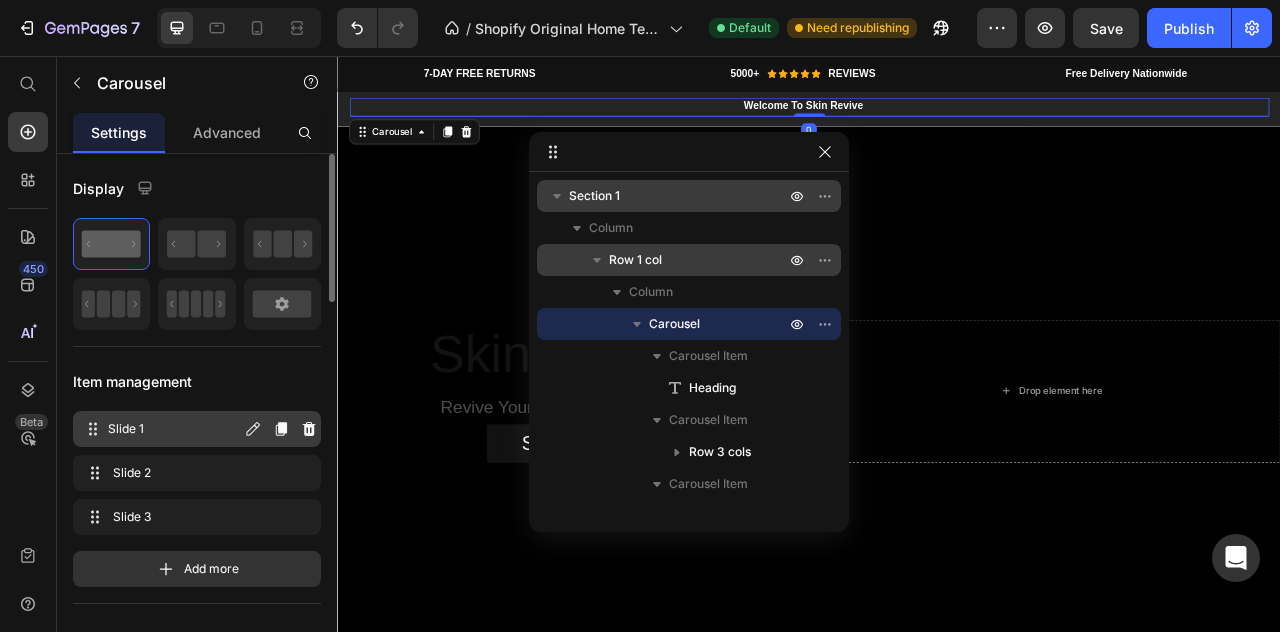 click on "Slide 1" at bounding box center [174, 429] 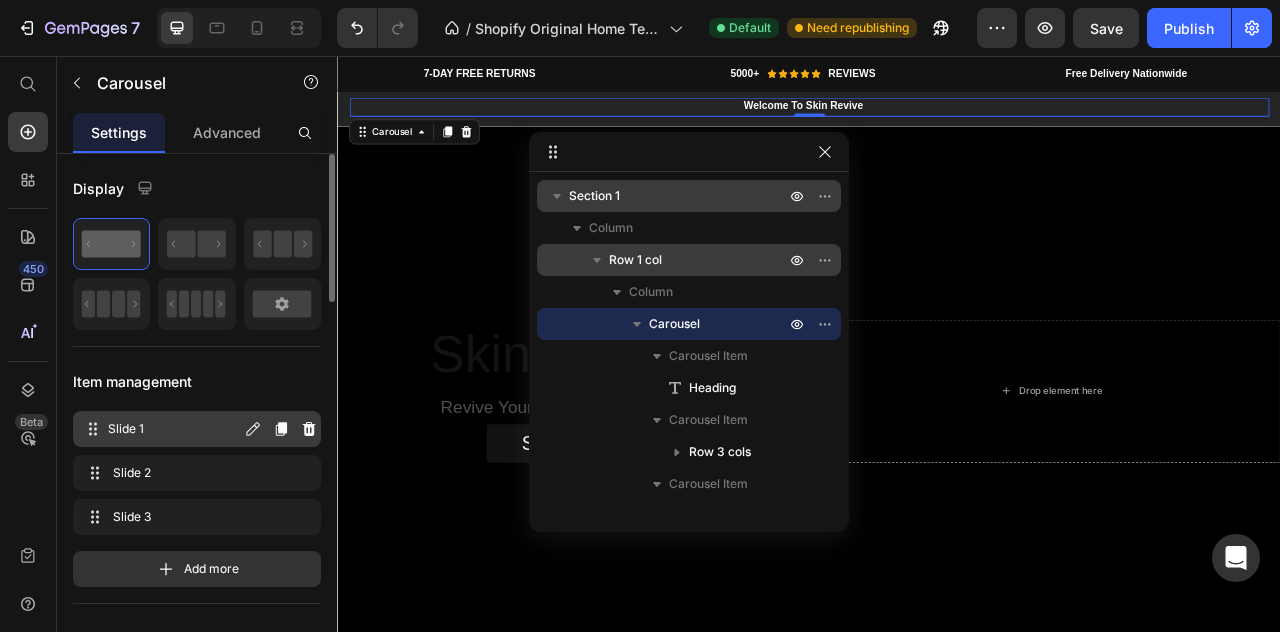 click on "Slide 1" at bounding box center [174, 429] 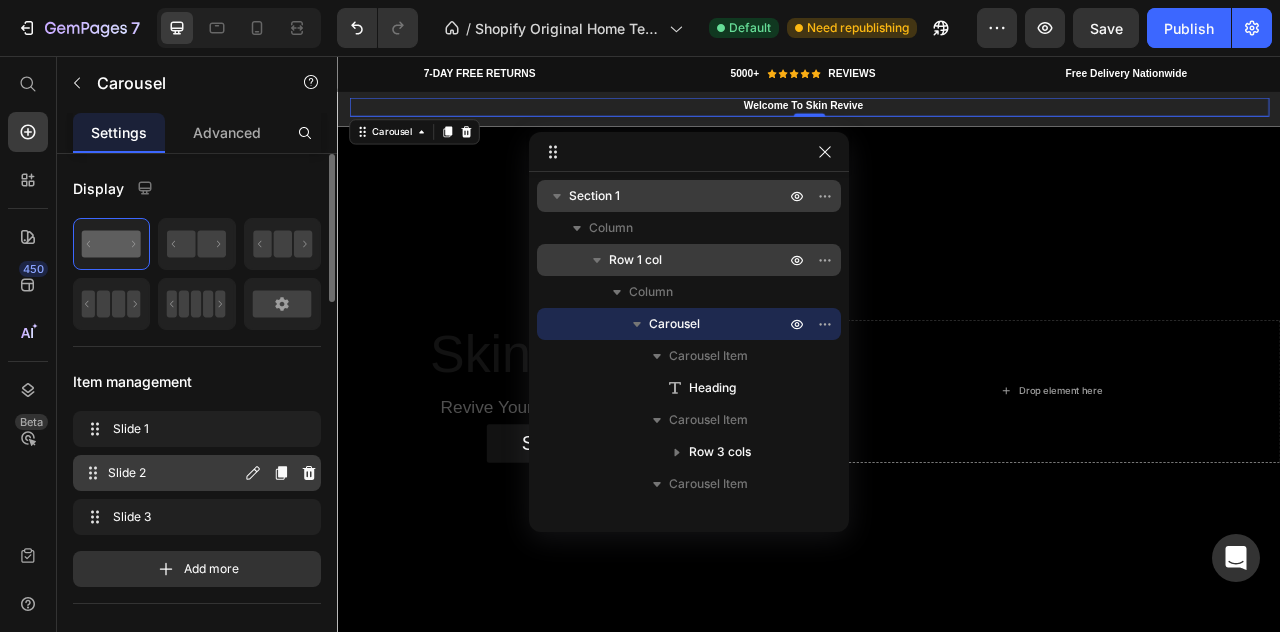 click on "Slide 2 Slide 2" at bounding box center [161, 473] 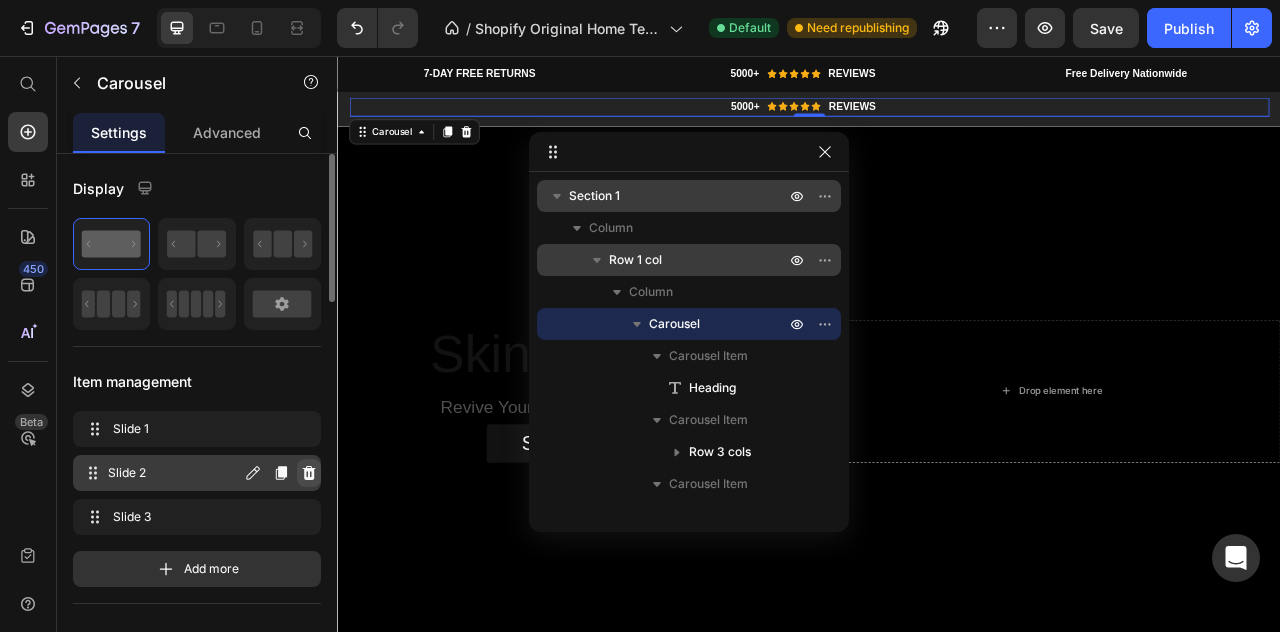 click 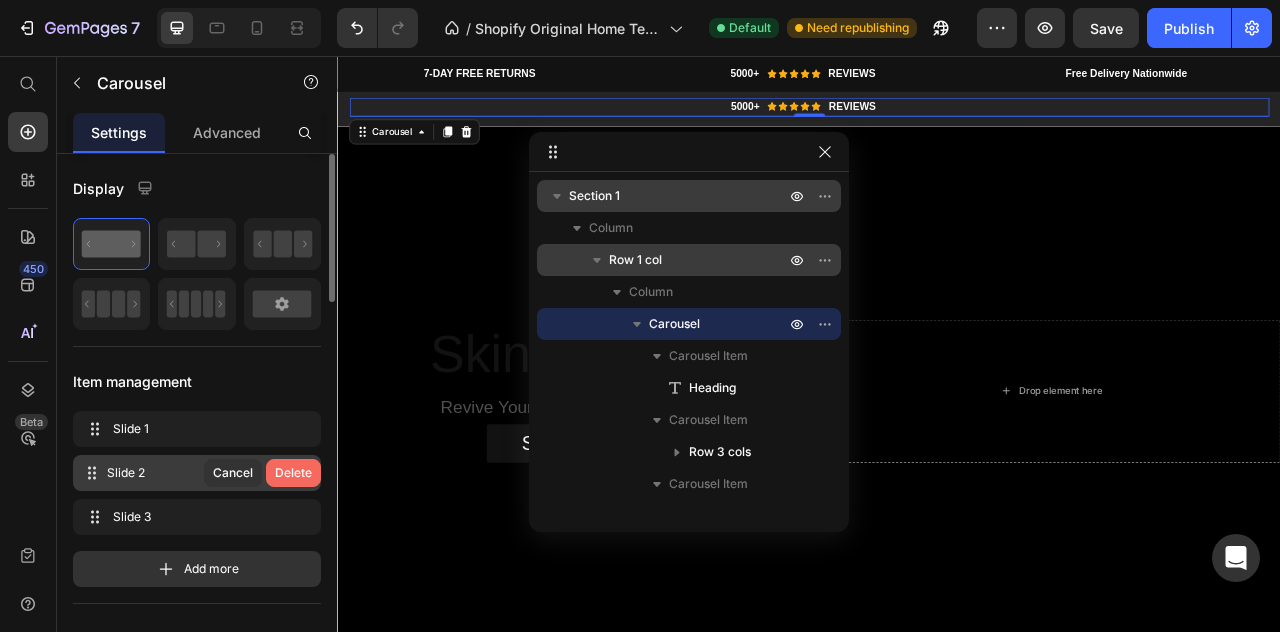 click on "Delete" at bounding box center [293, 473] 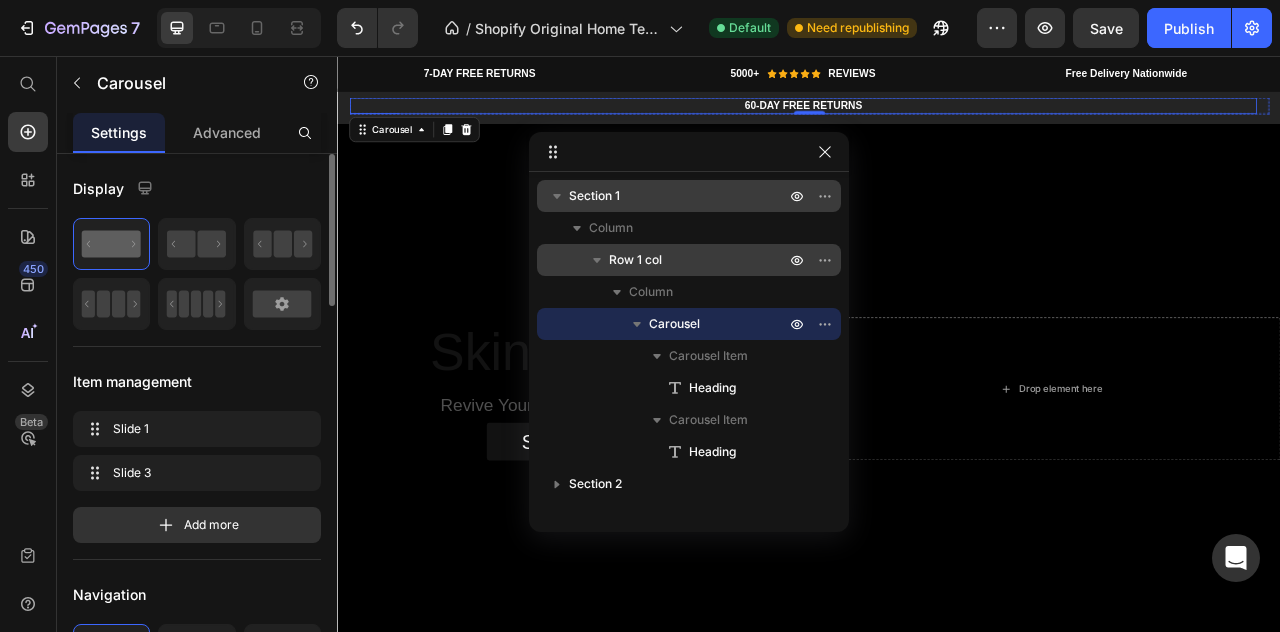 click on "60-DAY FREE RETURNS" at bounding box center [929, 119] 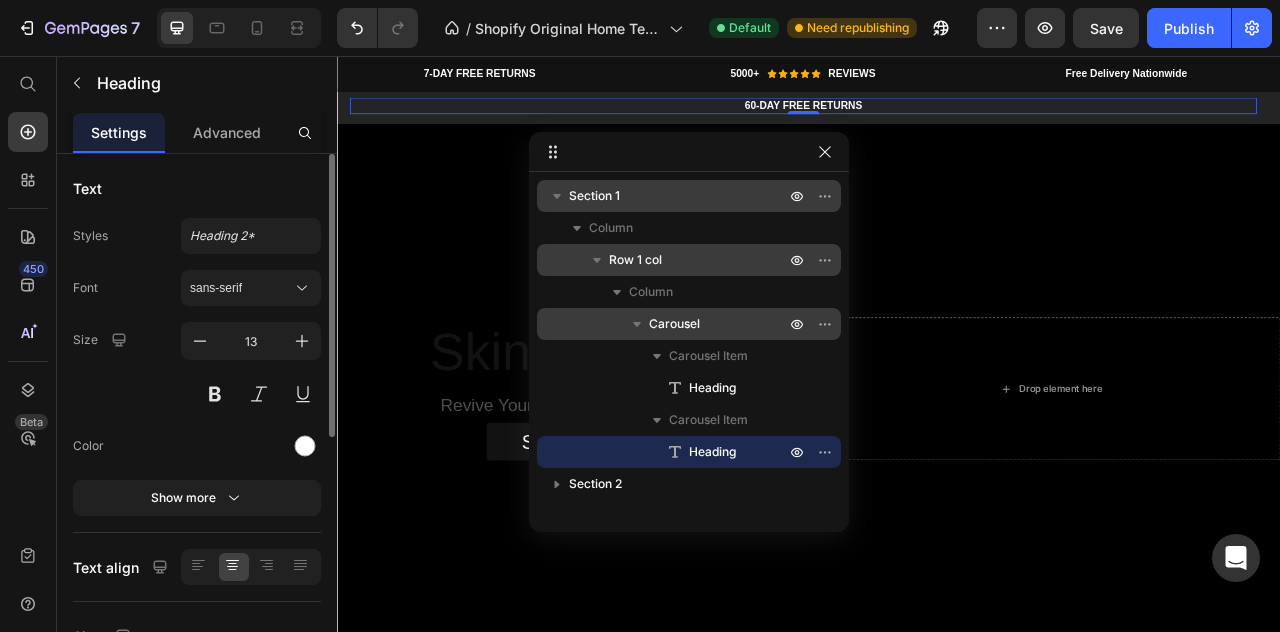 click on "60-DAY FREE RETURNS" at bounding box center [929, 119] 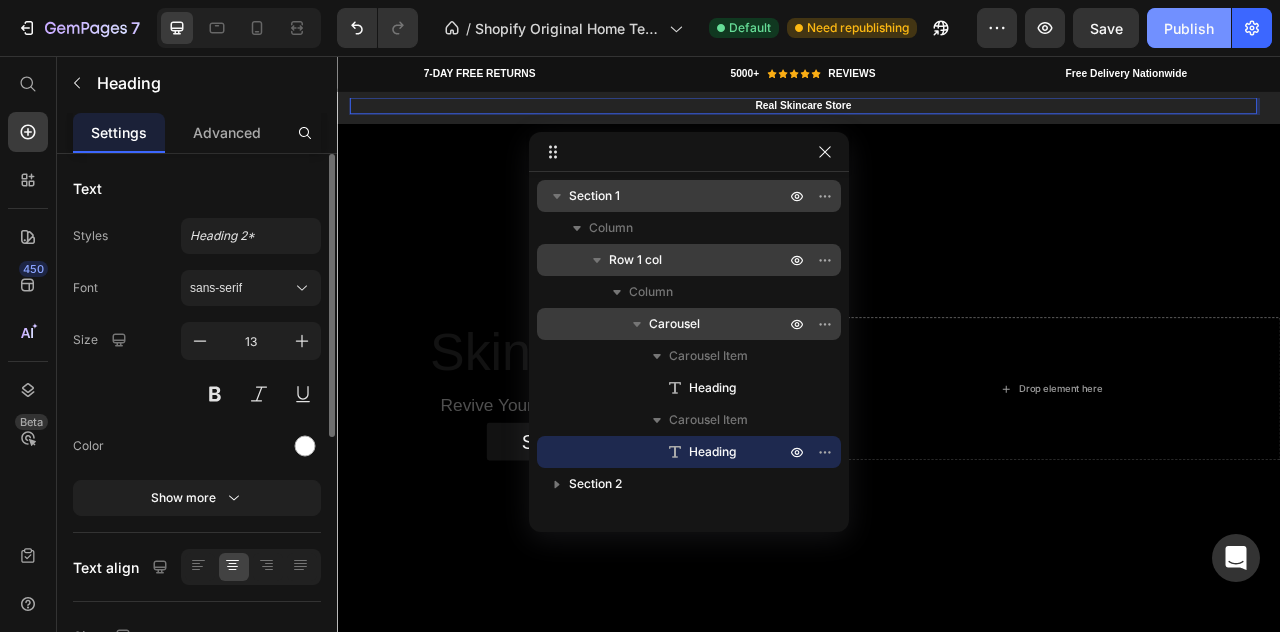 click on "Publish" at bounding box center (1189, 28) 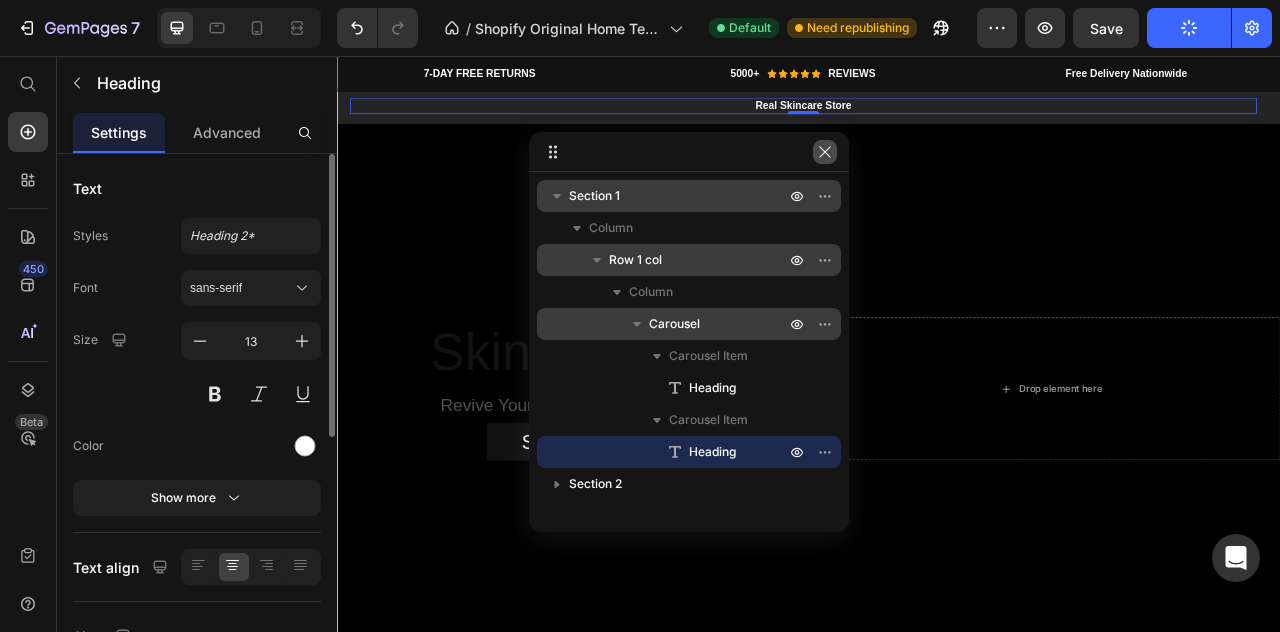 click 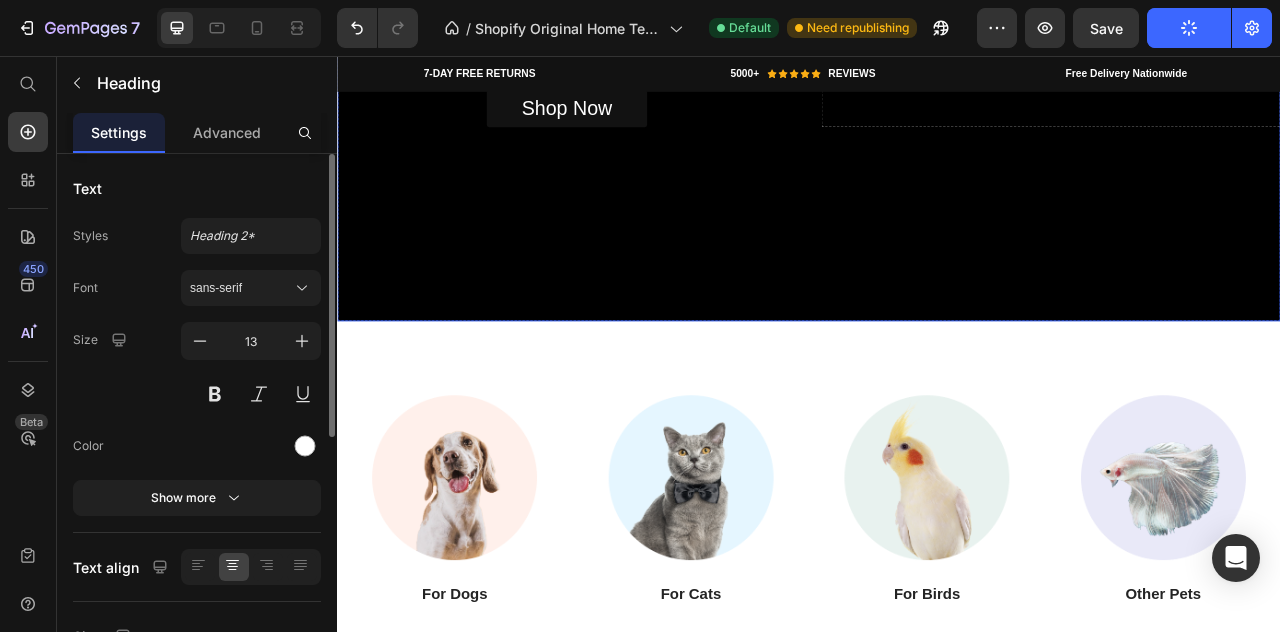 scroll, scrollTop: 280, scrollLeft: 0, axis: vertical 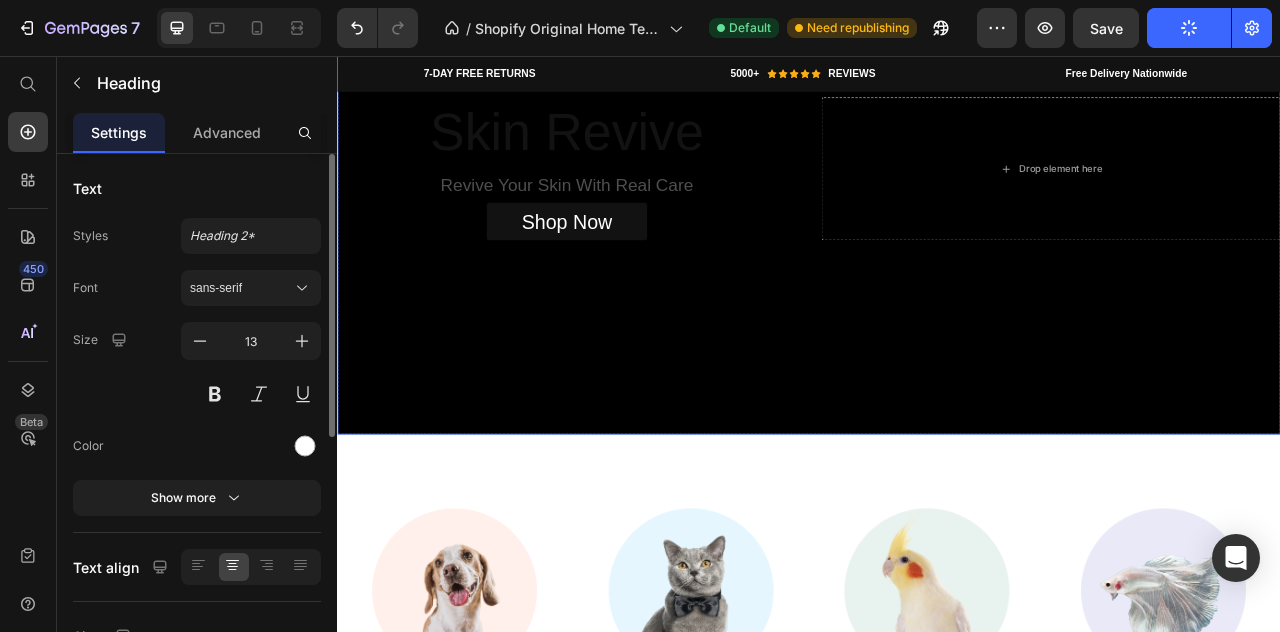 click at bounding box center (486, 736) 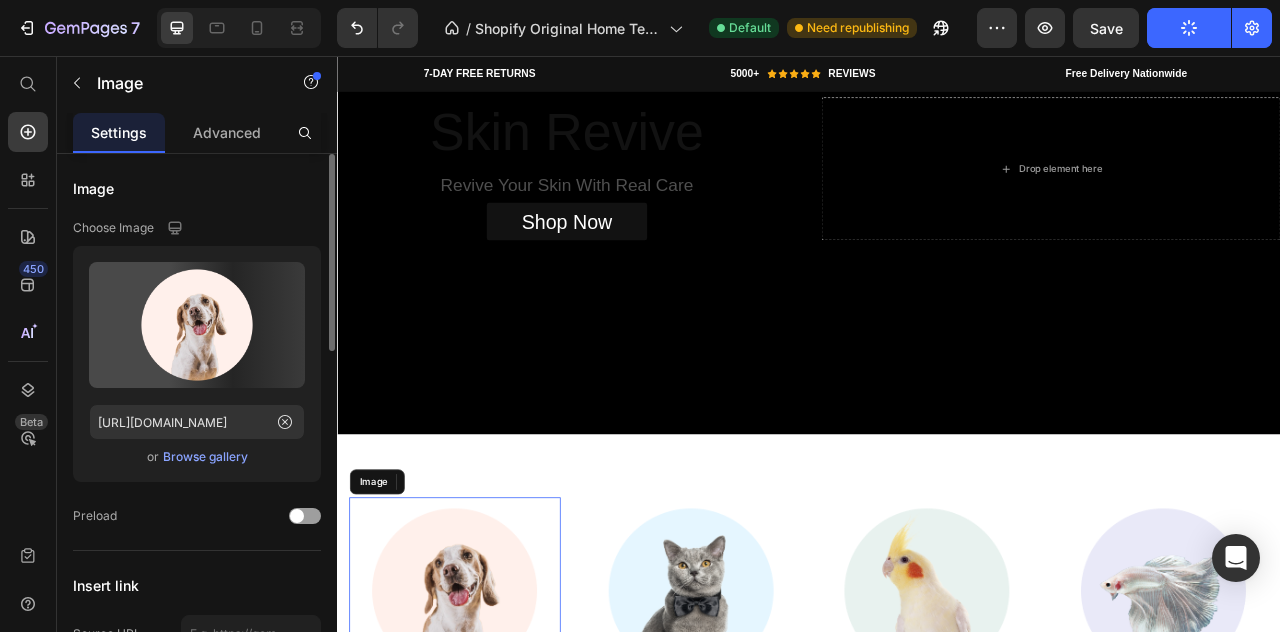 scroll, scrollTop: 700, scrollLeft: 0, axis: vertical 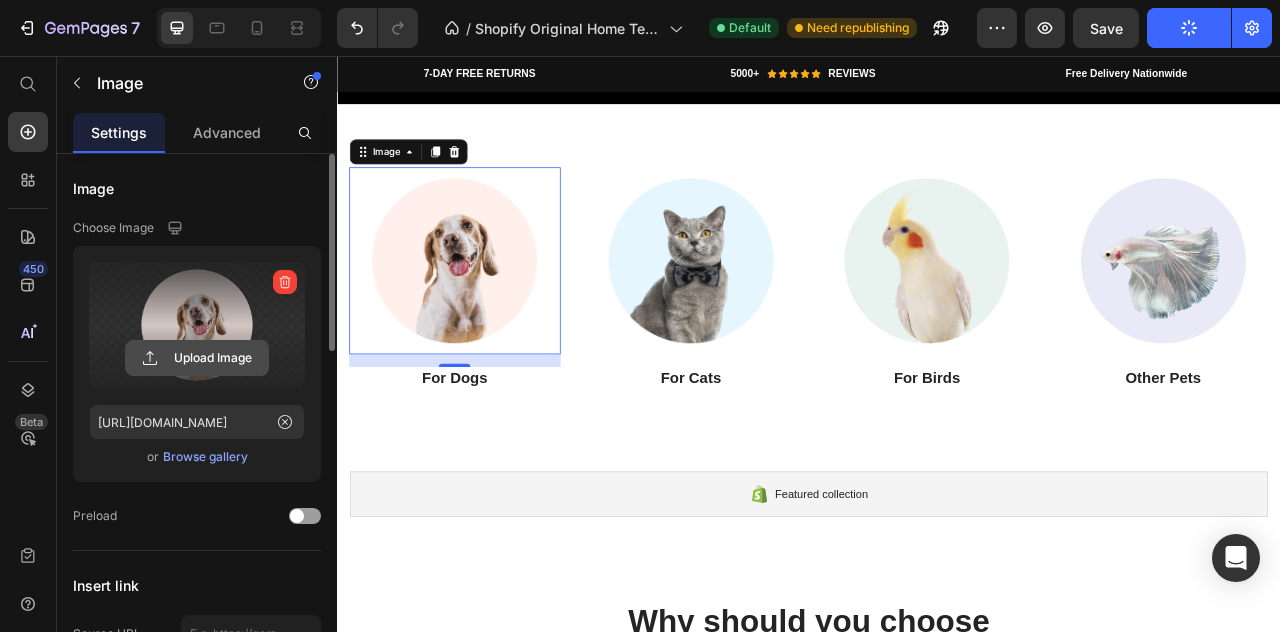 click 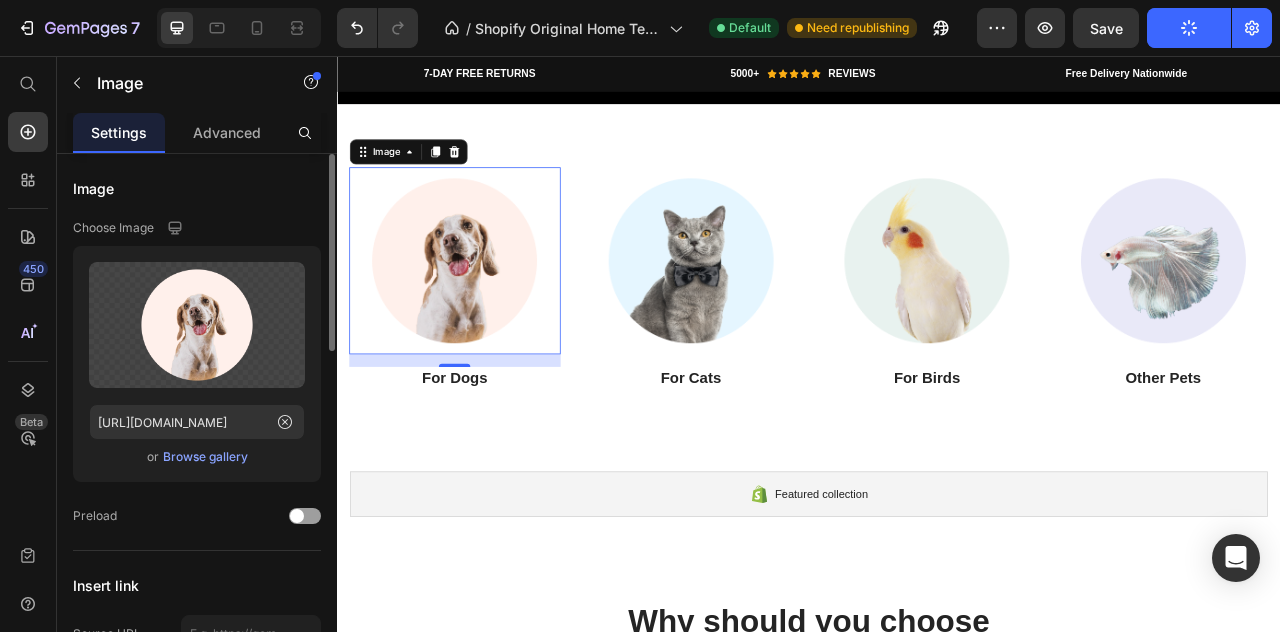 click on "Browse gallery" at bounding box center [205, 457] 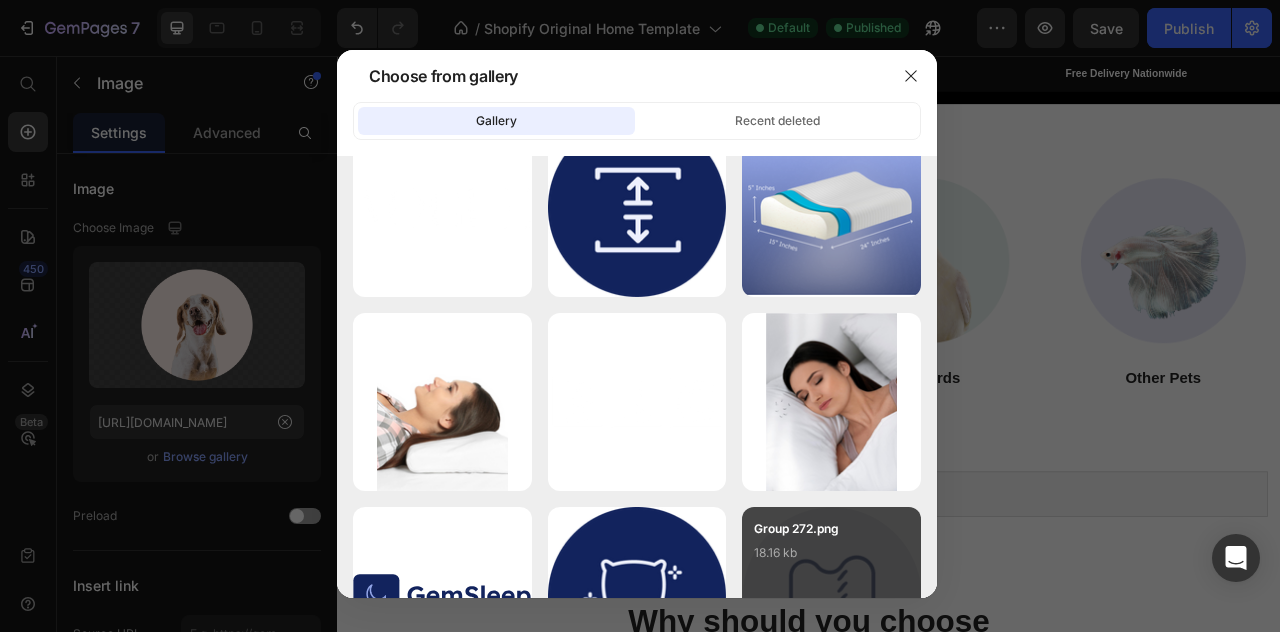 scroll, scrollTop: 3661, scrollLeft: 0, axis: vertical 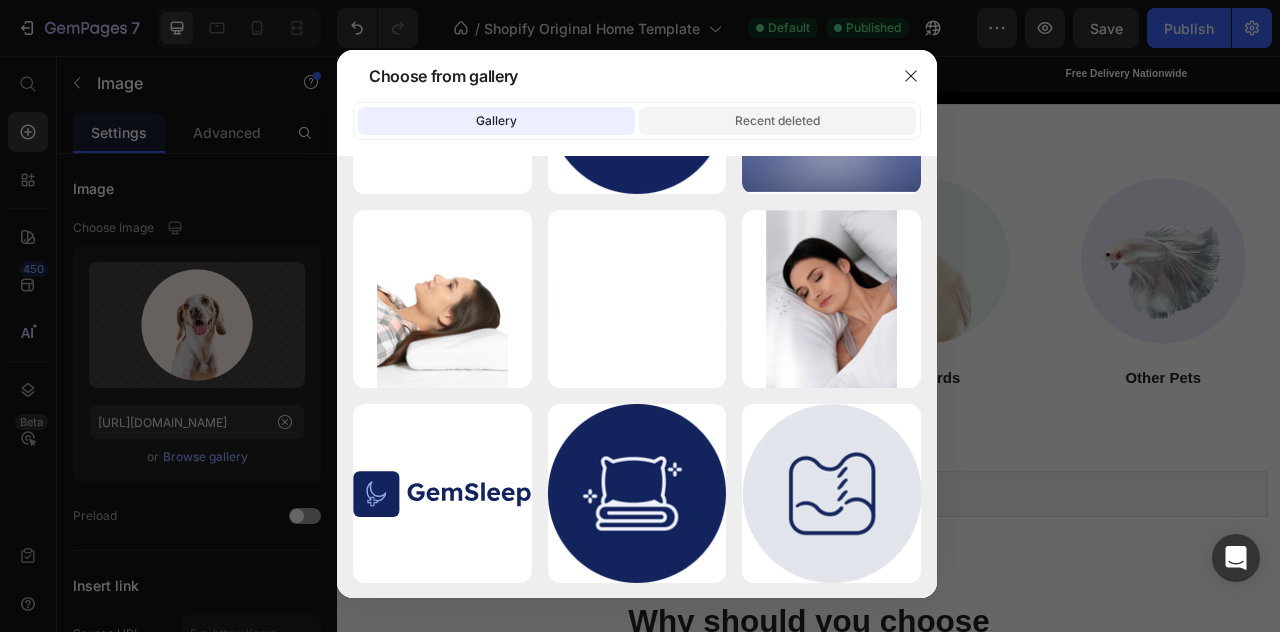 click on "Recent deleted" 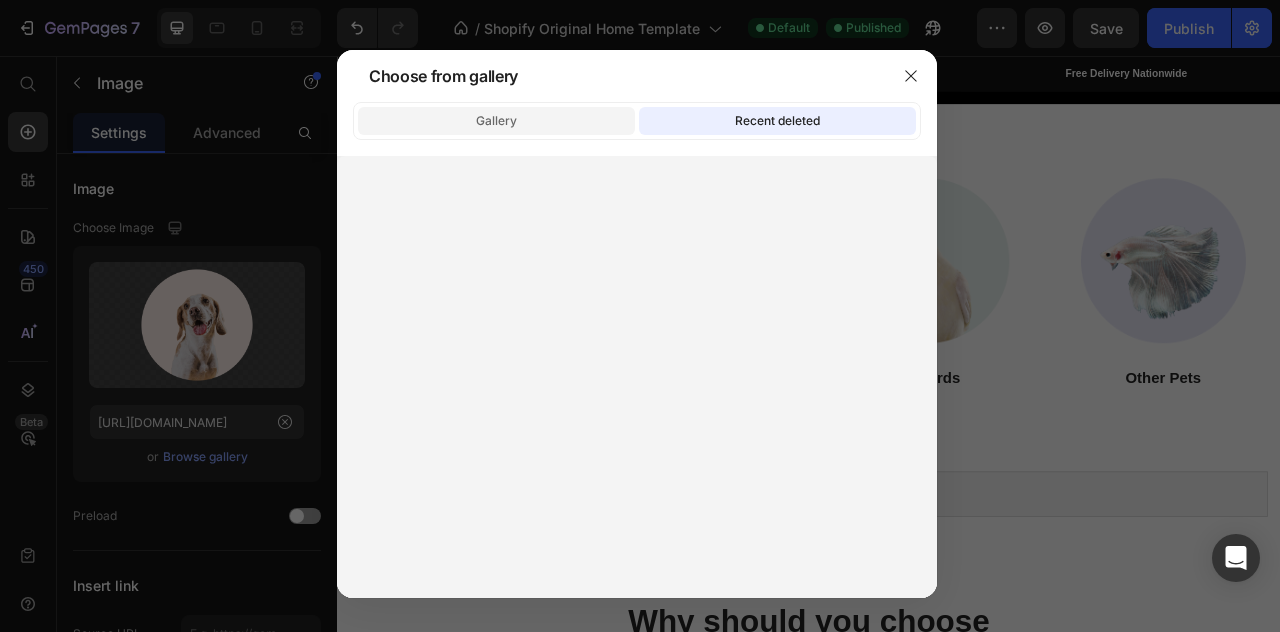 click on "Gallery" 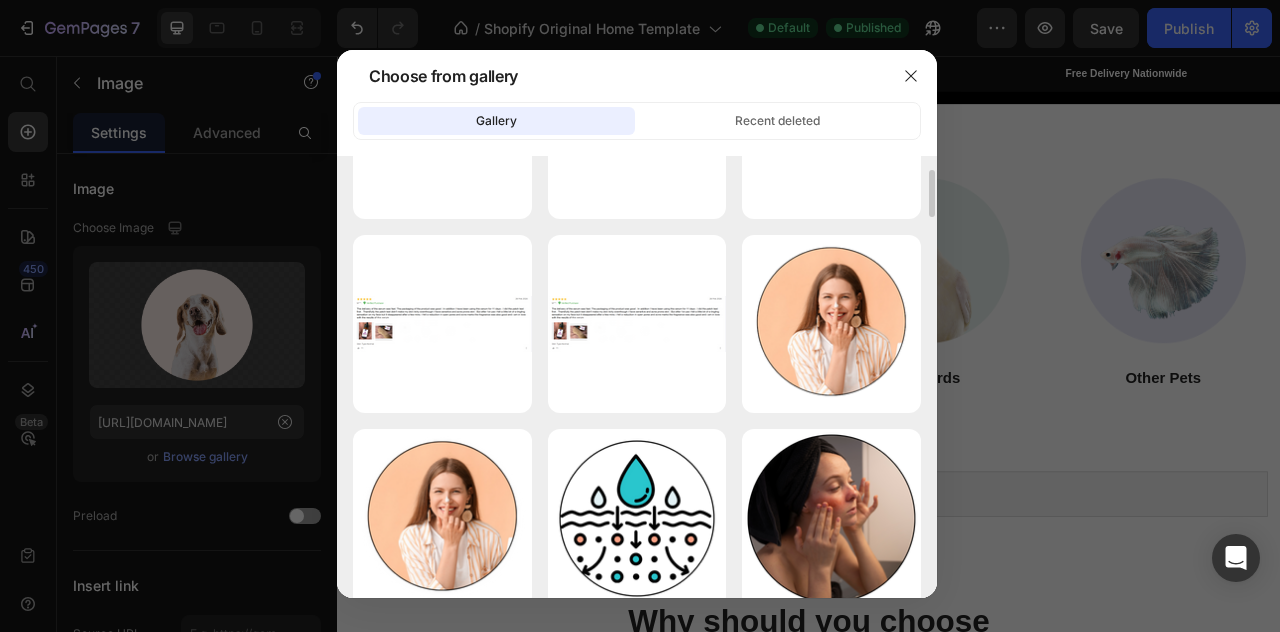 scroll, scrollTop: 0, scrollLeft: 0, axis: both 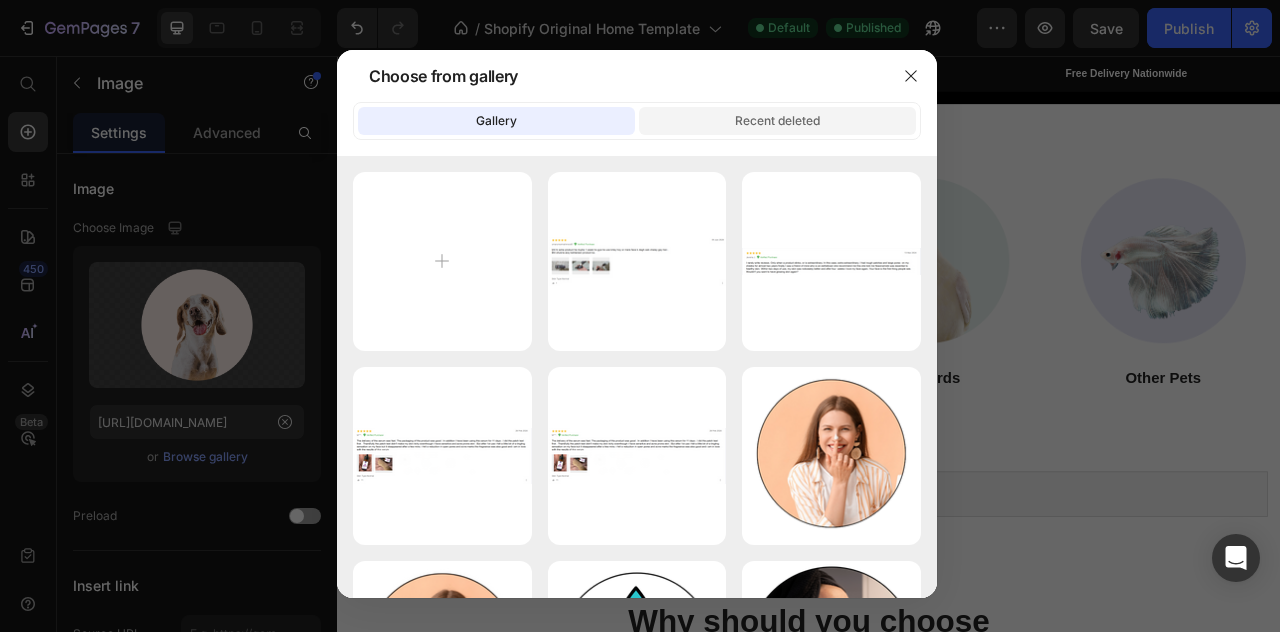 click on "Recent deleted" 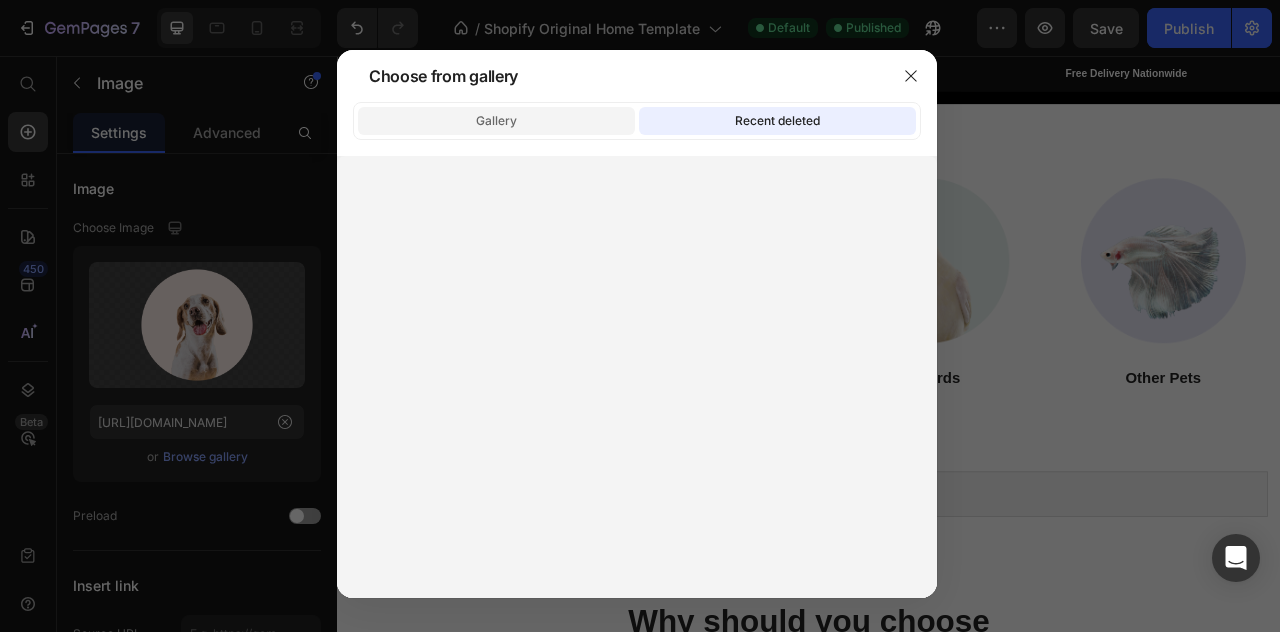 click on "Gallery" 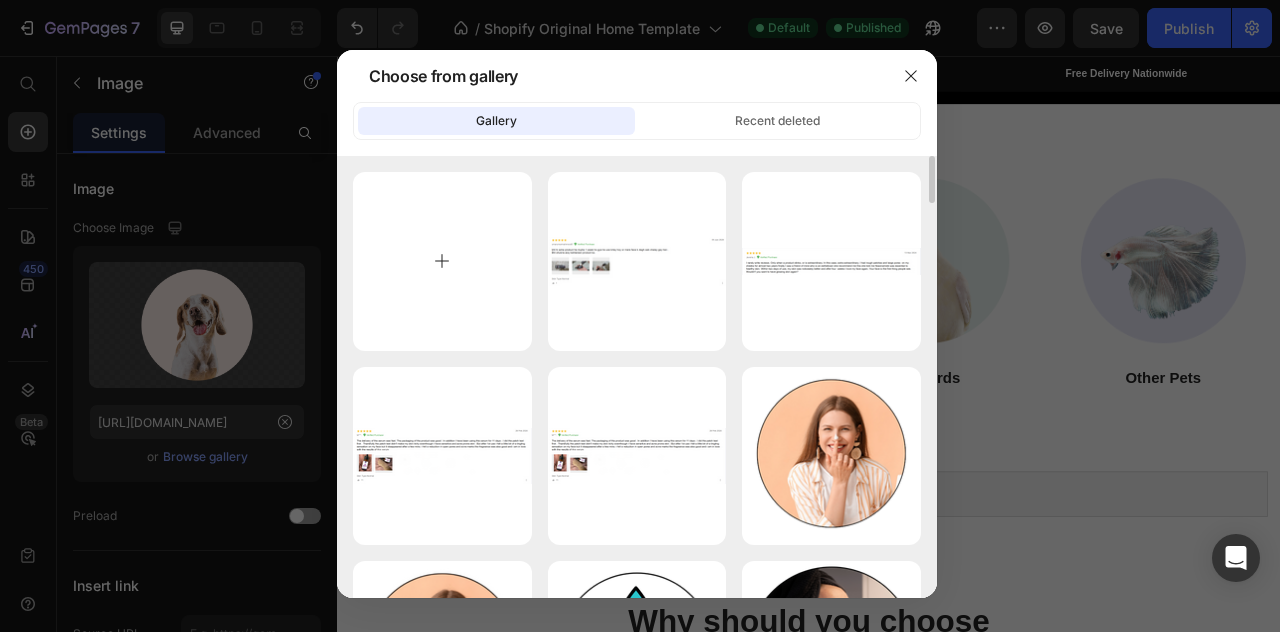 click at bounding box center (442, 261) 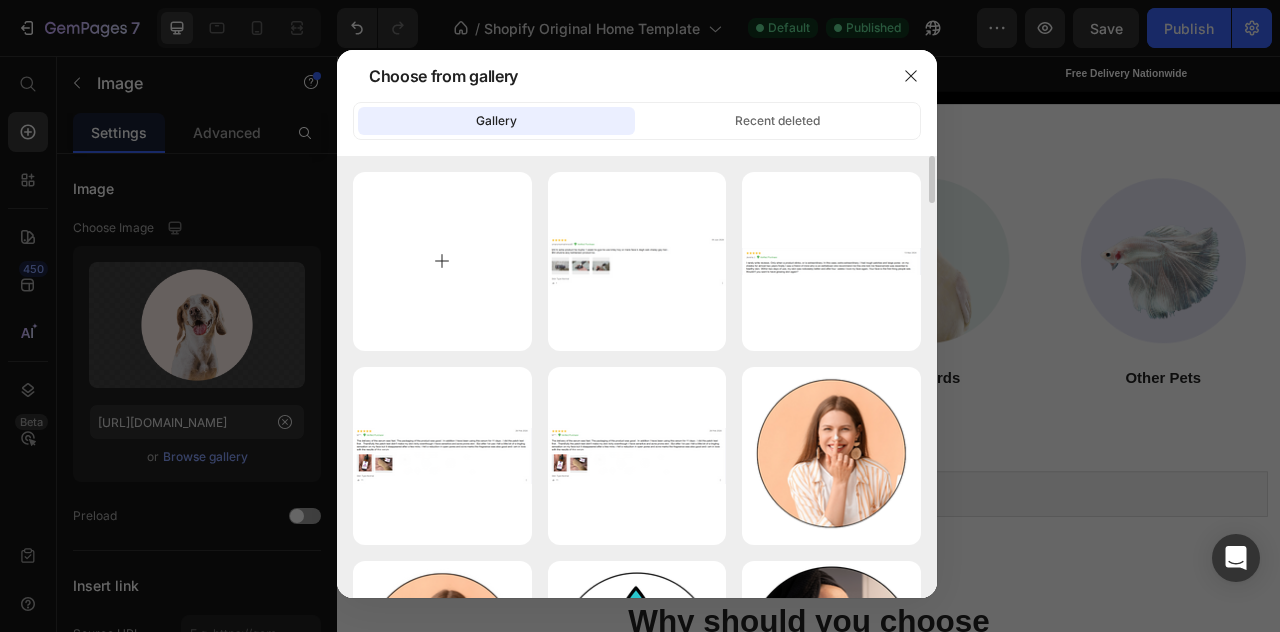 type on "C:\fakepath\4.png" 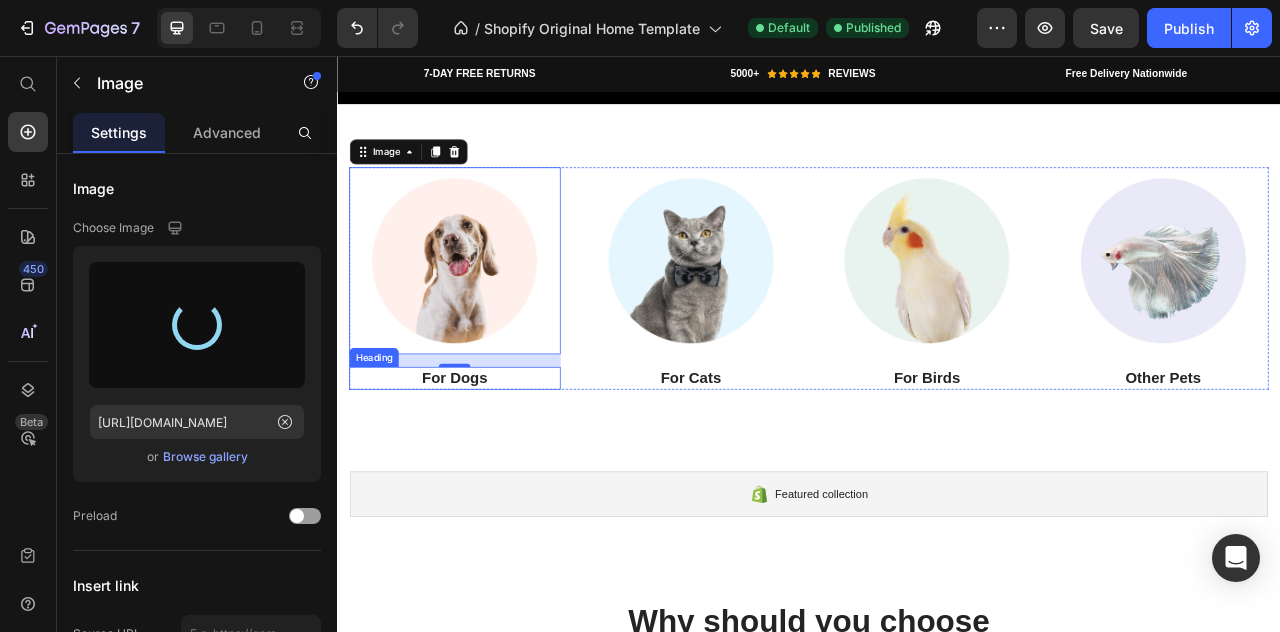 click on "For Dogs" at bounding box center (486, 465) 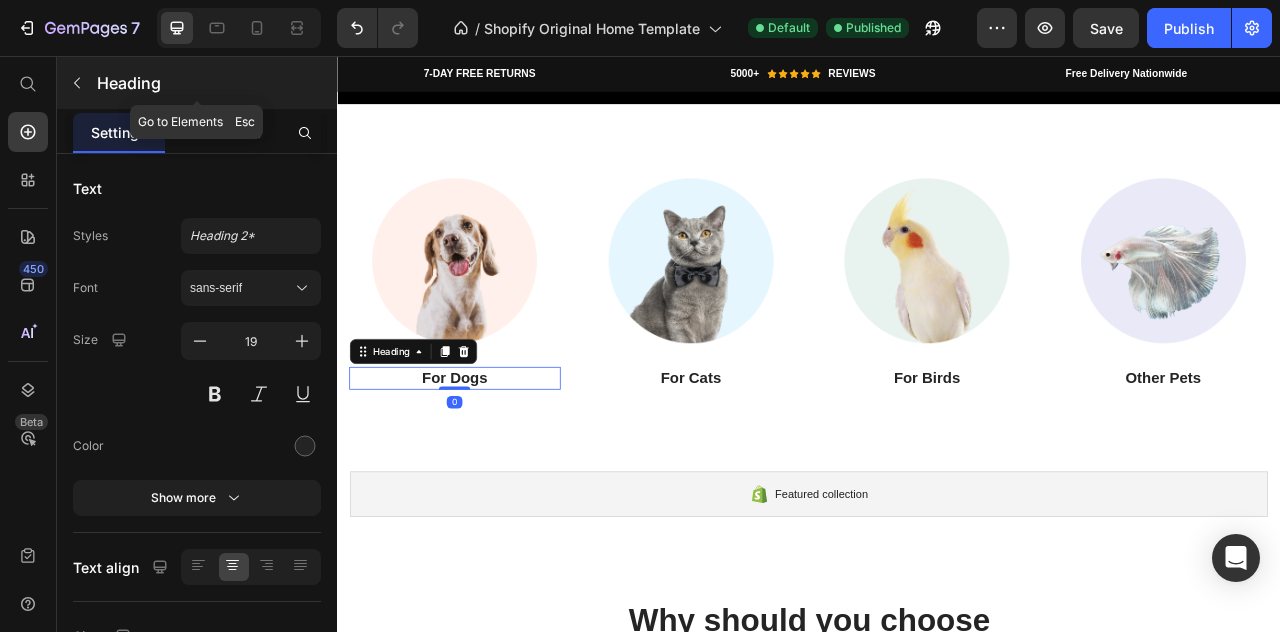 click 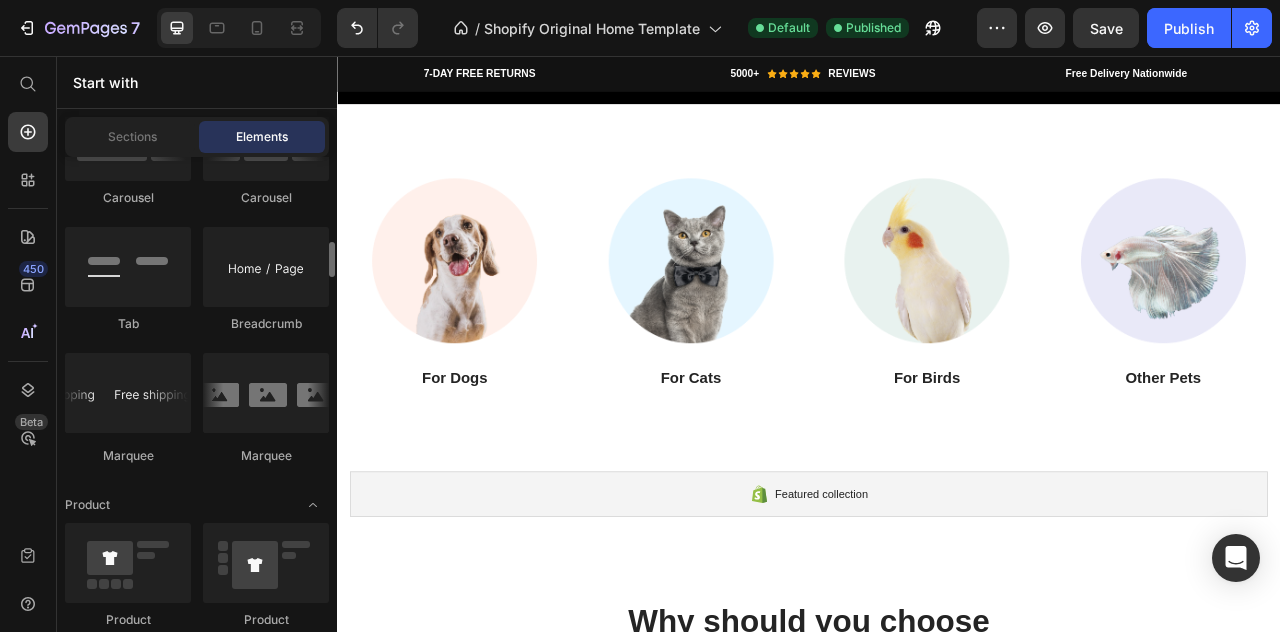 scroll, scrollTop: 2209, scrollLeft: 0, axis: vertical 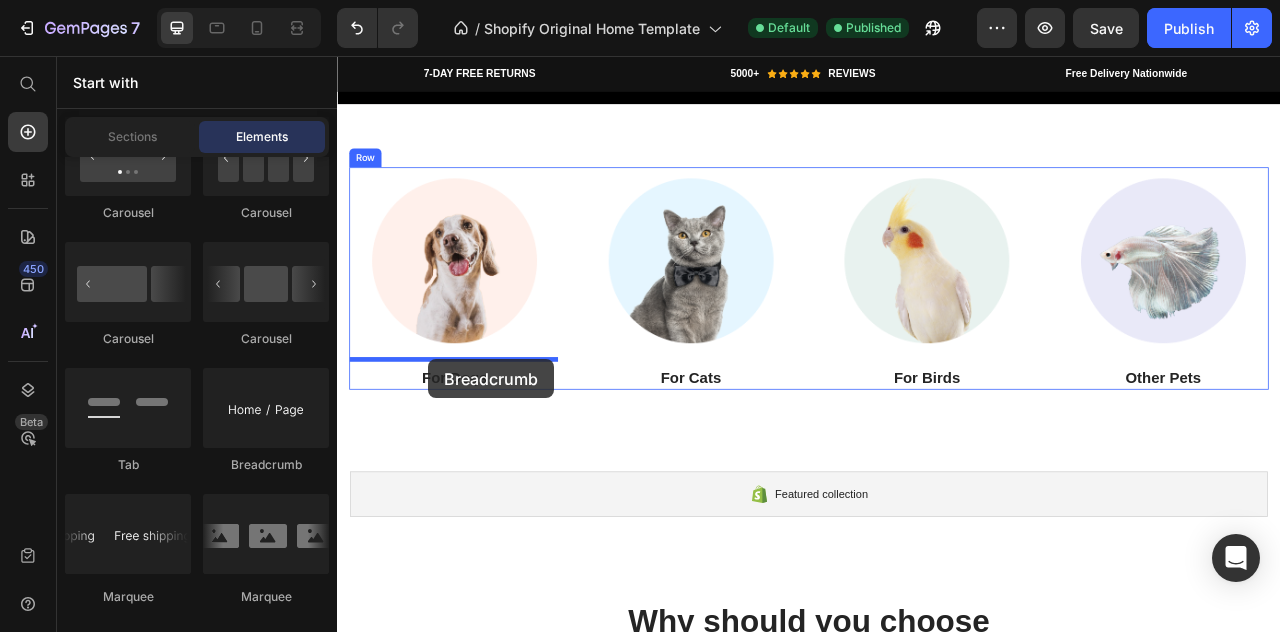 drag, startPoint x: 599, startPoint y: 491, endPoint x: 430, endPoint y: 555, distance: 180.71248 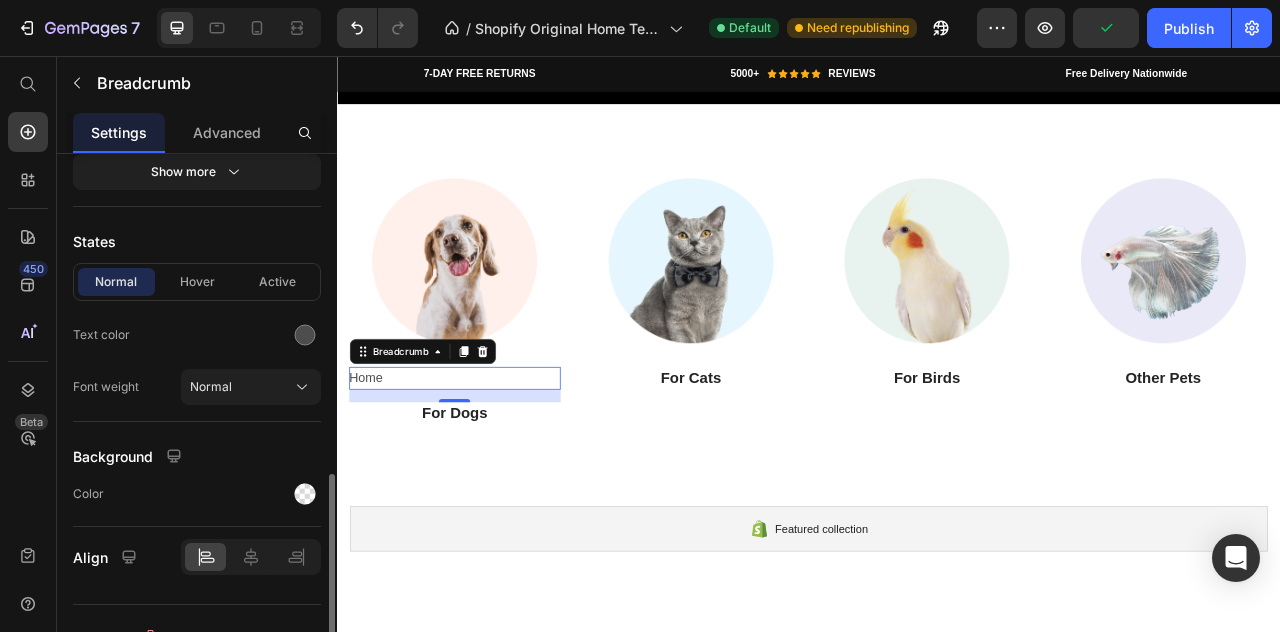 scroll, scrollTop: 660, scrollLeft: 0, axis: vertical 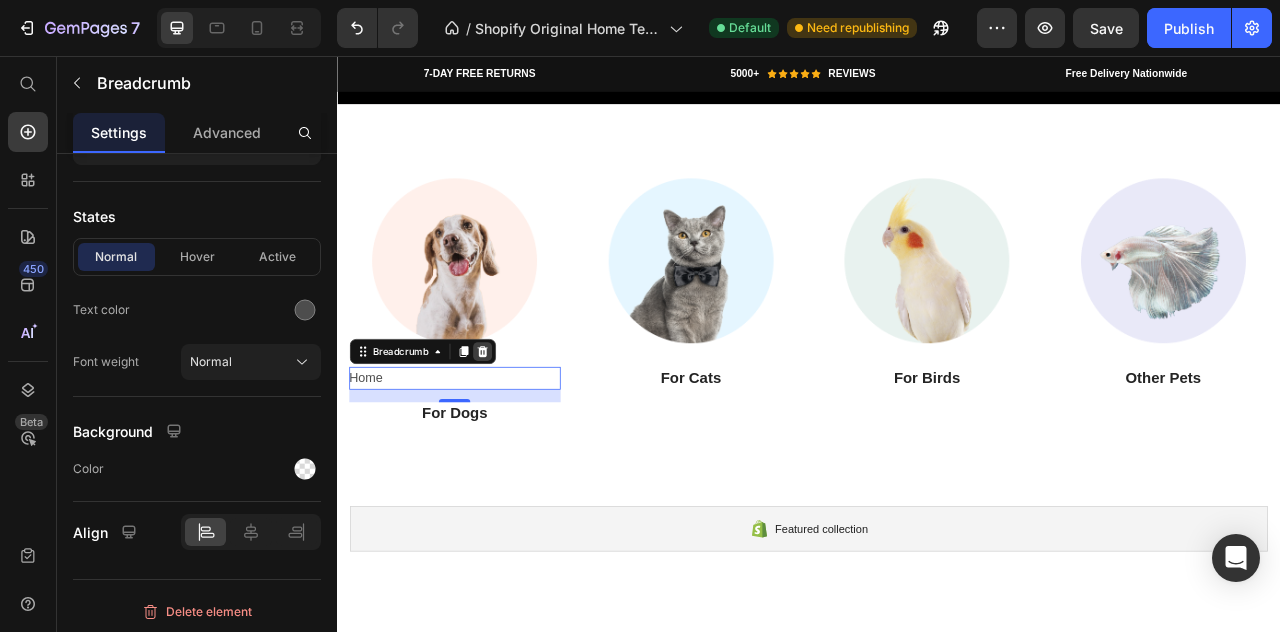 click 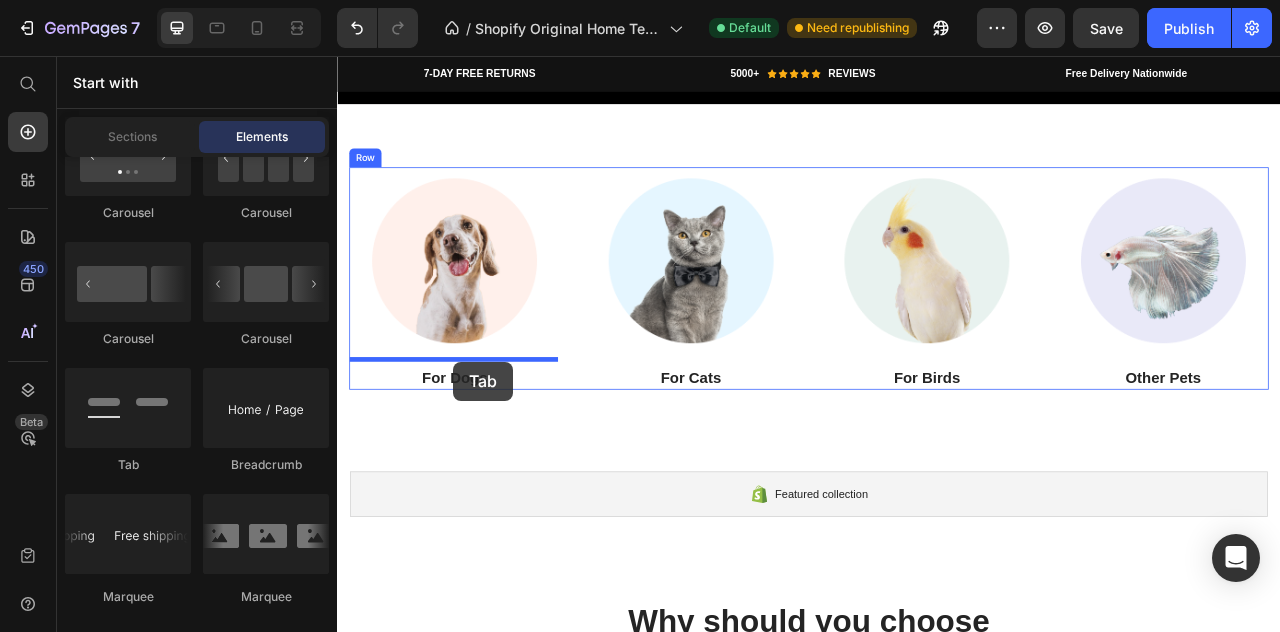 drag, startPoint x: 578, startPoint y: 465, endPoint x: 484, endPoint y: 445, distance: 96.10411 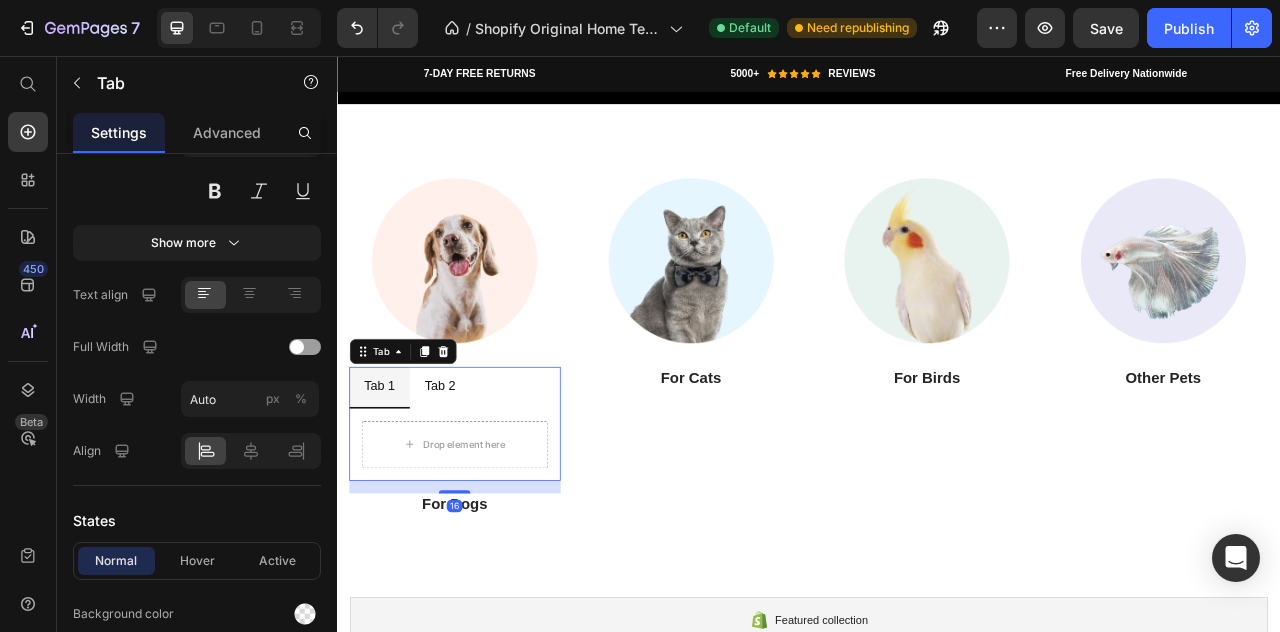 scroll, scrollTop: 0, scrollLeft: 0, axis: both 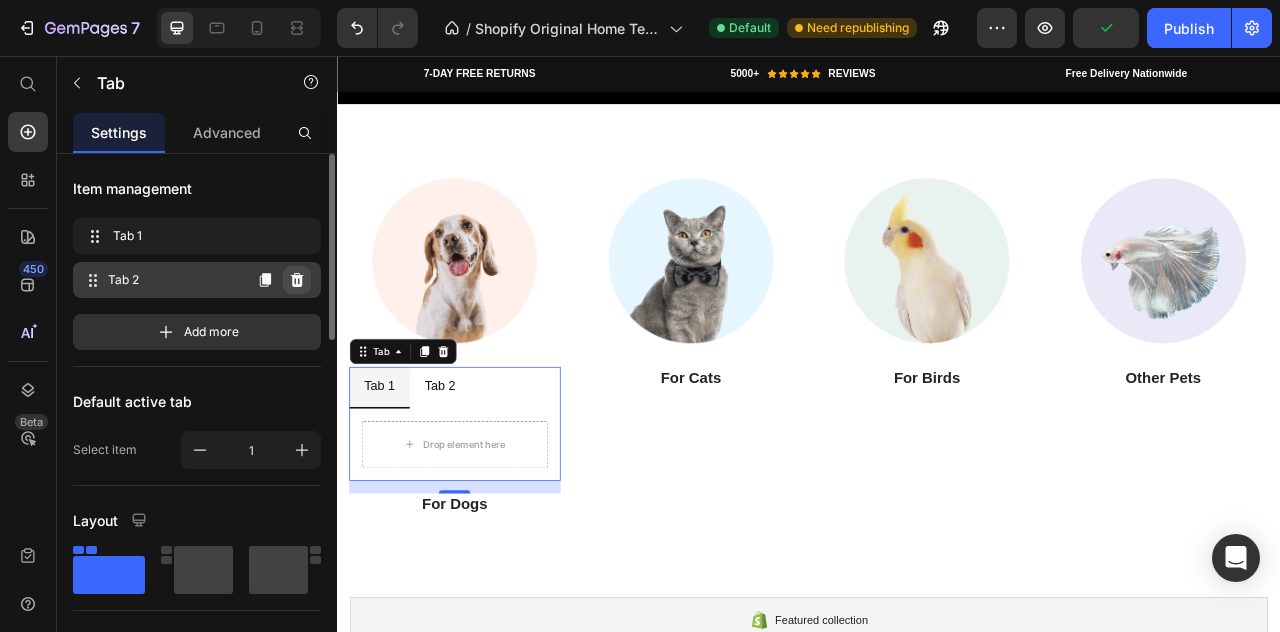 click 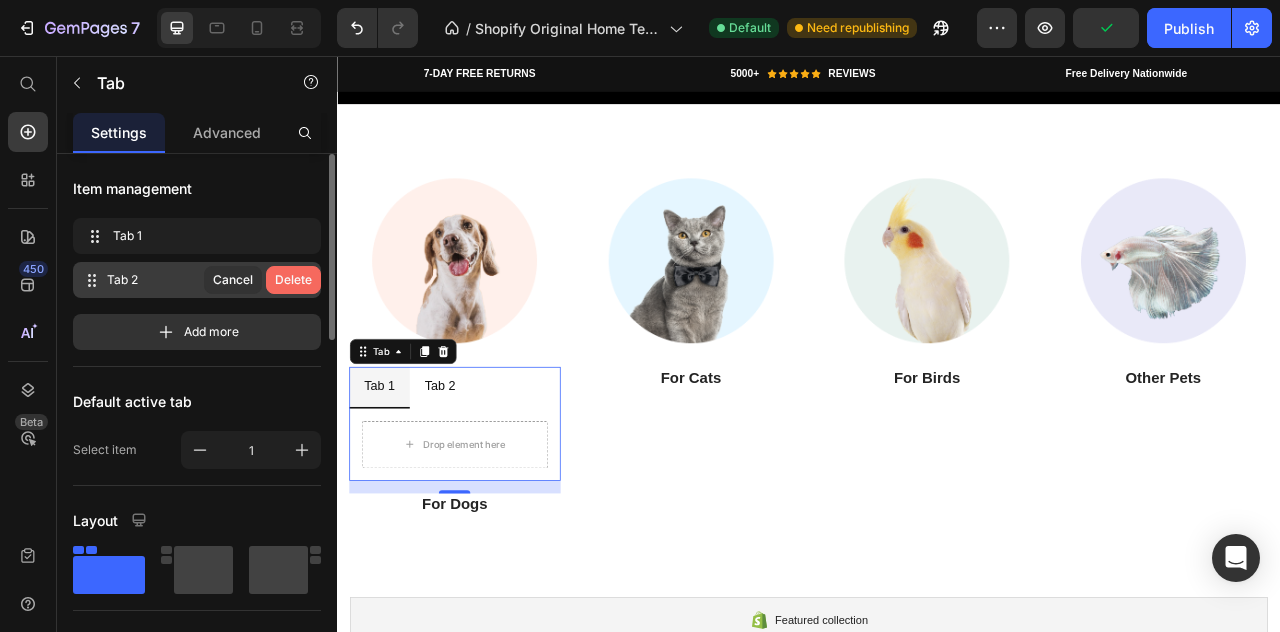 click on "Delete" at bounding box center (293, 280) 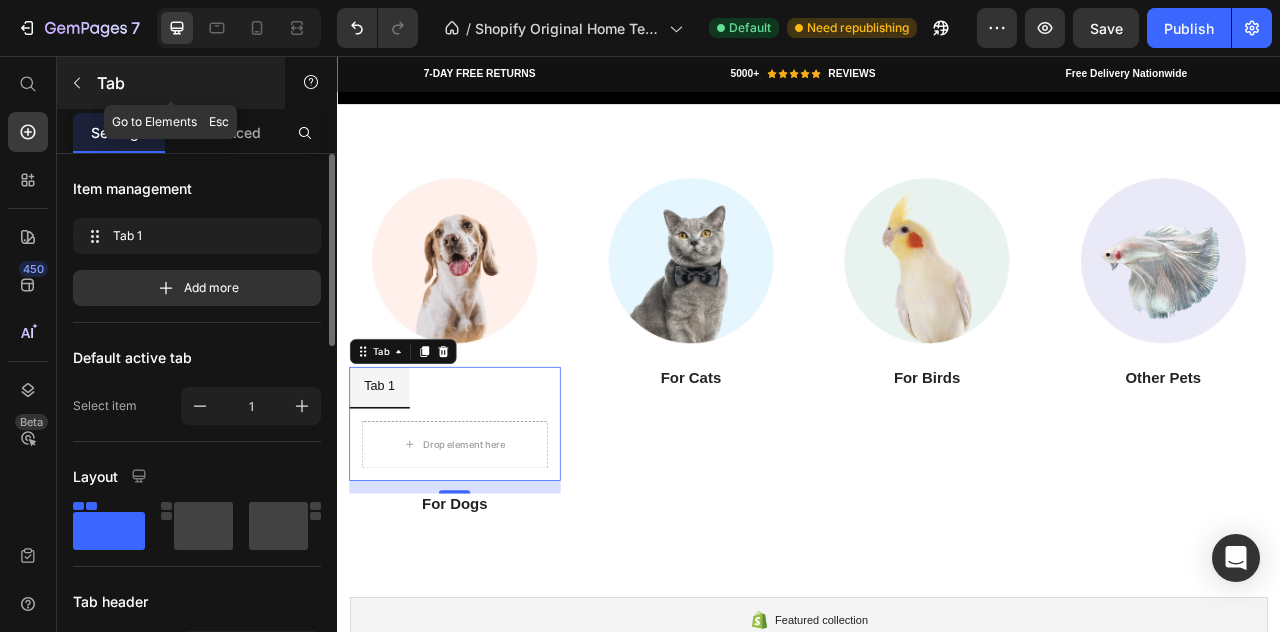 click 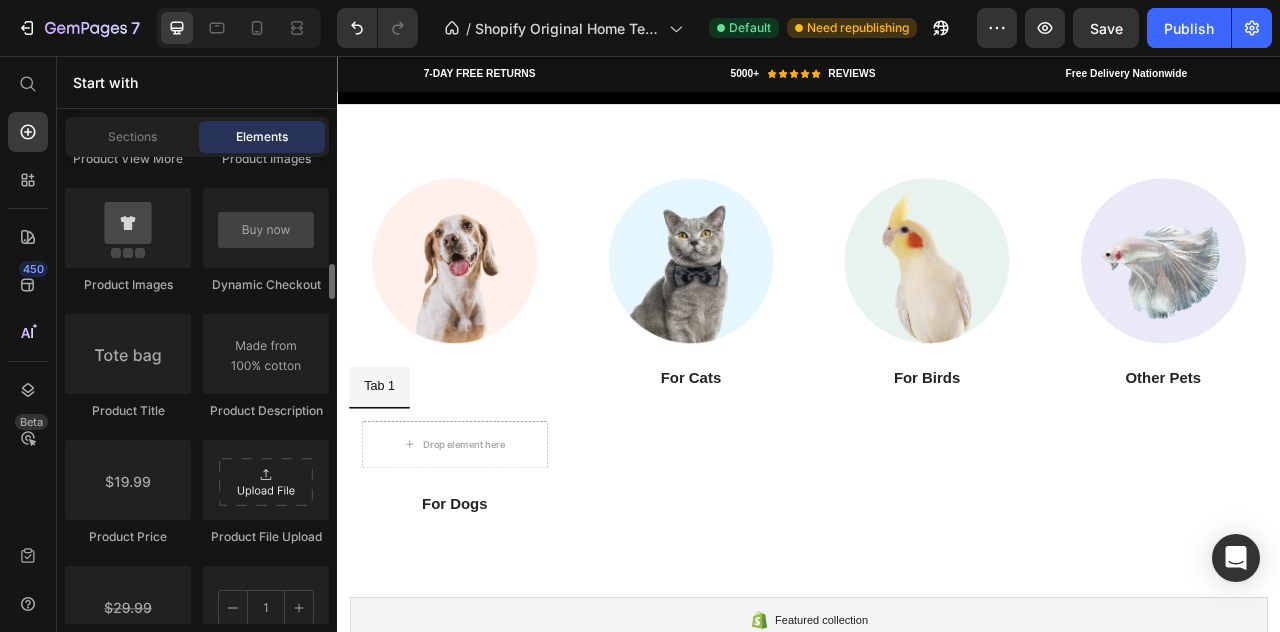 scroll, scrollTop: 2963, scrollLeft: 0, axis: vertical 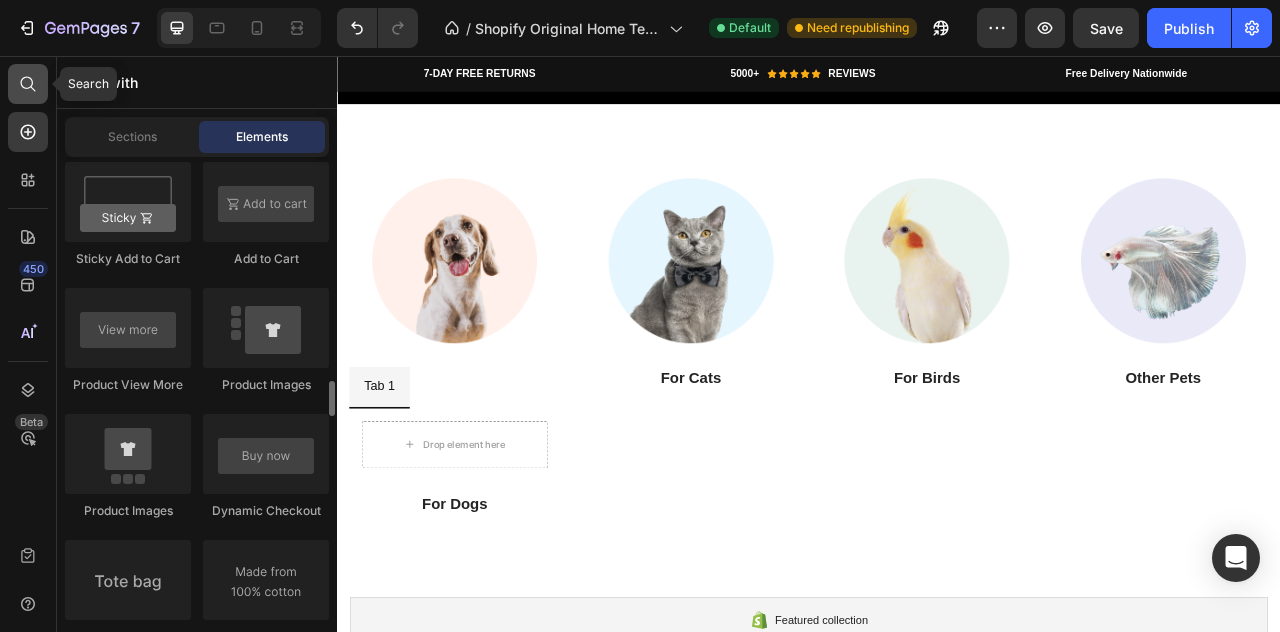 click 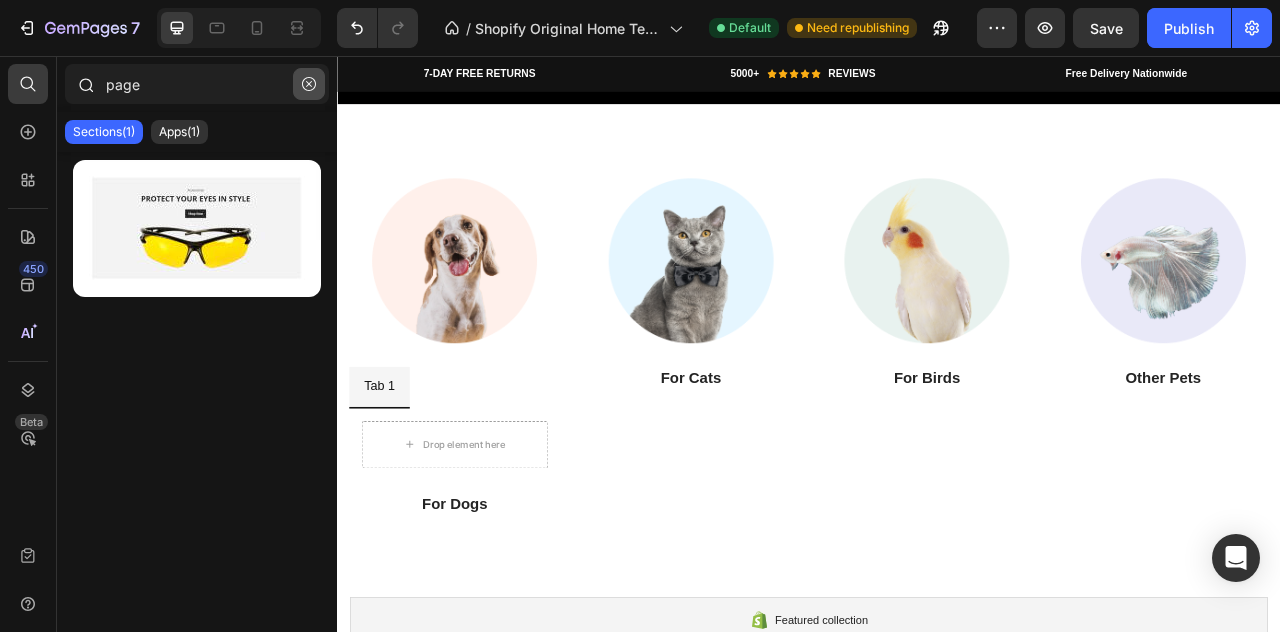 type on "page" 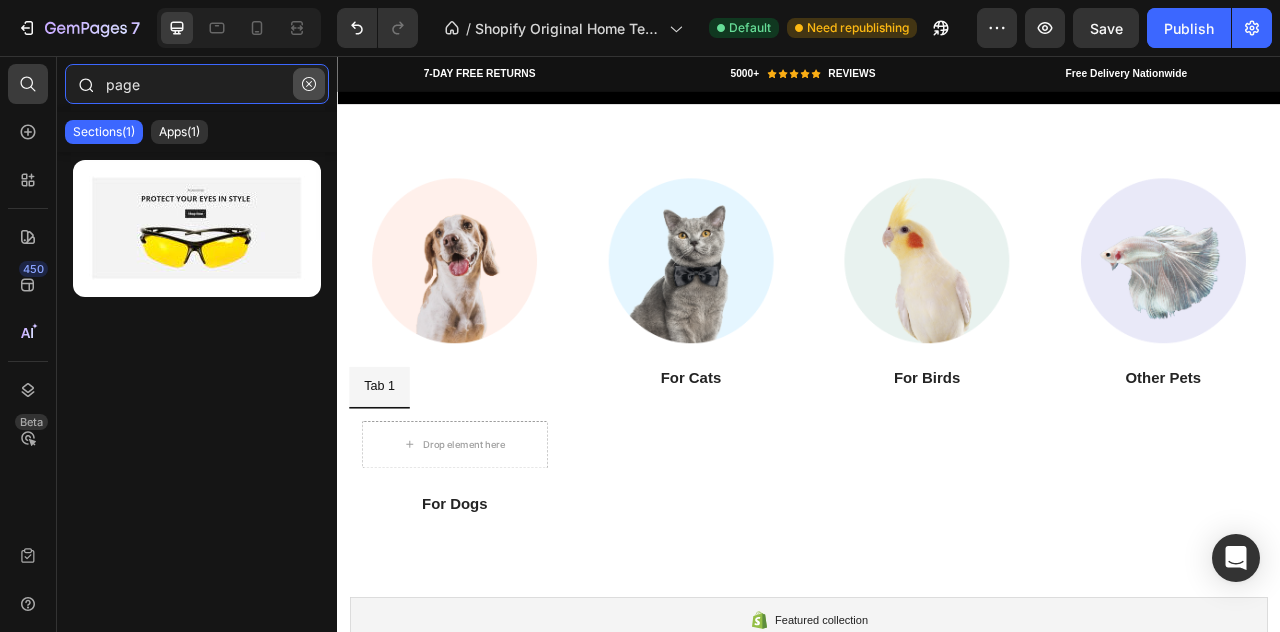 type 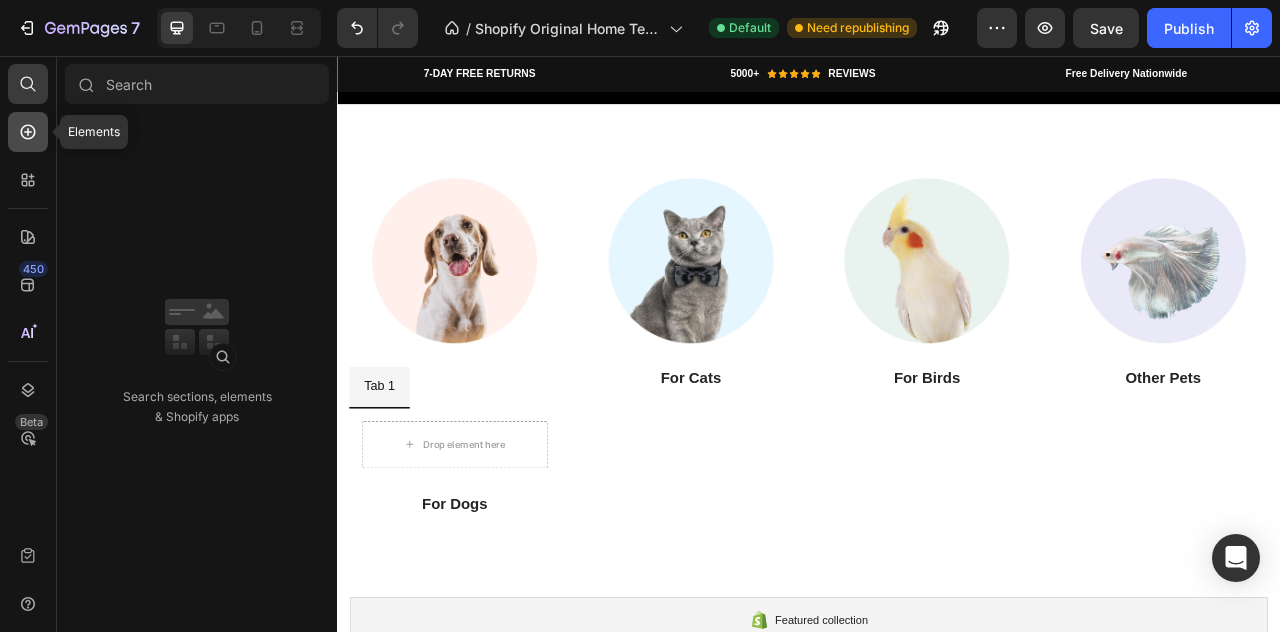 click 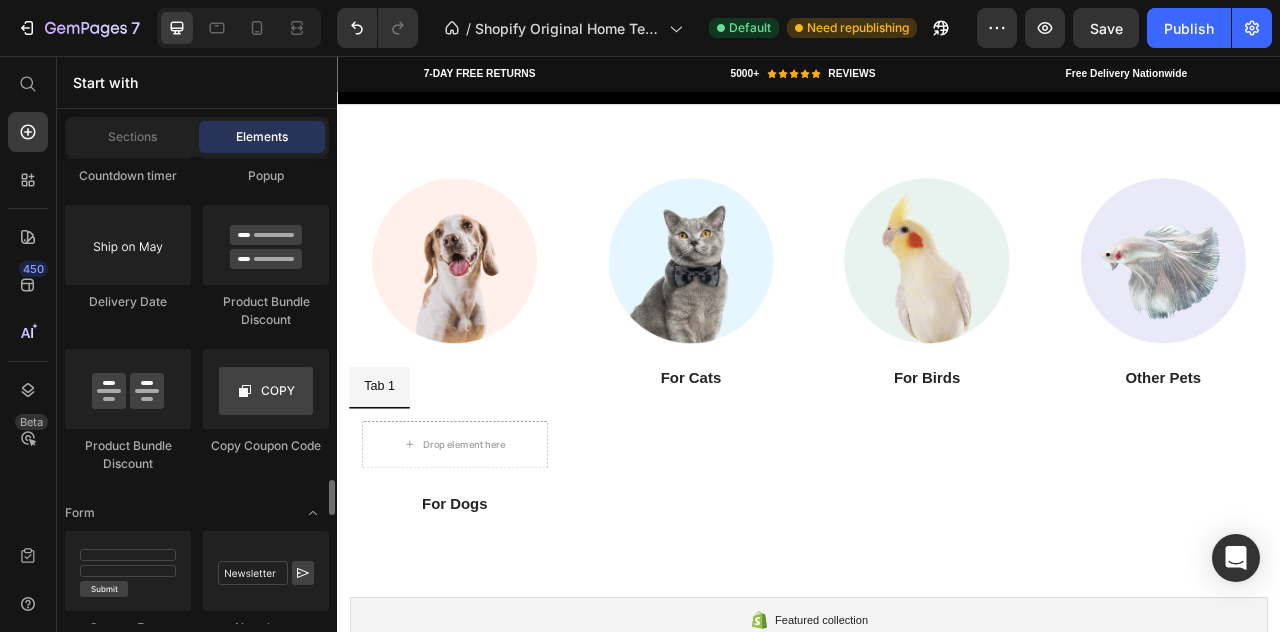 scroll, scrollTop: 4444, scrollLeft: 0, axis: vertical 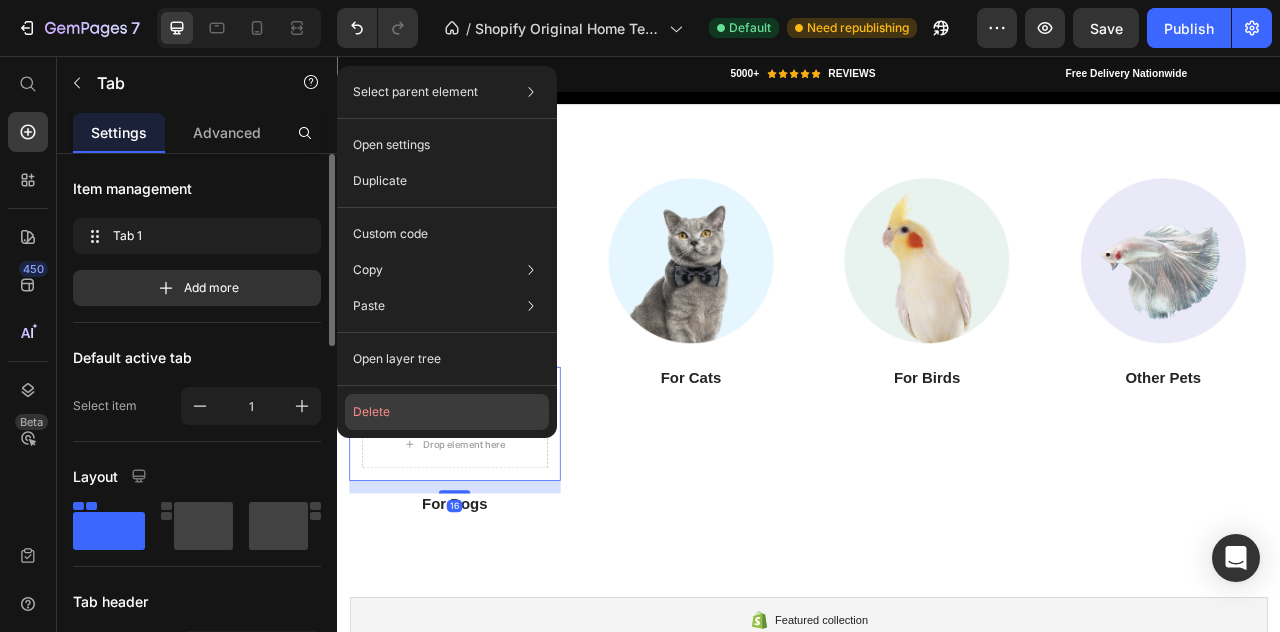 click on "Delete" 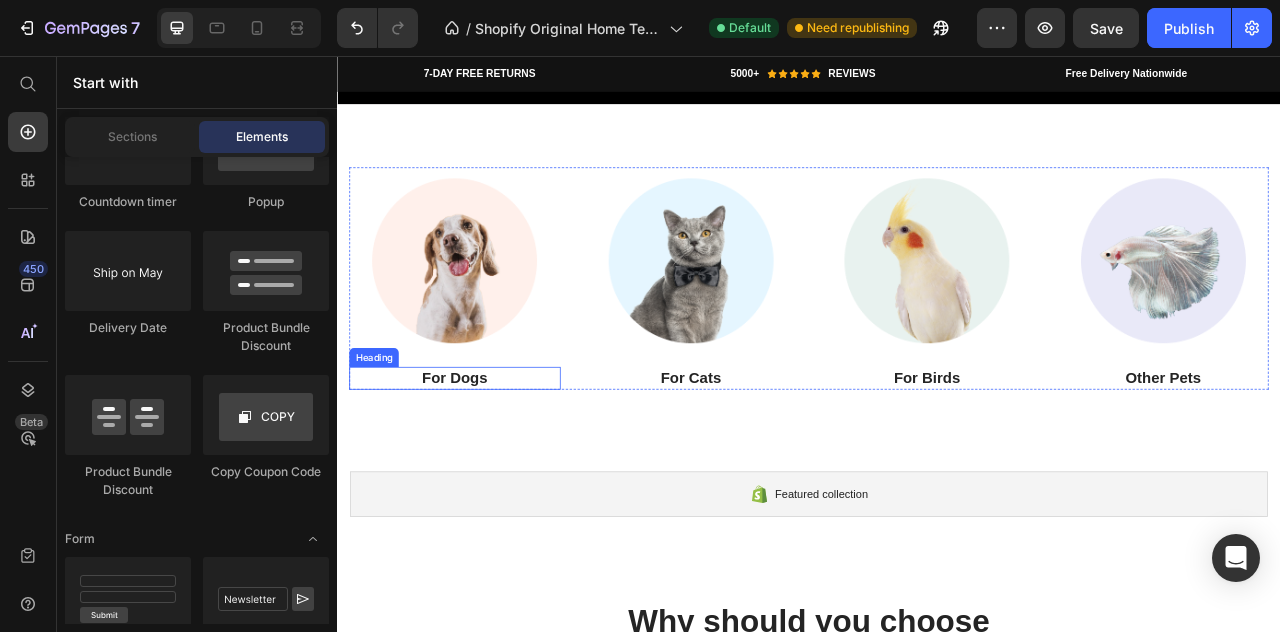 click on "For Dogs" at bounding box center (486, 465) 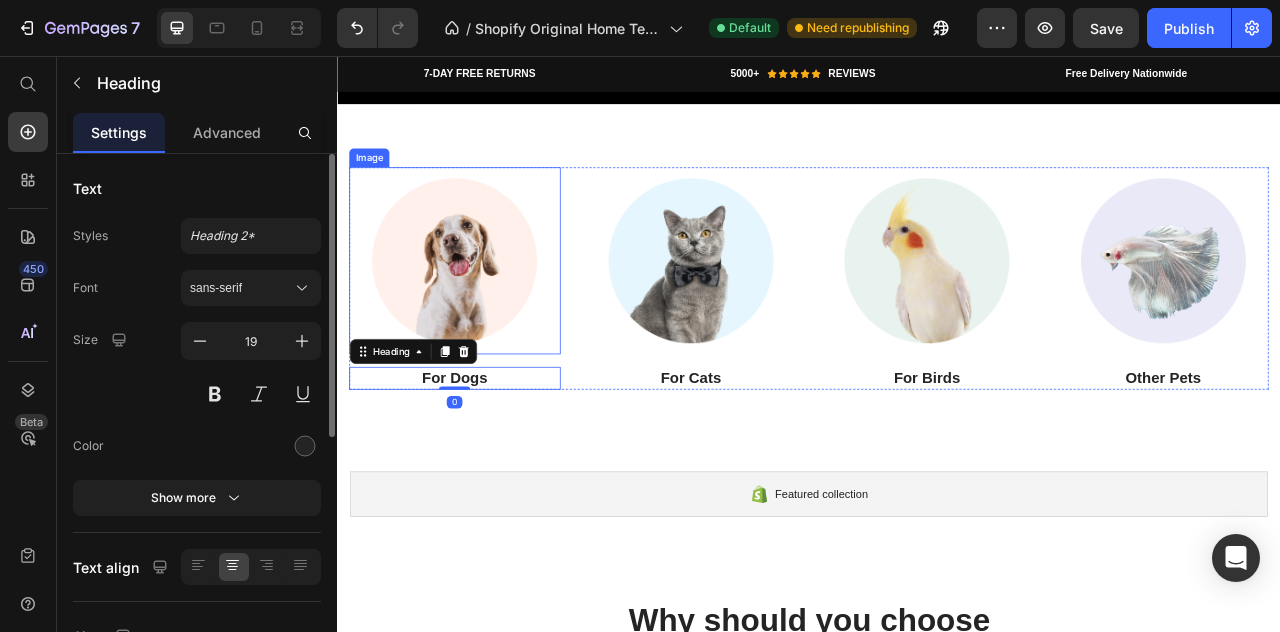 click at bounding box center (486, 316) 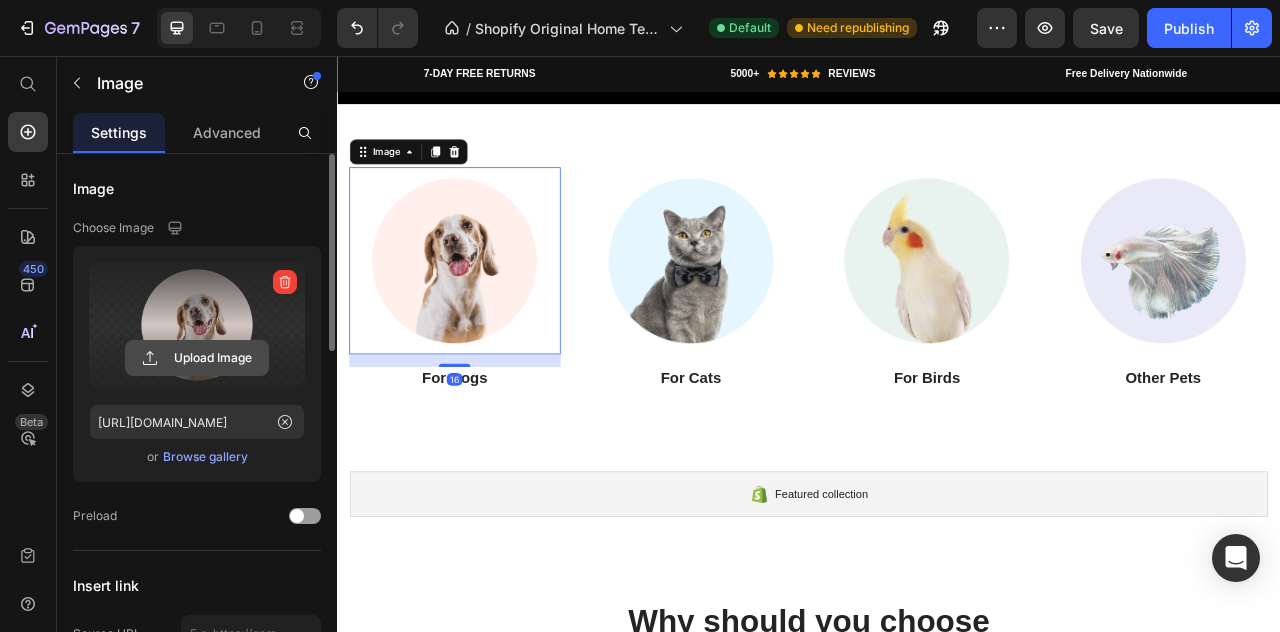 click 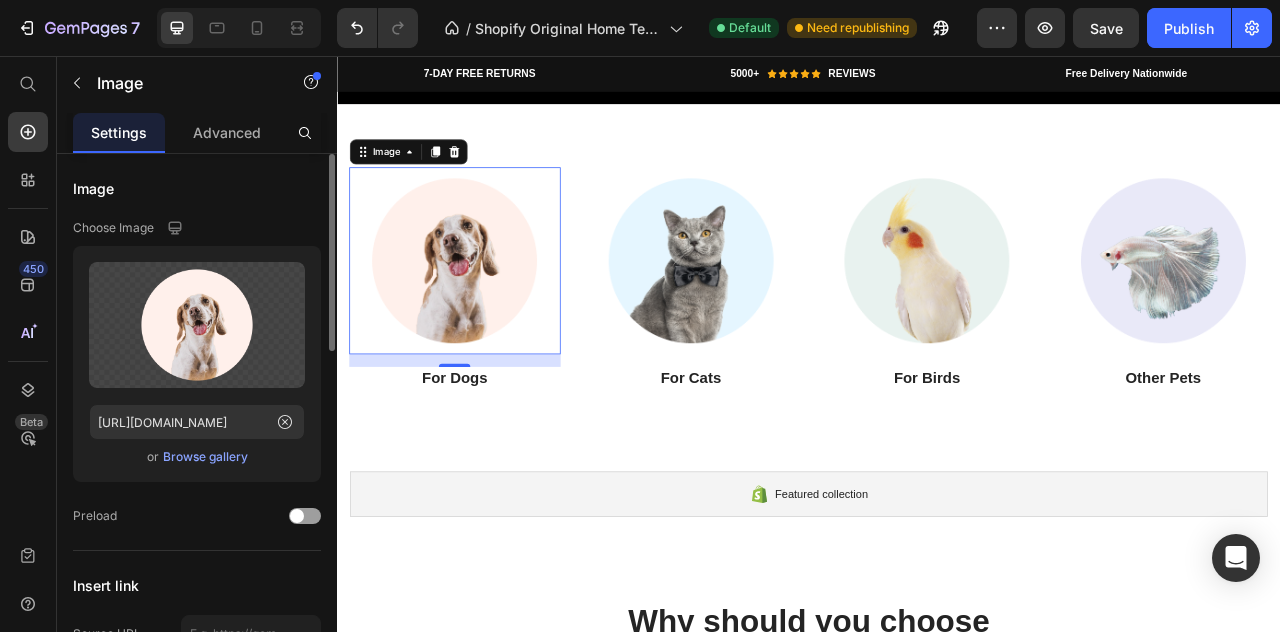 click on "Browse gallery" at bounding box center (205, 457) 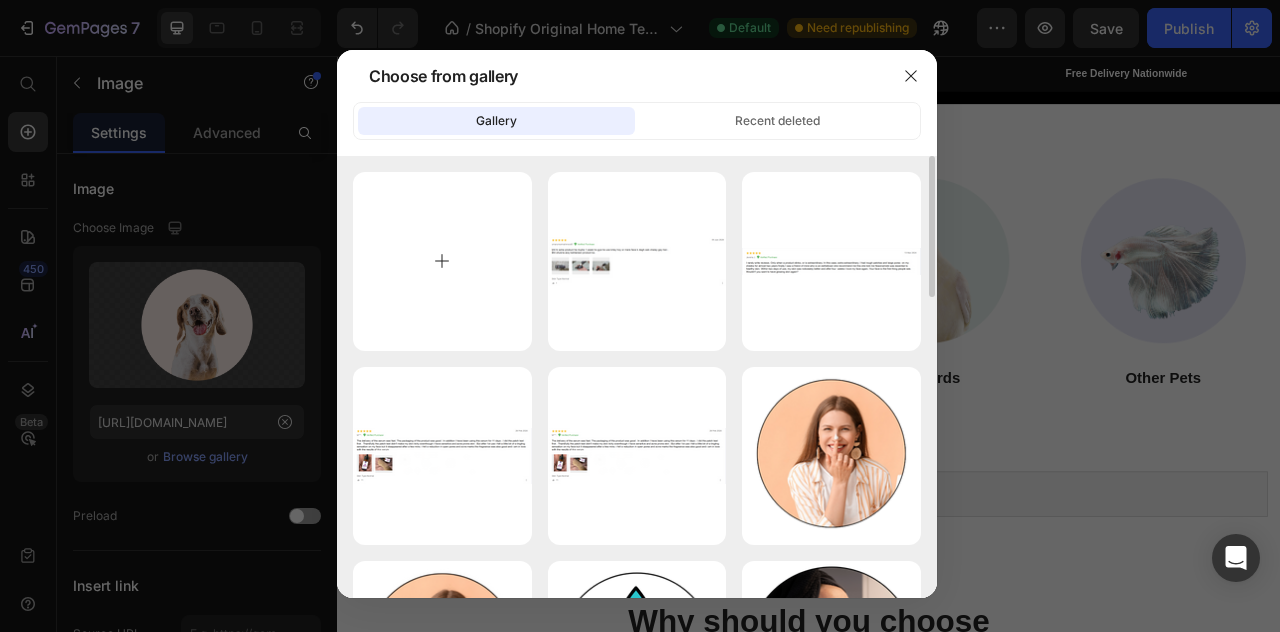 click at bounding box center [442, 261] 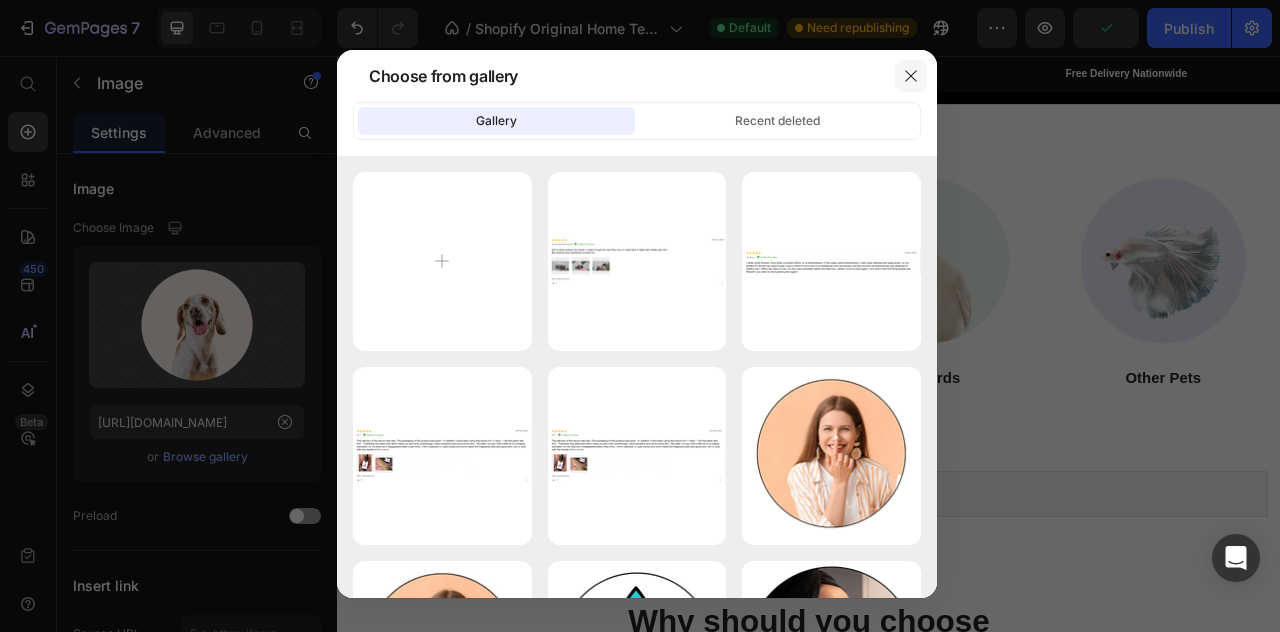 click 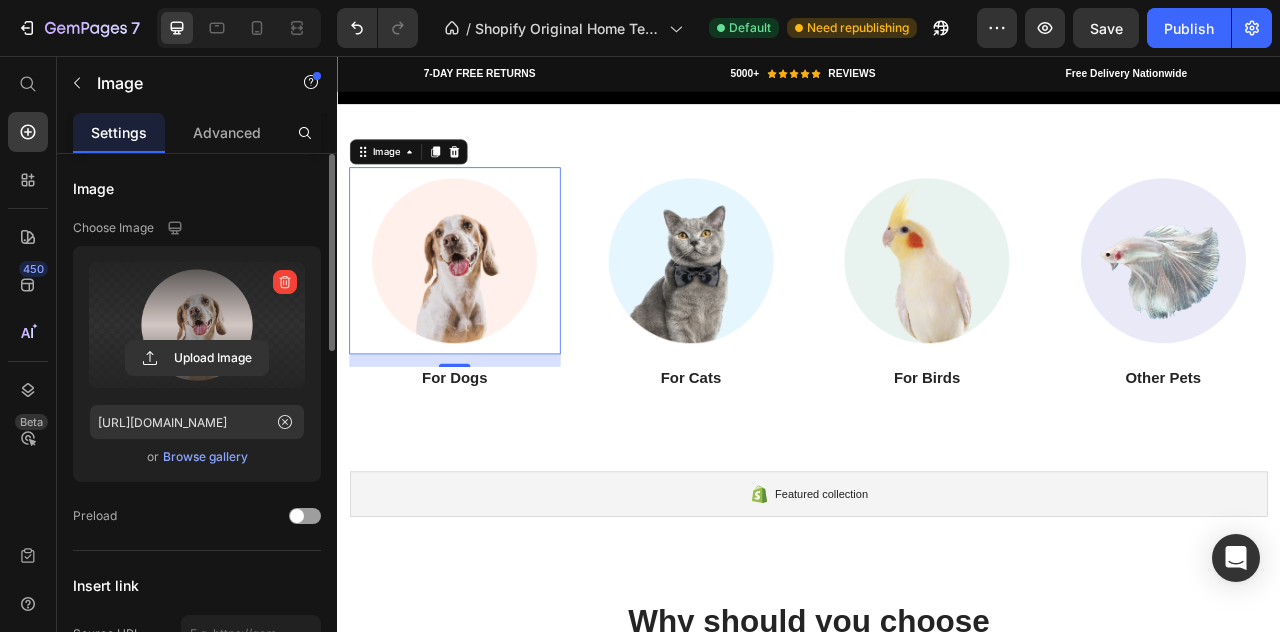 click at bounding box center [197, 325] 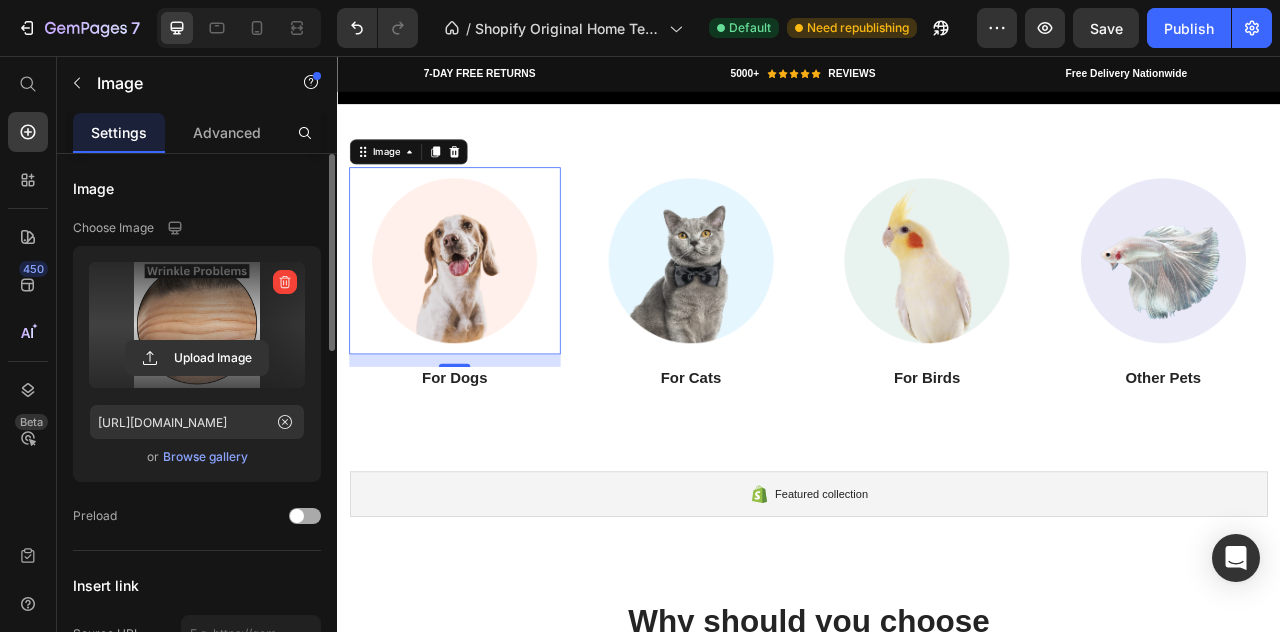 type on "https://cdn.shopify.com/s/files/1/0951/4133/1232/files/gempages_574550714798310175-7b948bed-efd3-4db4-8e9b-a9a7d87abcb3.png" 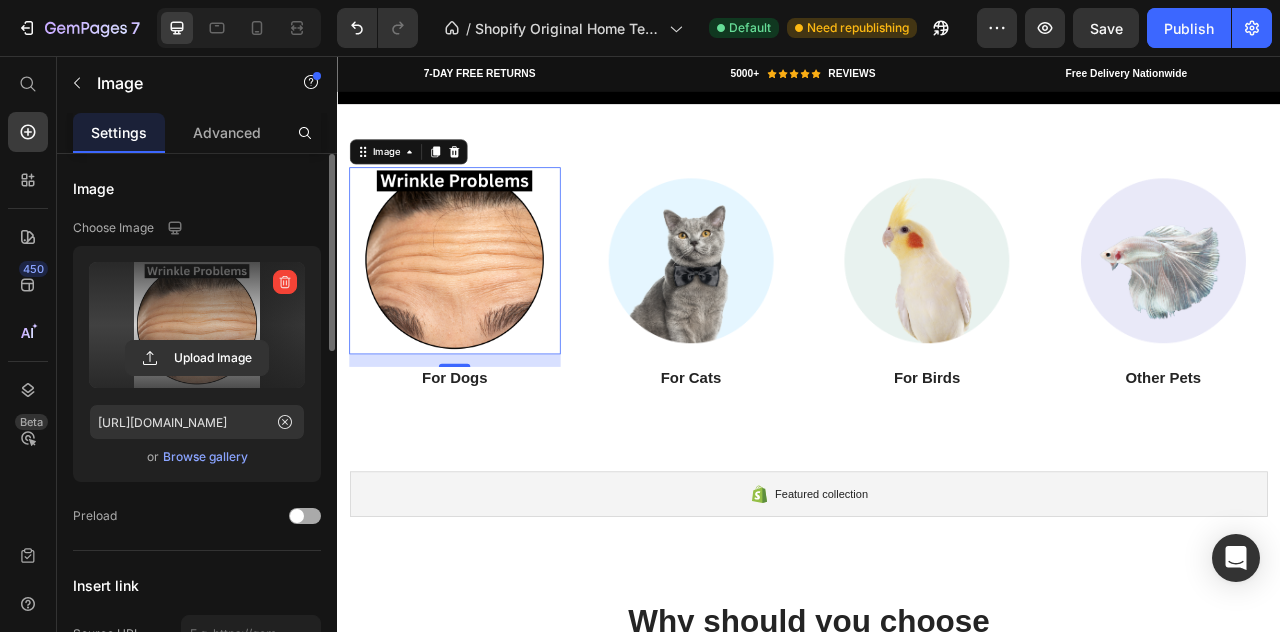 click at bounding box center [297, 516] 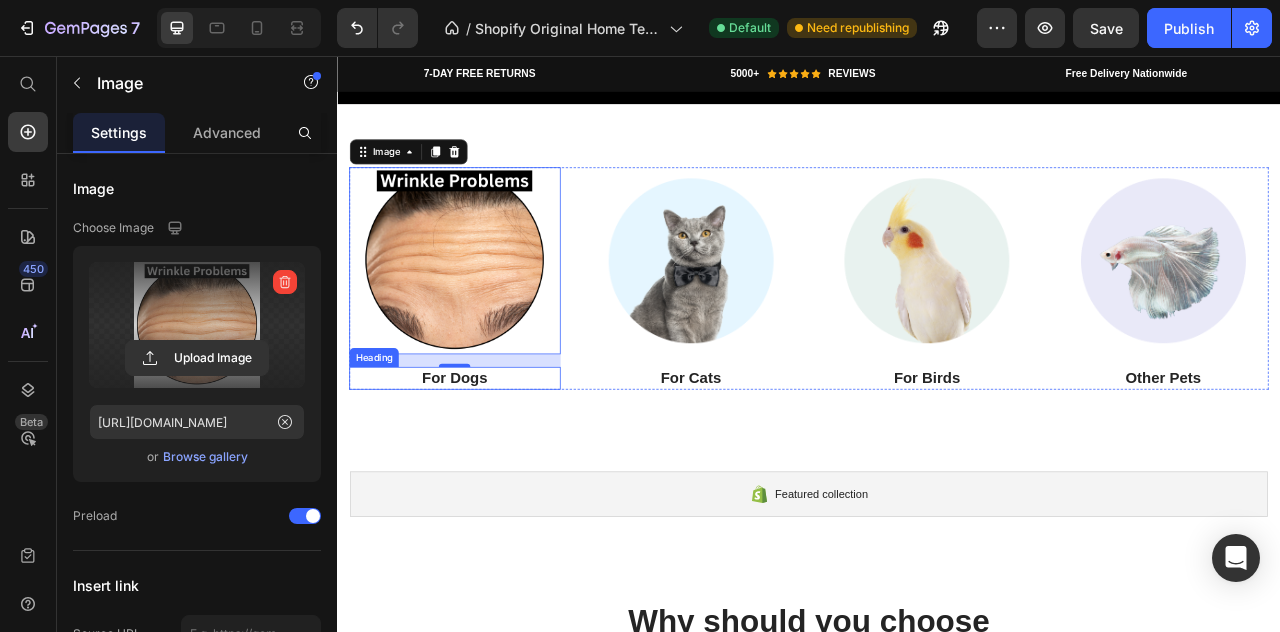 click on "For Dogs" at bounding box center [486, 465] 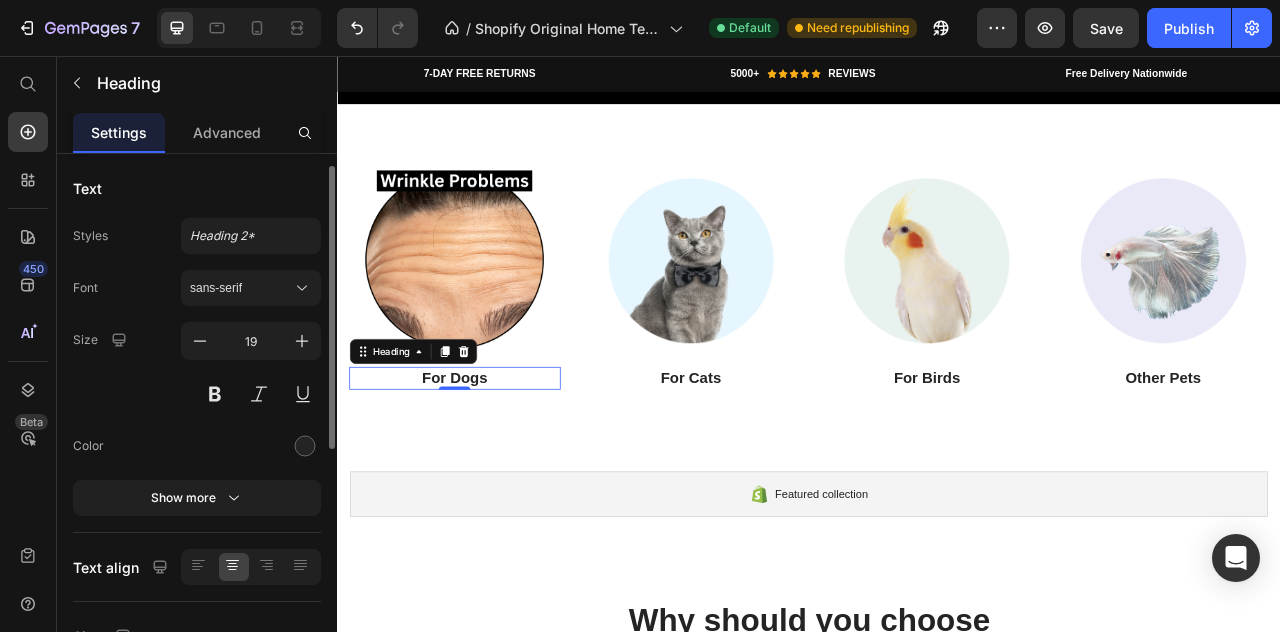 scroll, scrollTop: 8, scrollLeft: 0, axis: vertical 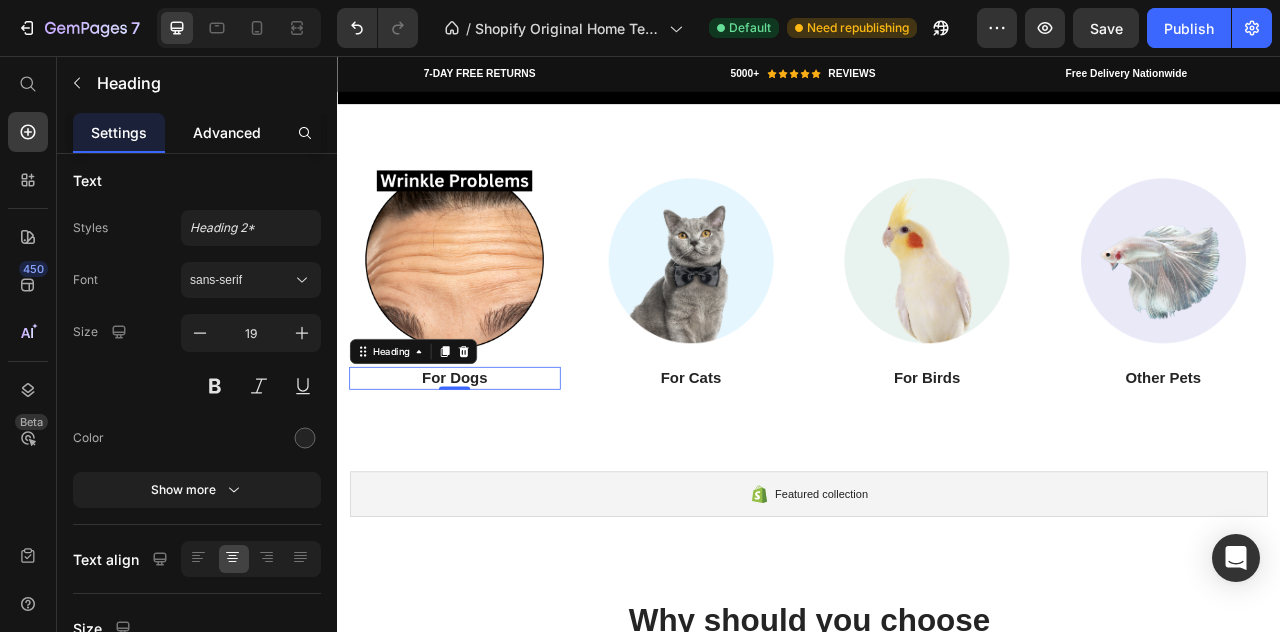 click on "Advanced" at bounding box center (227, 132) 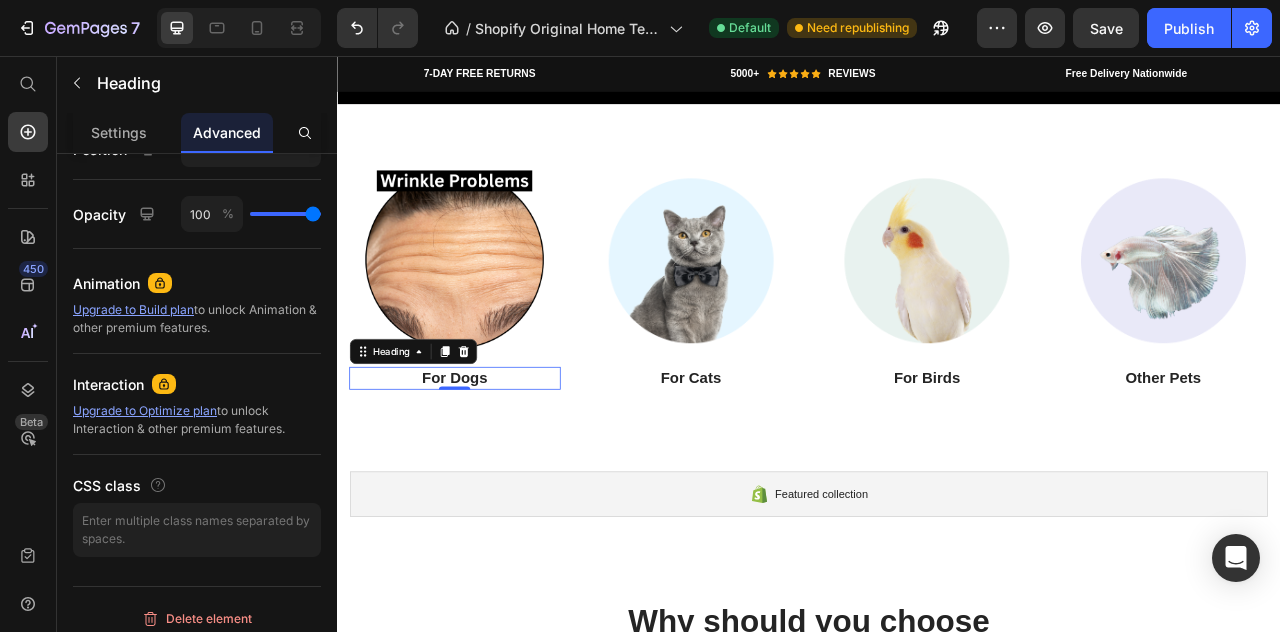 scroll, scrollTop: 0, scrollLeft: 0, axis: both 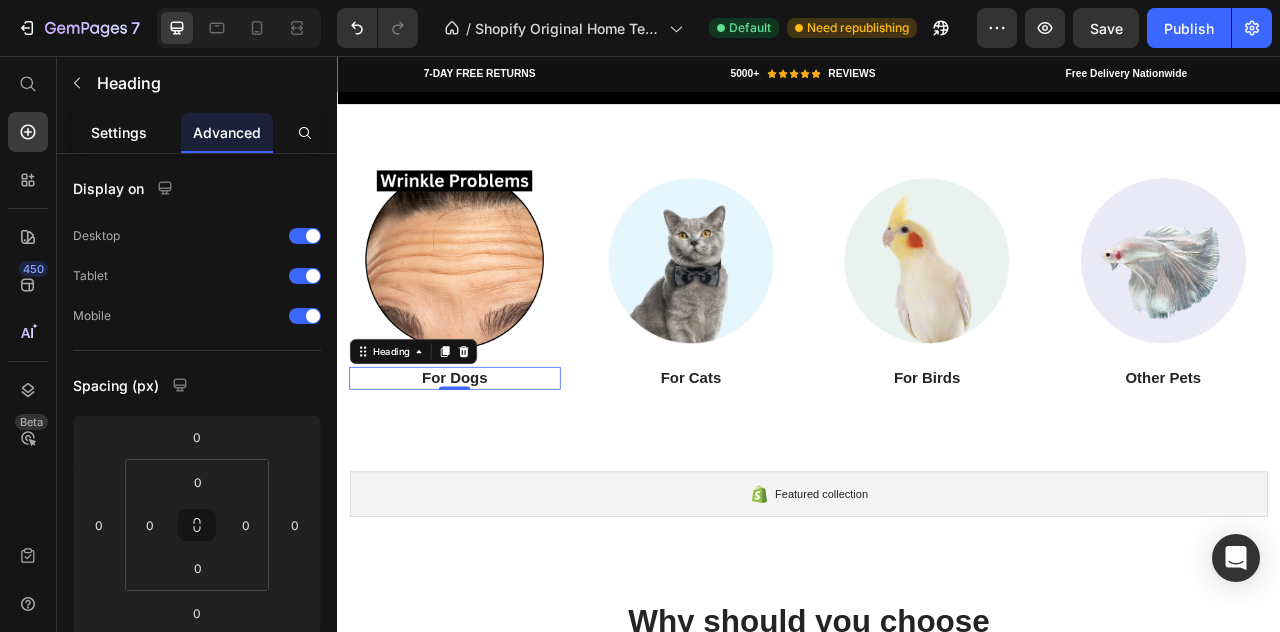 click on "Settings" at bounding box center [119, 132] 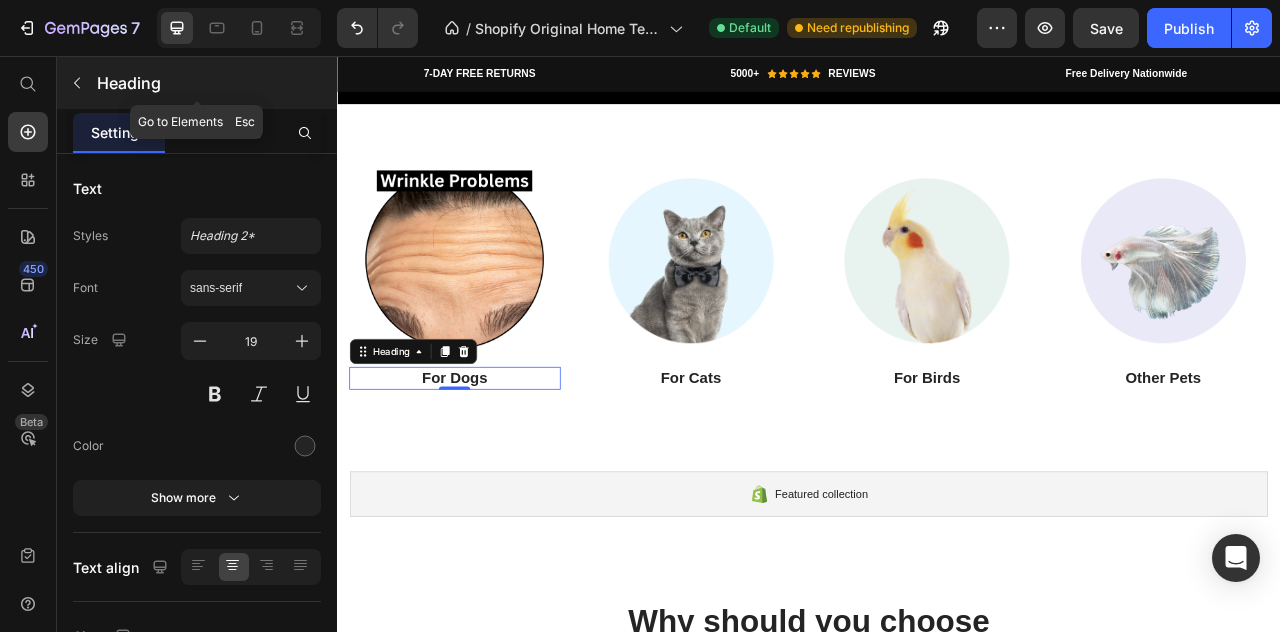 click 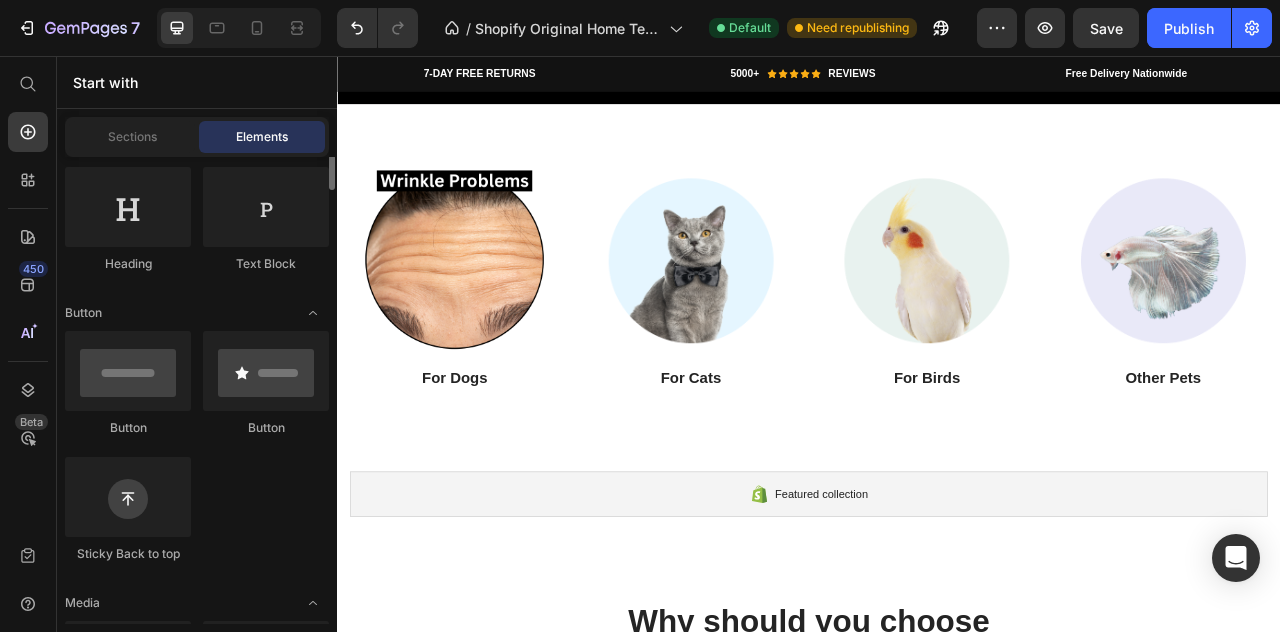 scroll, scrollTop: 300, scrollLeft: 0, axis: vertical 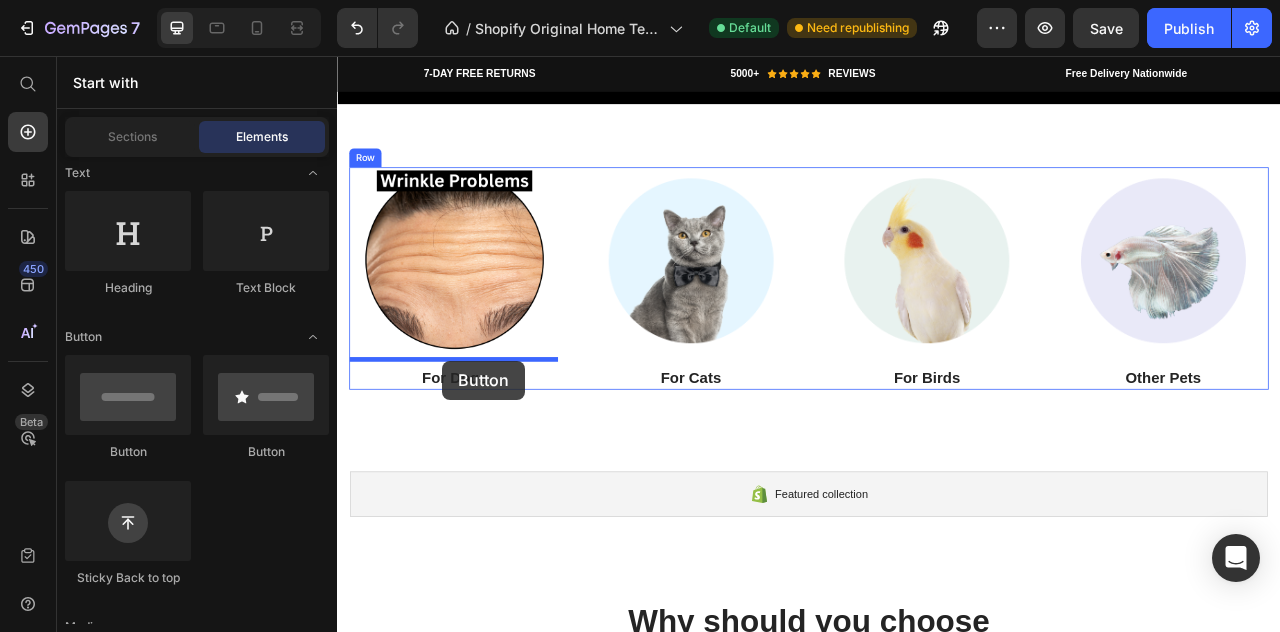 drag, startPoint x: 483, startPoint y: 458, endPoint x: 471, endPoint y: 444, distance: 18.439089 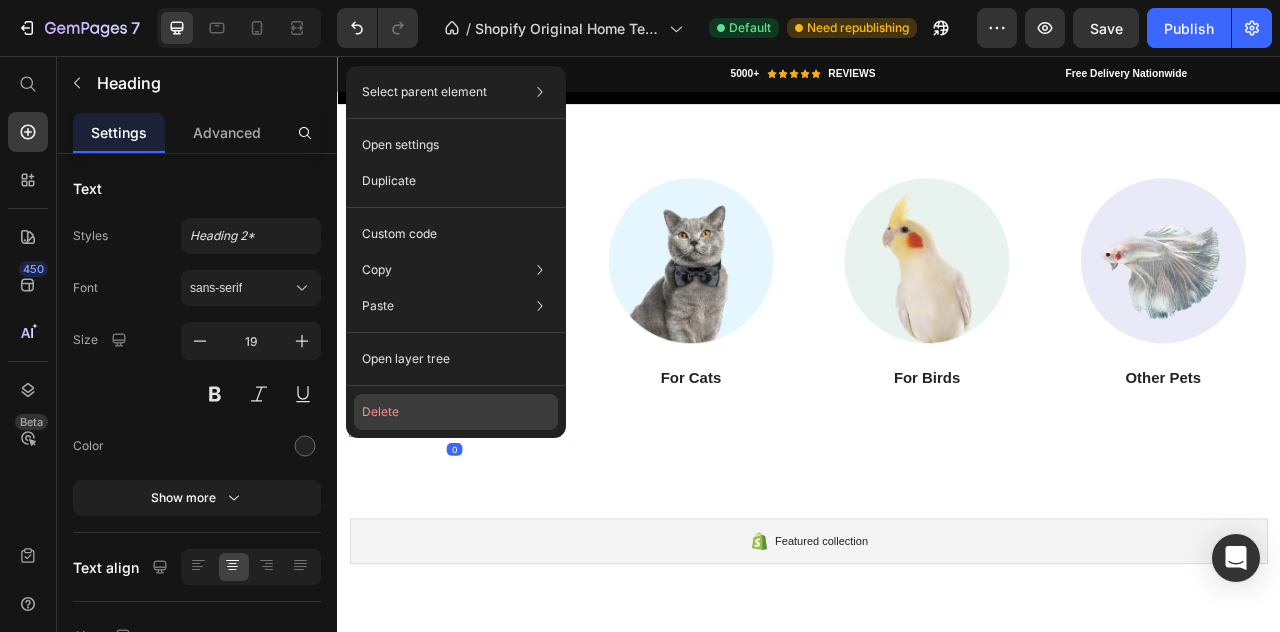 click on "Delete" 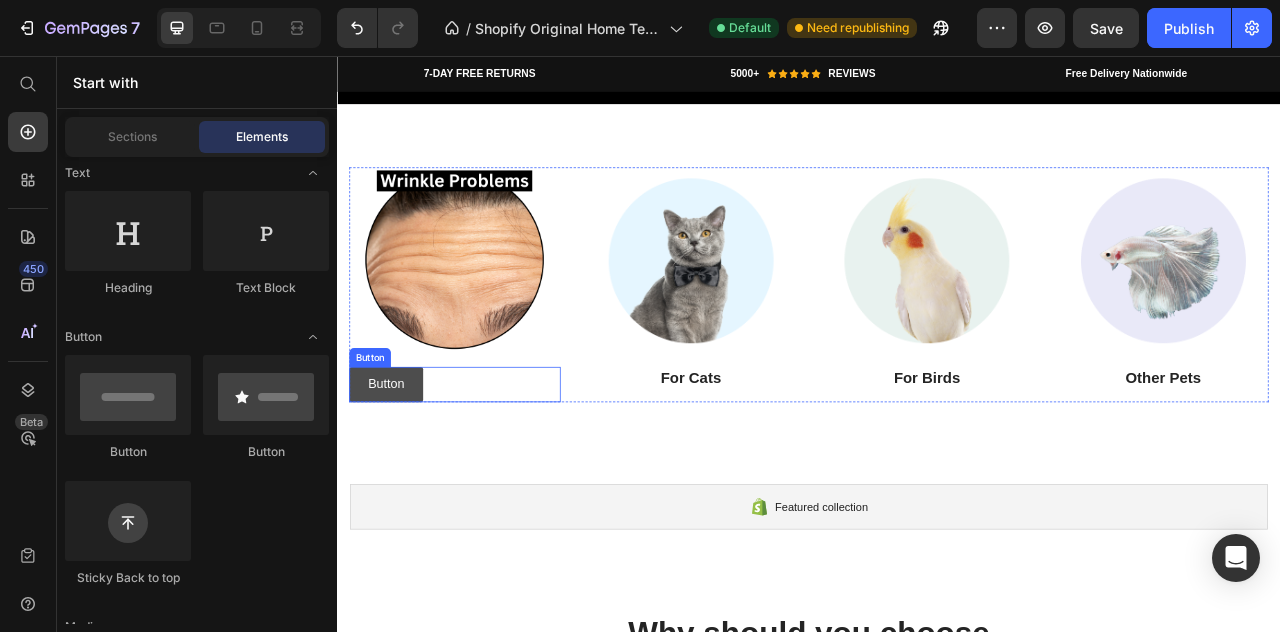 click on "Button" at bounding box center (399, 473) 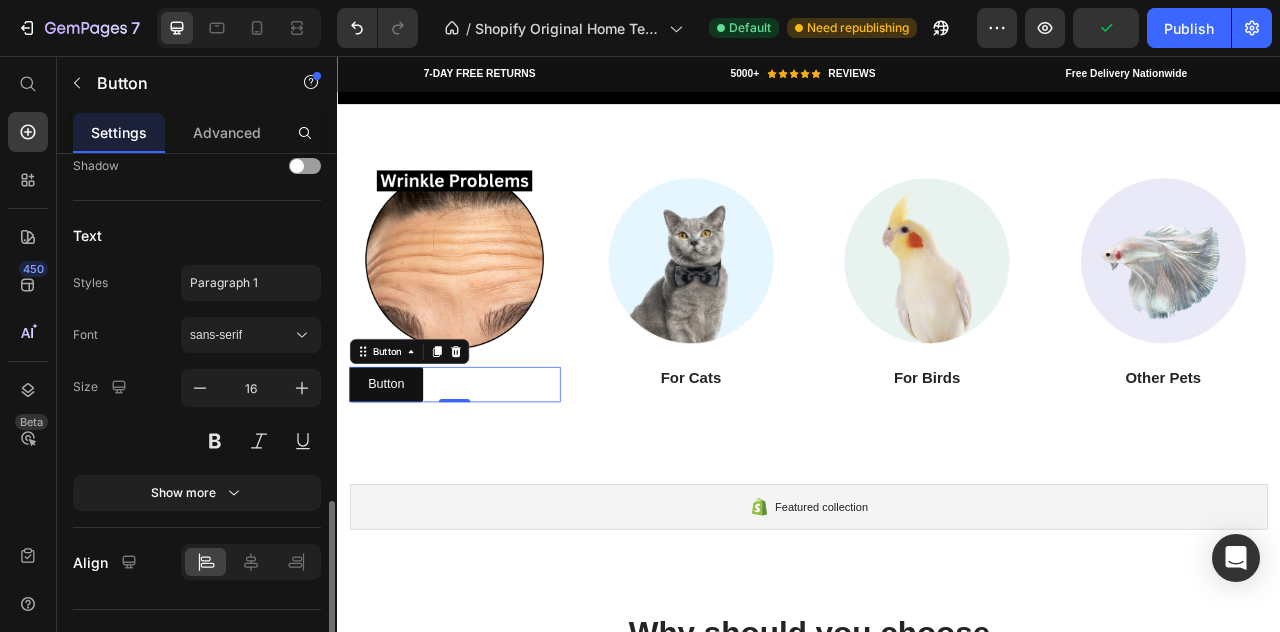scroll, scrollTop: 906, scrollLeft: 0, axis: vertical 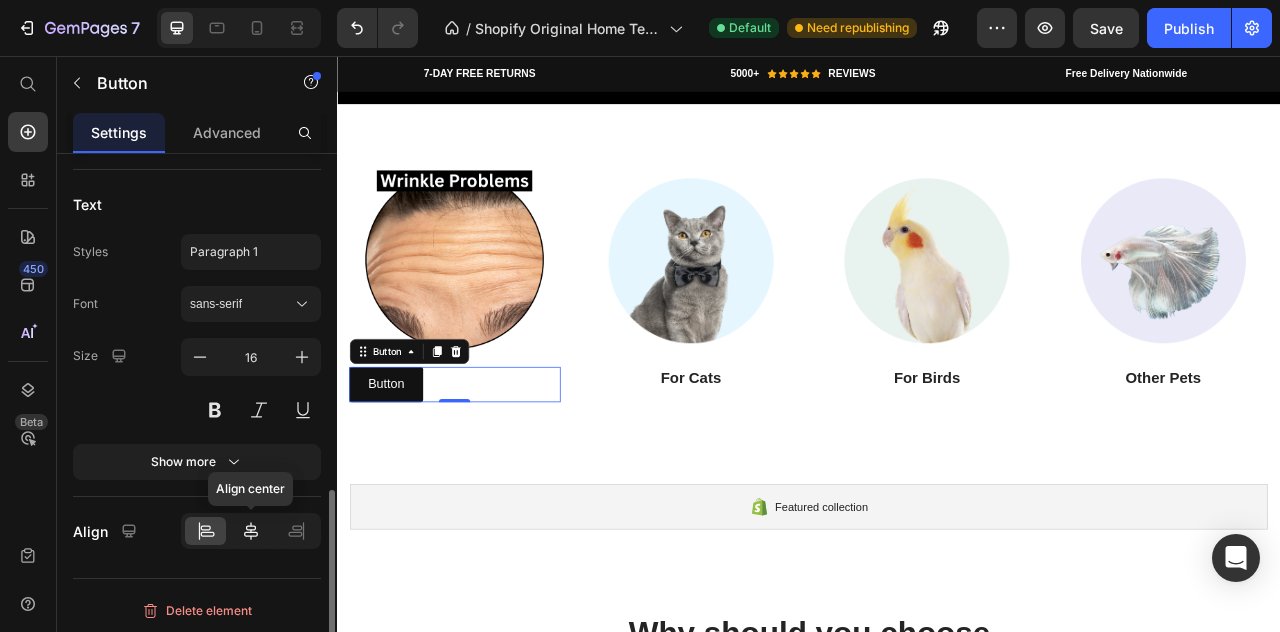 click 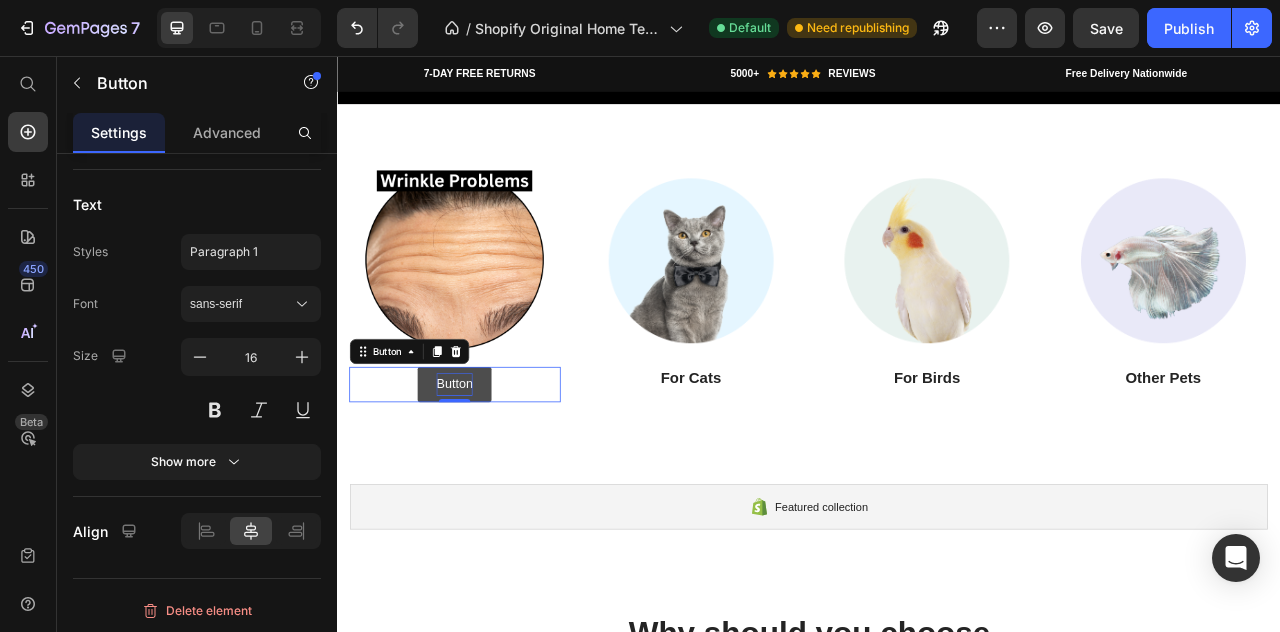 click on "Button" at bounding box center (486, 473) 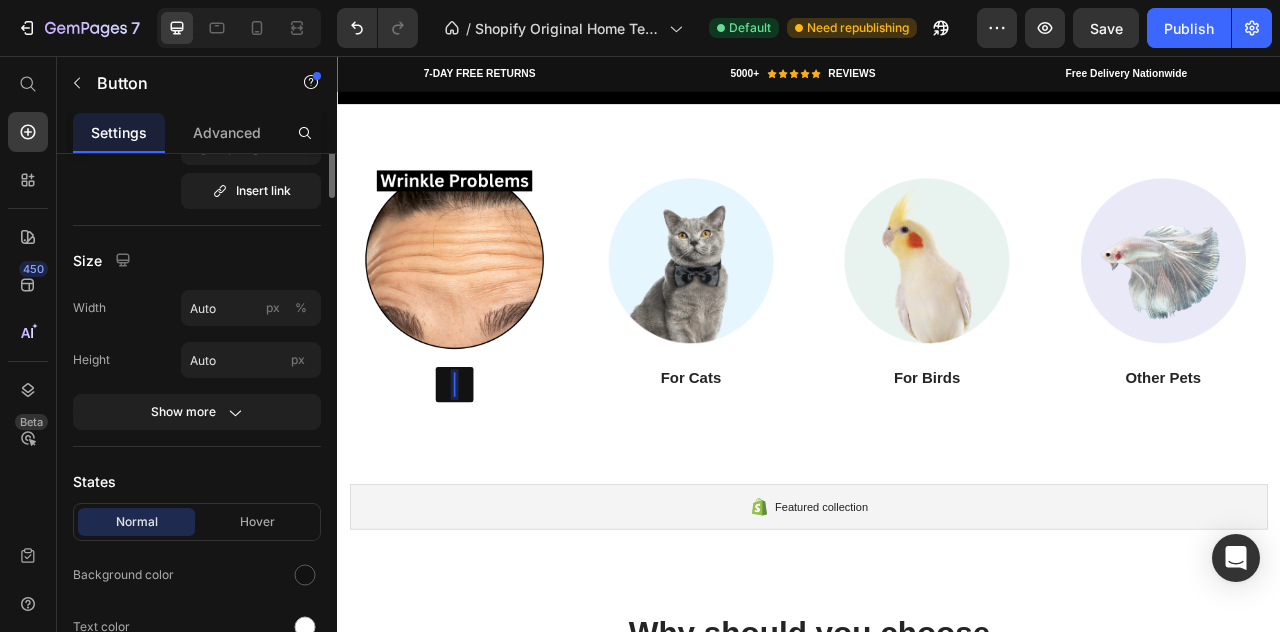 scroll, scrollTop: 0, scrollLeft: 0, axis: both 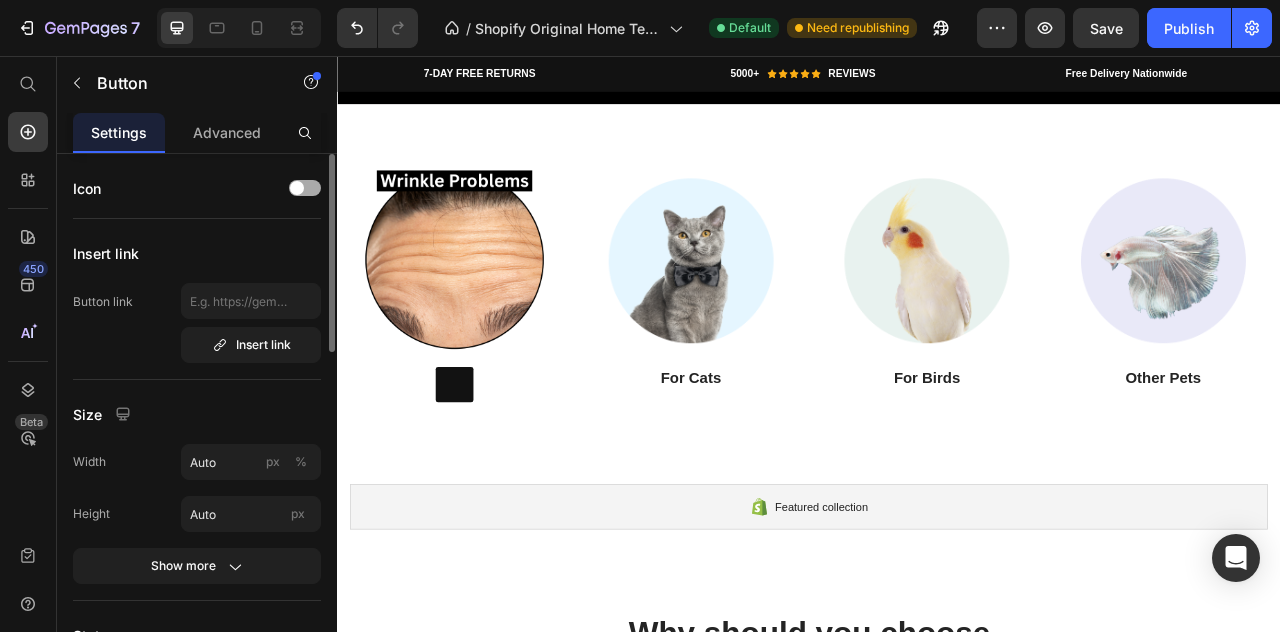 click at bounding box center (305, 188) 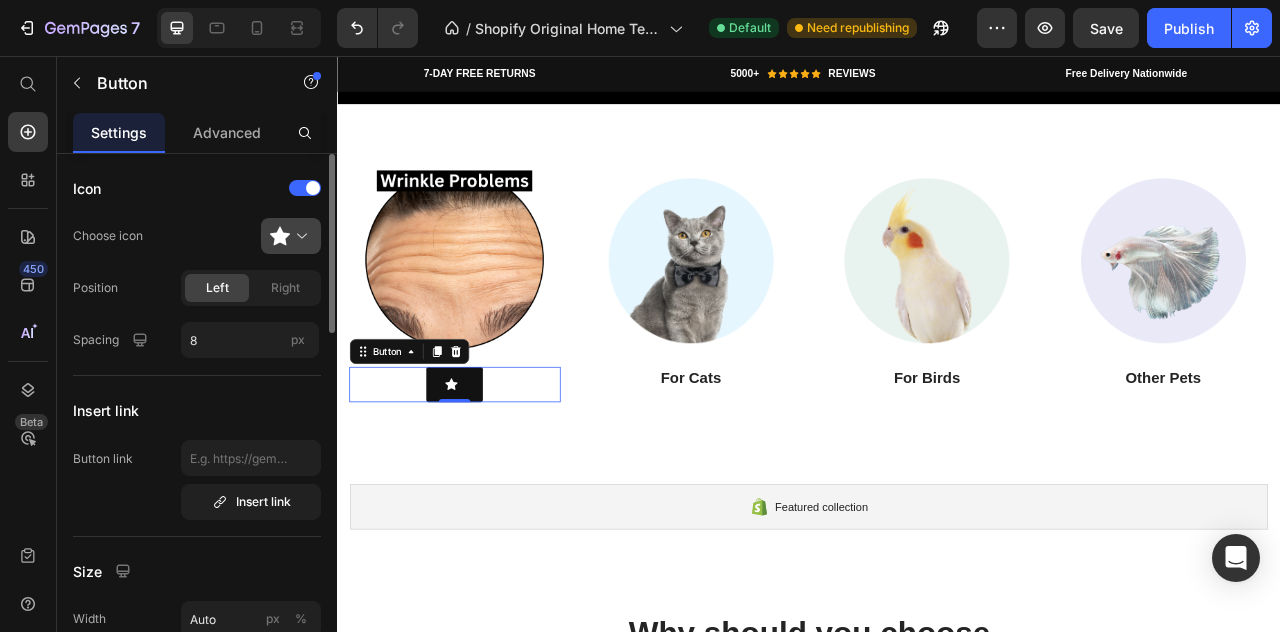 click at bounding box center [299, 236] 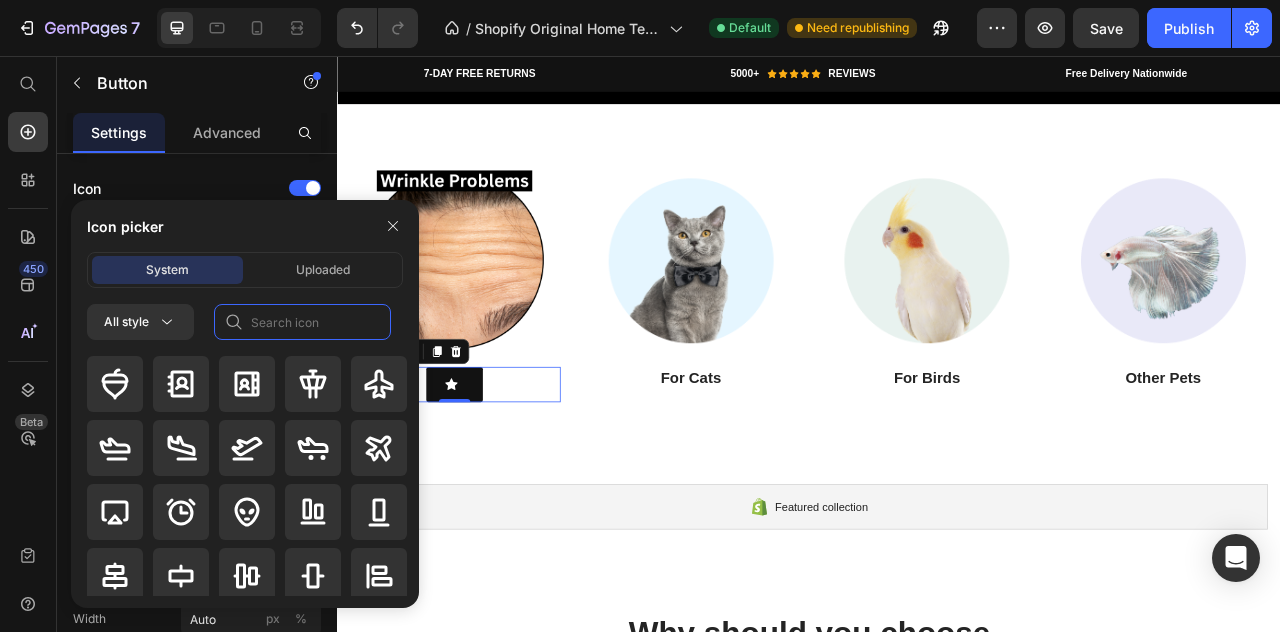 click 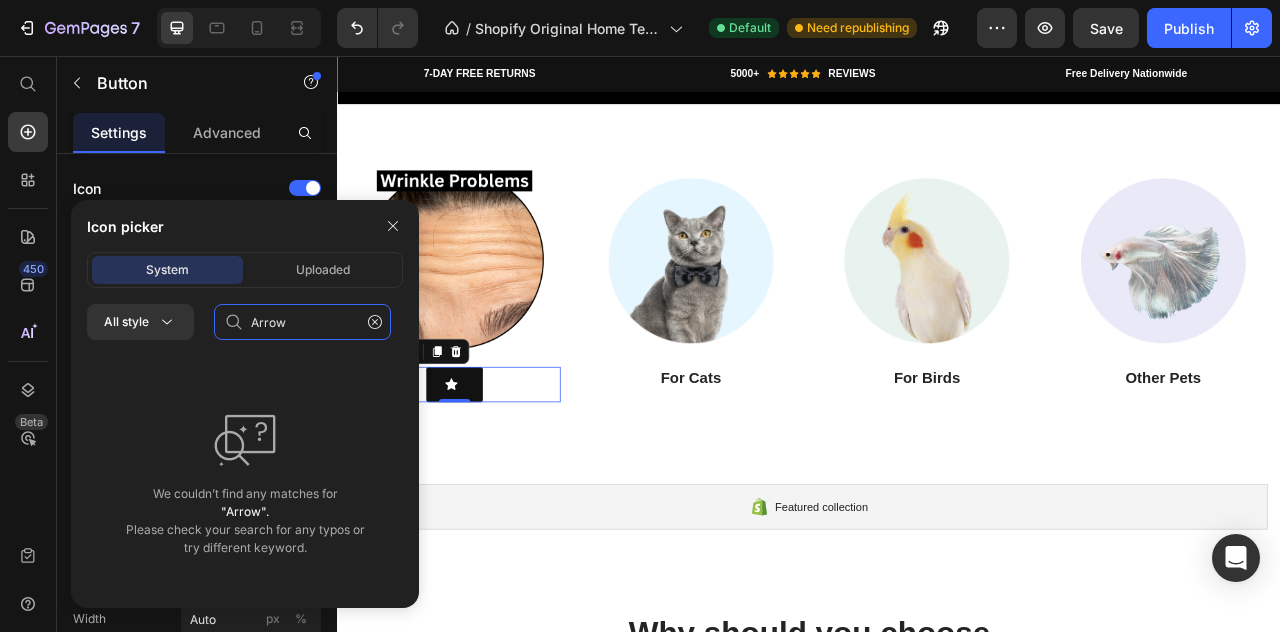 type on "Arrow" 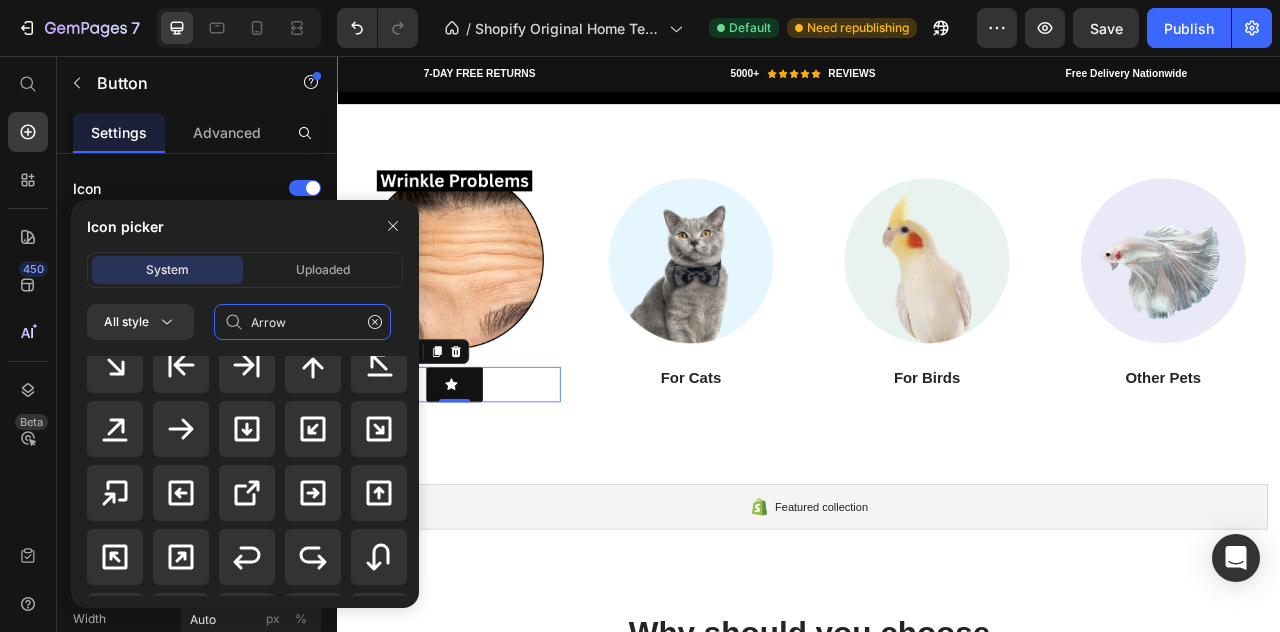 scroll, scrollTop: 614, scrollLeft: 0, axis: vertical 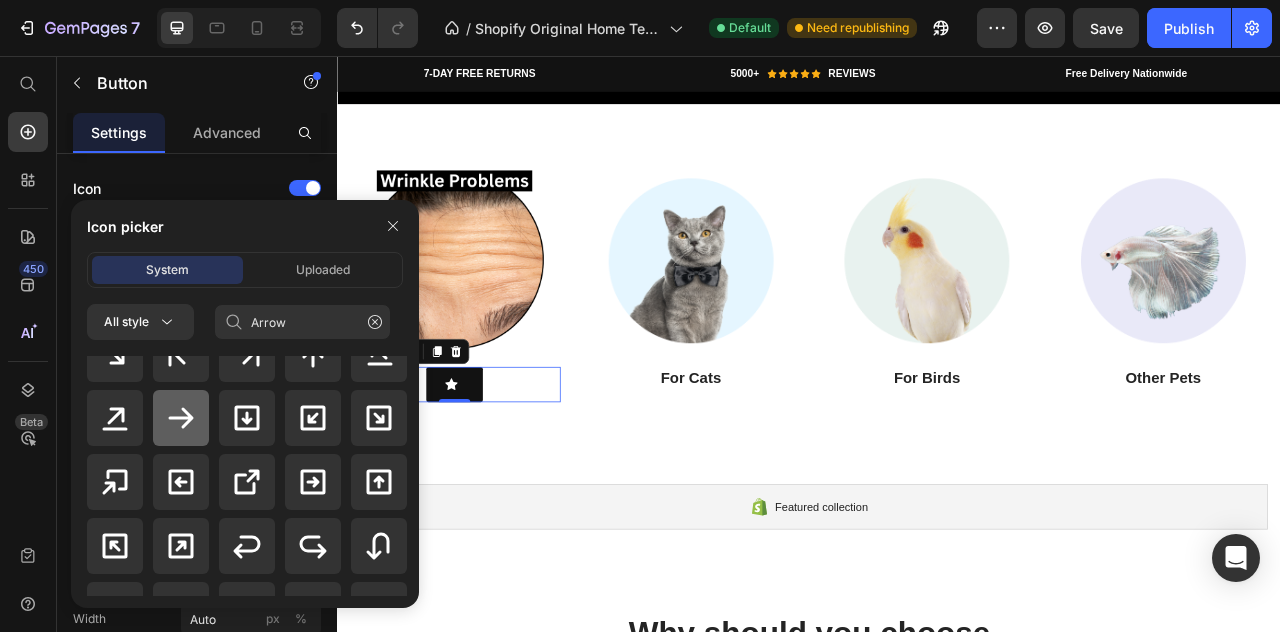 click 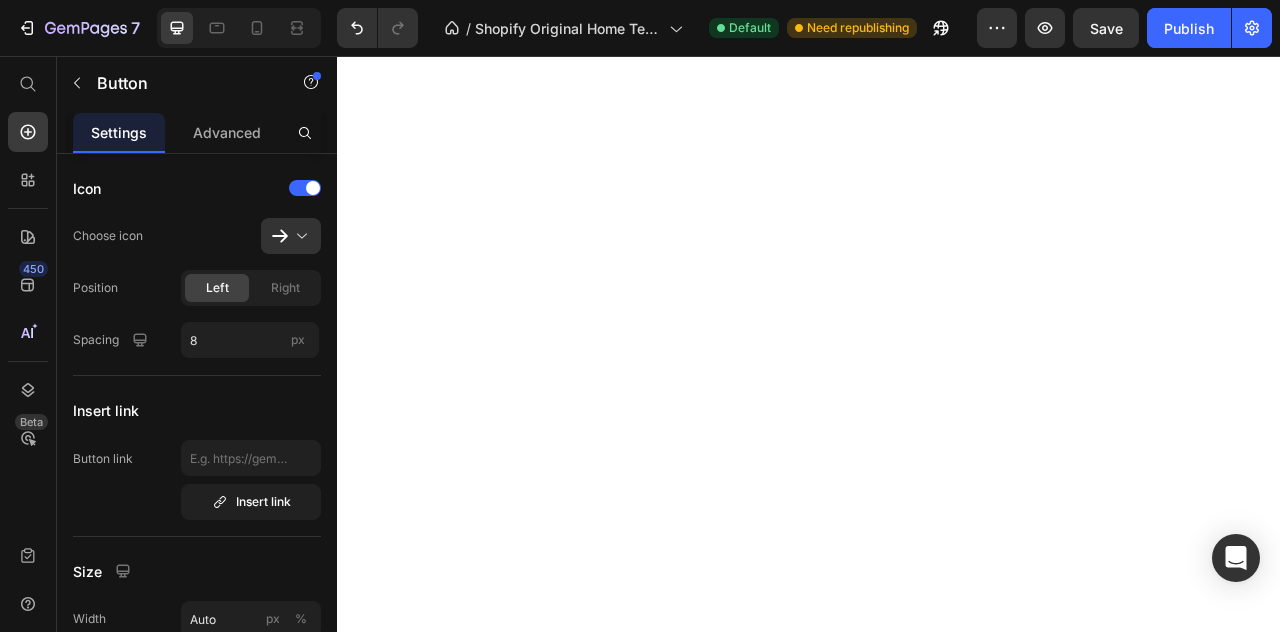 scroll, scrollTop: 0, scrollLeft: 0, axis: both 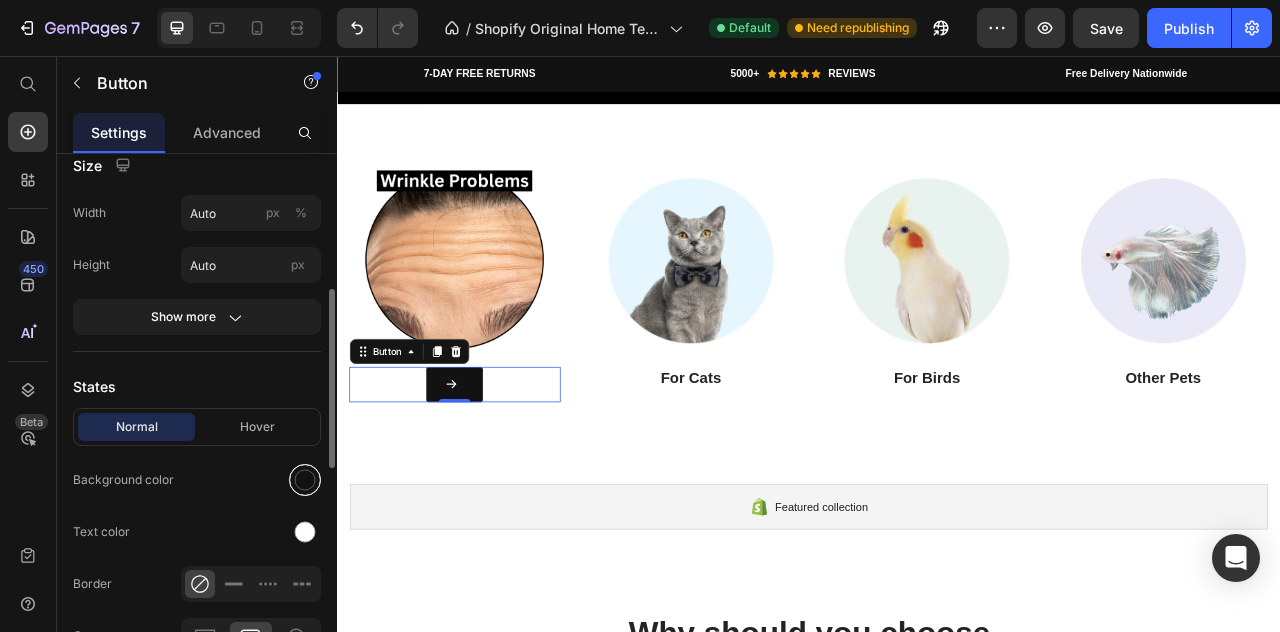 click at bounding box center (305, 480) 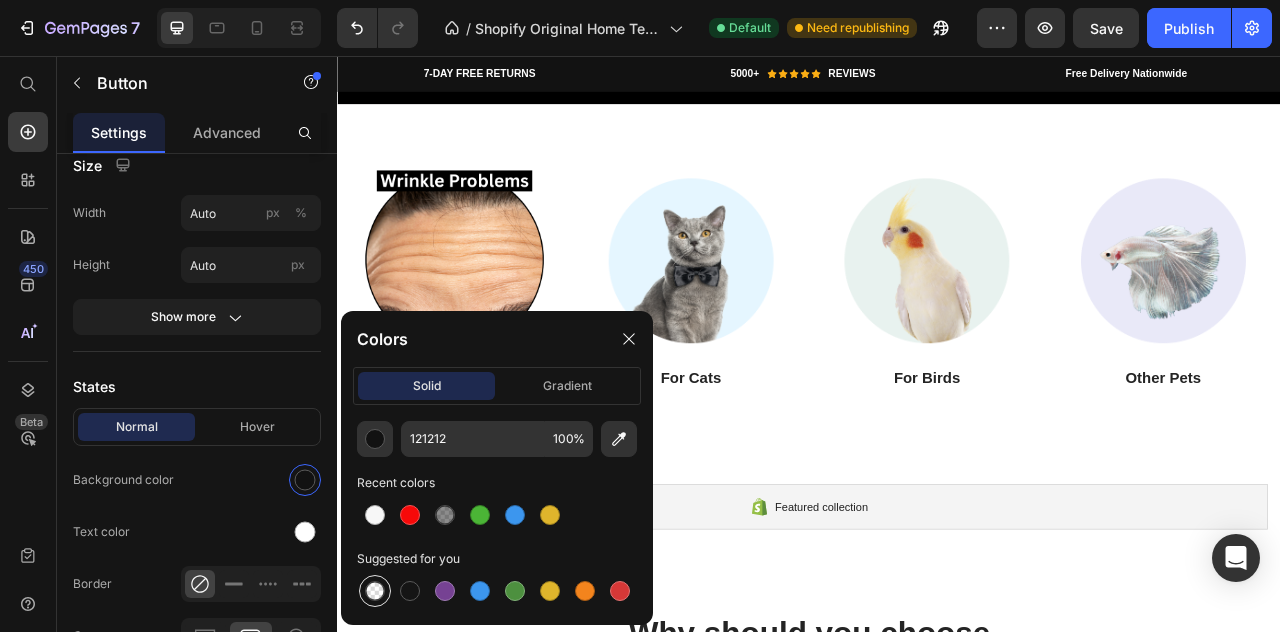 click at bounding box center [375, 591] 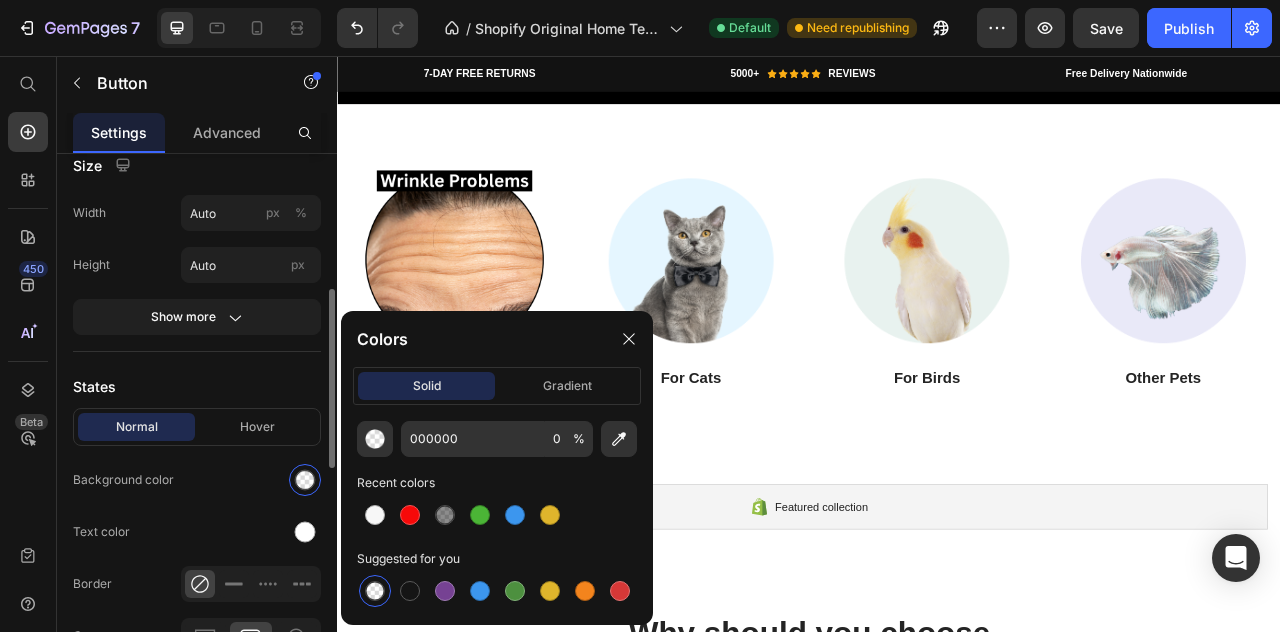 click on "Normal Hover Background color Text color Border Corner 3 3 3 3 Shadow" 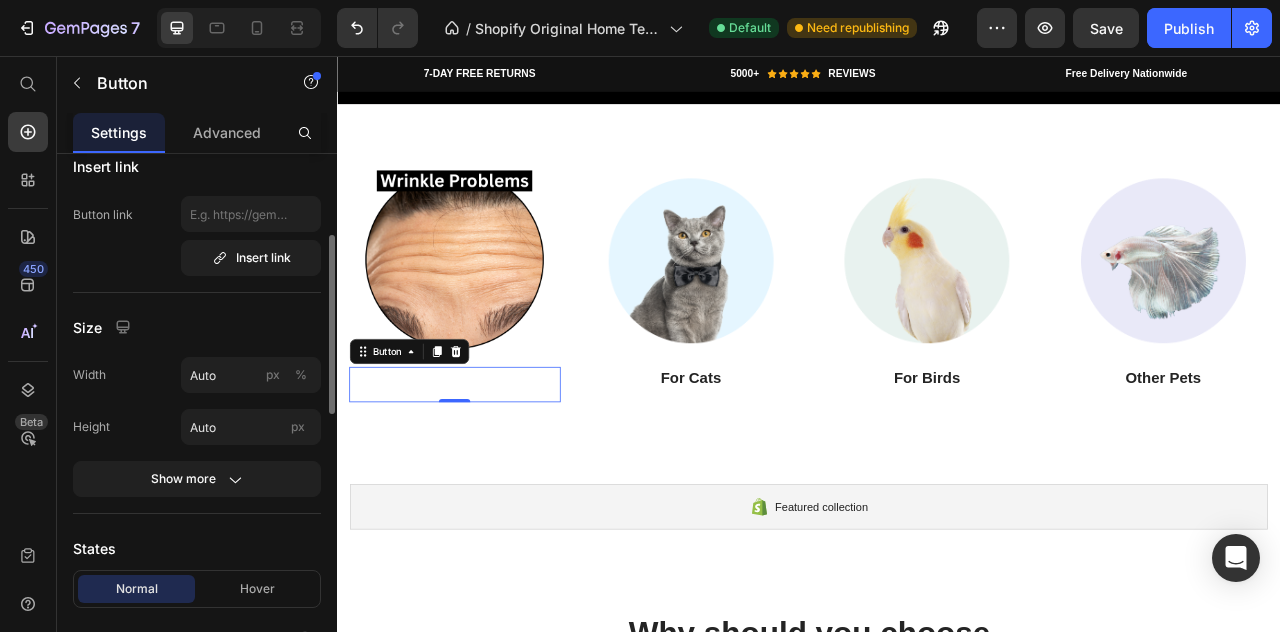 scroll, scrollTop: 267, scrollLeft: 0, axis: vertical 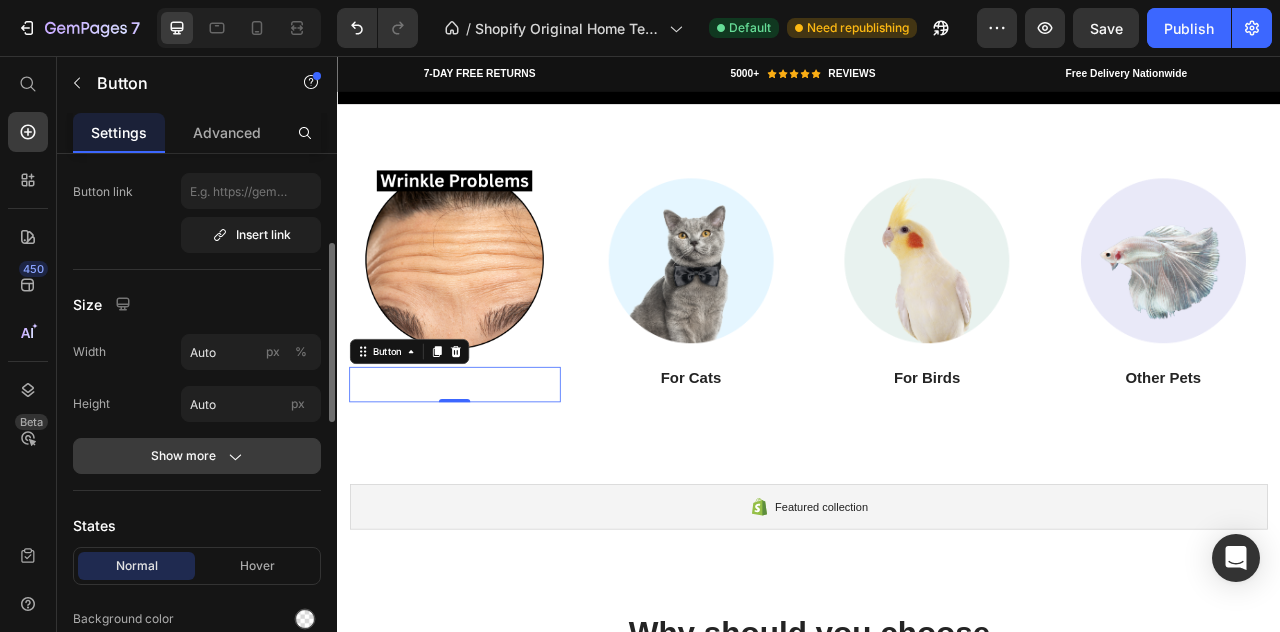 click on "Show more" 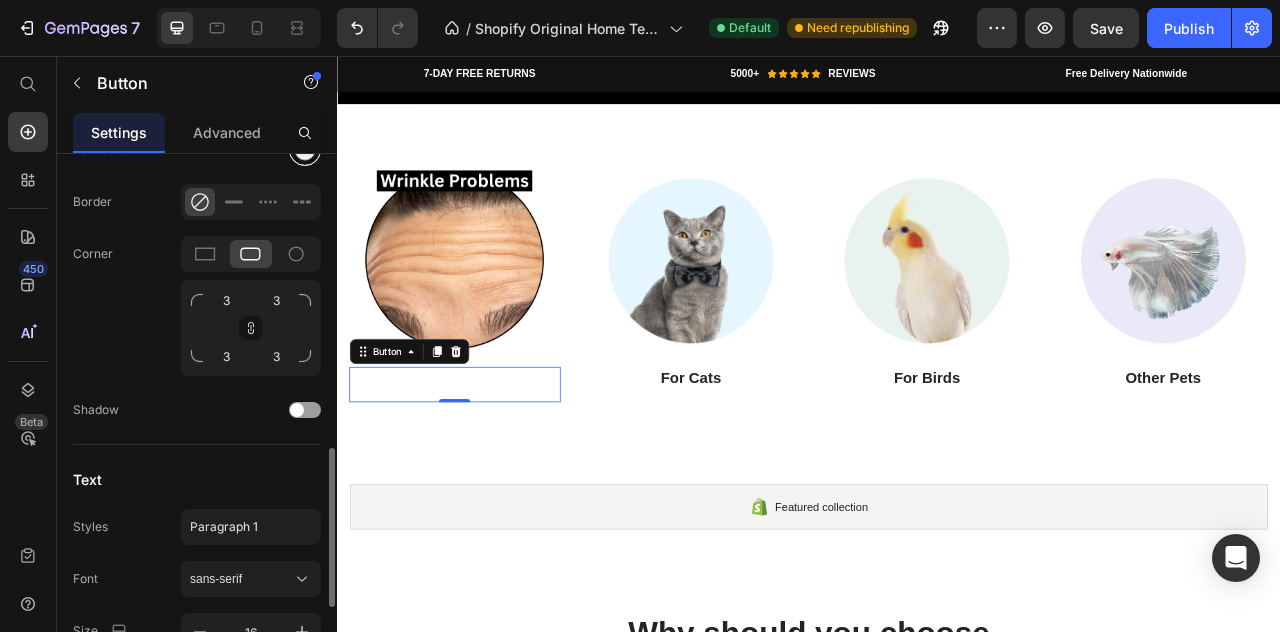 scroll, scrollTop: 1004, scrollLeft: 0, axis: vertical 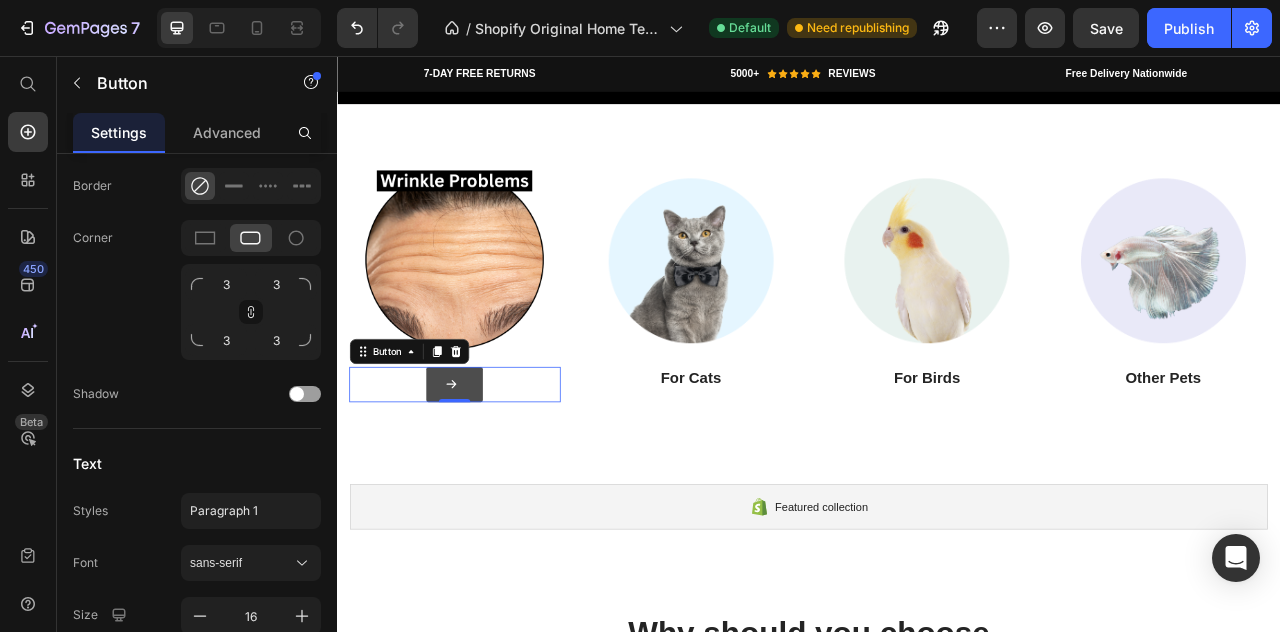 click 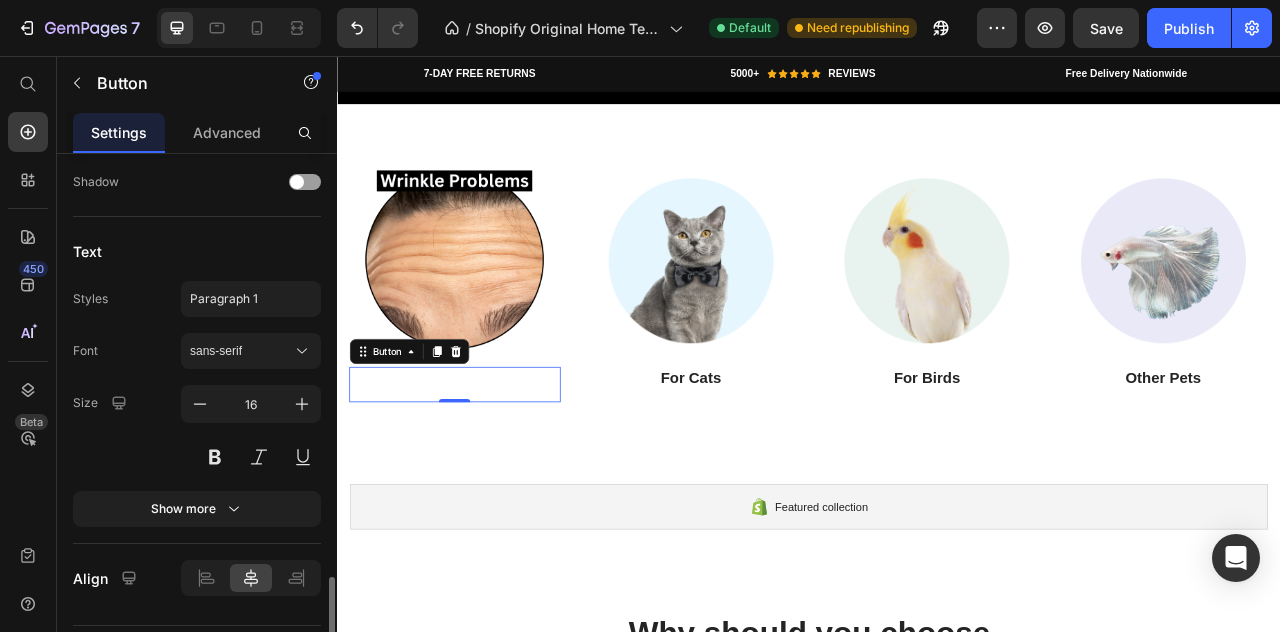 scroll, scrollTop: 1263, scrollLeft: 0, axis: vertical 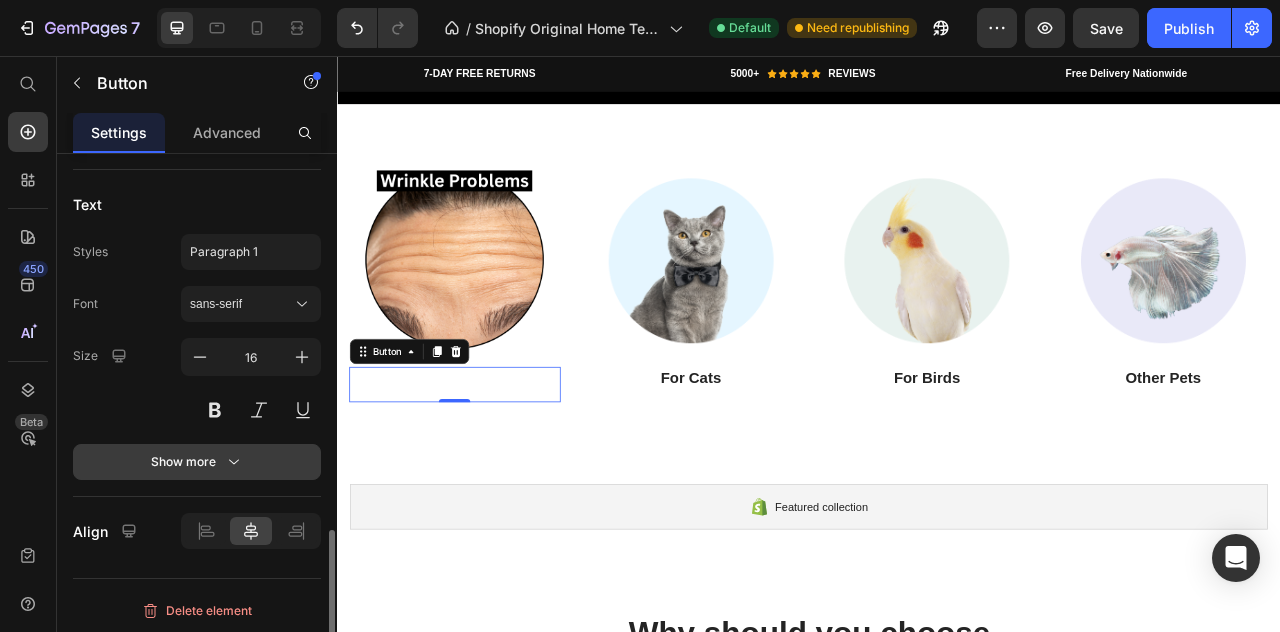 click 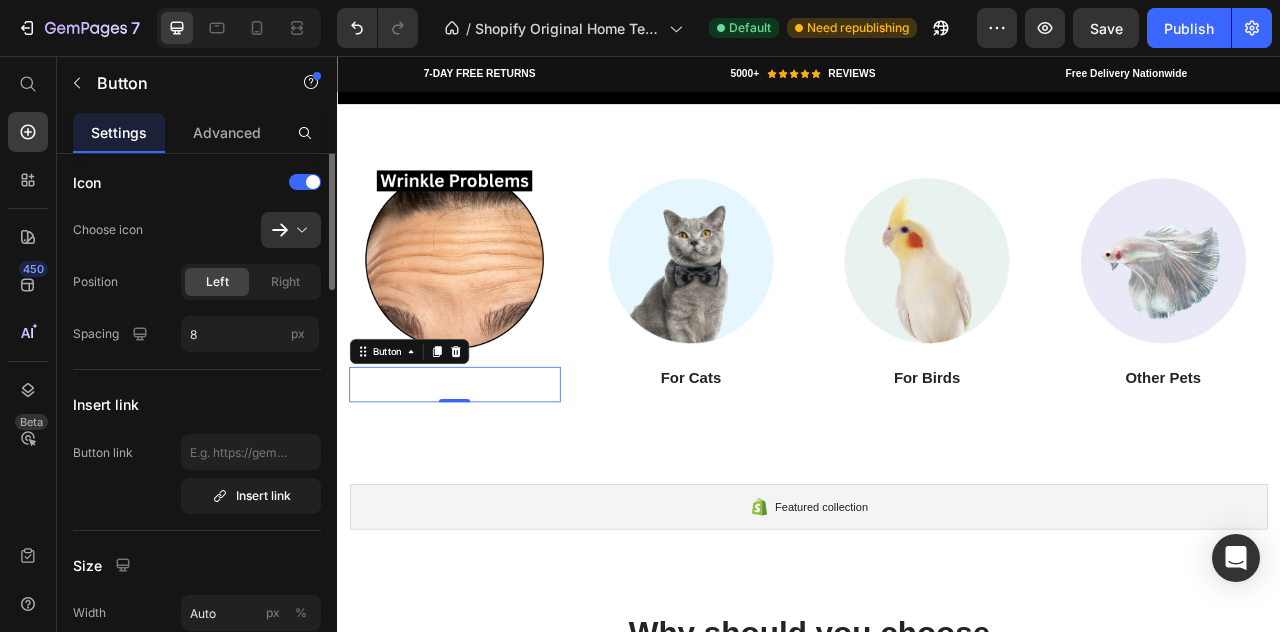 scroll, scrollTop: 0, scrollLeft: 0, axis: both 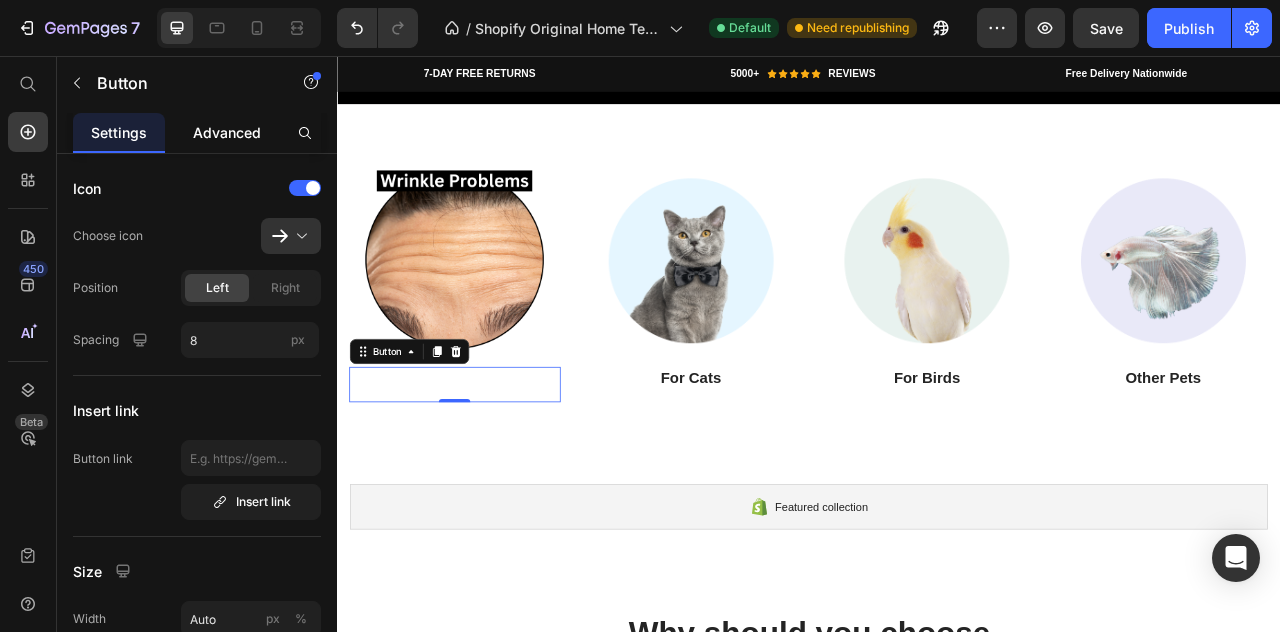 click on "Advanced" at bounding box center [227, 132] 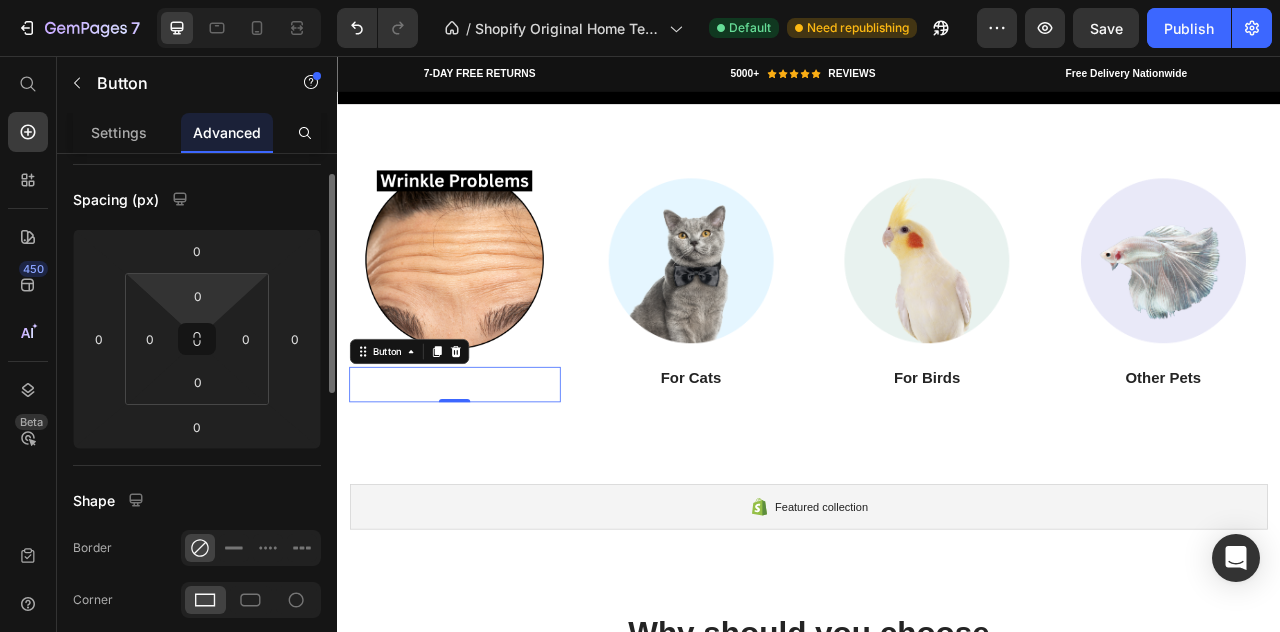 scroll, scrollTop: 0, scrollLeft: 0, axis: both 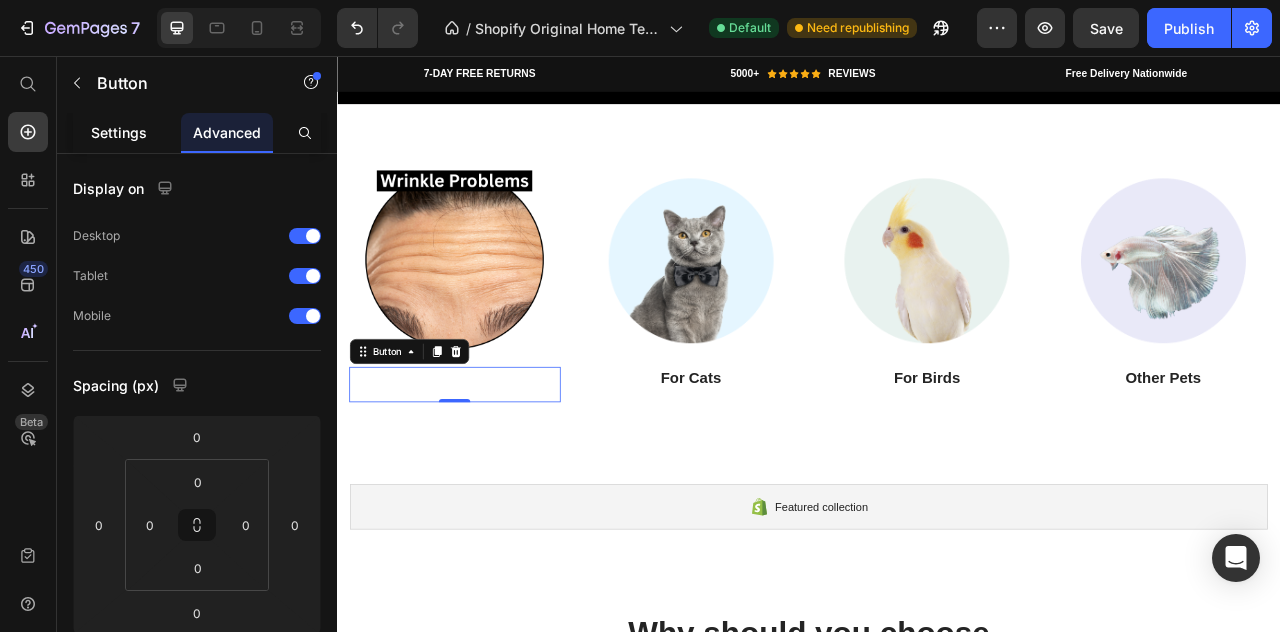 click on "Settings" at bounding box center [119, 132] 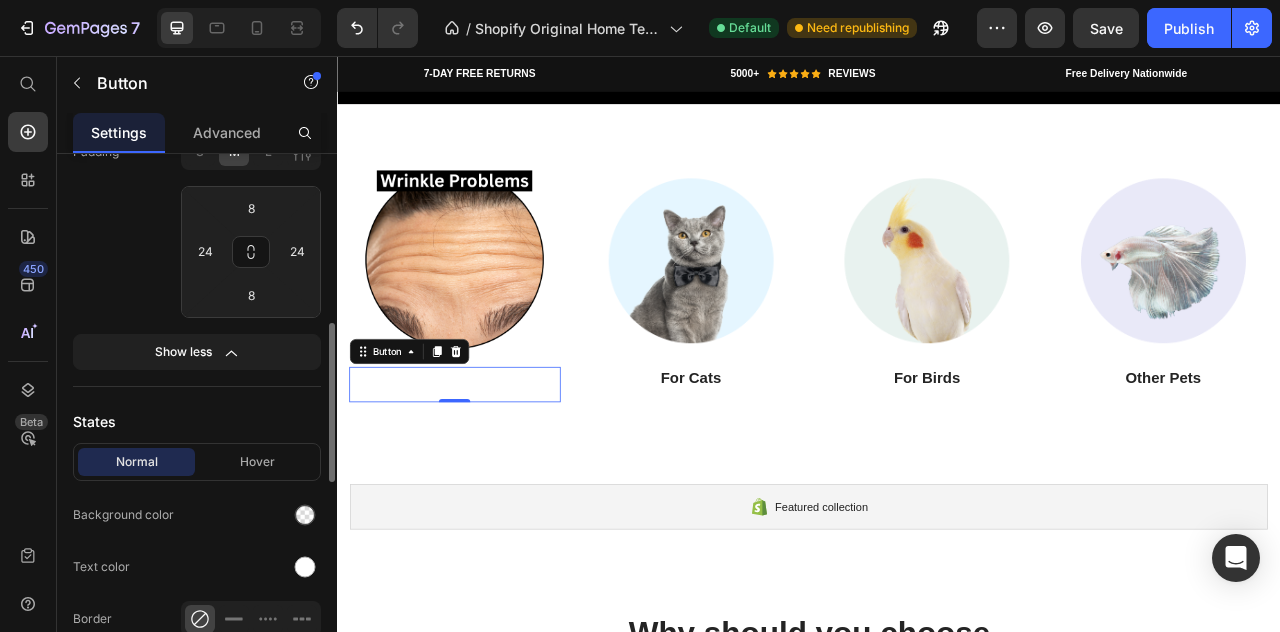 scroll, scrollTop: 587, scrollLeft: 0, axis: vertical 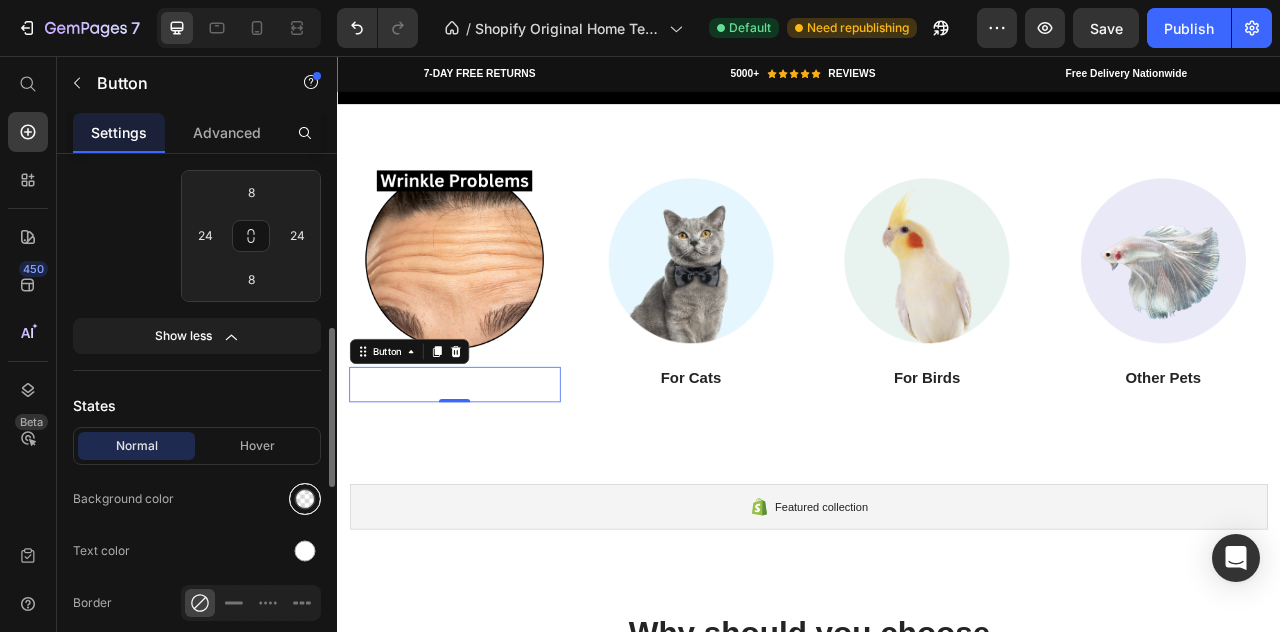 click at bounding box center (305, 499) 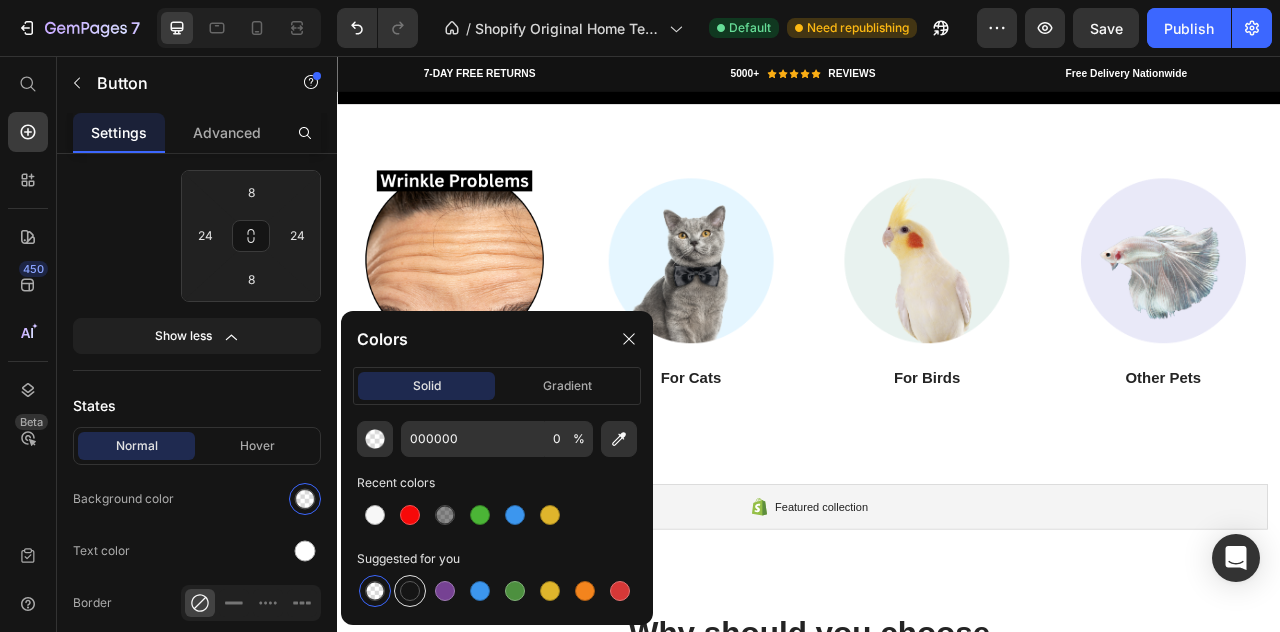 click at bounding box center (410, 591) 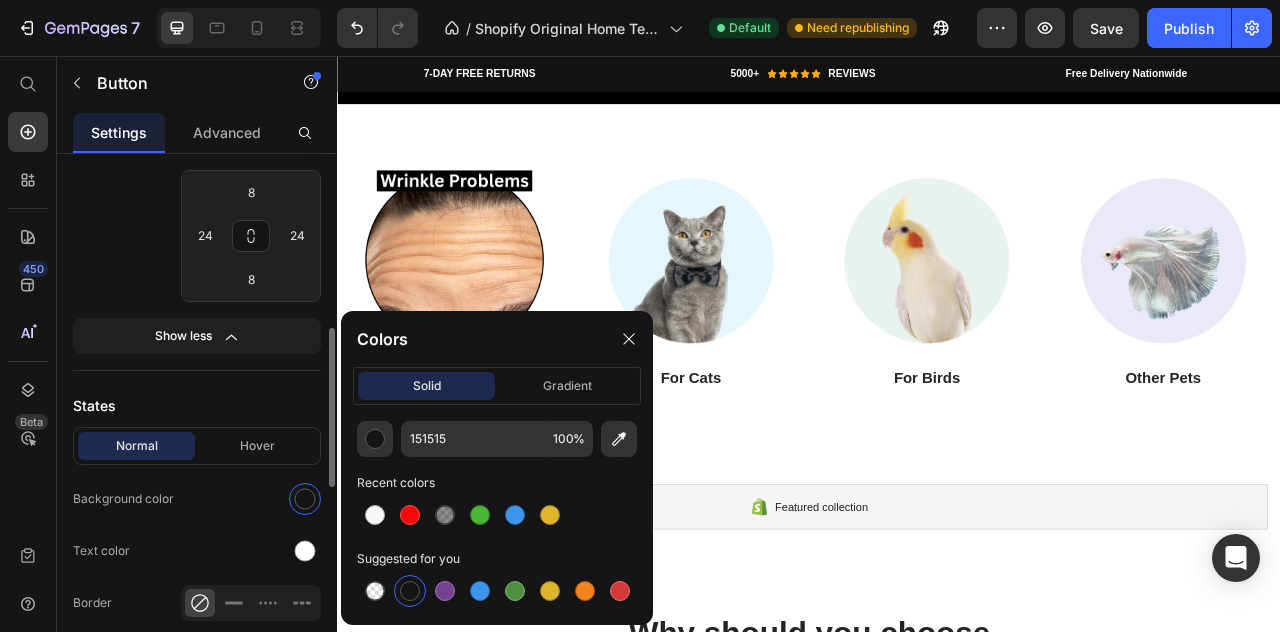 click at bounding box center [251, 499] 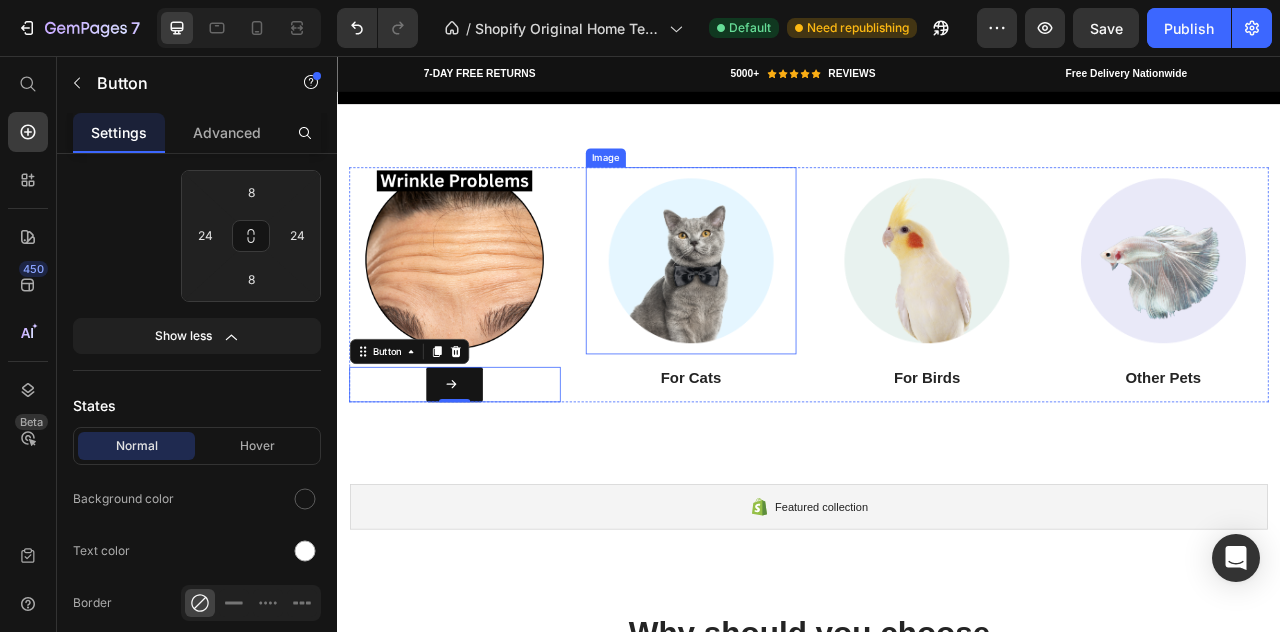 click at bounding box center [787, 316] 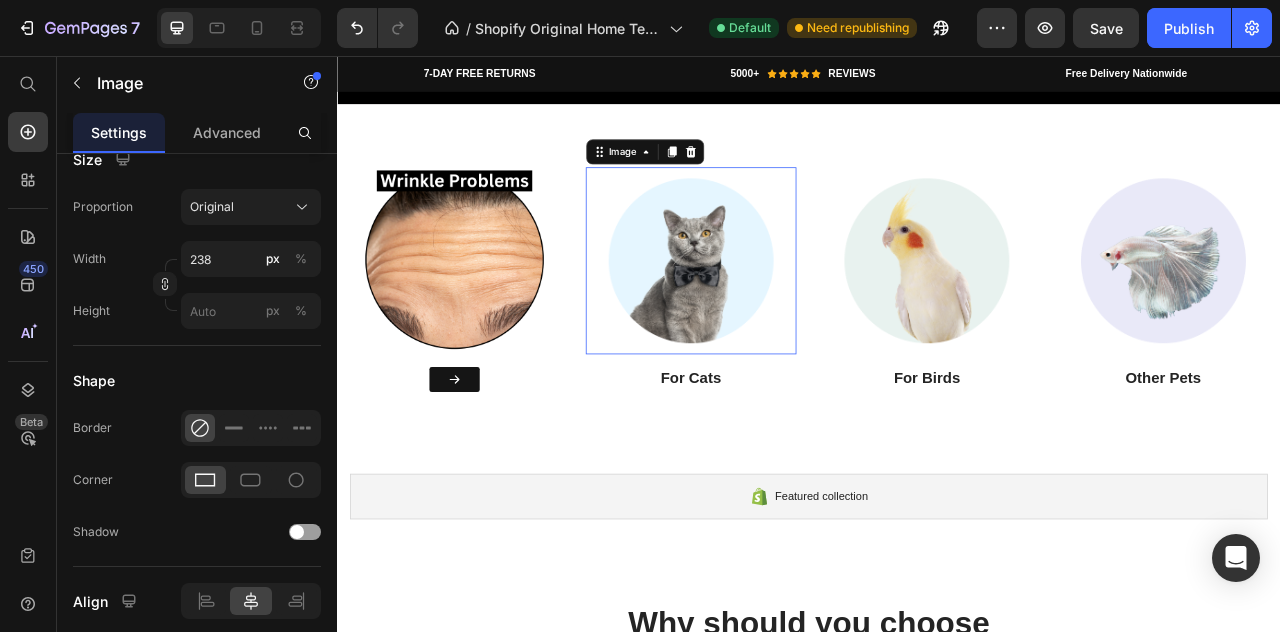 scroll, scrollTop: 0, scrollLeft: 0, axis: both 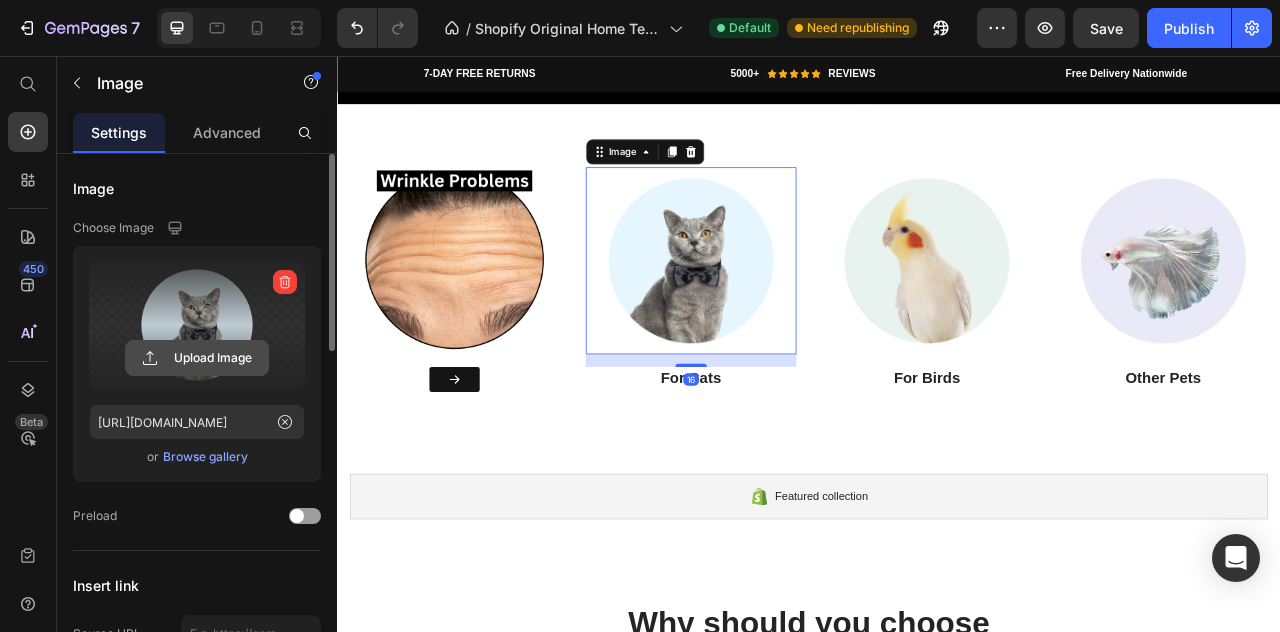 click 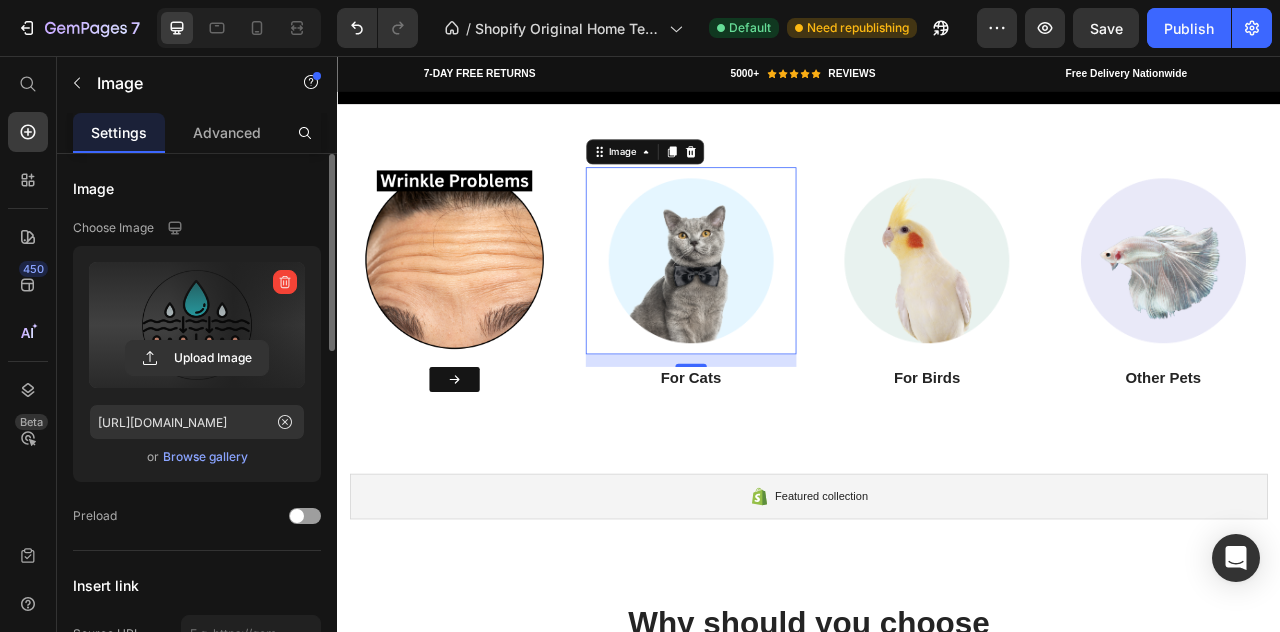 type on "https://cdn.shopify.com/s/files/1/0951/4133/1232/files/gempages_574550714798310175-1000bdf3-6550-49ec-a505-0414eb250cc7.png" 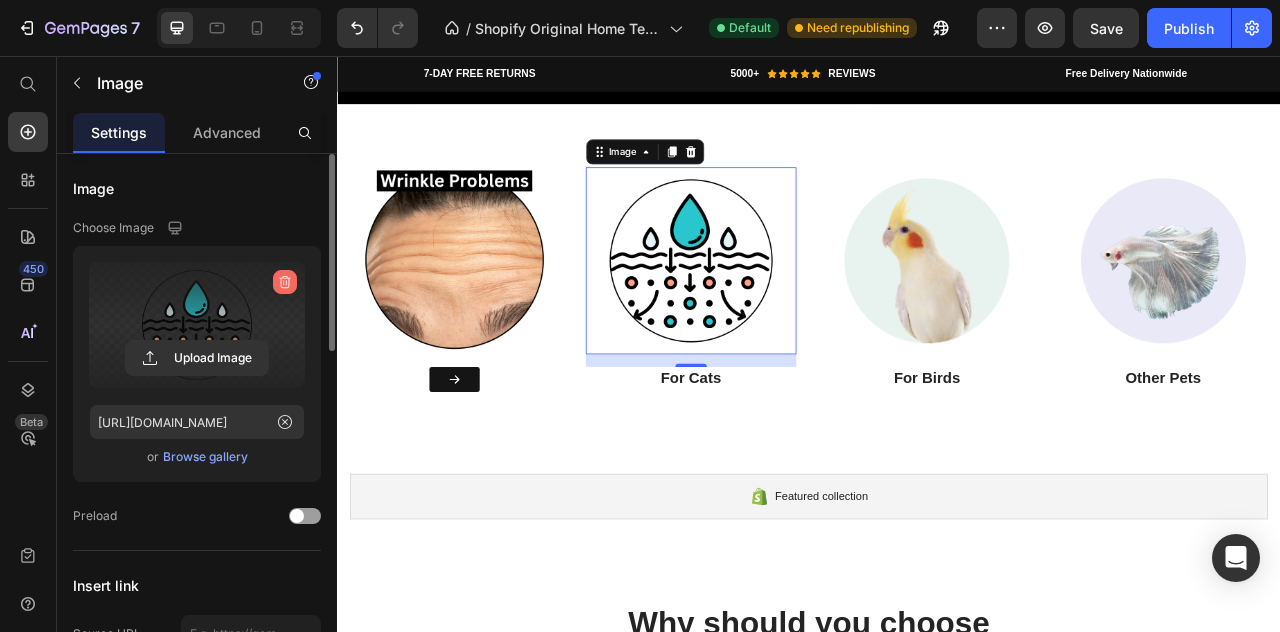 click at bounding box center (285, 282) 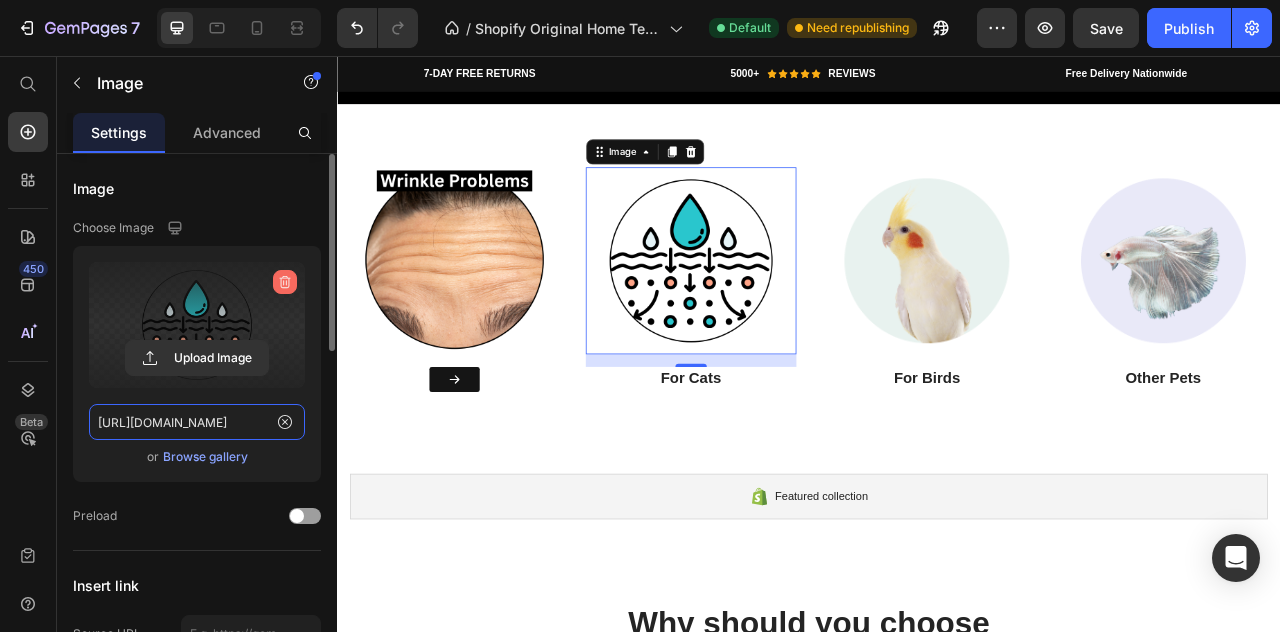type 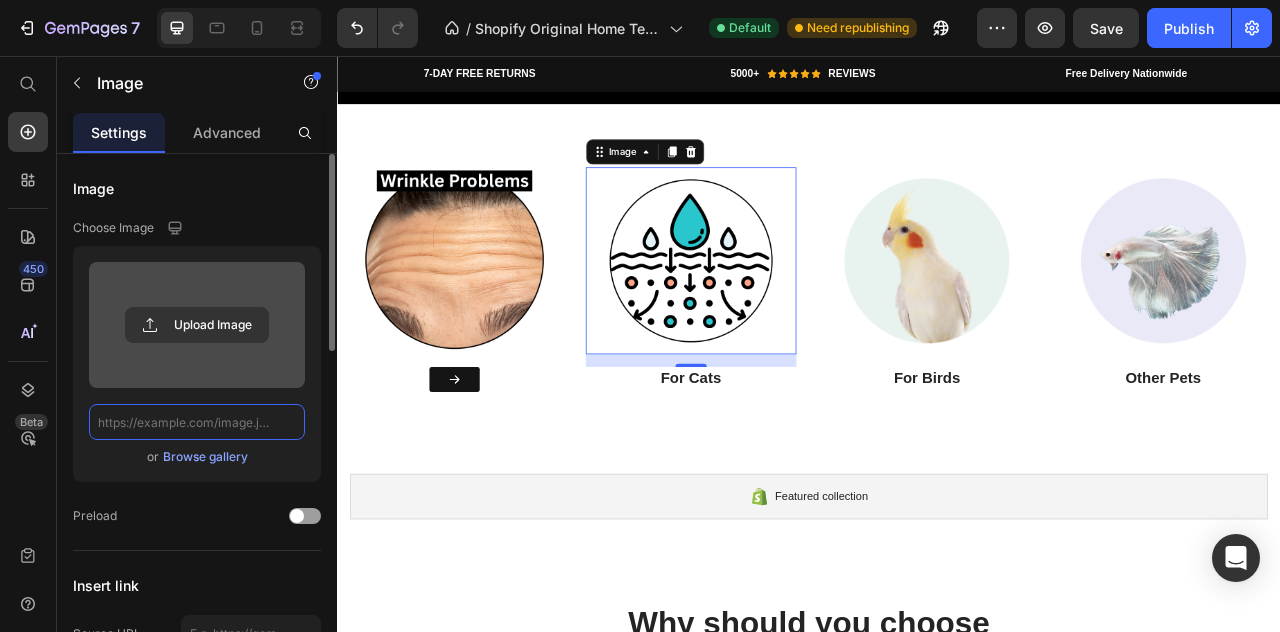 scroll, scrollTop: 0, scrollLeft: 0, axis: both 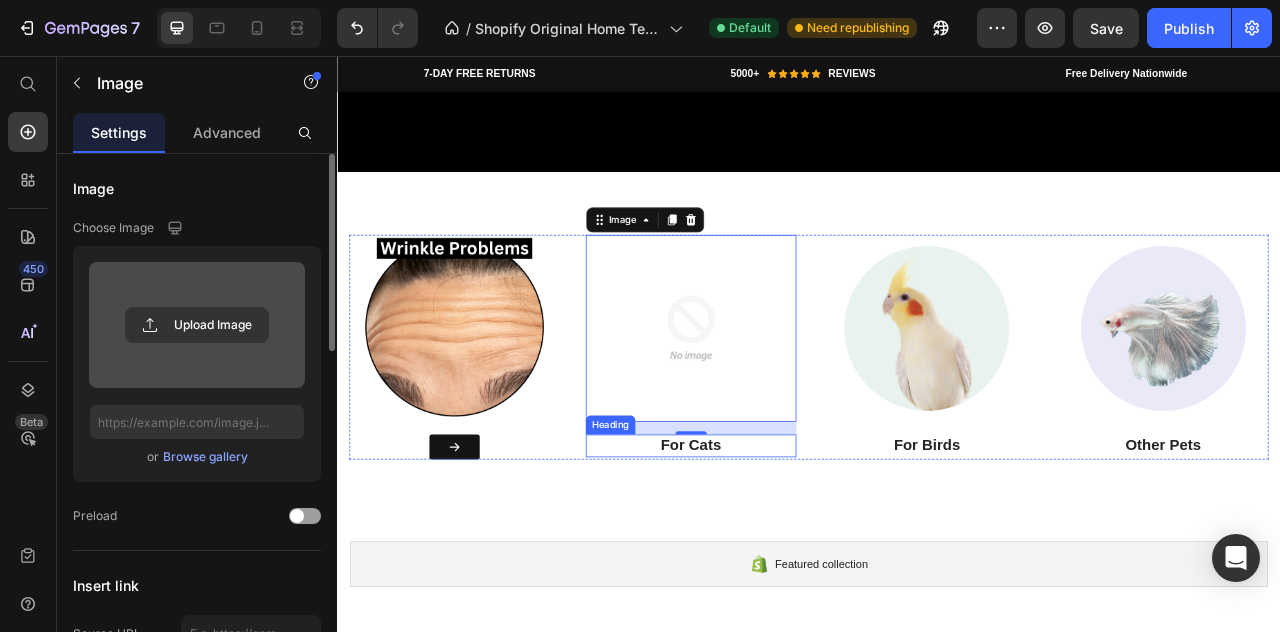 click on "For Cats" at bounding box center [787, 551] 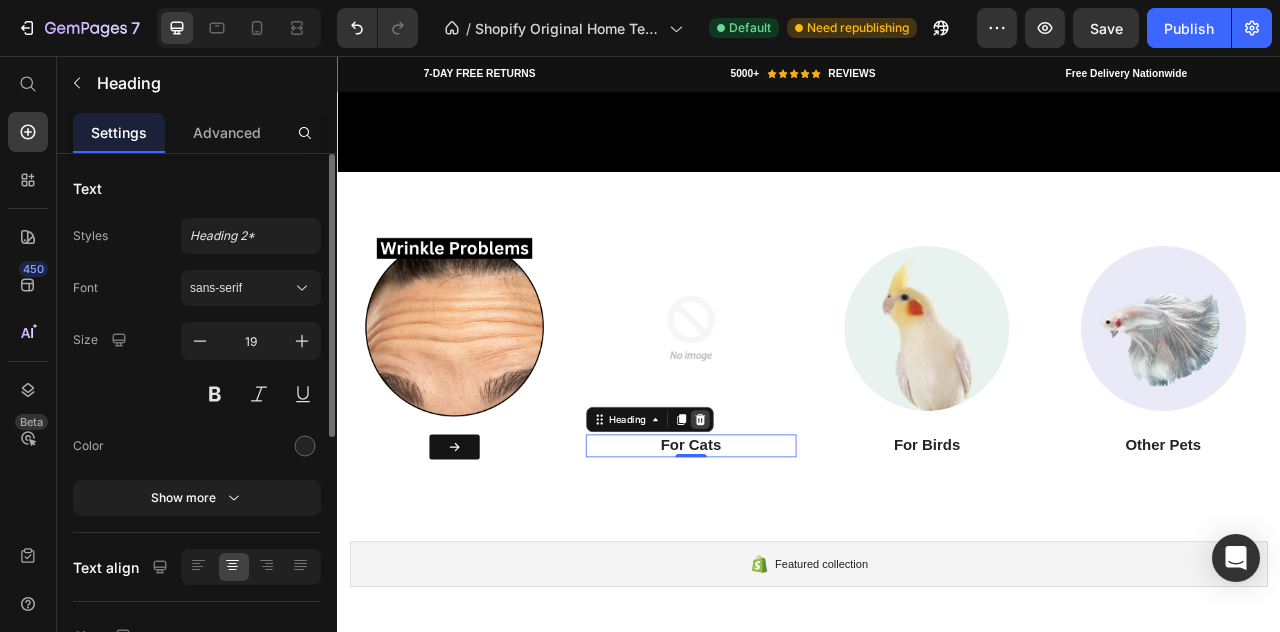click 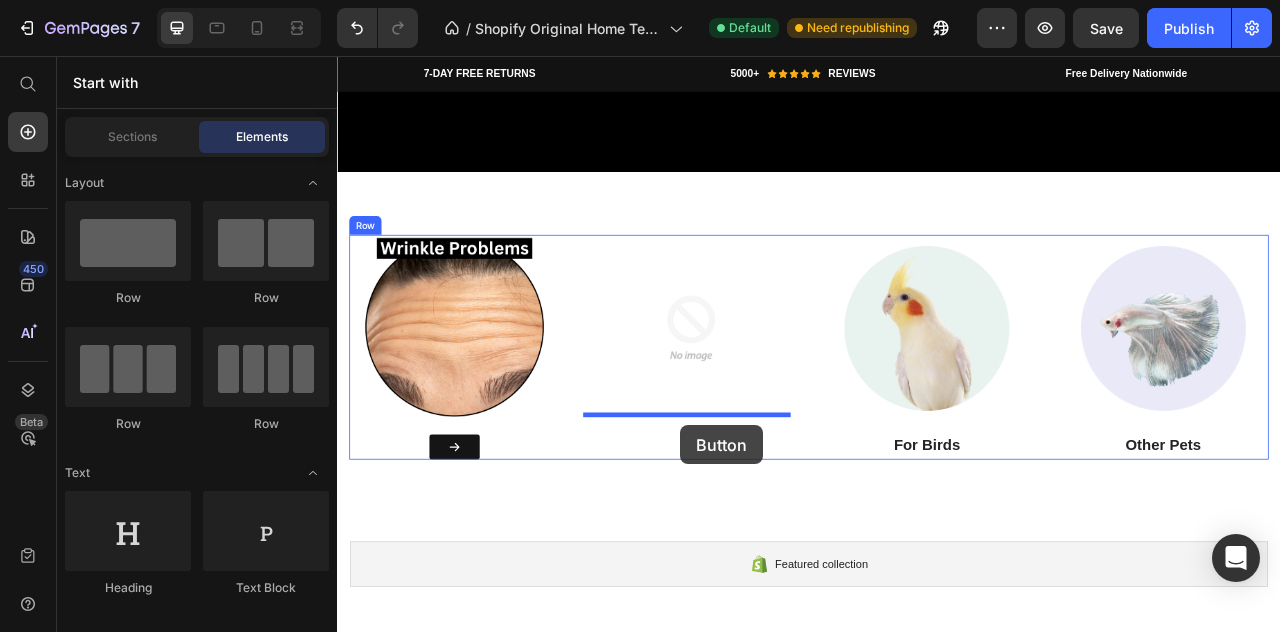 drag, startPoint x: 469, startPoint y: 479, endPoint x: 774, endPoint y: 526, distance: 308.60007 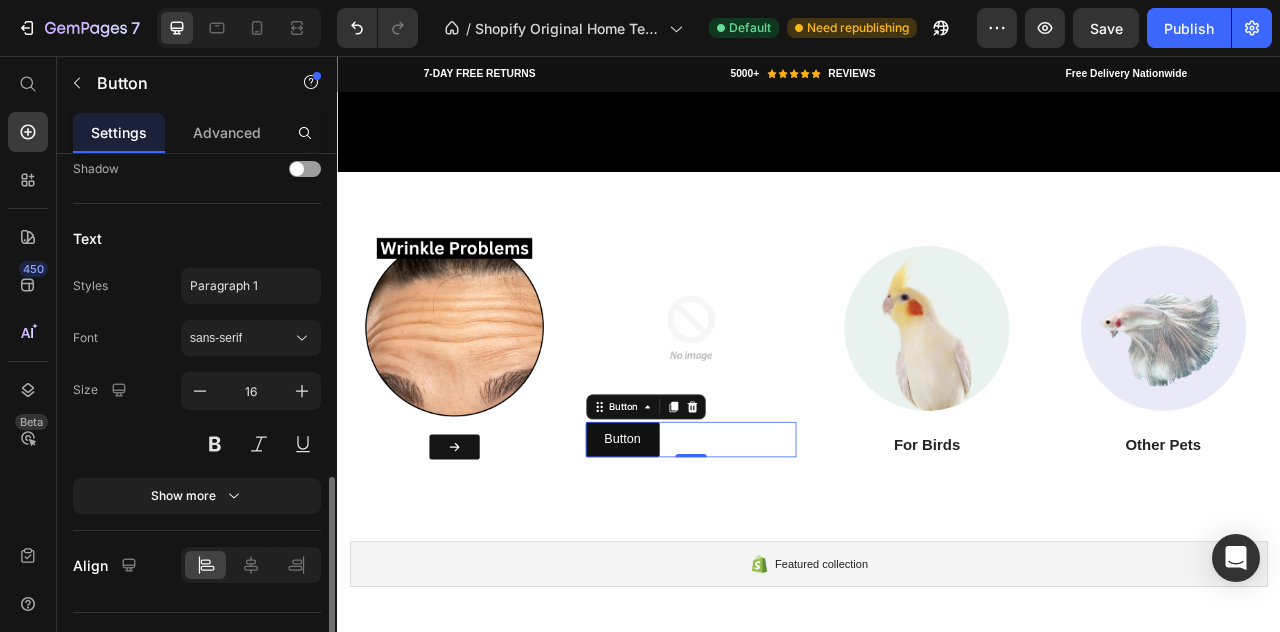 scroll, scrollTop: 906, scrollLeft: 0, axis: vertical 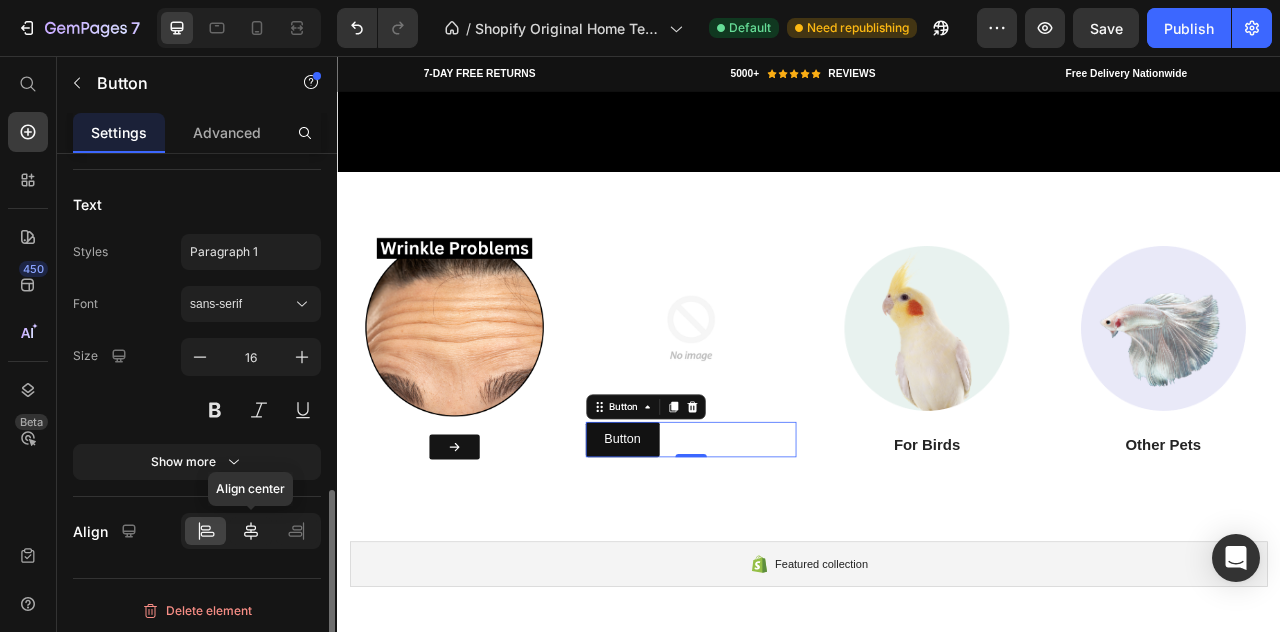click 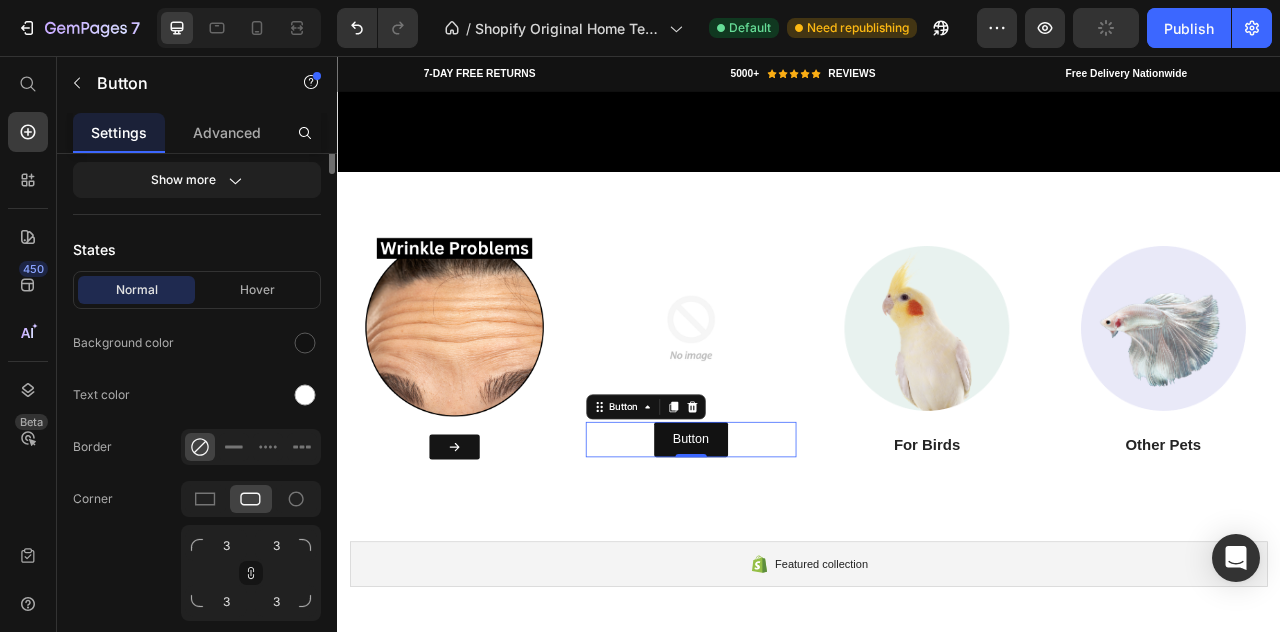 scroll, scrollTop: 0, scrollLeft: 0, axis: both 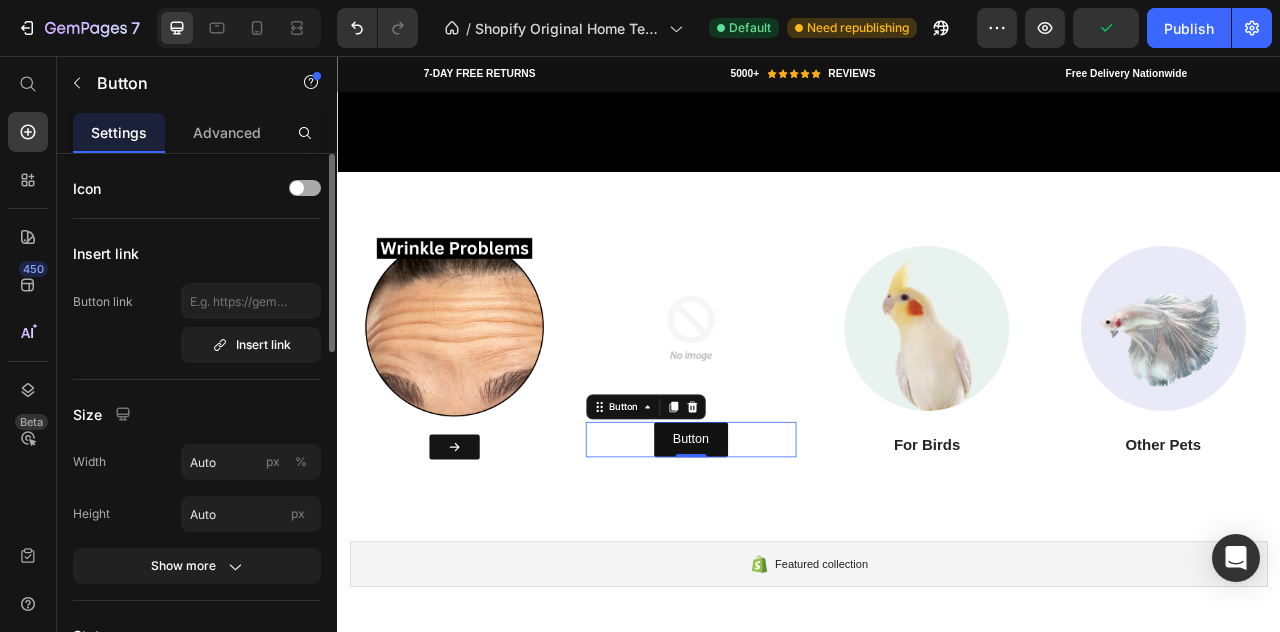 click at bounding box center [305, 188] 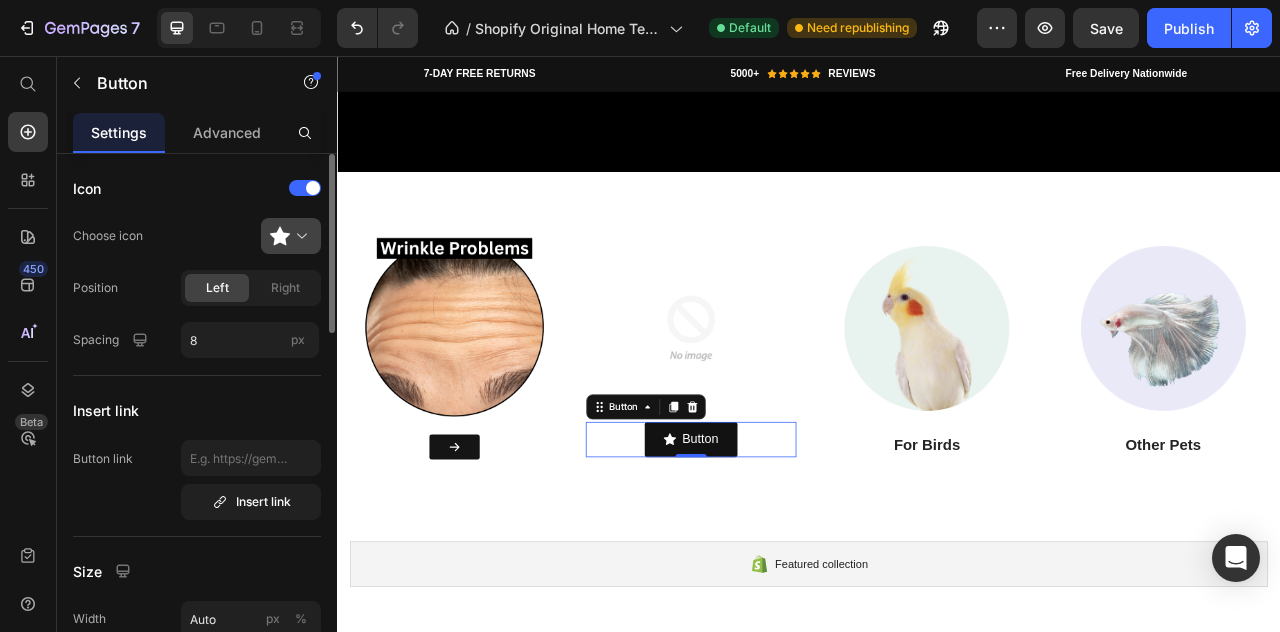 click at bounding box center [299, 236] 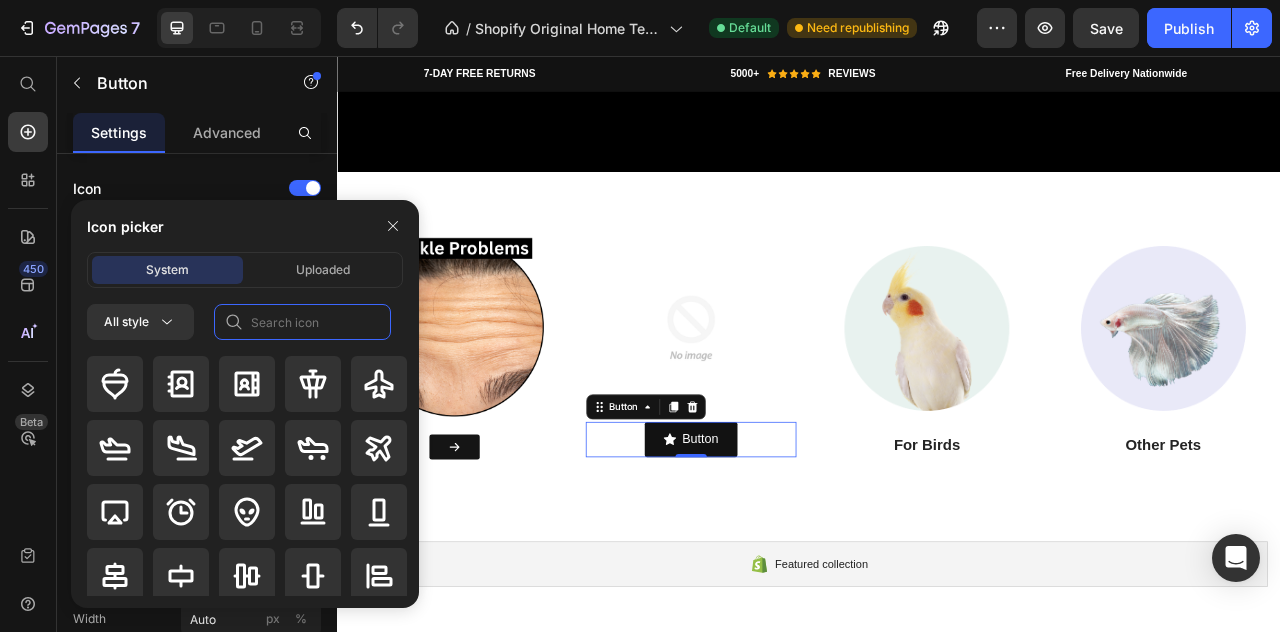 click 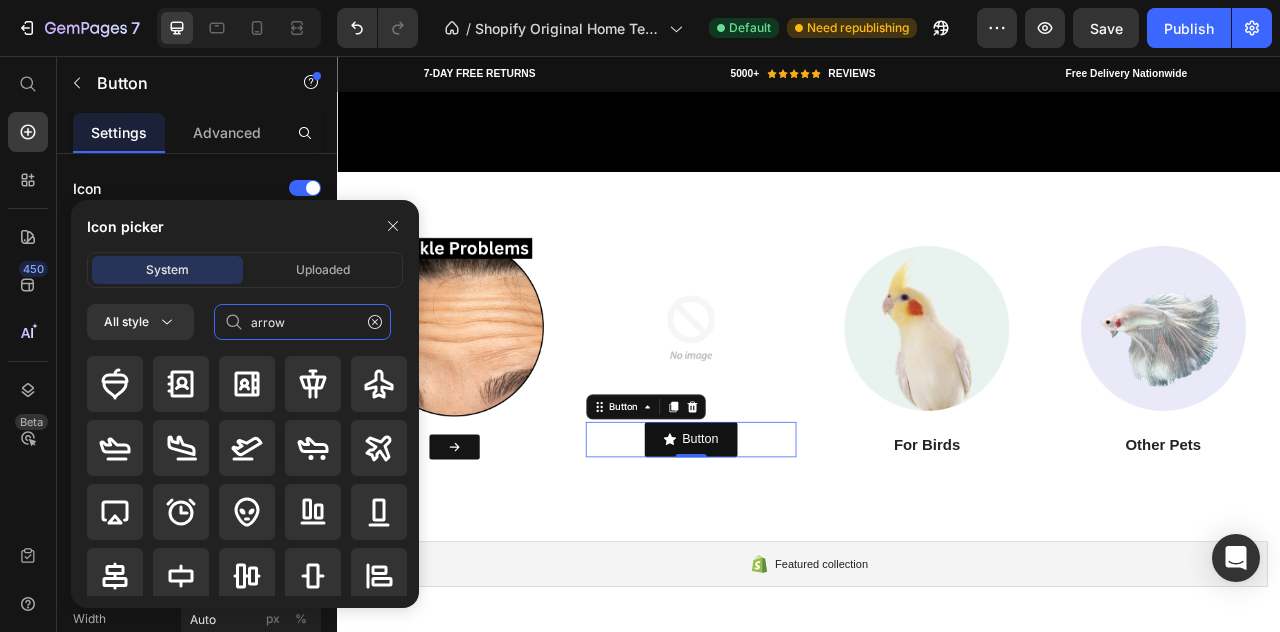 type on "arrow" 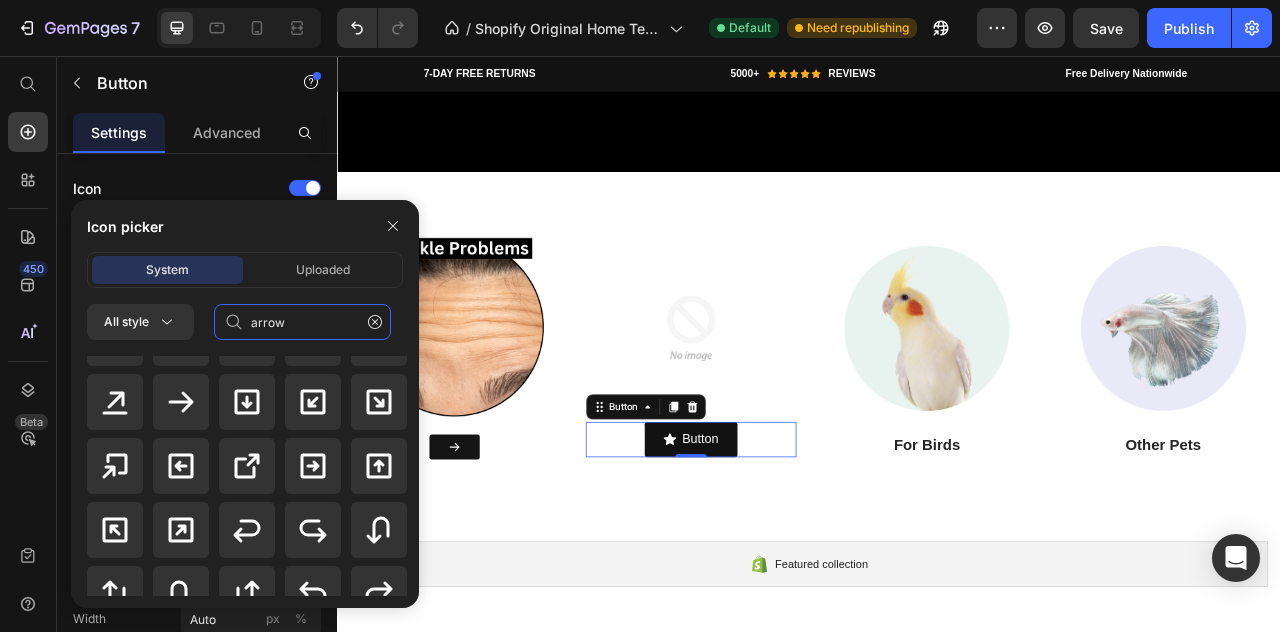 scroll, scrollTop: 570, scrollLeft: 0, axis: vertical 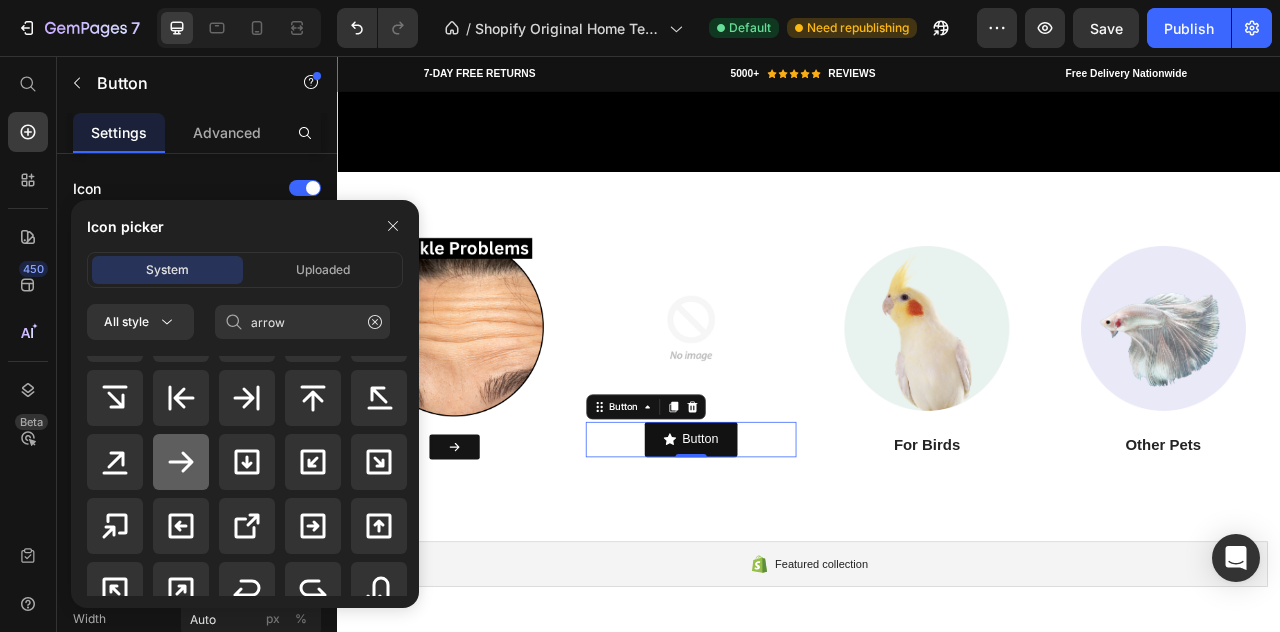 click 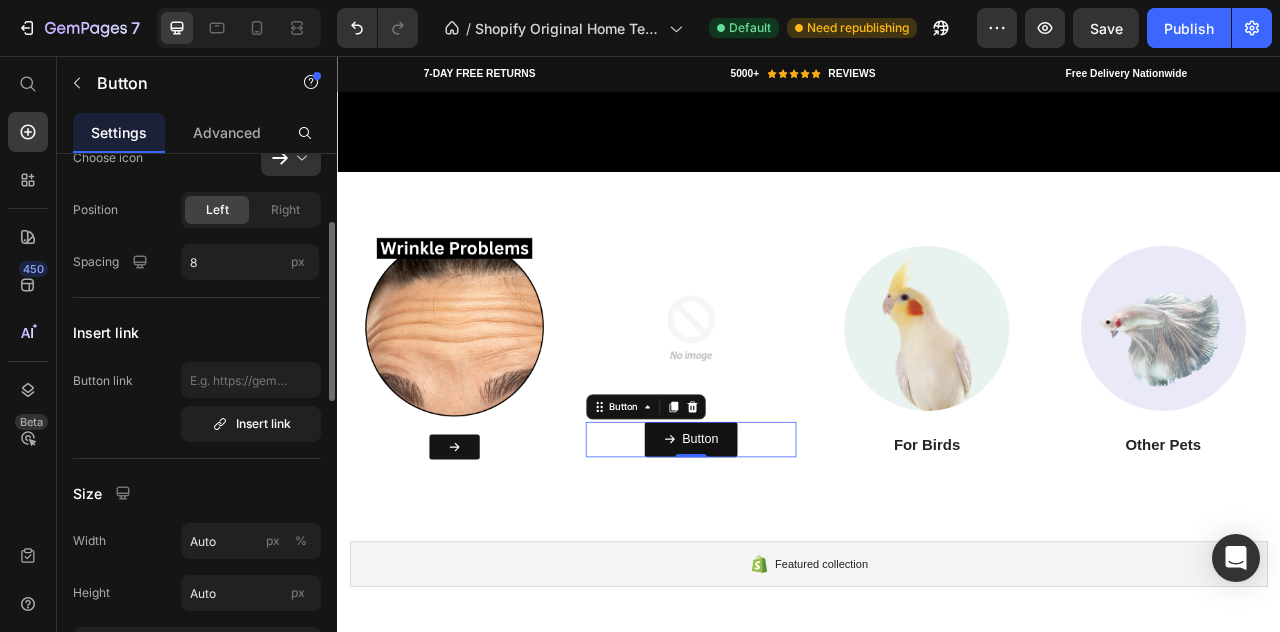 scroll, scrollTop: 110, scrollLeft: 0, axis: vertical 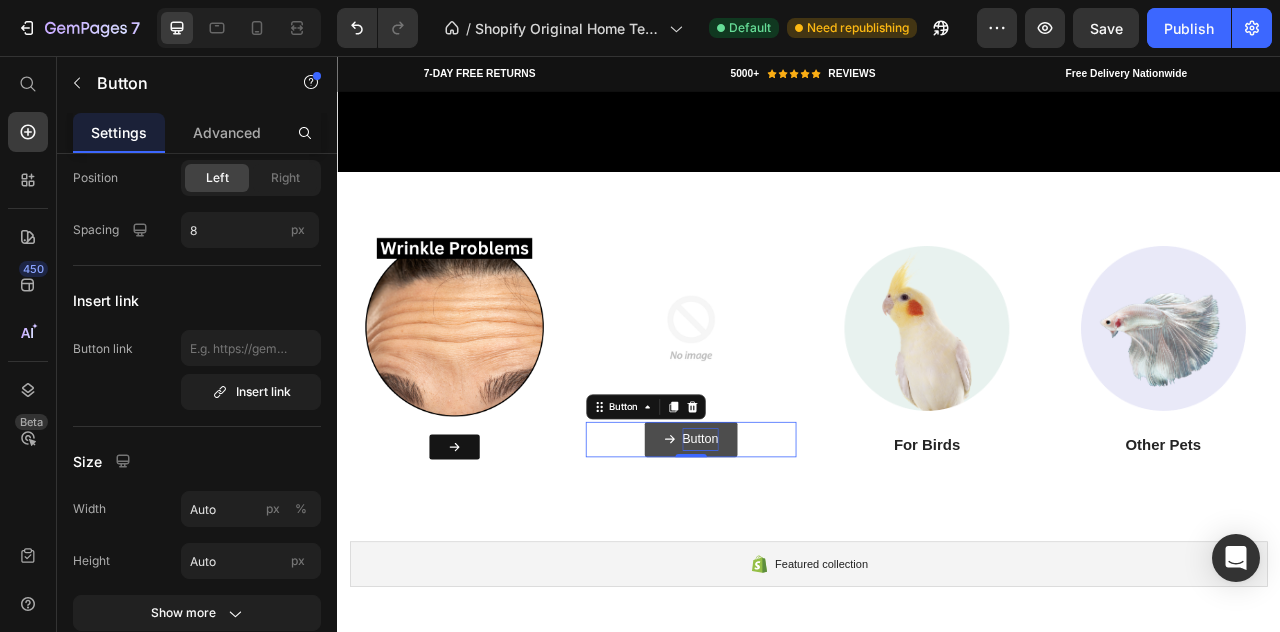 click on "Button" at bounding box center (799, 543) 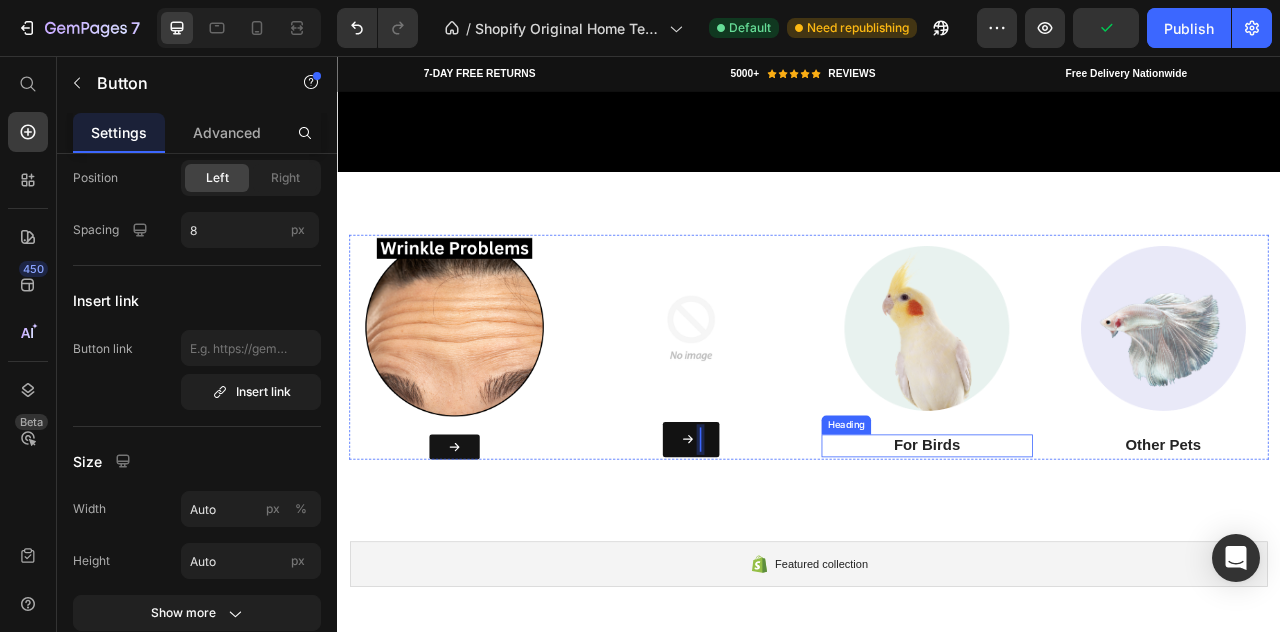 click on "For Birds" at bounding box center (1087, 551) 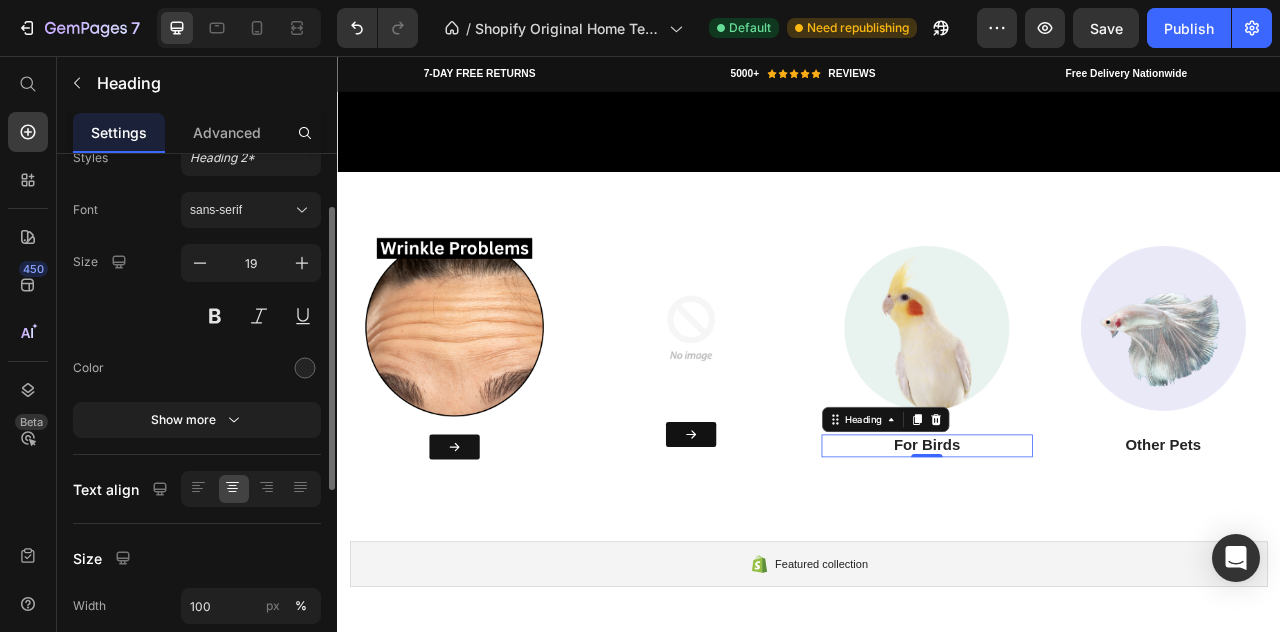 scroll, scrollTop: 86, scrollLeft: 0, axis: vertical 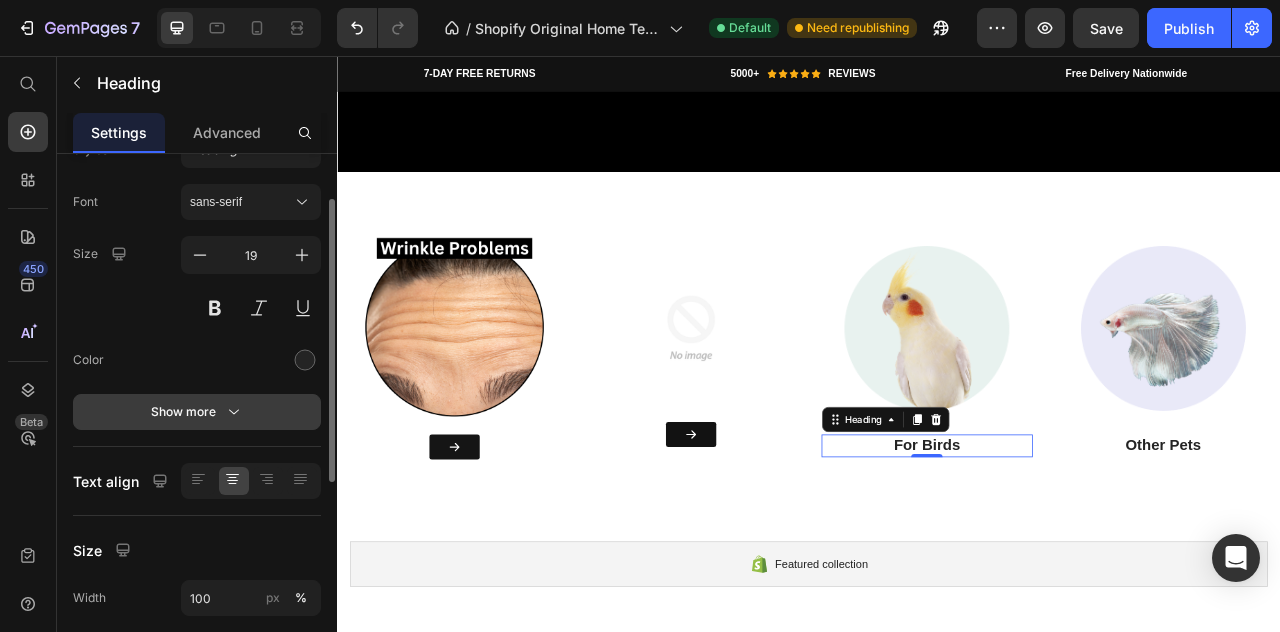 click on "Show more" at bounding box center [197, 412] 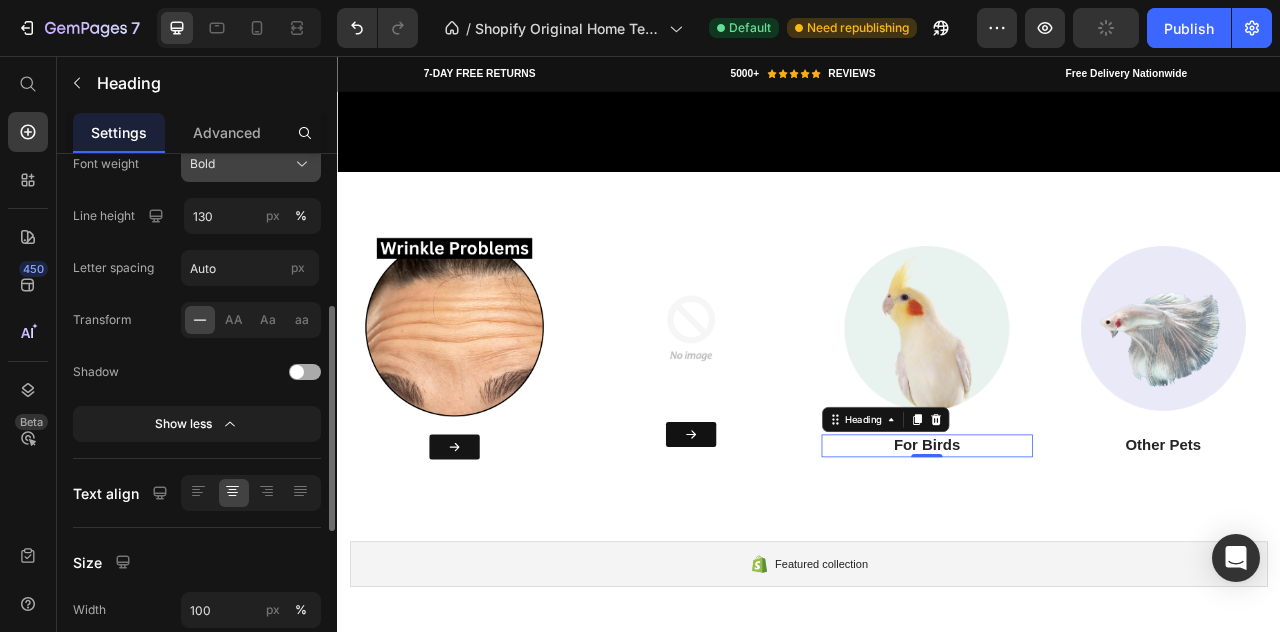 scroll, scrollTop: 342, scrollLeft: 0, axis: vertical 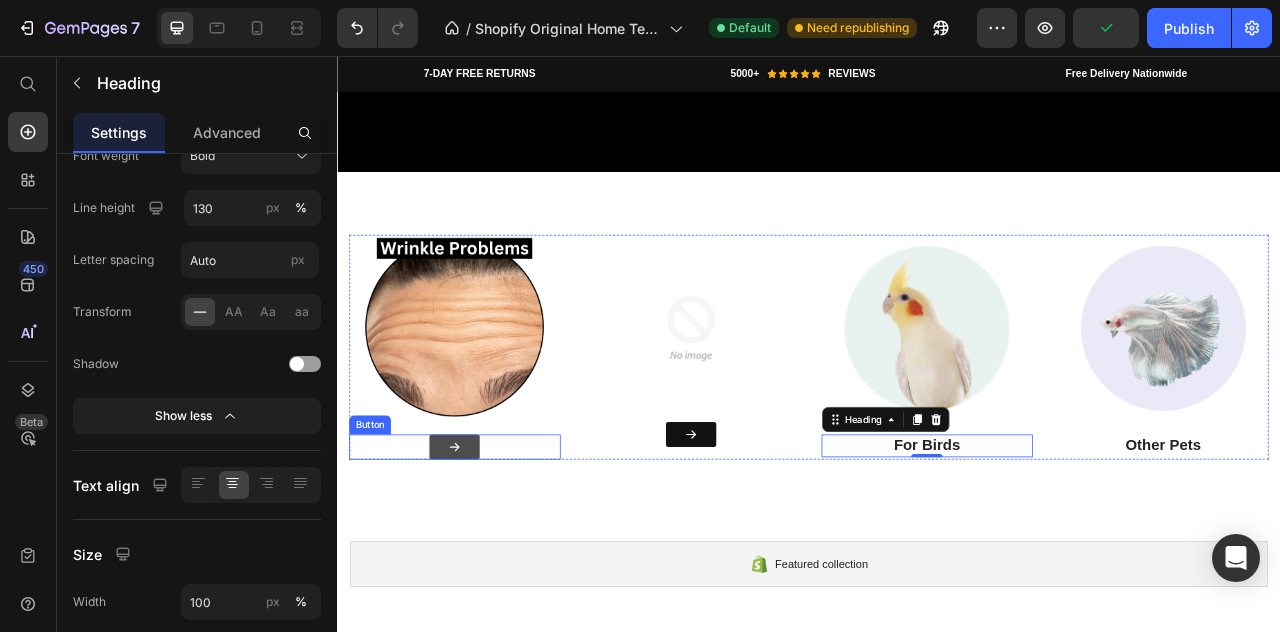 type 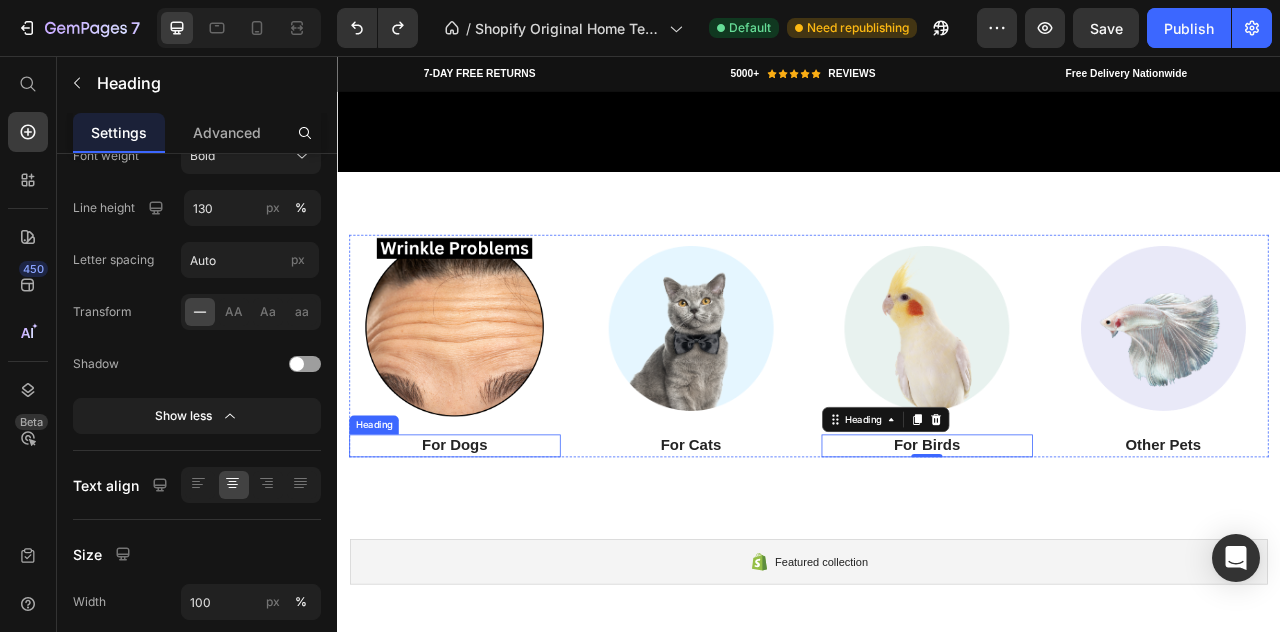 click on "For Dogs" at bounding box center (486, 551) 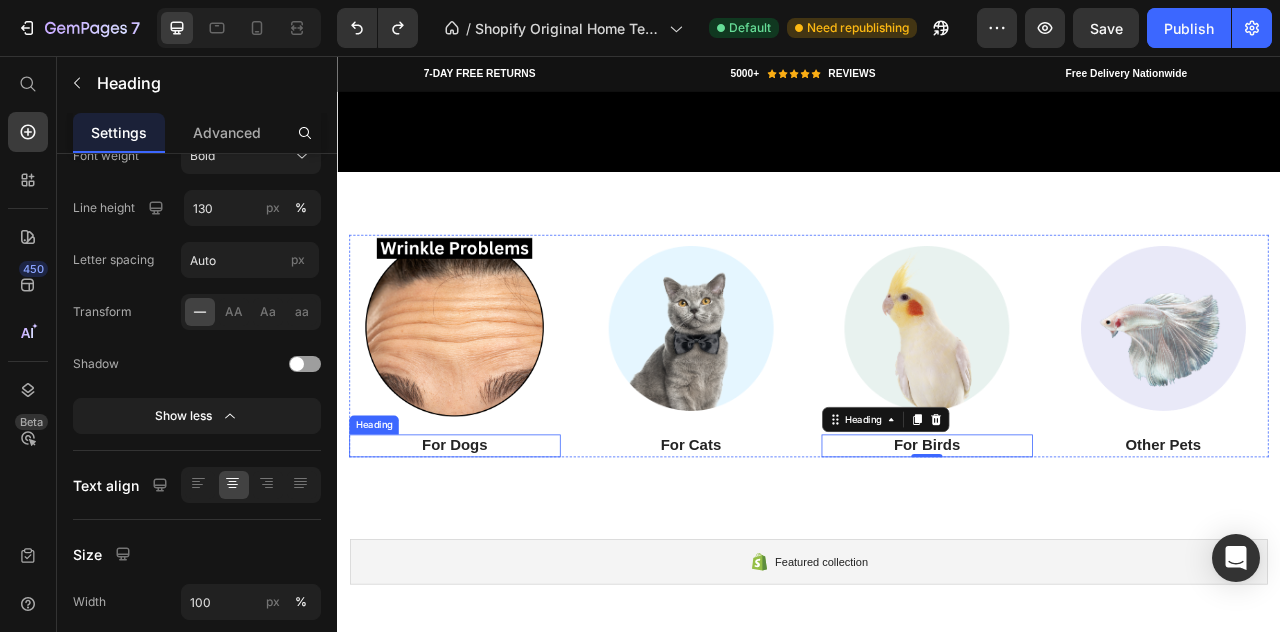 click on "For Dogs" at bounding box center [486, 551] 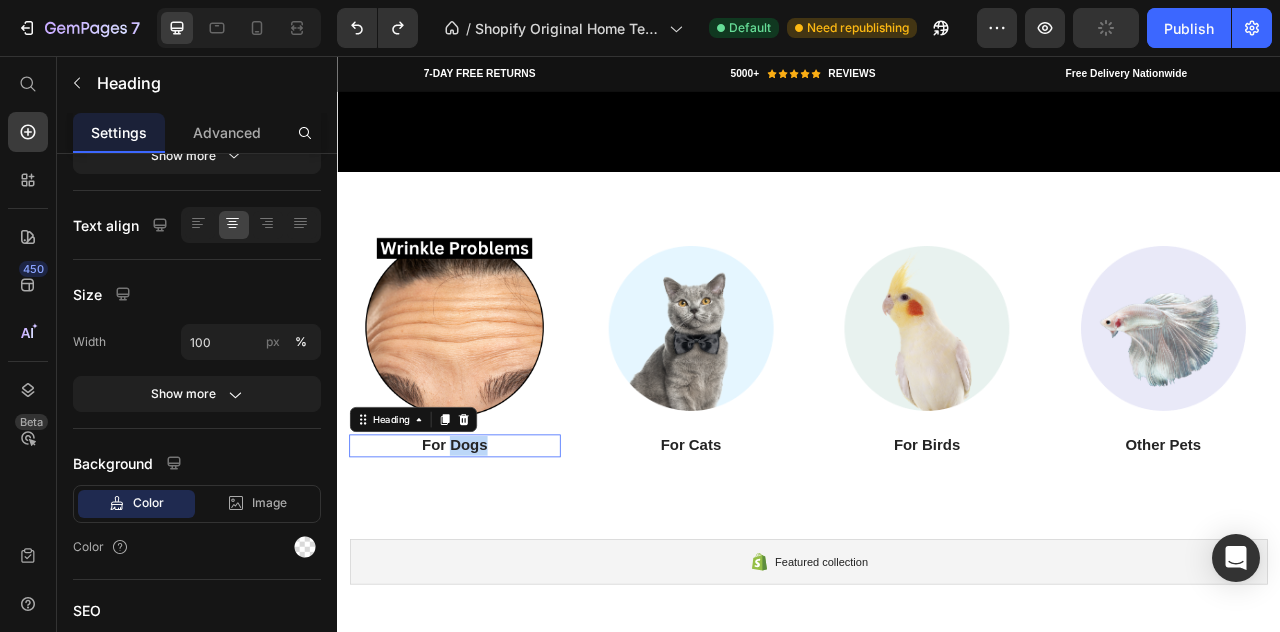scroll, scrollTop: 342, scrollLeft: 0, axis: vertical 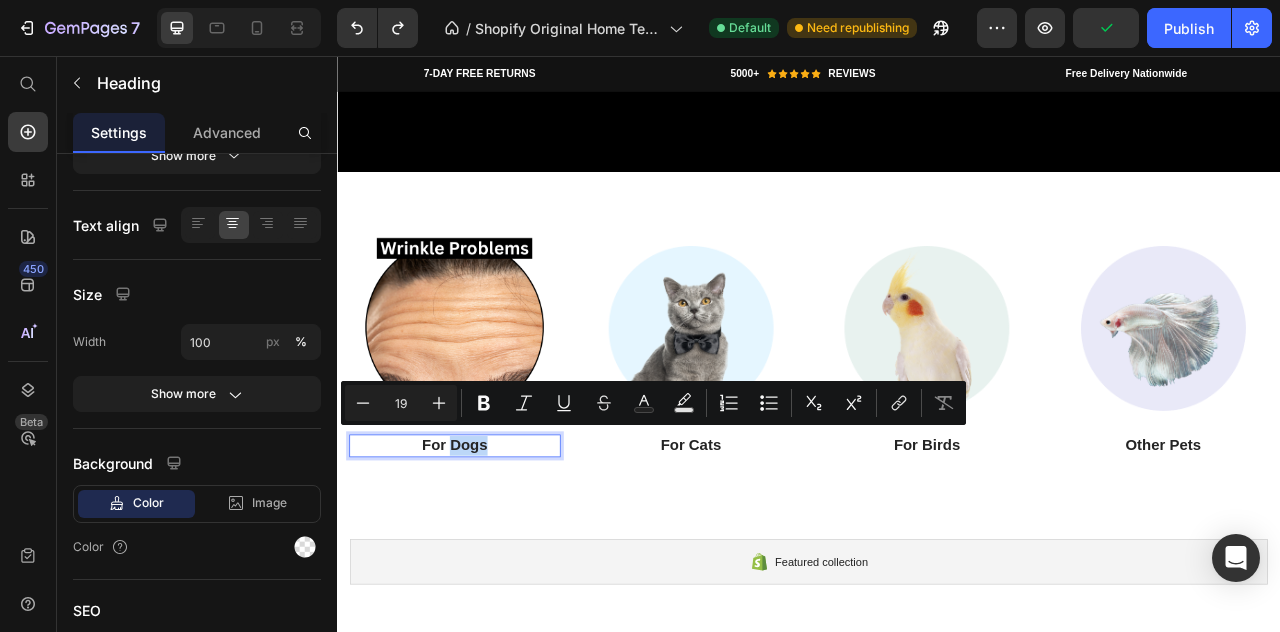 click on "For Dogs" at bounding box center [486, 551] 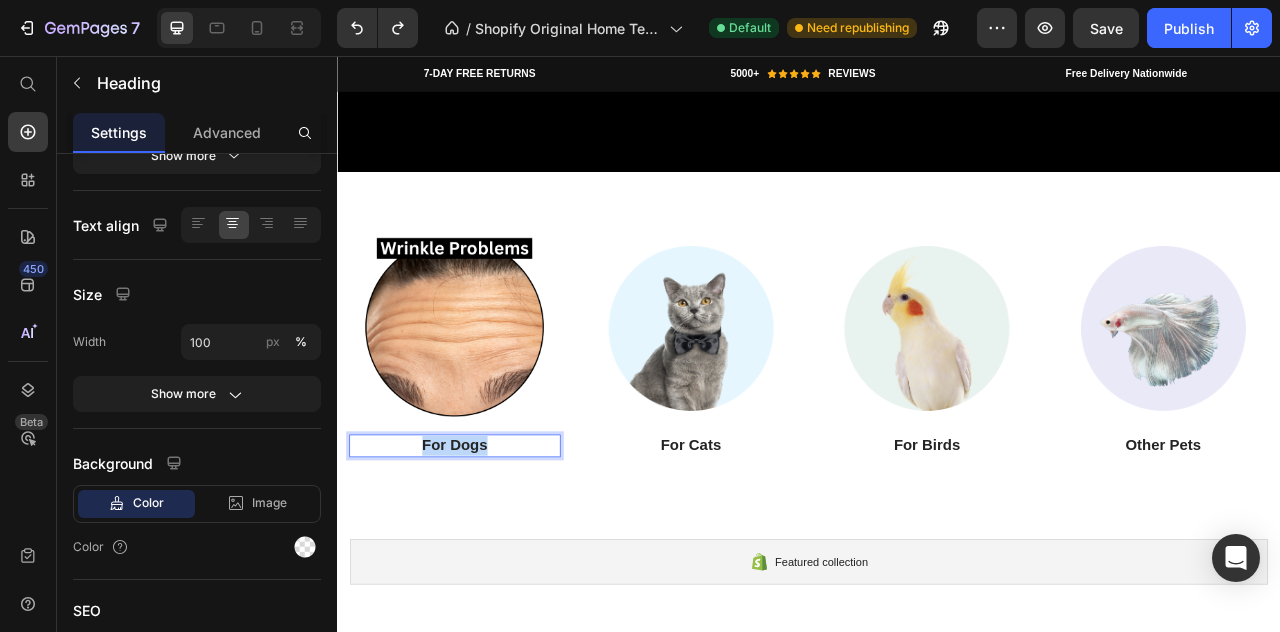 drag, startPoint x: 530, startPoint y: 543, endPoint x: 426, endPoint y: 543, distance: 104 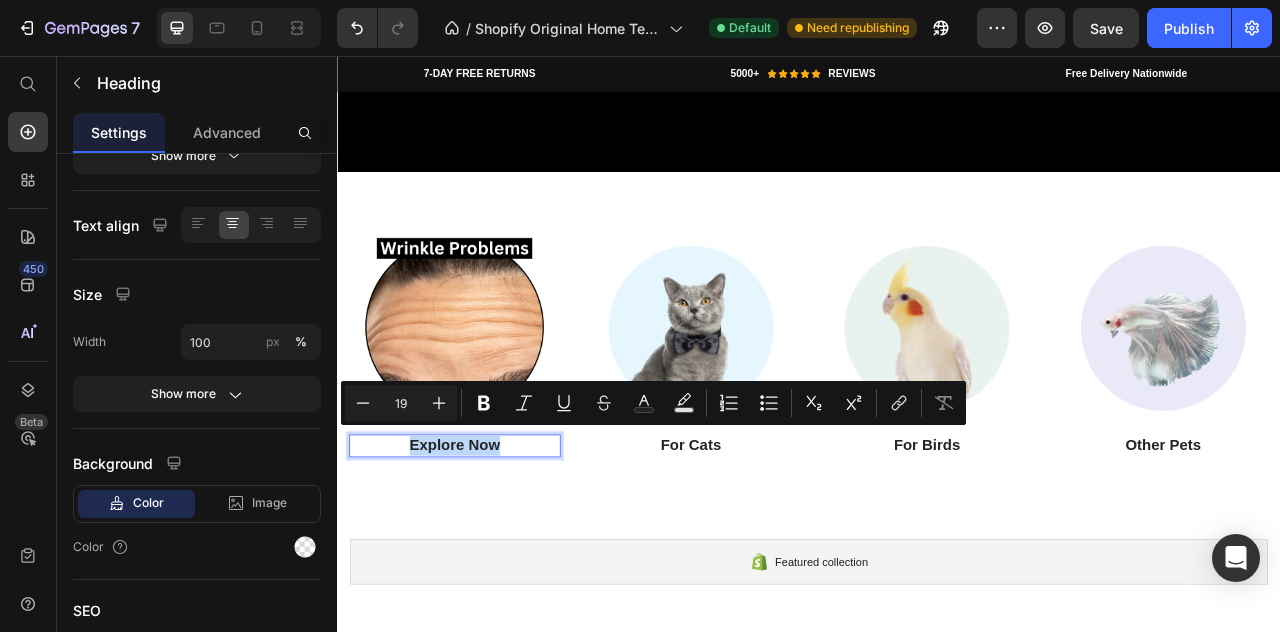 drag, startPoint x: 546, startPoint y: 536, endPoint x: 426, endPoint y: 540, distance: 120.06665 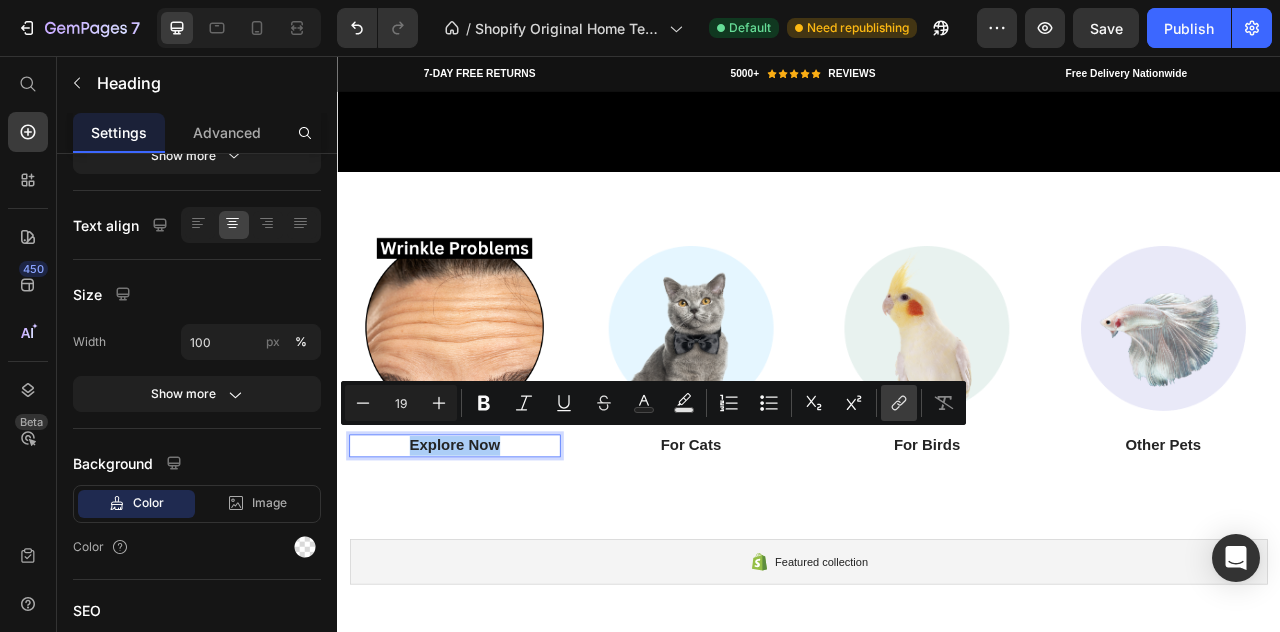 click 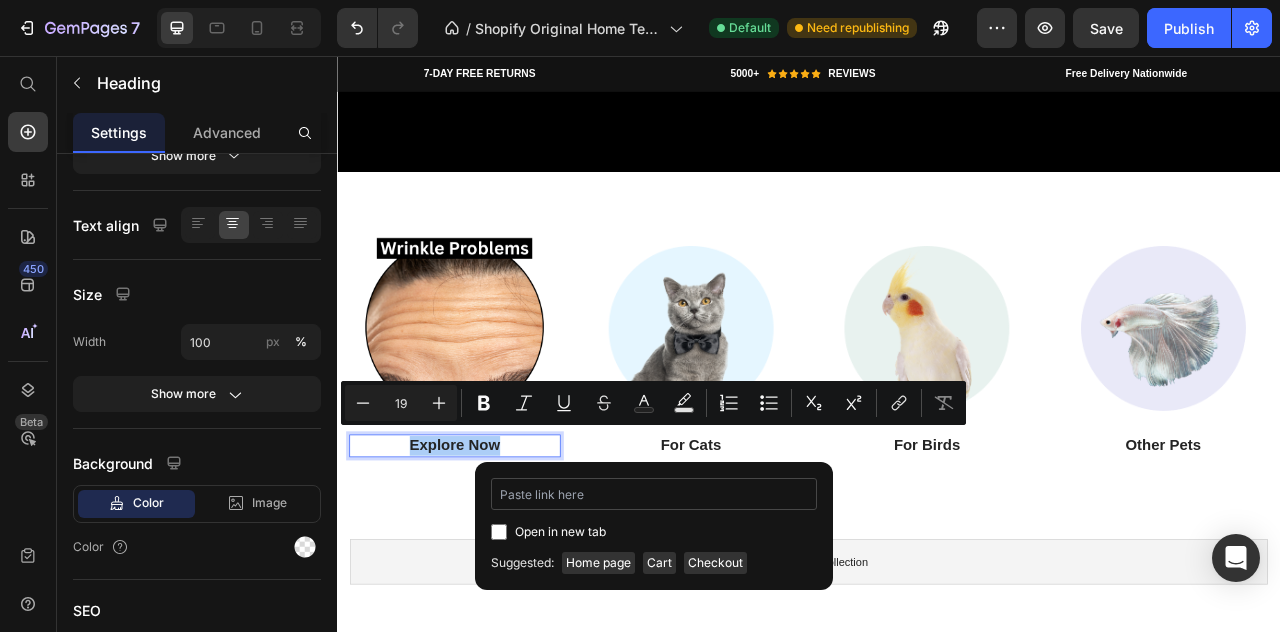 click at bounding box center [654, 494] 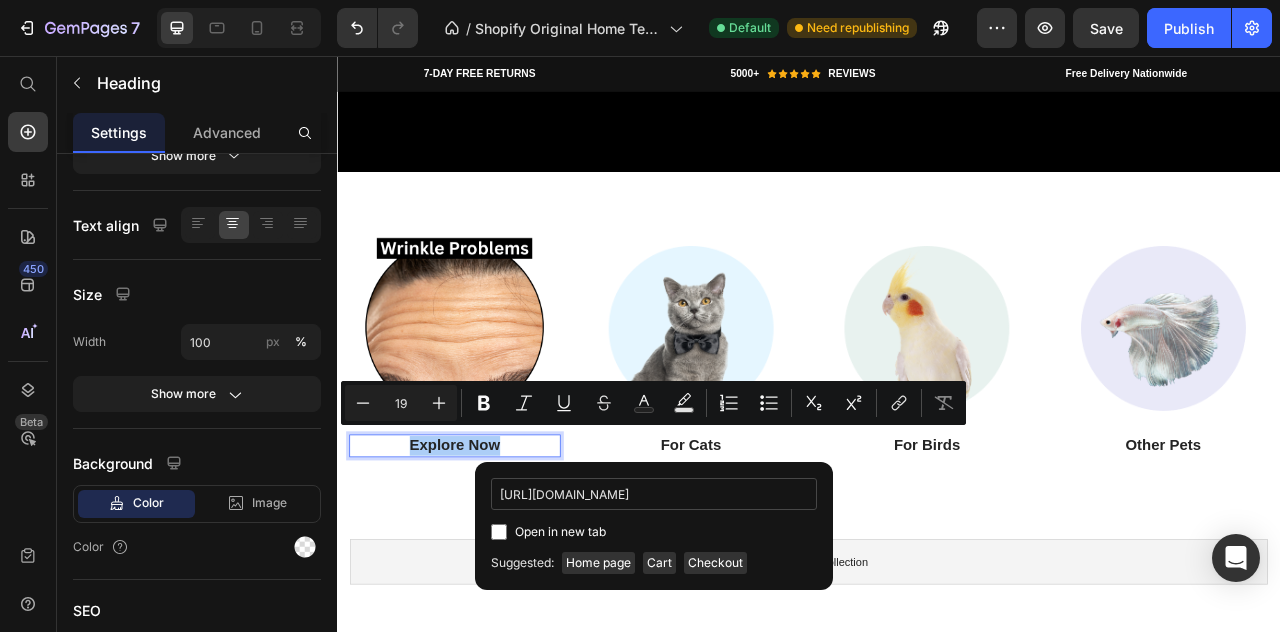 scroll, scrollTop: 0, scrollLeft: 12, axis: horizontal 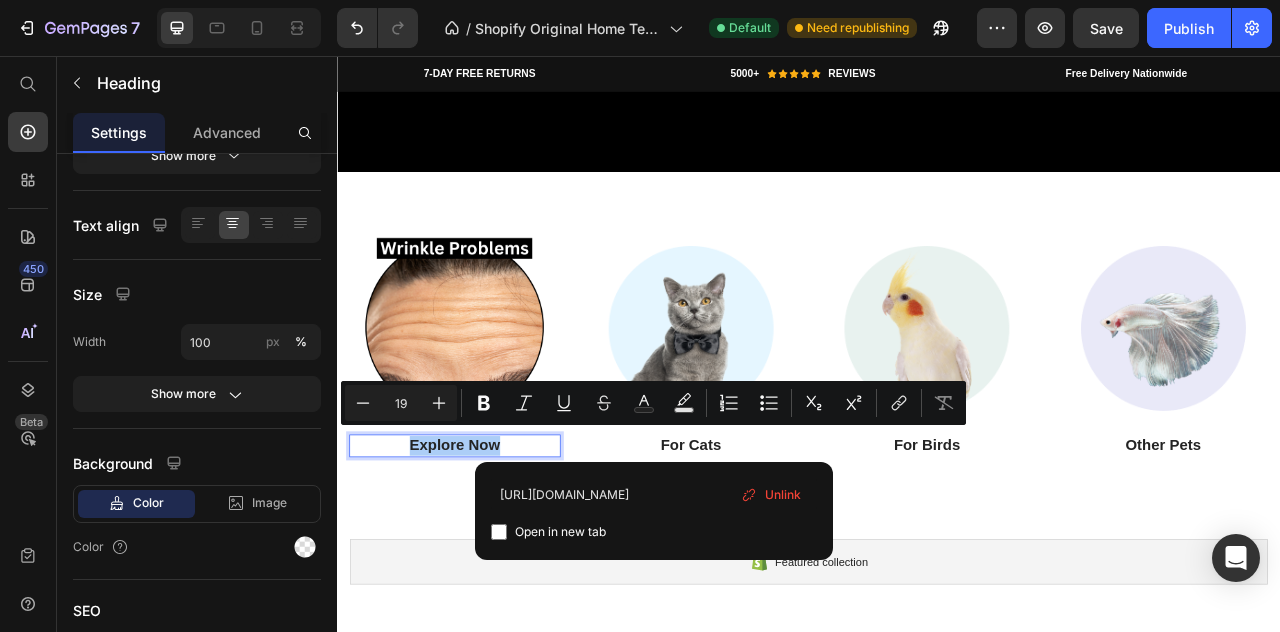 type on "https://skinrevive.com.pk/products/retinol" 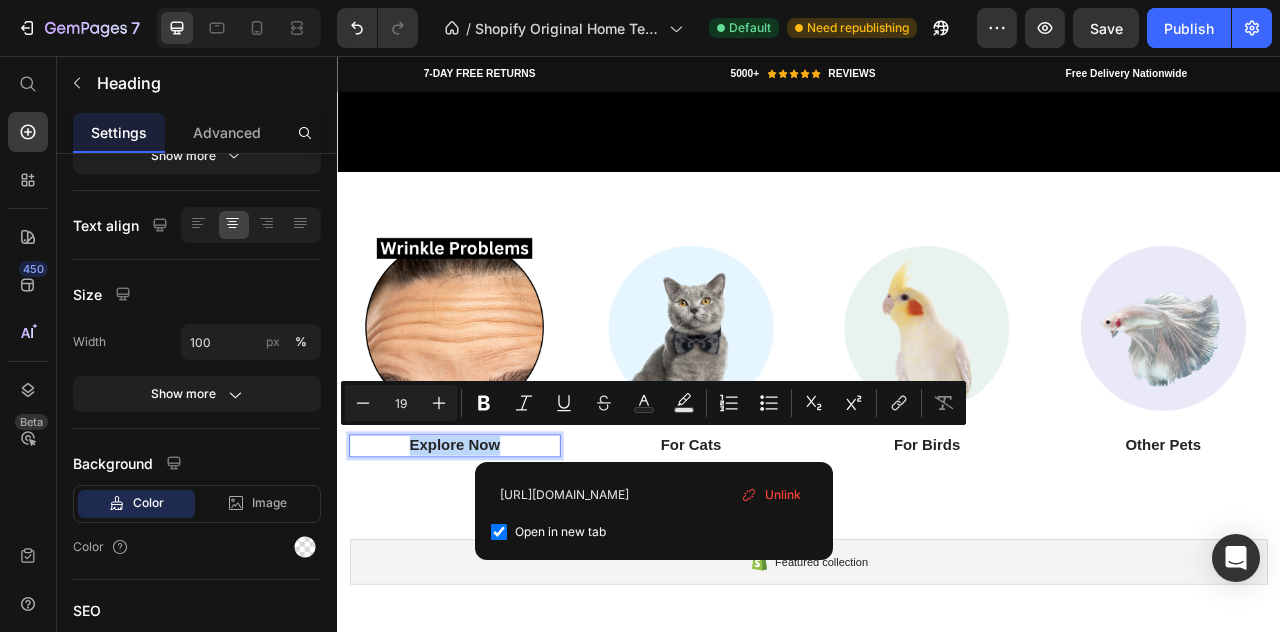 checkbox on "true" 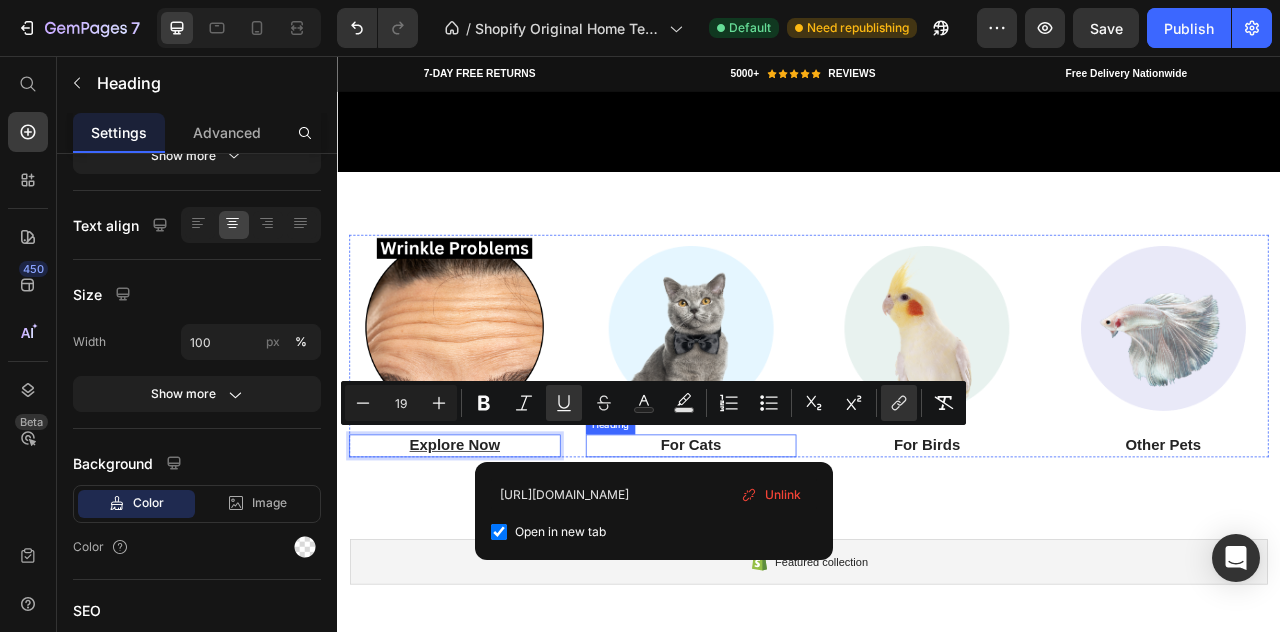 click on "For Cats" at bounding box center [787, 551] 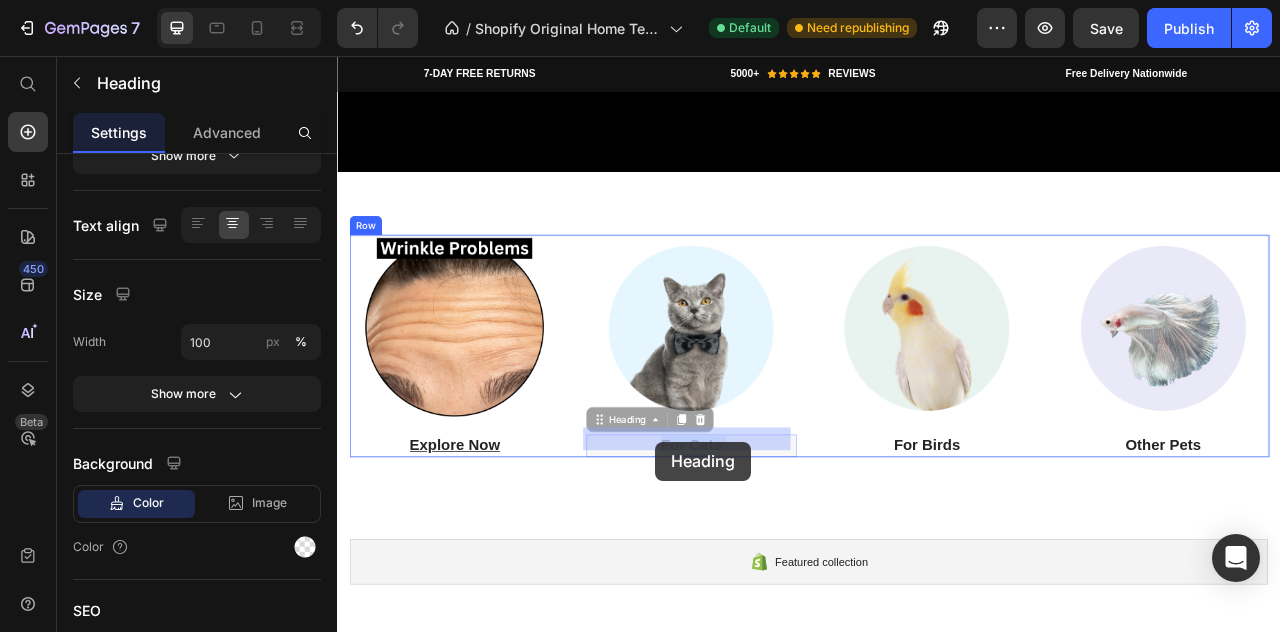 drag, startPoint x: 813, startPoint y: 547, endPoint x: 753, endPoint y: 547, distance: 60 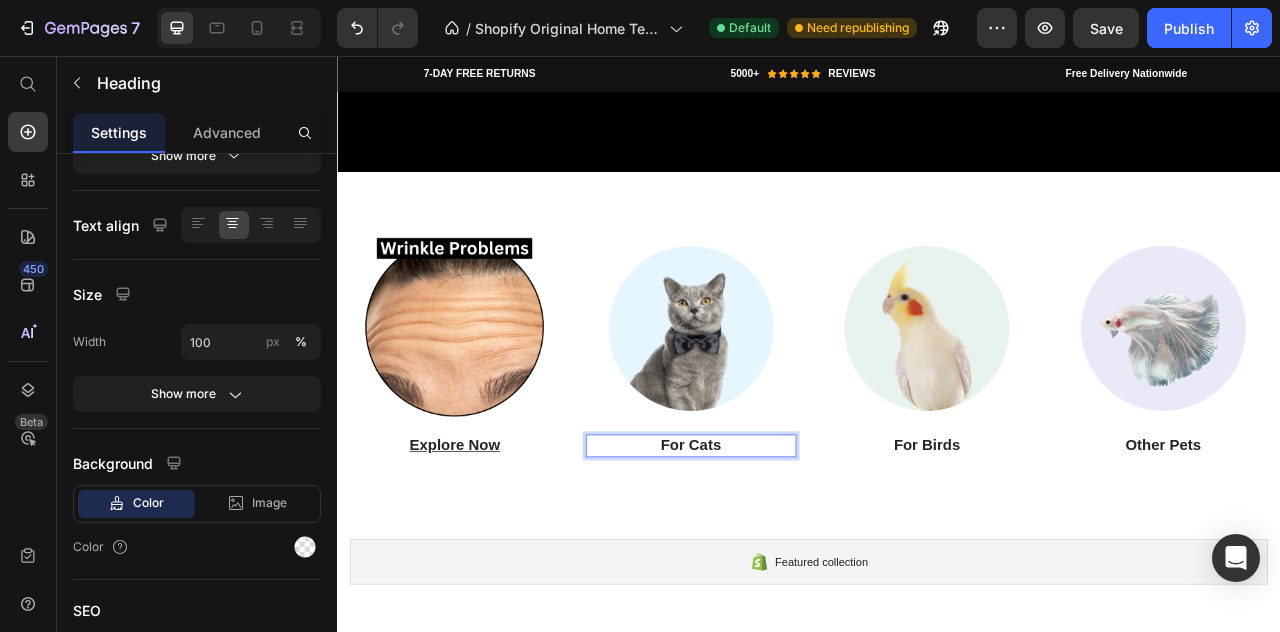 click on "For Cats" at bounding box center [787, 551] 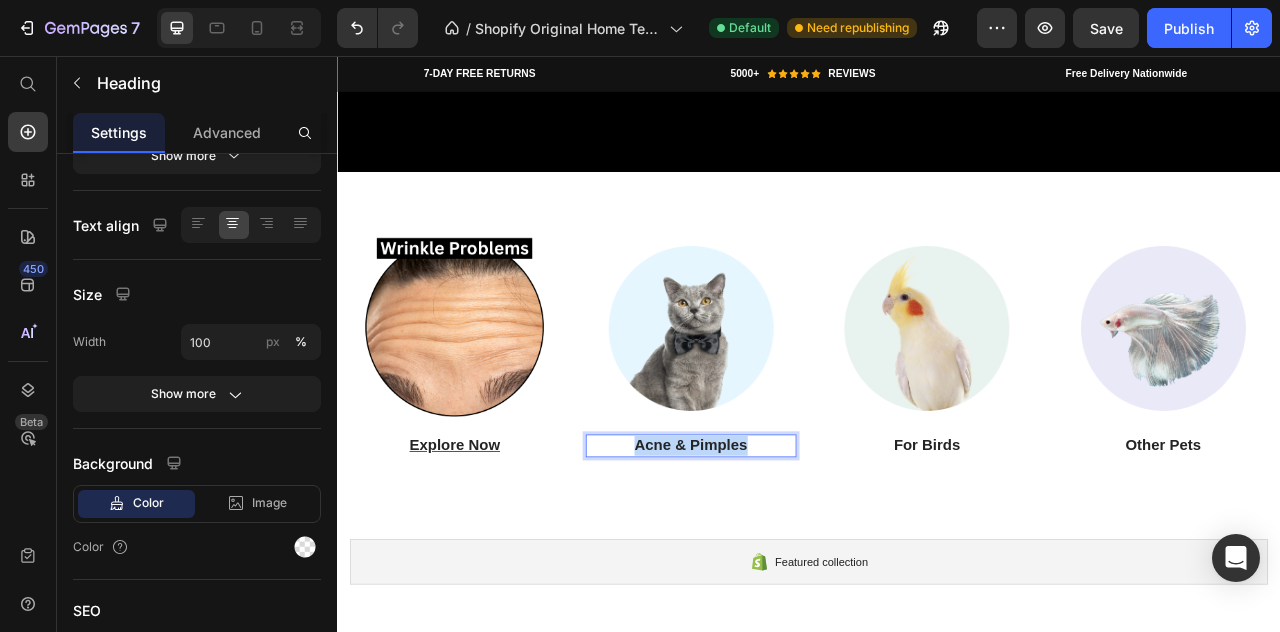 drag, startPoint x: 850, startPoint y: 540, endPoint x: 701, endPoint y: 527, distance: 149.56604 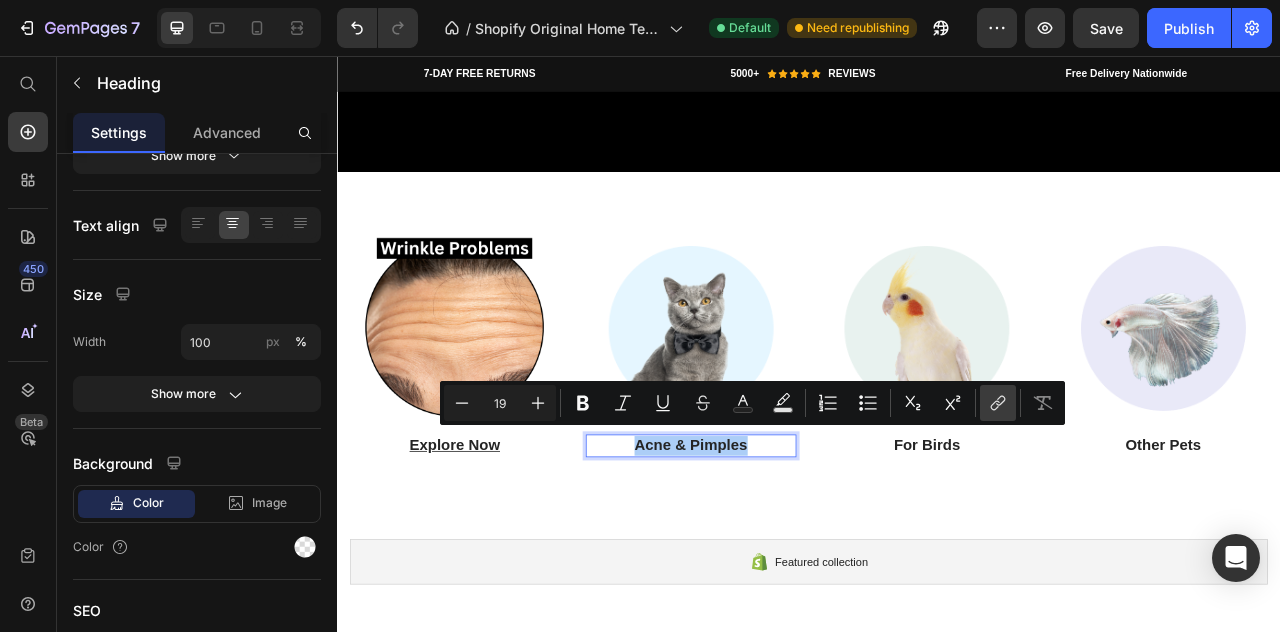 click 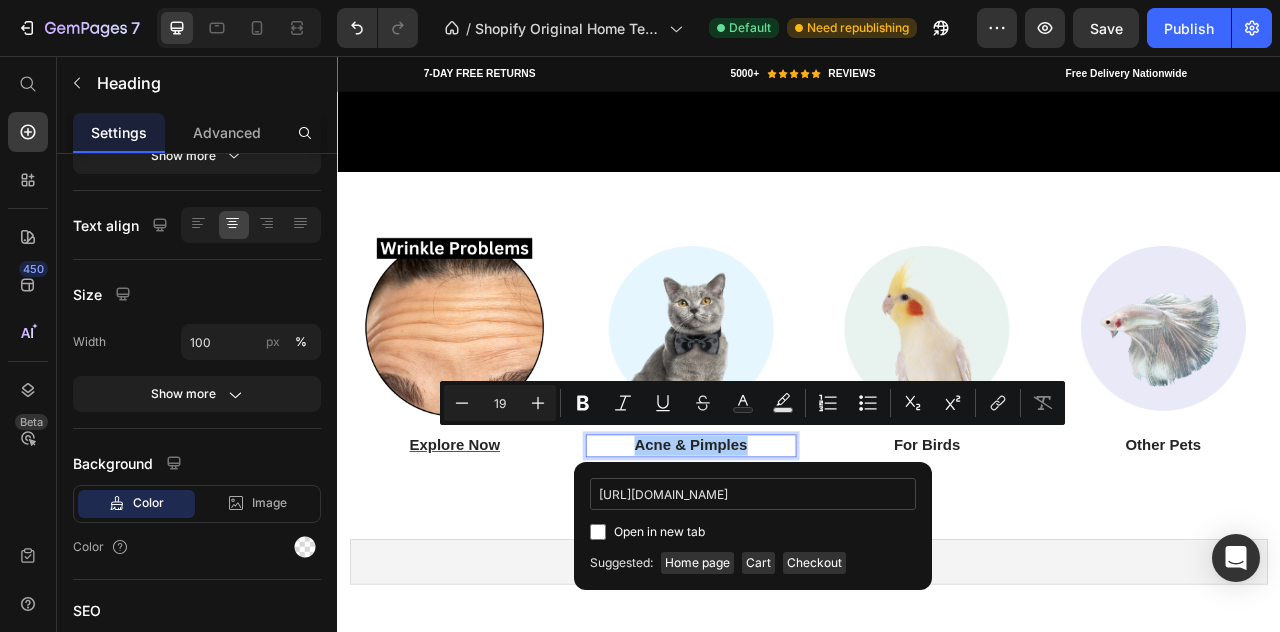 scroll, scrollTop: 0, scrollLeft: 49, axis: horizontal 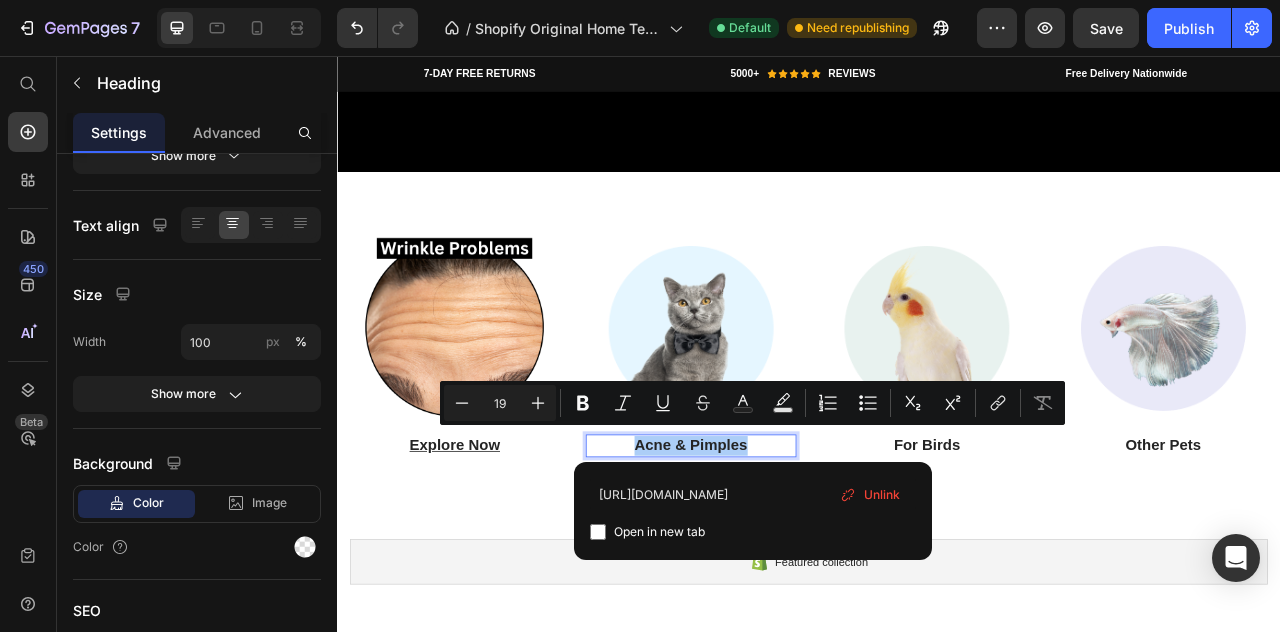 type on "https://skinrevive.com.pk/products/salcylic-acid" 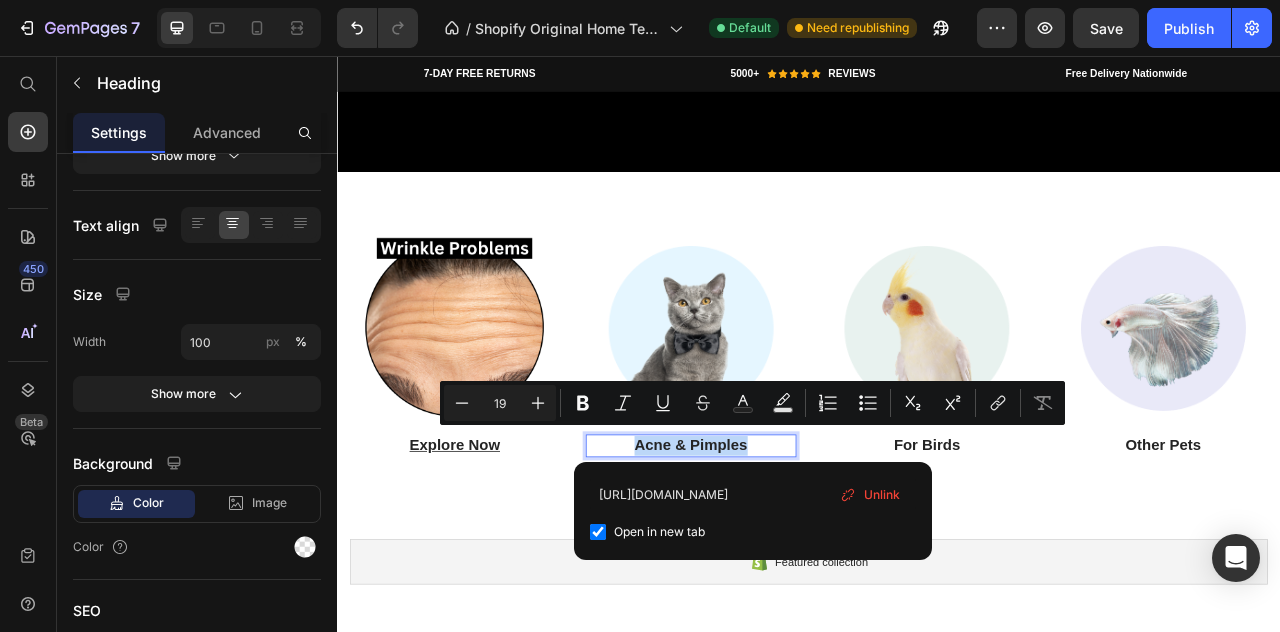checkbox on "true" 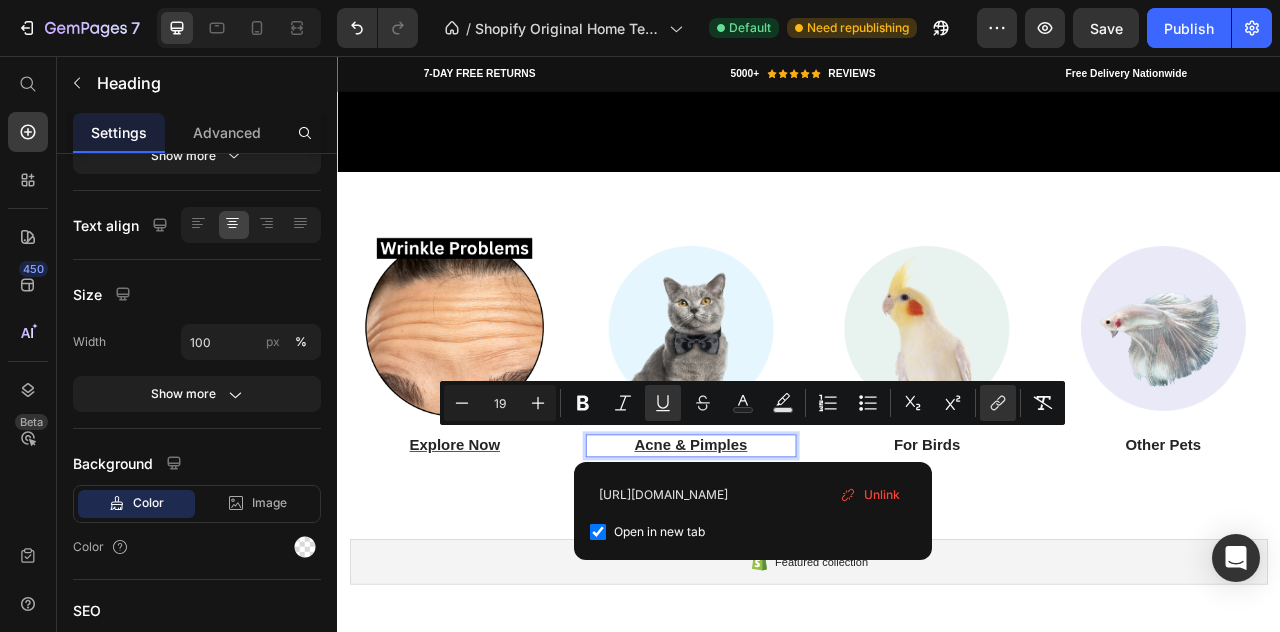 scroll, scrollTop: 0, scrollLeft: 0, axis: both 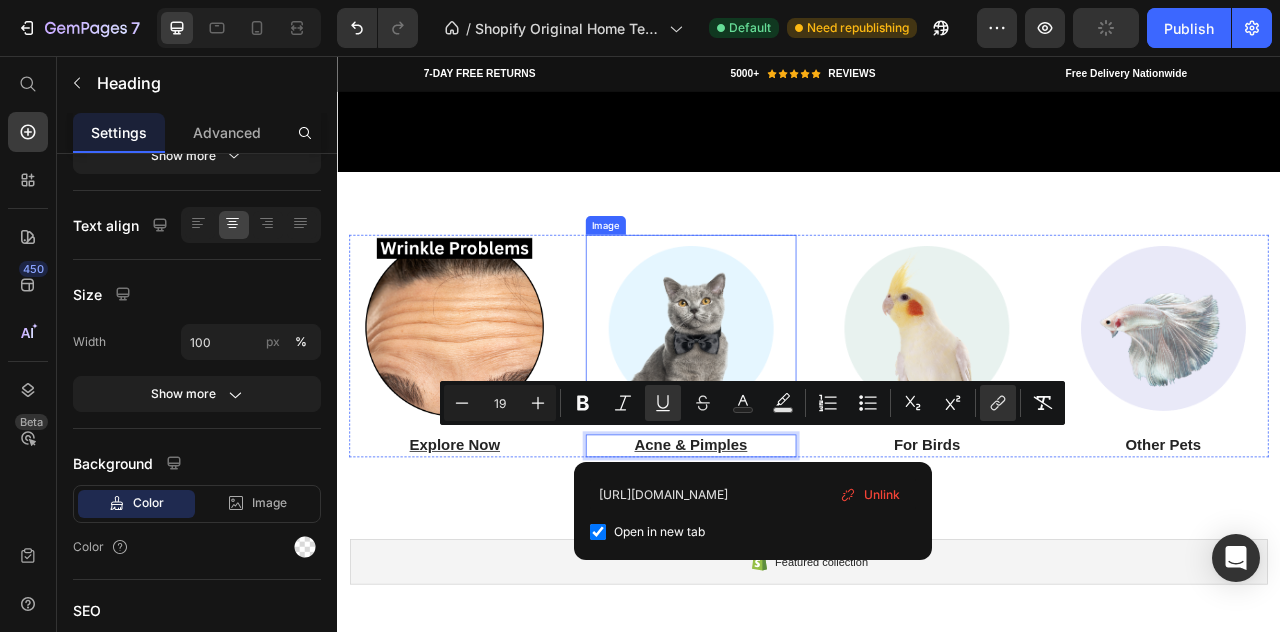 click at bounding box center [787, 402] 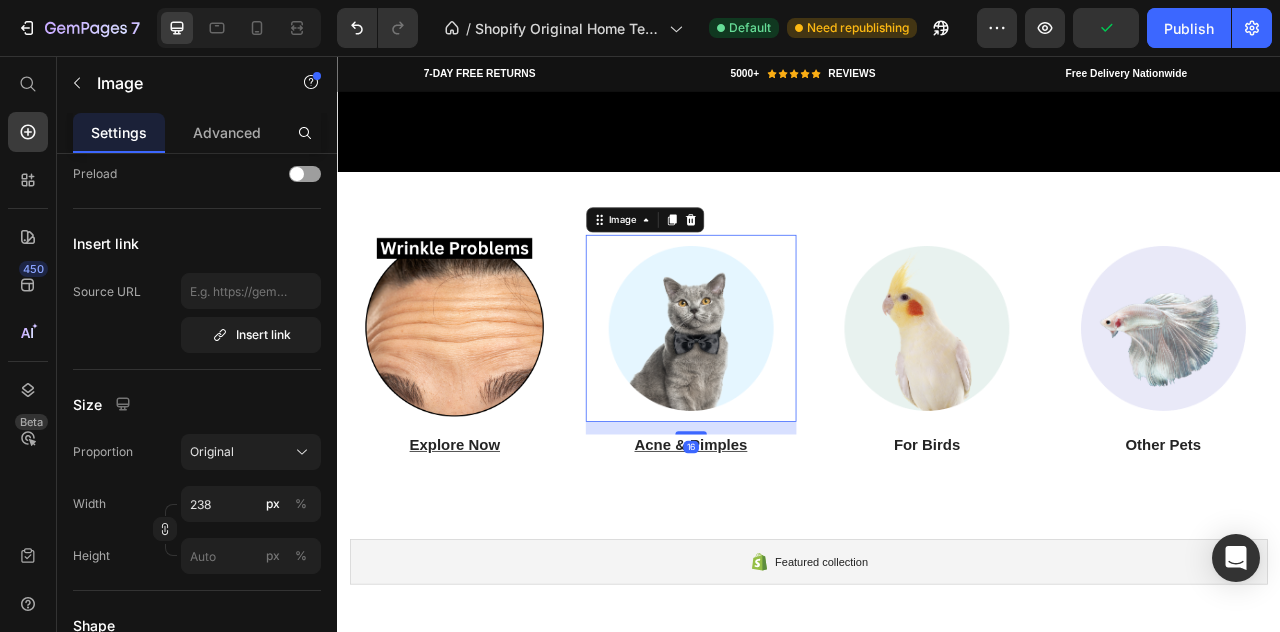 scroll, scrollTop: 0, scrollLeft: 0, axis: both 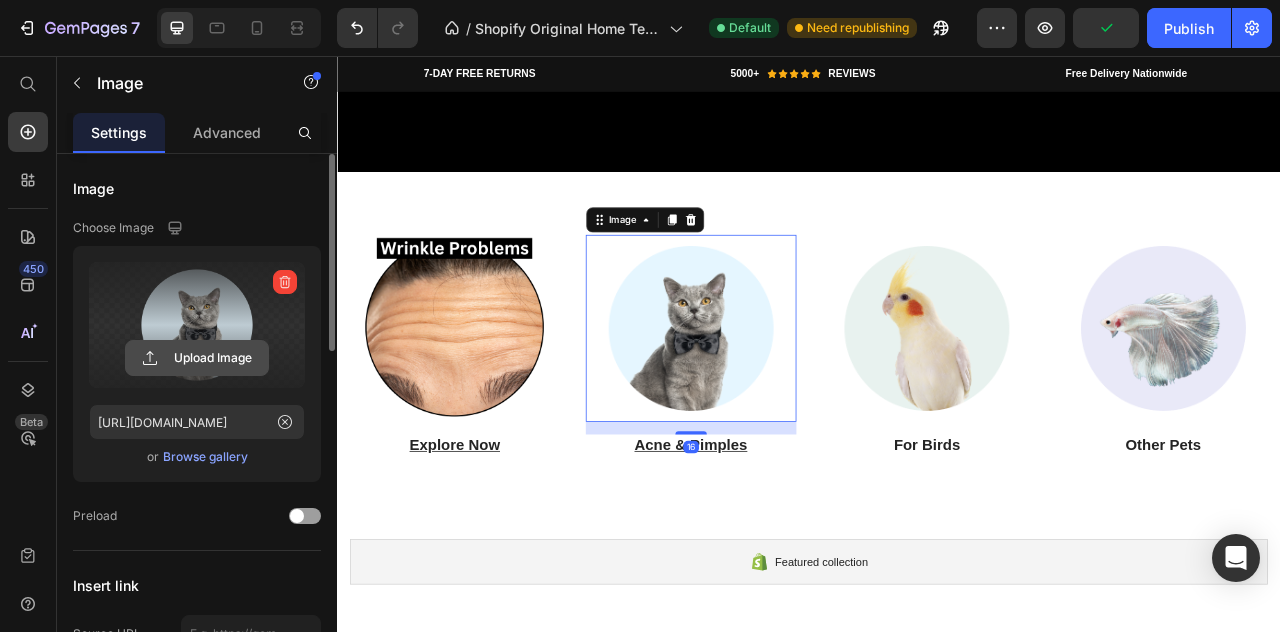 click 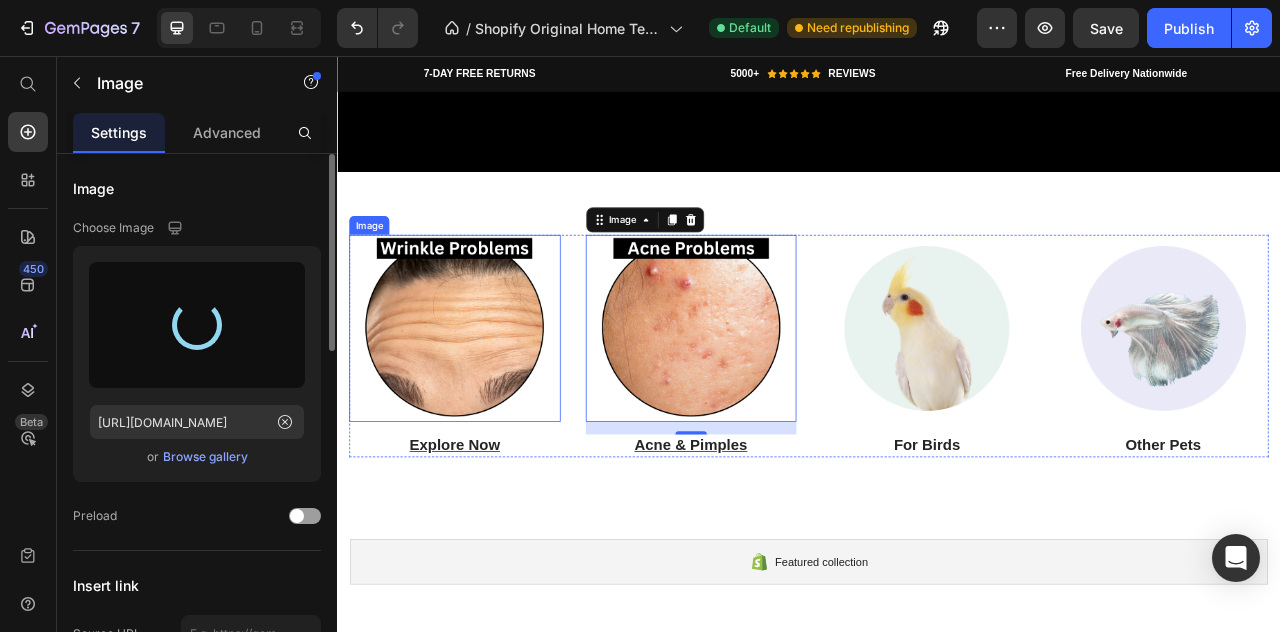 type on "https://cdn.shopify.com/s/files/1/0951/4133/1232/files/gempages_574550714798310175-e08cbf3a-5806-4ce5-ae42-409891c25af4.png" 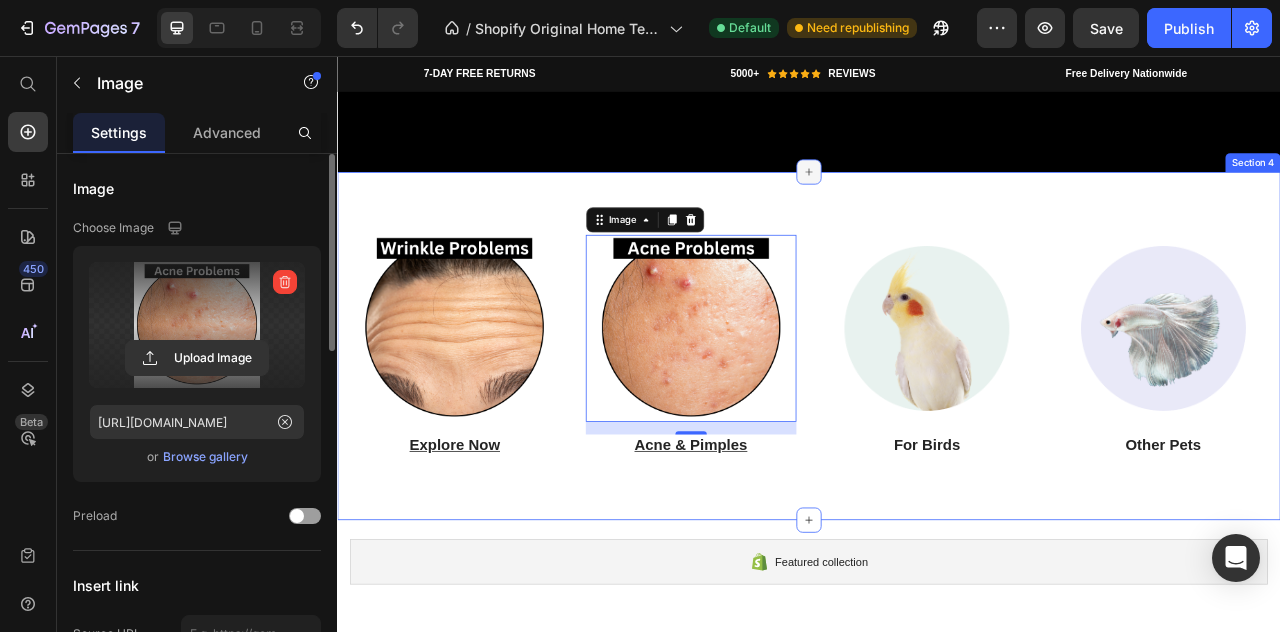 click 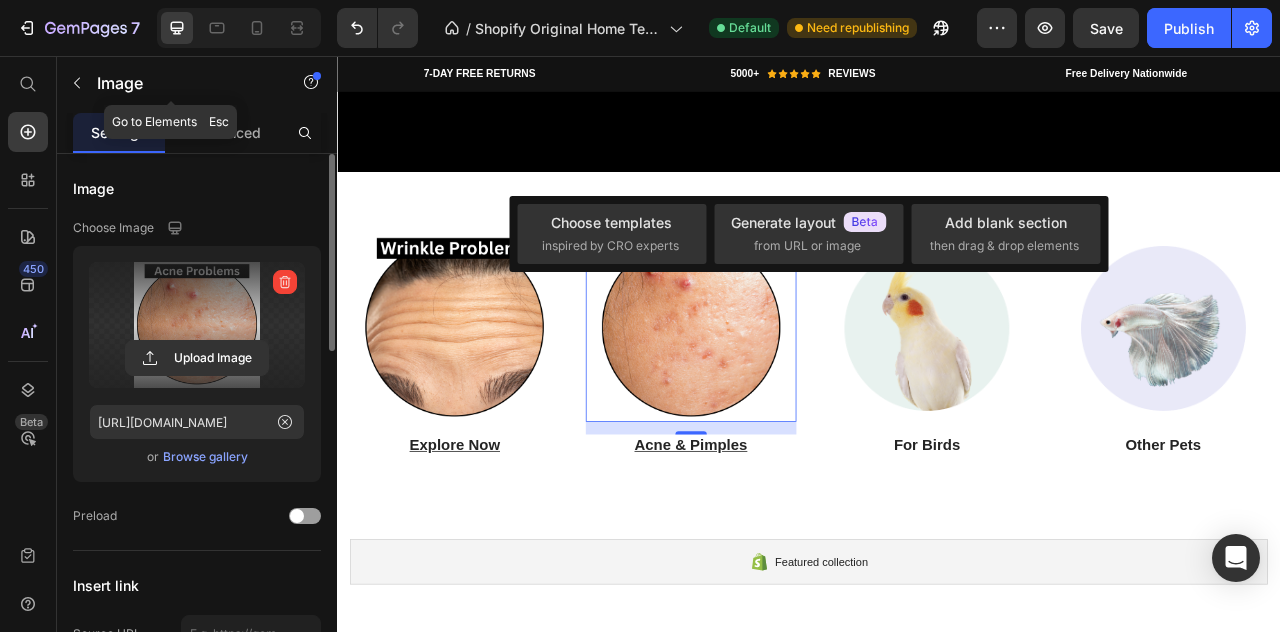 click 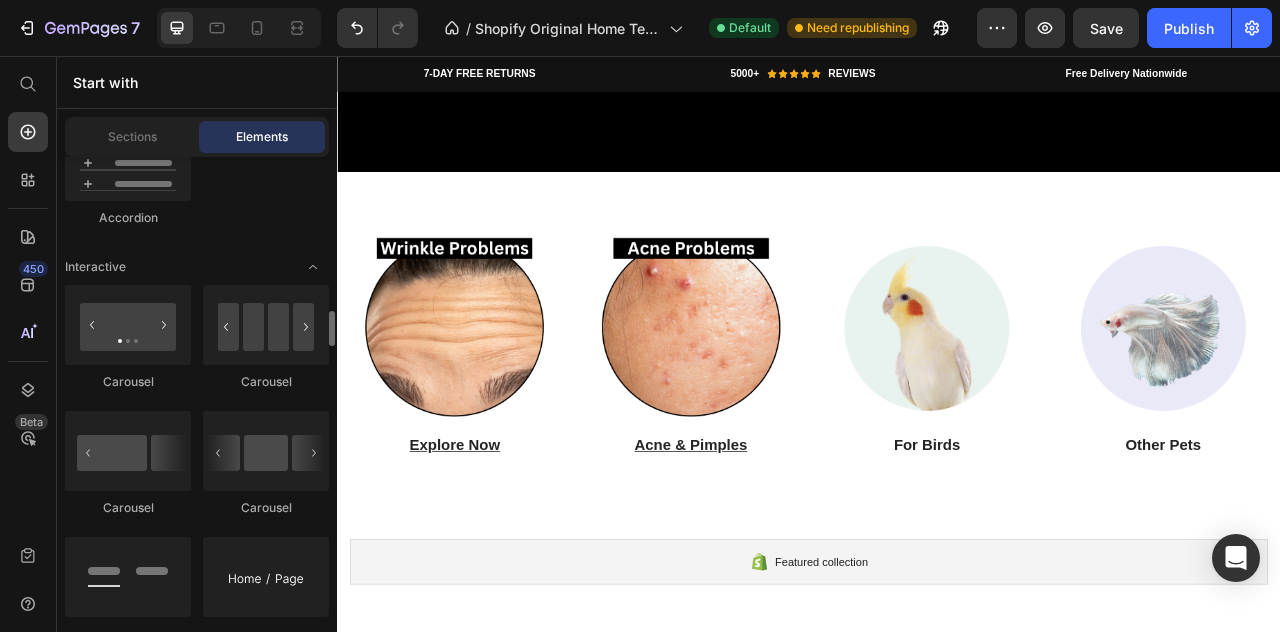 scroll, scrollTop: 2048, scrollLeft: 0, axis: vertical 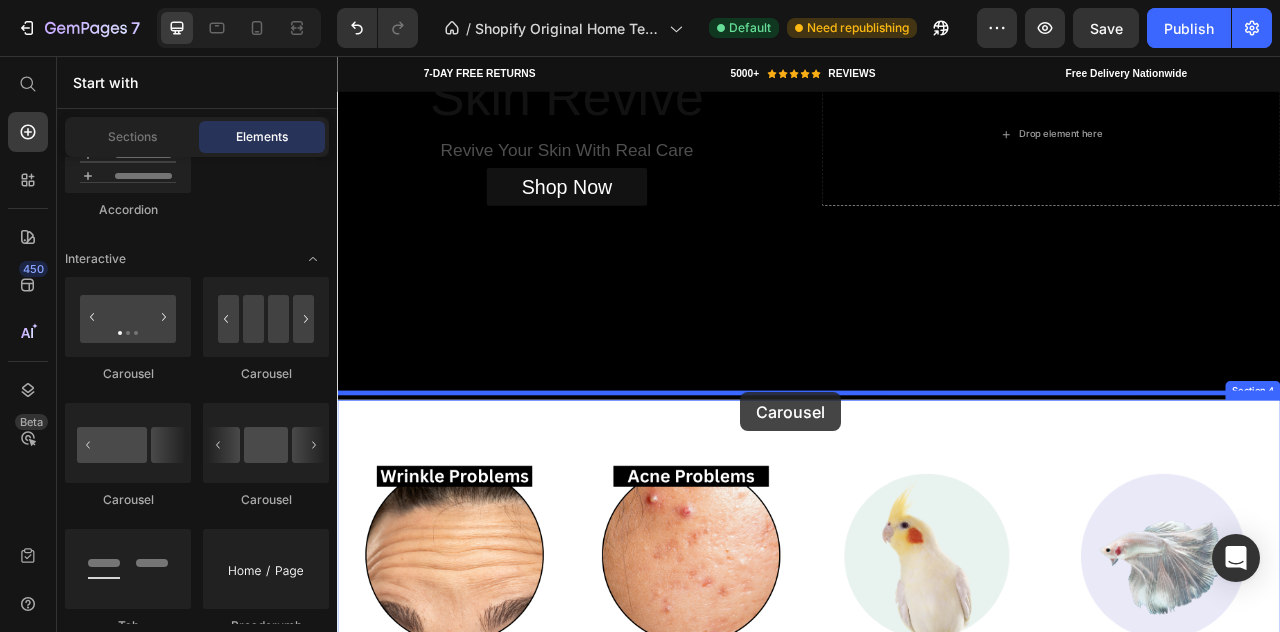 drag, startPoint x: 601, startPoint y: 526, endPoint x: 850, endPoint y: 484, distance: 252.51732 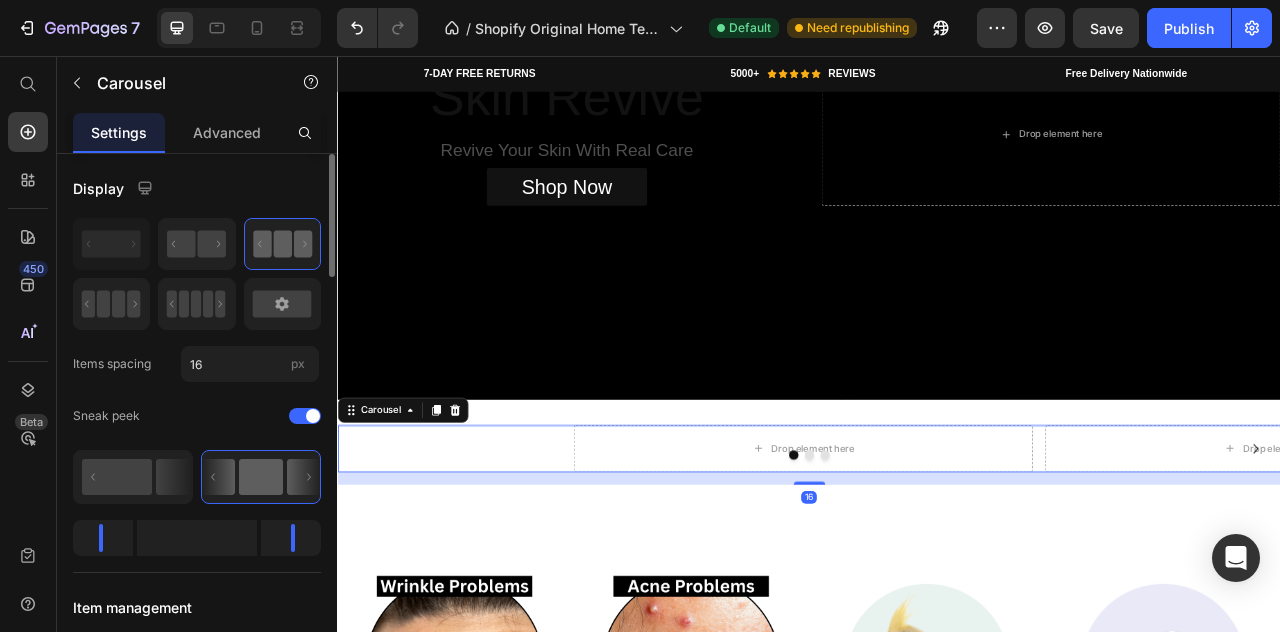 click at bounding box center (937, 563) 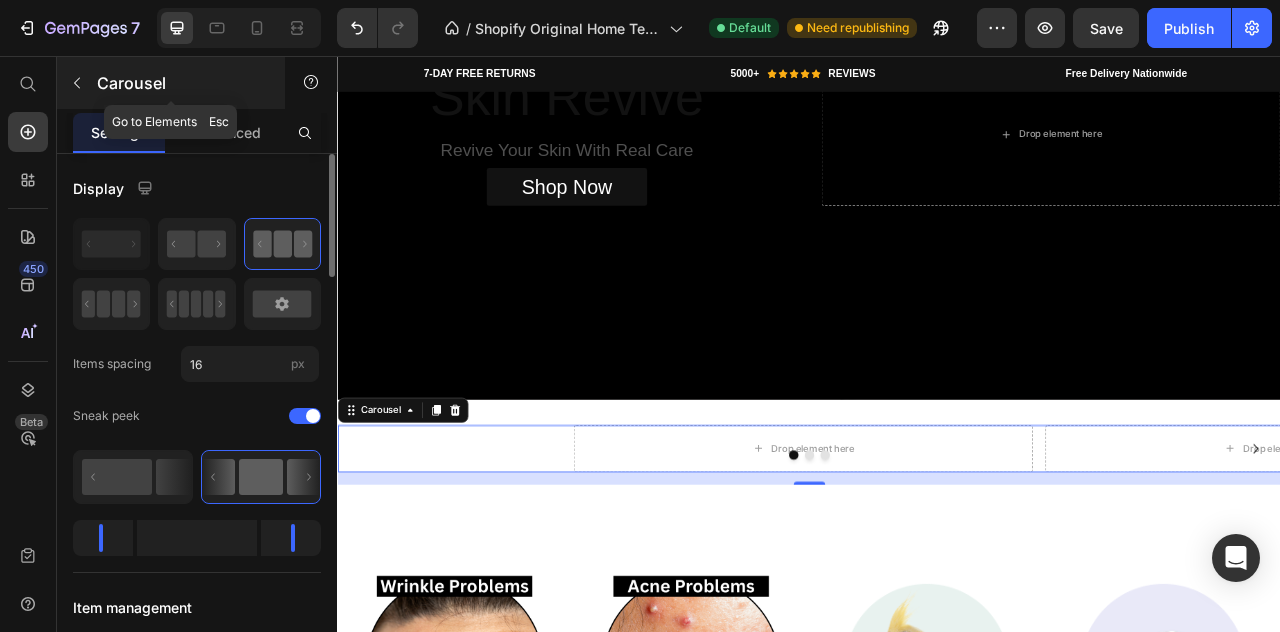 click 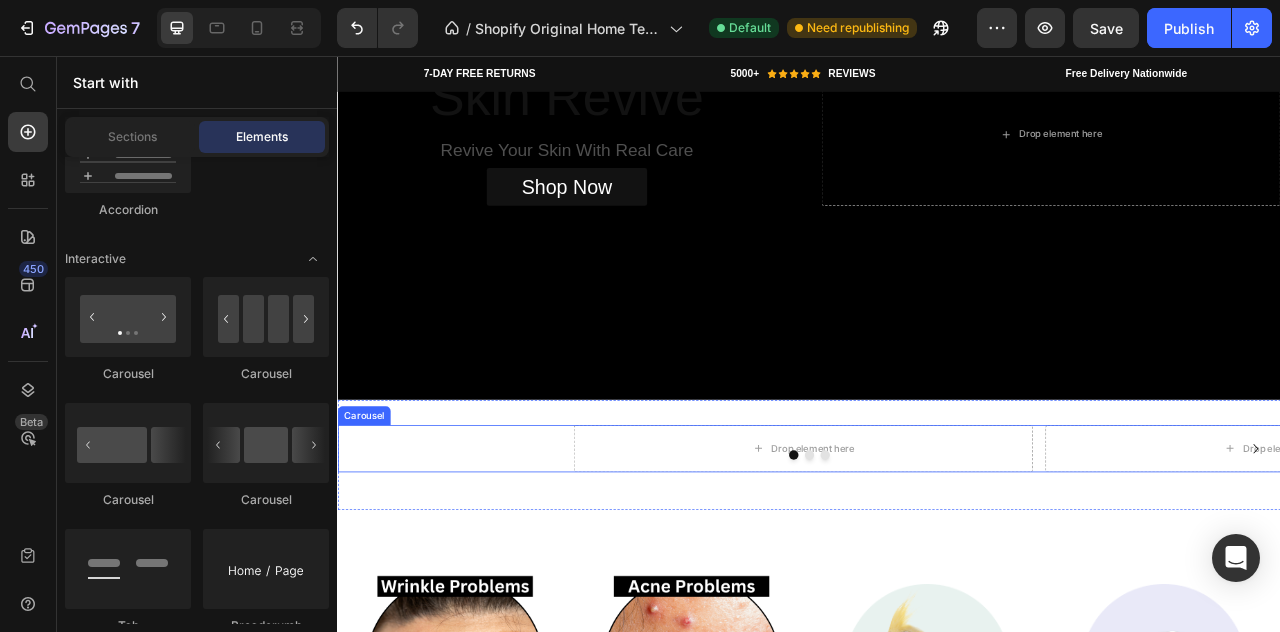 click on "Drop element here
Drop element here
Drop element here" at bounding box center (937, 555) 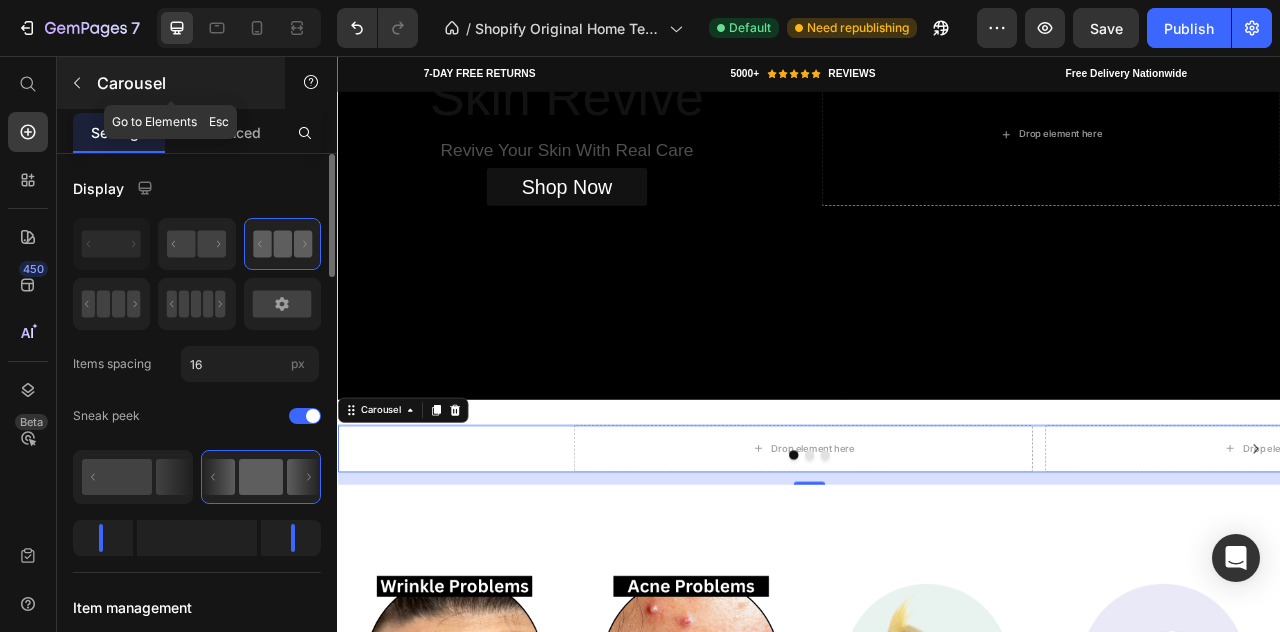 click 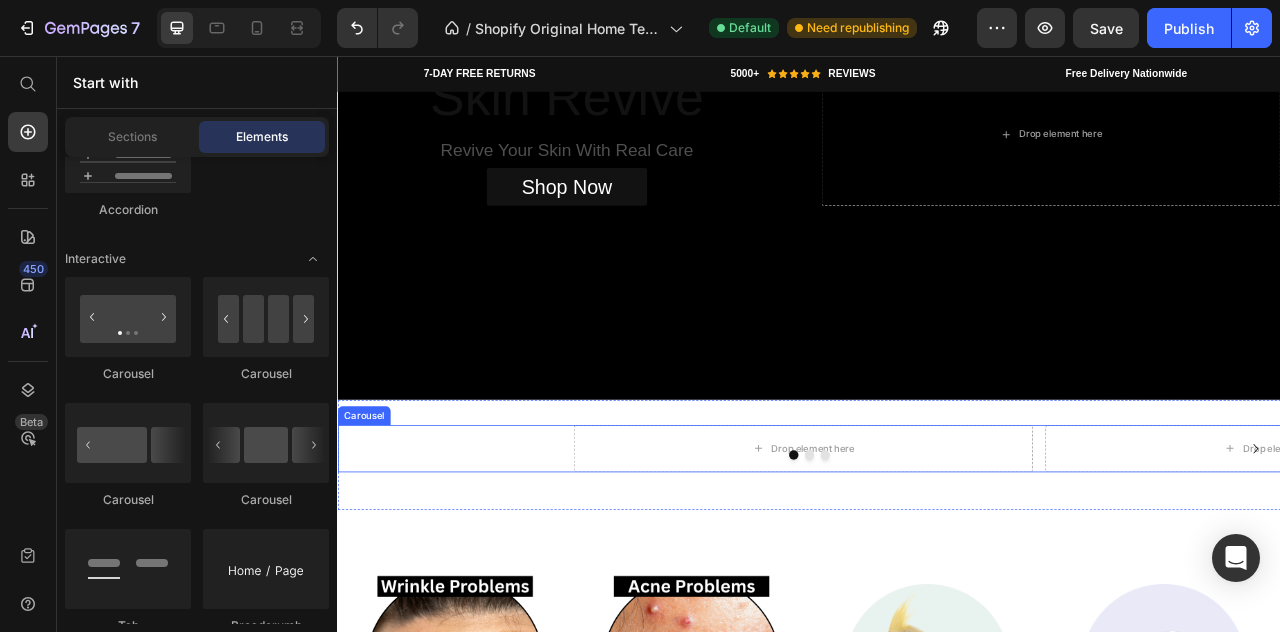 click on "Carousel" at bounding box center (370, 513) 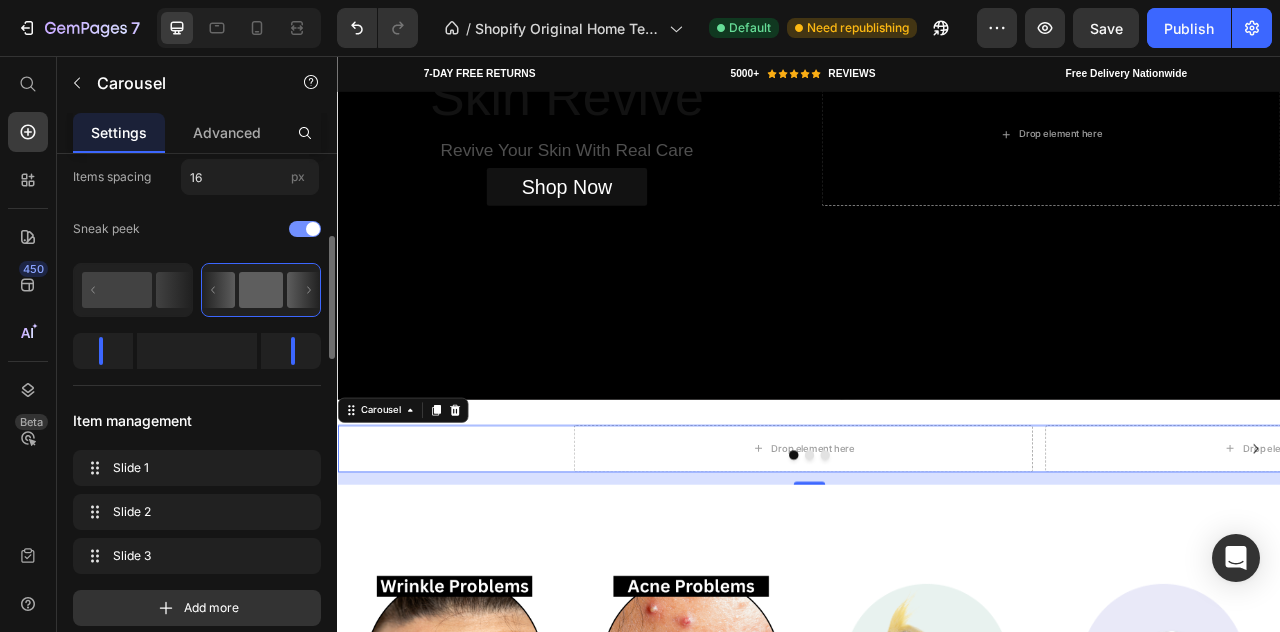 scroll, scrollTop: 219, scrollLeft: 0, axis: vertical 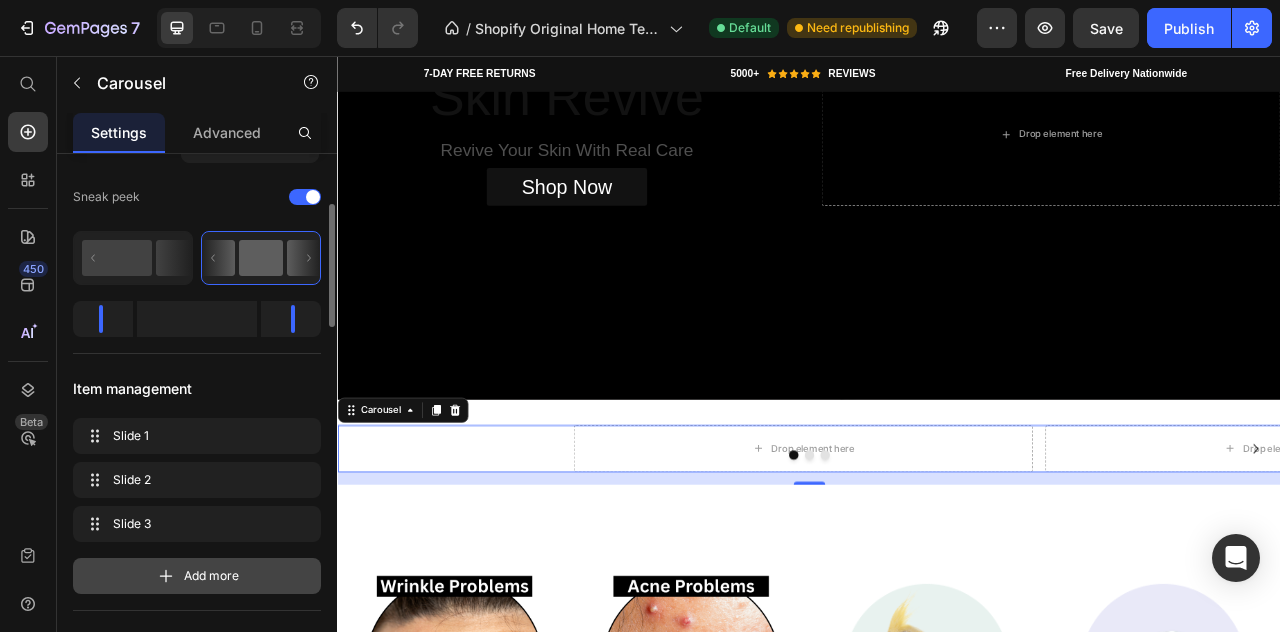click on "Add more" at bounding box center (211, 576) 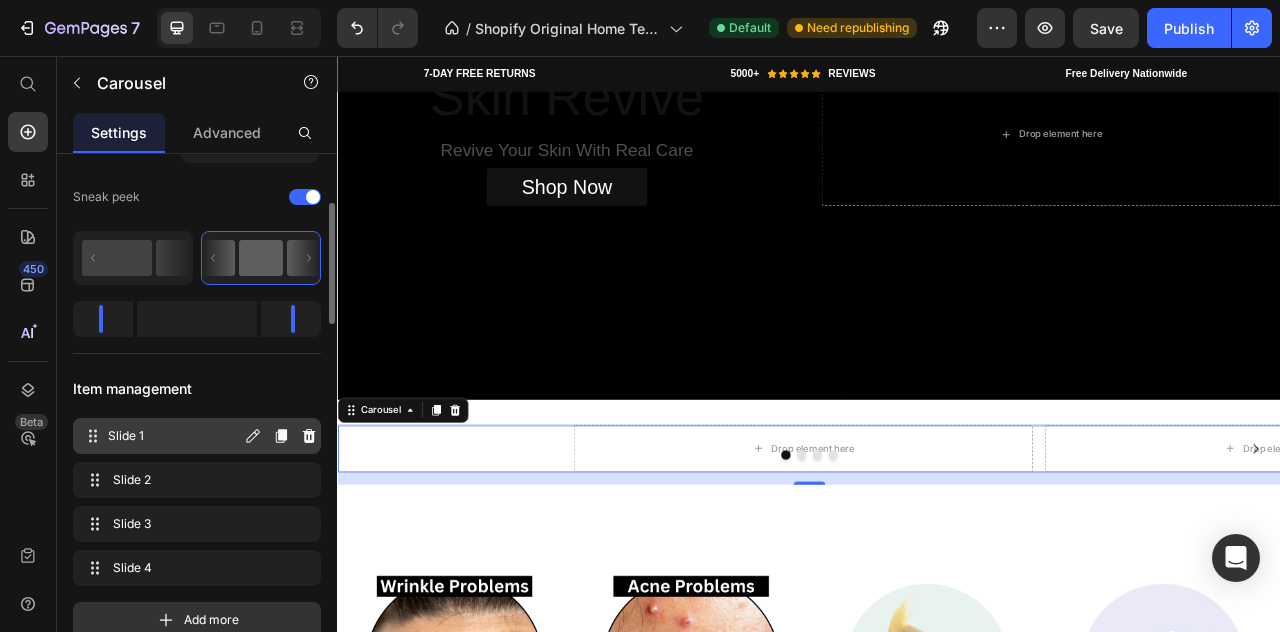 click on "Slide 1" at bounding box center (174, 436) 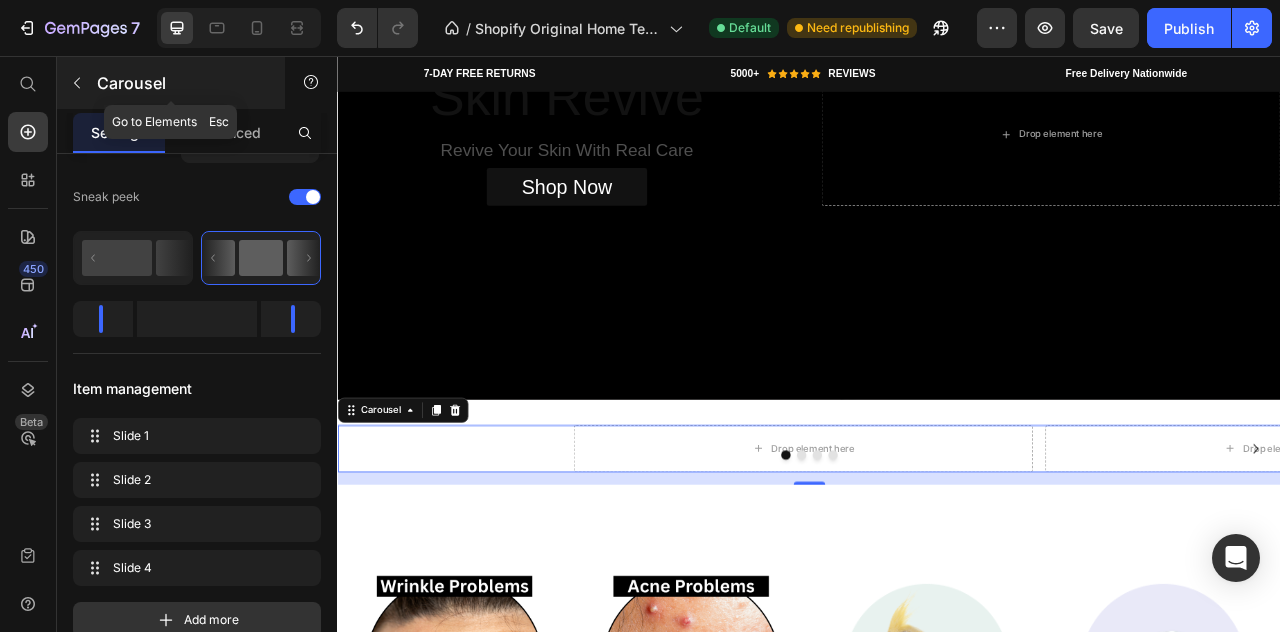 click 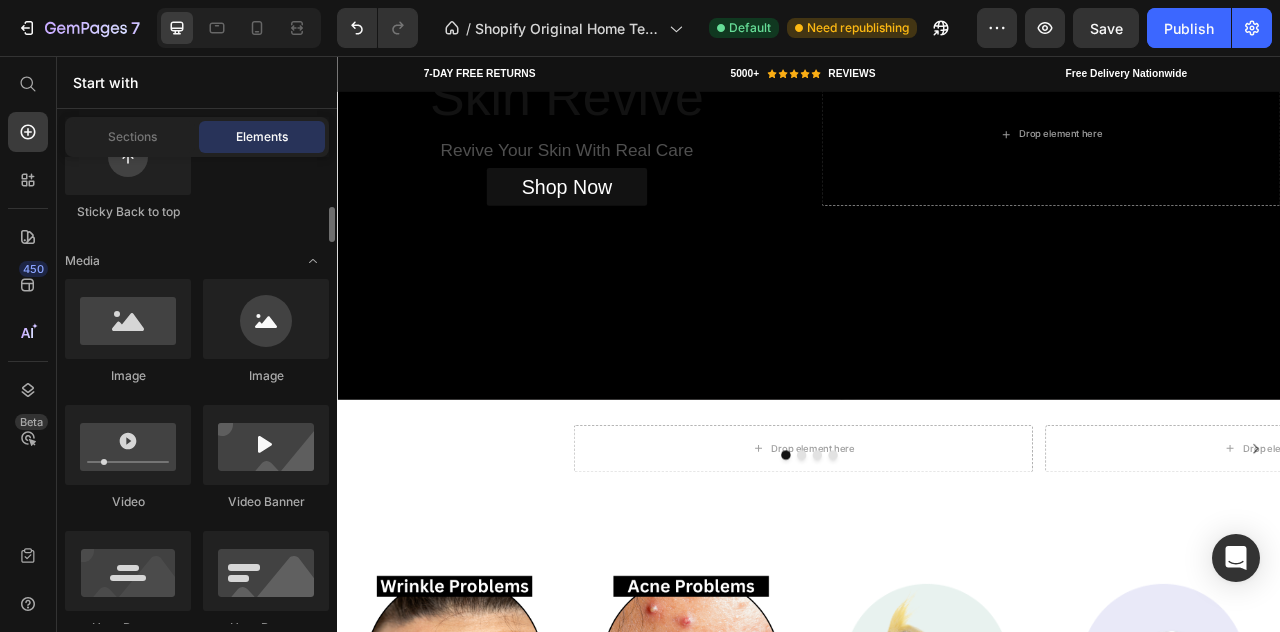 scroll, scrollTop: 650, scrollLeft: 0, axis: vertical 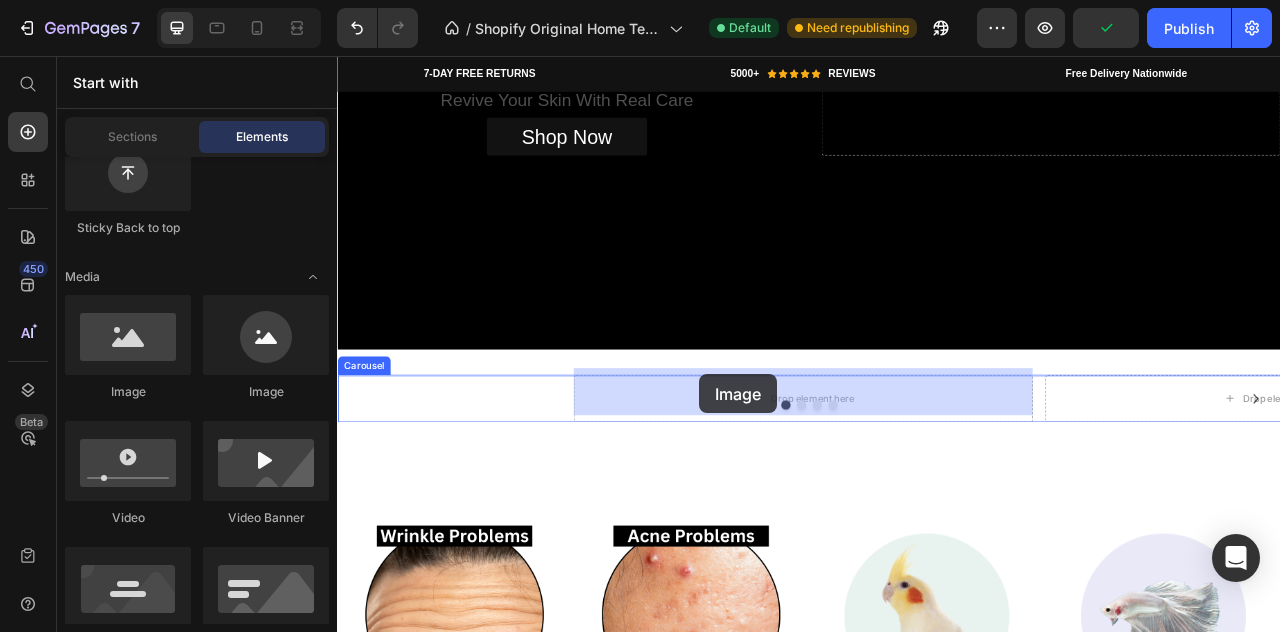 drag, startPoint x: 619, startPoint y: 389, endPoint x: 798, endPoint y: 461, distance: 192.93782 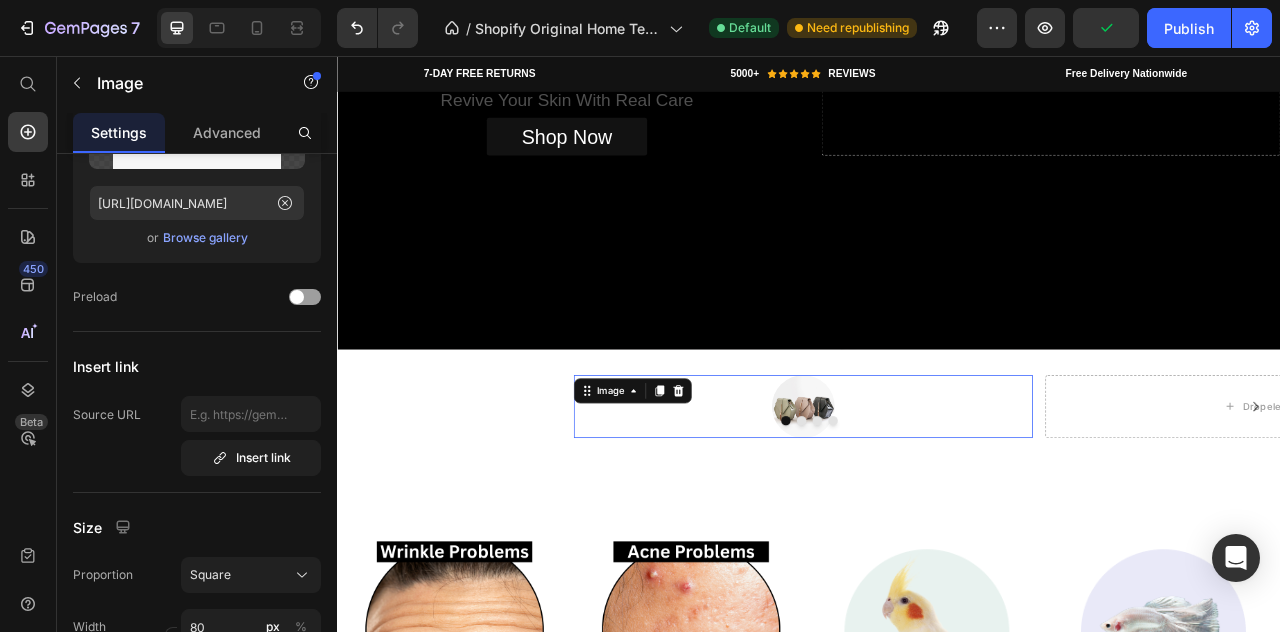scroll, scrollTop: 0, scrollLeft: 0, axis: both 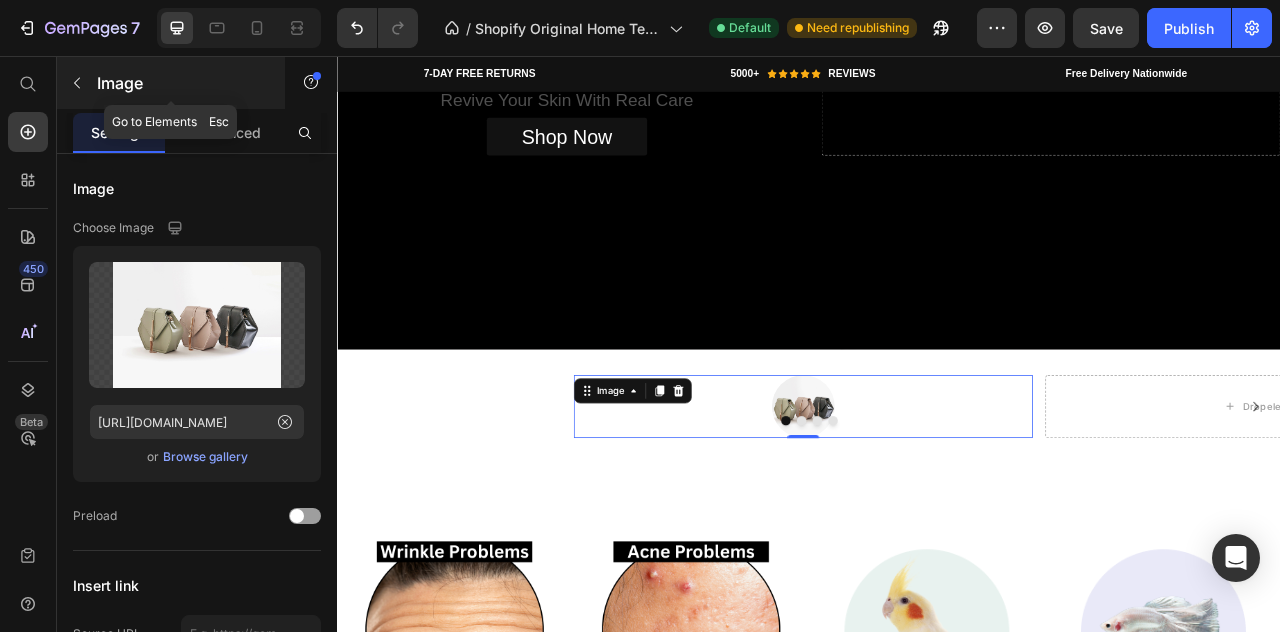 click 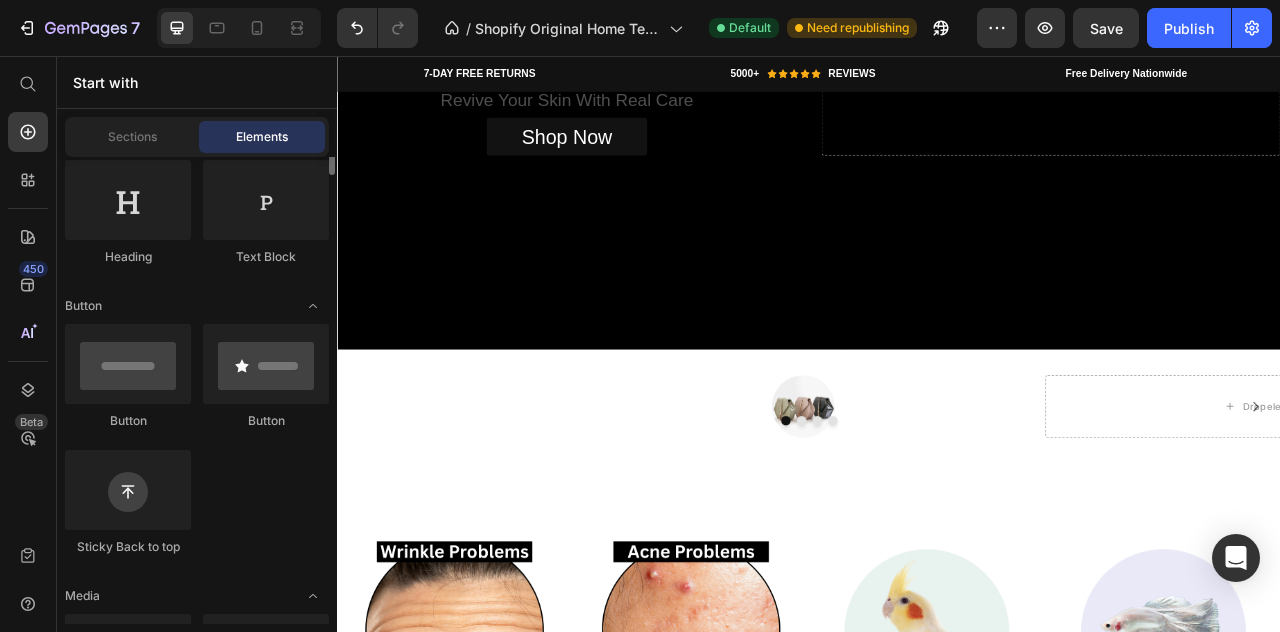 scroll, scrollTop: 269, scrollLeft: 0, axis: vertical 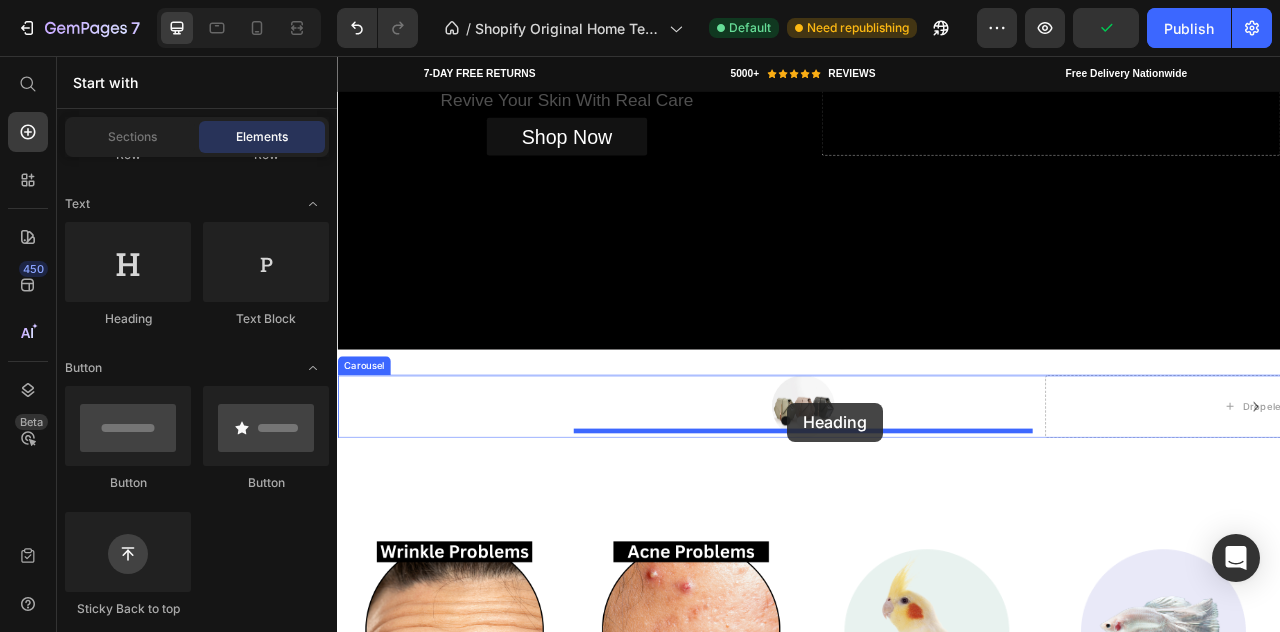 drag, startPoint x: 466, startPoint y: 327, endPoint x: 910, endPoint y: 497, distance: 475.43243 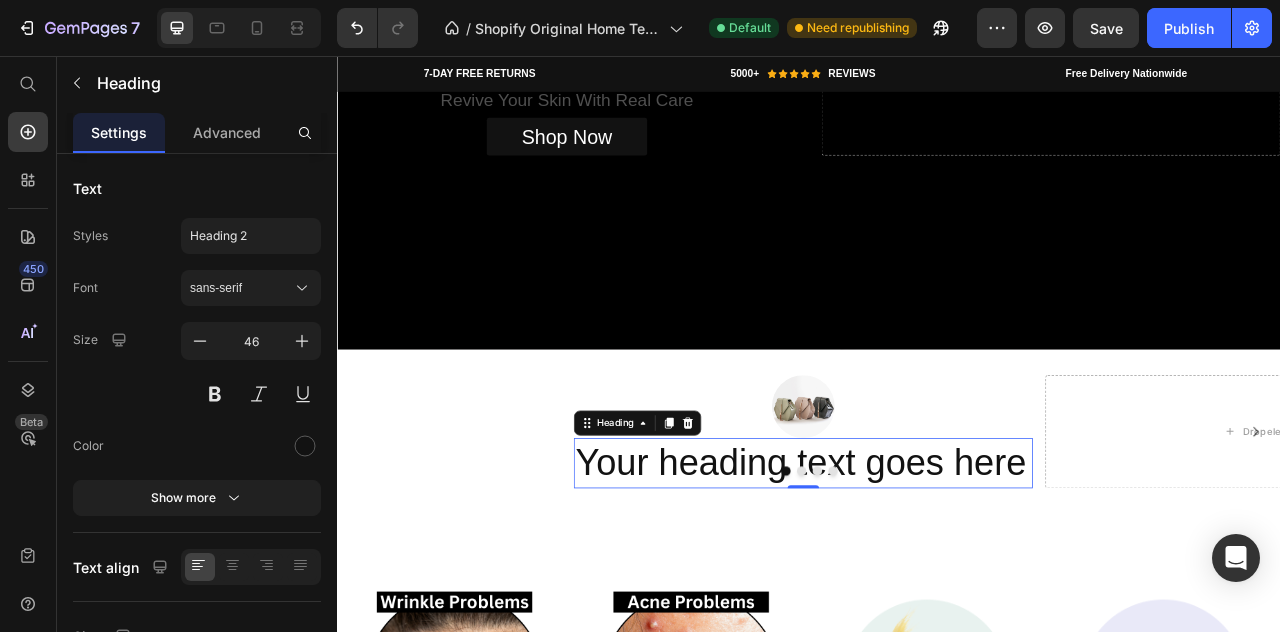 click on "Your heading text goes here" at bounding box center (929, 573) 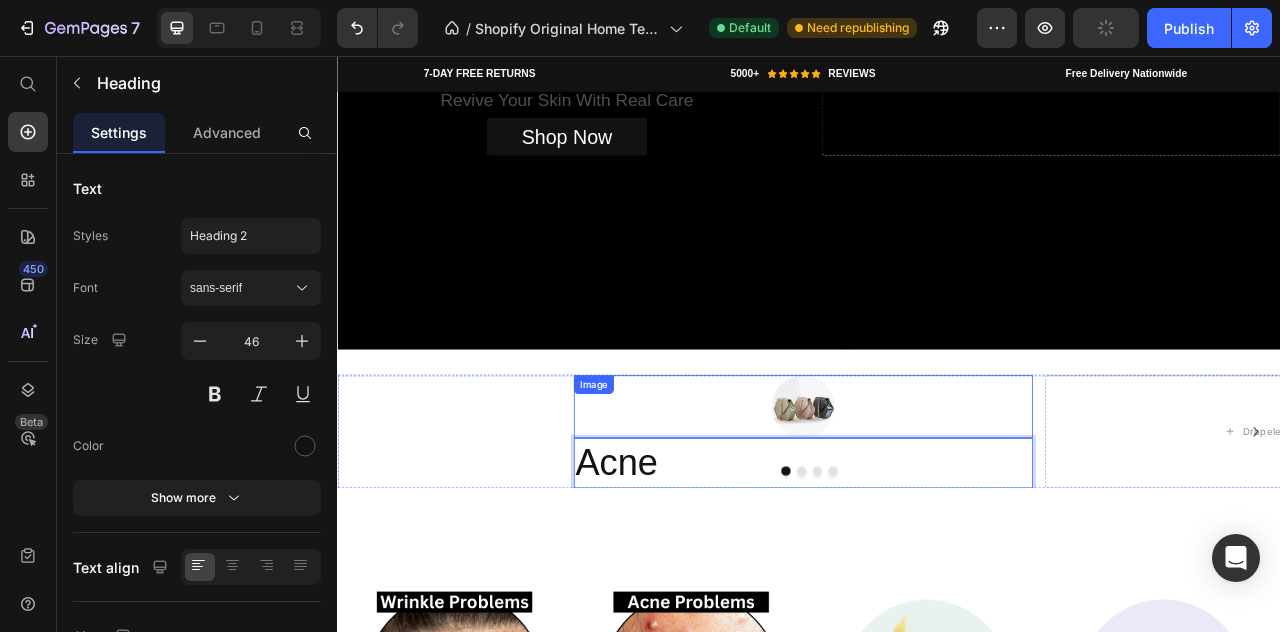 click at bounding box center [929, 501] 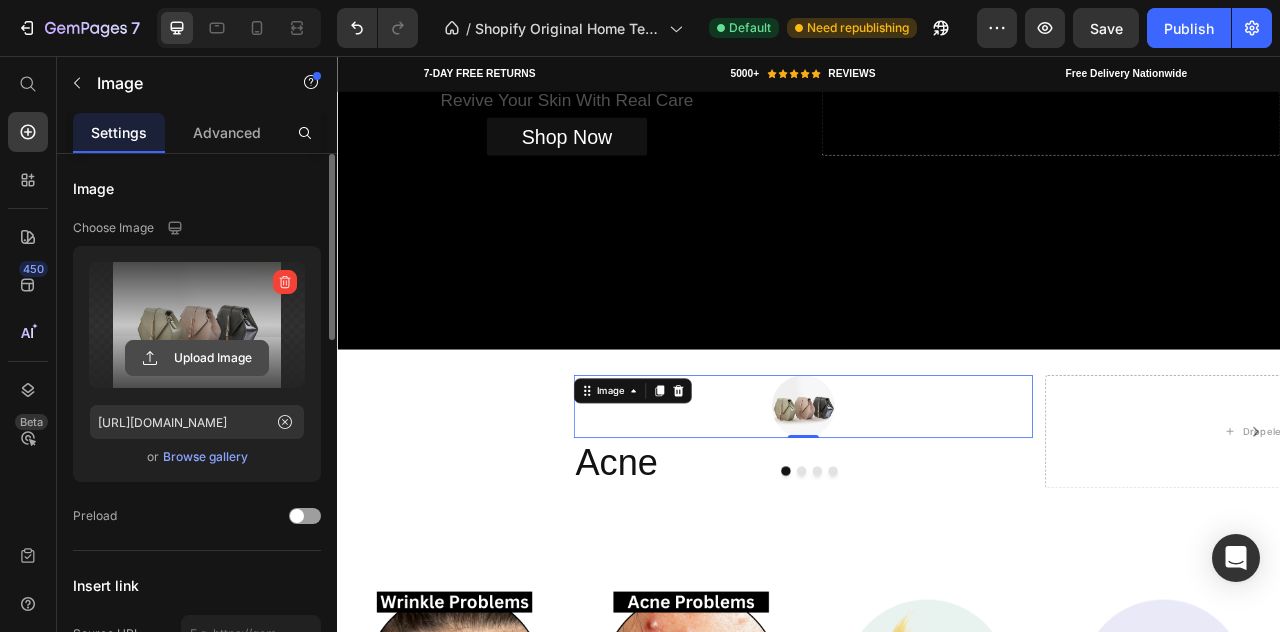 click 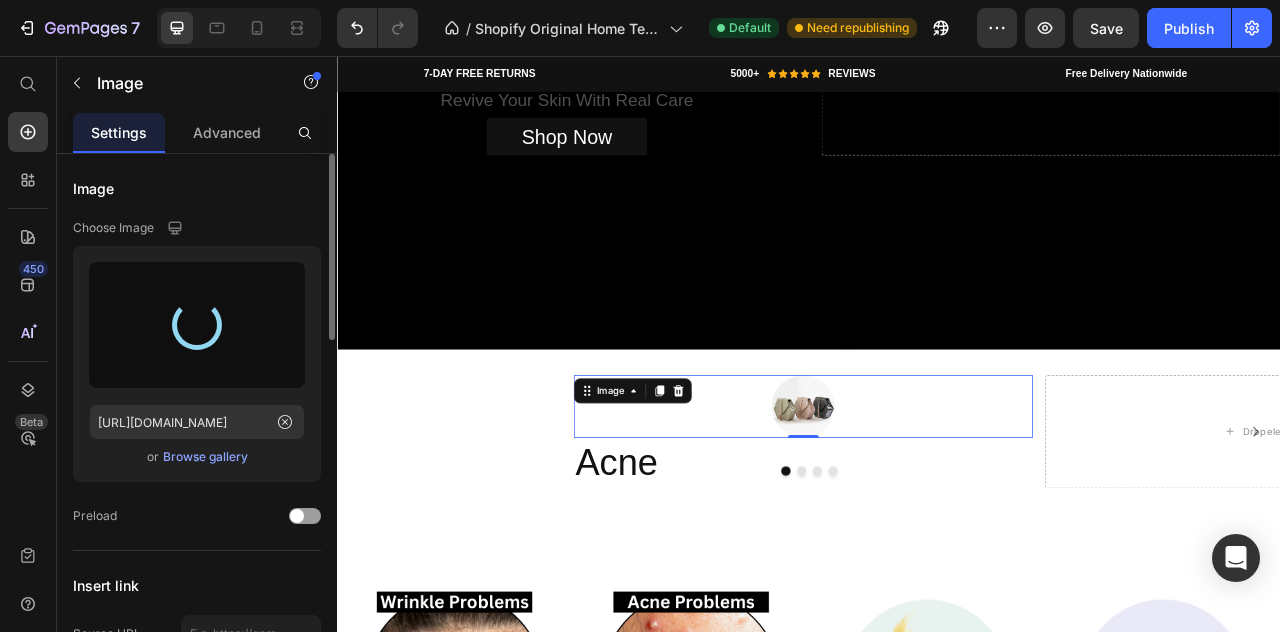 type on "https://cdn.shopify.com/s/files/1/0951/4133/1232/files/gempages_574550714798310175-99044a6e-a15e-44e3-8f1e-75d8fb5c64f4.png" 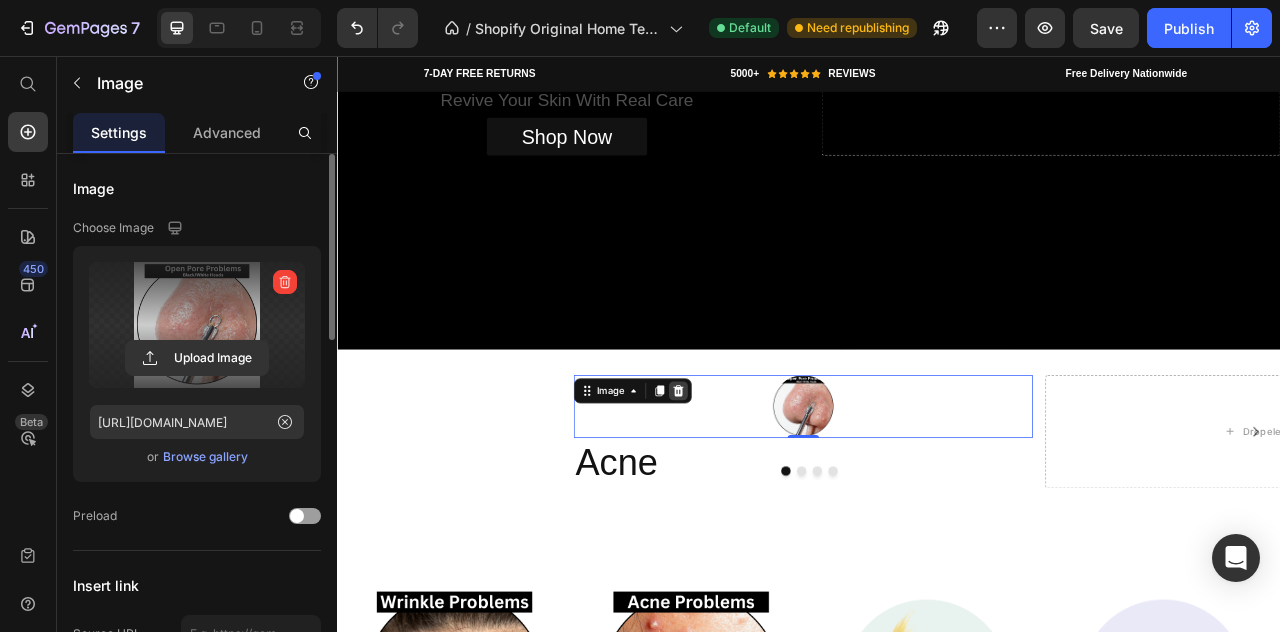 click 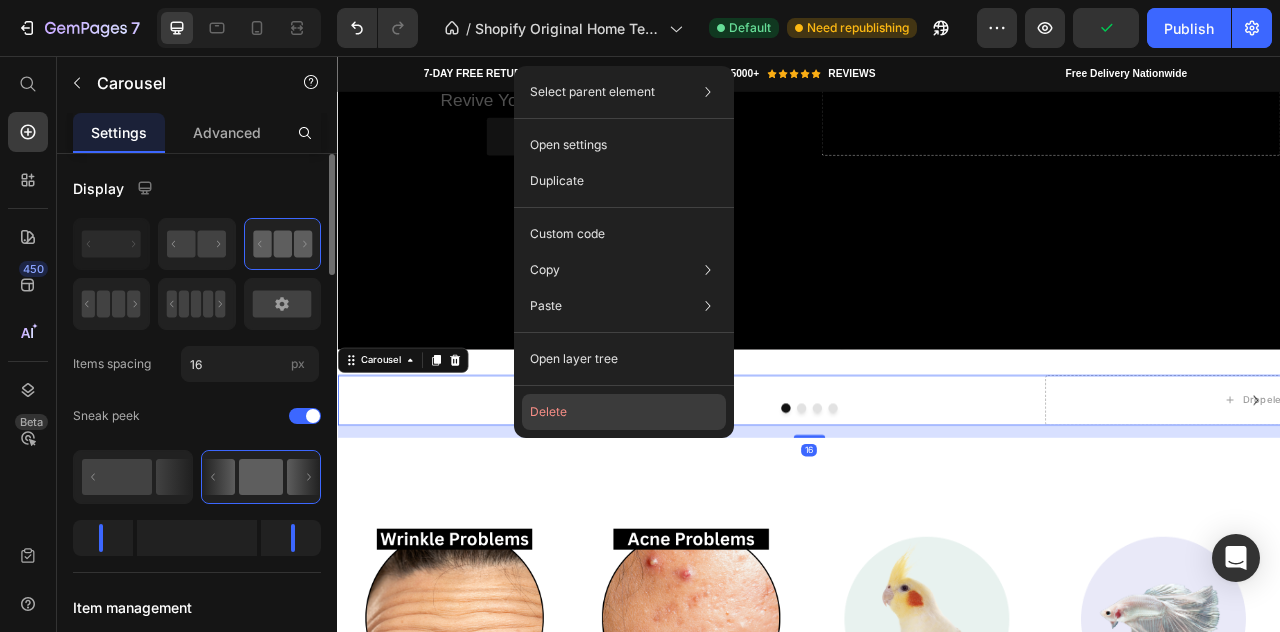 click on "Delete" 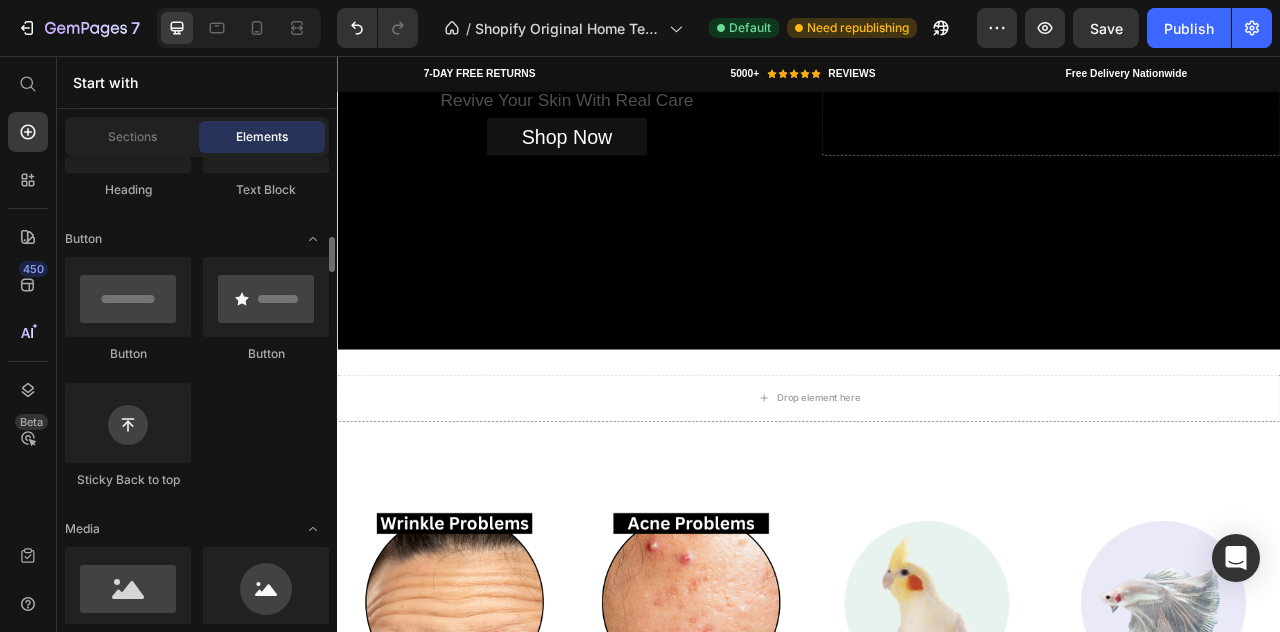 scroll, scrollTop: 532, scrollLeft: 0, axis: vertical 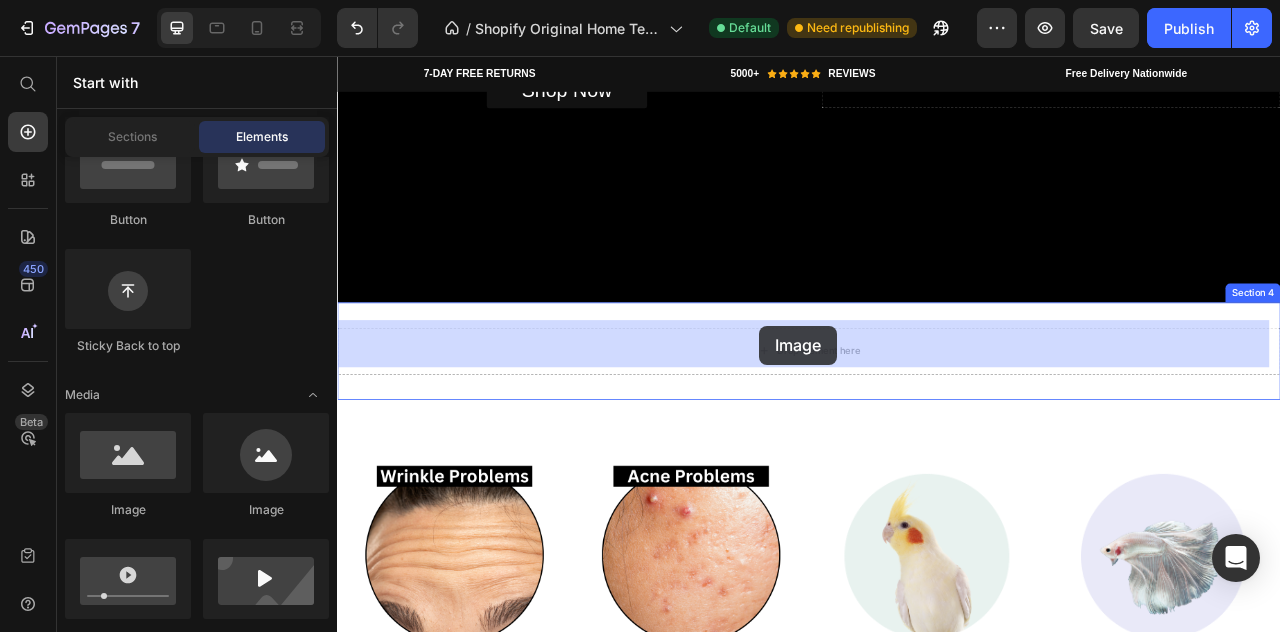 drag, startPoint x: 475, startPoint y: 512, endPoint x: 874, endPoint y: 403, distance: 413.6206 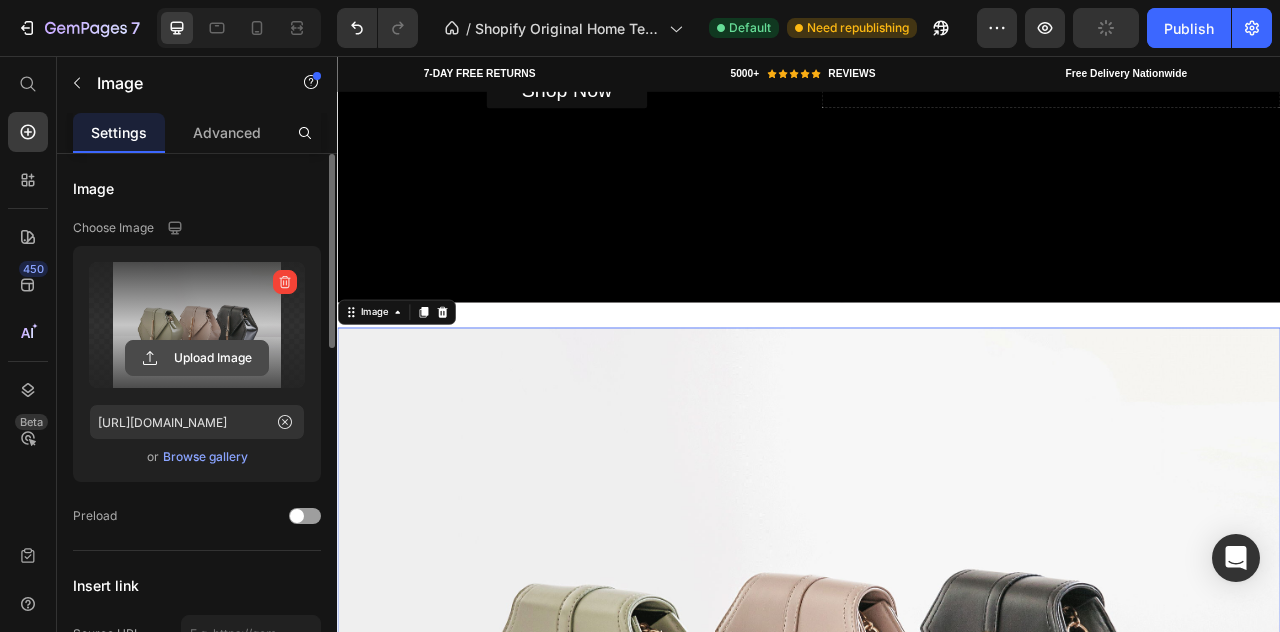 click 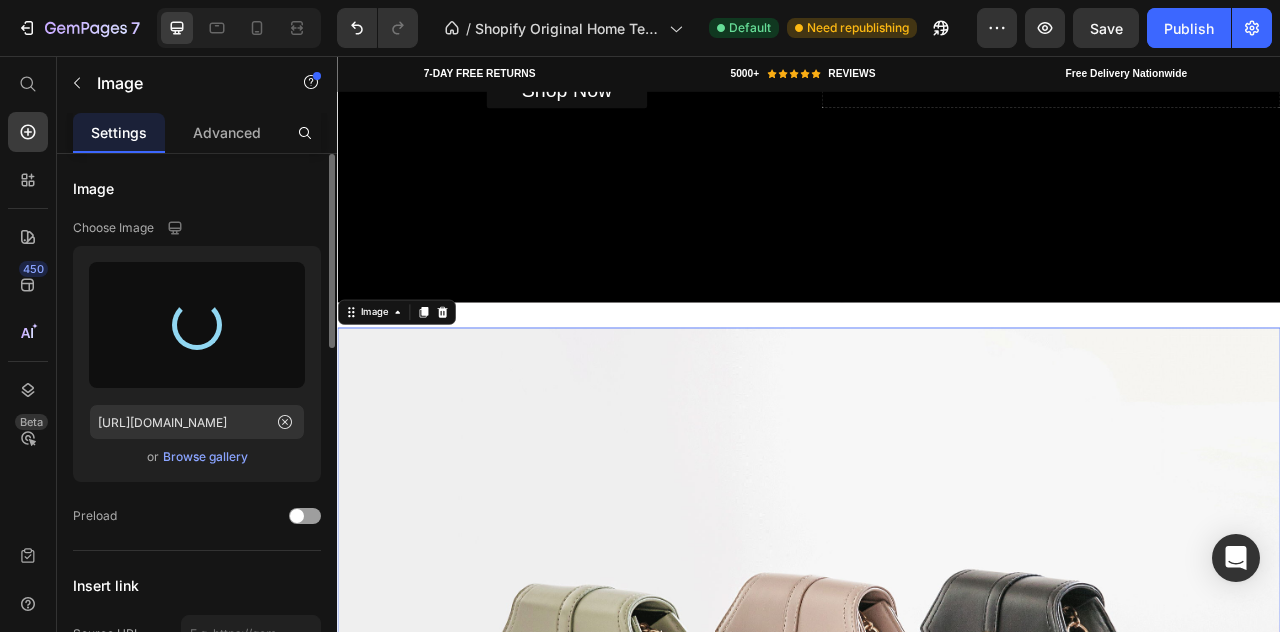 type on "https://cdn.shopify.com/s/files/1/0951/4133/1232/files/gempages_574550714798310175-7b948bed-efd3-4db4-8e9b-a9a7d87abcb3.png" 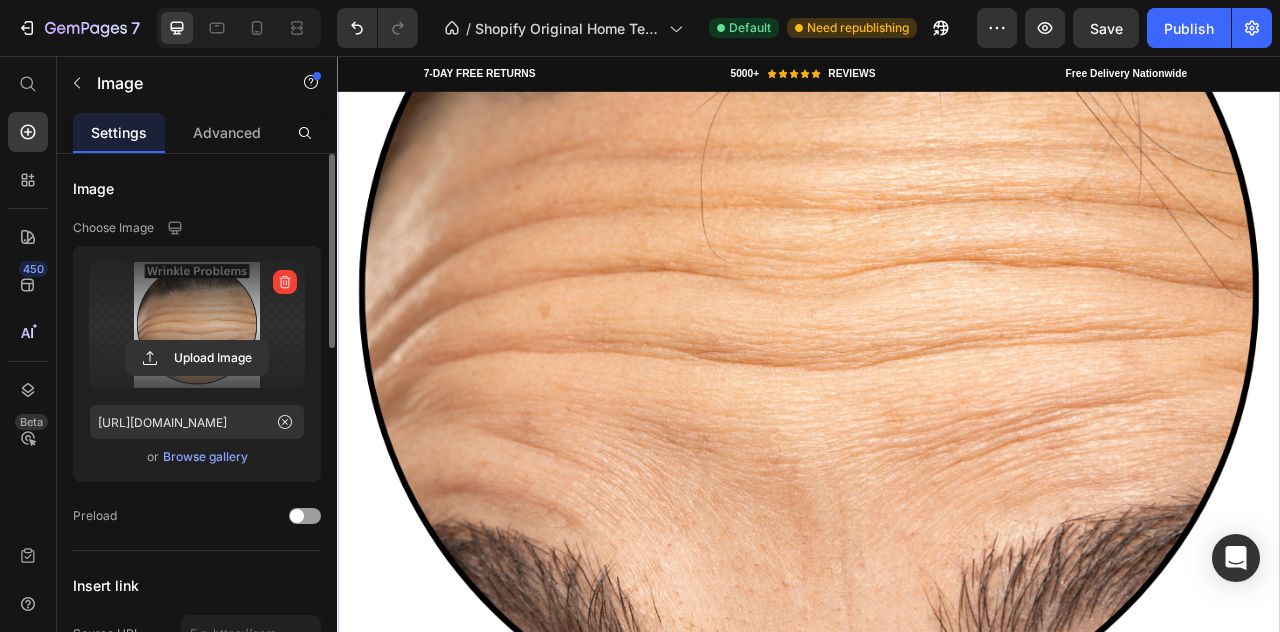 scroll, scrollTop: 1118, scrollLeft: 0, axis: vertical 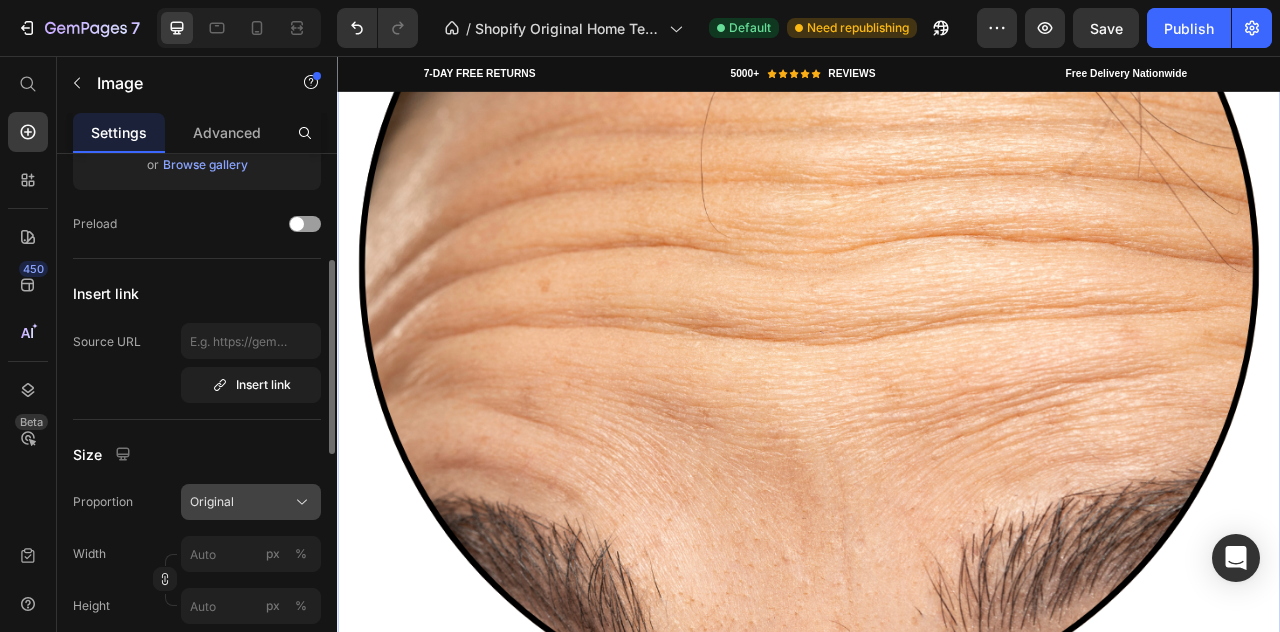 click on "Original" 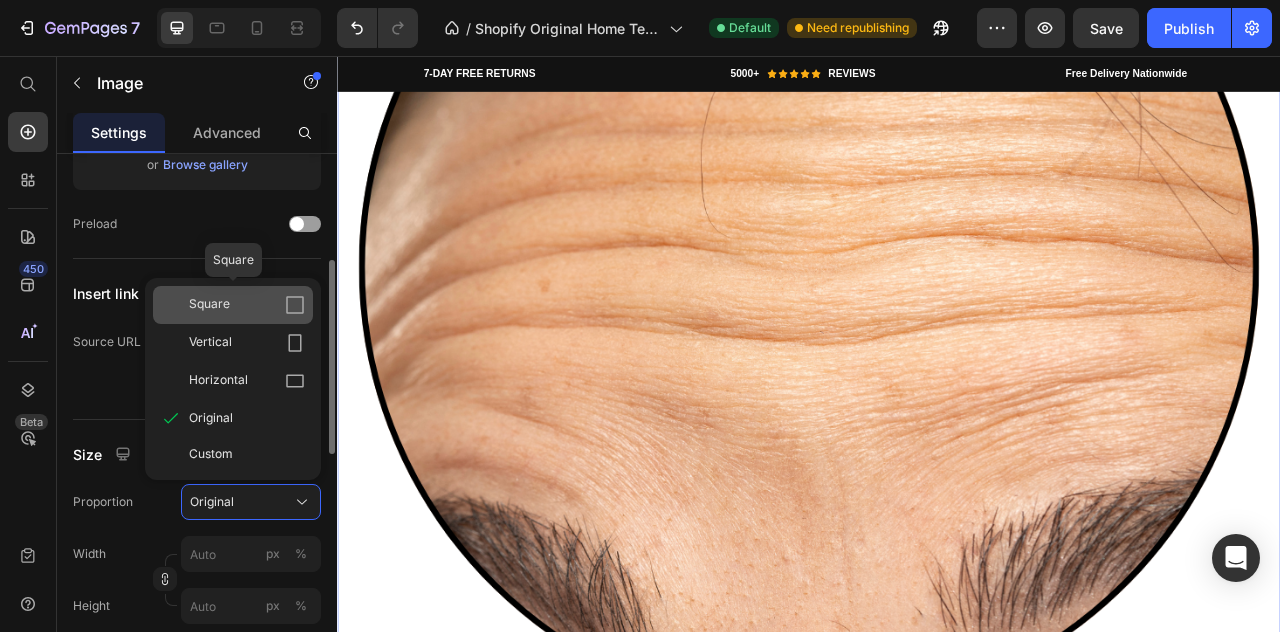 click on "Square" at bounding box center (247, 305) 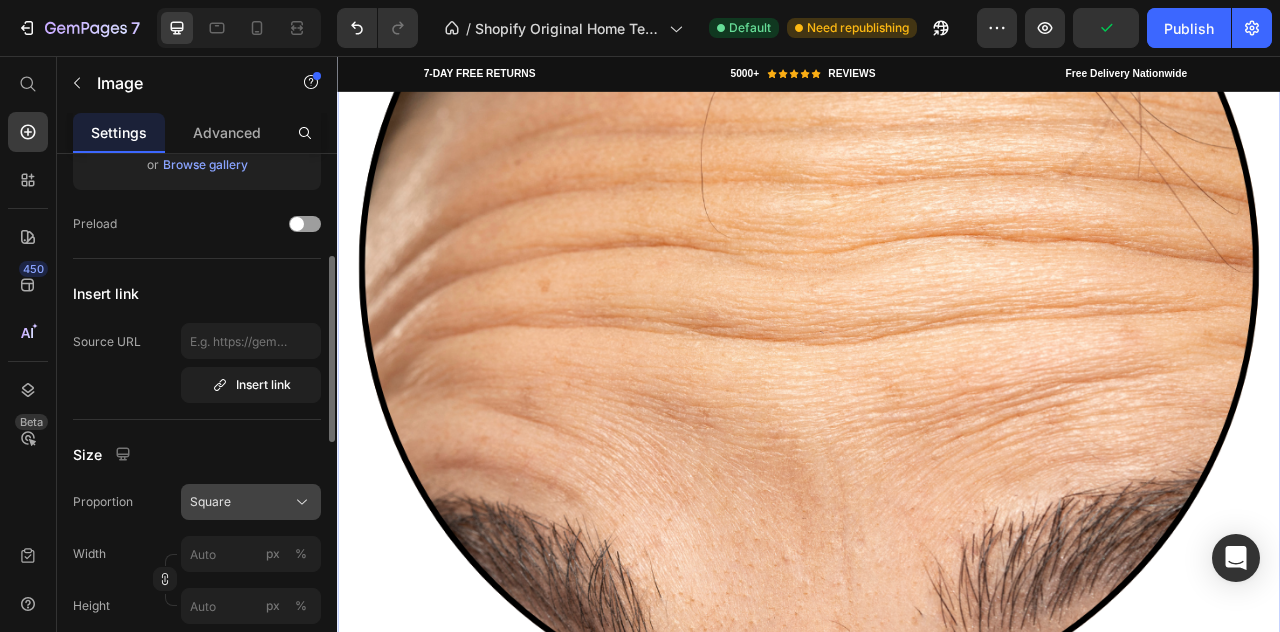 click on "Square" 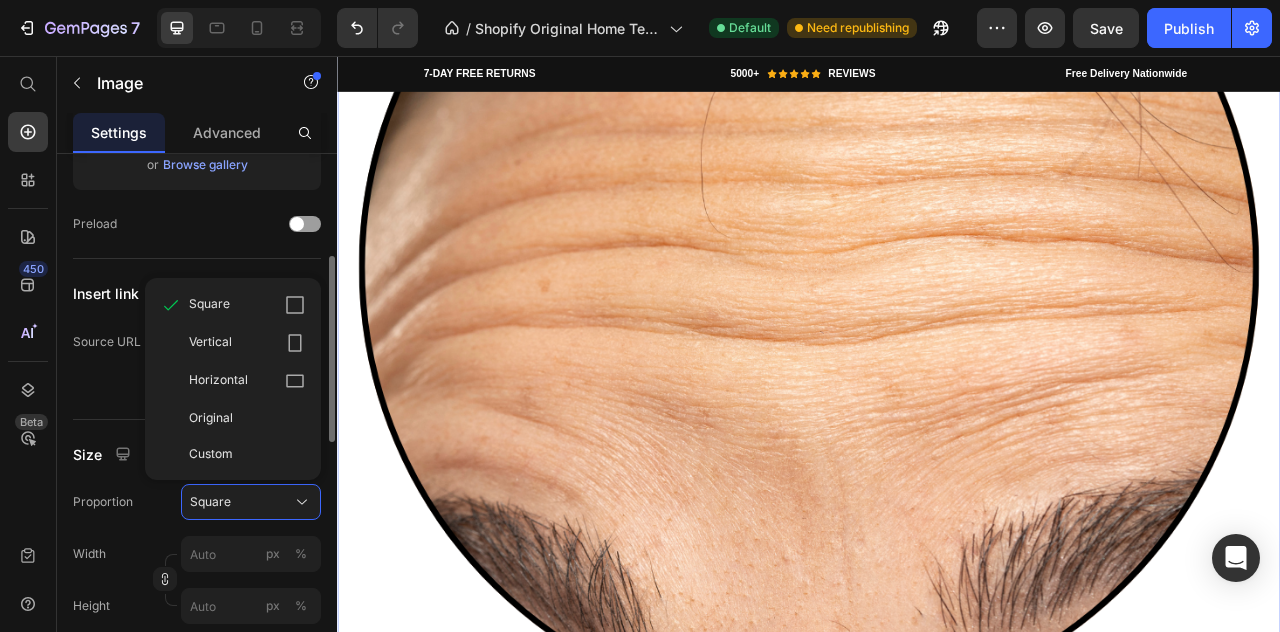 drag, startPoint x: 224, startPoint y: 409, endPoint x: 223, endPoint y: 432, distance: 23.021729 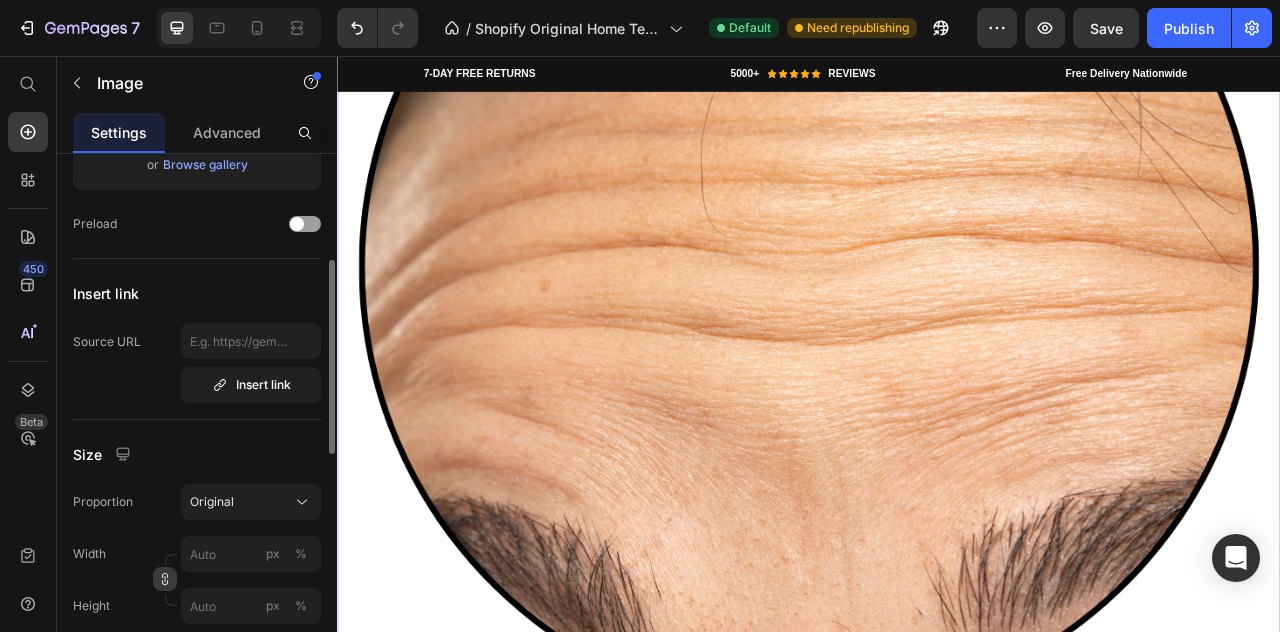 scroll, scrollTop: 408, scrollLeft: 0, axis: vertical 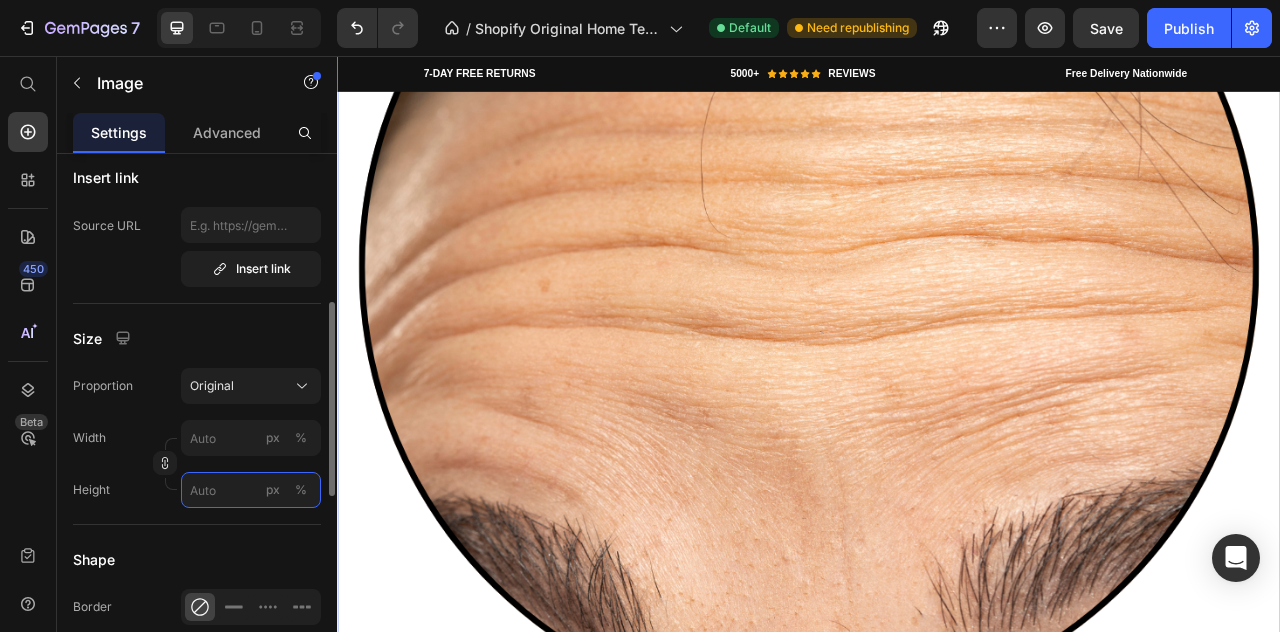 click on "px %" at bounding box center (251, 490) 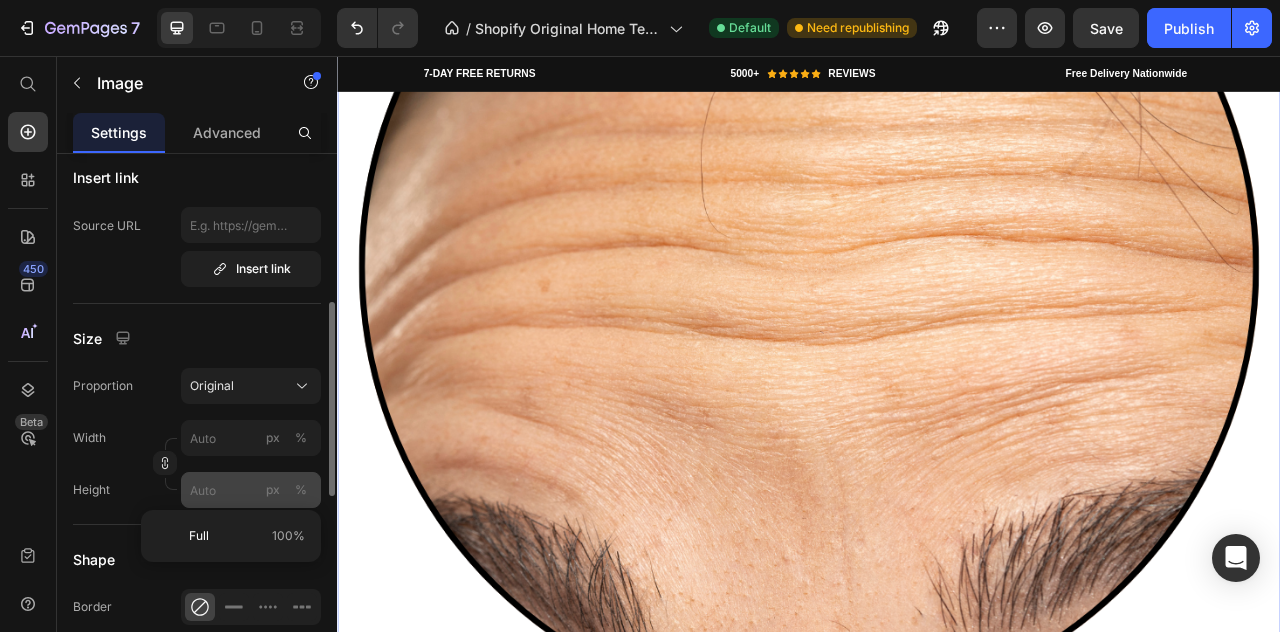 click on "px" at bounding box center (273, 490) 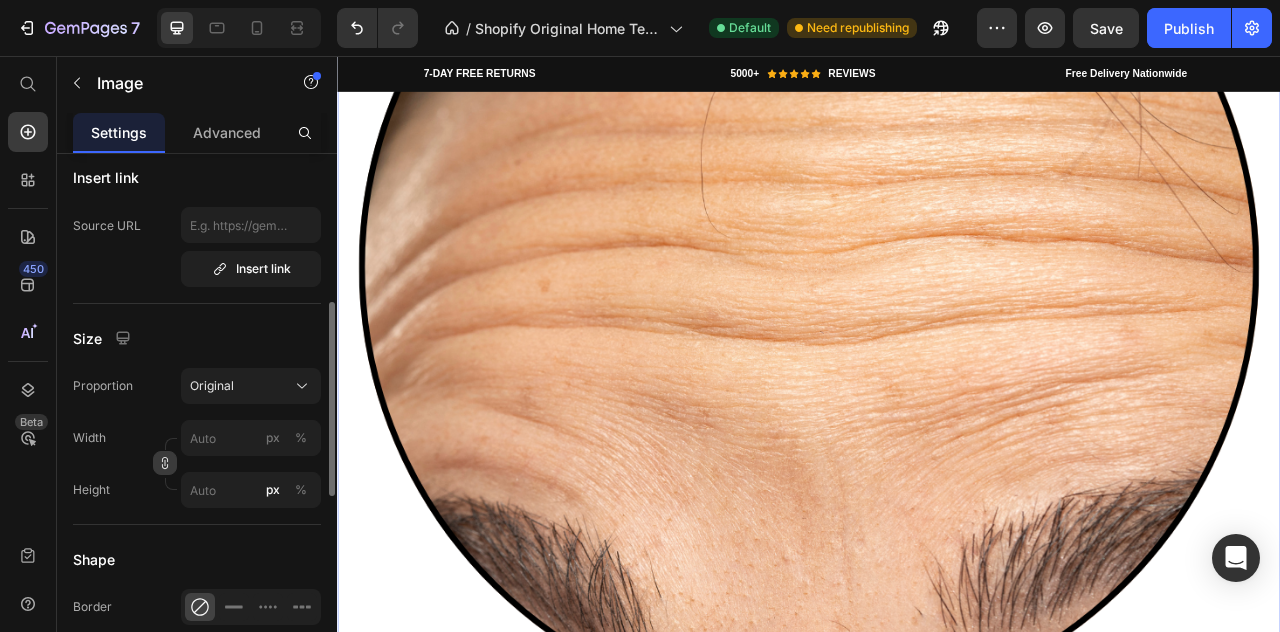 click 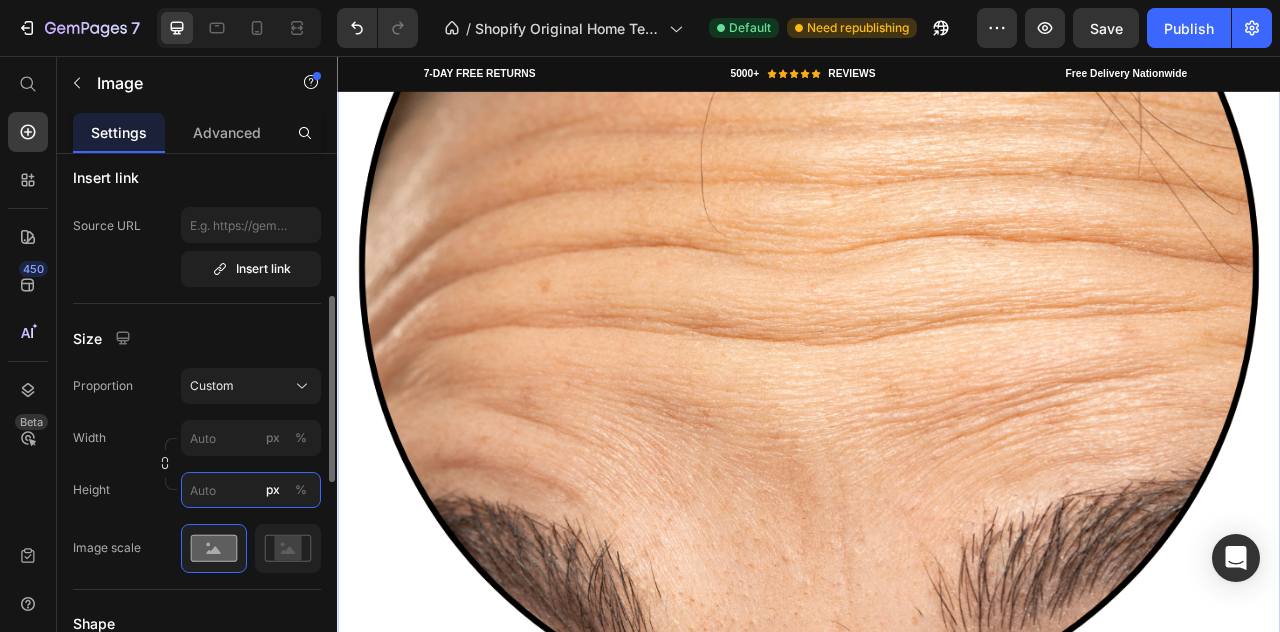 click on "px %" at bounding box center (251, 490) 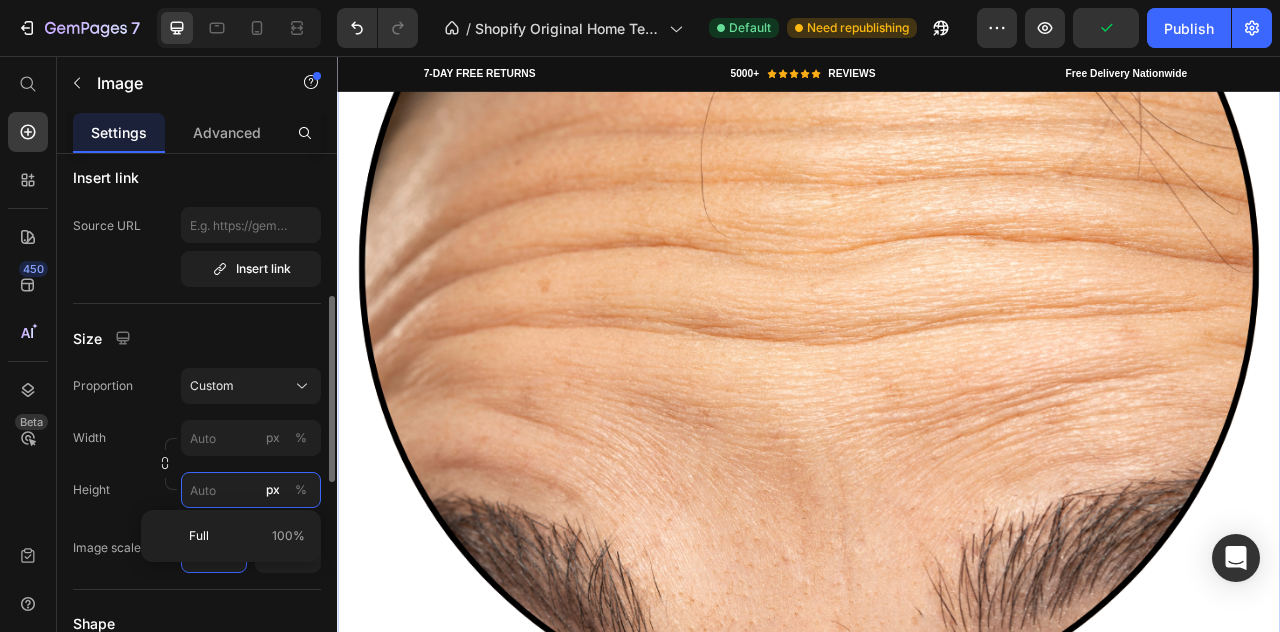 click on "px %" at bounding box center (251, 490) 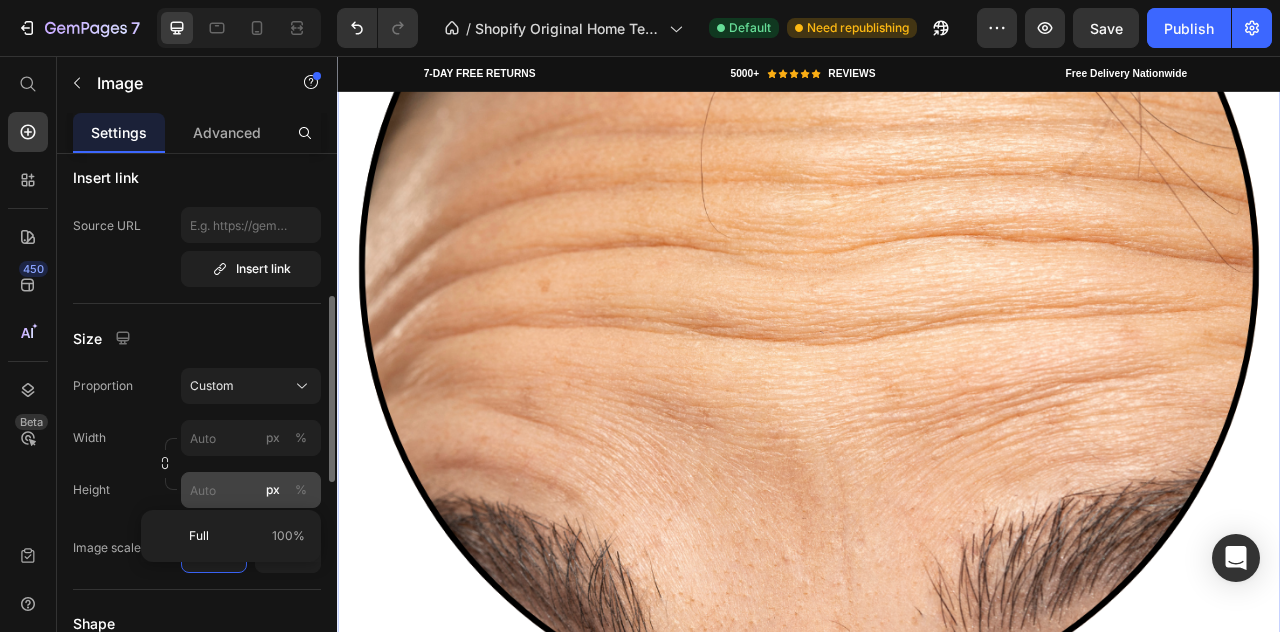 click on "%" at bounding box center [301, 490] 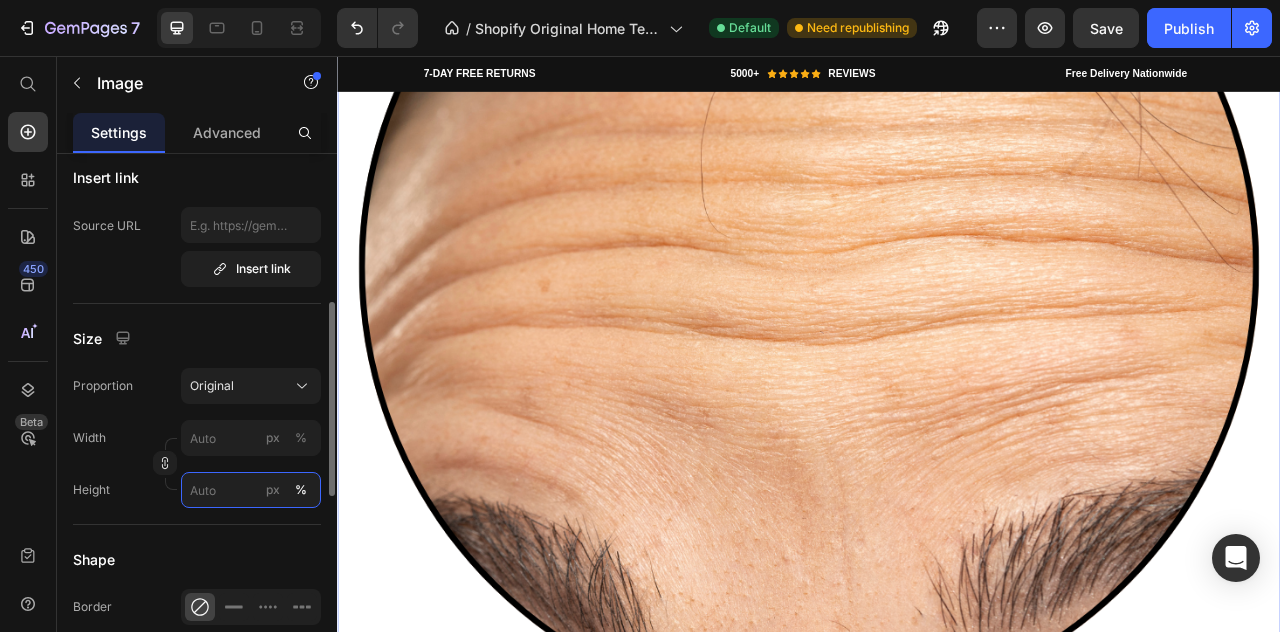 click on "px %" at bounding box center [251, 490] 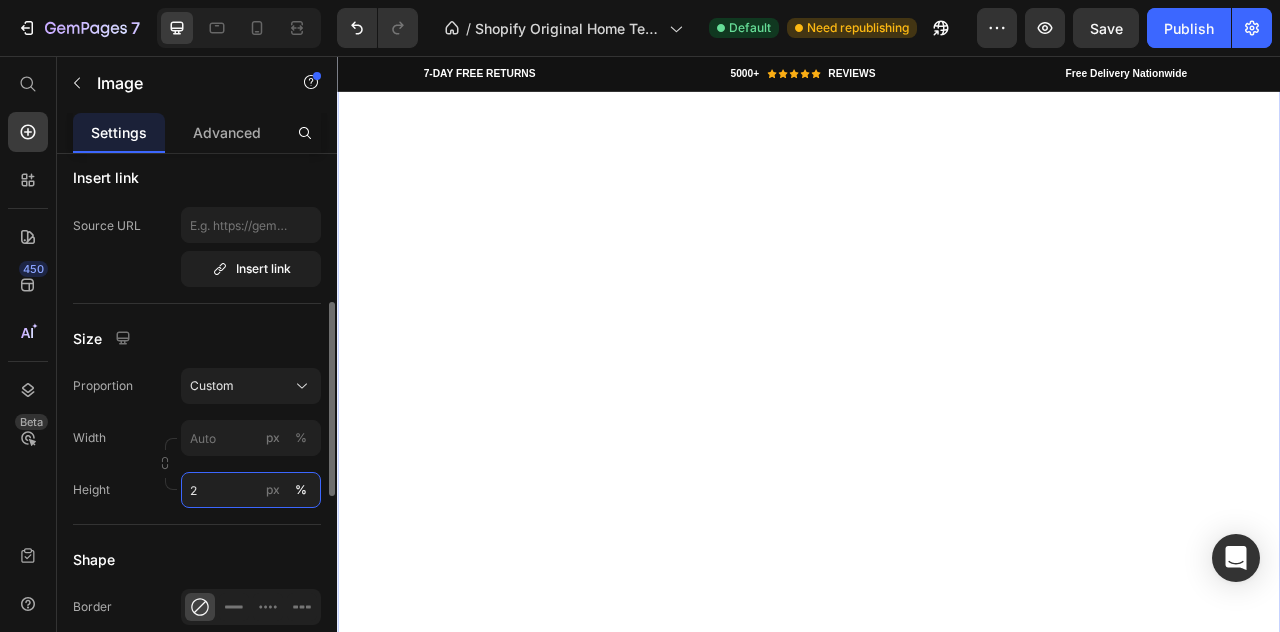 type on "20" 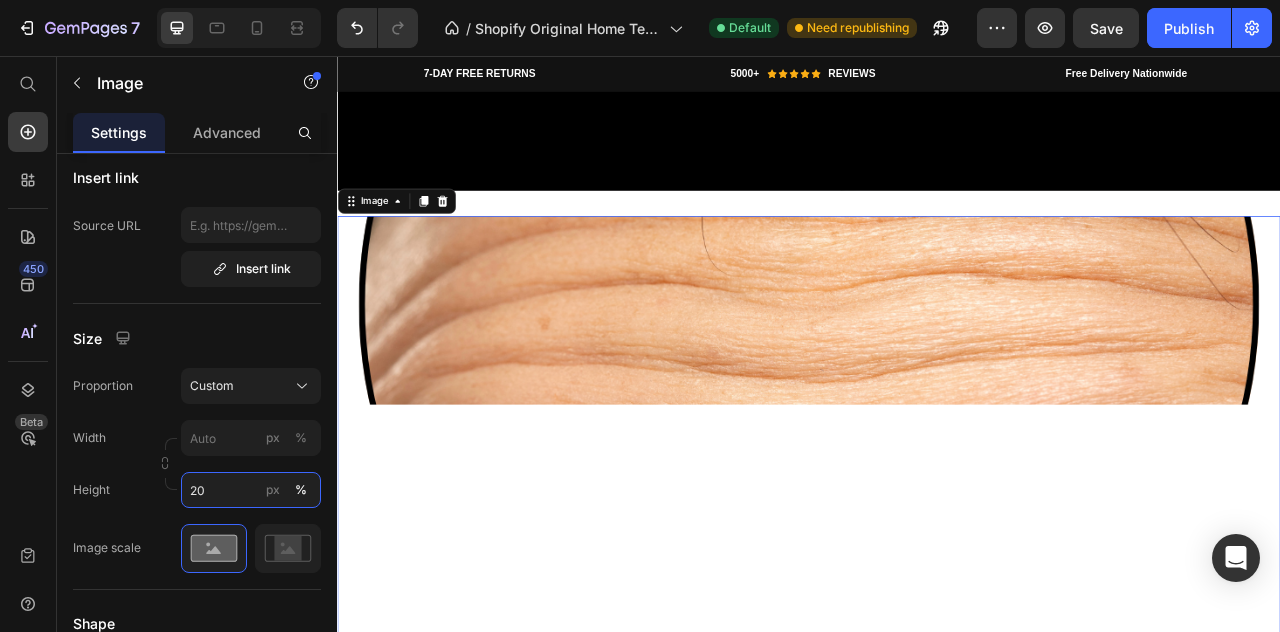 scroll, scrollTop: 511, scrollLeft: 0, axis: vertical 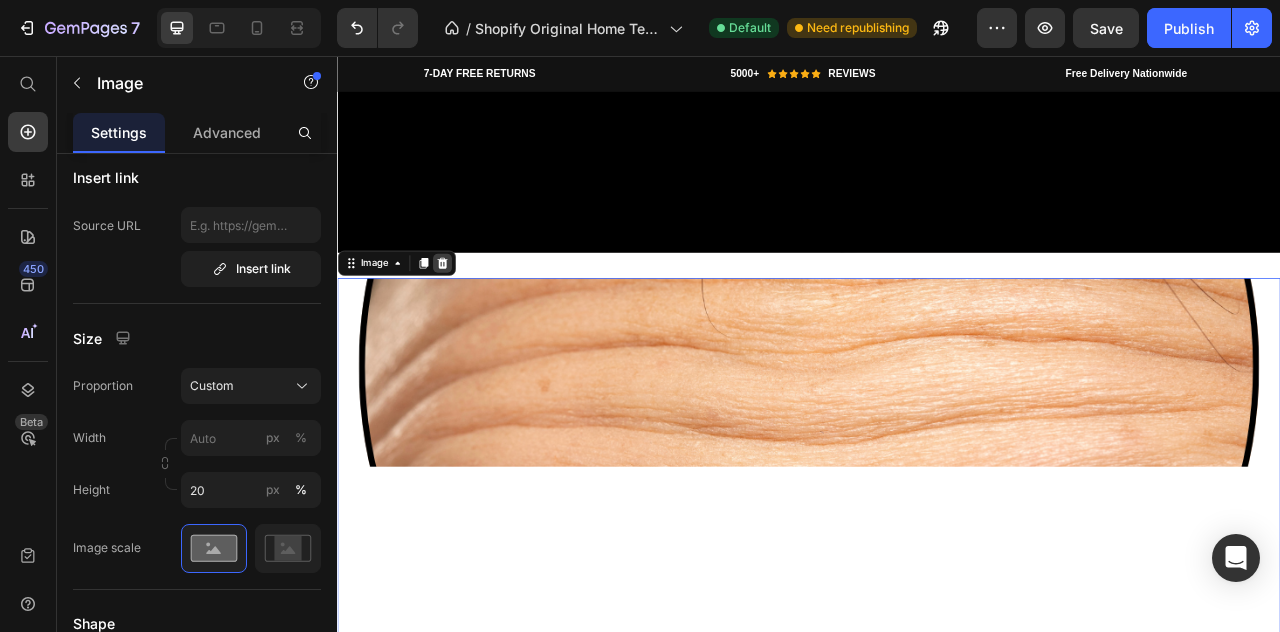 click 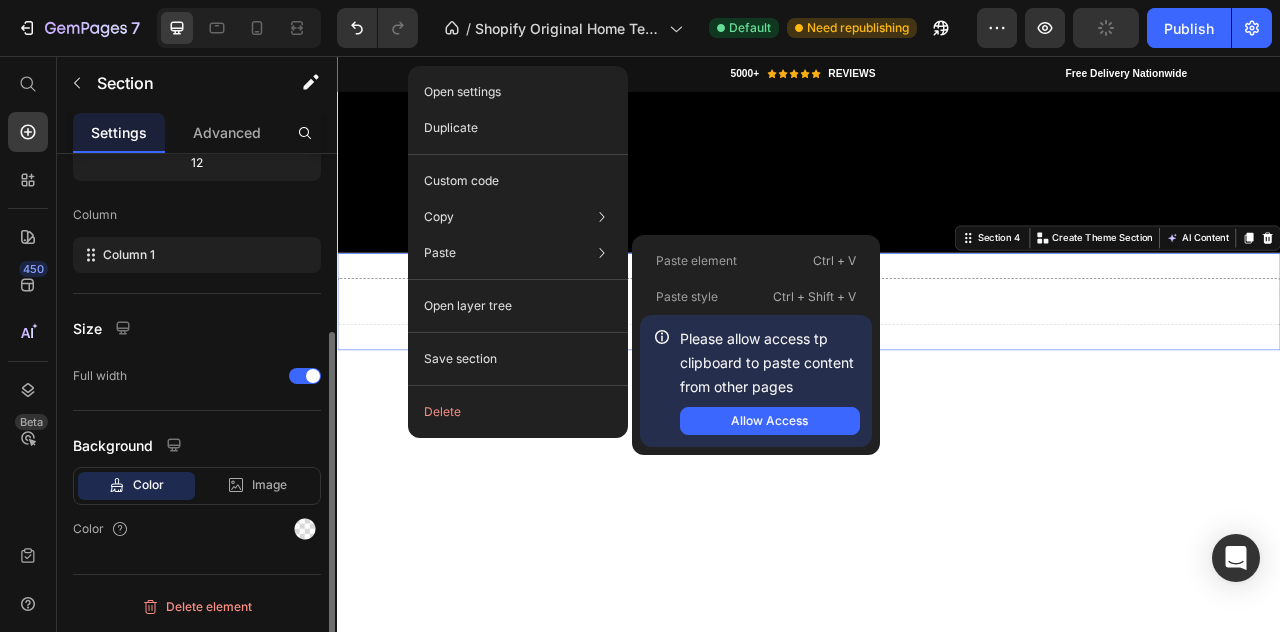 scroll, scrollTop: 0, scrollLeft: 0, axis: both 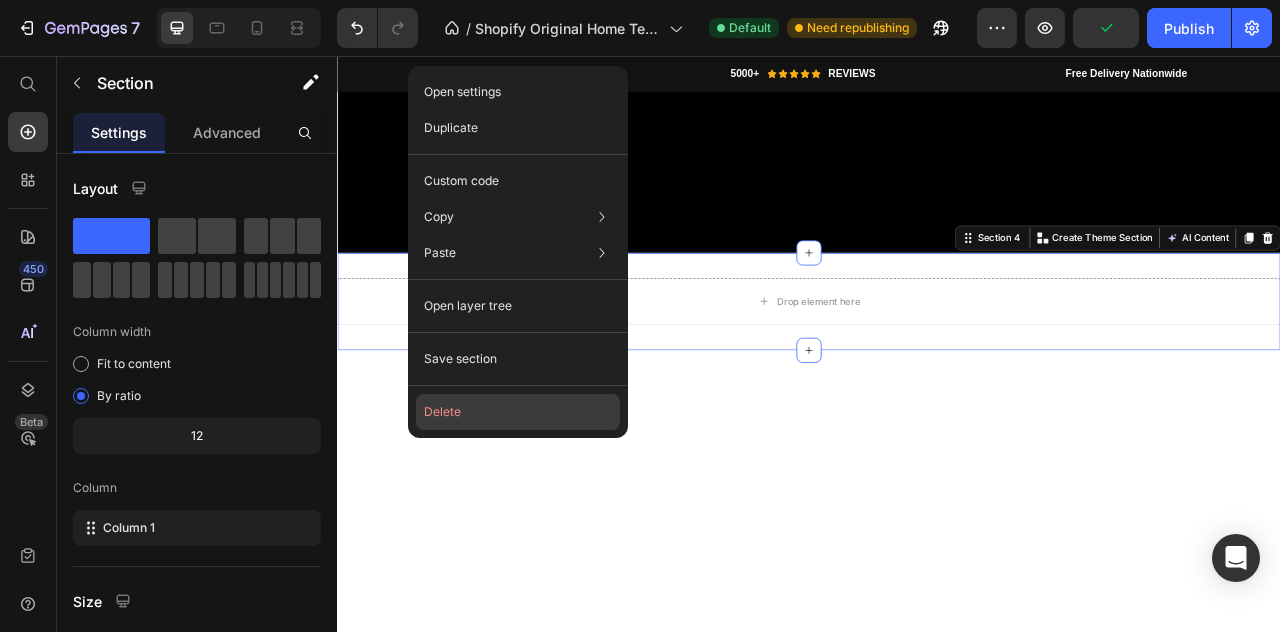 click on "Delete" 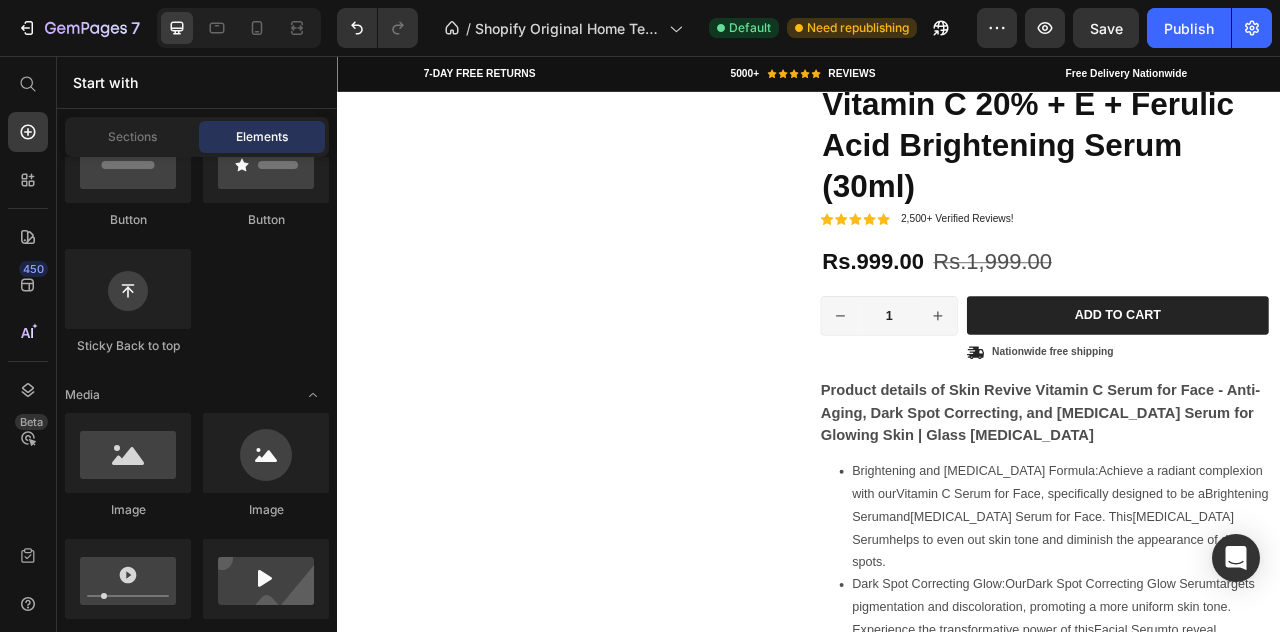 scroll, scrollTop: 1810, scrollLeft: 0, axis: vertical 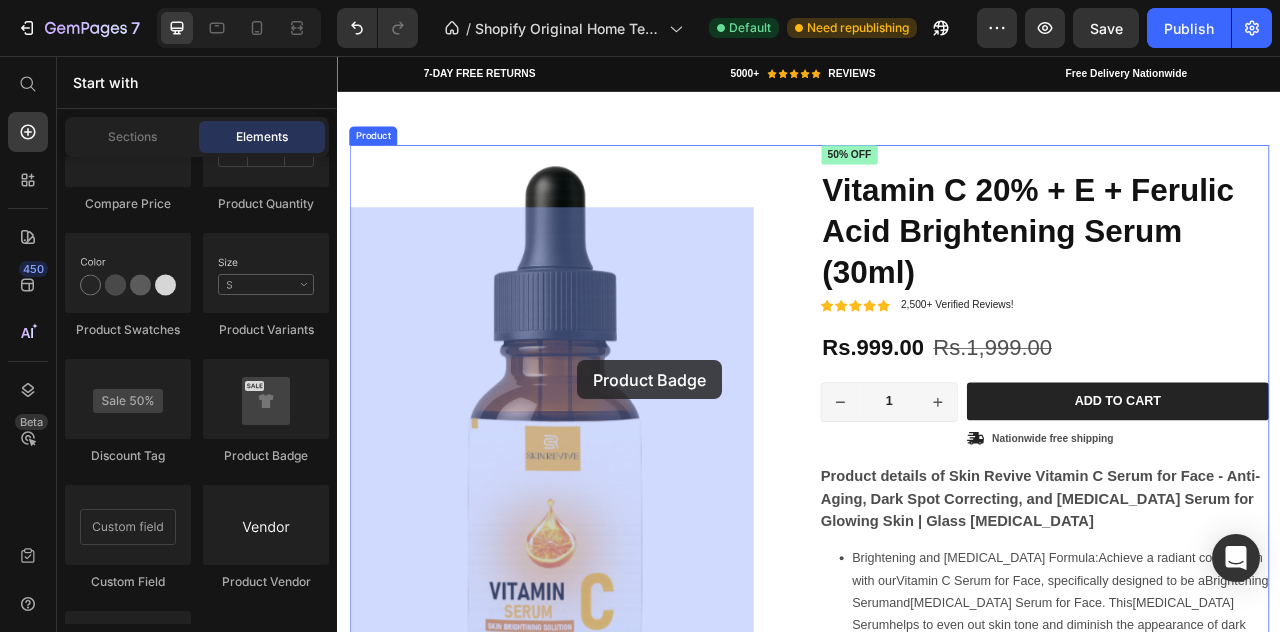 drag, startPoint x: 619, startPoint y: 481, endPoint x: 642, endPoint y: 439, distance: 47.88528 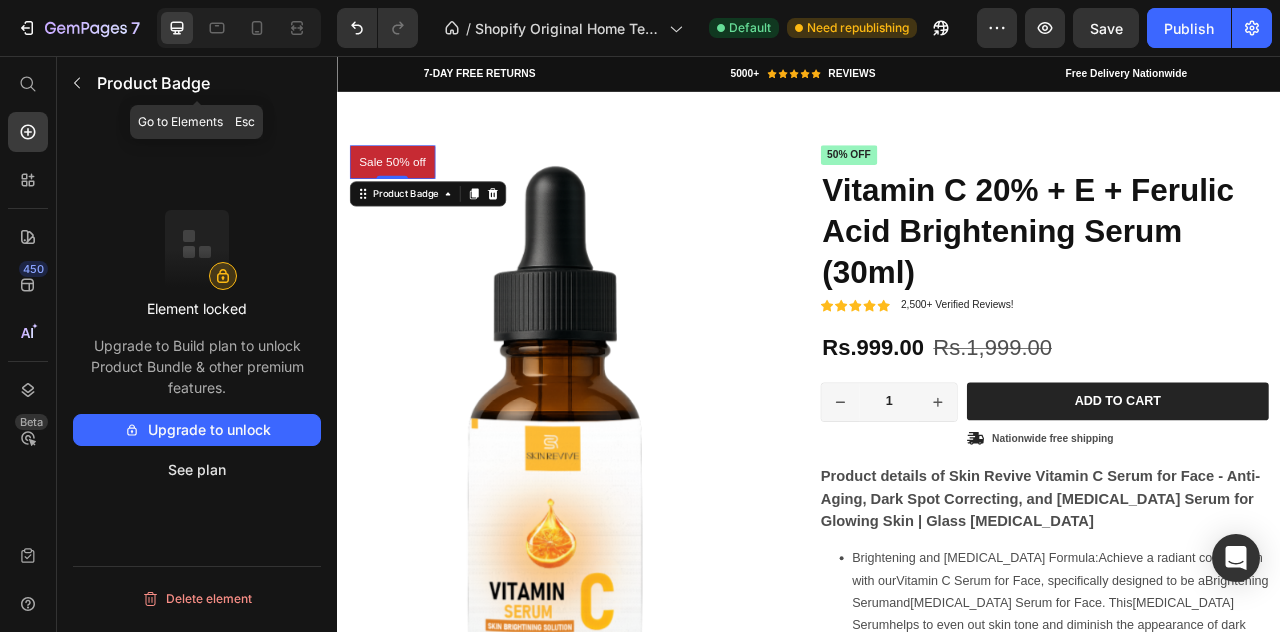 click at bounding box center [77, 83] 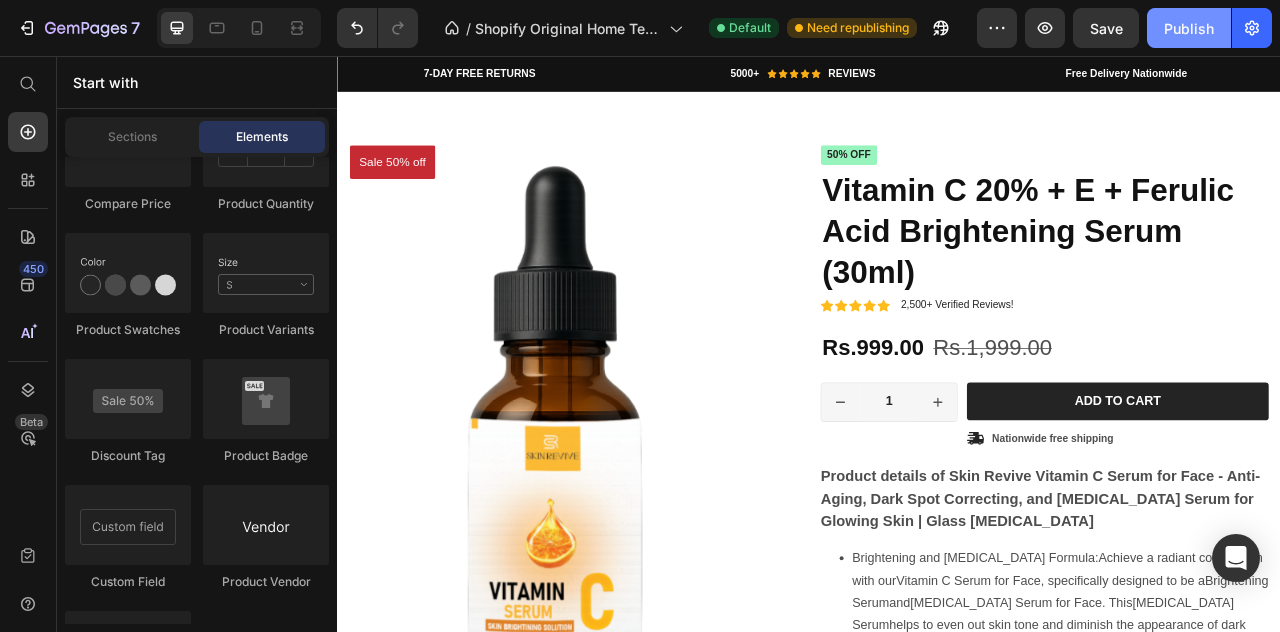 click on "Publish" at bounding box center [1189, 28] 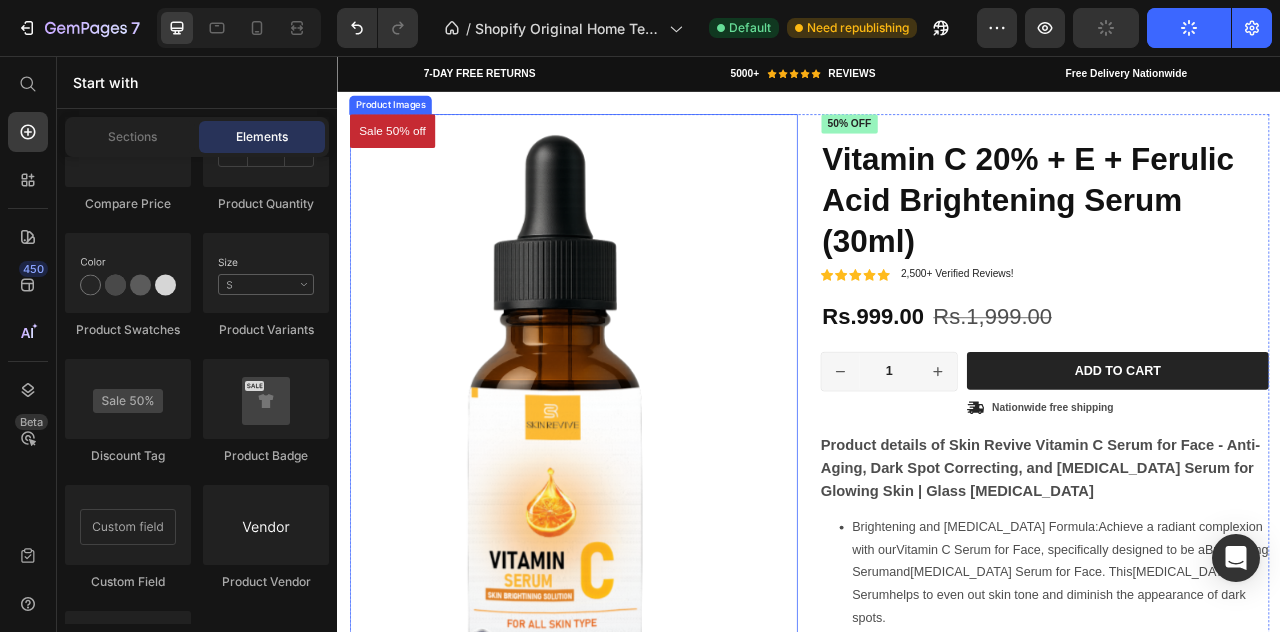 scroll, scrollTop: 1678, scrollLeft: 0, axis: vertical 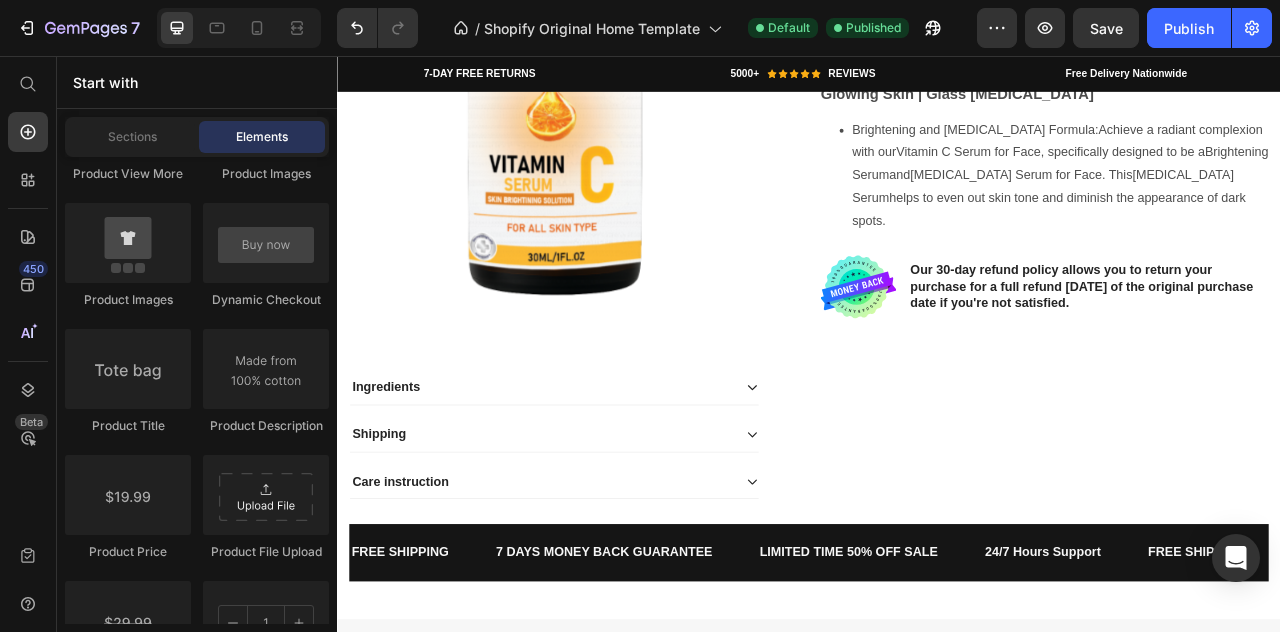 click at bounding box center [613, 16] 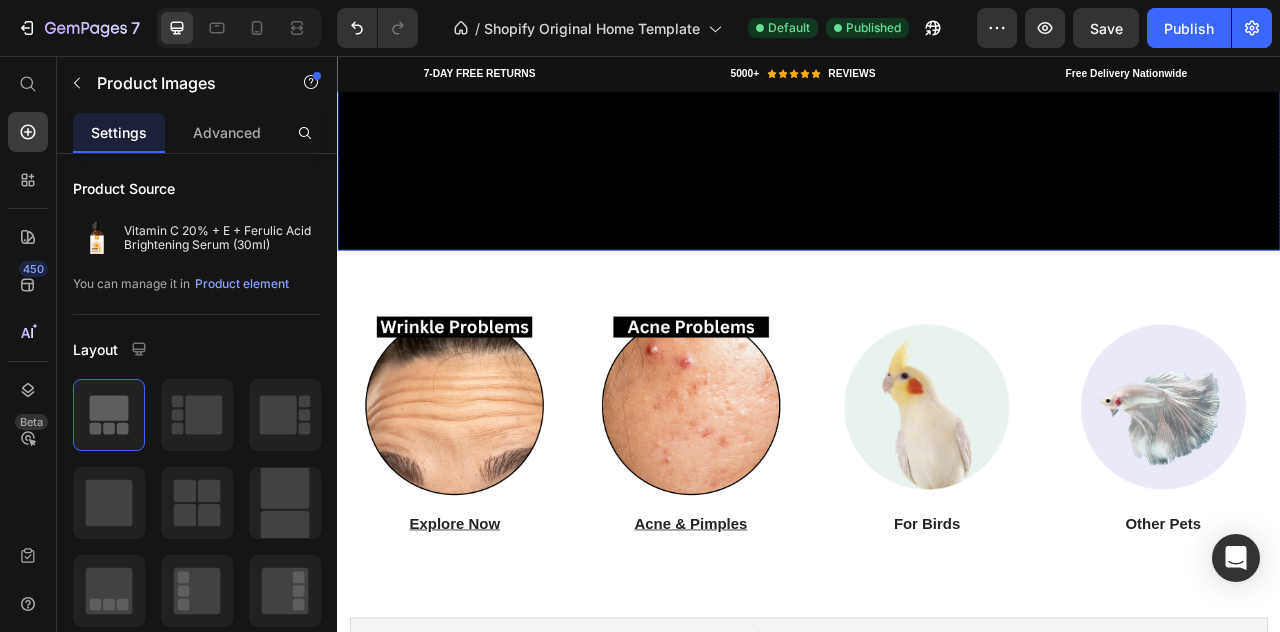 scroll, scrollTop: 542, scrollLeft: 0, axis: vertical 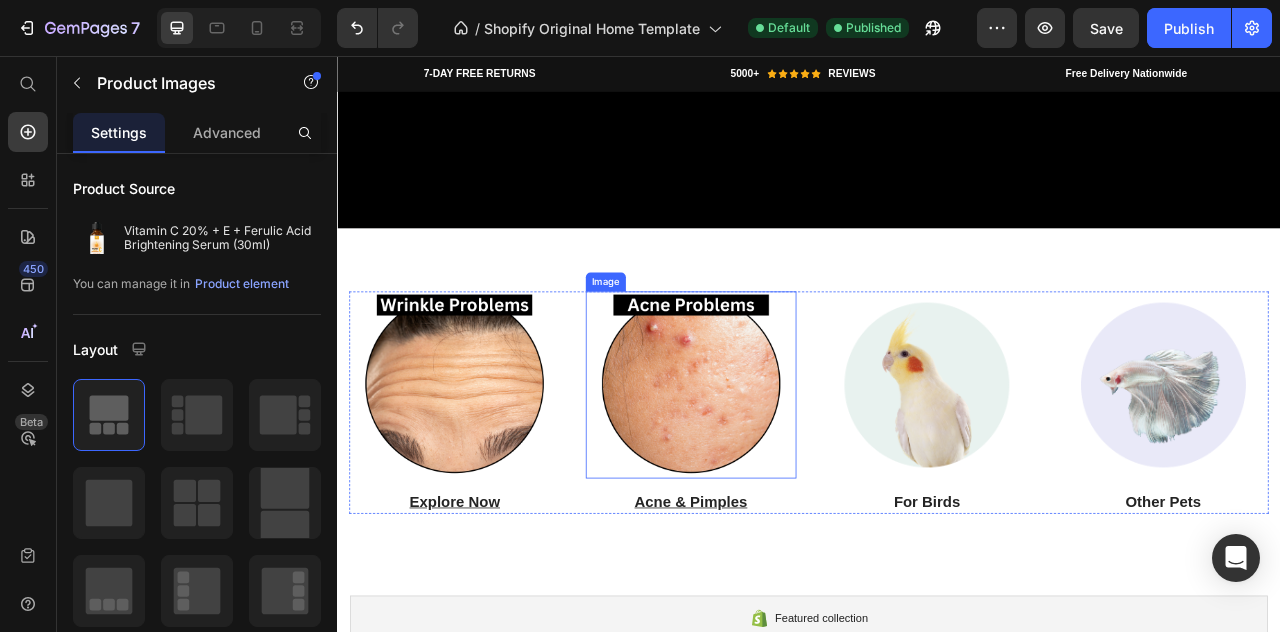 click on "Welcome To Skin Revive Heading Real Skincare Store Heading Carousel Row Section 1 7-DAY FREE RETURNS Heading Row 5000+ Heading                Icon                Icon                Icon                Icon                Icon Icon List Hoz REVIEWS Heading Row Row Free Delivery Nationwide Heading Row FREE Shipping On All U.S. Orders Over  $150 Heading Row Carousel Row Section 2 Skin Revive Heading Revive Your Skin With Real Care Text Block Shop Now Button
Drop element here Hero Banner Section 3 Image Explore Now Heading Image Acne & Pimples Heading Image For Birds Heading Image Other Pets Heading Row Section 4 Featured collection Shopify section: Featured collection Why should you choose our product? Heading Experience our prestigious after-sales service. Text block Row Image 24/7 Friendly Support Text Block Image Free Shipping over $60 Text Block Image Vegan Friendly Formula Text Block Image Secure Online Payment Text Block Row Section 6 Sale 50% off Product Badge Product Images Shipping 1" at bounding box center [937, 2681] 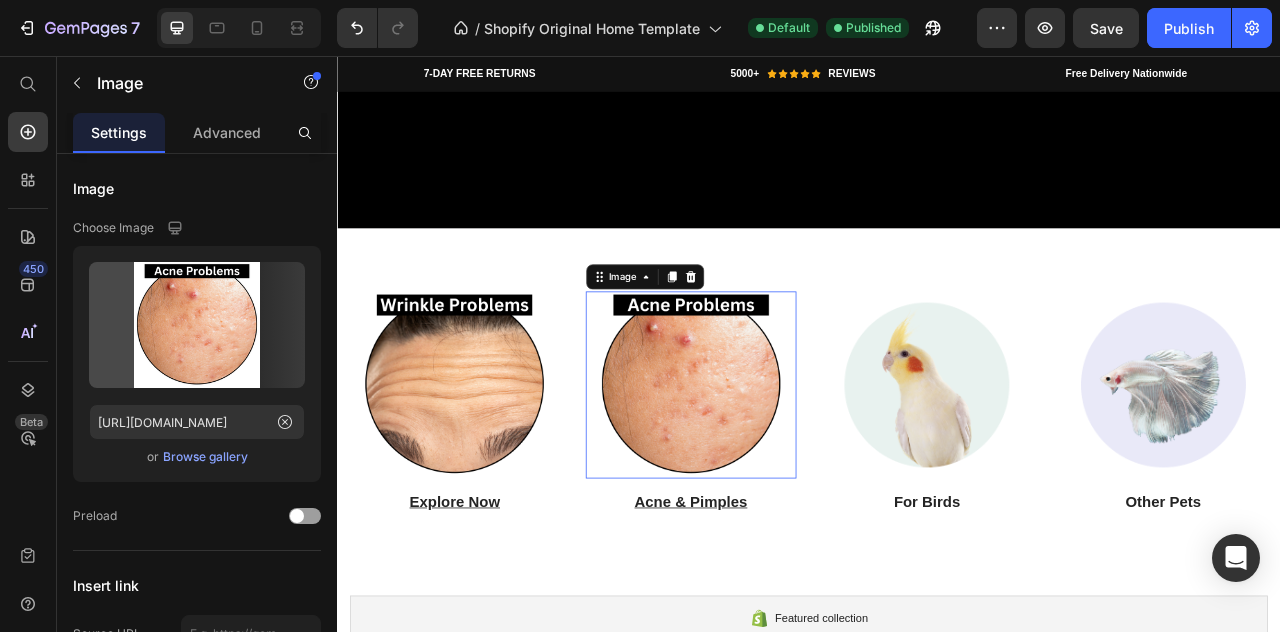 scroll, scrollTop: 762, scrollLeft: 0, axis: vertical 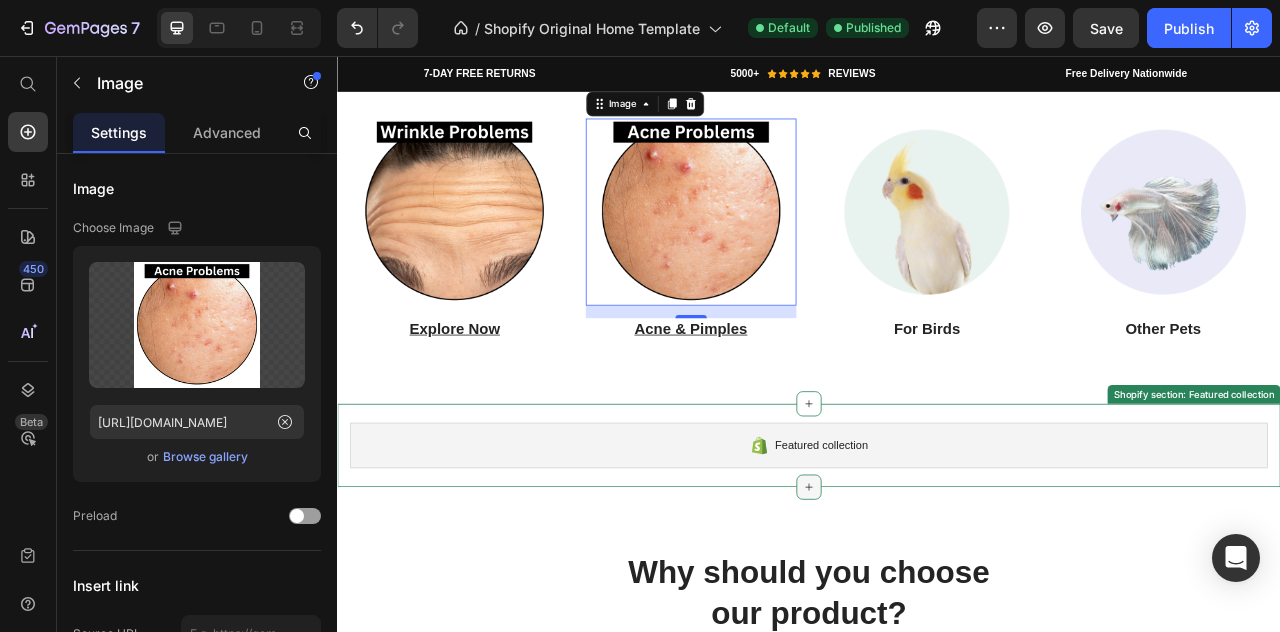 click 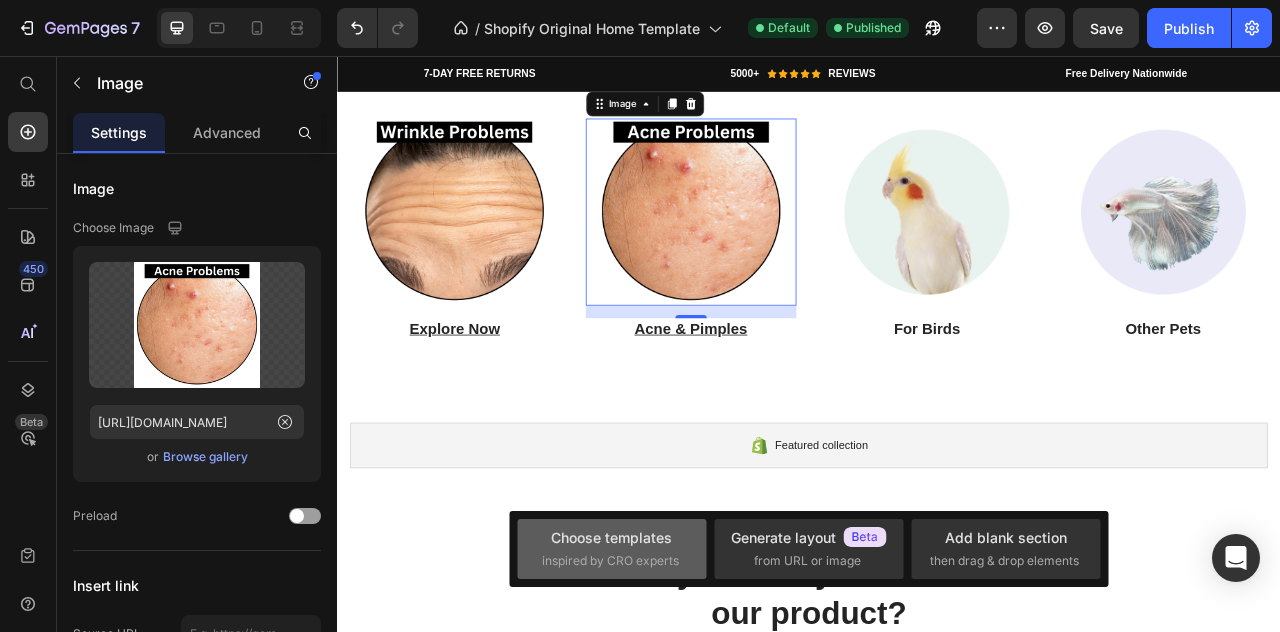 click on "inspired by CRO experts" at bounding box center [610, 561] 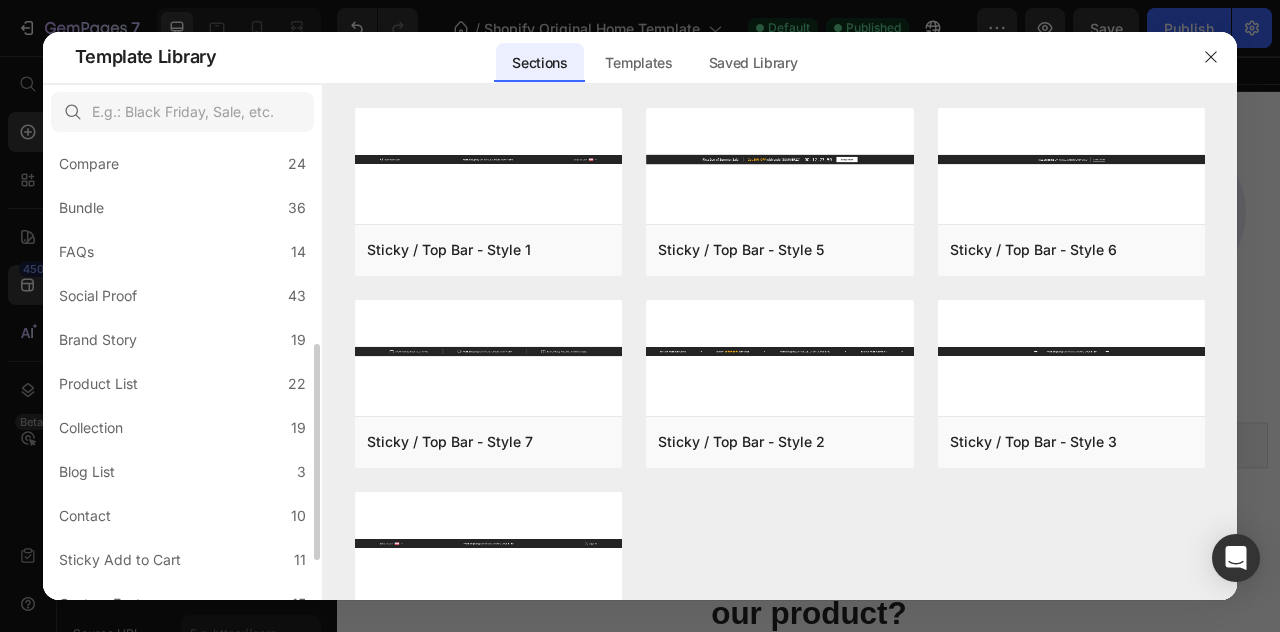 scroll, scrollTop: 424, scrollLeft: 0, axis: vertical 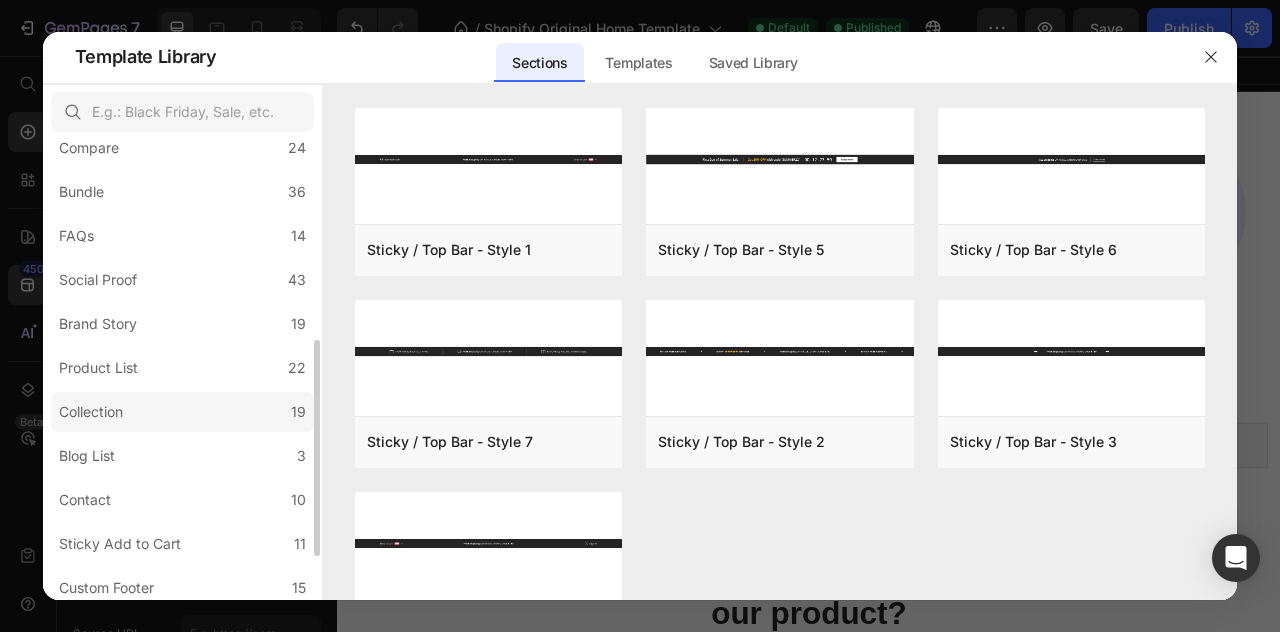 click on "Collection 19" 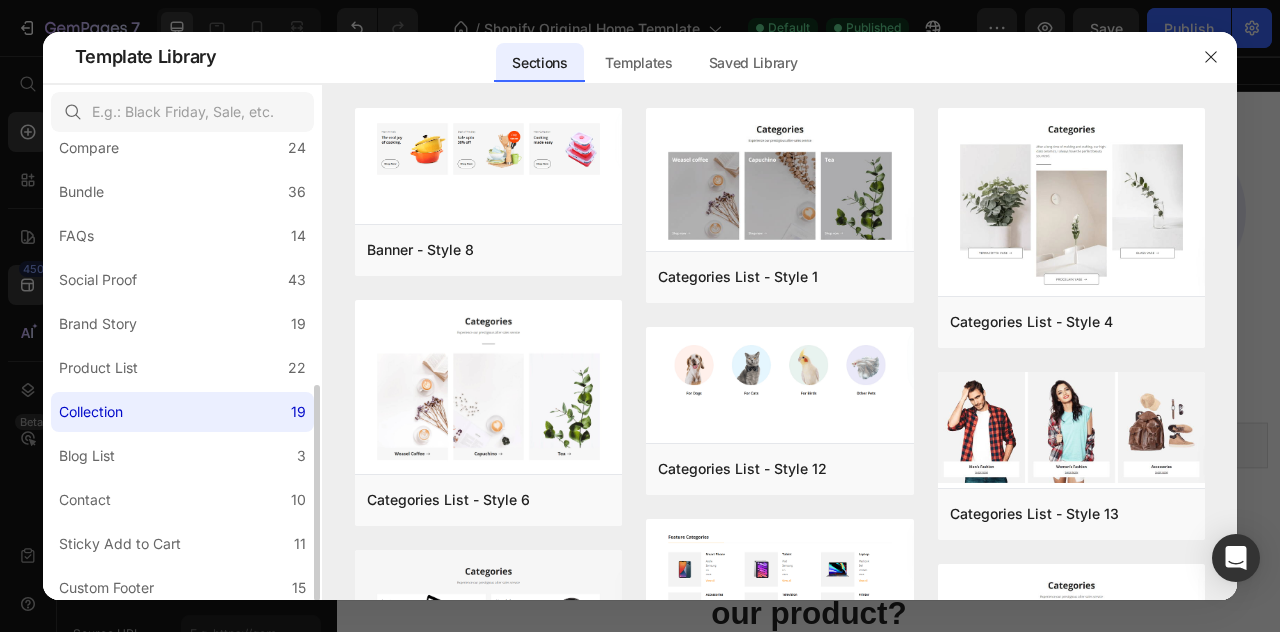 scroll, scrollTop: 455, scrollLeft: 0, axis: vertical 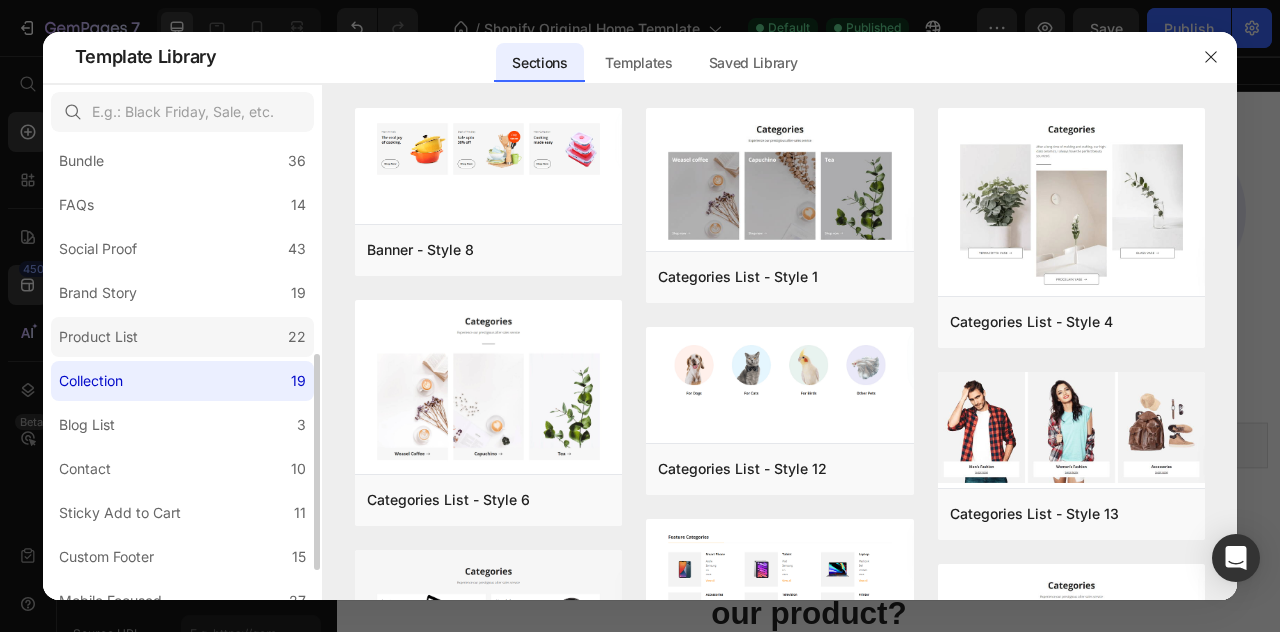 click on "Product List 22" 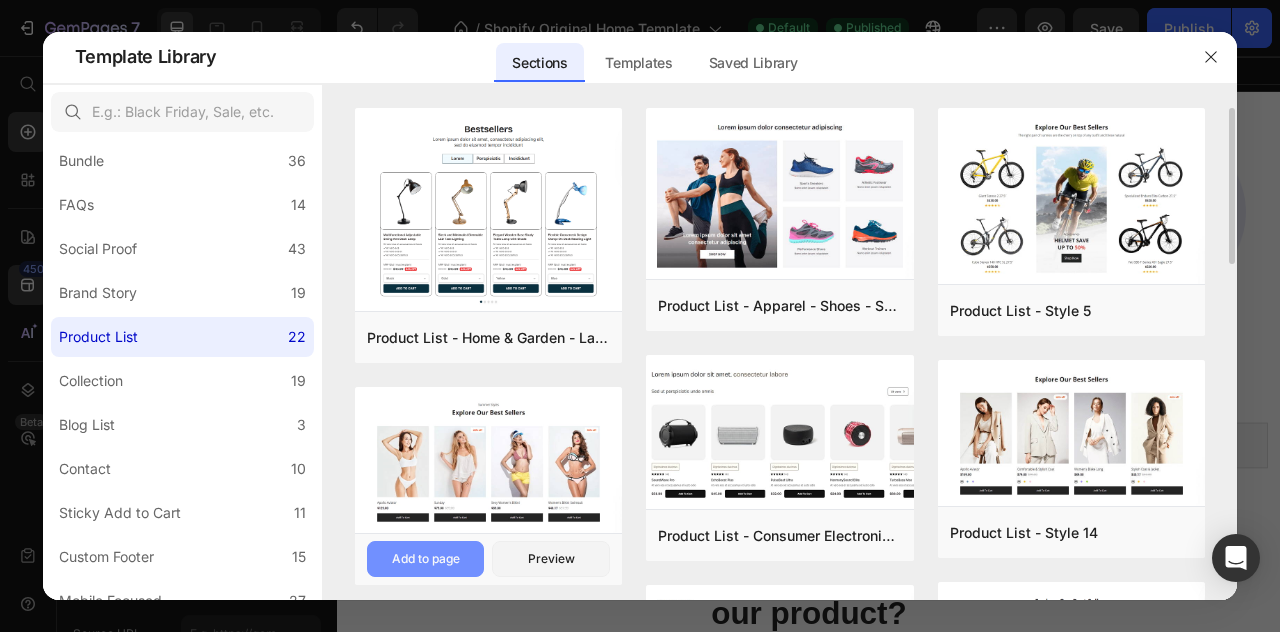 click on "Add to page" at bounding box center [426, 559] 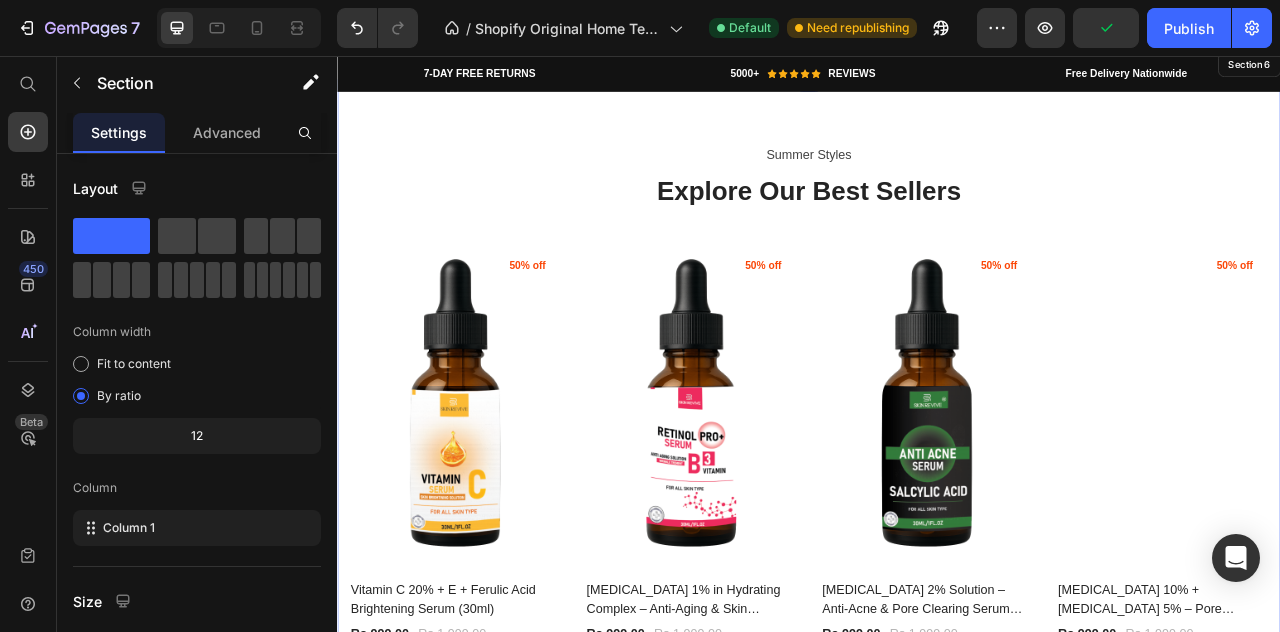 scroll, scrollTop: 1206, scrollLeft: 0, axis: vertical 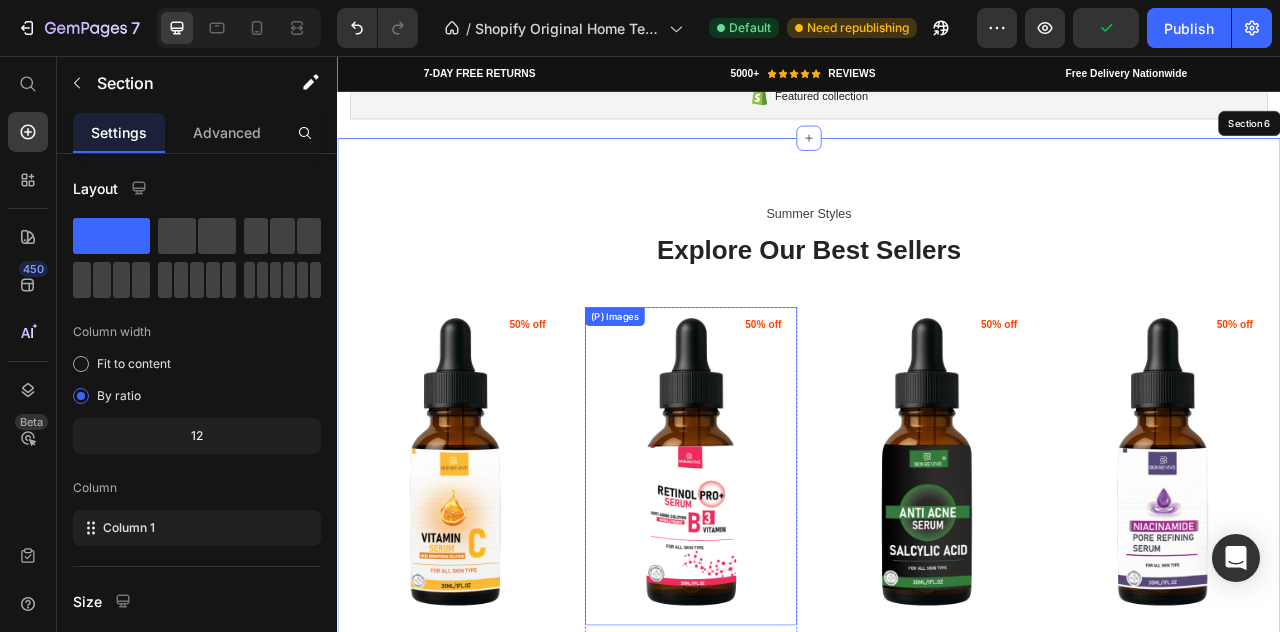 click at bounding box center (787, 577) 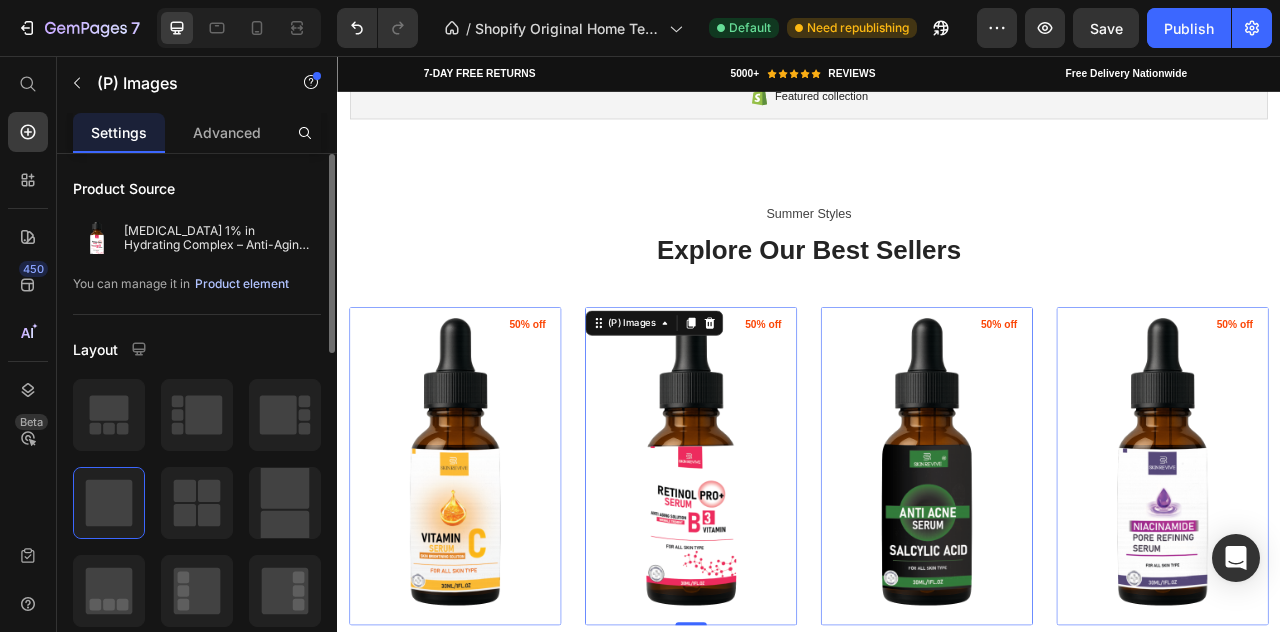 click on "Product element" at bounding box center [242, 284] 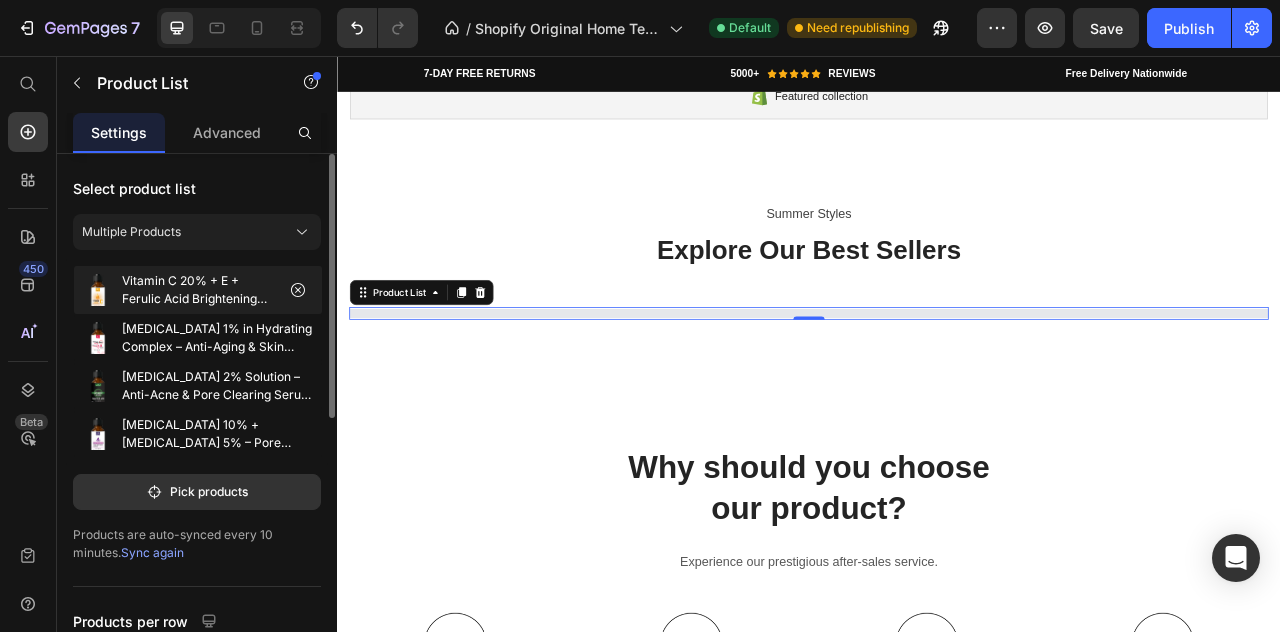 click on "Vitamin C 20% + E + Ferulic Acid Brightening Serum (30ml)" at bounding box center [198, 290] 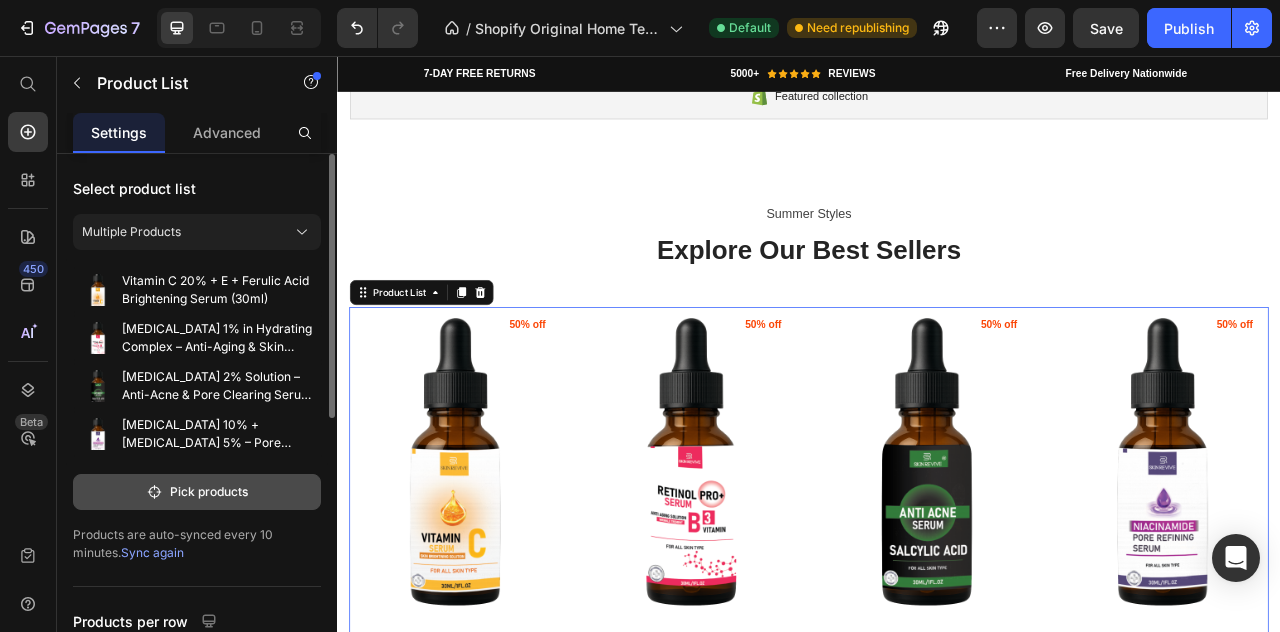 click on "Pick products" at bounding box center [197, 492] 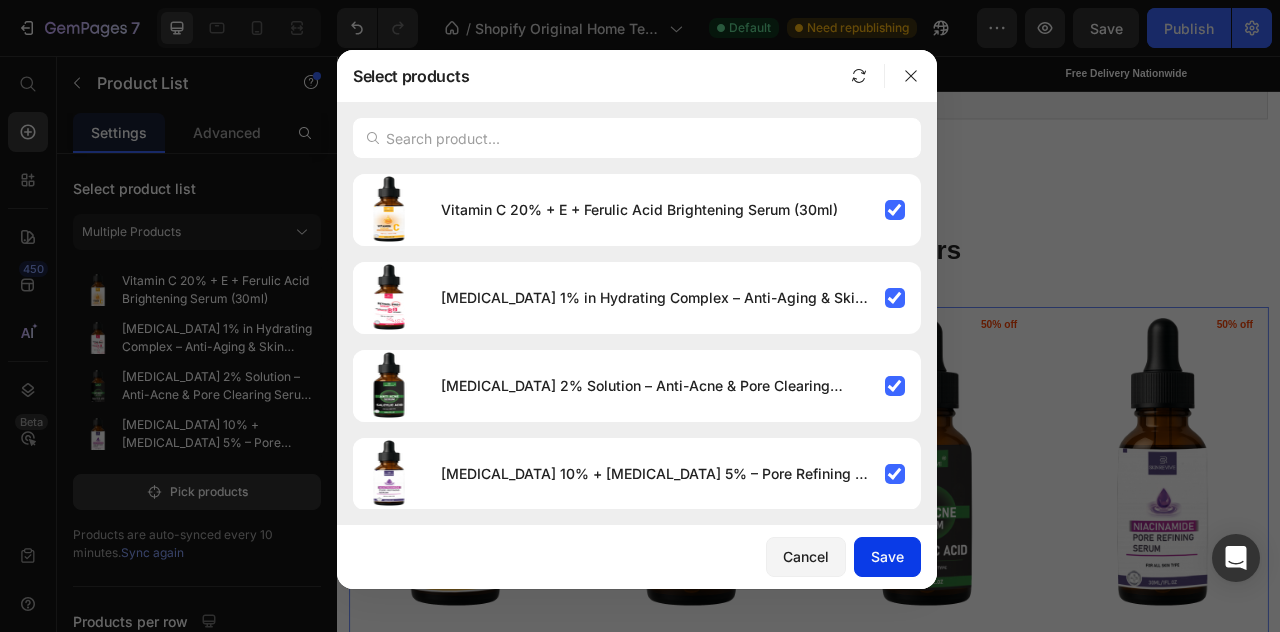 click on "Save" at bounding box center (887, 556) 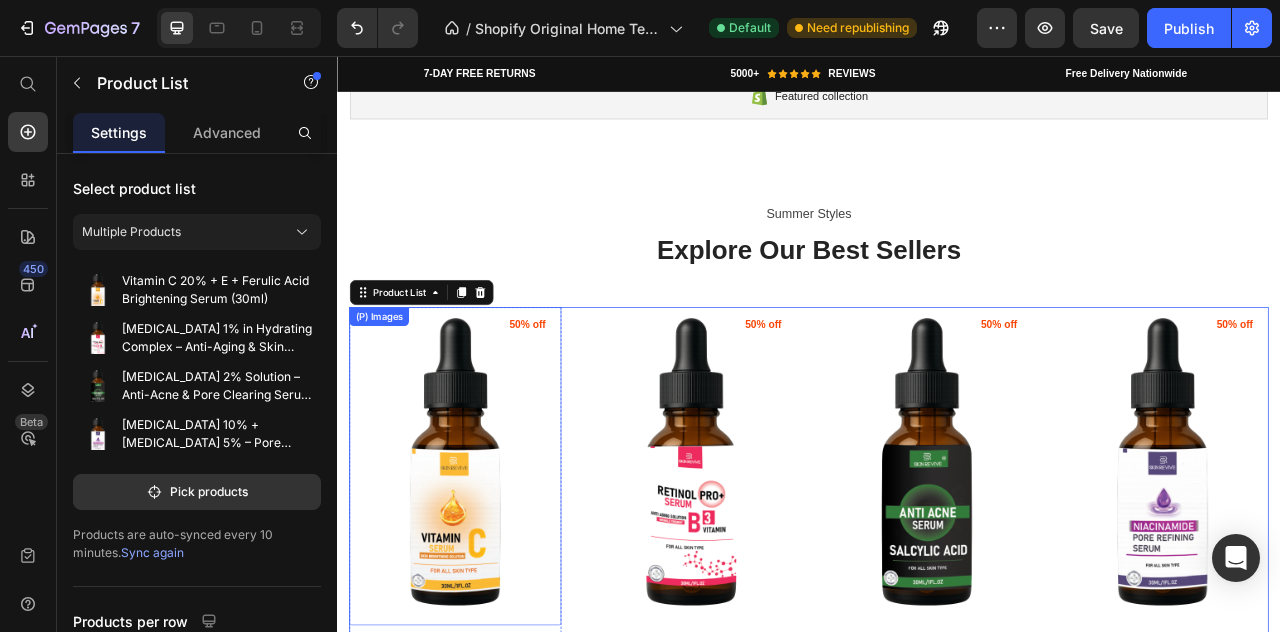 click on "(P) Images" at bounding box center [390, 387] 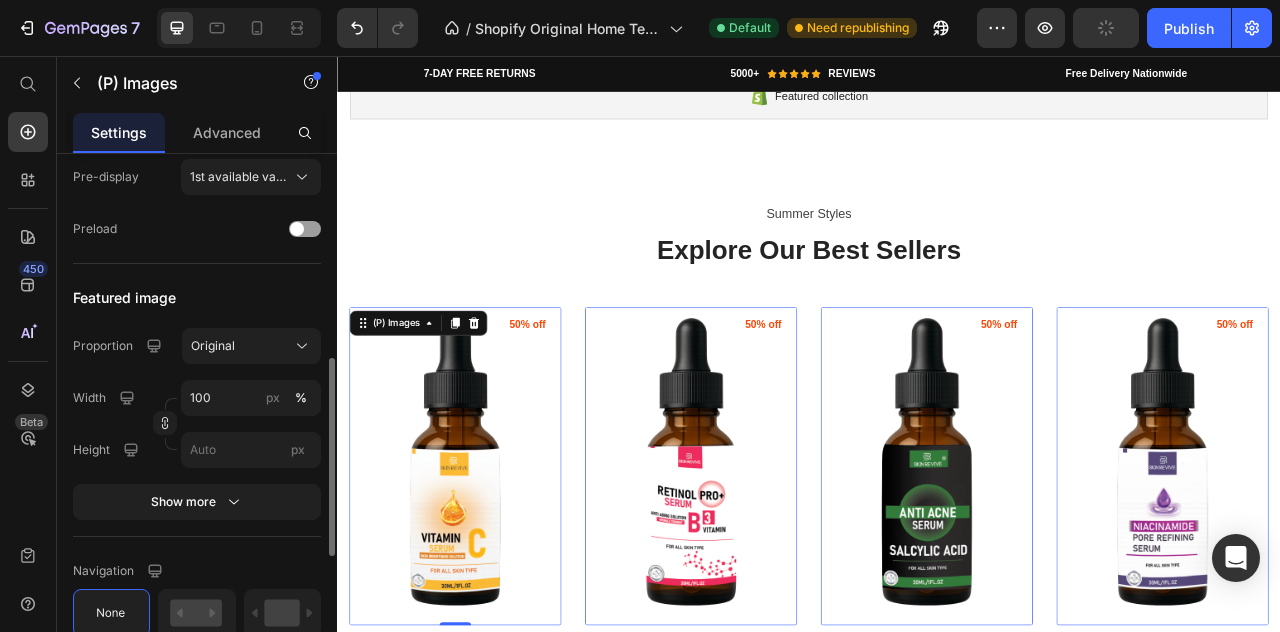 scroll, scrollTop: 557, scrollLeft: 0, axis: vertical 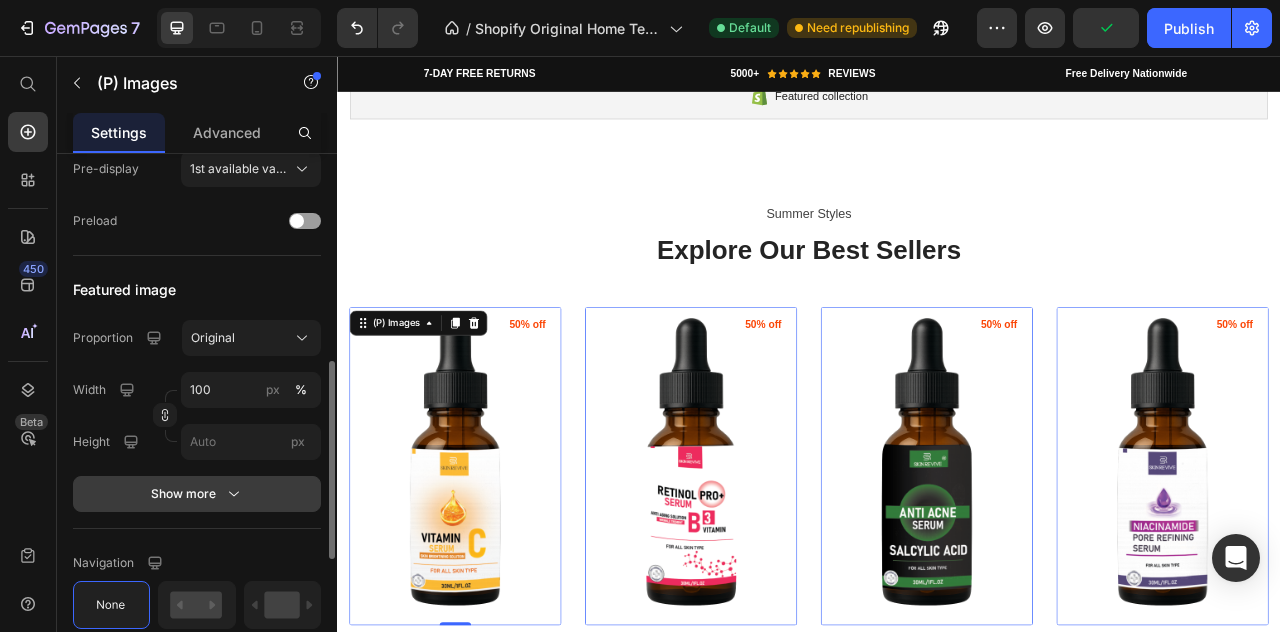 click on "Show more" at bounding box center (197, 494) 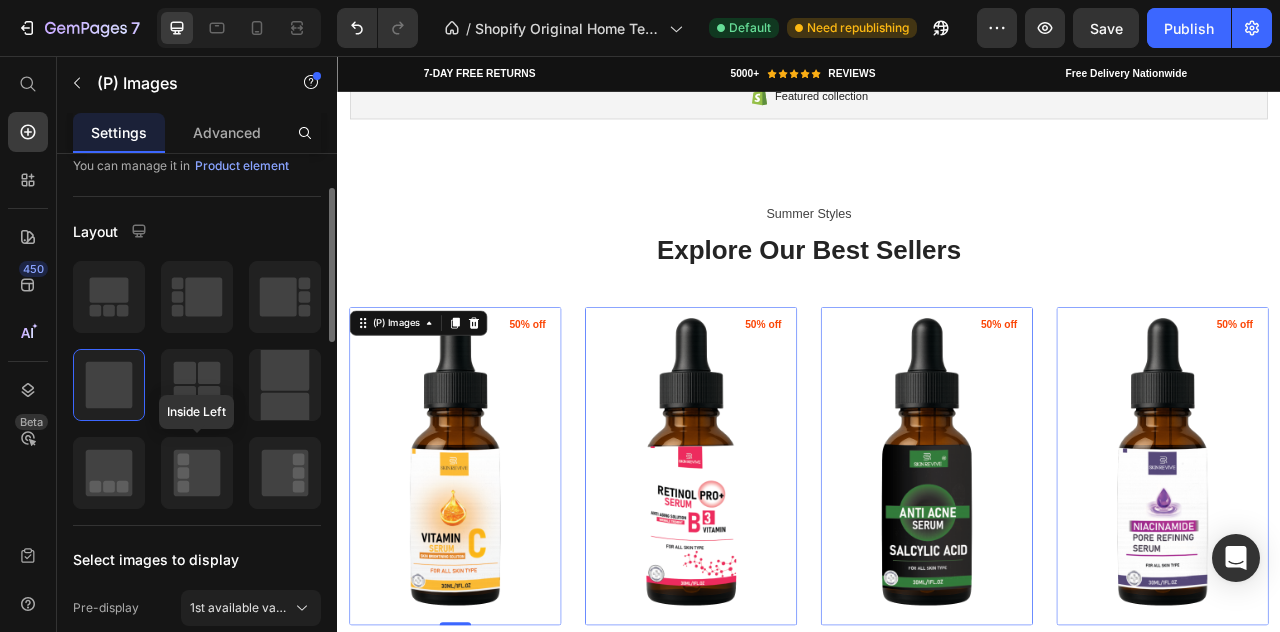 scroll, scrollTop: 110, scrollLeft: 0, axis: vertical 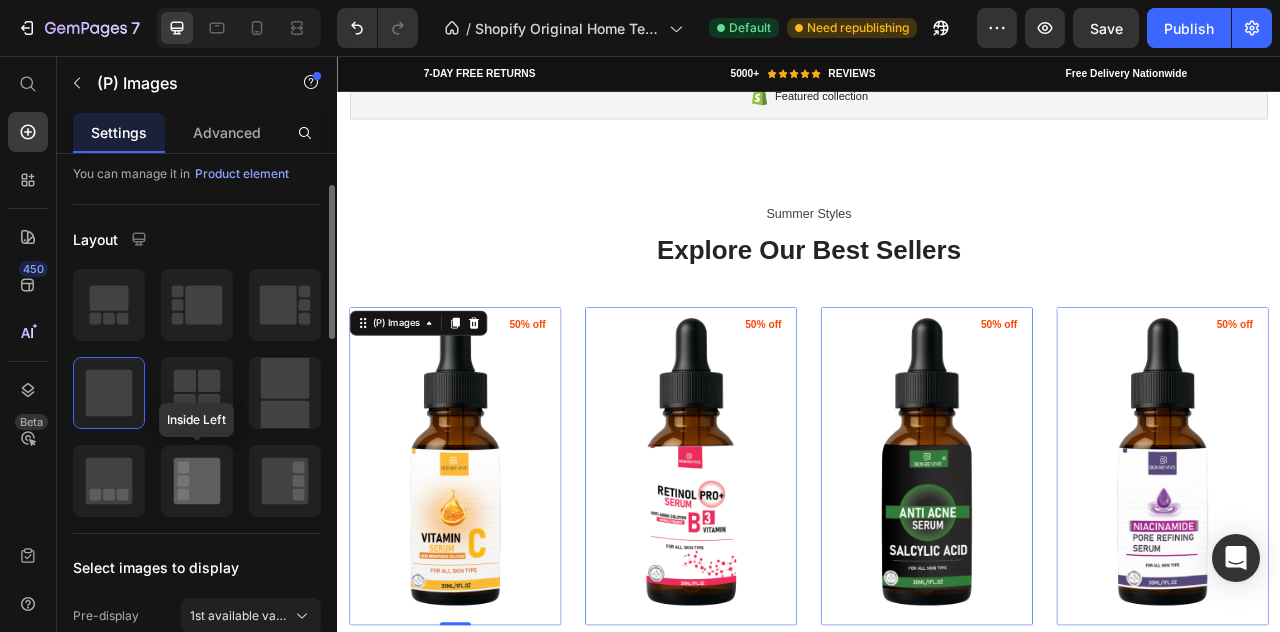 click 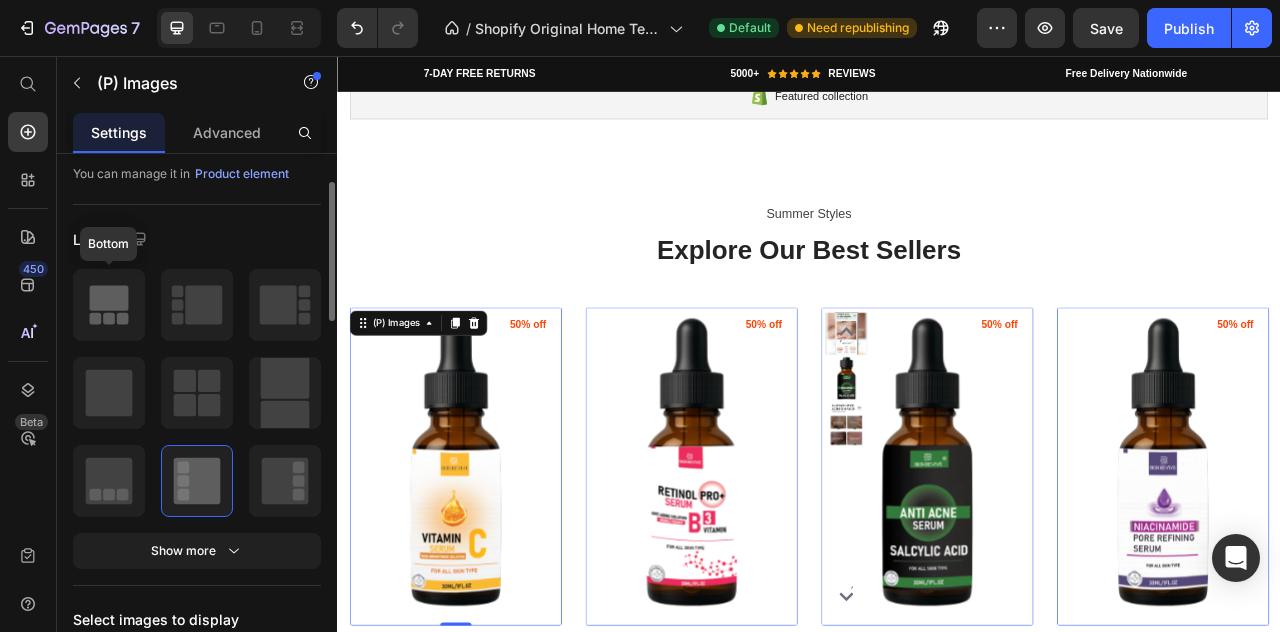 click 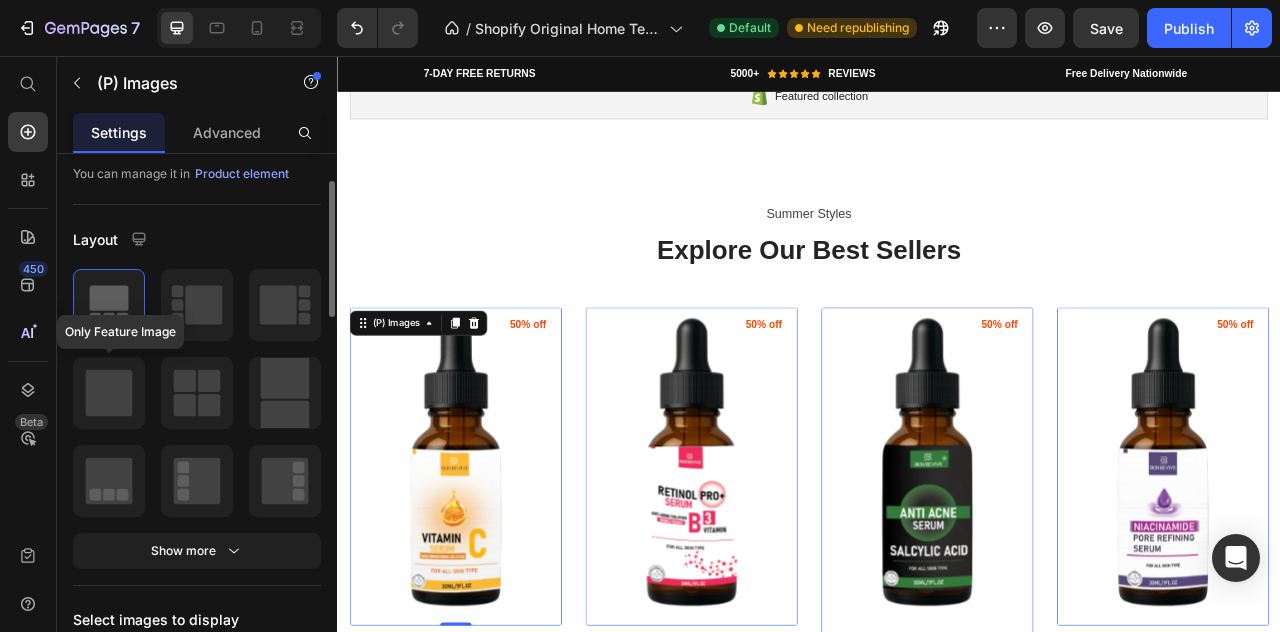 click 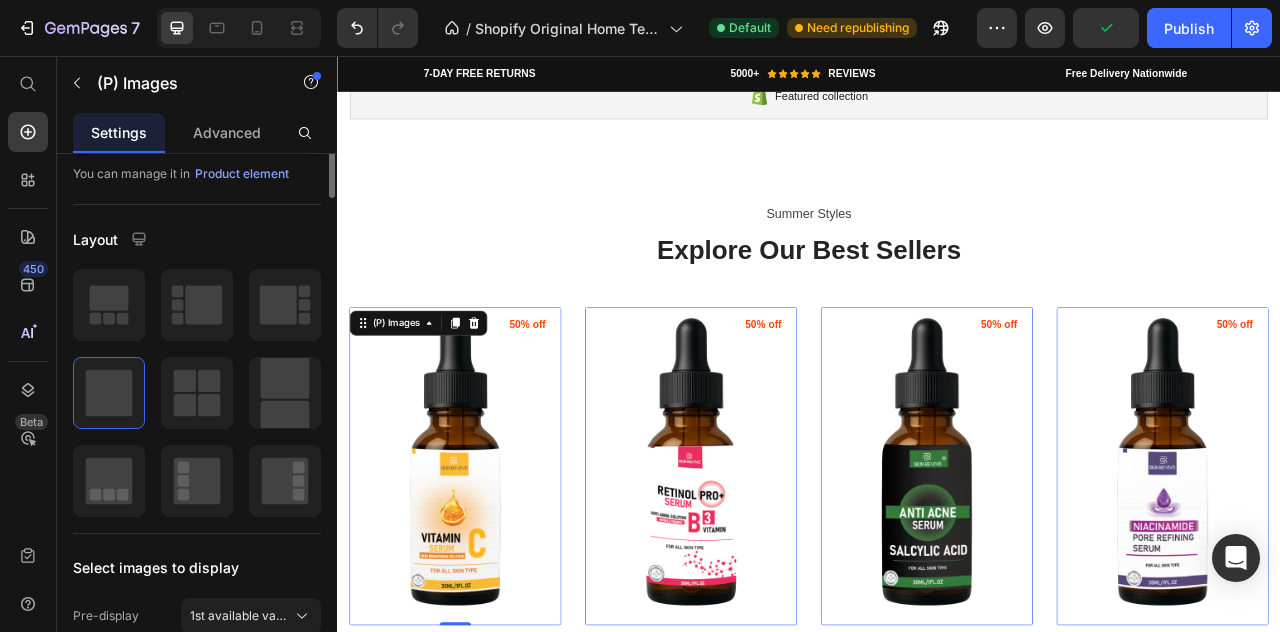 scroll, scrollTop: 0, scrollLeft: 0, axis: both 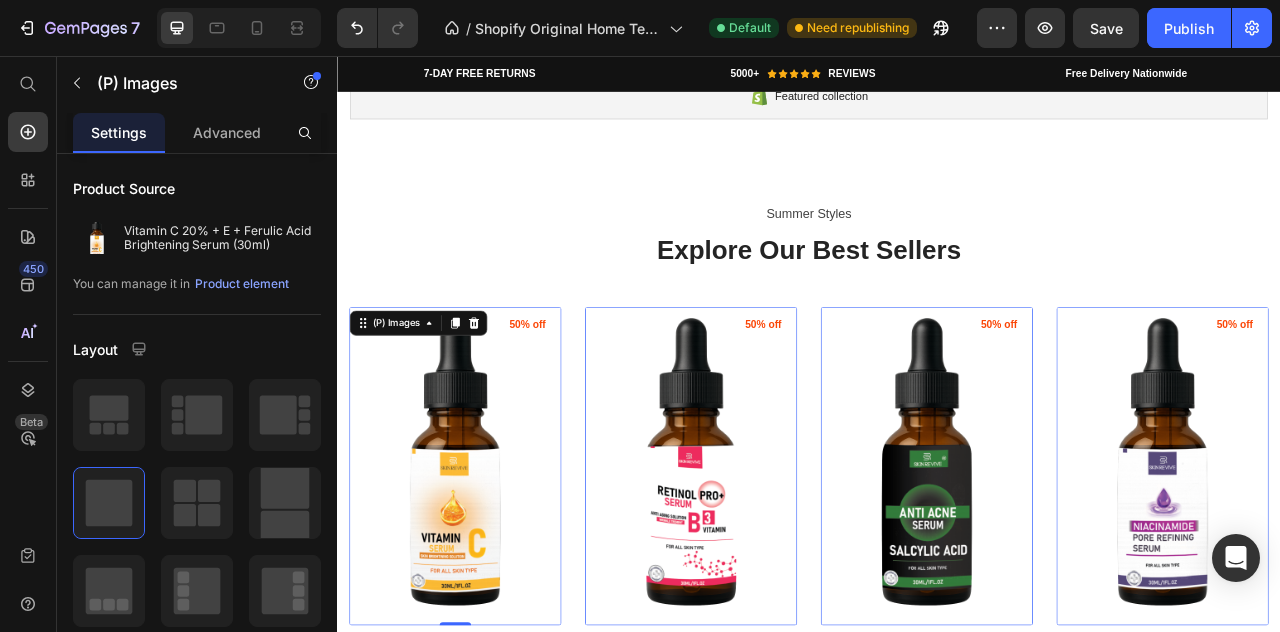 click at bounding box center (487, 577) 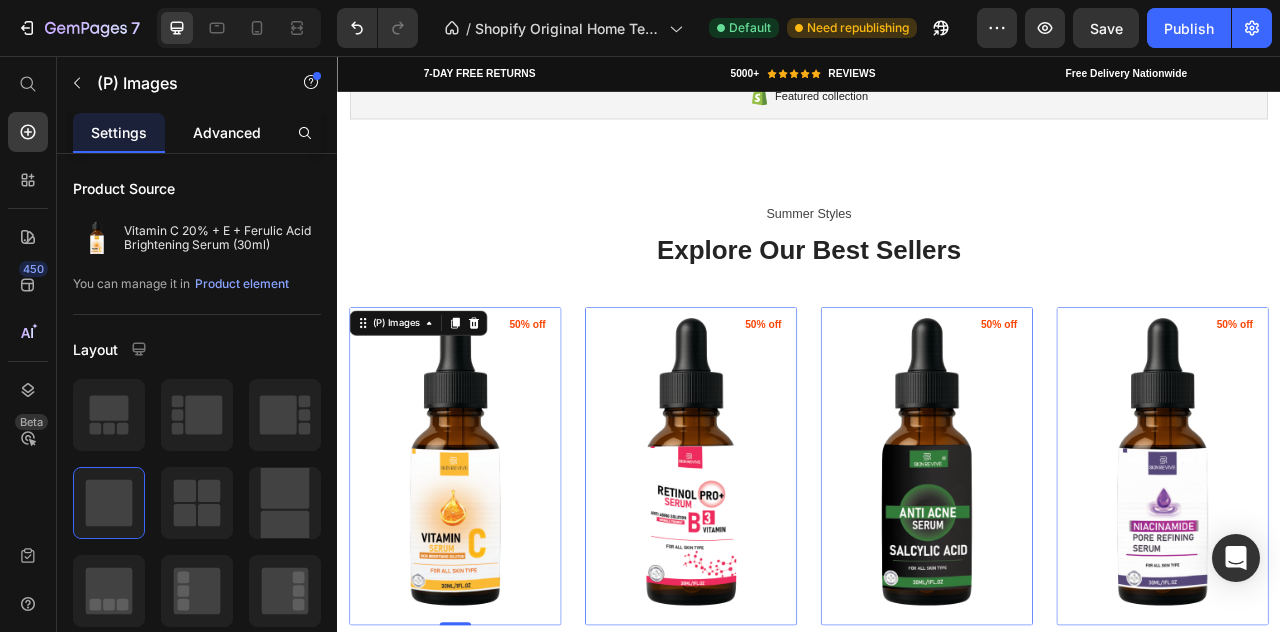 click on "Advanced" at bounding box center [227, 132] 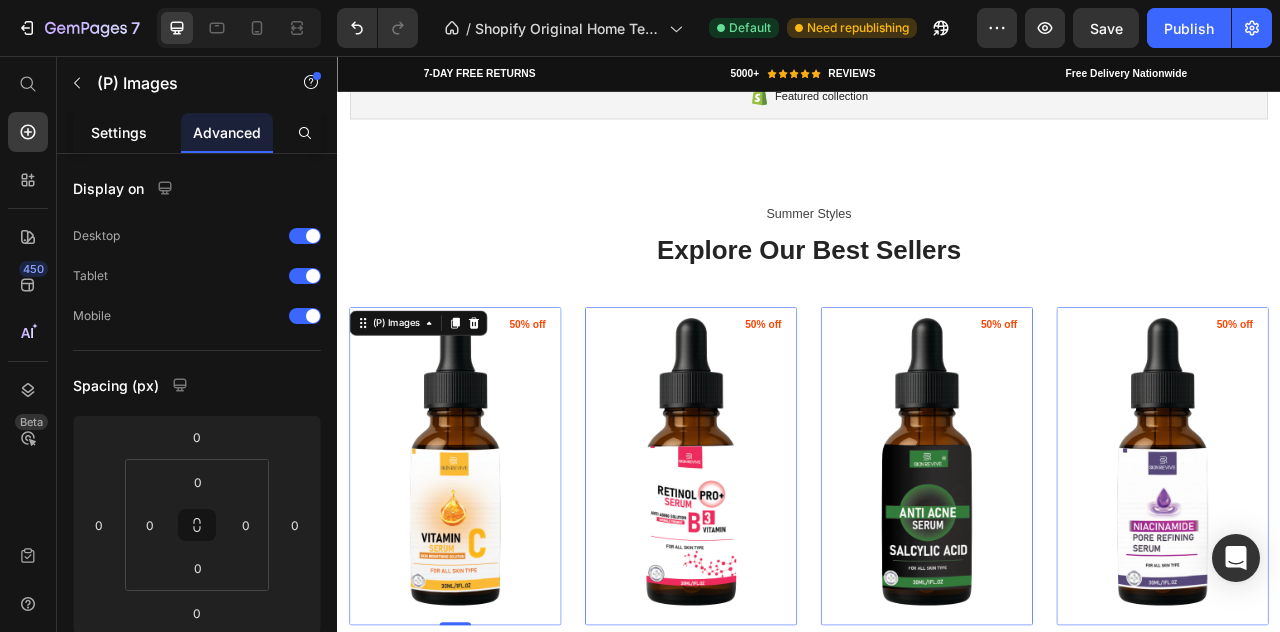 click on "Settings" at bounding box center (119, 132) 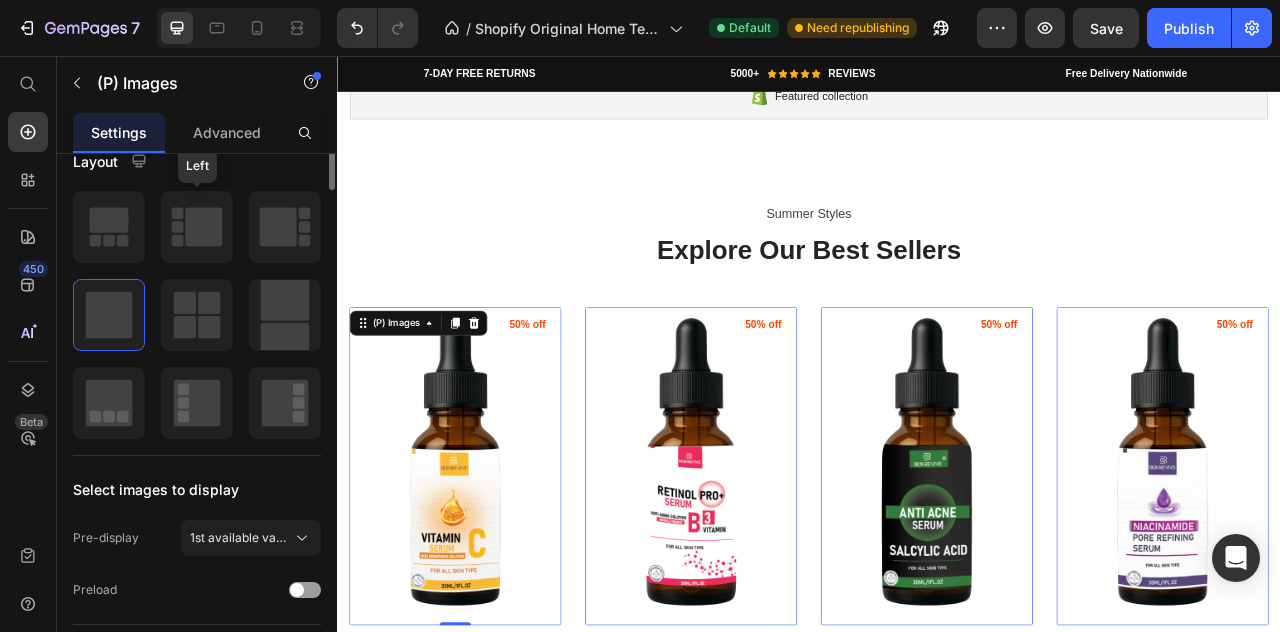 scroll, scrollTop: 0, scrollLeft: 0, axis: both 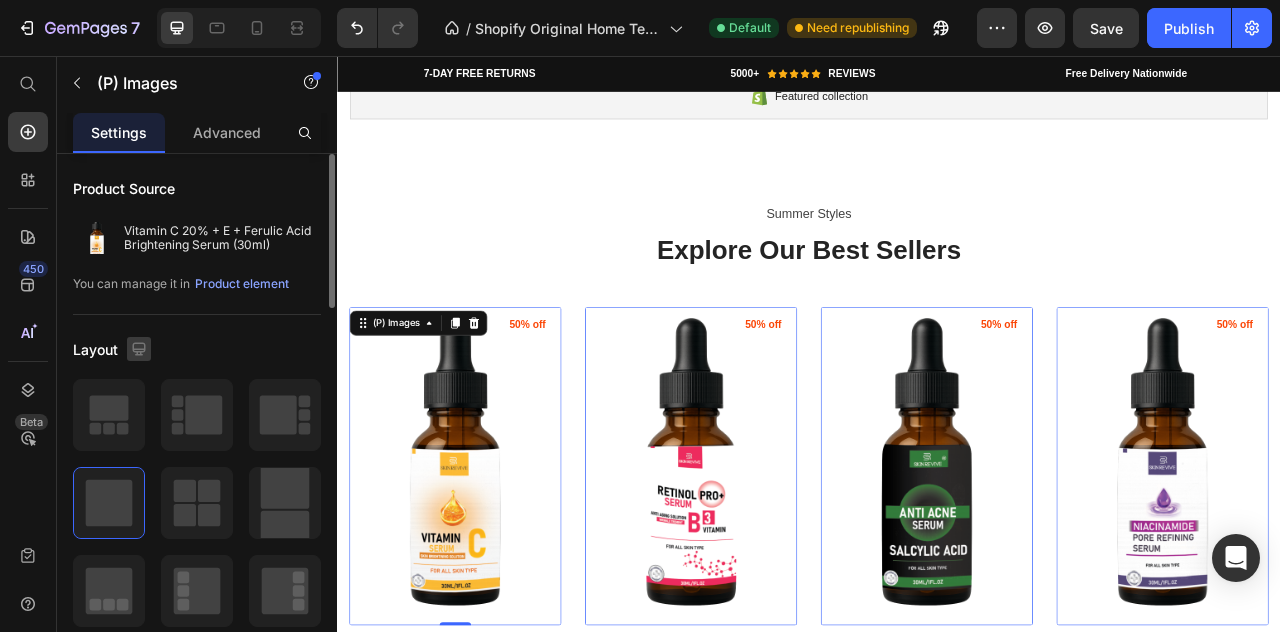 click 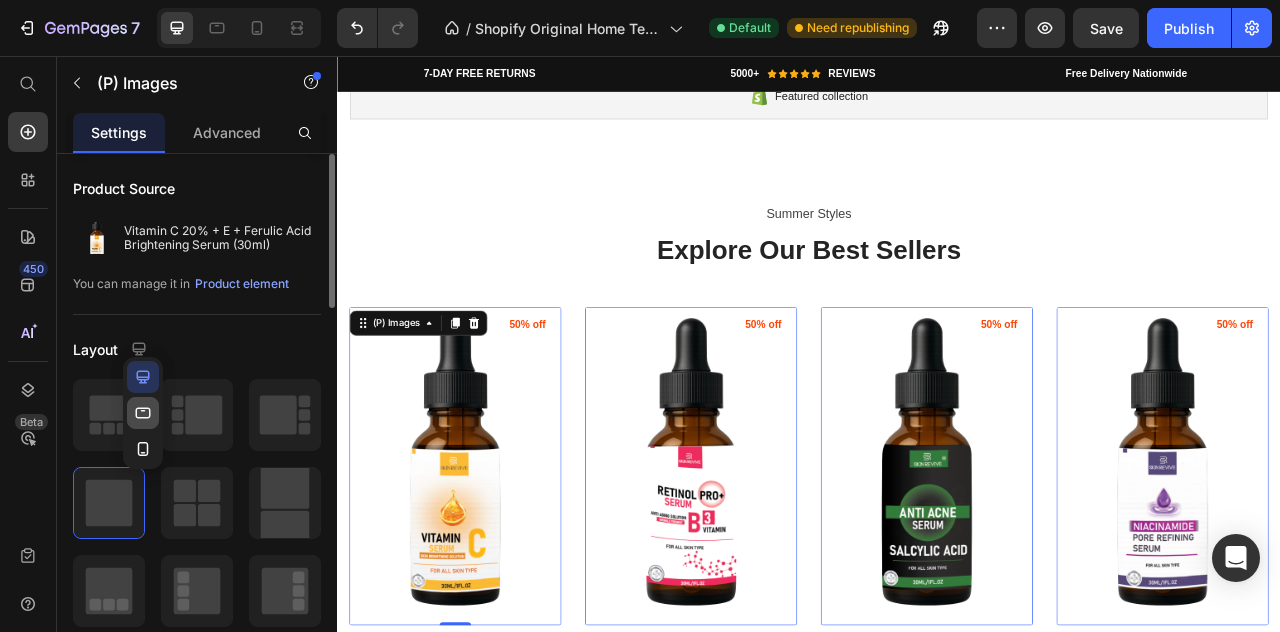 click 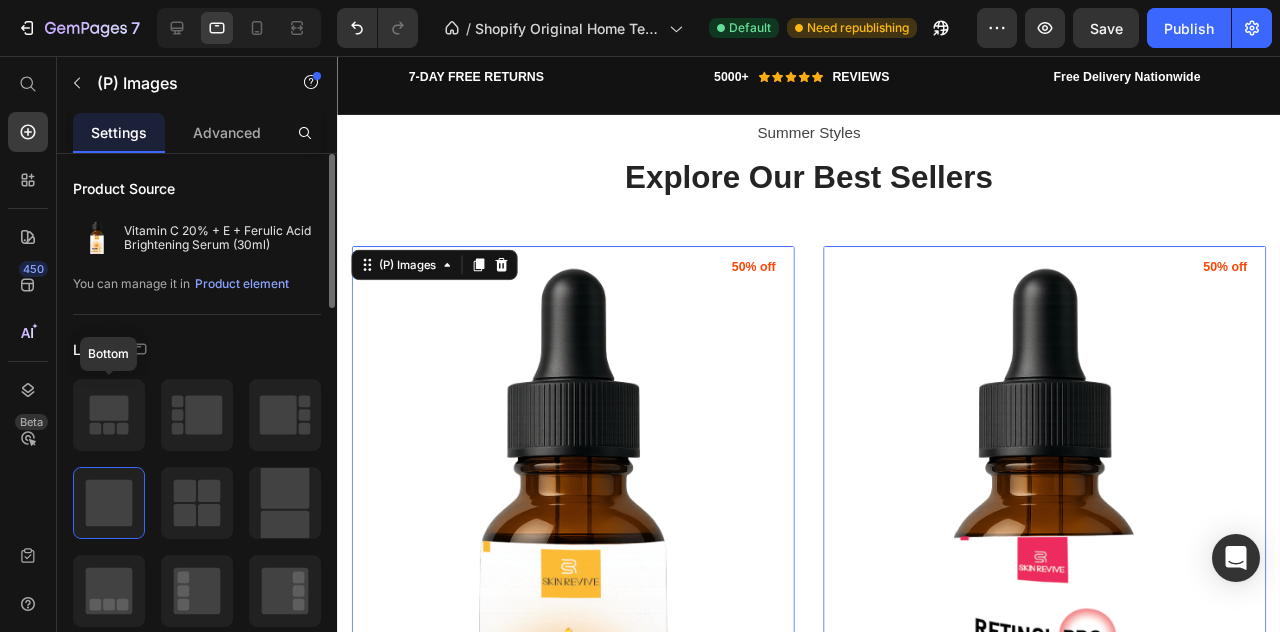 scroll, scrollTop: 1653, scrollLeft: 0, axis: vertical 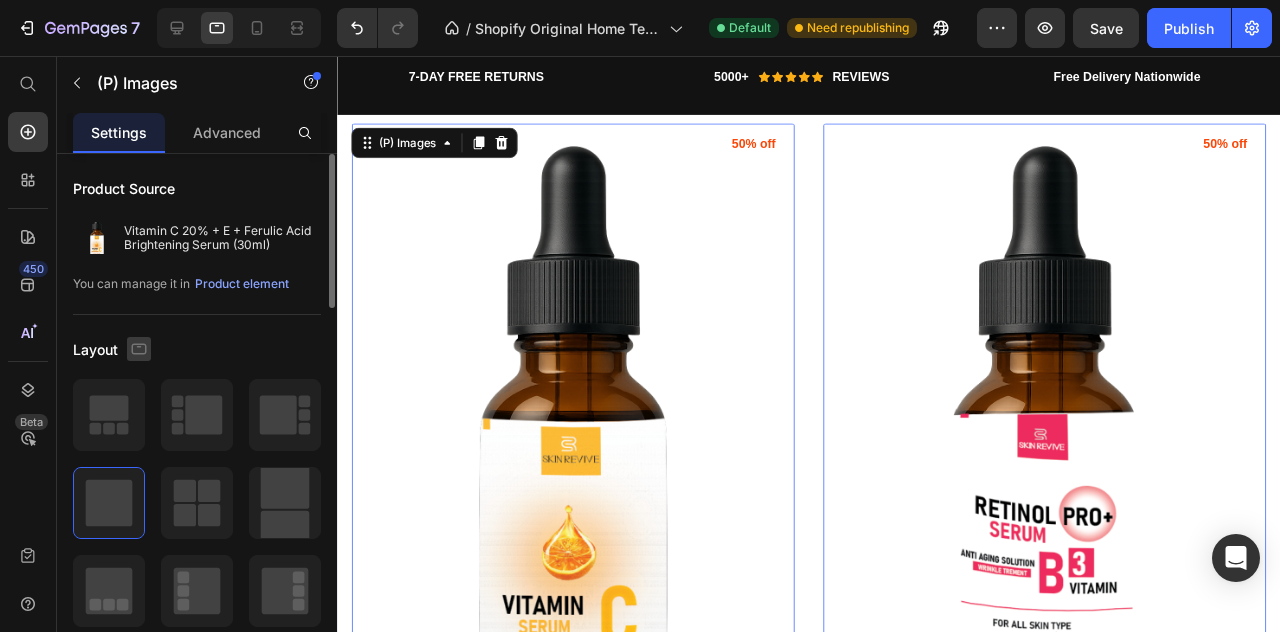 click 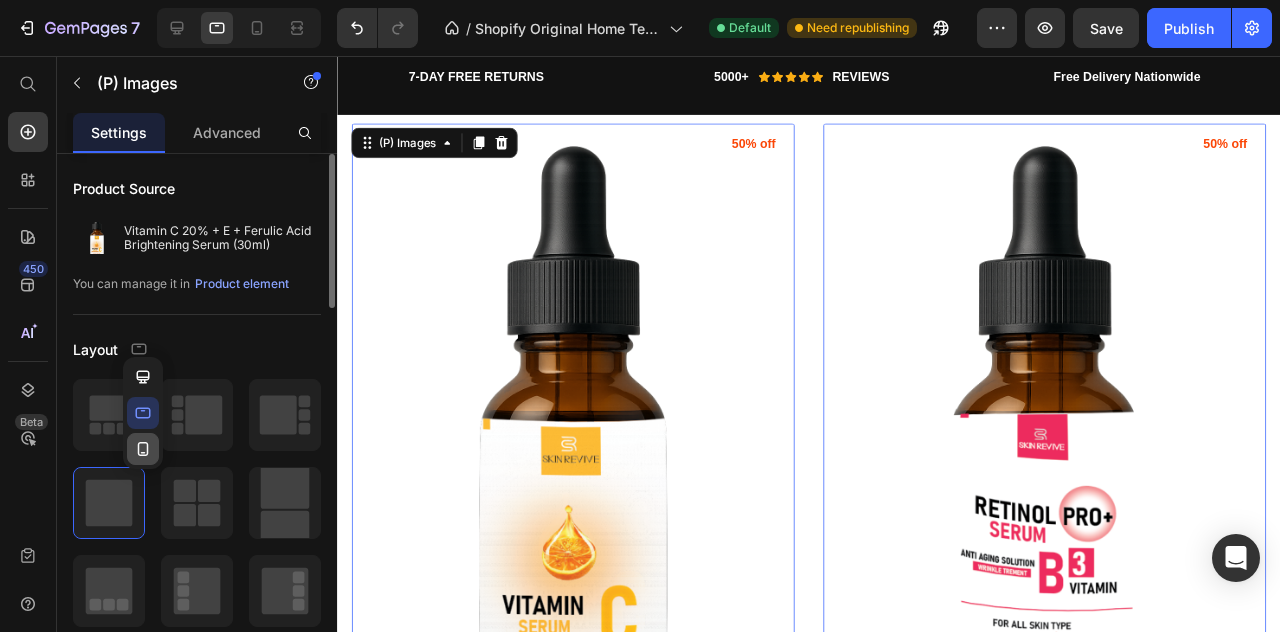 click 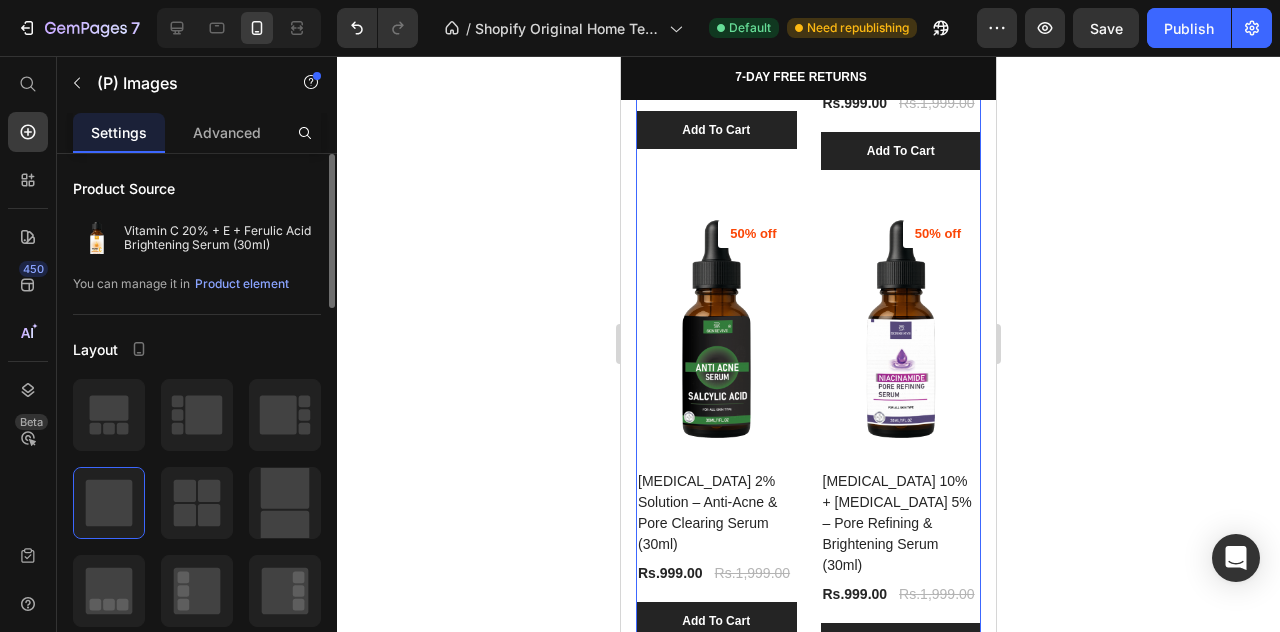 scroll, scrollTop: 1524, scrollLeft: 0, axis: vertical 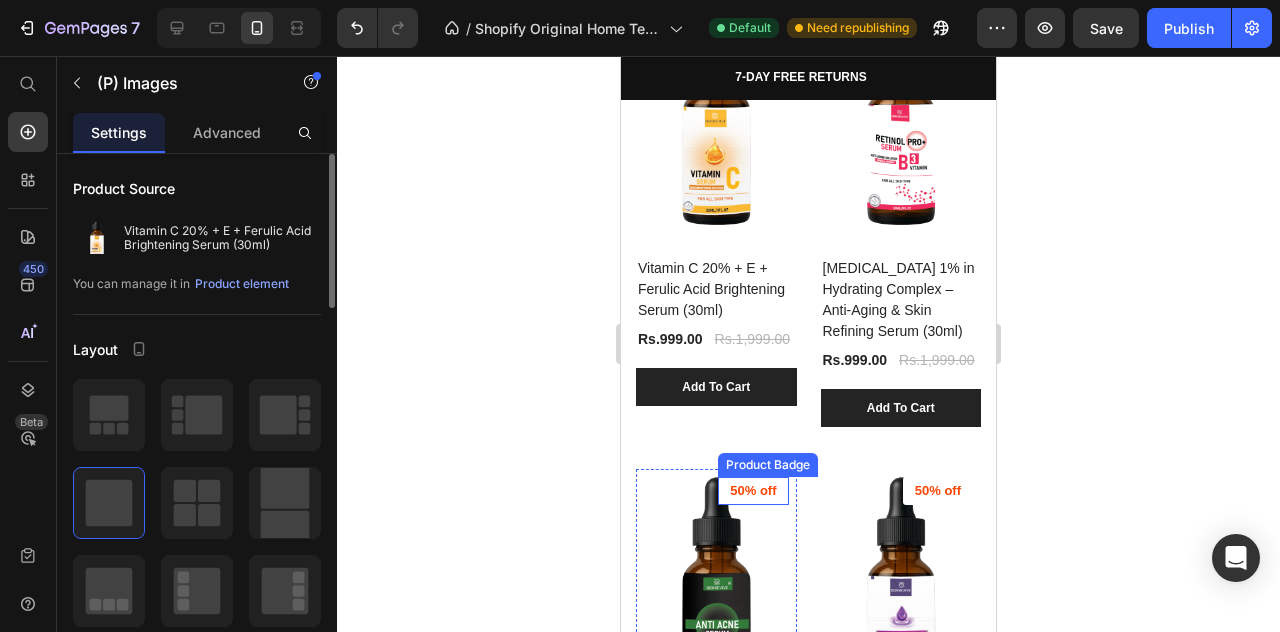 click on "50% off" at bounding box center (753, 22) 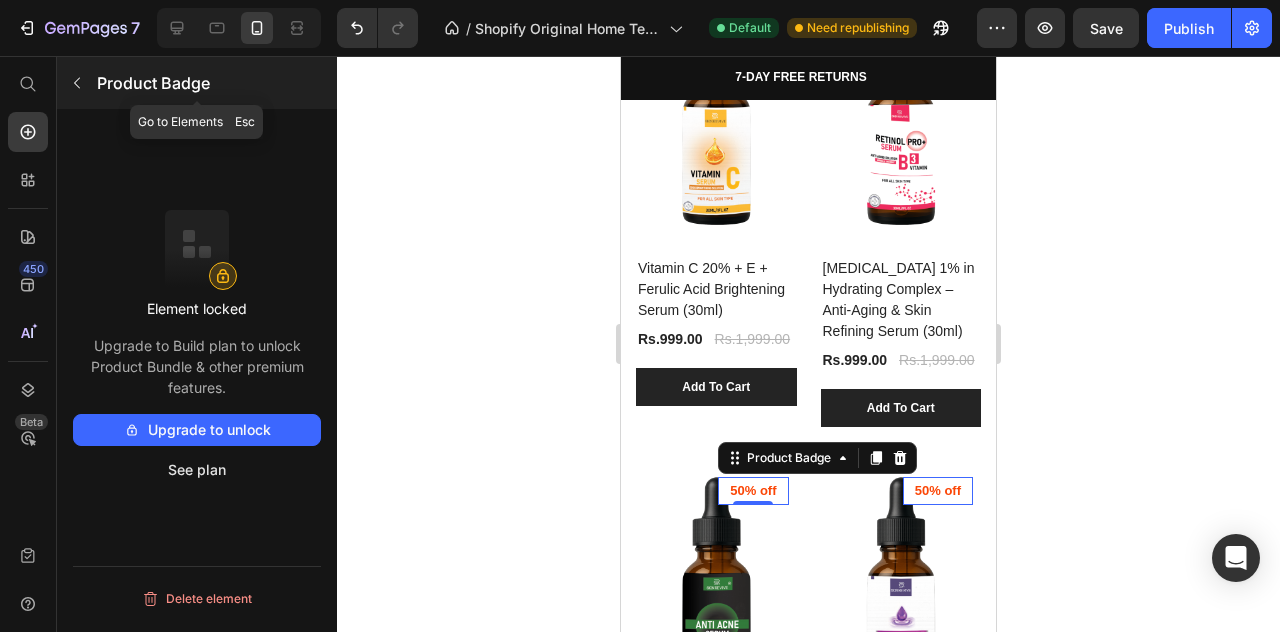 click 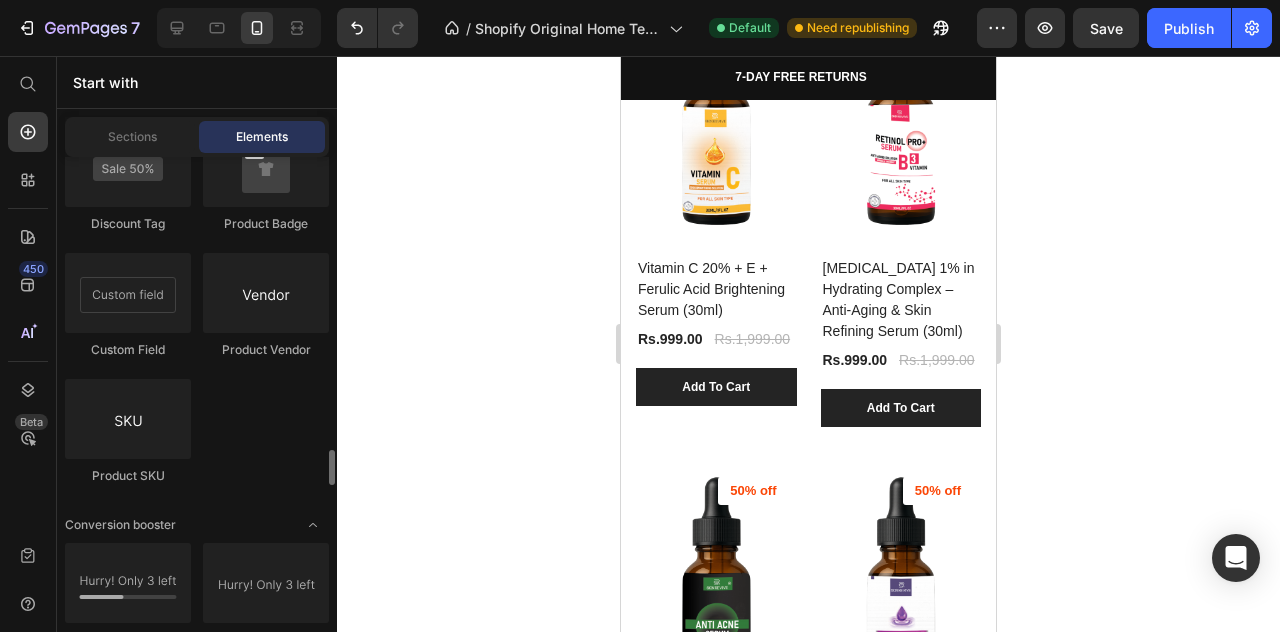 scroll, scrollTop: 3888, scrollLeft: 0, axis: vertical 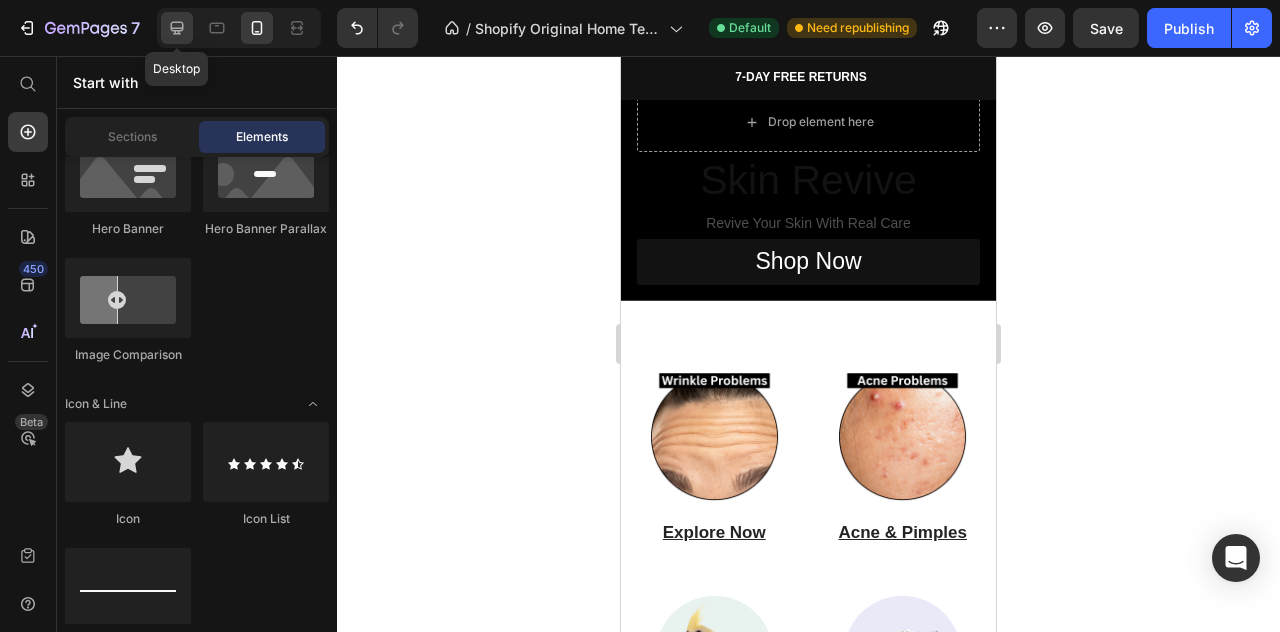 click 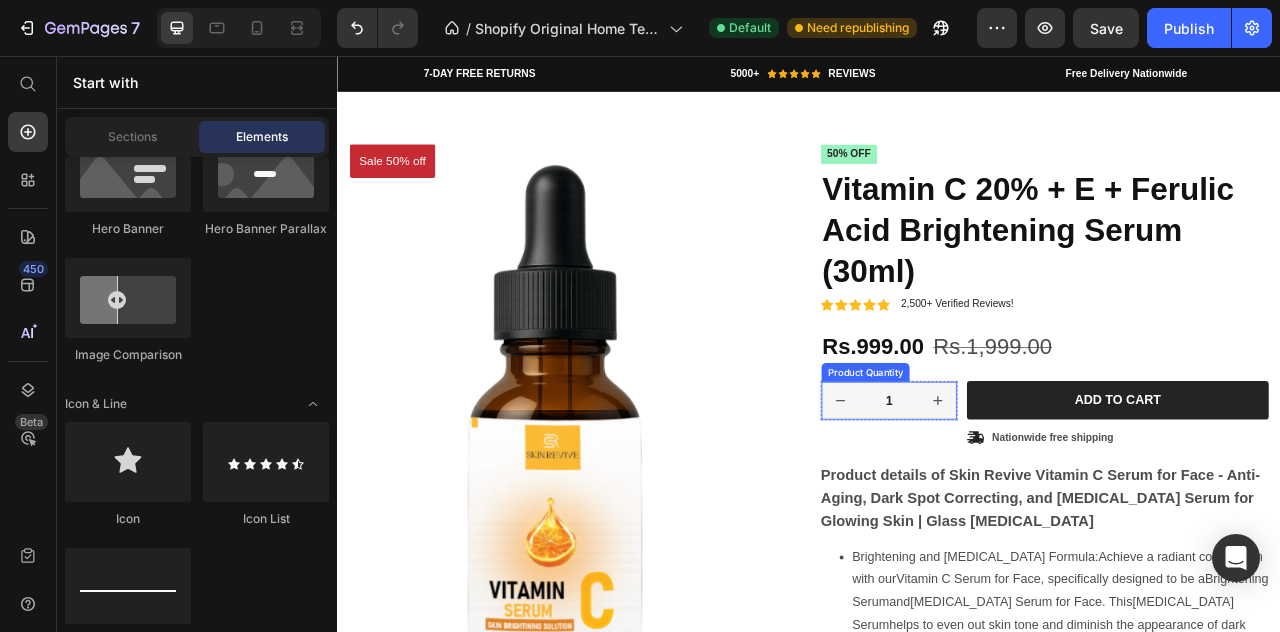 scroll, scrollTop: 2760, scrollLeft: 0, axis: vertical 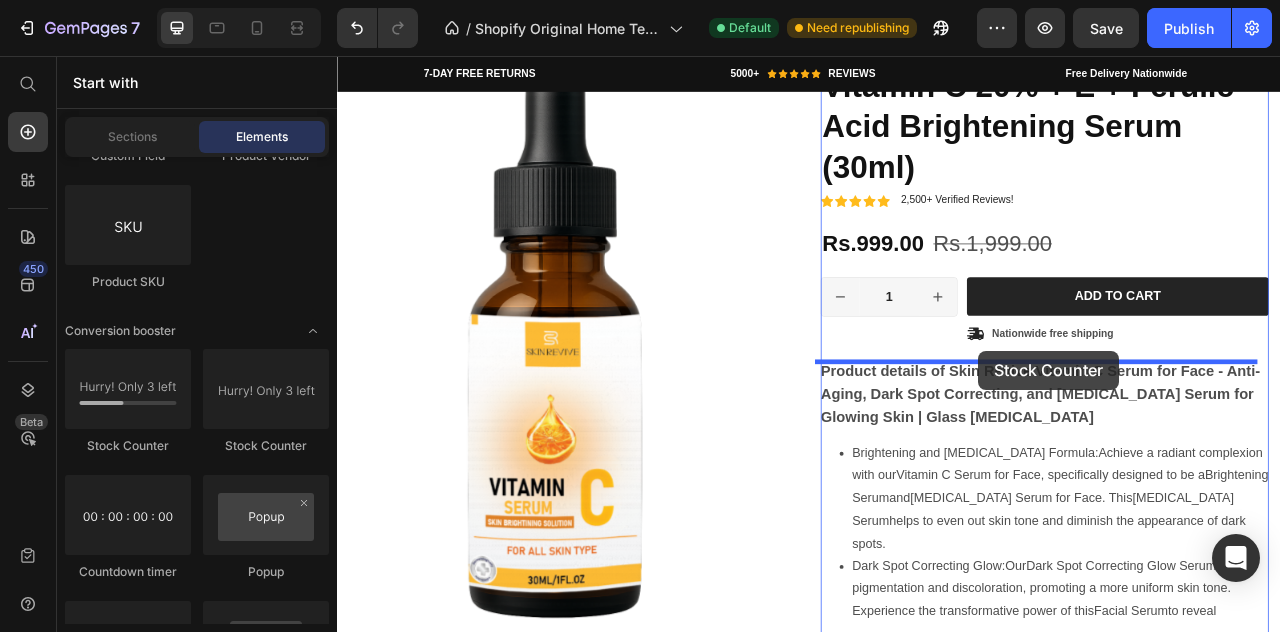 drag, startPoint x: 474, startPoint y: 448, endPoint x: 1153, endPoint y: 431, distance: 679.21277 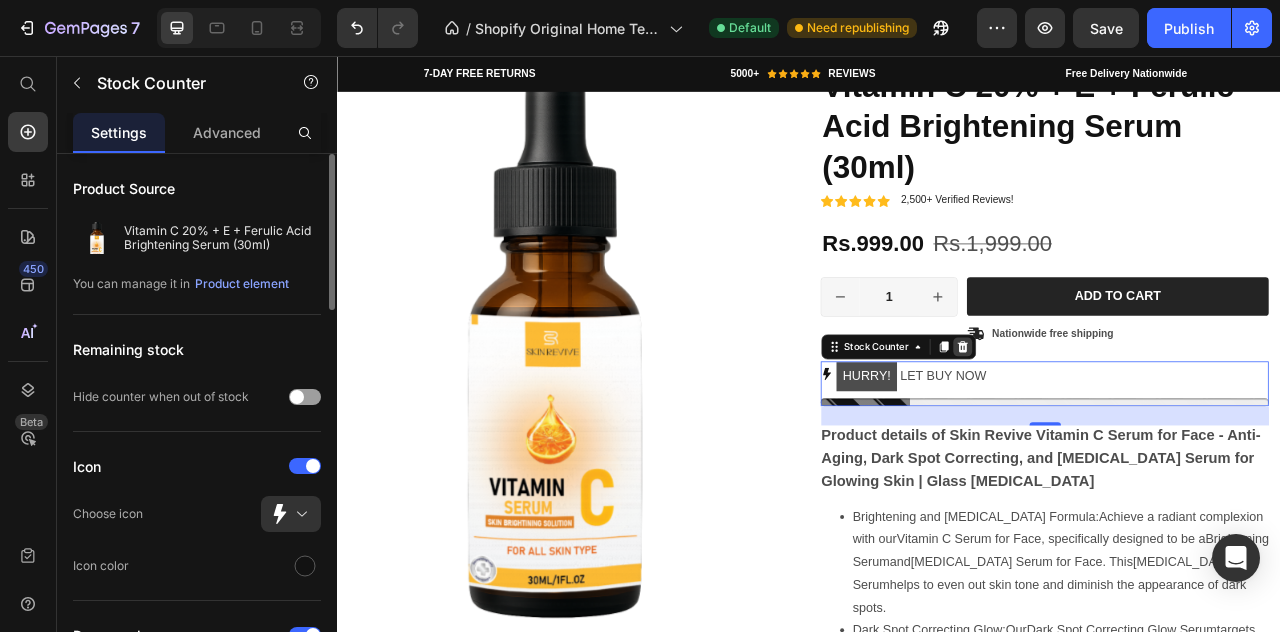 click 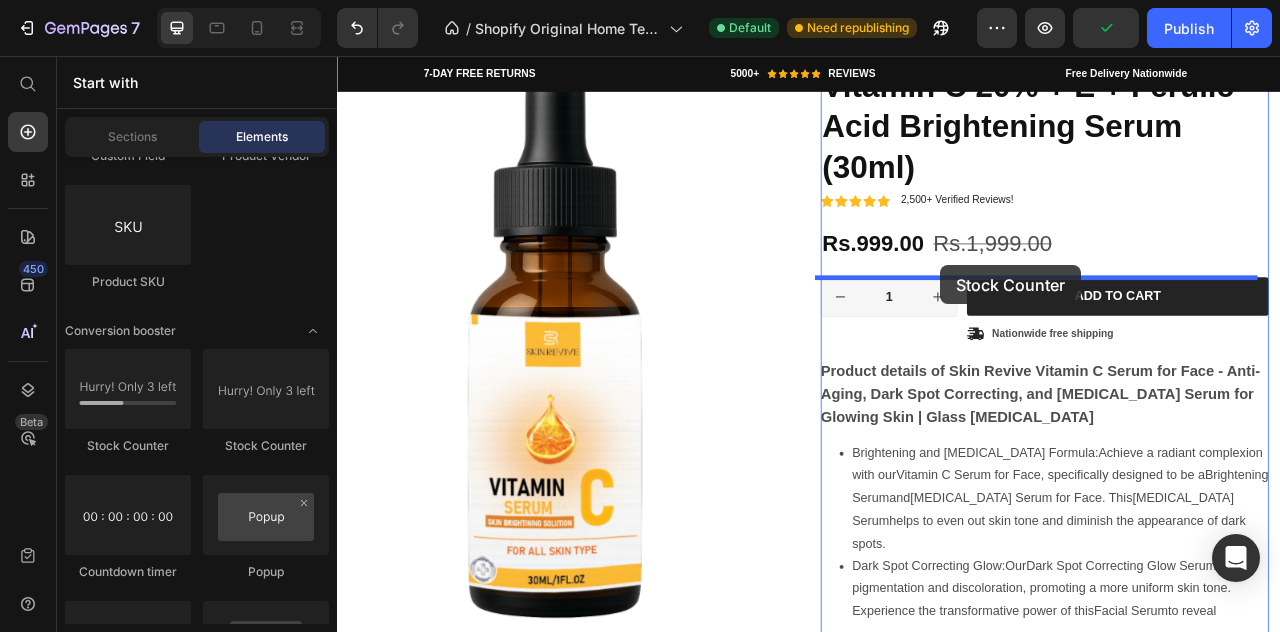 drag, startPoint x: 924, startPoint y: 408, endPoint x: 1103, endPoint y: 322, distance: 198.58751 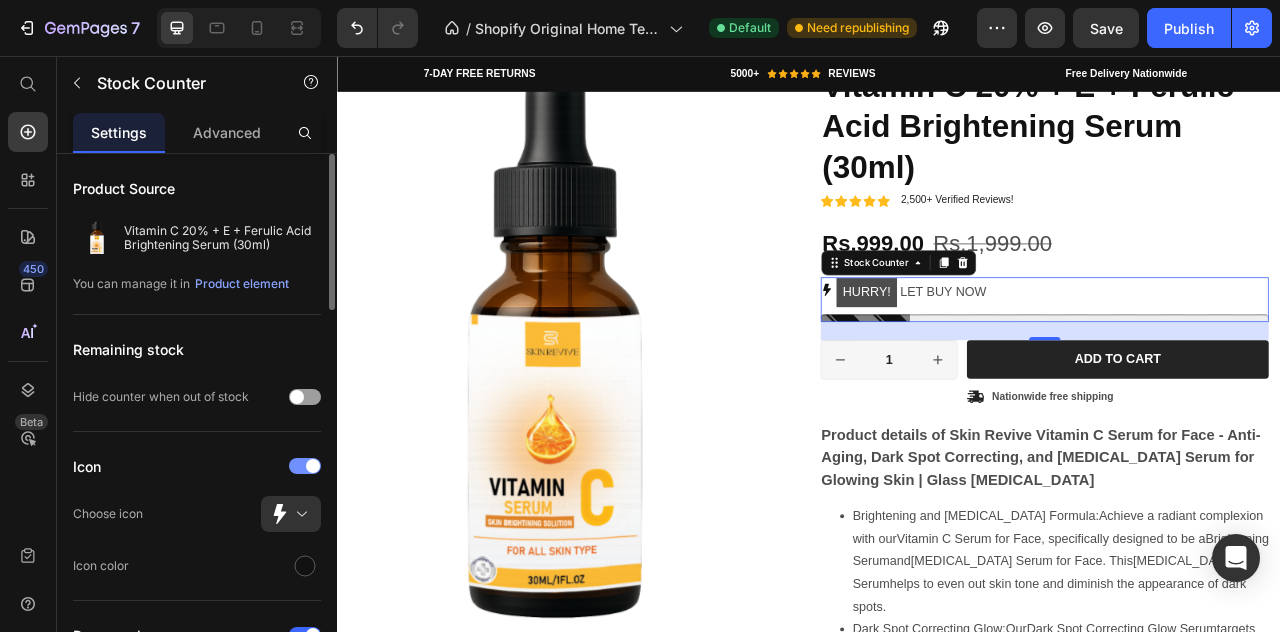 click at bounding box center (305, 466) 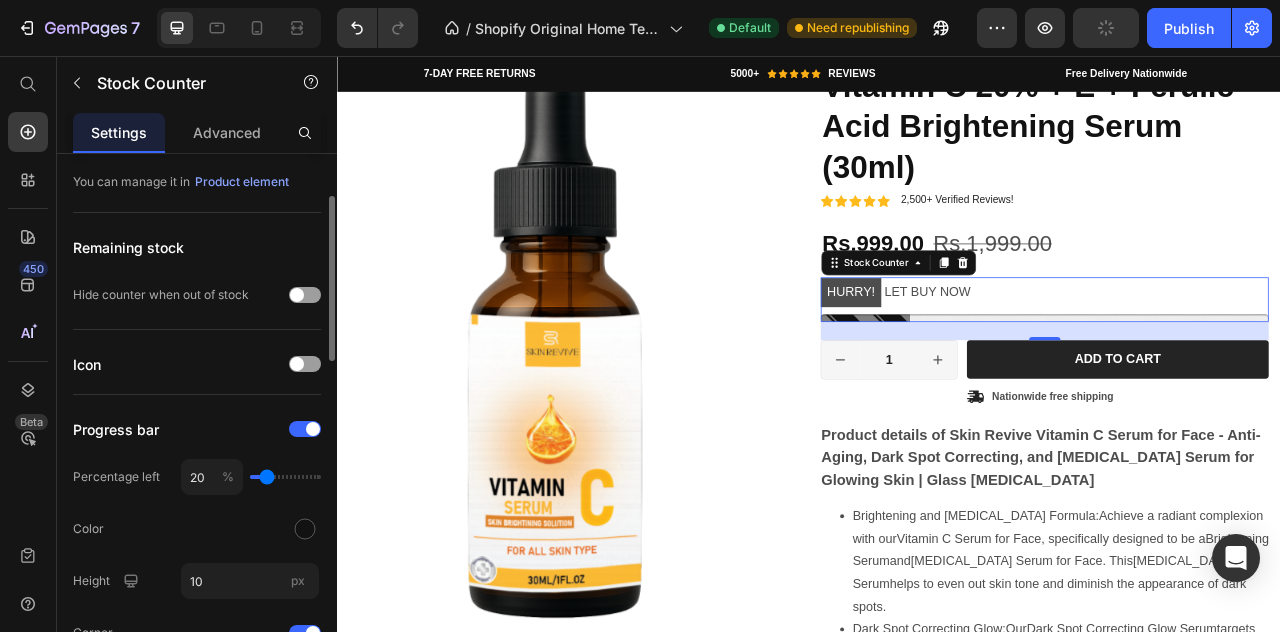 scroll, scrollTop: 110, scrollLeft: 0, axis: vertical 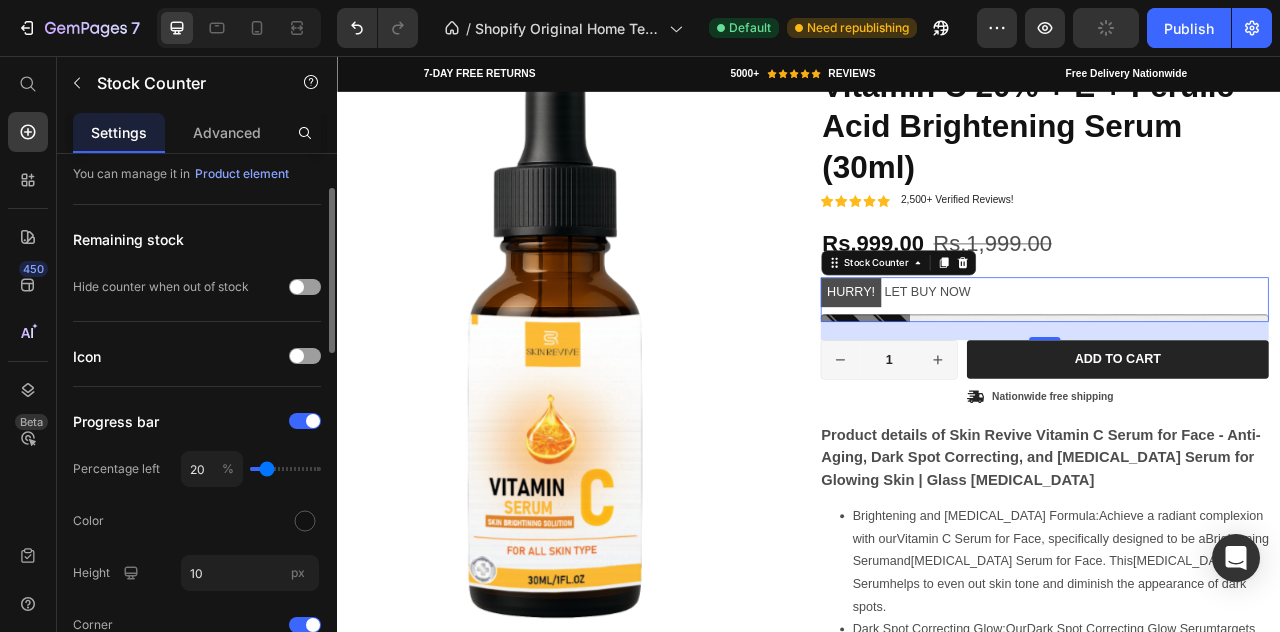 type on "34" 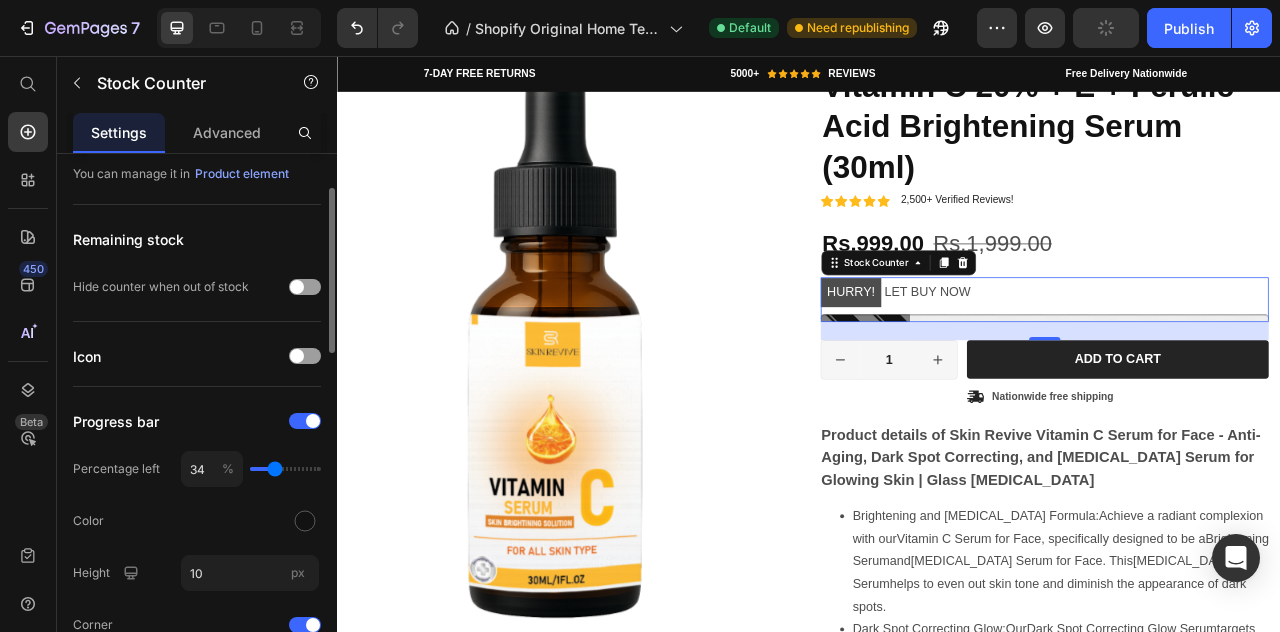 type on "35" 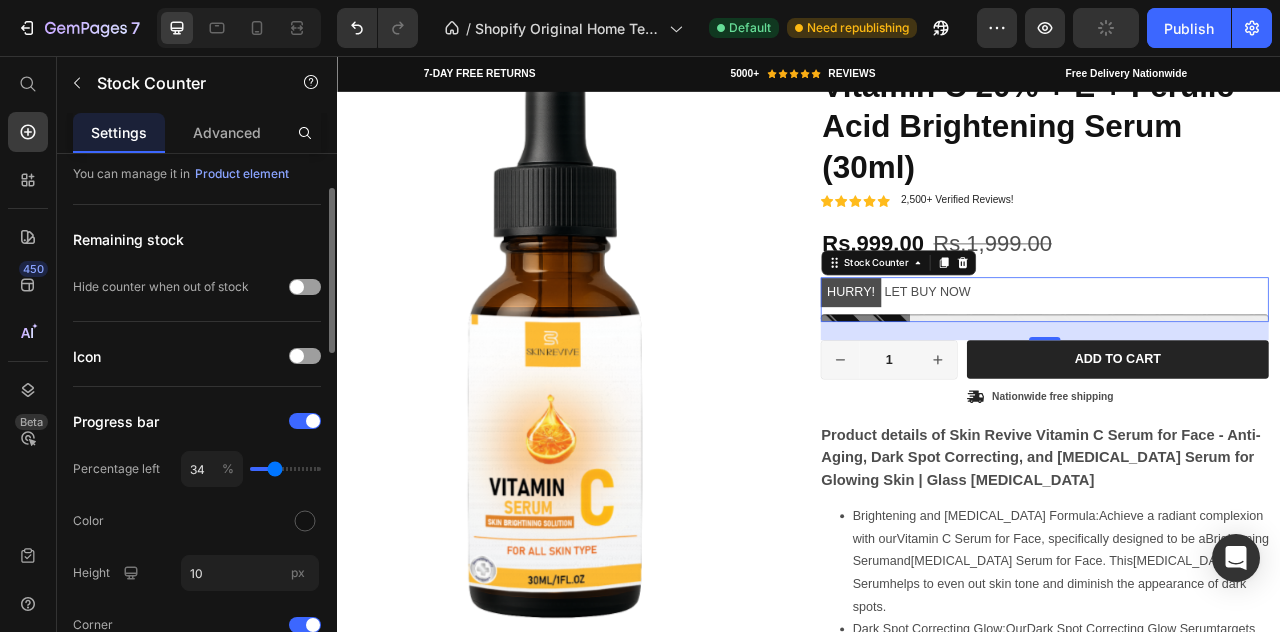 type on "35" 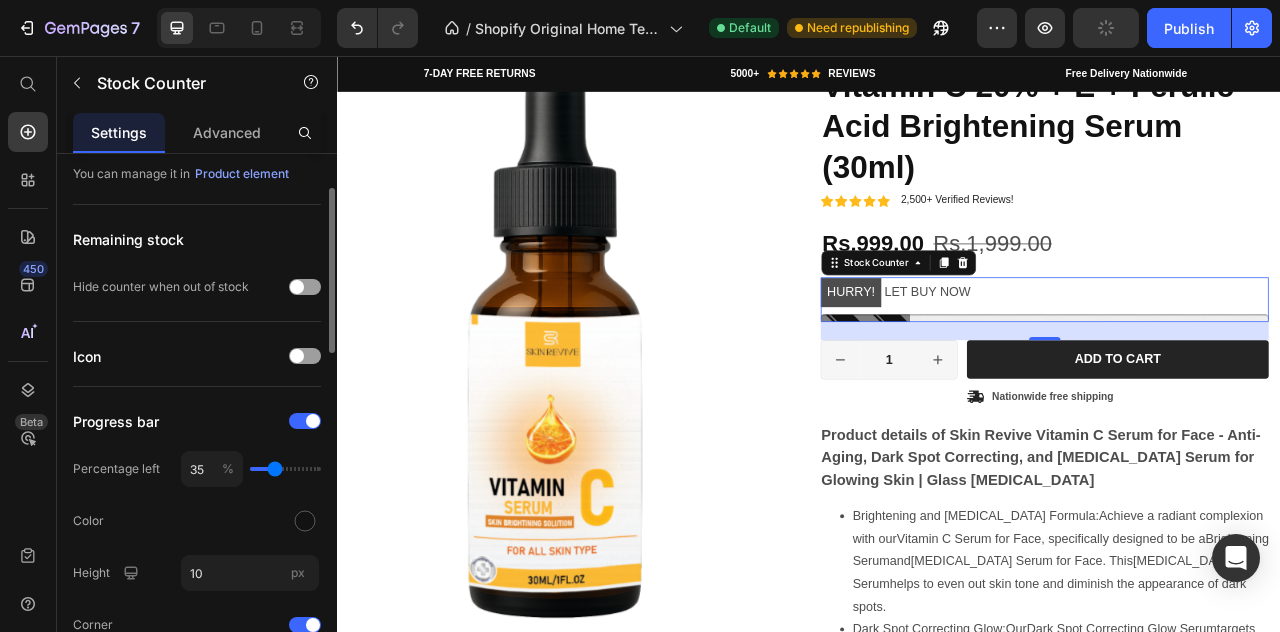 type on "55" 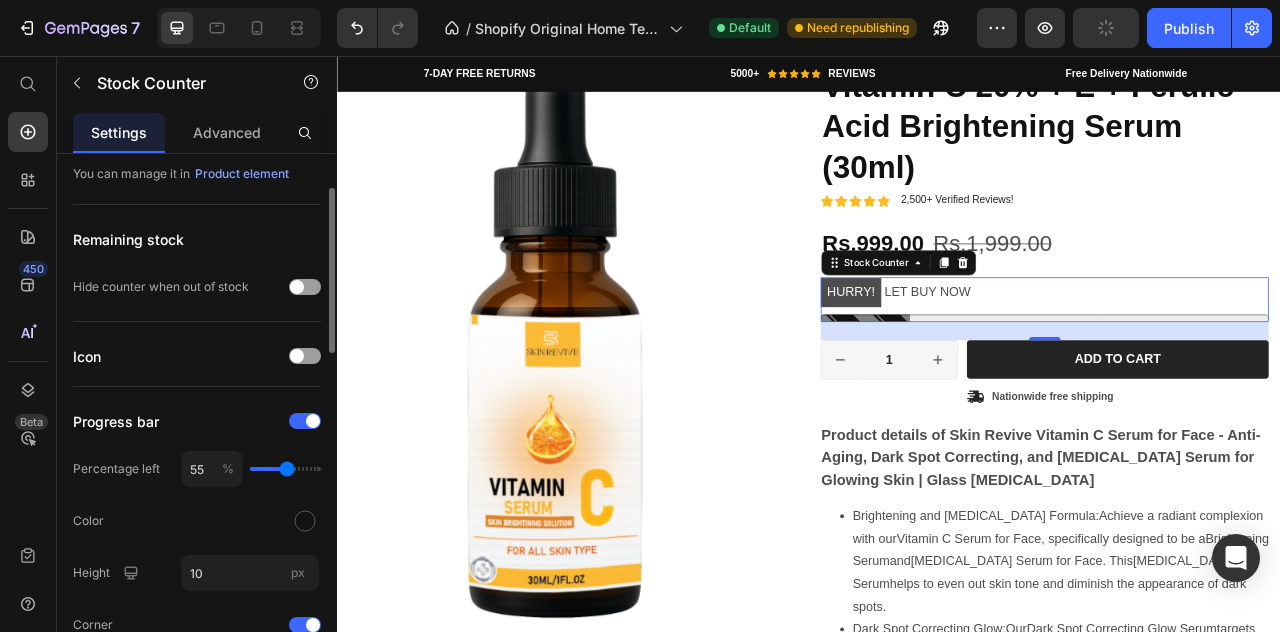 type on "60" 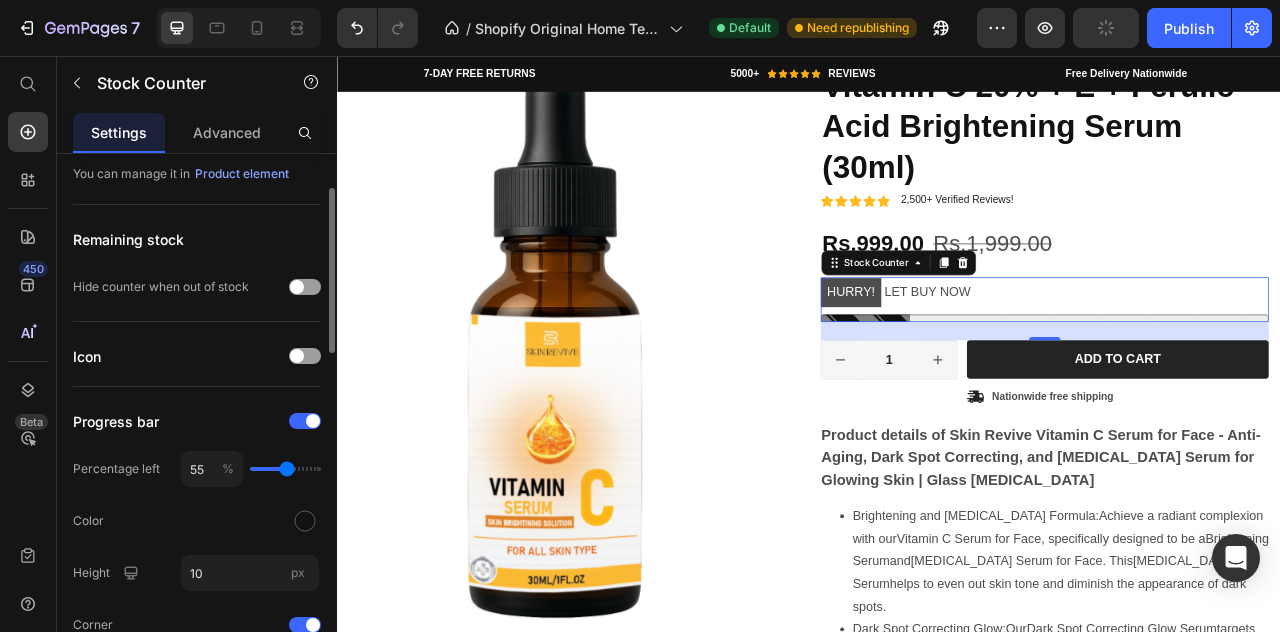 type on "60" 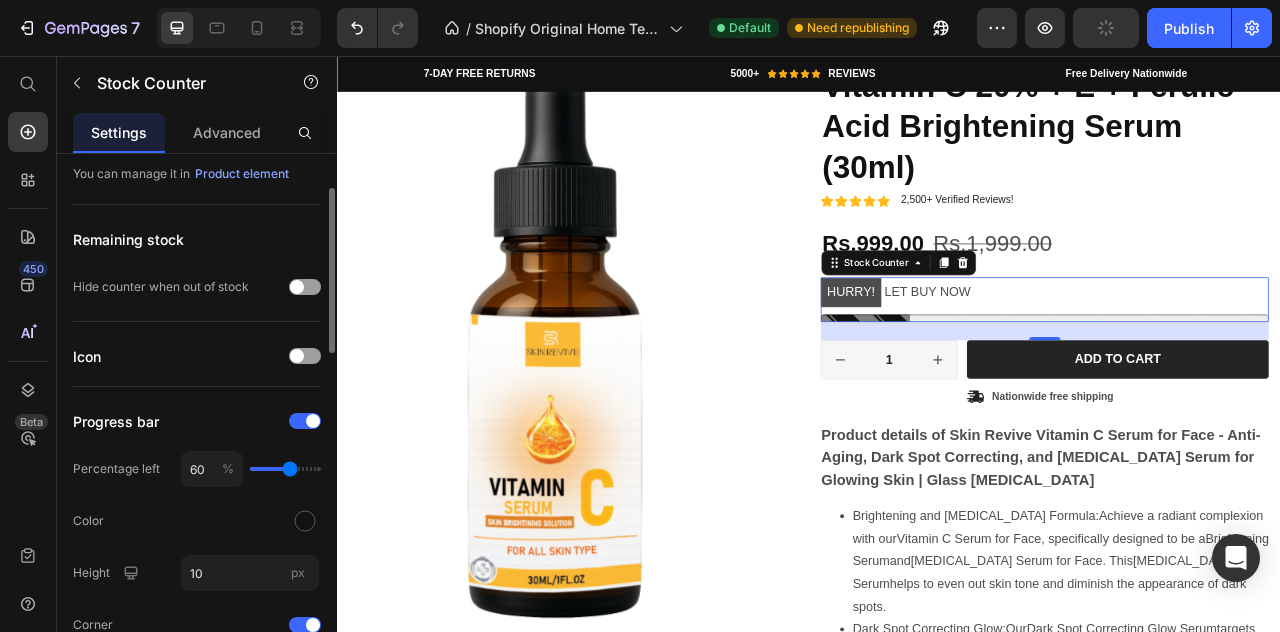 type on "66" 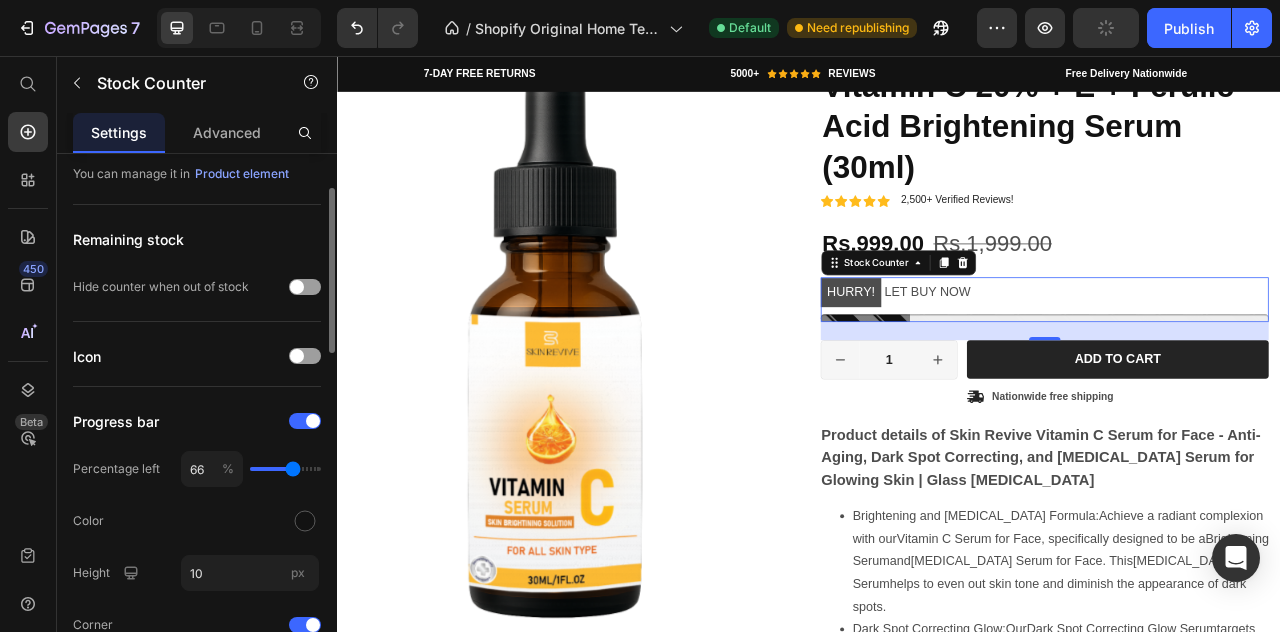 type on "68" 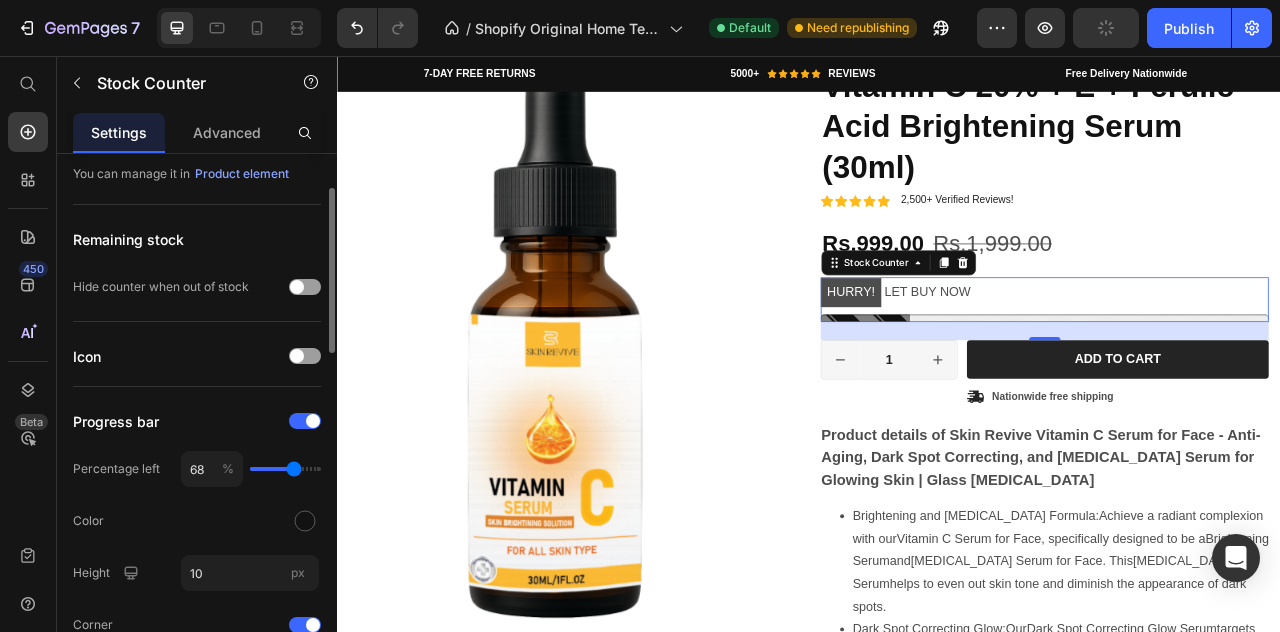 drag, startPoint x: 274, startPoint y: 467, endPoint x: 294, endPoint y: 471, distance: 20.396078 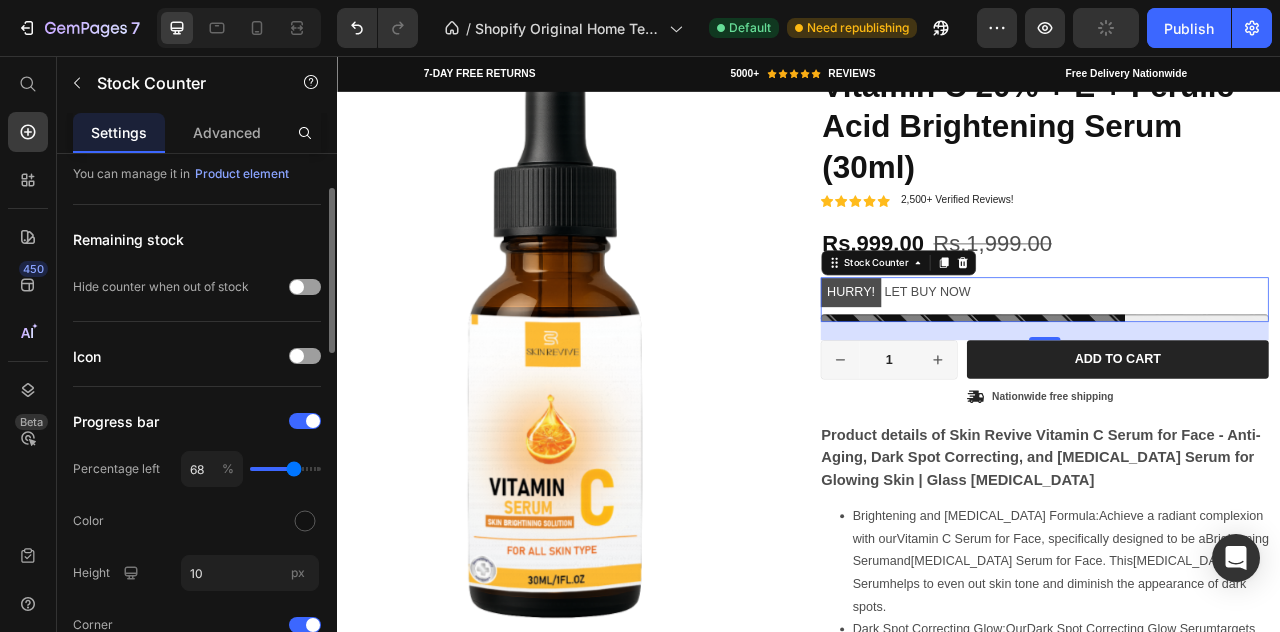 type on "74" 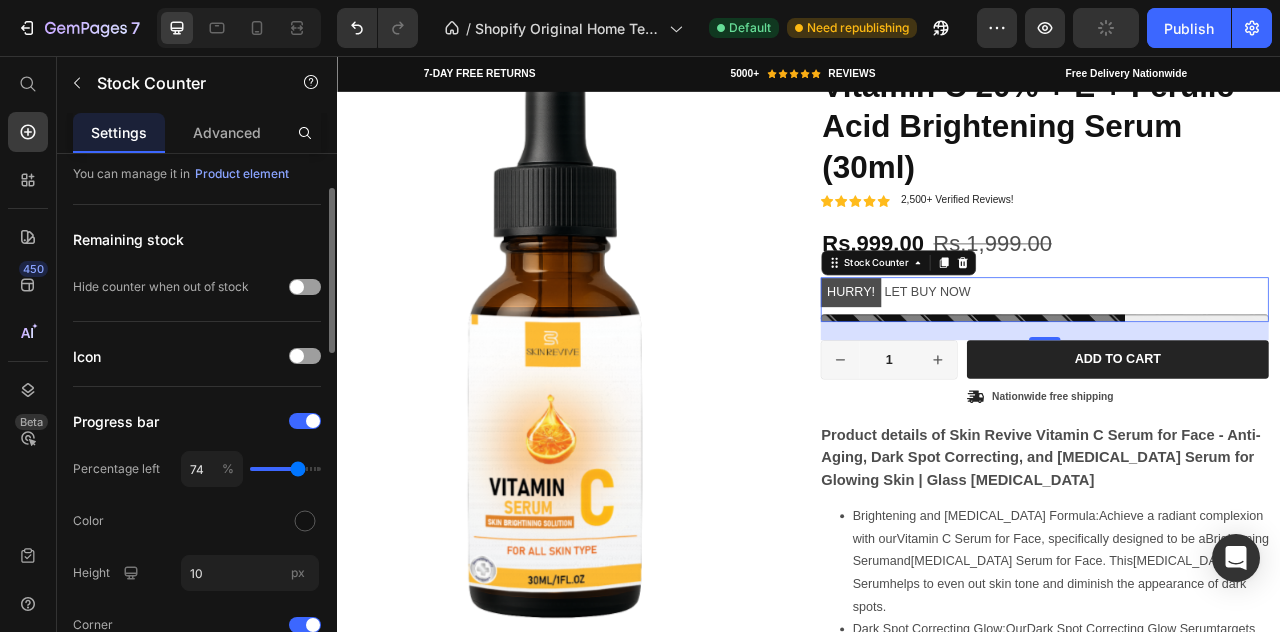 type on "78" 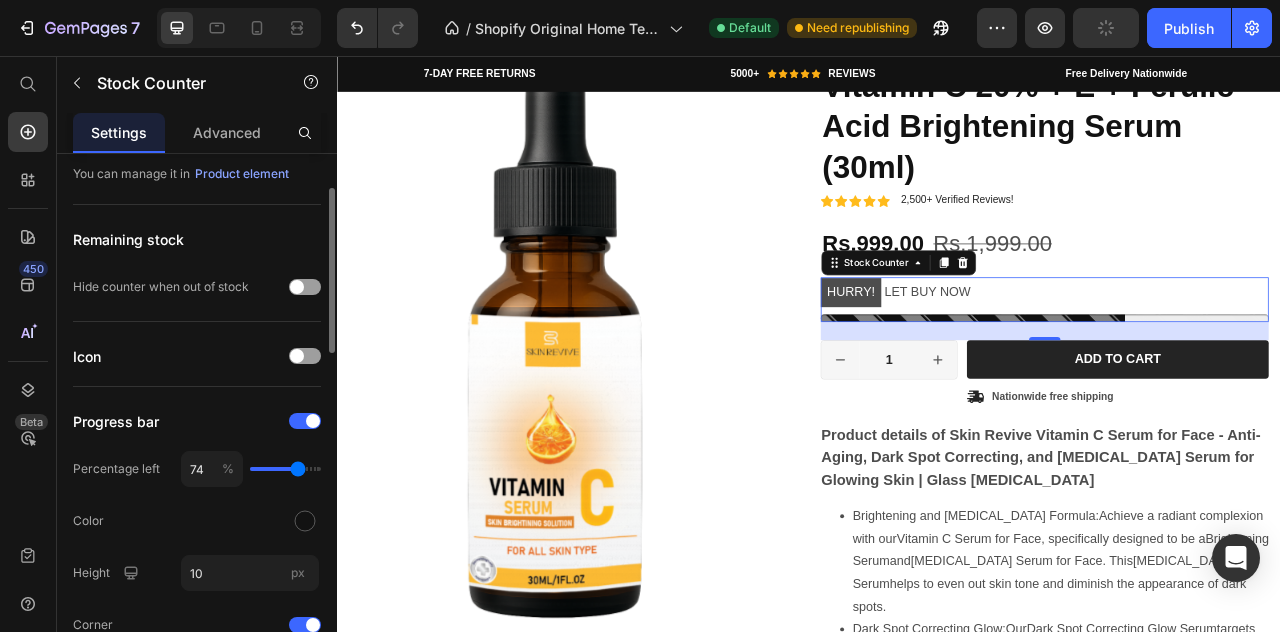 type on "78" 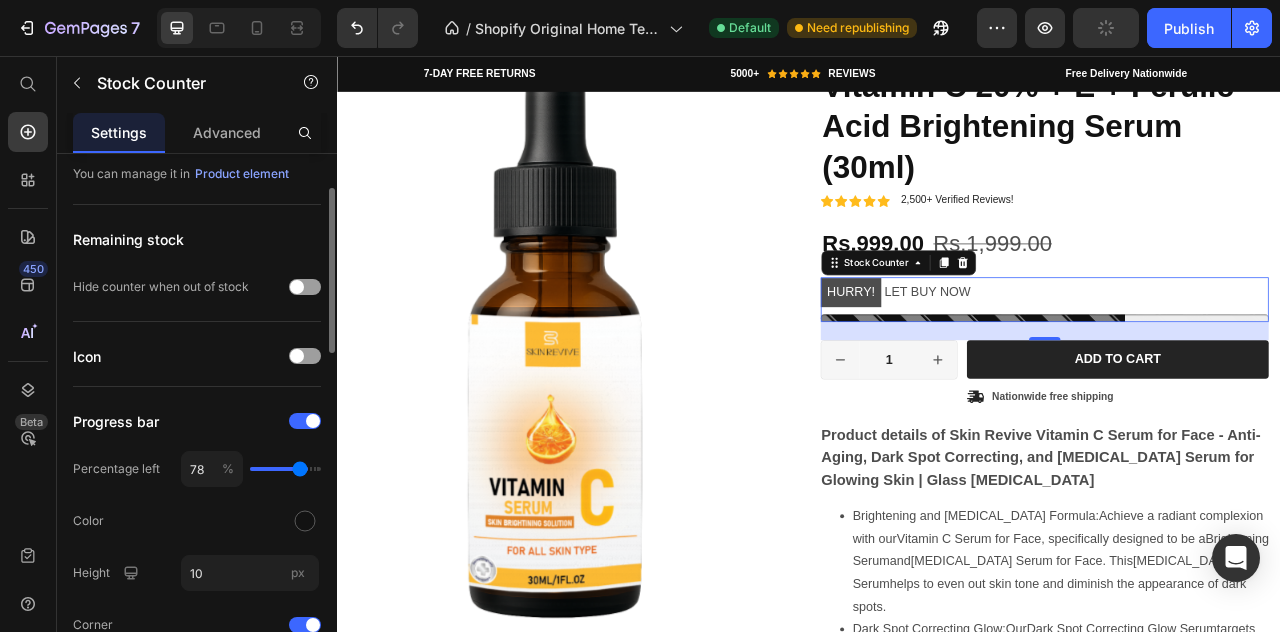 type on "80" 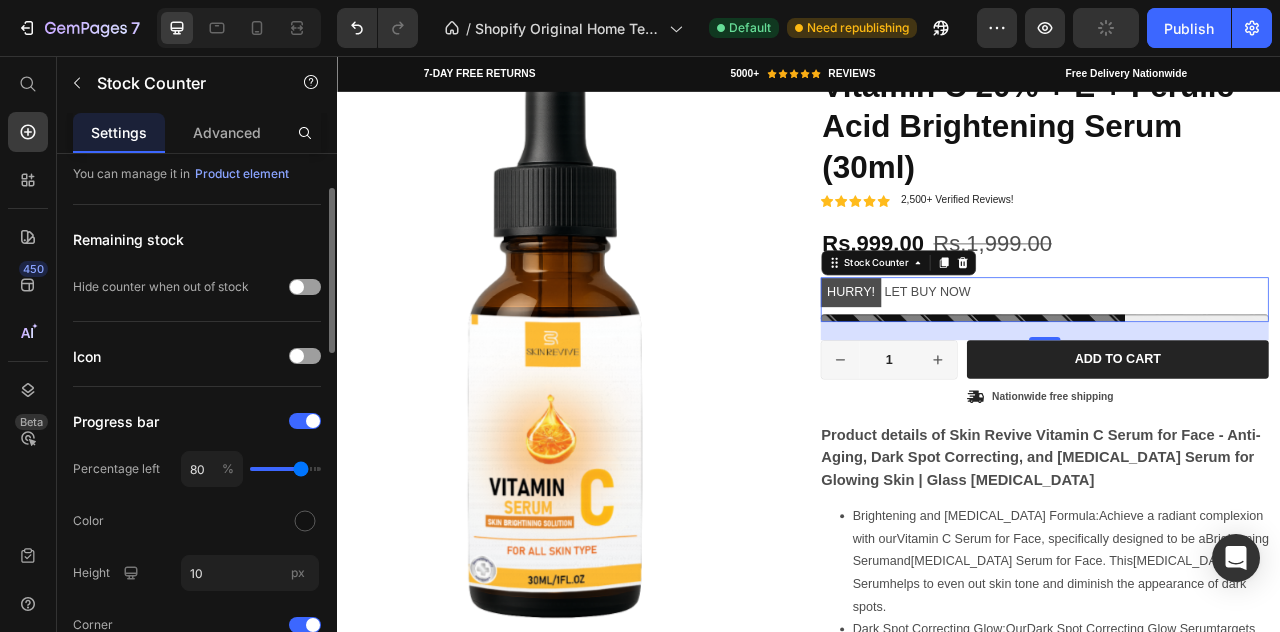 type on "80" 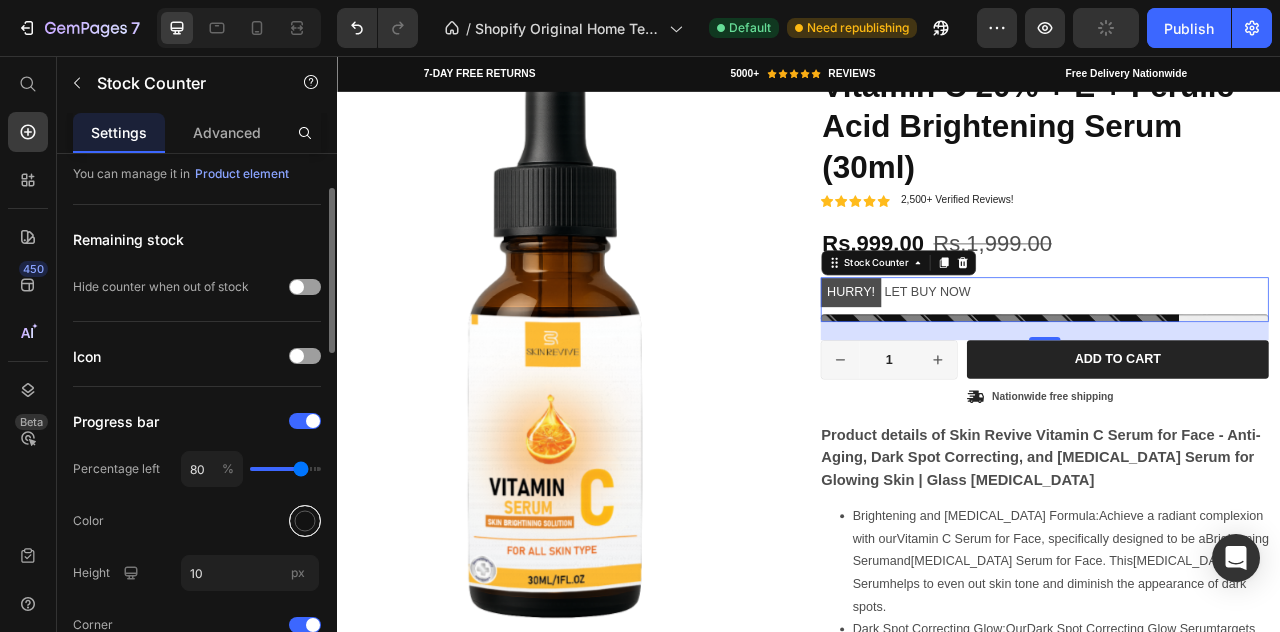 click at bounding box center (305, 521) 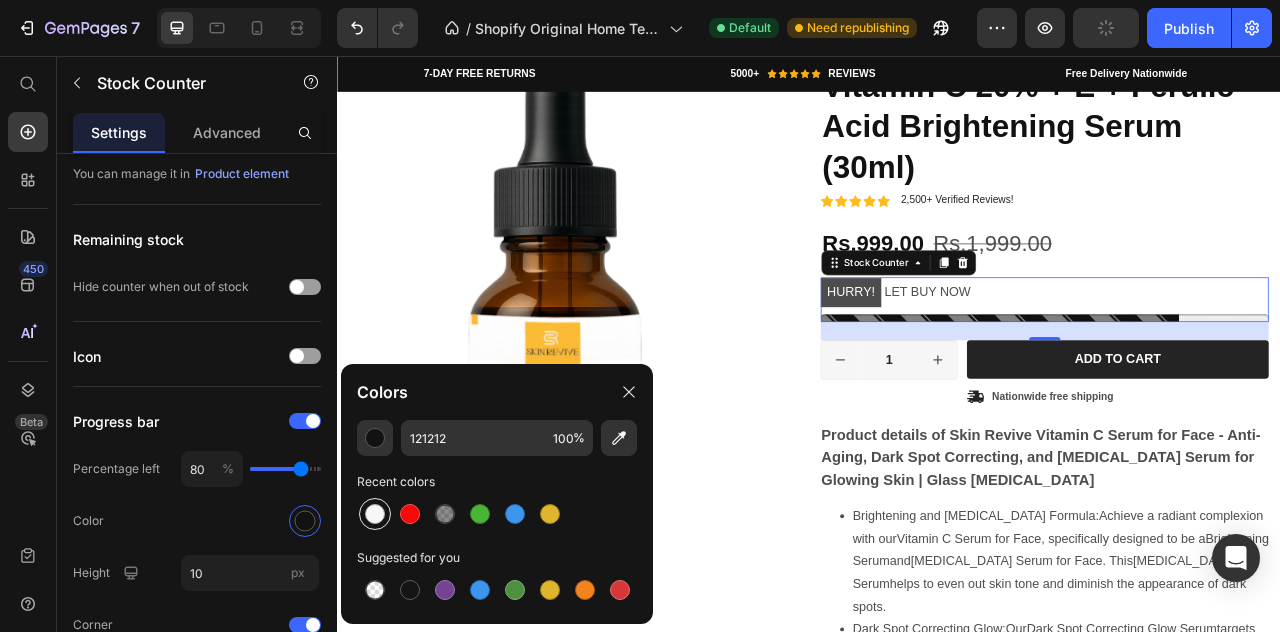 drag, startPoint x: 409, startPoint y: 523, endPoint x: 370, endPoint y: 521, distance: 39.051247 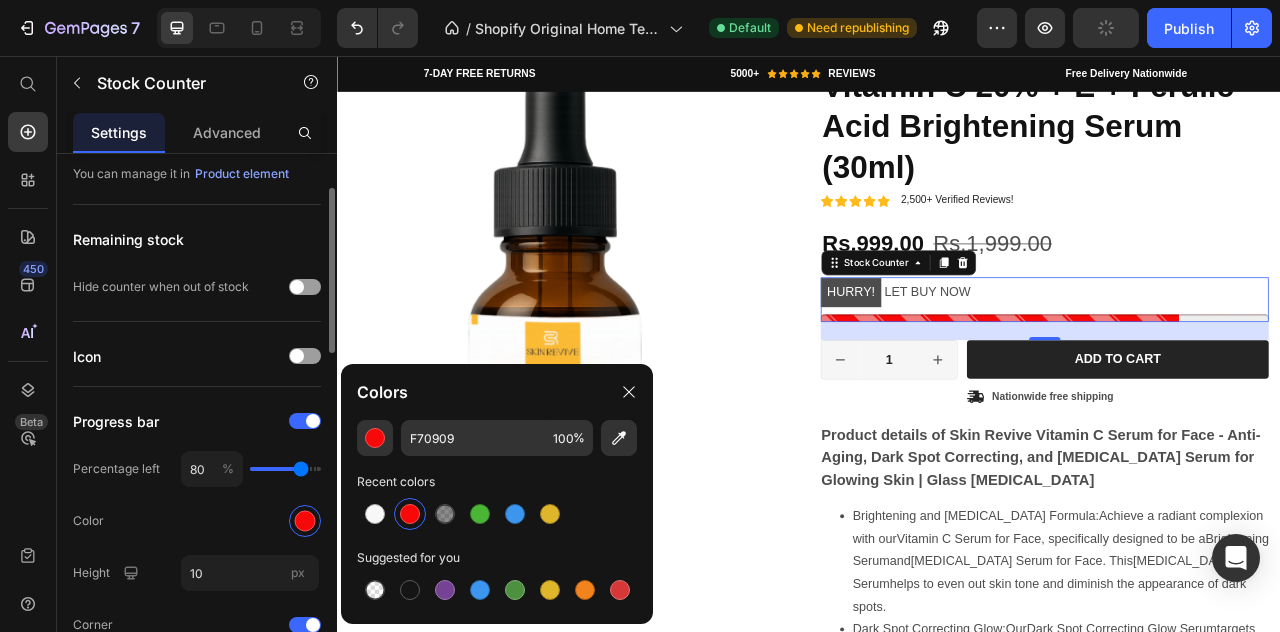 click on "Color" 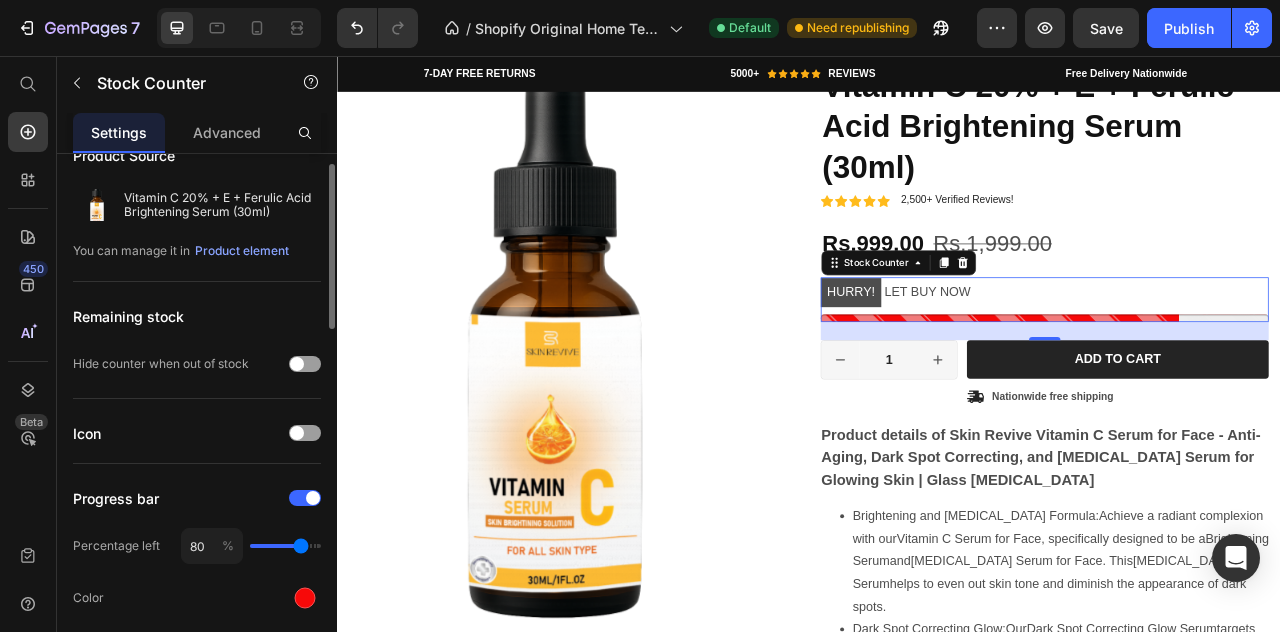scroll, scrollTop: 0, scrollLeft: 0, axis: both 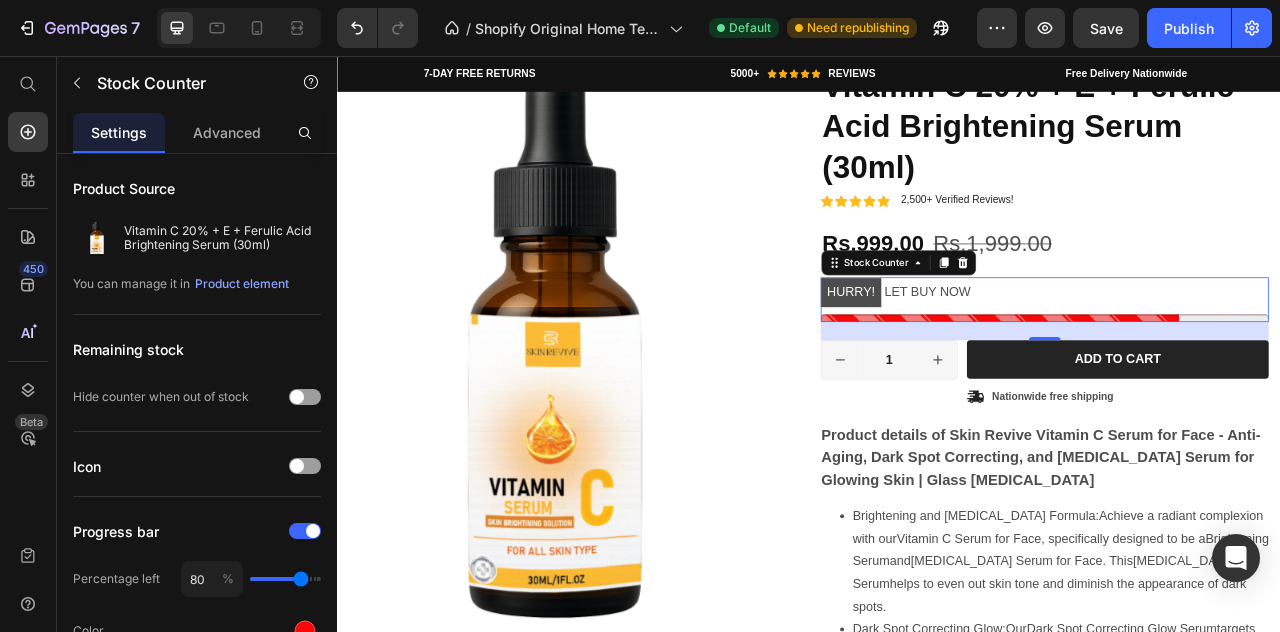 click on "HURRY!" at bounding box center [990, 356] 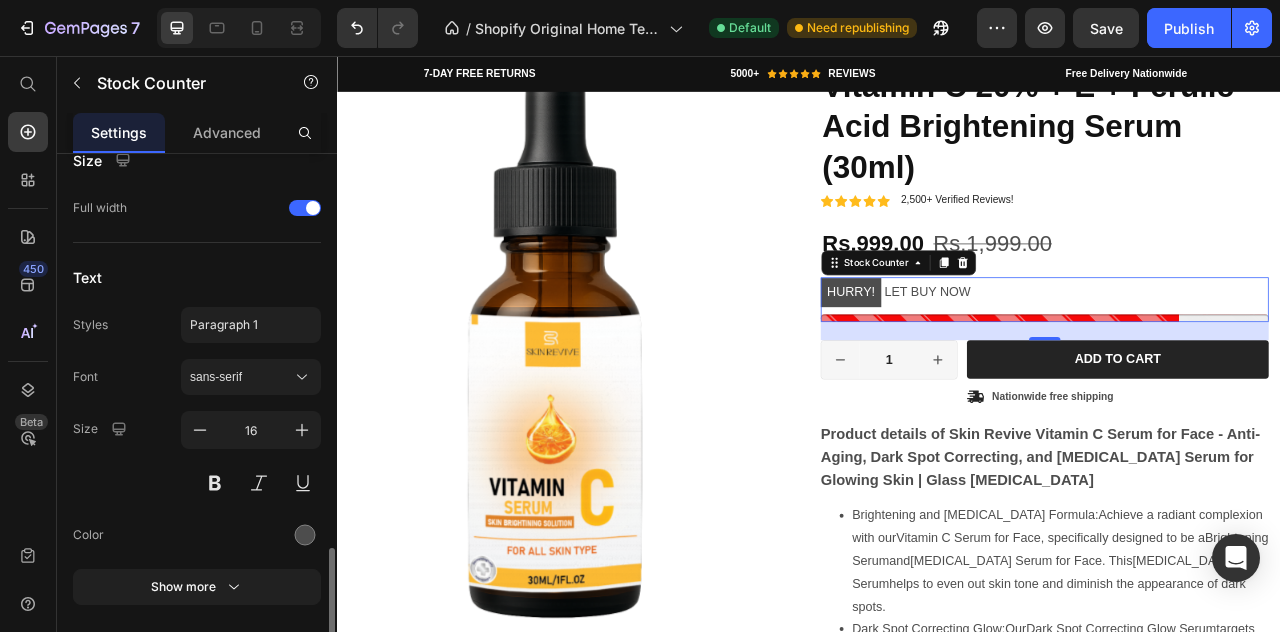 scroll, scrollTop: 1184, scrollLeft: 0, axis: vertical 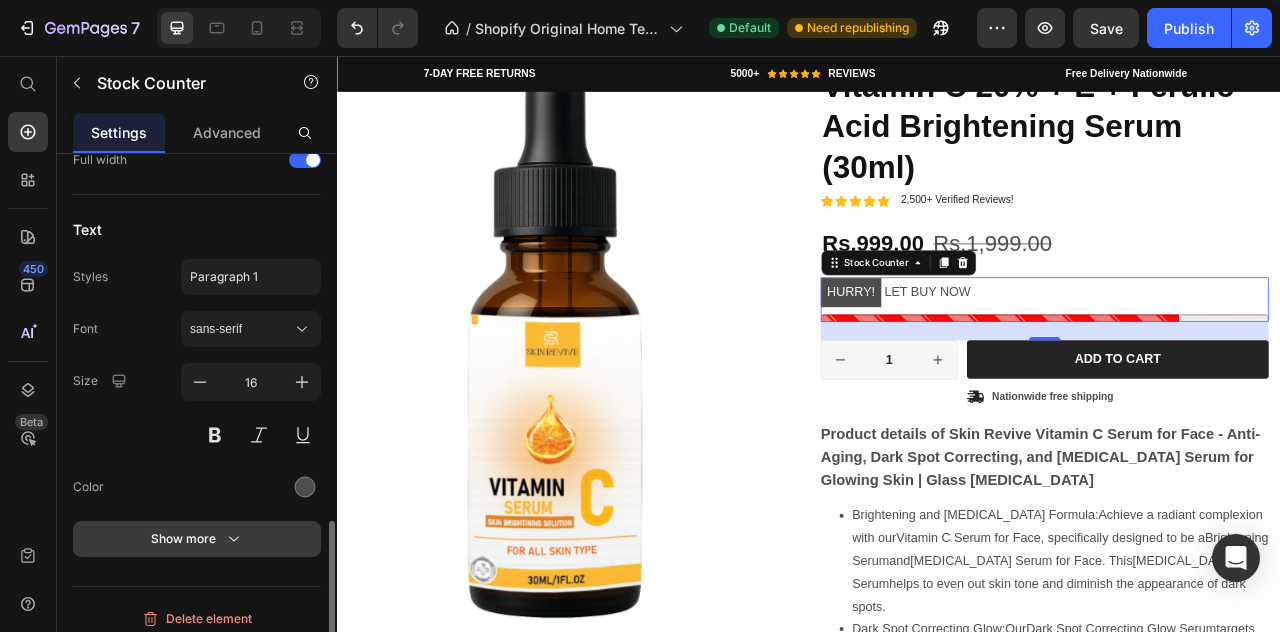 click 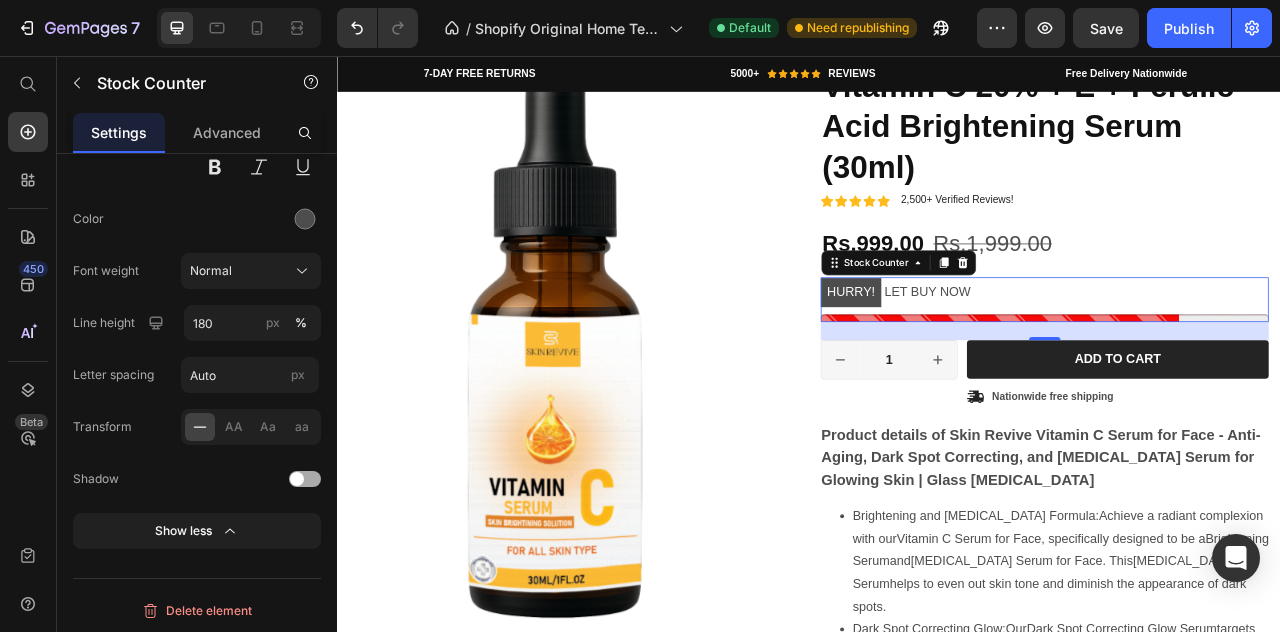 scroll, scrollTop: 830, scrollLeft: 0, axis: vertical 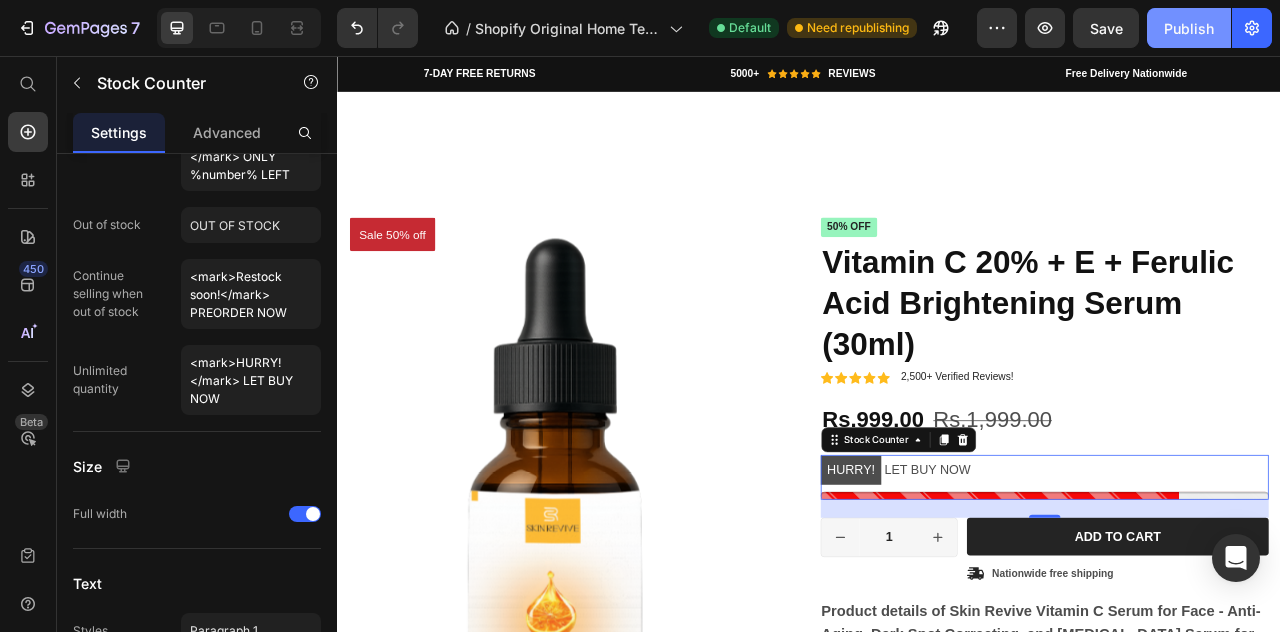 click on "Publish" at bounding box center (1189, 28) 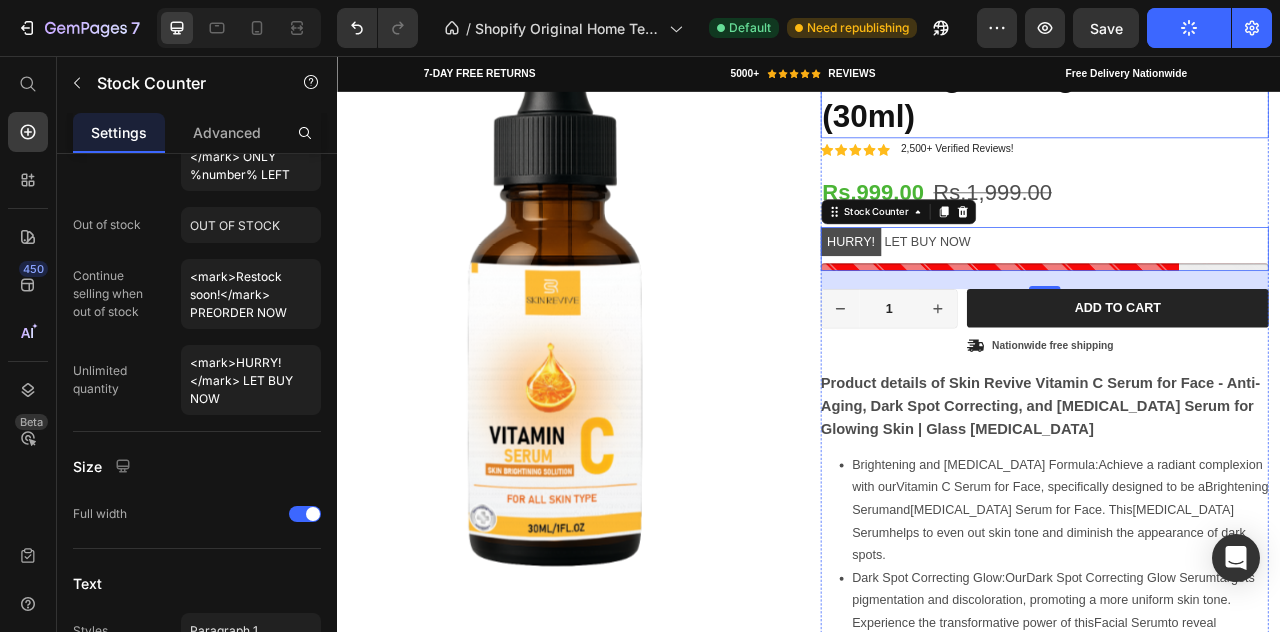 scroll, scrollTop: 2256, scrollLeft: 0, axis: vertical 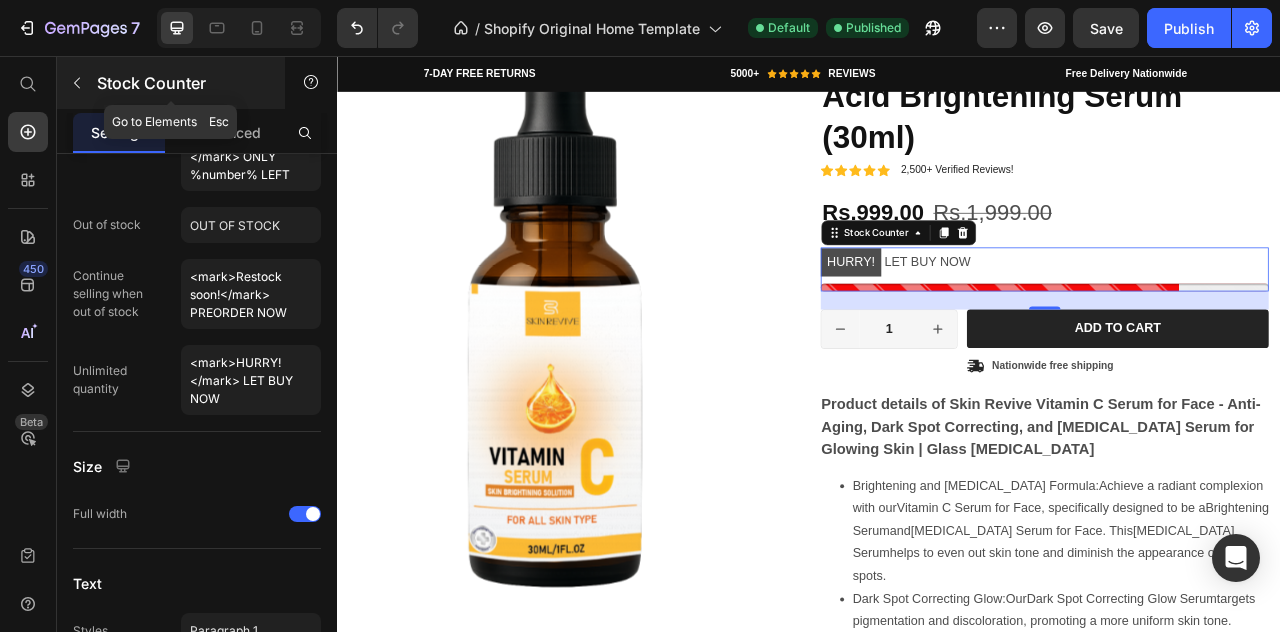 click at bounding box center [77, 83] 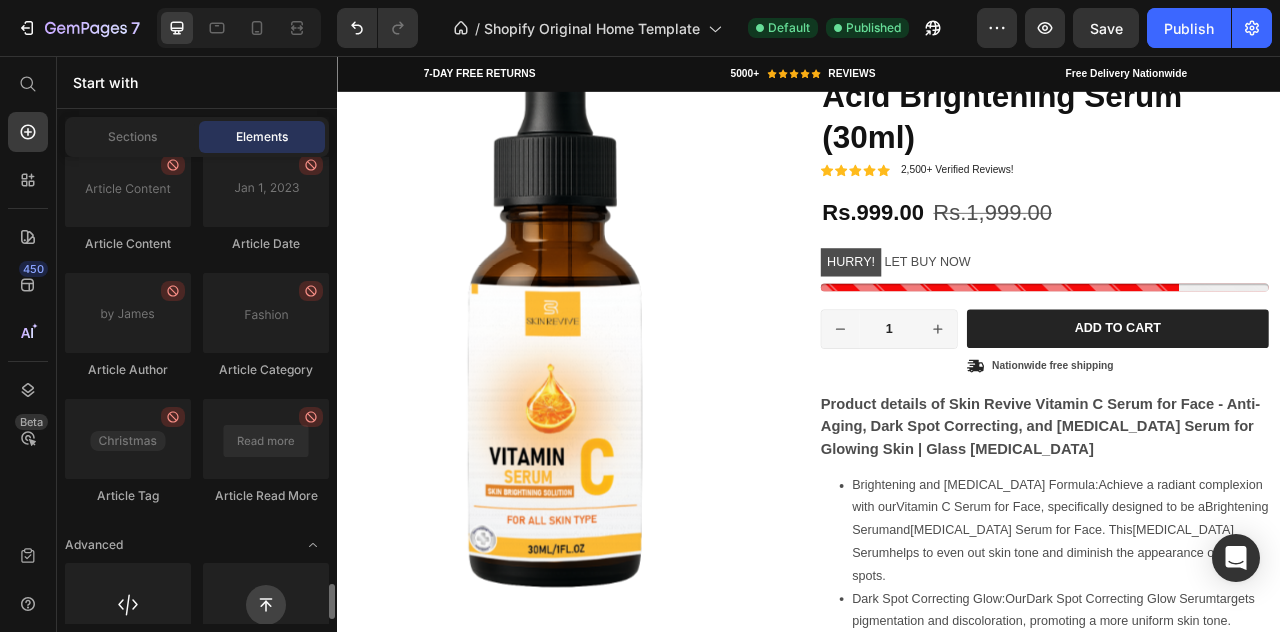 scroll, scrollTop: 5712, scrollLeft: 0, axis: vertical 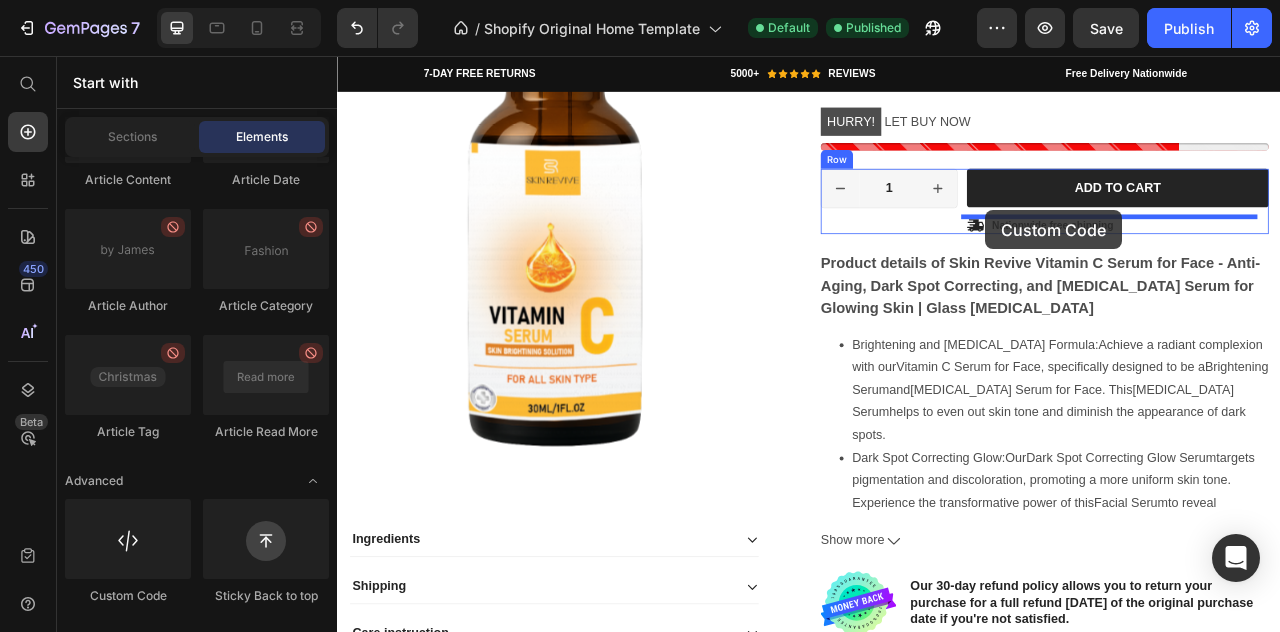 drag, startPoint x: 485, startPoint y: 605, endPoint x: 1162, endPoint y: 252, distance: 763.5038 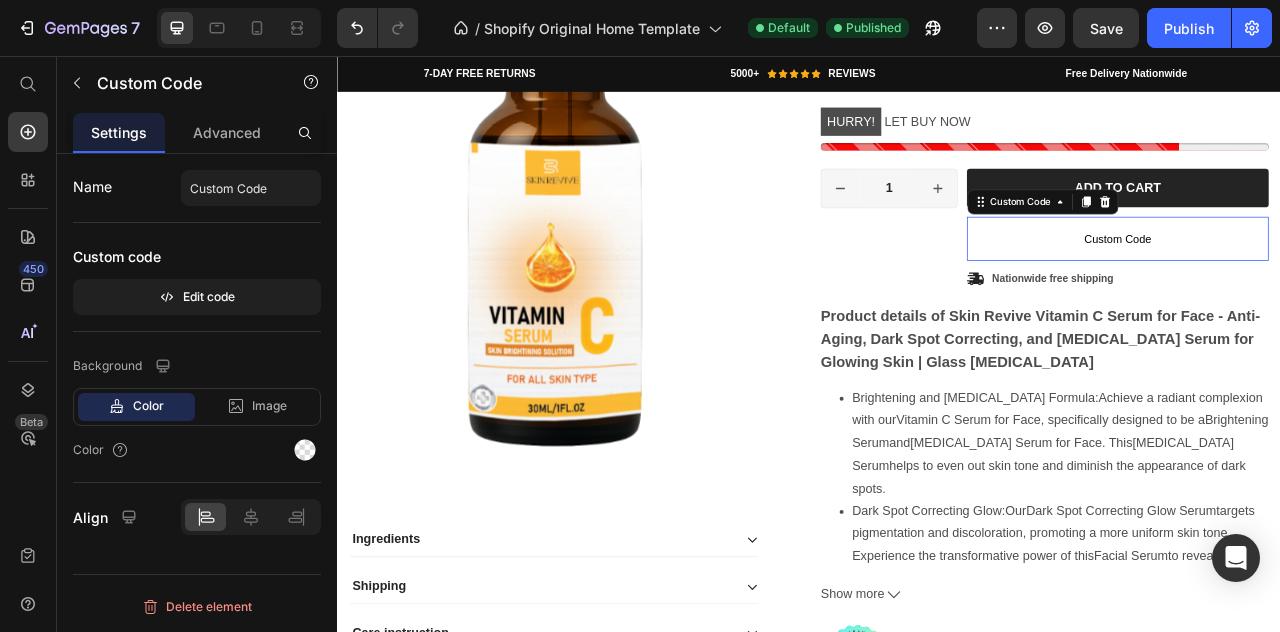 scroll, scrollTop: 0, scrollLeft: 0, axis: both 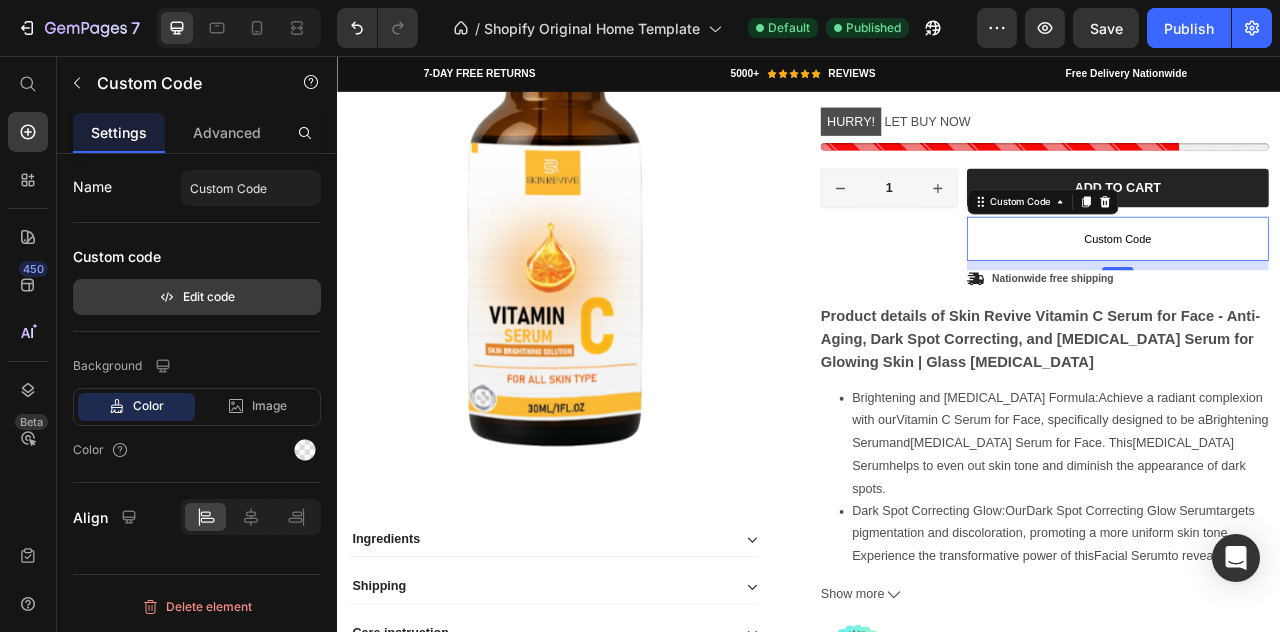 click on "Edit code" at bounding box center [197, 297] 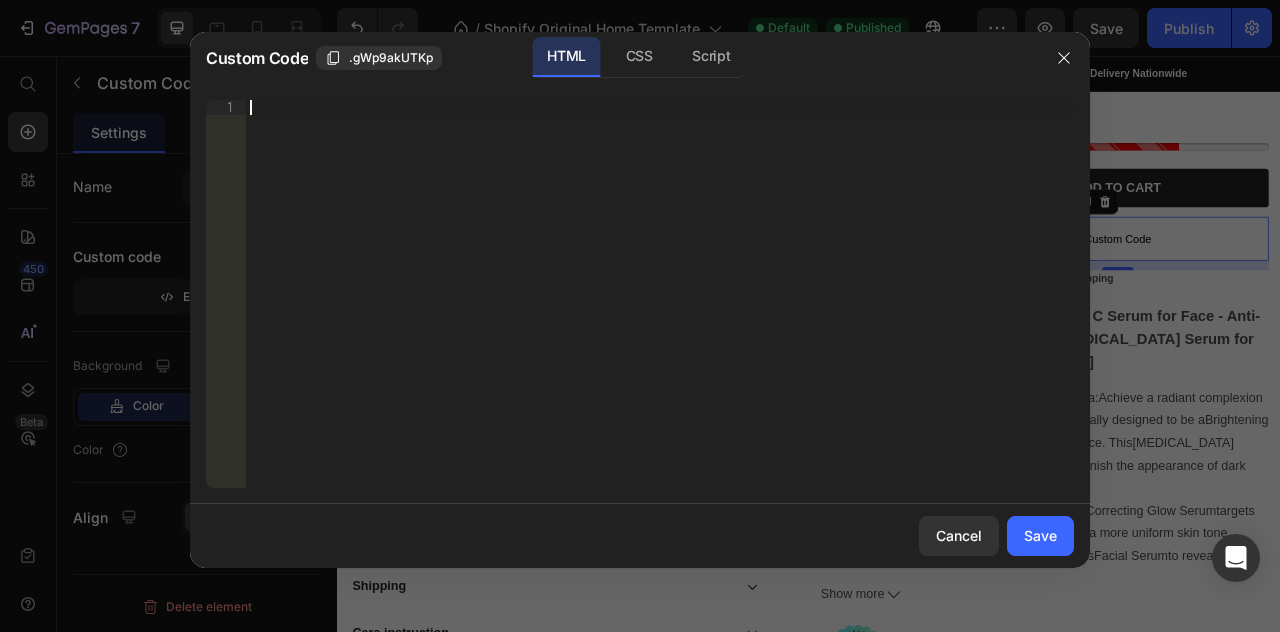 click on "Insert the 3rd-party installation code, HTML code, or Liquid code to display custom content." at bounding box center (660, 309) 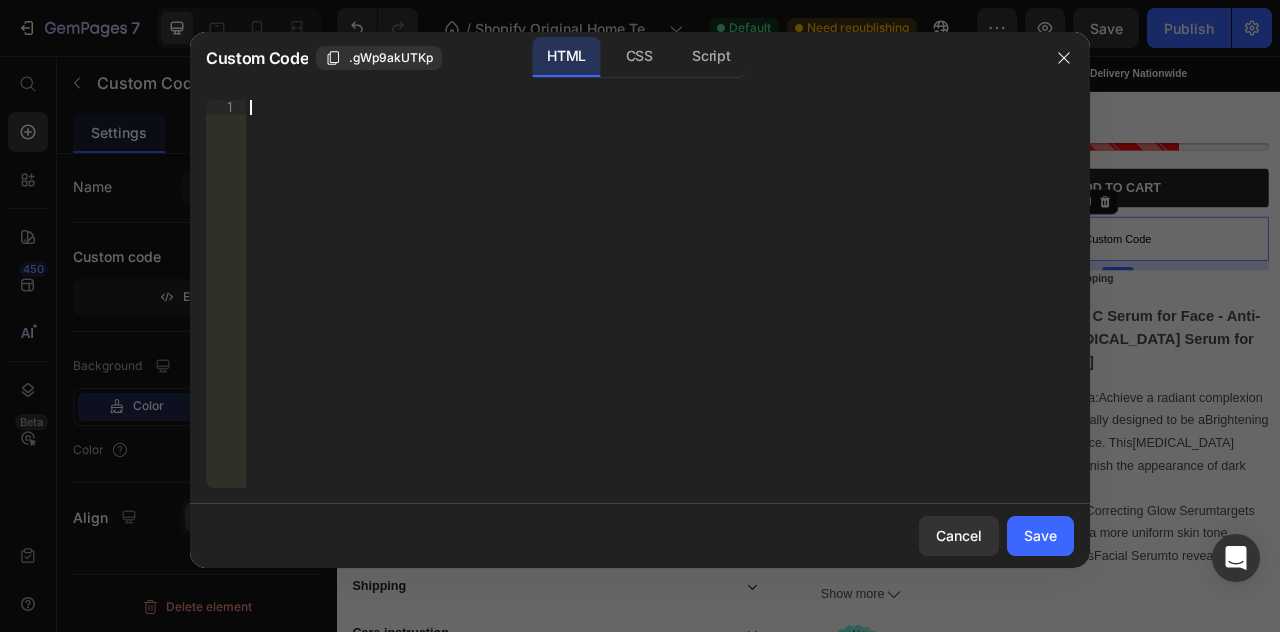 paste on "</a>" 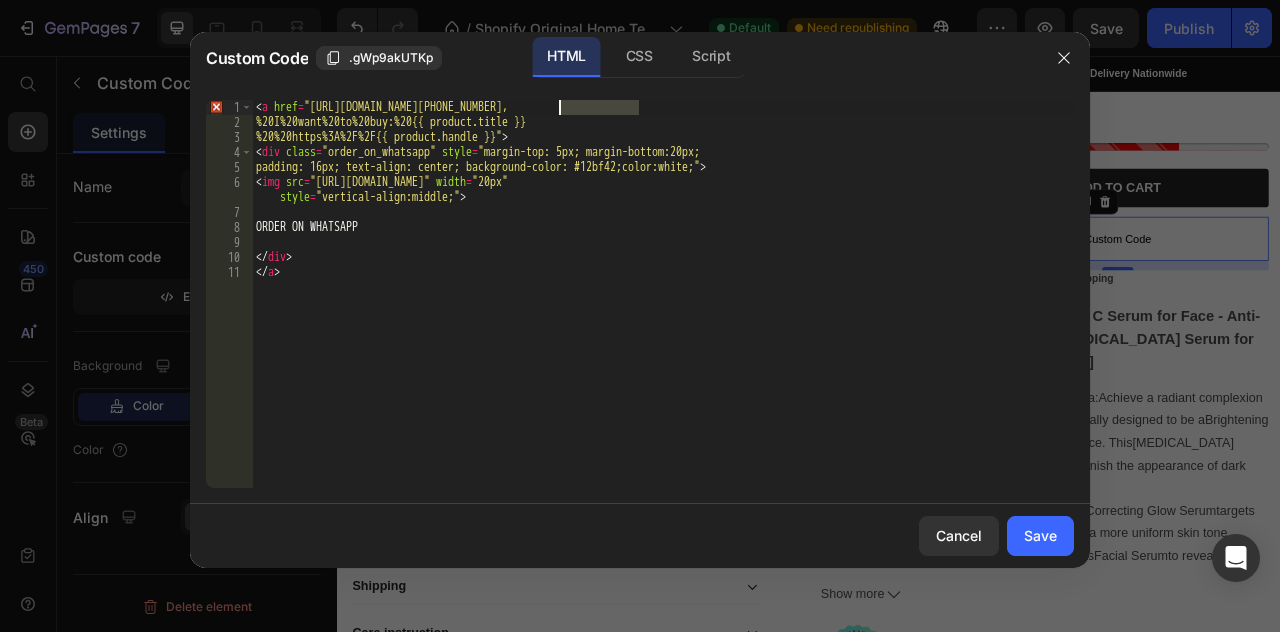 drag, startPoint x: 638, startPoint y: 108, endPoint x: 559, endPoint y: 111, distance: 79.05694 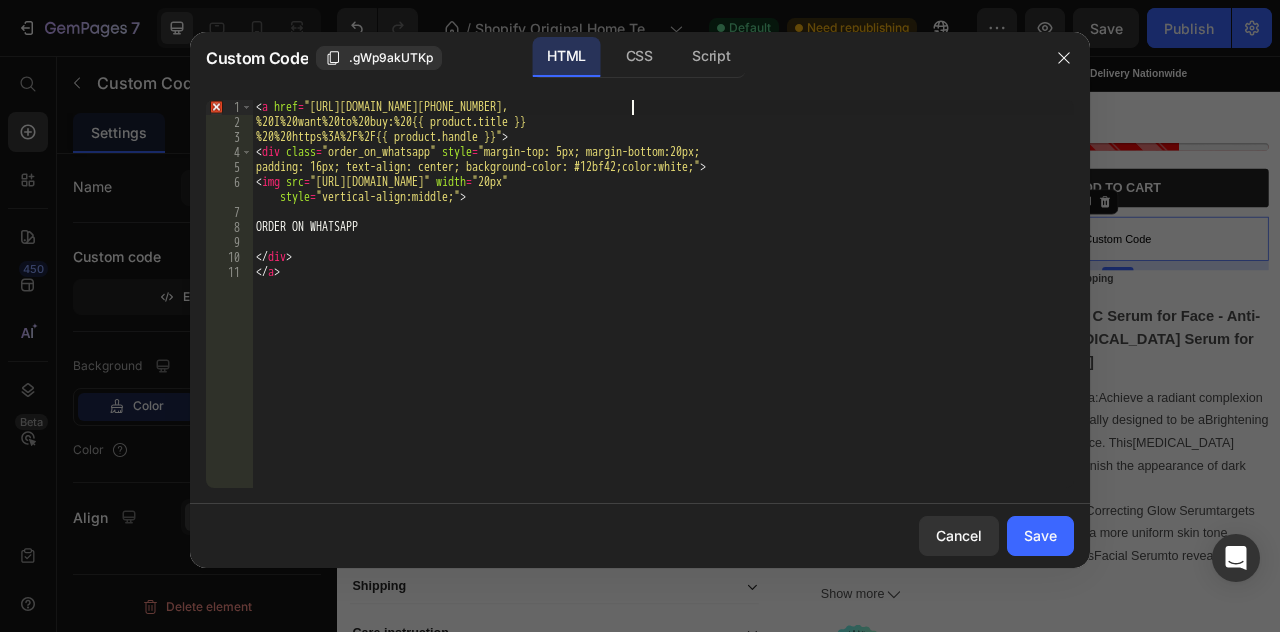 scroll, scrollTop: 0, scrollLeft: 32, axis: horizontal 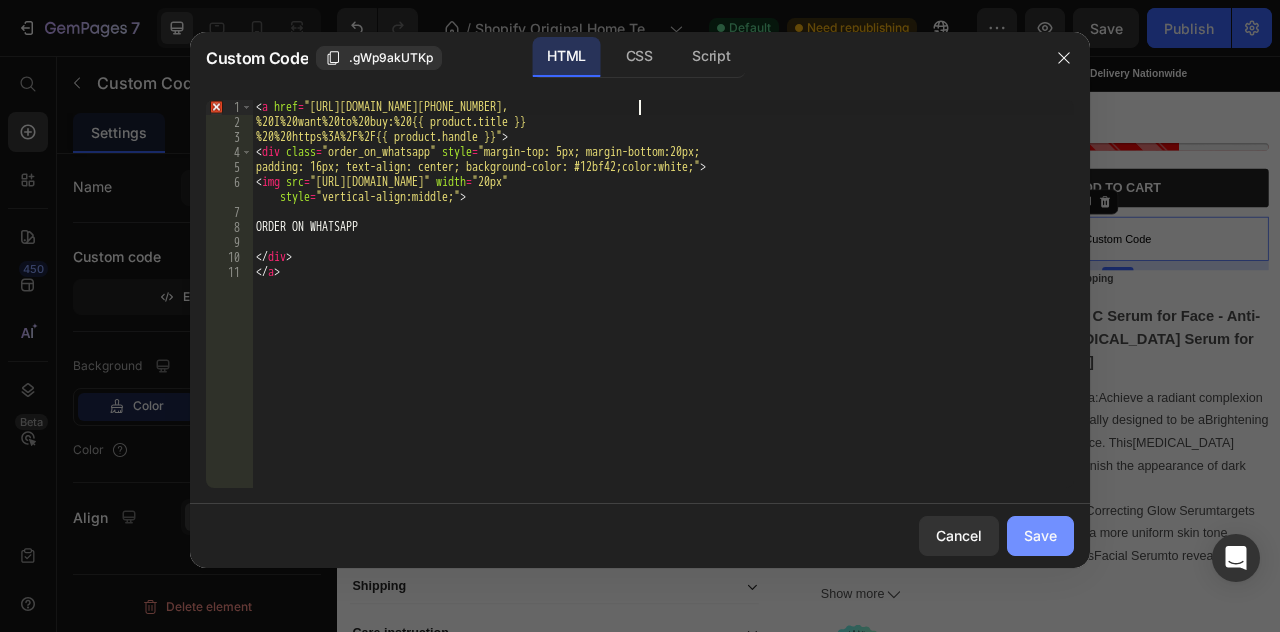 type on "<a href="https://api.whatsapp.com/send?phone=+923111528308&text=Hello," 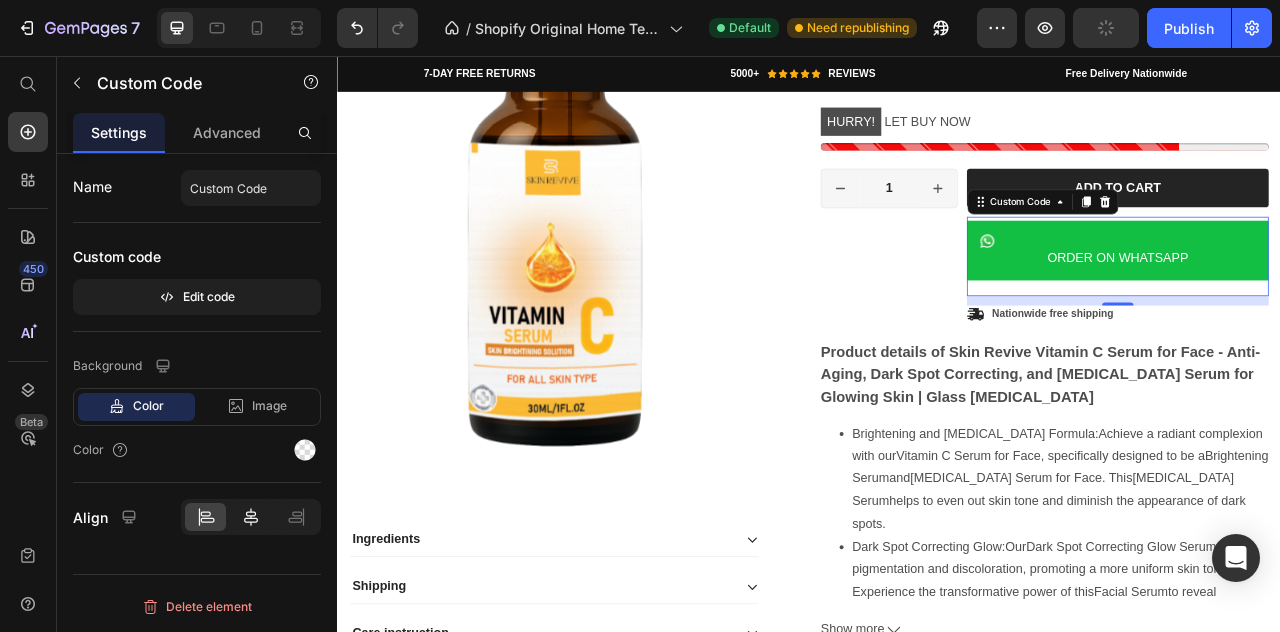 click 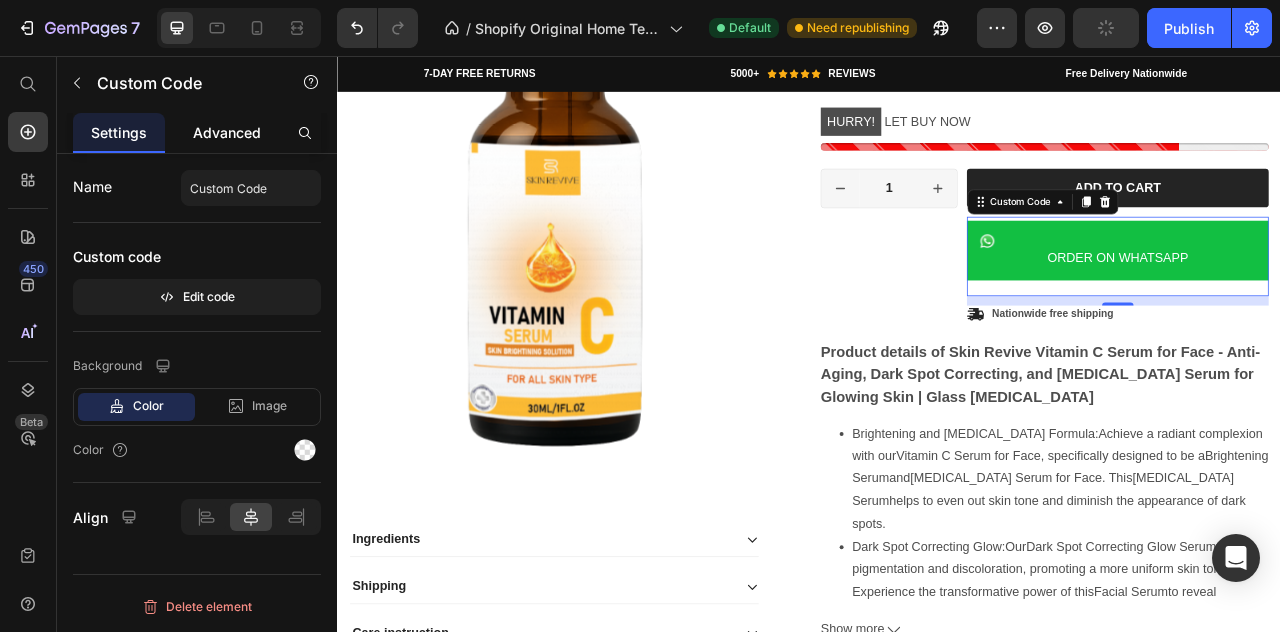 click on "Advanced" at bounding box center (227, 132) 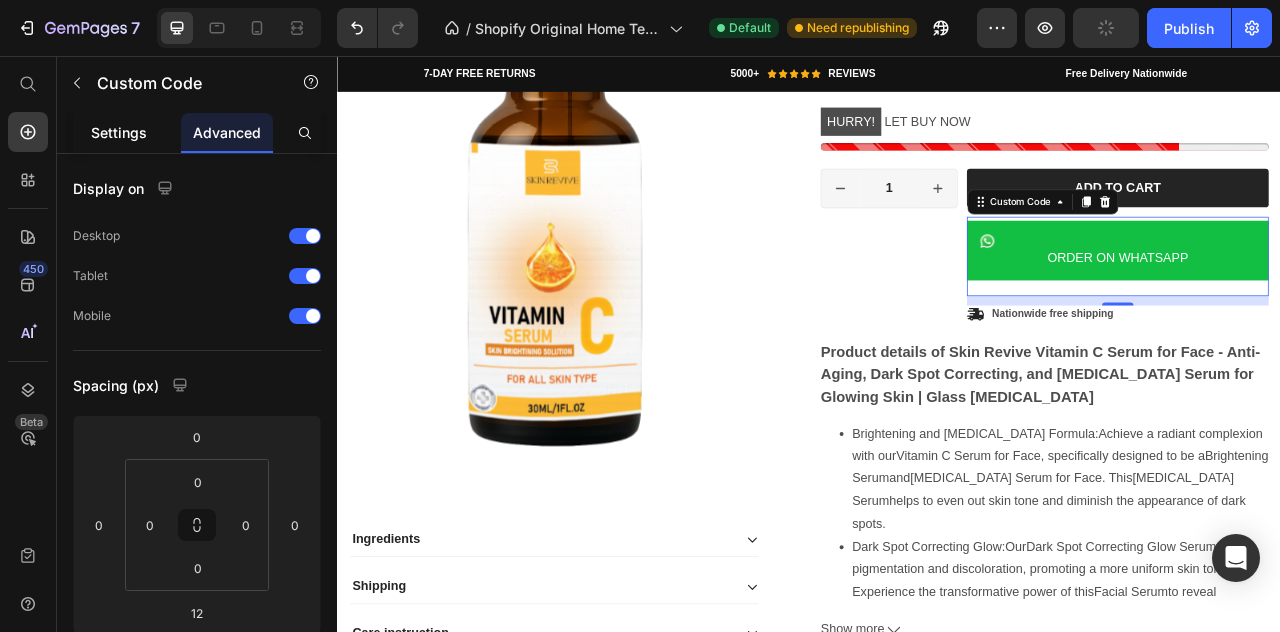 click on "Settings" at bounding box center (119, 132) 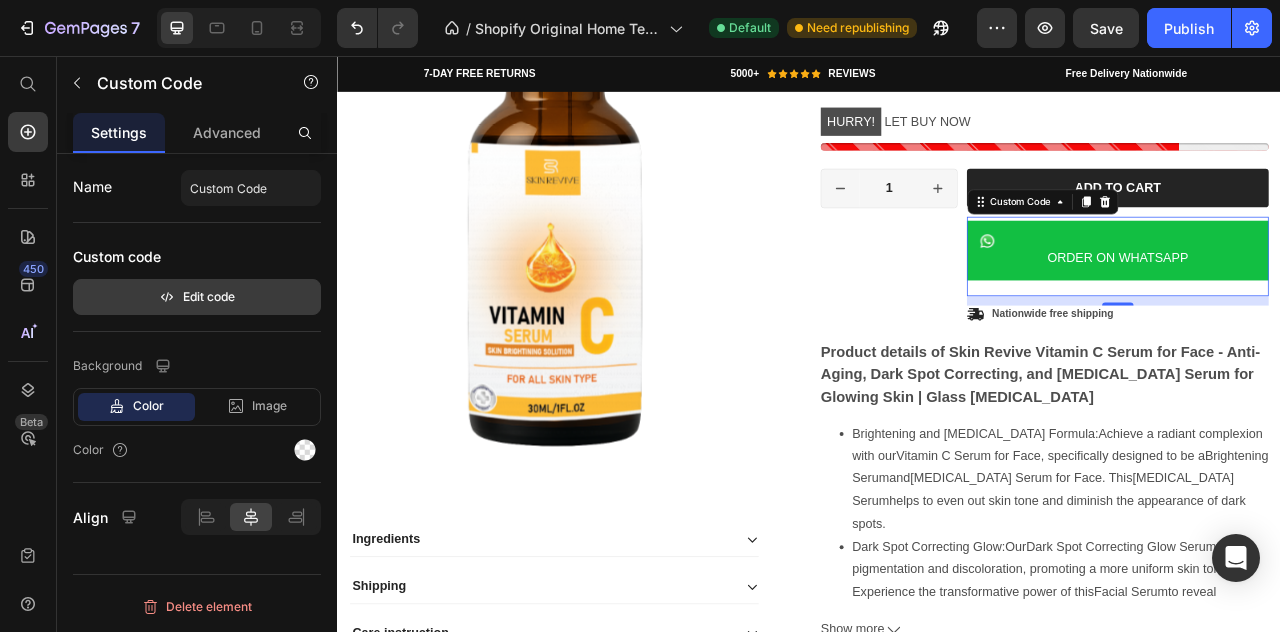 click 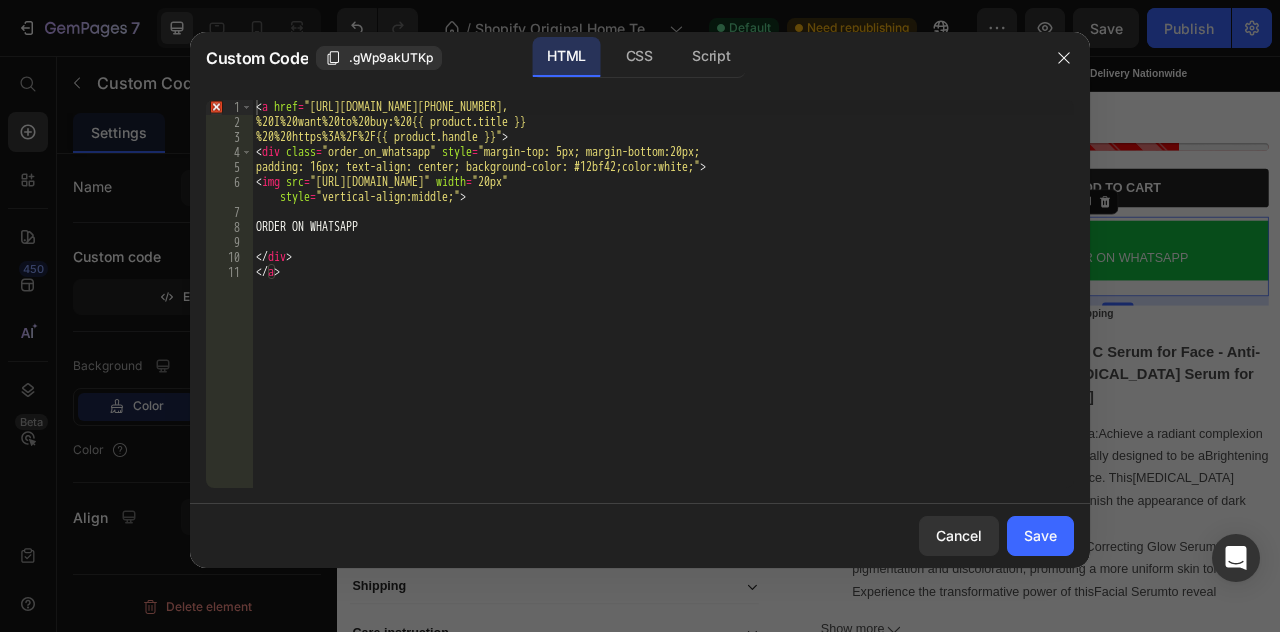 click on "< a   href = "https://api.whatsapp.com/send?phone=+923111528308&text=Hello, %20I%20want%20to%20buy:%20{{ product.title }} %20%20https%3A%2F%2F{{ product.handle }}" > < div   class = "order_on_whatsapp"   style = "margin-top: 5px; margin-bottom:20px; padding: 16px; text-align: center; background-color: #12bf42;color:white;" > < img   src = "https://upload.wikimedia.org/wikipedia/commons/thumb/6/6b/WhatsApp.svg/2044px-WhatsApp.svg.png"   width = "20px"        style = "vertical-align:middle;" > ORDER ON WHATSAPP </ div > </ a >" at bounding box center (663, 309) 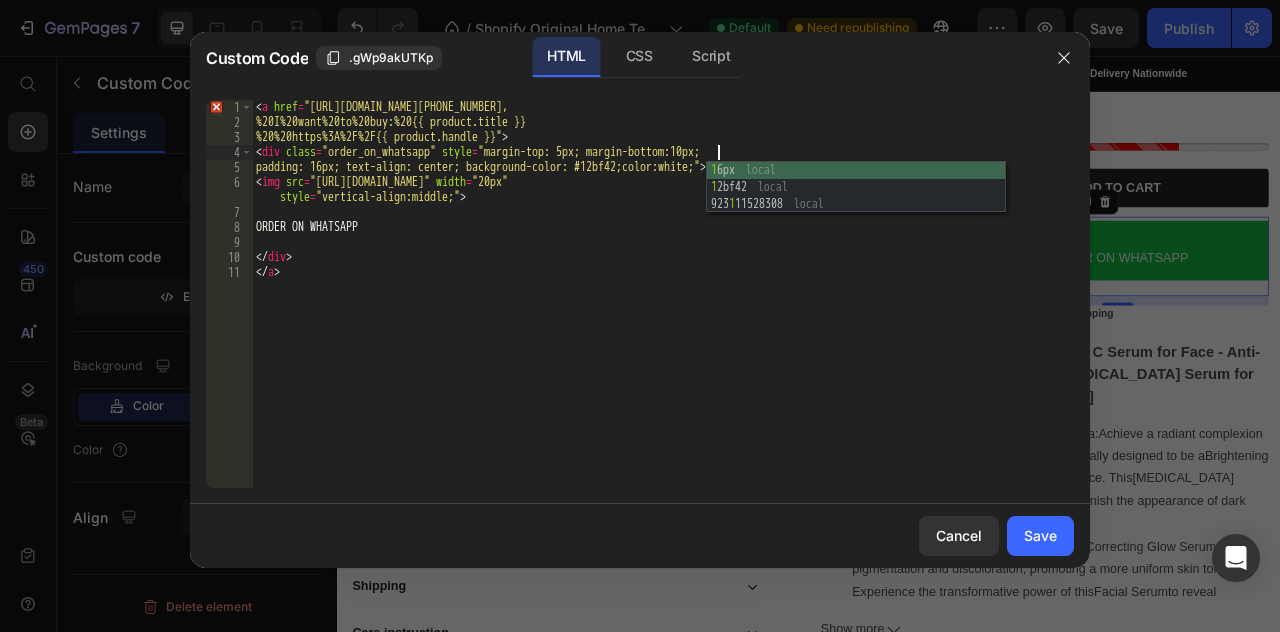 scroll, scrollTop: 0, scrollLeft: 38, axis: horizontal 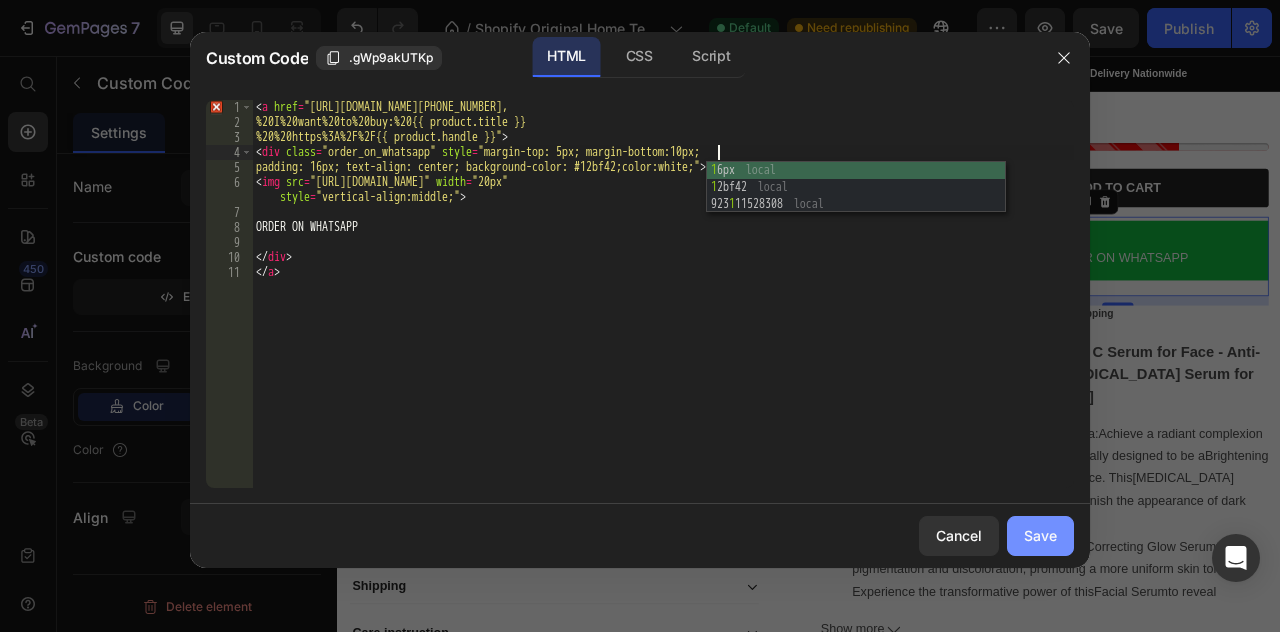type on "<div class="order_on_whatsapp" style="margin-top: 5px; margin-bottom:10px;" 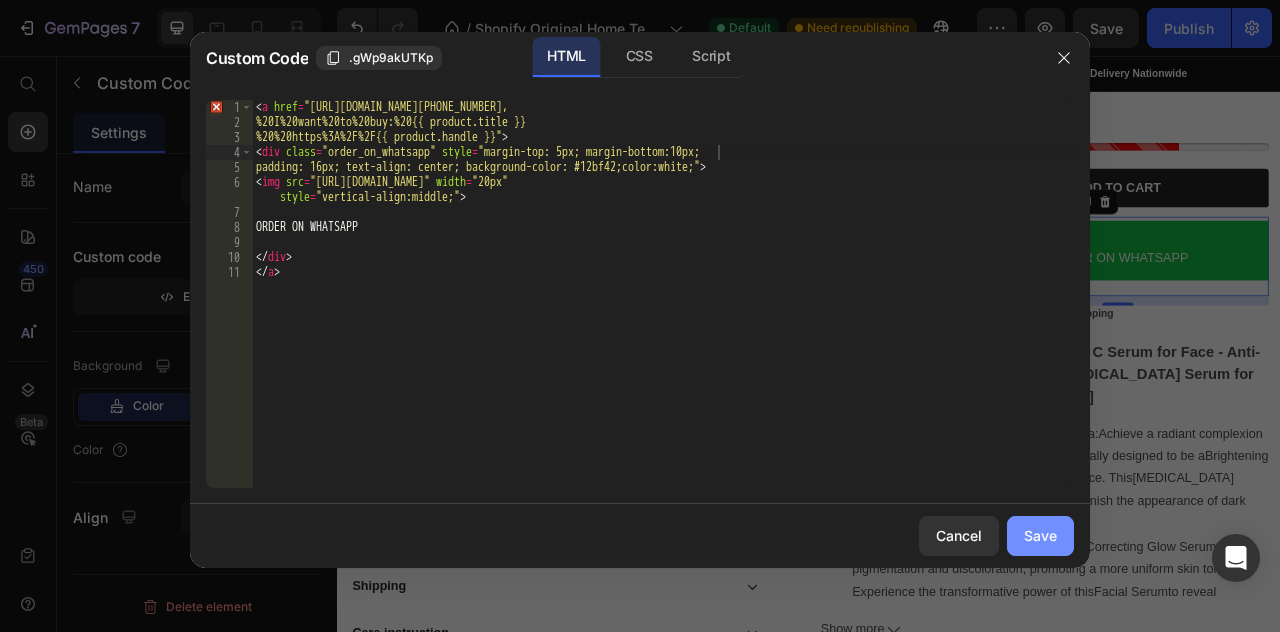 click on "Save" at bounding box center [1040, 535] 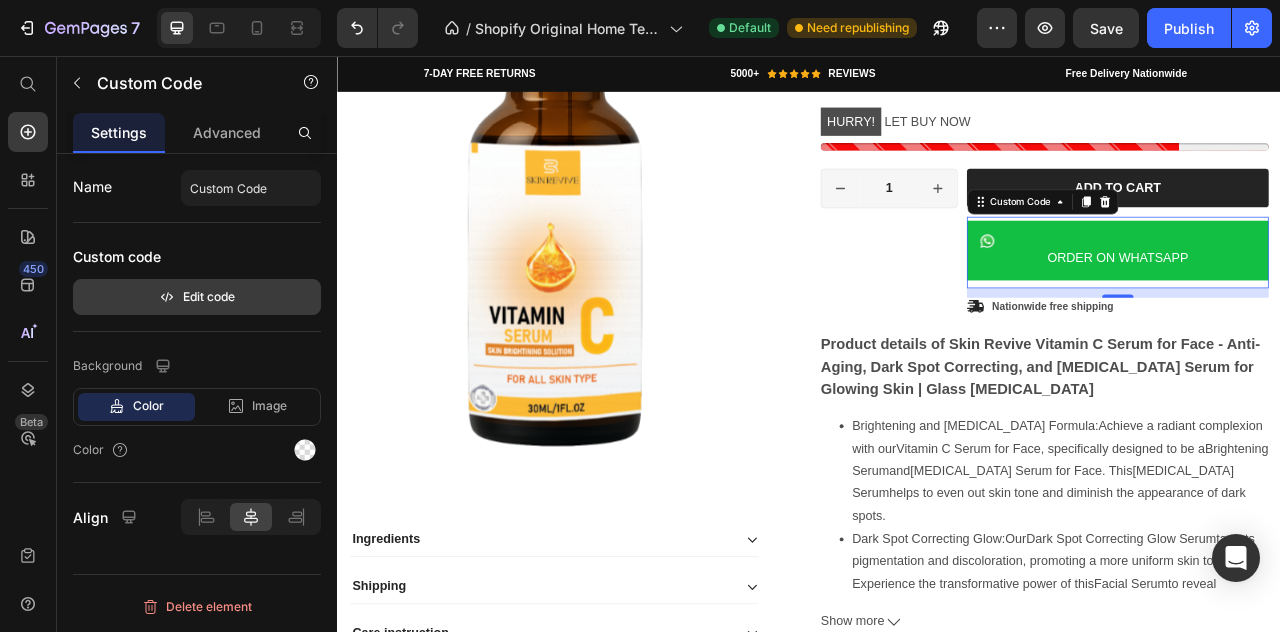 click on "Edit code" at bounding box center [197, 297] 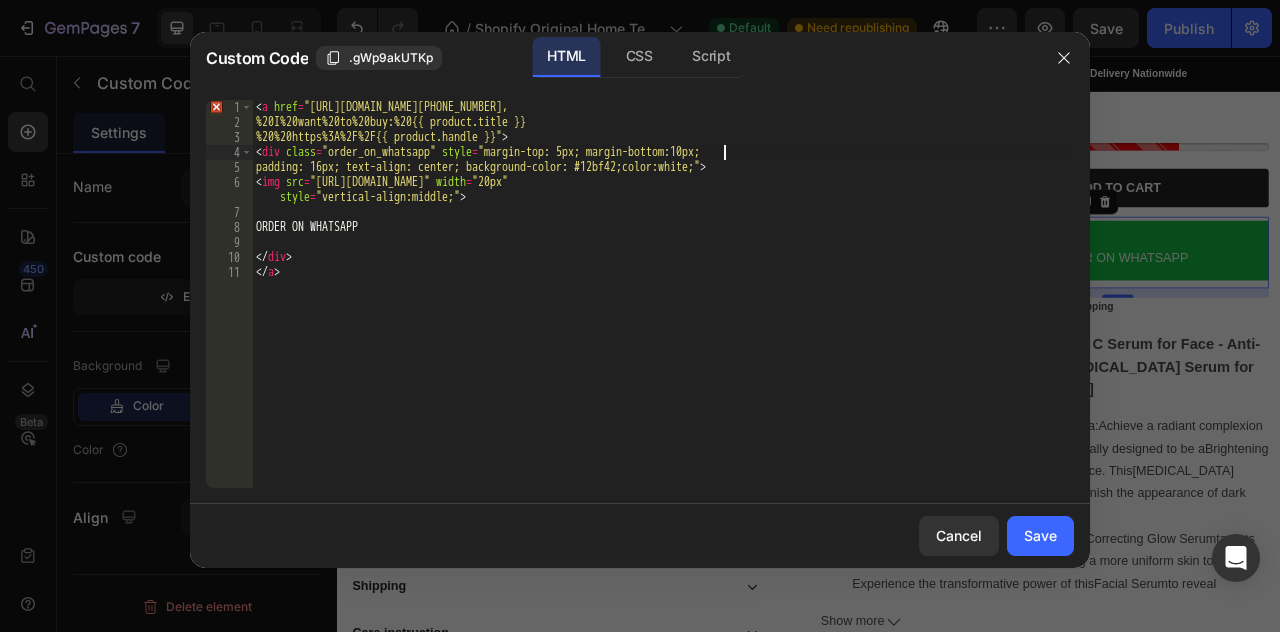 click on "< a   href = "https://api.whatsapp.com/send?phone=+923111528308&text=Hello, %20I%20want%20to%20buy:%20{{ product.title }} %20%20https%3A%2F%2F{{ product.handle }}" > < div   class = "order_on_whatsapp"   style = "margin-top: 5px; margin-bottom:10px; padding: 16px; text-align: center; background-color: #12bf42;color:white;" > < img   src = "https://upload.wikimedia.org/wikipedia/commons/thumb/6/6b/WhatsApp.svg/2044px-WhatsApp.svg.png"   width = "20px"        style = "vertical-align:middle;" > ORDER ON WHATSAPP </ div > </ a >" at bounding box center [663, 309] 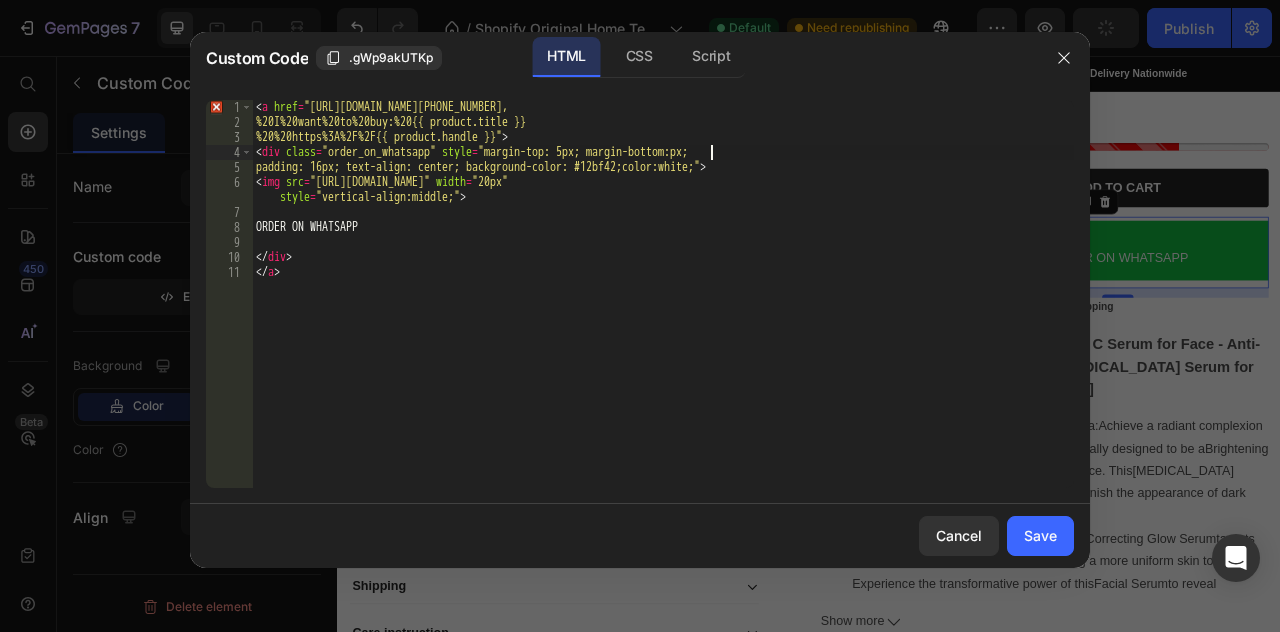 scroll, scrollTop: 0, scrollLeft: 38, axis: horizontal 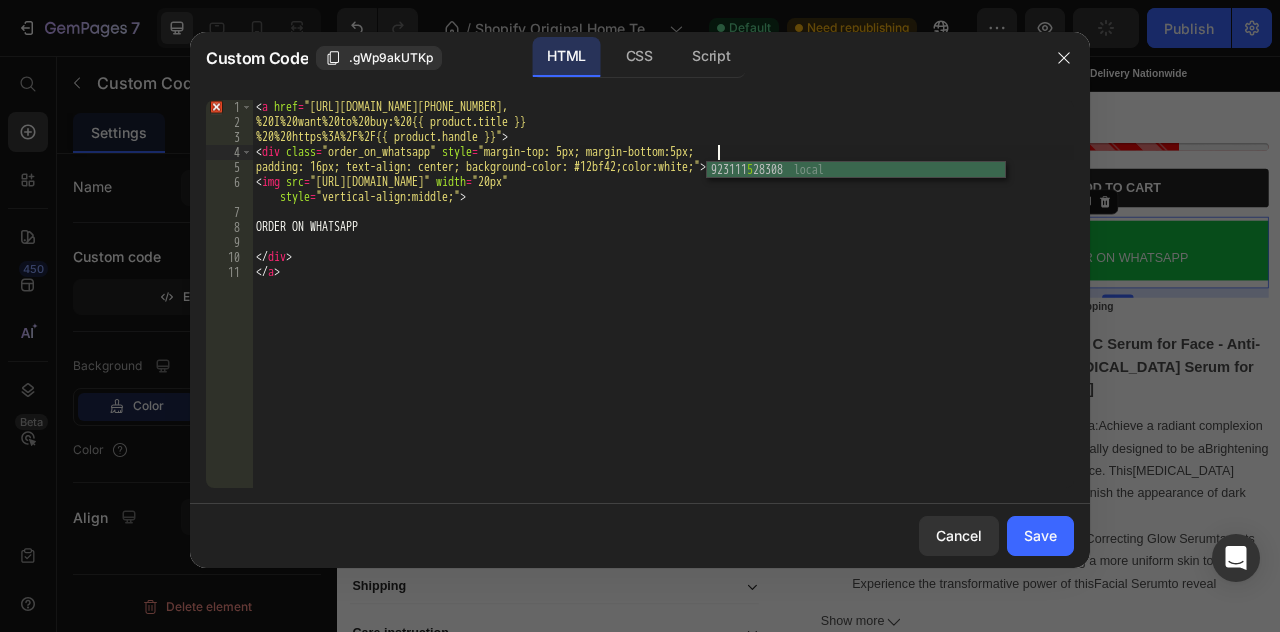 click on "923111 5 28308 local" at bounding box center (856, 187) 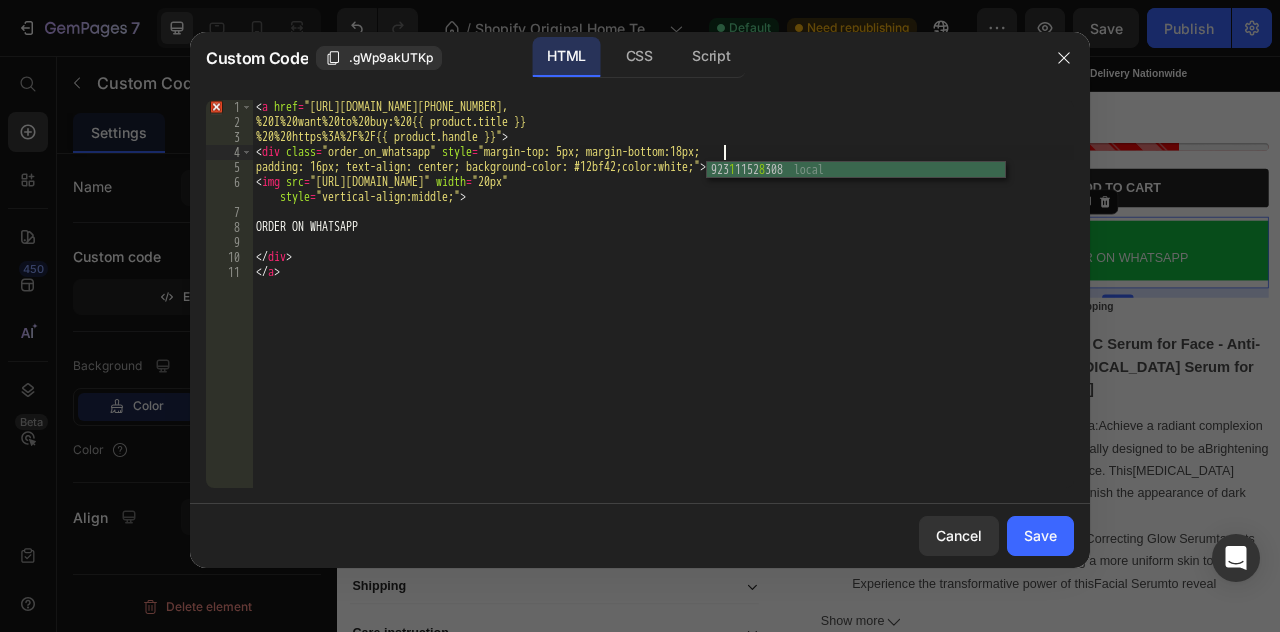 scroll, scrollTop: 0, scrollLeft: 39, axis: horizontal 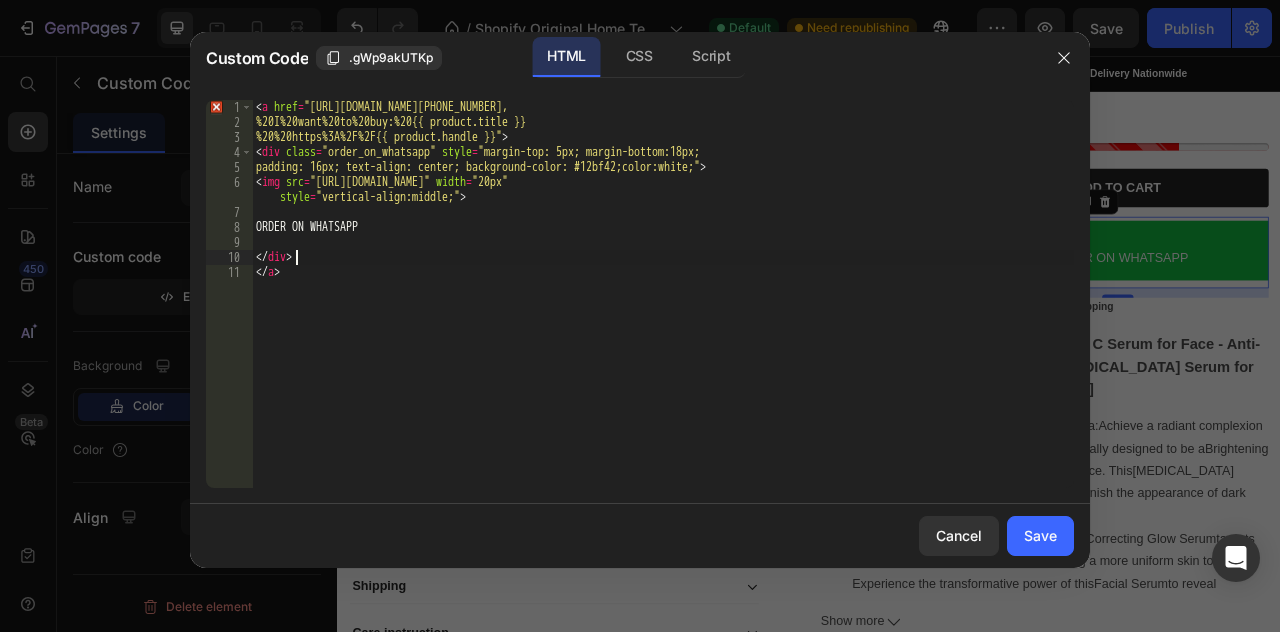 click on "< a   href = "https://api.whatsapp.com/send?phone=+923111528308&text=Hello, %20I%20want%20to%20buy:%20{{ product.title }} %20%20https%3A%2F%2F{{ product.handle }}" > < div   class = "order_on_whatsapp"   style = "margin-top: 5px; margin-bottom:18px; padding: 16px; text-align: center; background-color: #12bf42;color:white;" > < img   src = "https://upload.wikimedia.org/wikipedia/commons/thumb/6/6b/WhatsApp.svg/2044px-WhatsApp.svg.png"   width = "20px"        style = "vertical-align:middle;" > ORDER ON WHATSAPP </ div > </ a >" at bounding box center [663, 309] 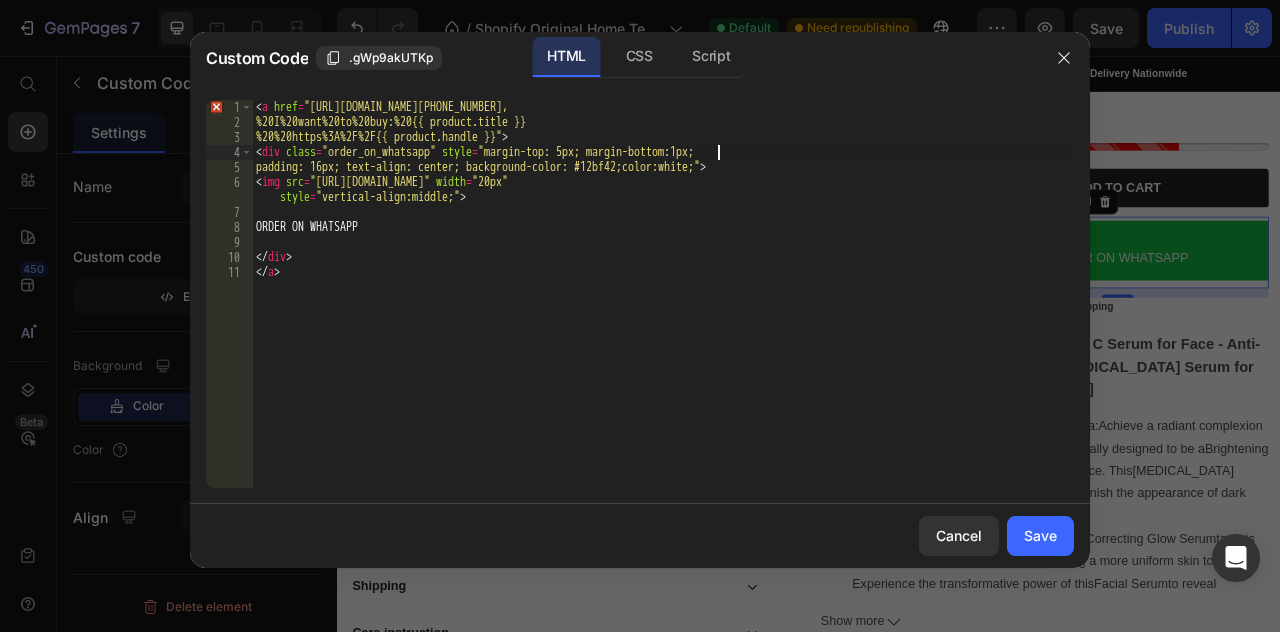 scroll, scrollTop: 0, scrollLeft: 39, axis: horizontal 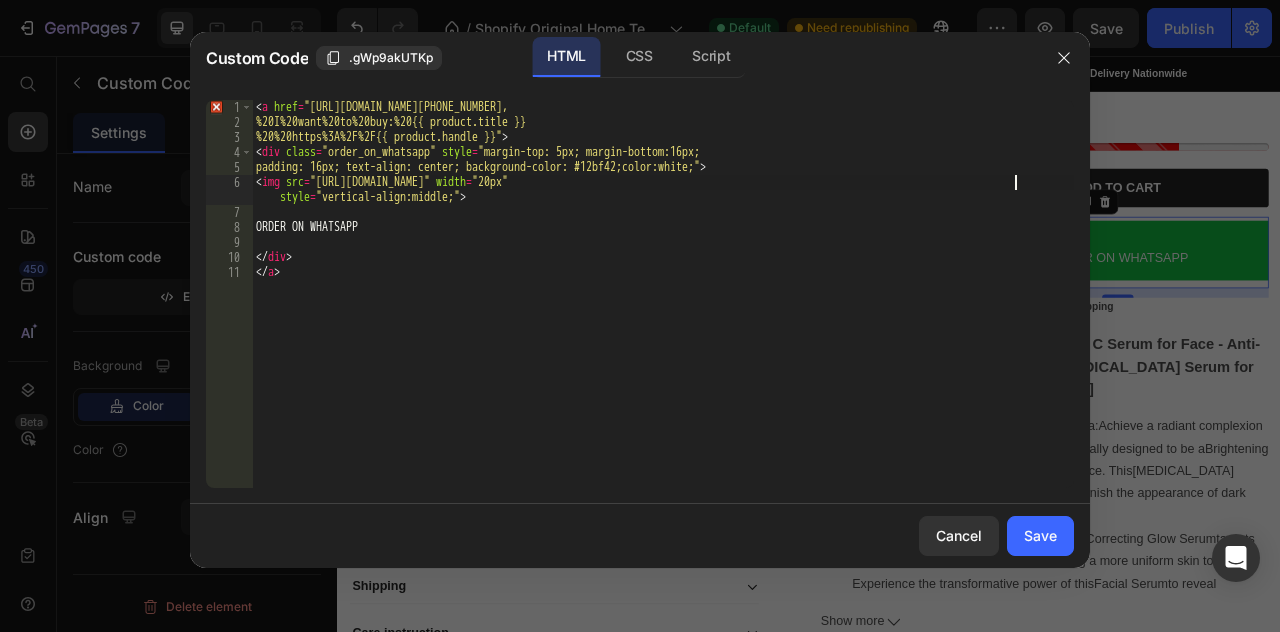 click on "< a   href = "https://api.whatsapp.com/send?phone=+923111528308&text=Hello, %20I%20want%20to%20buy:%20{{ product.title }} %20%20https%3A%2F%2F{{ product.handle }}" > < div   class = "order_on_whatsapp"   style = "margin-top: 5px; margin-bottom:16px; padding: 16px; text-align: center; background-color: #12bf42;color:white;" > < img   src = "https://upload.wikimedia.org/wikipedia/commons/thumb/6/6b/WhatsApp.svg/2044px-WhatsApp.svg.png"   width = "20px"        style = "vertical-align:middle;" > ORDER ON WHATSAPP </ div > </ a >" at bounding box center (663, 309) 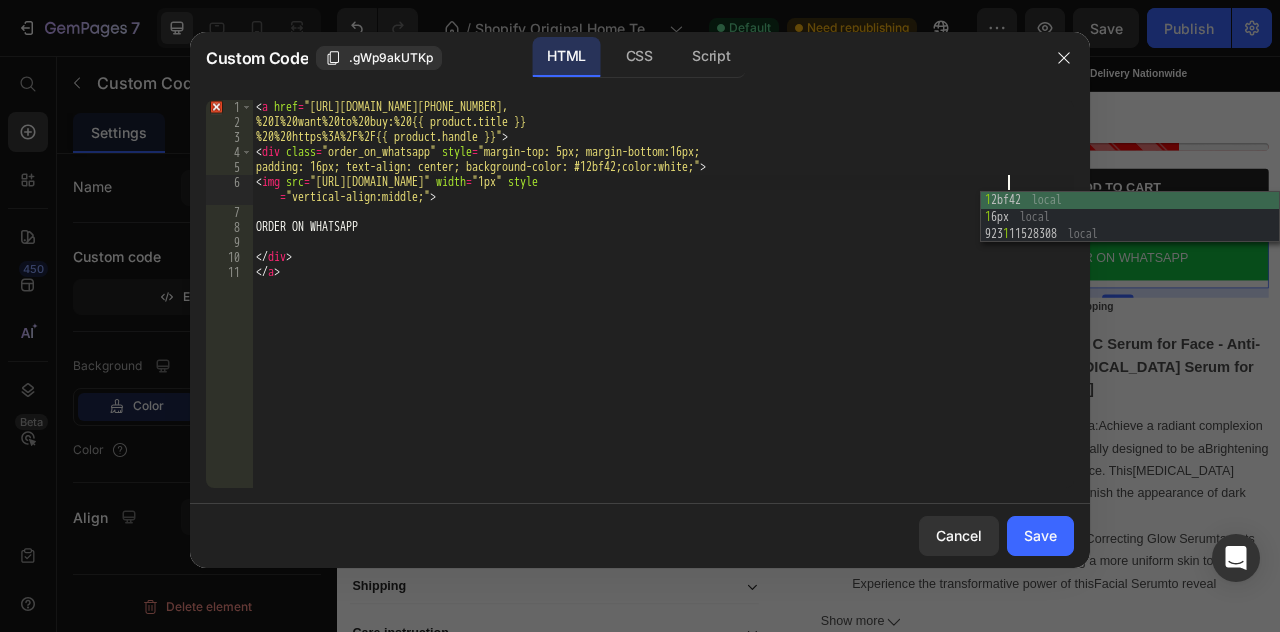 scroll, scrollTop: 0, scrollLeft: 63, axis: horizontal 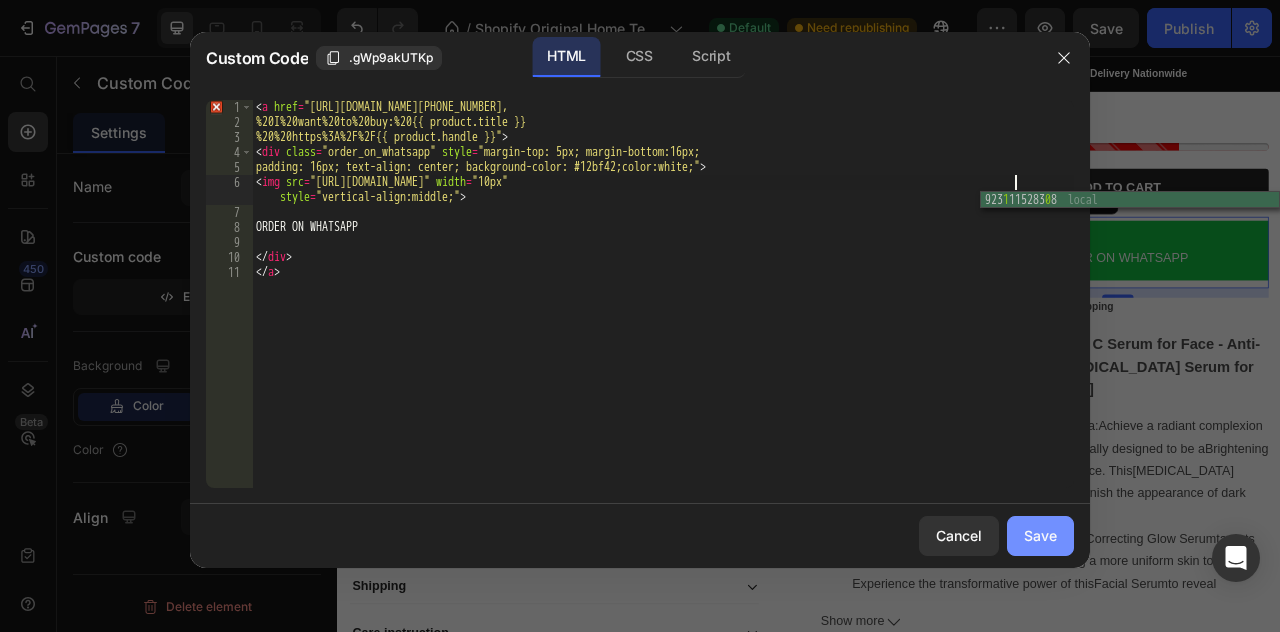 type on "<img src="https://upload.wikimedia.org/wikipedia/commons/thumb/6/6b/WhatsApp.svg/2044px-WhatsApp.svg.png" width="10px" style="vertical-align:middle;">" 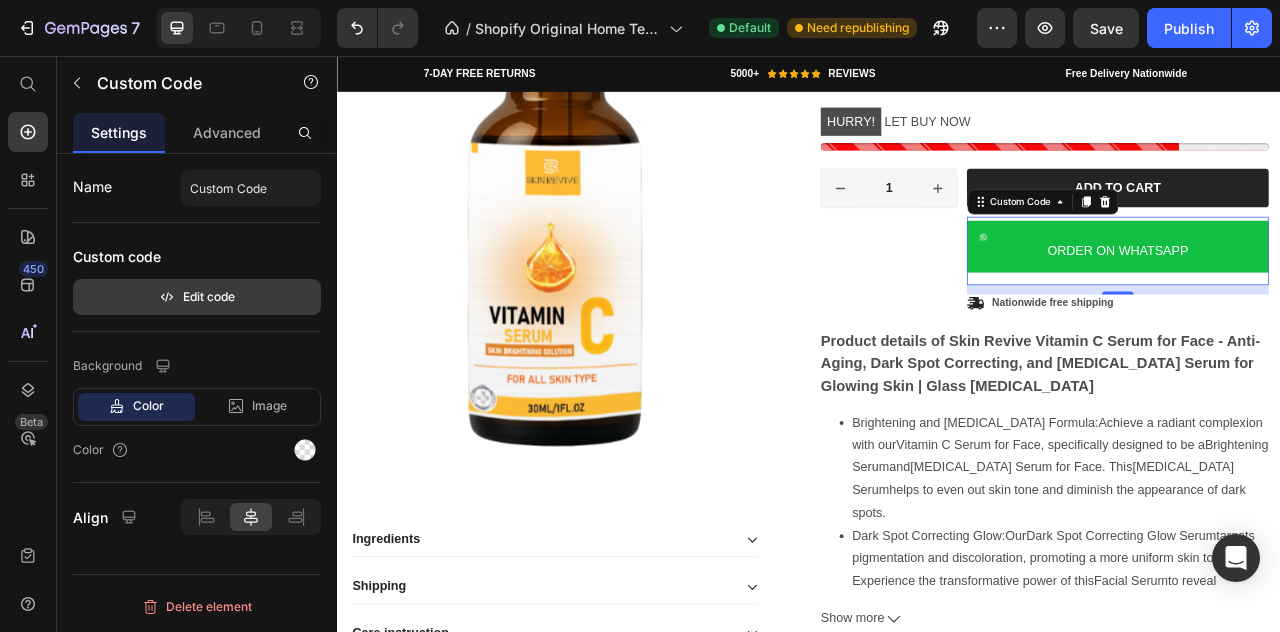 click on "Edit code" at bounding box center (197, 297) 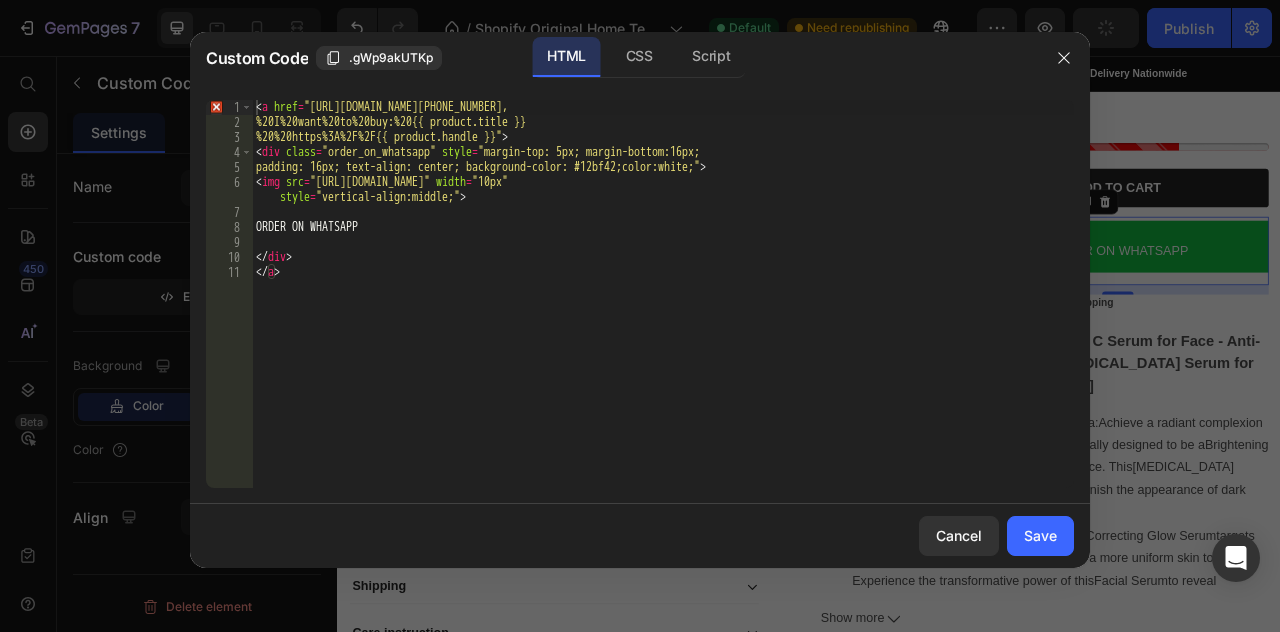 click on "< a   href = "https://api.whatsapp.com/send?phone=+923111528308&text=Hello, %20I%20want%20to%20buy:%20{{ product.title }} %20%20https%3A%2F%2F{{ product.handle }}" > < div   class = "order_on_whatsapp"   style = "margin-top: 5px; margin-bottom:16px; padding: 16px; text-align: center; background-color: #12bf42;color:white;" > < img   src = "https://upload.wikimedia.org/wikipedia/commons/thumb/6/6b/WhatsApp.svg/2044px-WhatsApp.svg.png"   width = "10px"        style = "vertical-align:middle;" > ORDER ON WHATSAPP </ div > </ a >" at bounding box center [663, 309] 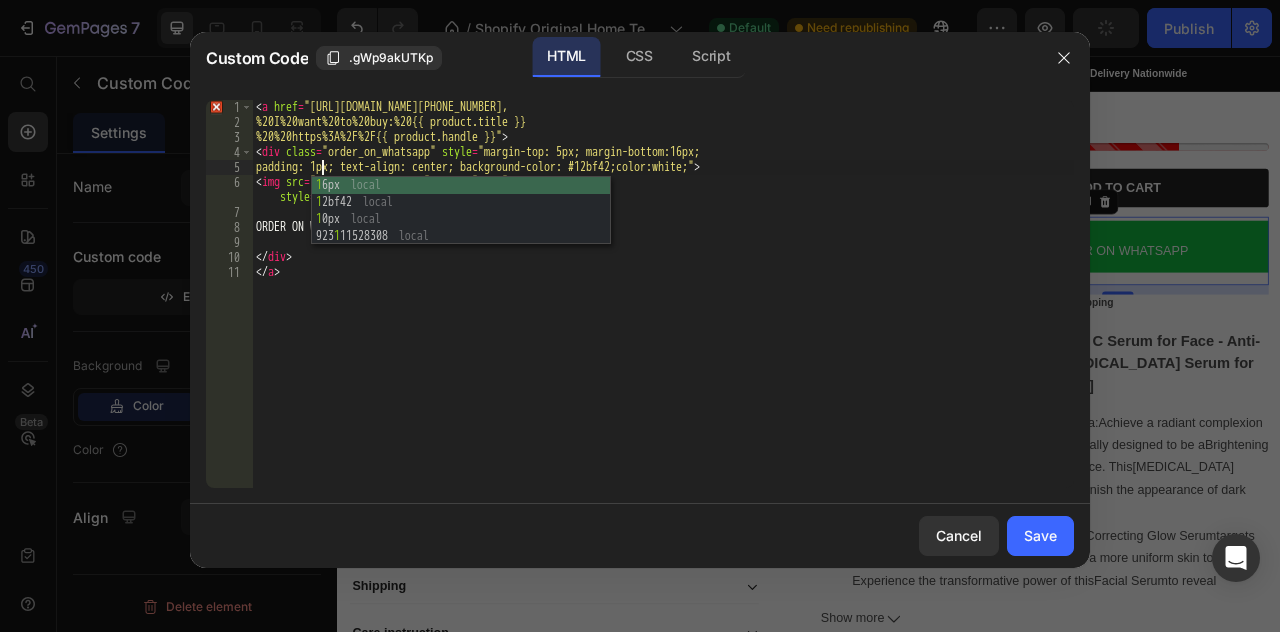 scroll, scrollTop: 0, scrollLeft: 6, axis: horizontal 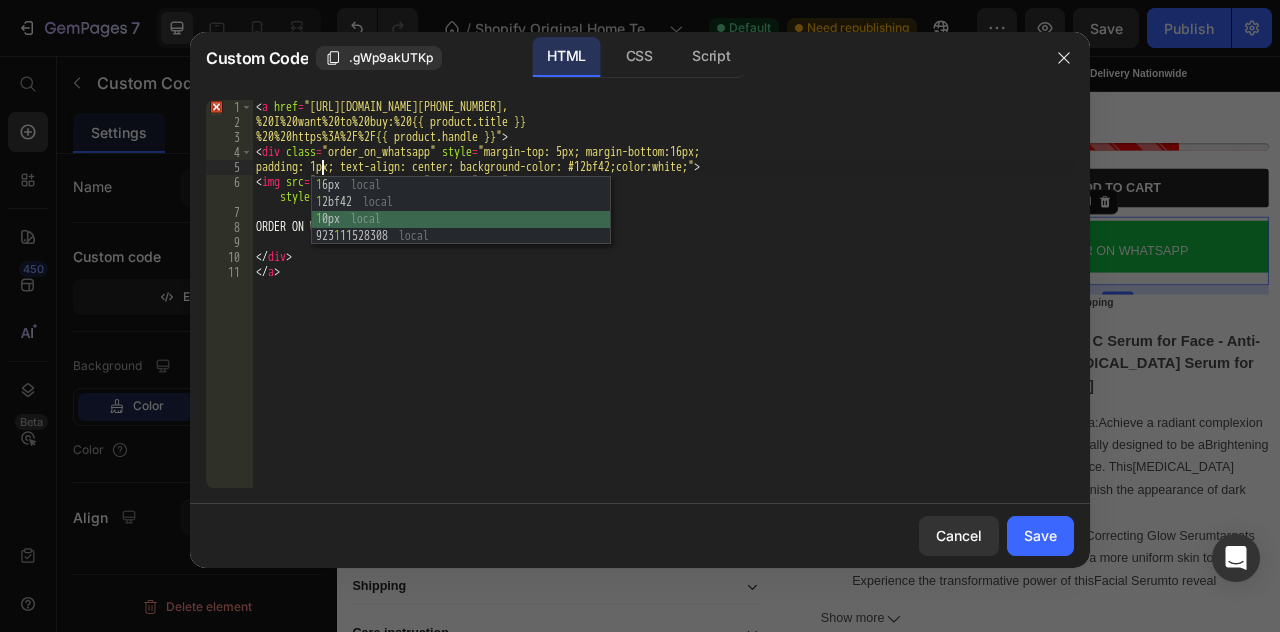 click on "1 6px local 1 2bf42 local 1 0px local 923 1 11528308 local" at bounding box center [461, 228] 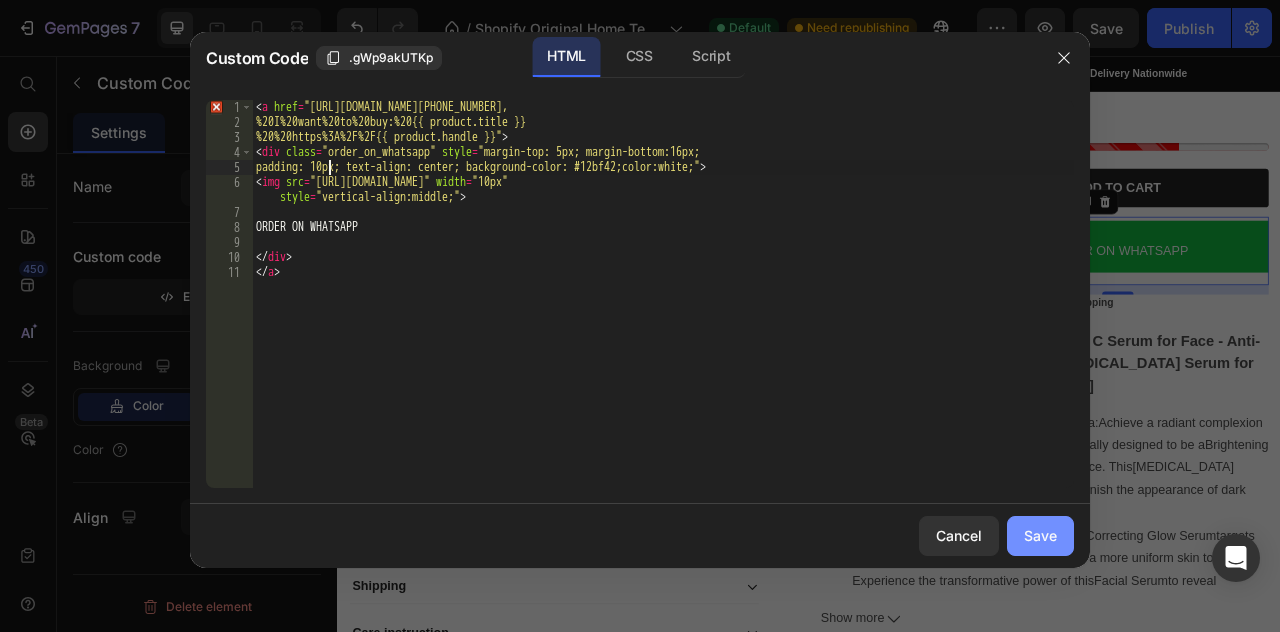 type on "padding: 10px; text-align: center; background-color: #12bf42;color:white;">" 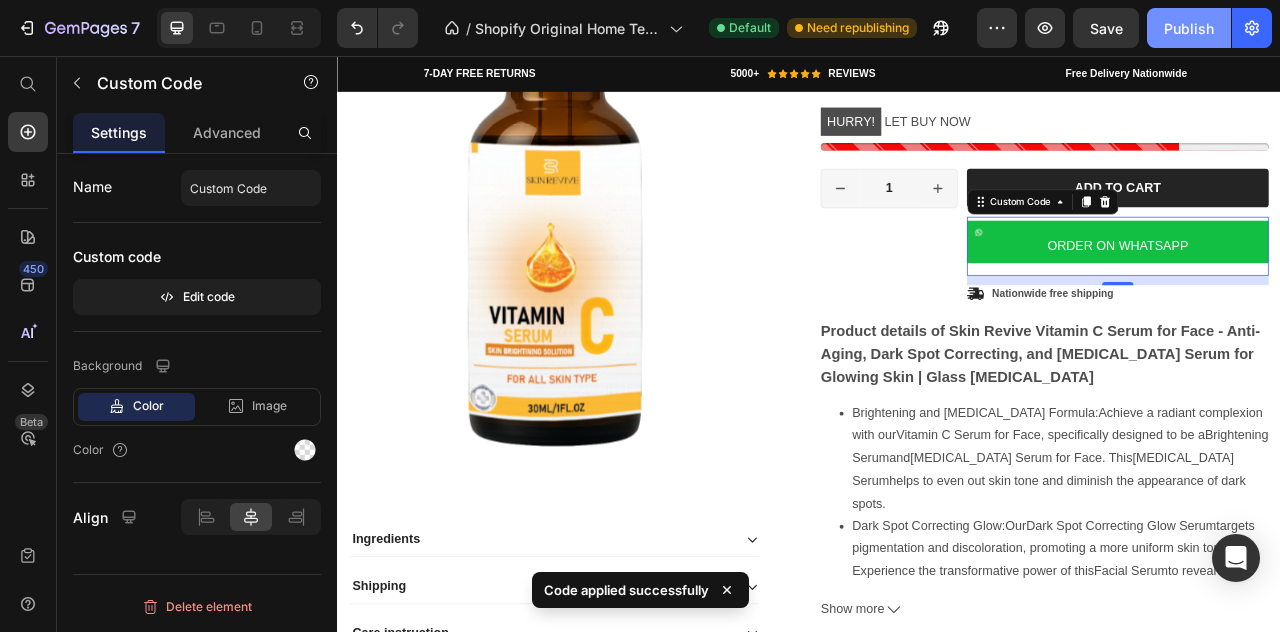 click on "Publish" at bounding box center [1189, 28] 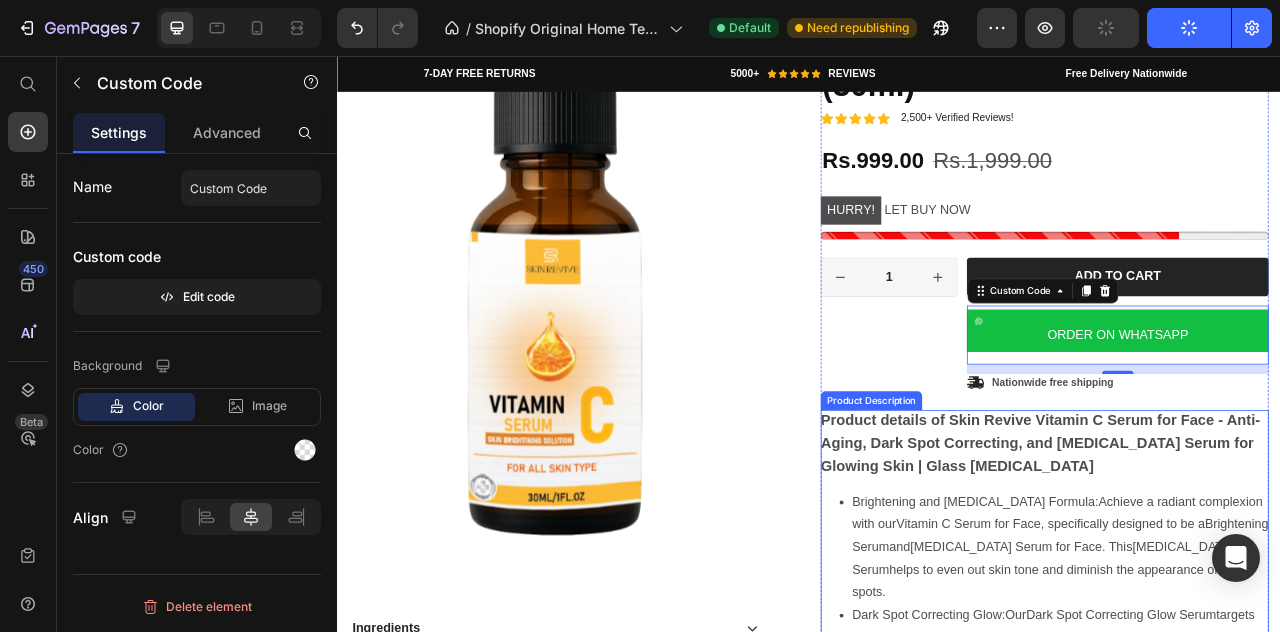 scroll, scrollTop: 2280, scrollLeft: 0, axis: vertical 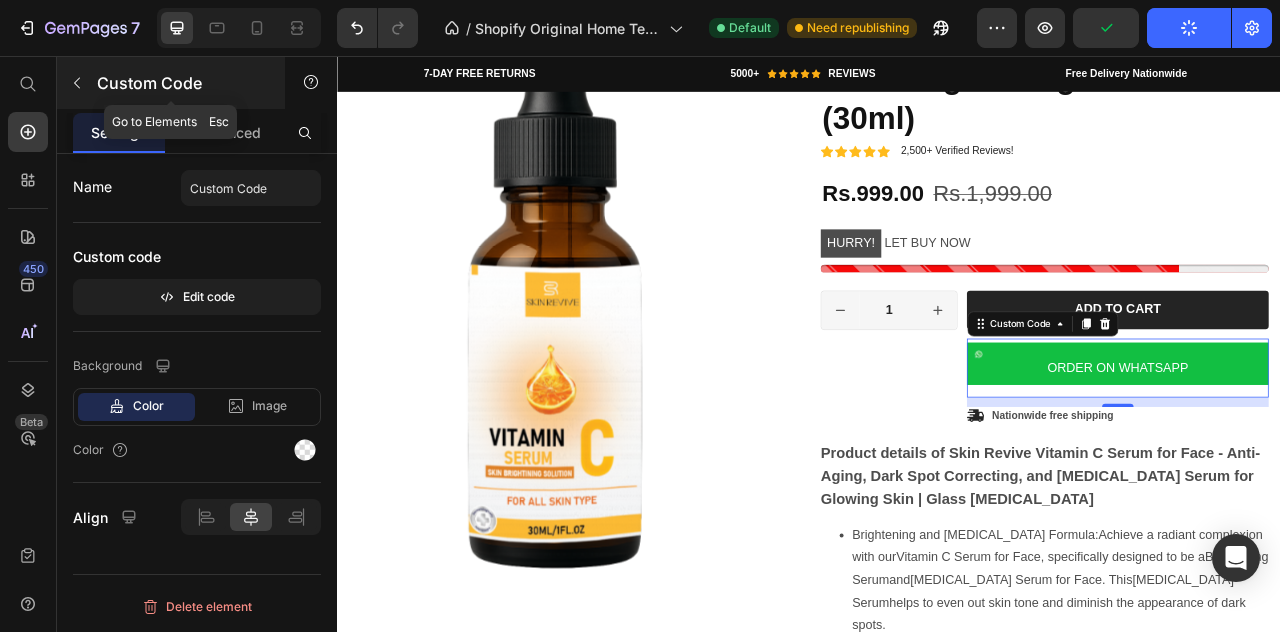 click at bounding box center [77, 83] 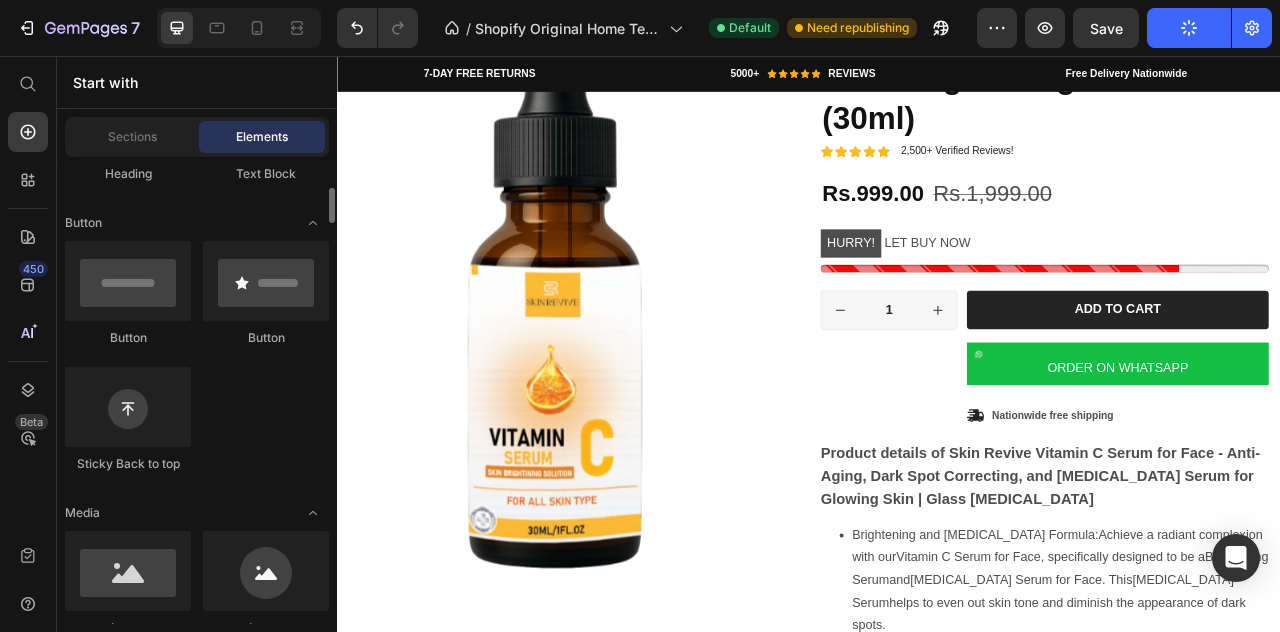 scroll, scrollTop: 398, scrollLeft: 0, axis: vertical 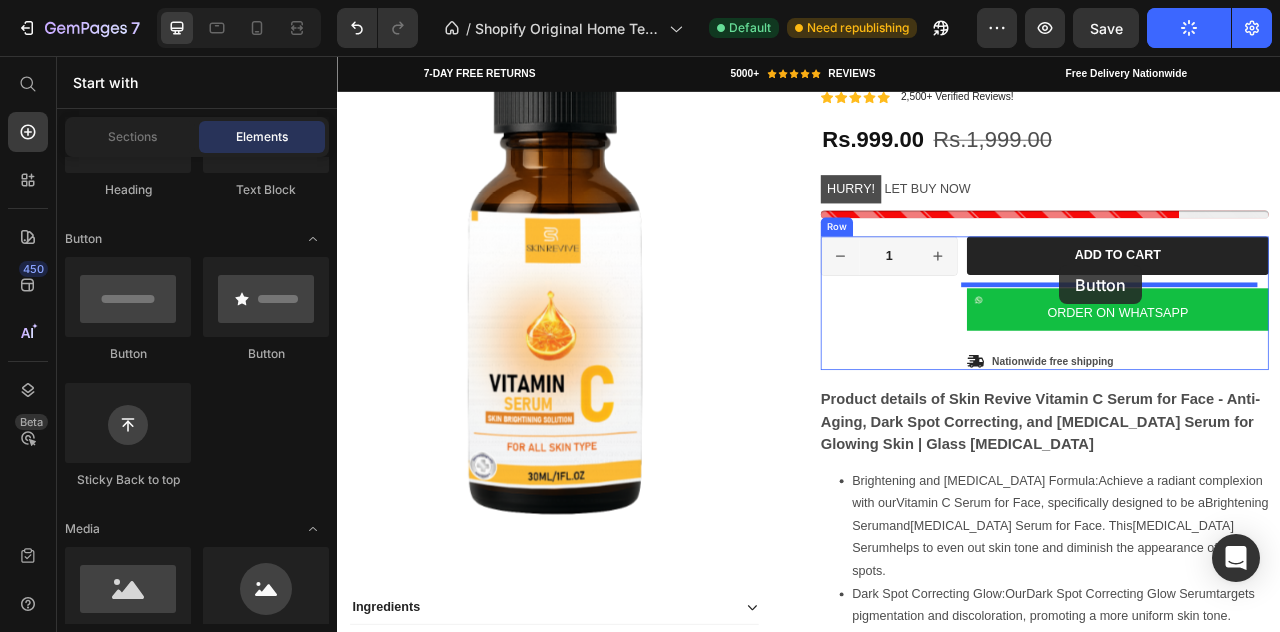 drag, startPoint x: 487, startPoint y: 368, endPoint x: 1256, endPoint y: 324, distance: 770.25775 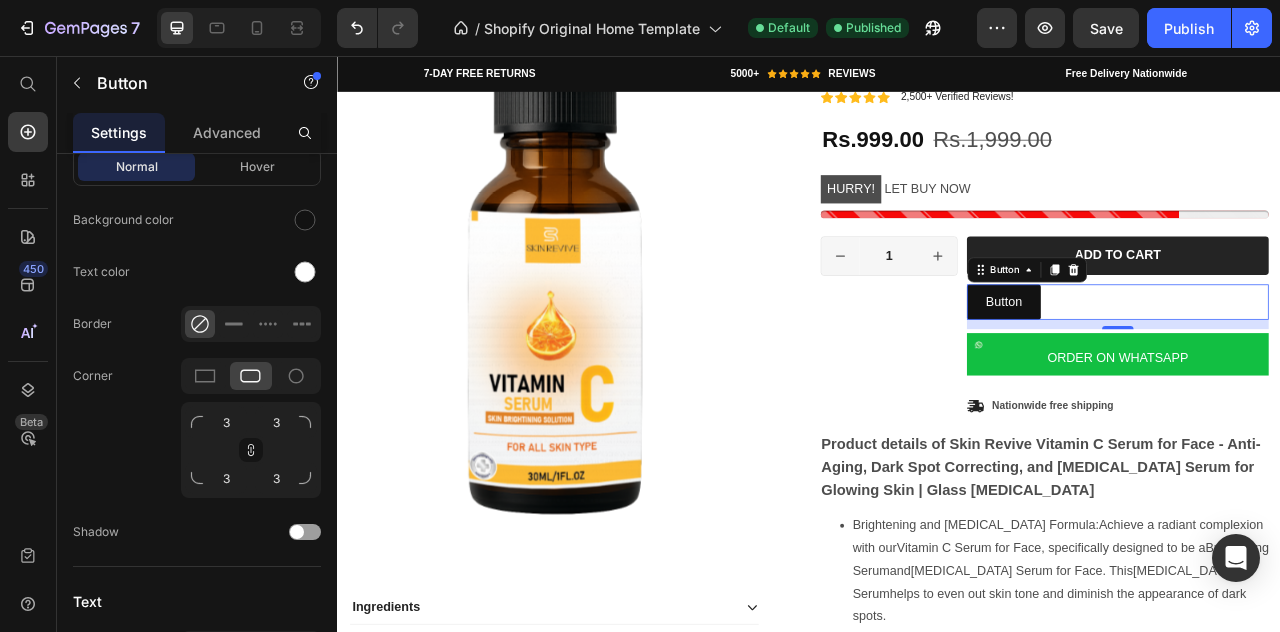scroll, scrollTop: 0, scrollLeft: 0, axis: both 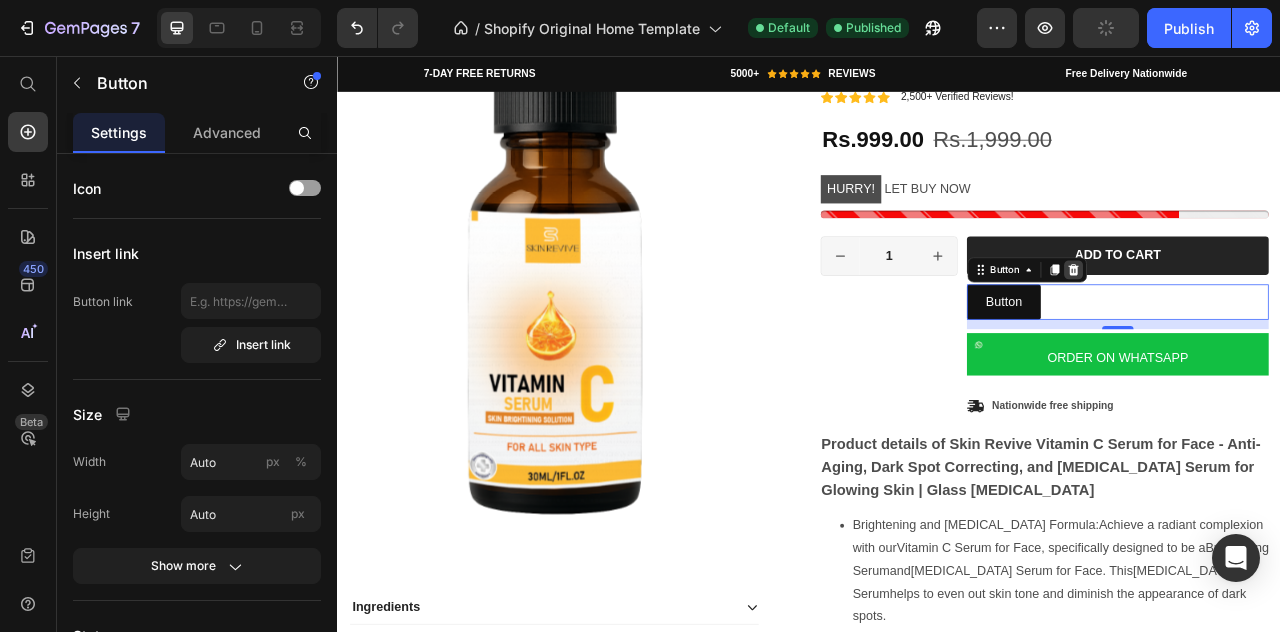 click 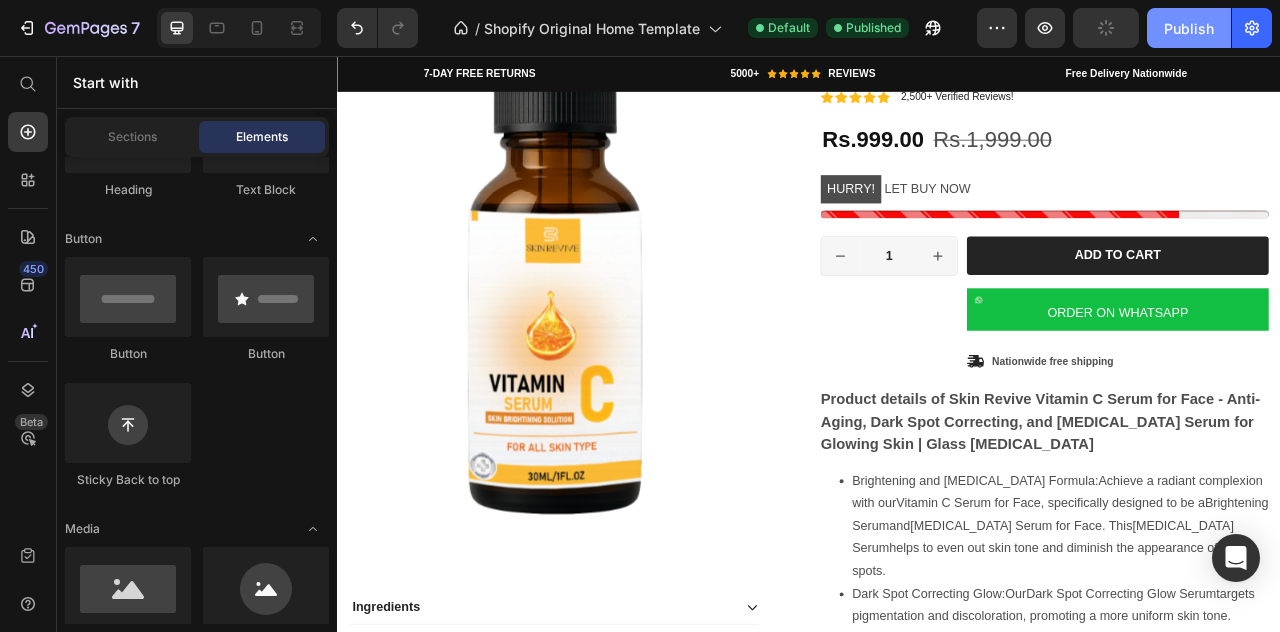 click on "Publish" at bounding box center [1189, 28] 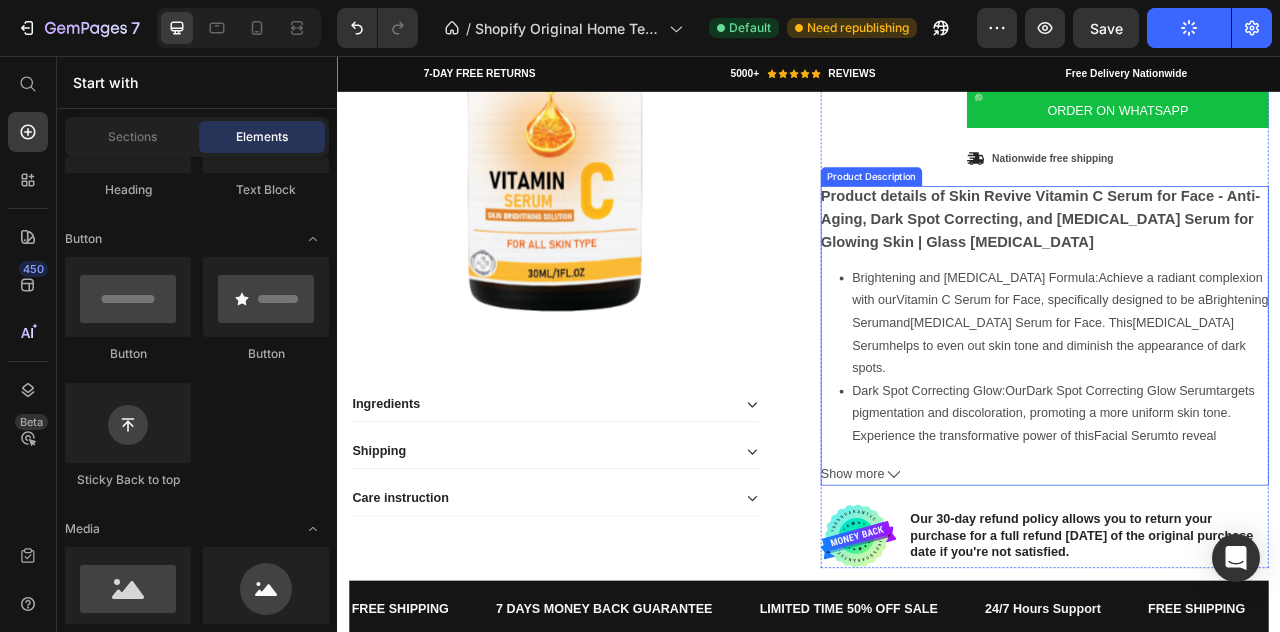 scroll, scrollTop: 2606, scrollLeft: 0, axis: vertical 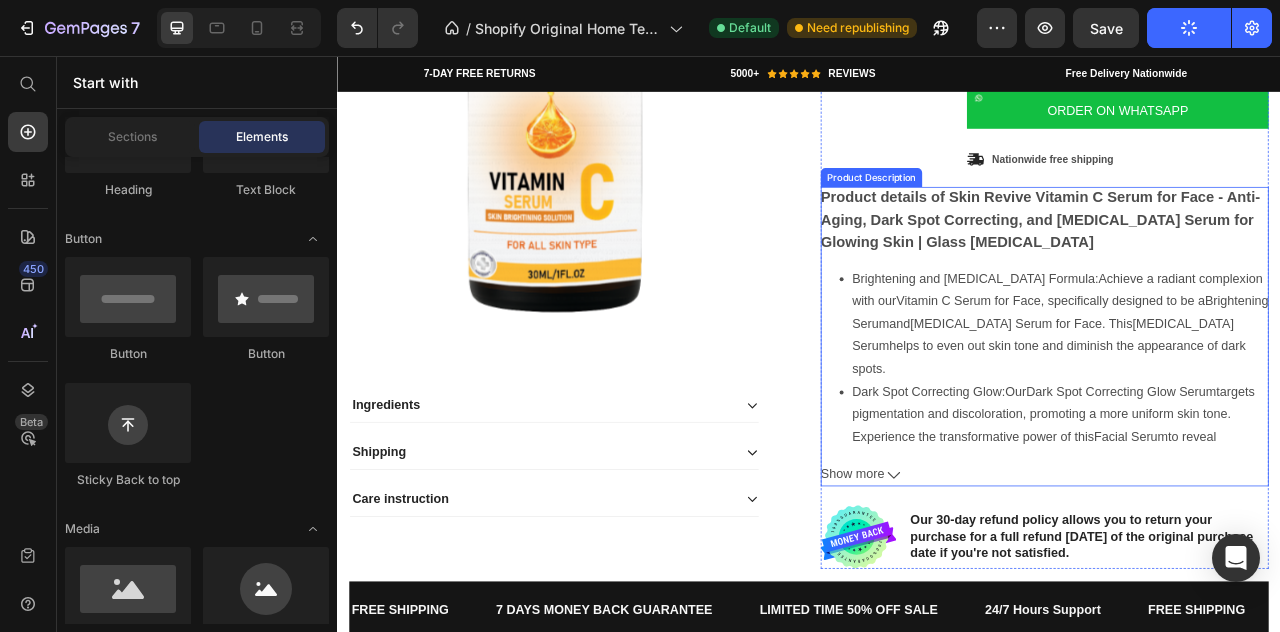 click on "Show more" at bounding box center [1237, 588] 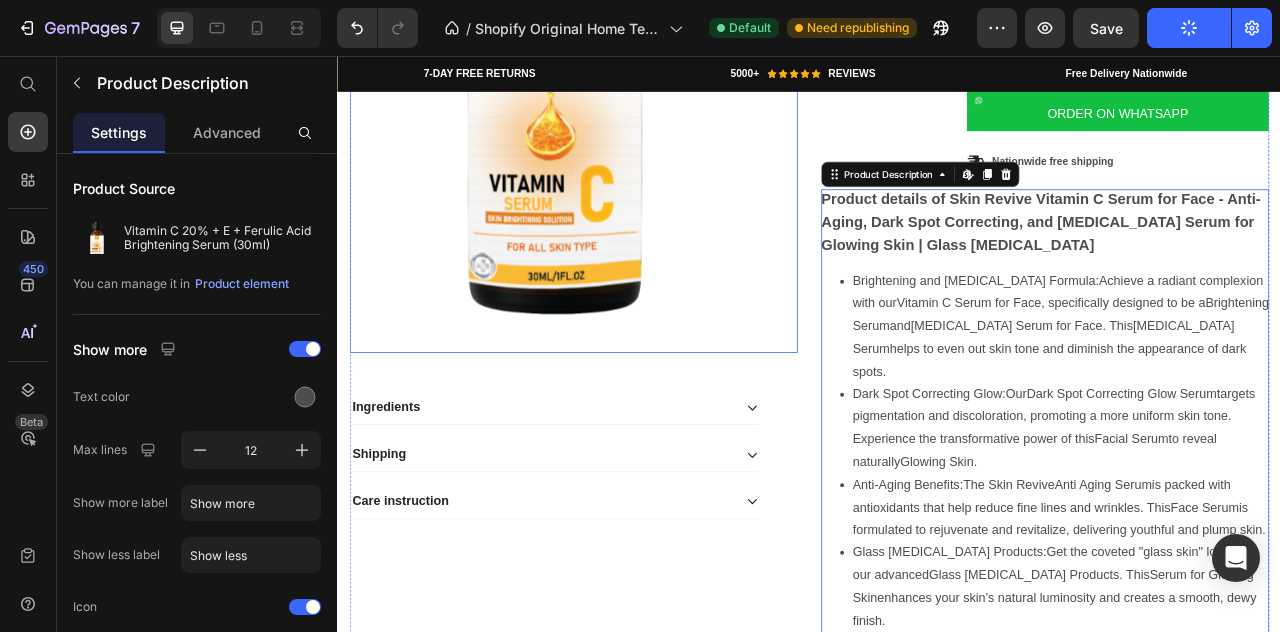 scroll, scrollTop: 2635, scrollLeft: 0, axis: vertical 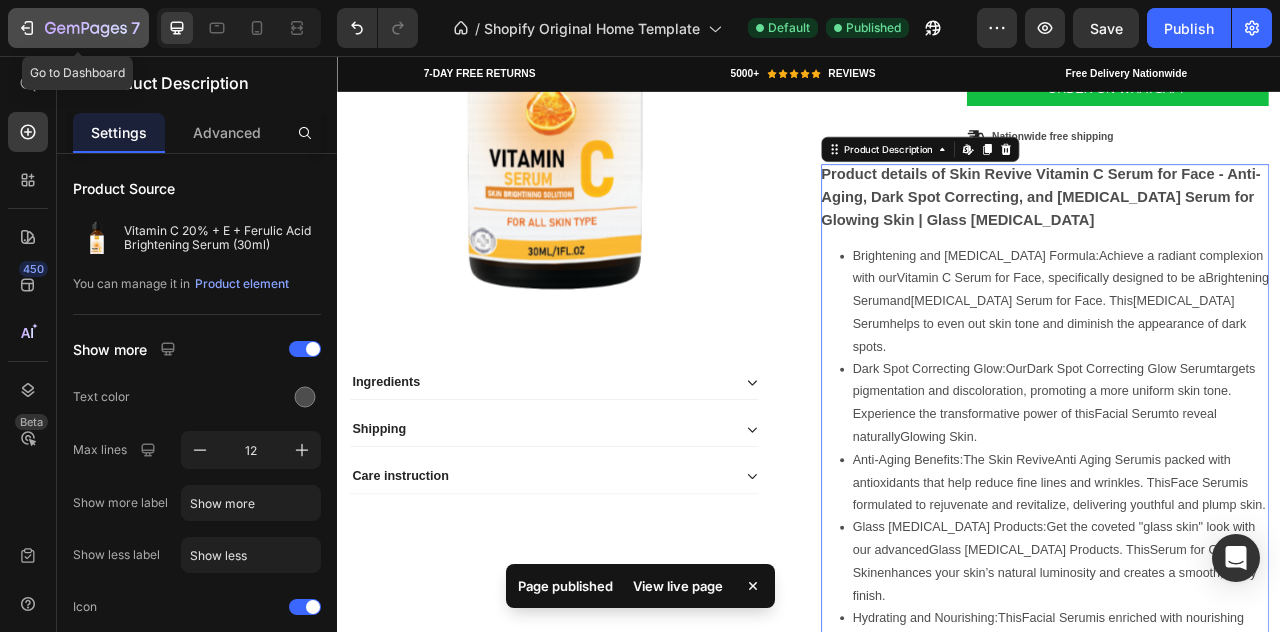 click 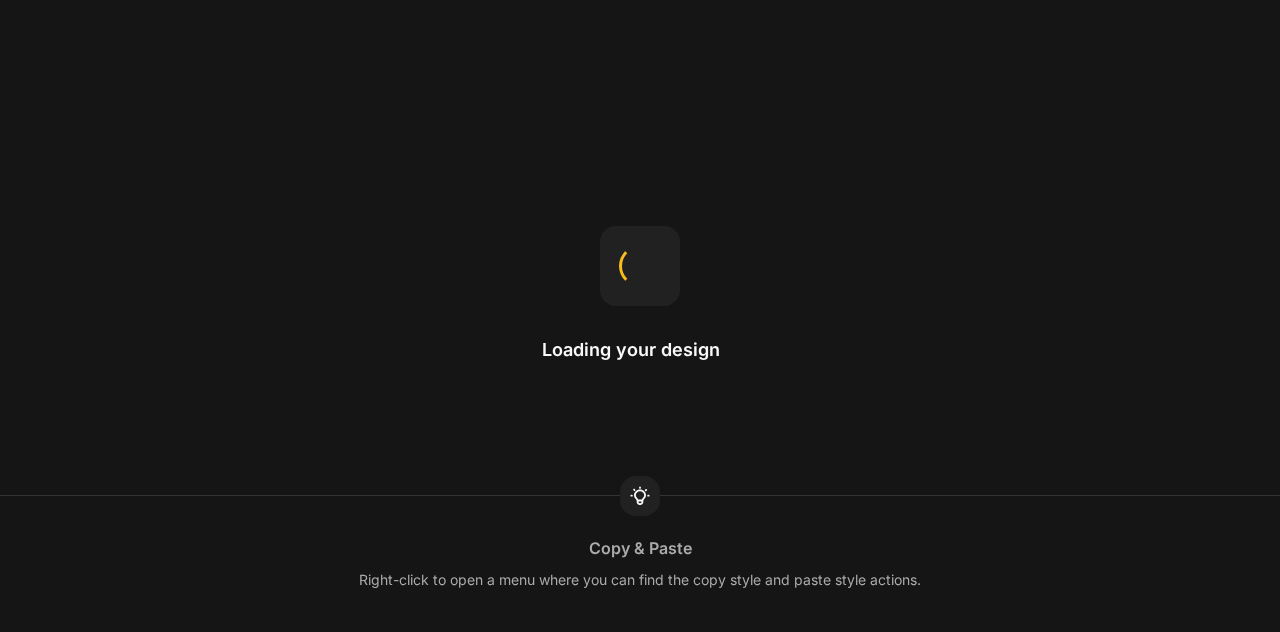 scroll, scrollTop: 0, scrollLeft: 0, axis: both 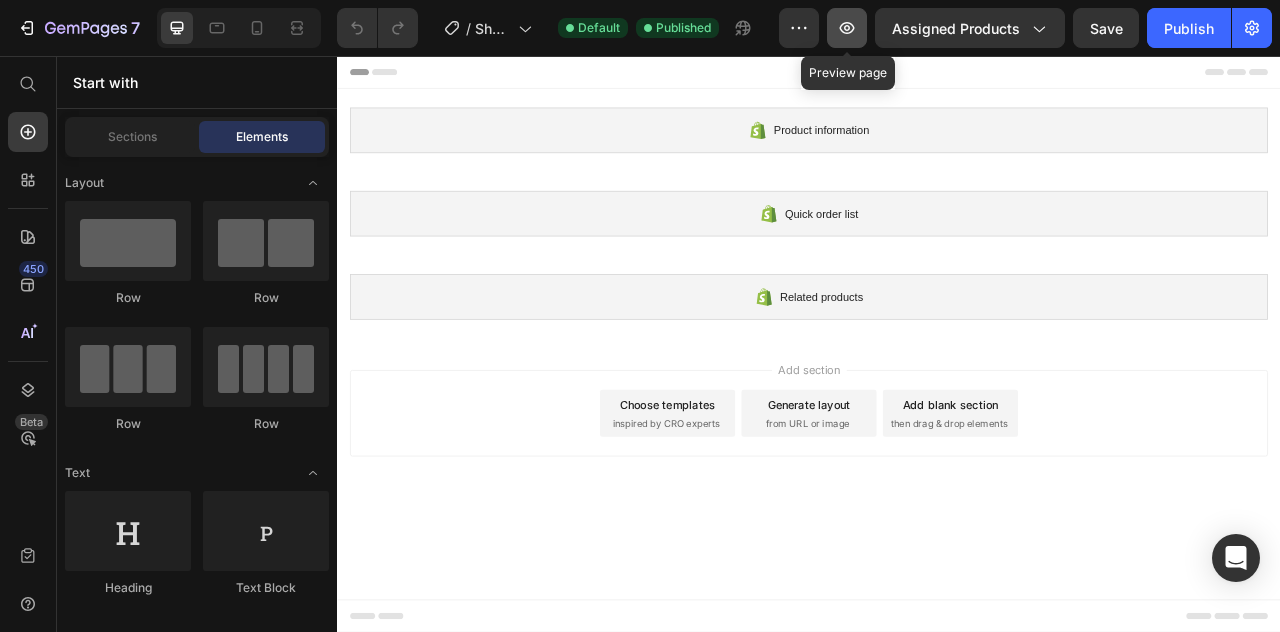 click 